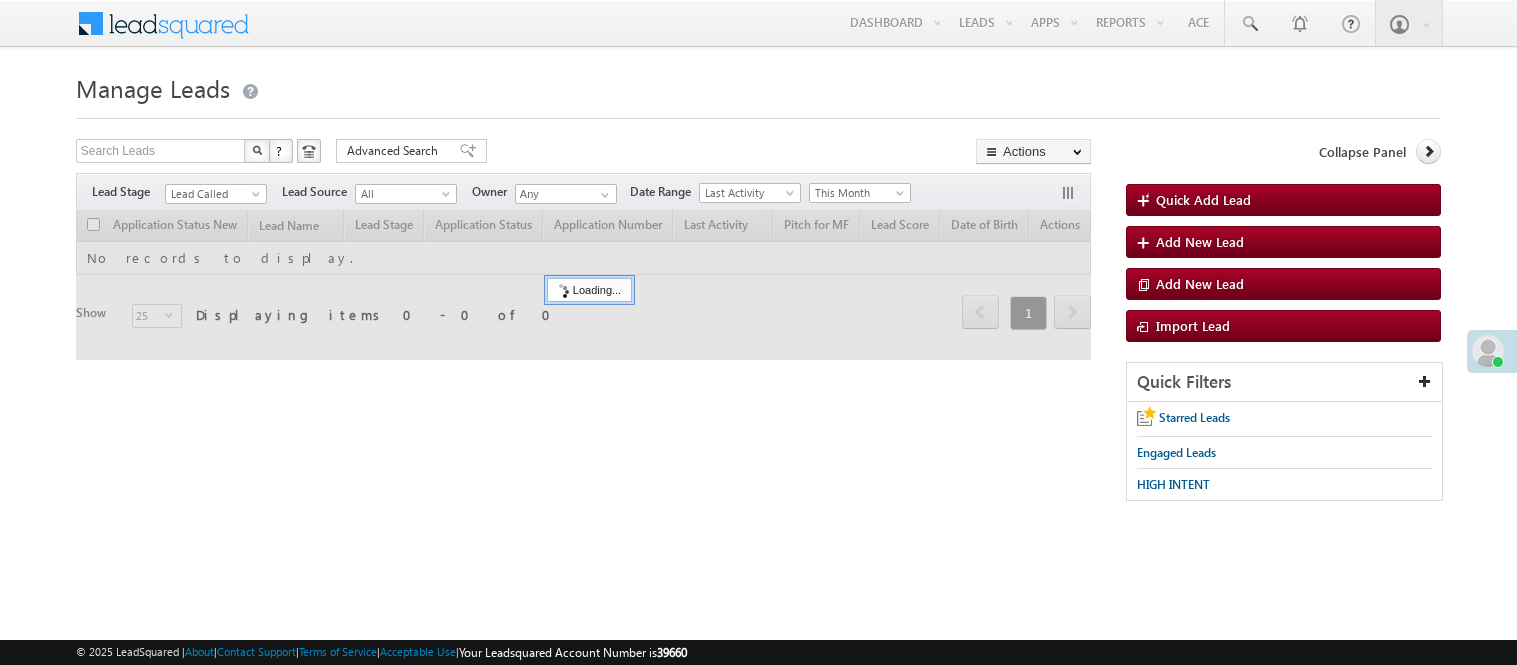 scroll, scrollTop: 0, scrollLeft: 0, axis: both 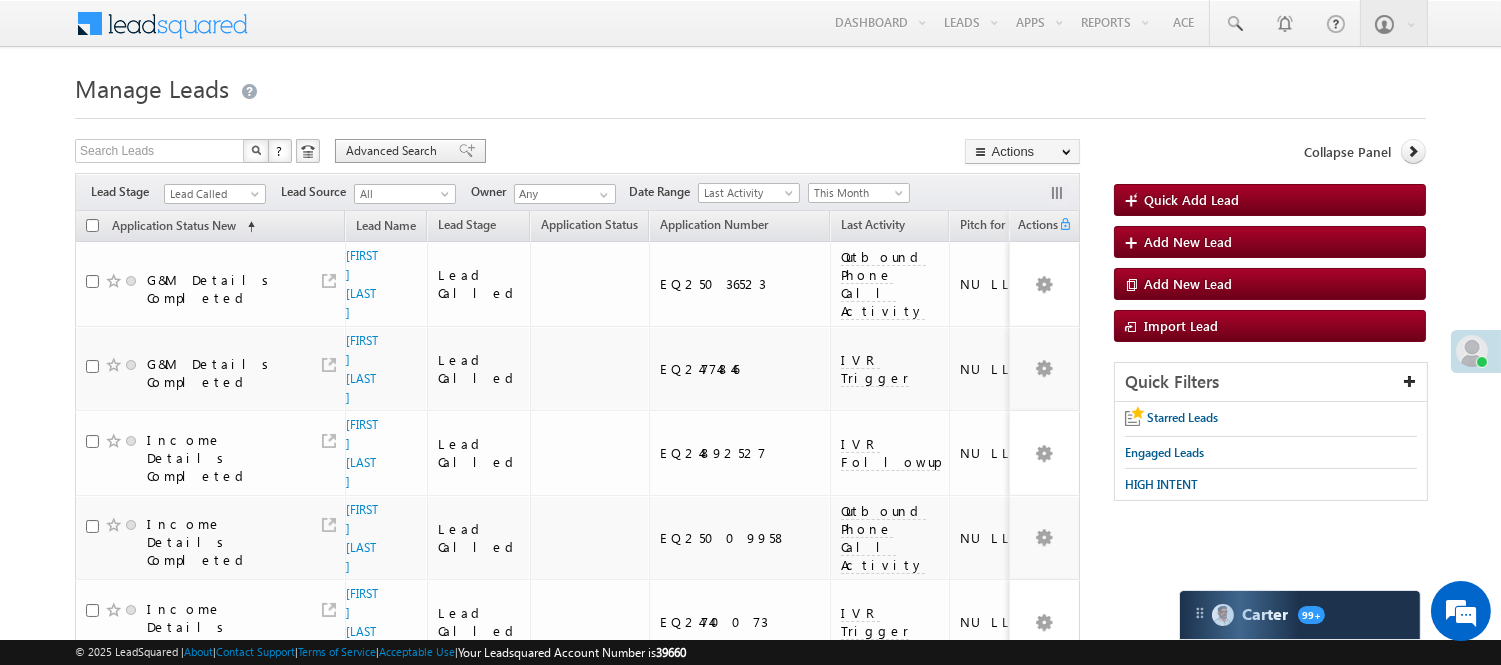 click on "Advanced Search" at bounding box center (394, 151) 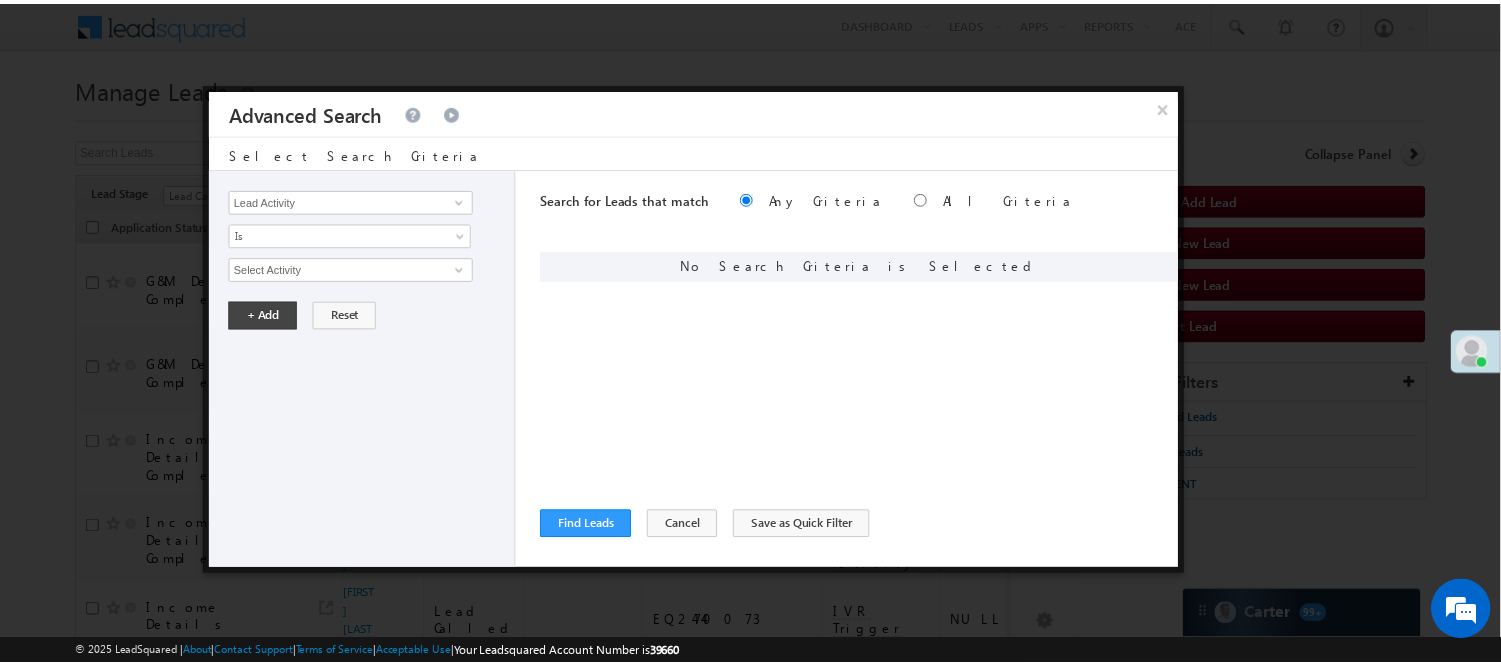 scroll, scrollTop: 0, scrollLeft: 0, axis: both 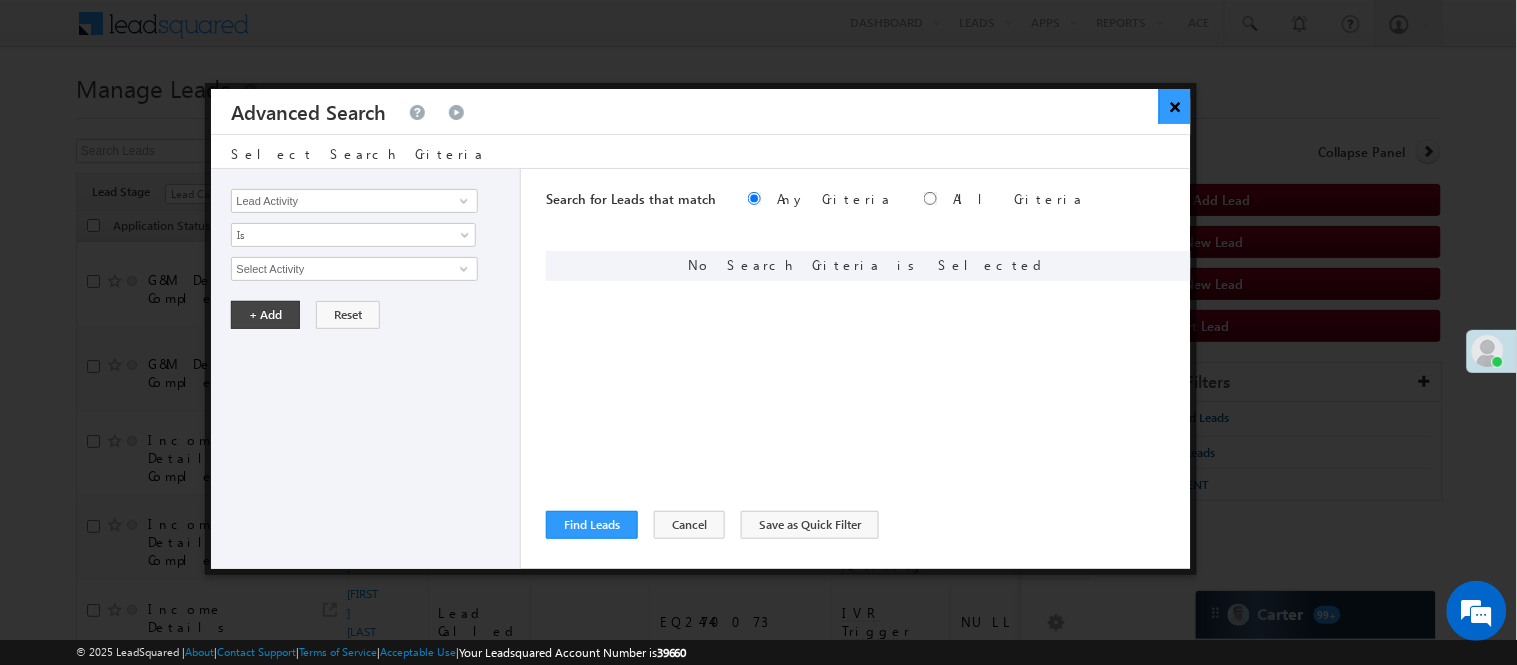 click on "×" at bounding box center (1175, 106) 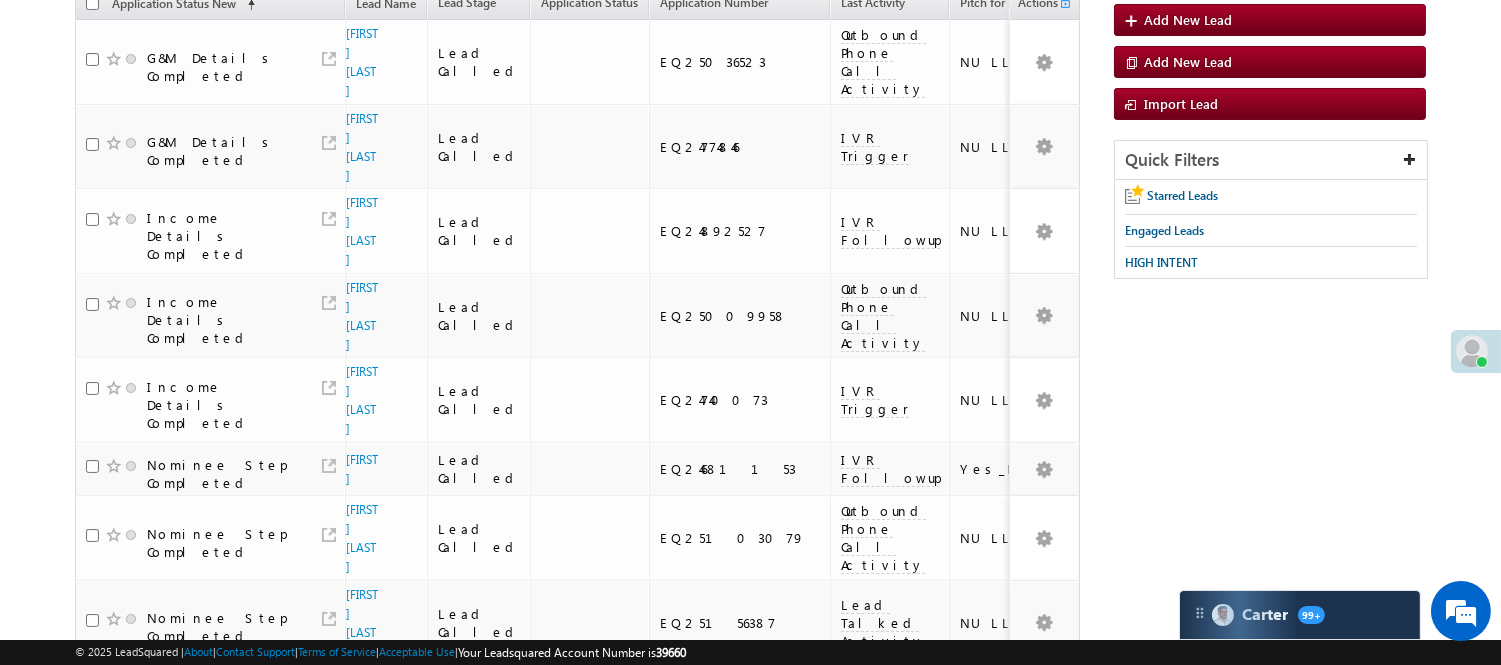 scroll, scrollTop: 0, scrollLeft: 0, axis: both 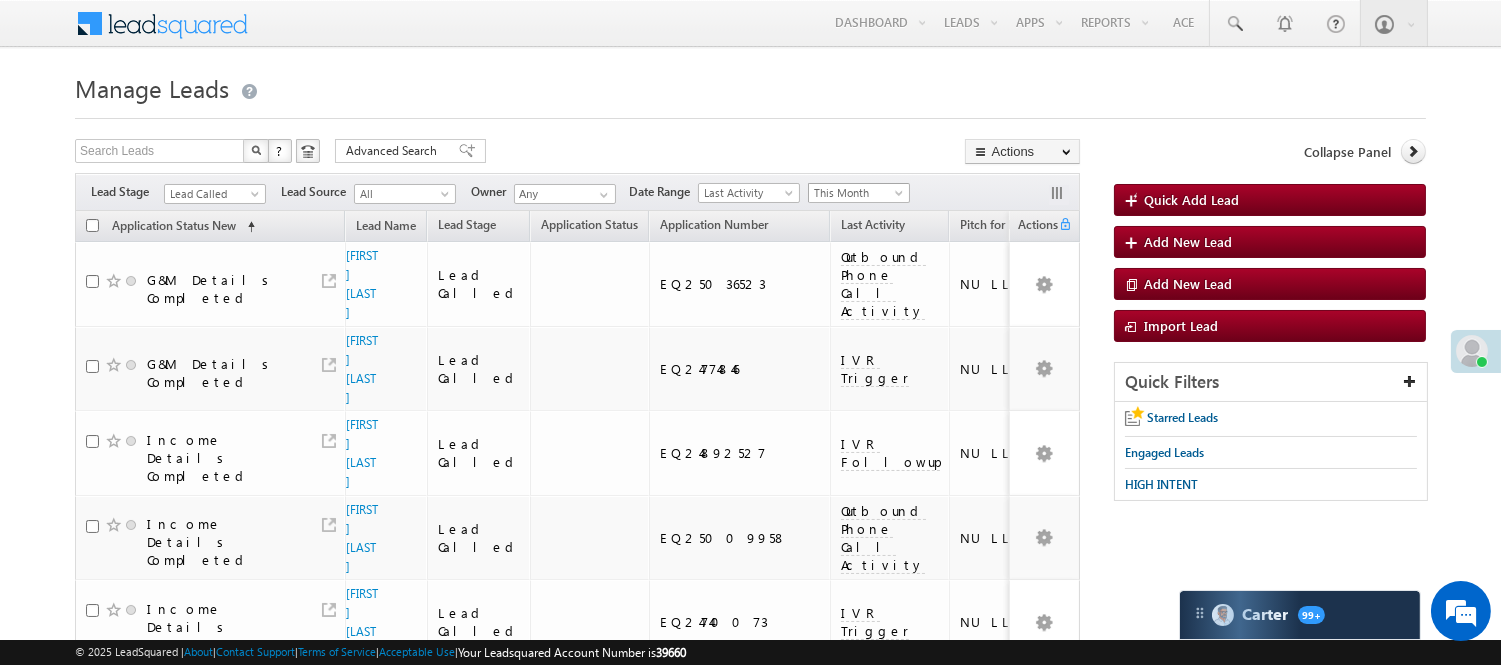 click on "This Month" at bounding box center (856, 193) 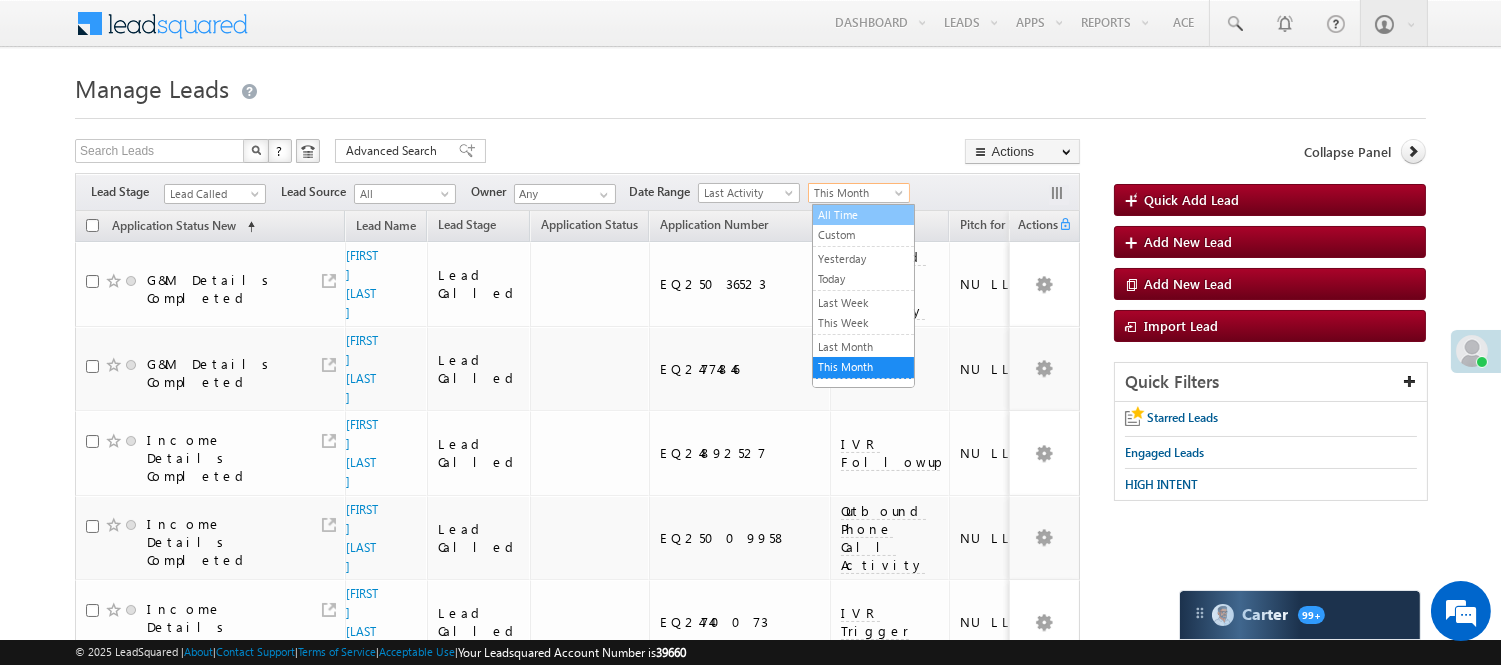 click on "All Time" at bounding box center [863, 215] 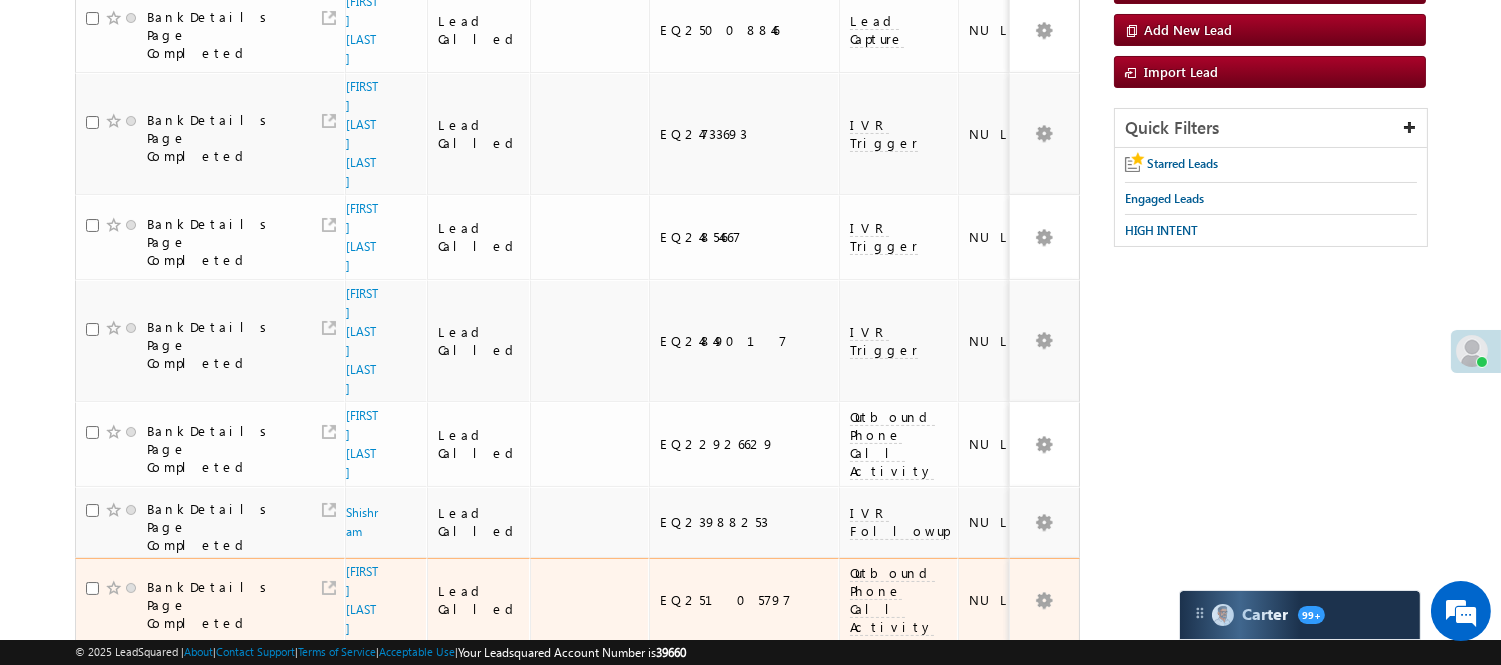 scroll, scrollTop: 222, scrollLeft: 0, axis: vertical 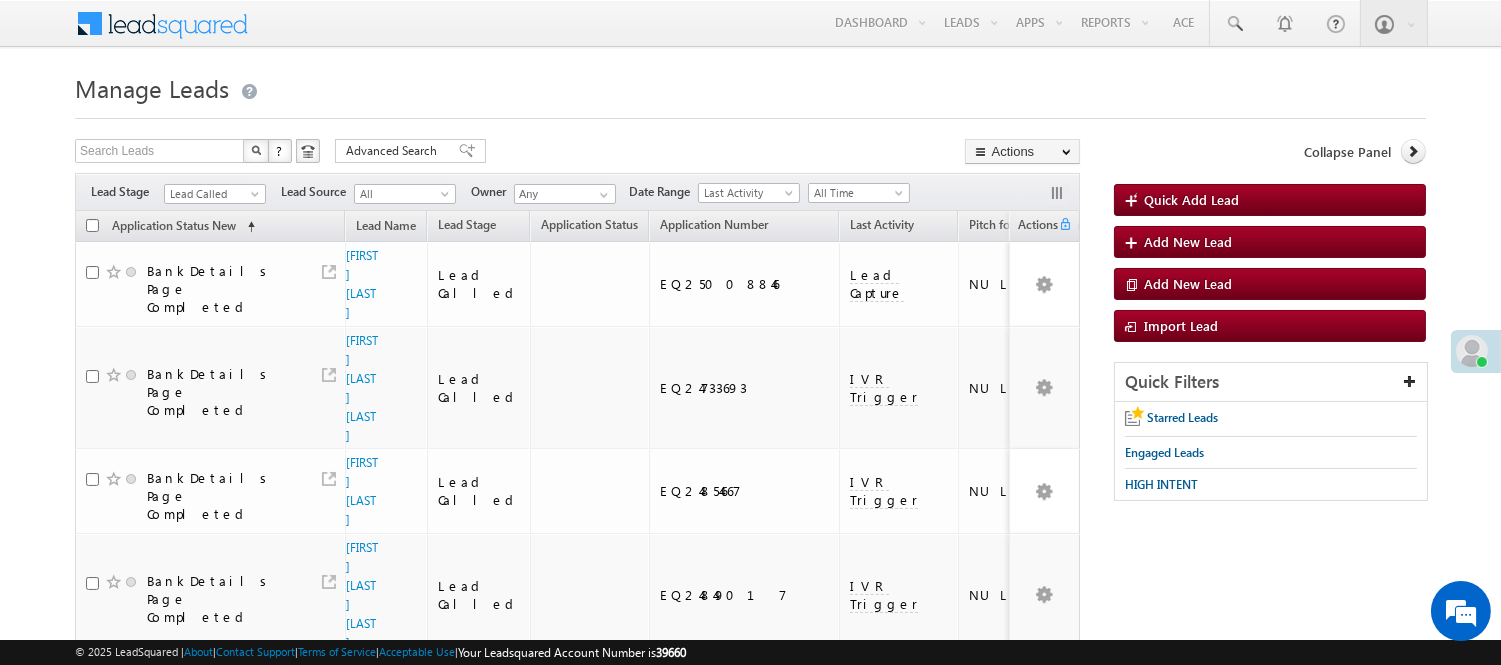 click on "Lead Called" at bounding box center [212, 194] 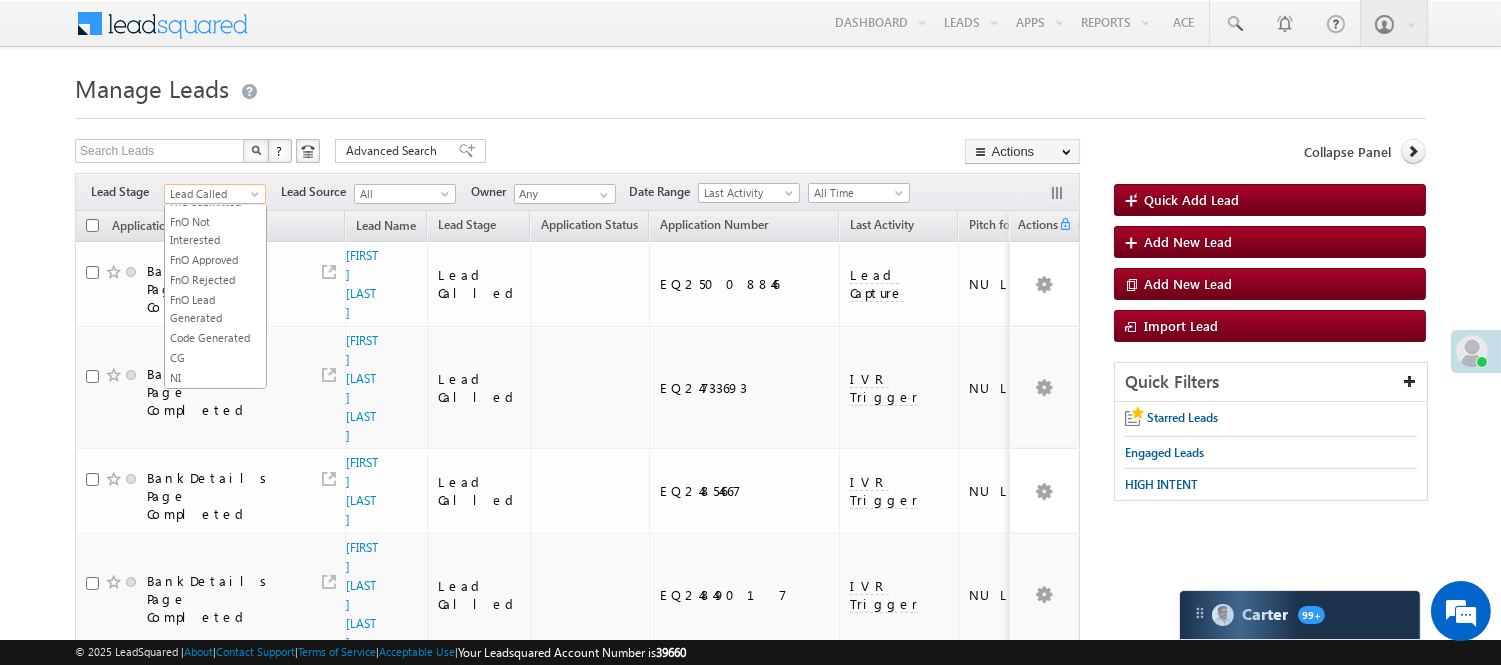 scroll, scrollTop: 52, scrollLeft: 0, axis: vertical 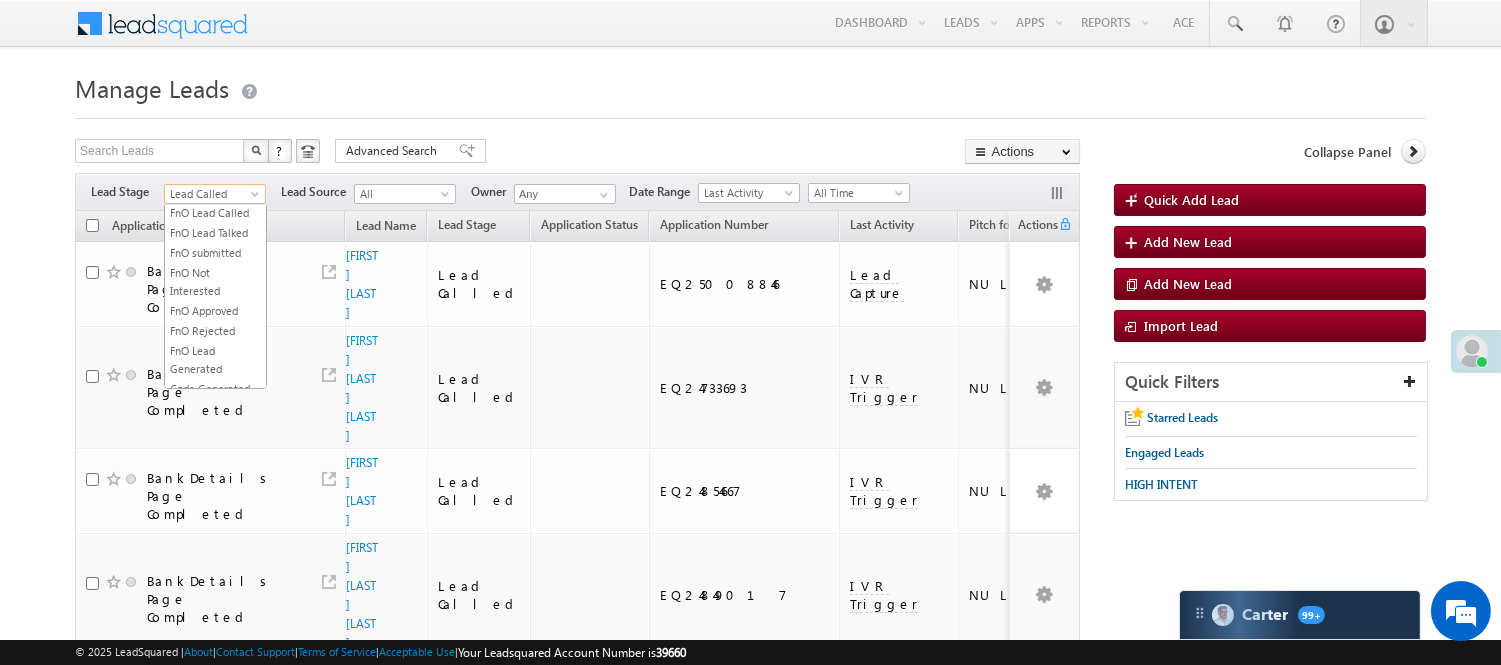 click on "Lead Talked" at bounding box center (215, 173) 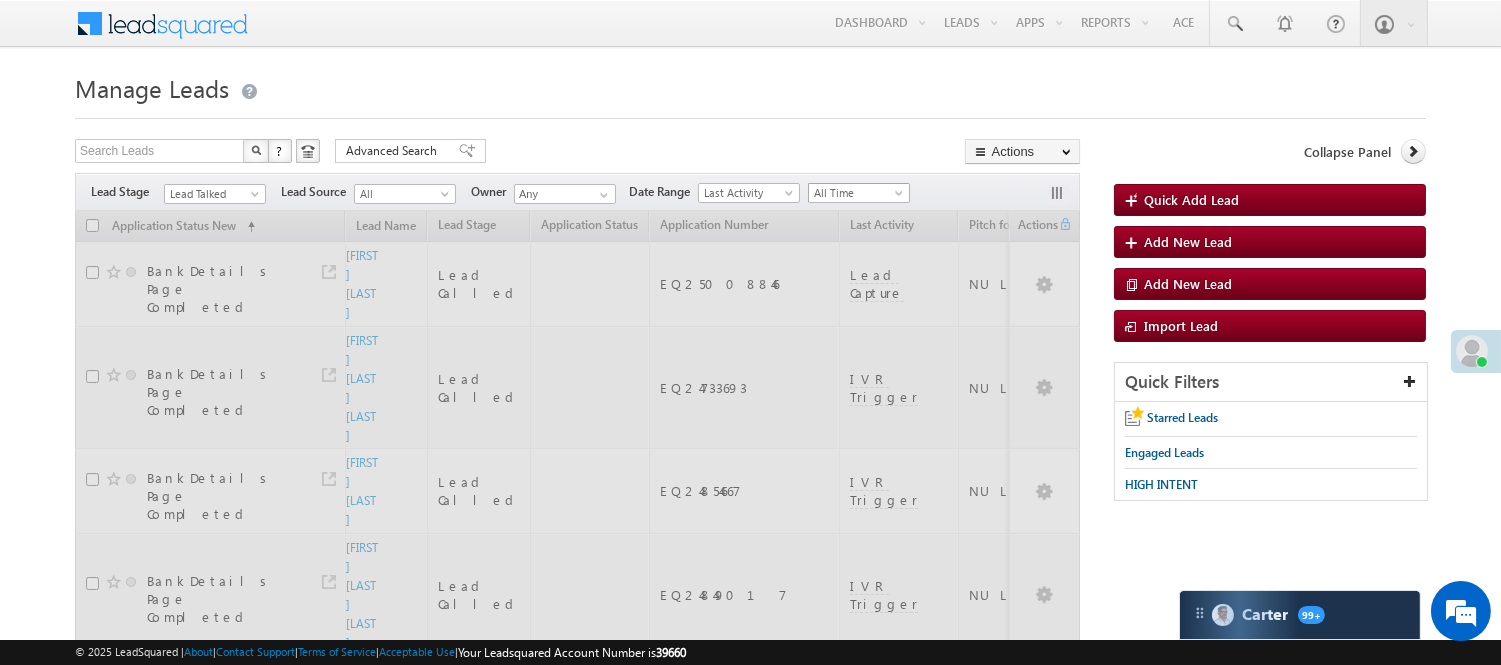 click on "All Time" at bounding box center [856, 193] 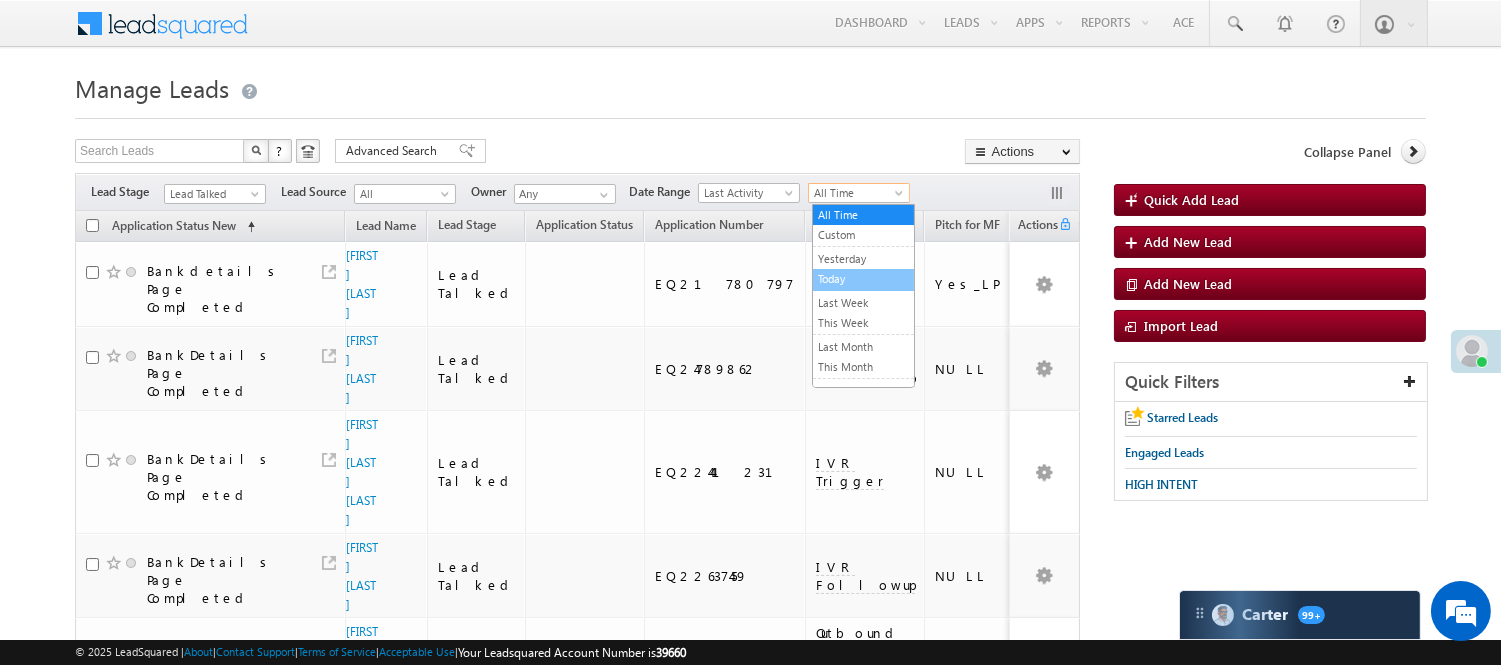 click on "Today" at bounding box center [863, 279] 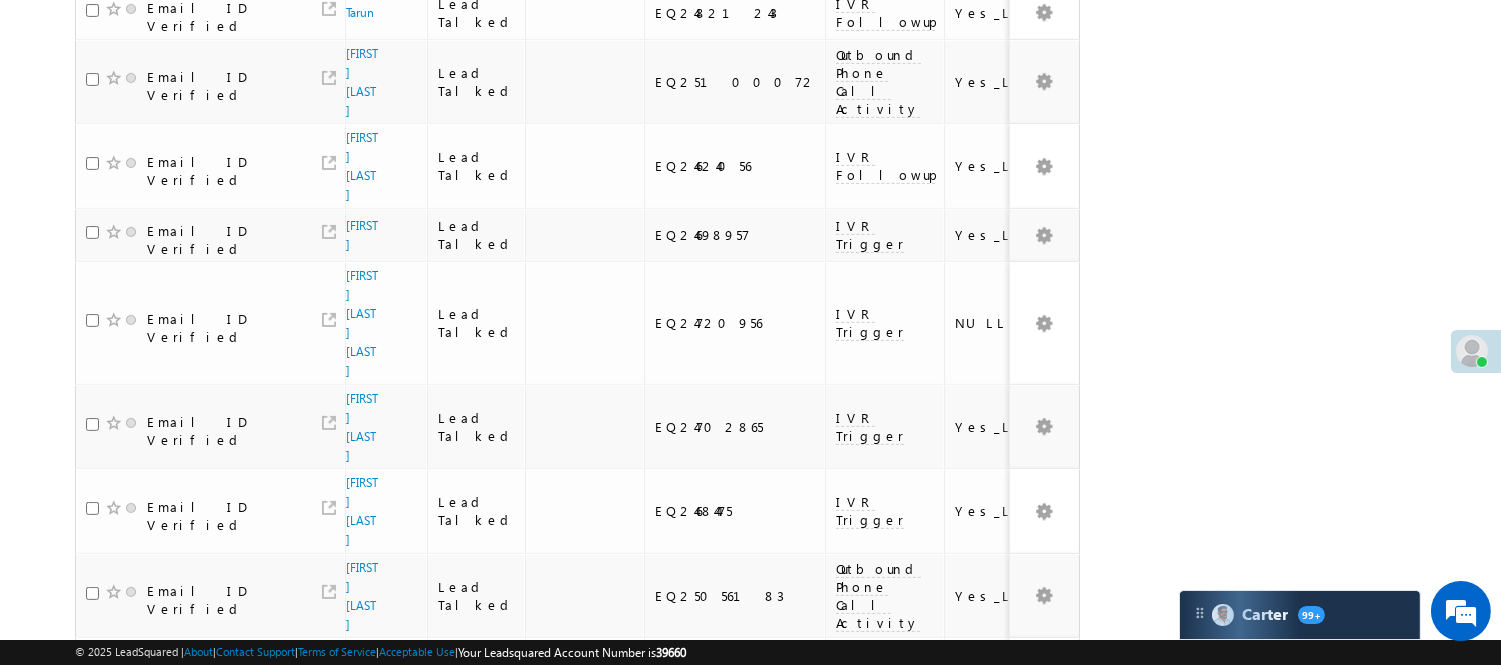 scroll, scrollTop: 1424, scrollLeft: 0, axis: vertical 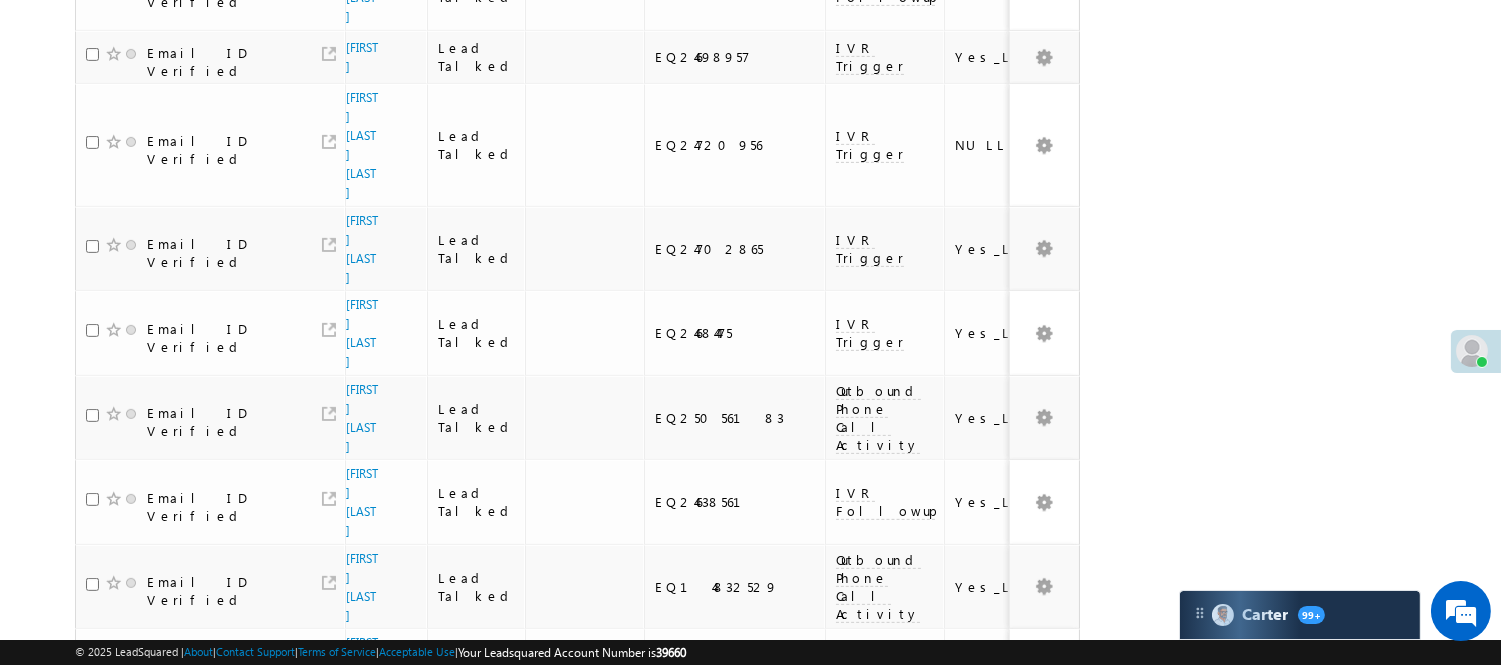 click on "3" at bounding box center (938, 921) 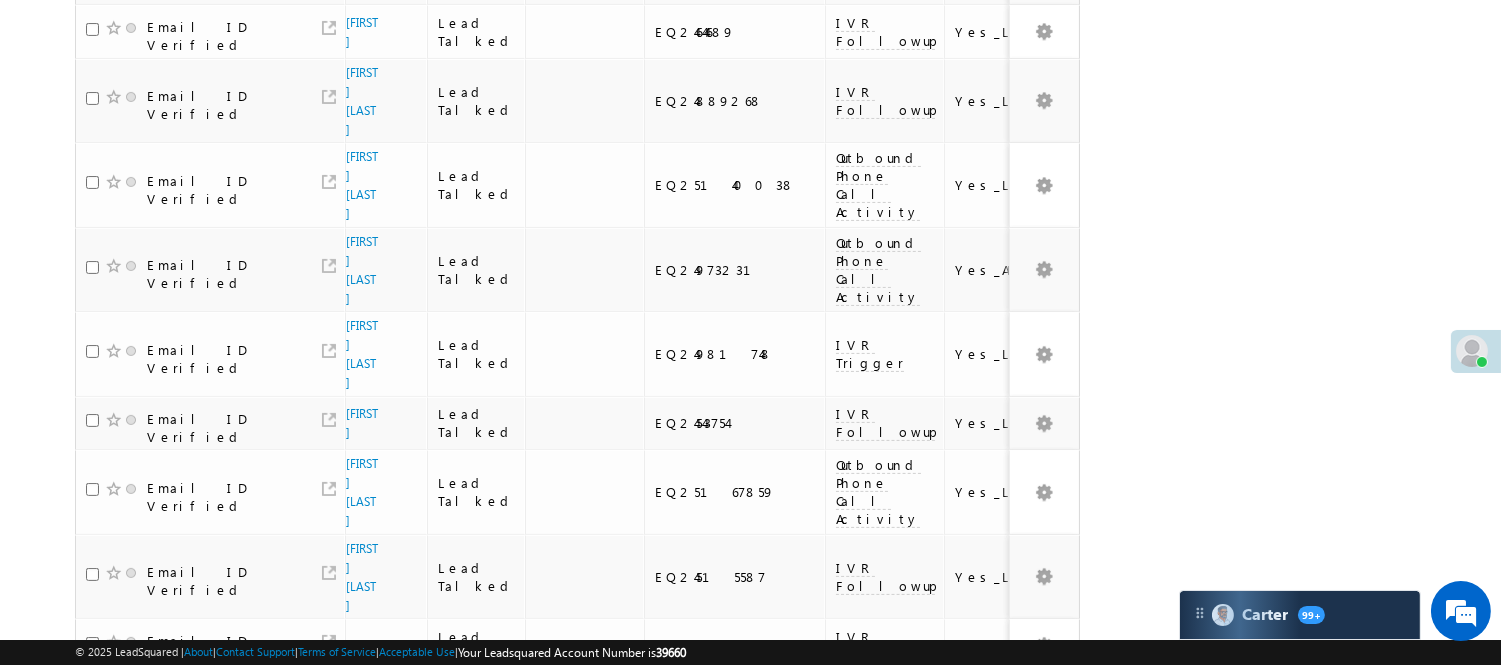 scroll, scrollTop: 1220, scrollLeft: 0, axis: vertical 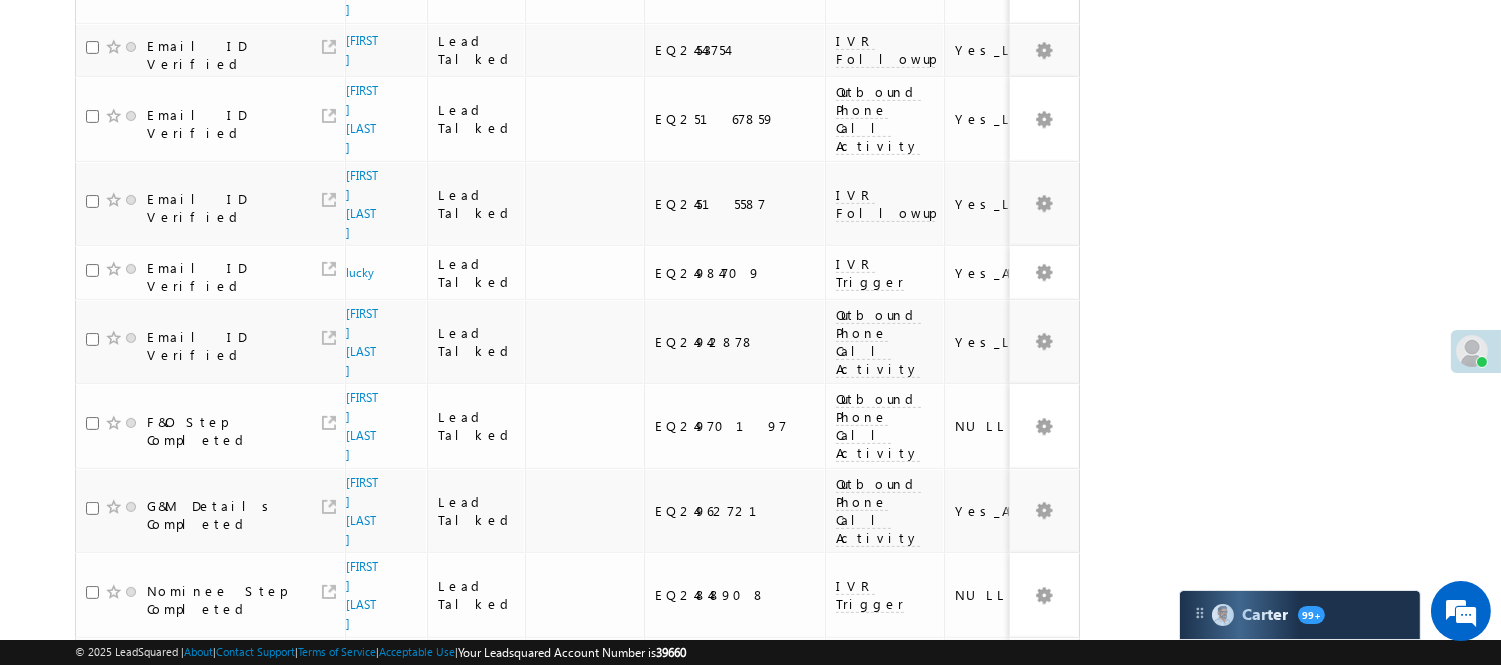 click on "3" at bounding box center (937, 1001) 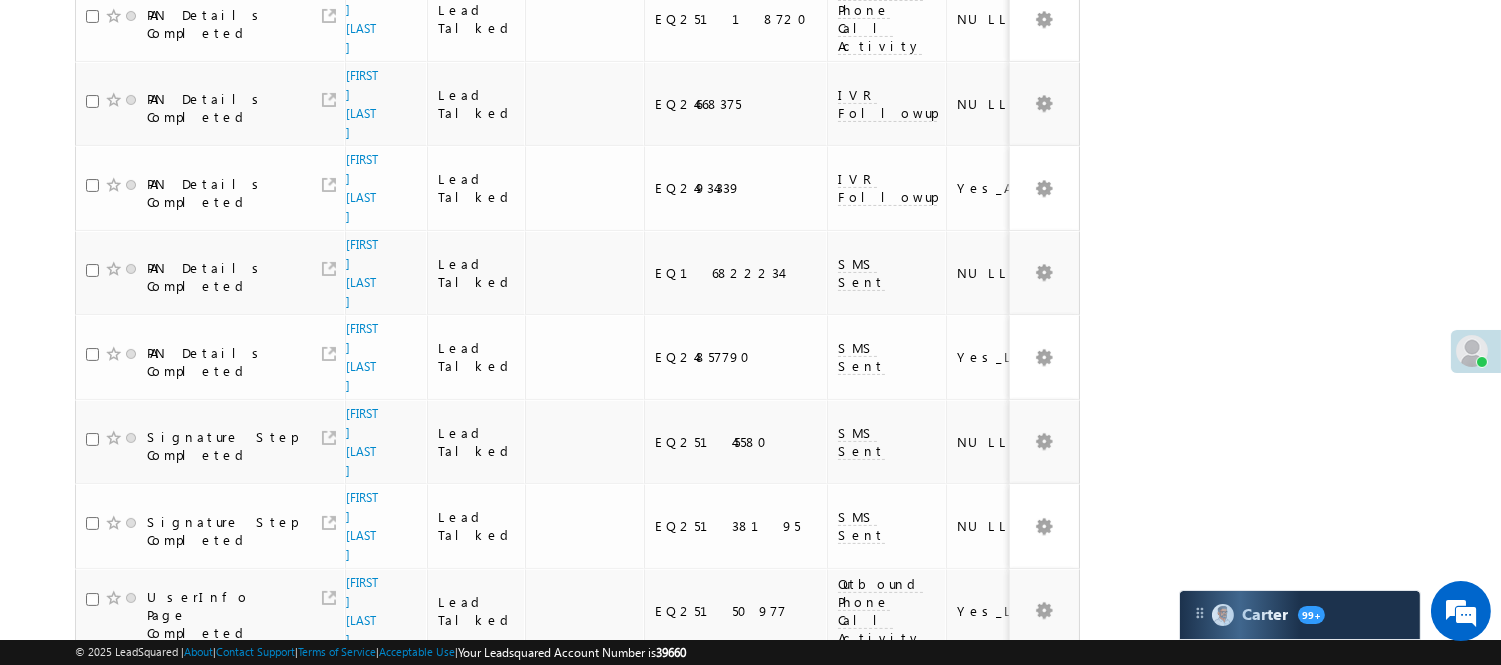 scroll, scrollTop: 664, scrollLeft: 0, axis: vertical 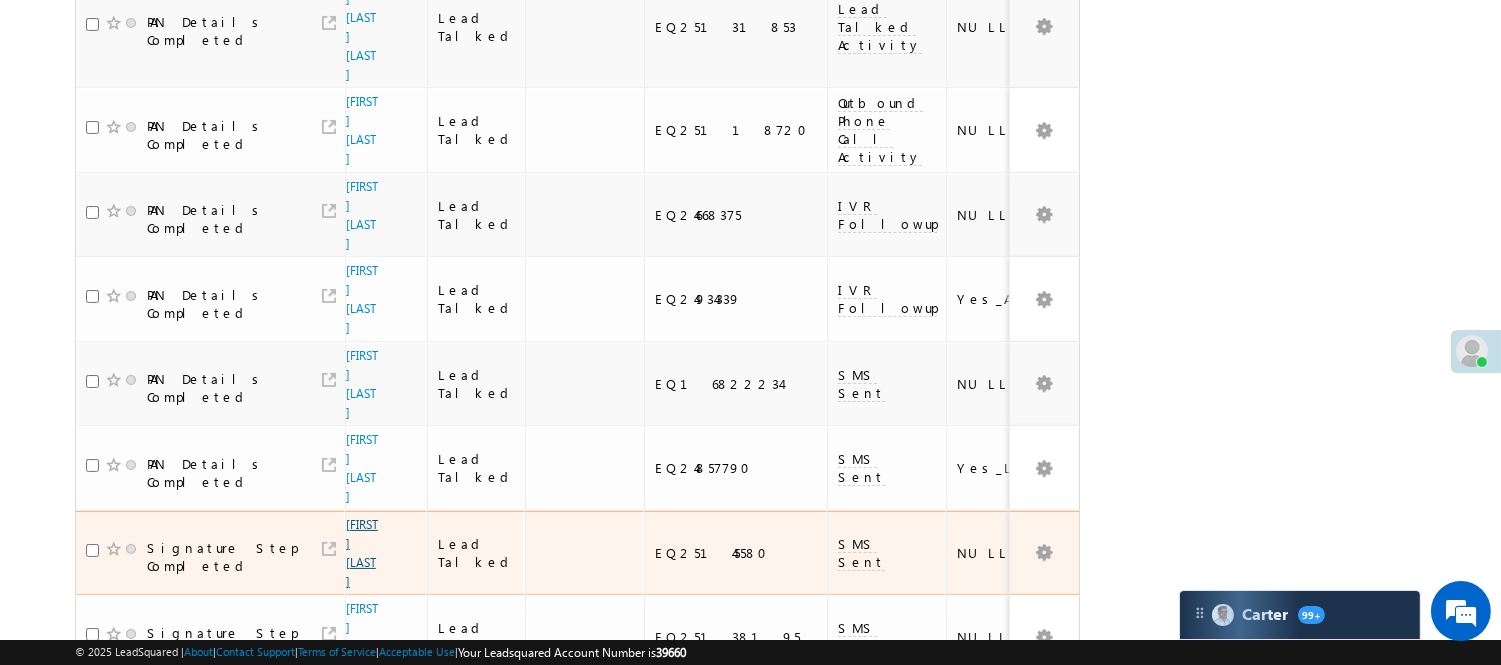 click on "Priyanka singhal" at bounding box center (362, 553) 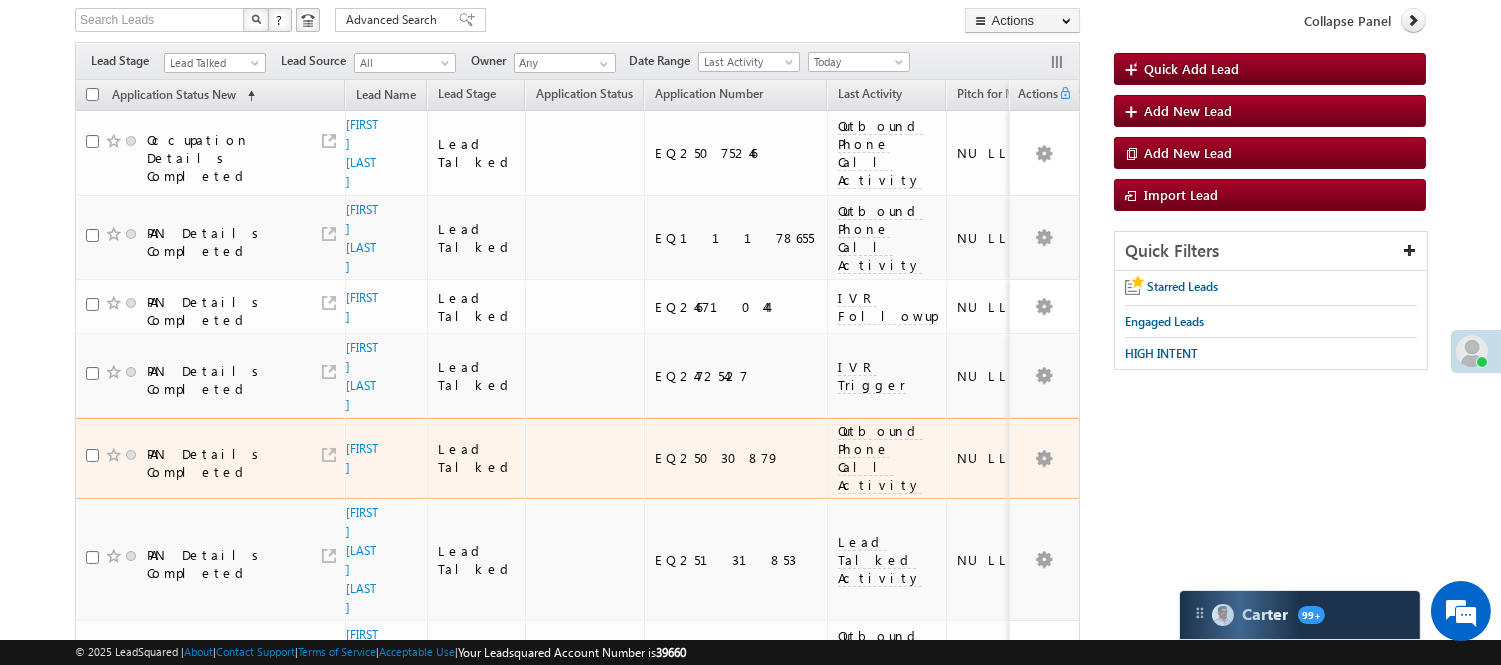 scroll, scrollTop: 0, scrollLeft: 0, axis: both 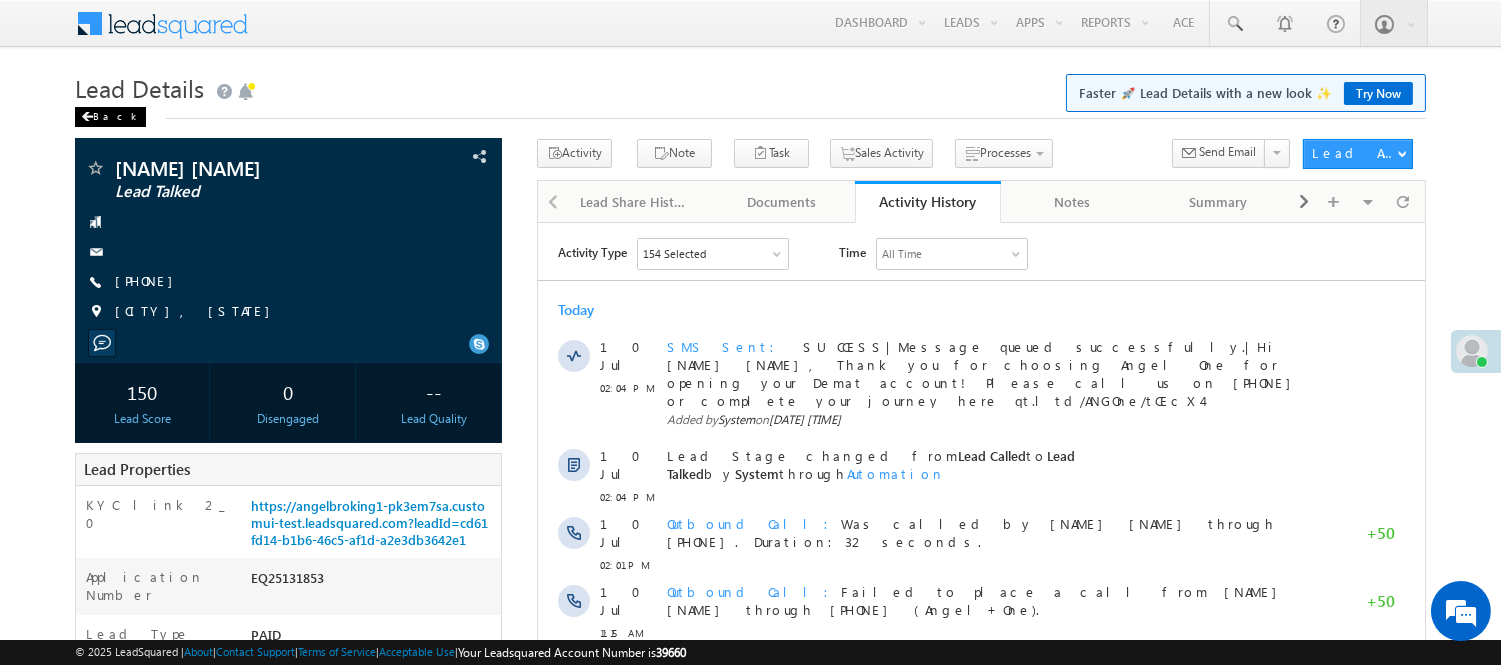 click on "Back" at bounding box center (110, 117) 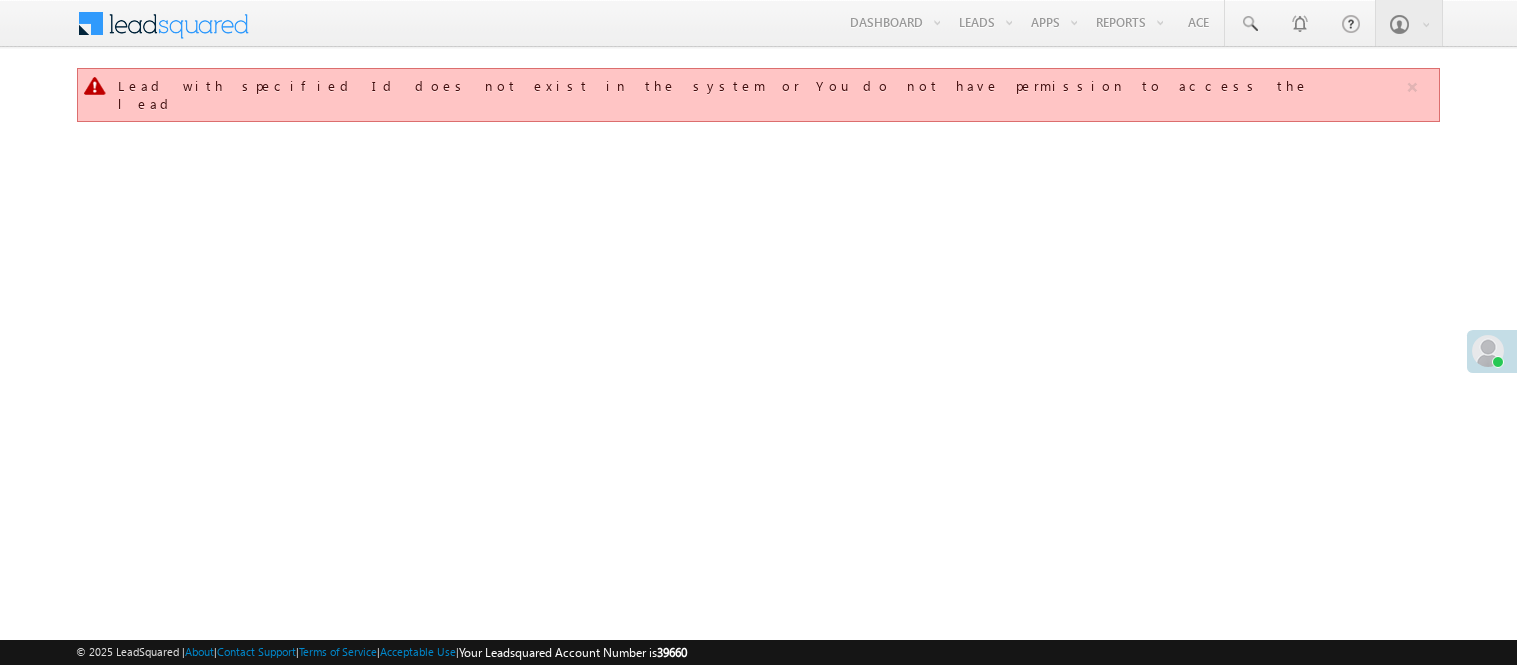 scroll, scrollTop: 0, scrollLeft: 0, axis: both 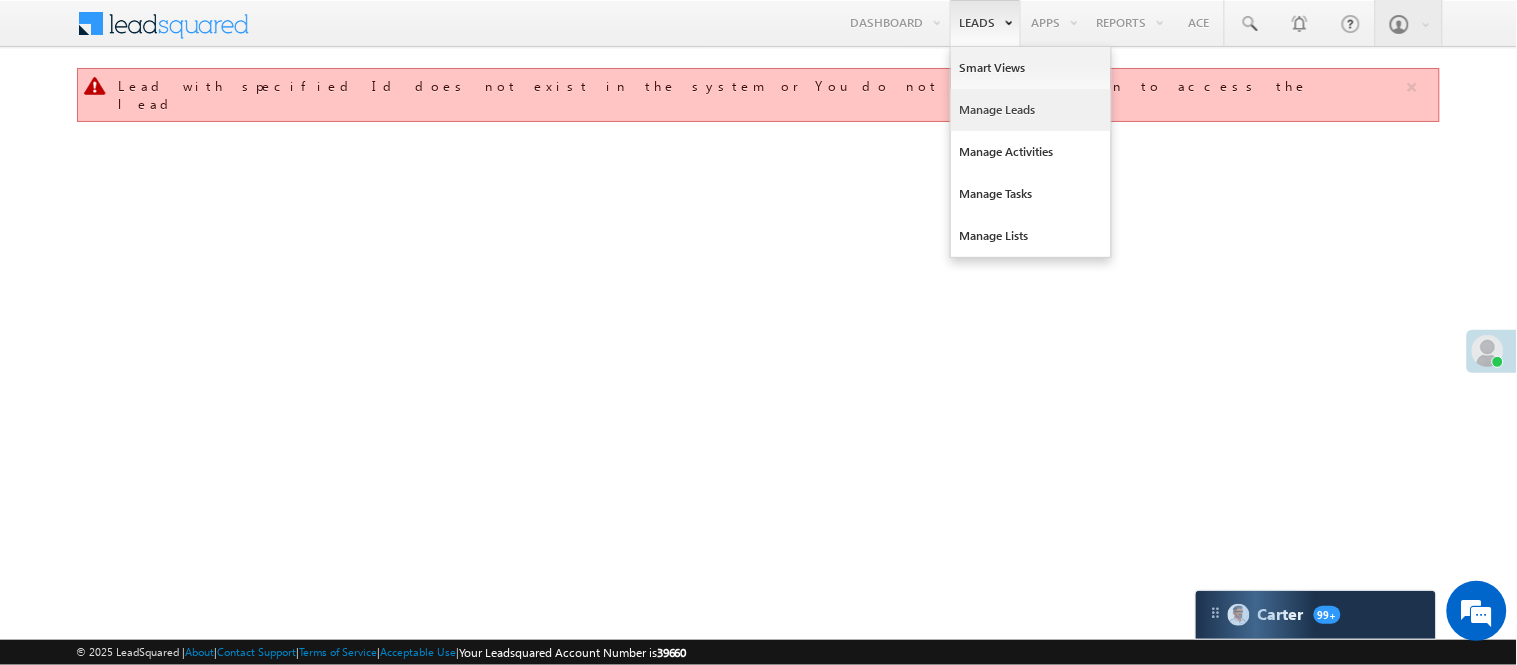 click on "Manage Leads" at bounding box center [1031, 110] 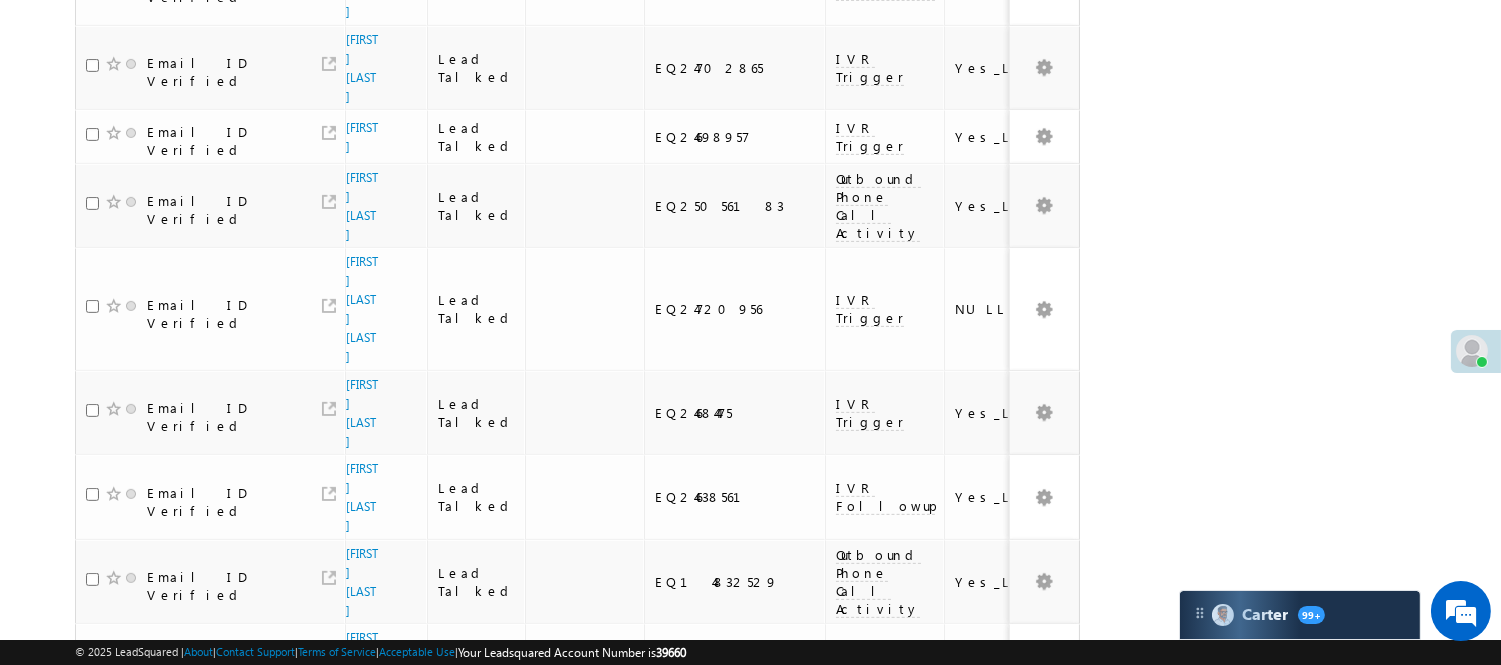 scroll, scrollTop: 1424, scrollLeft: 0, axis: vertical 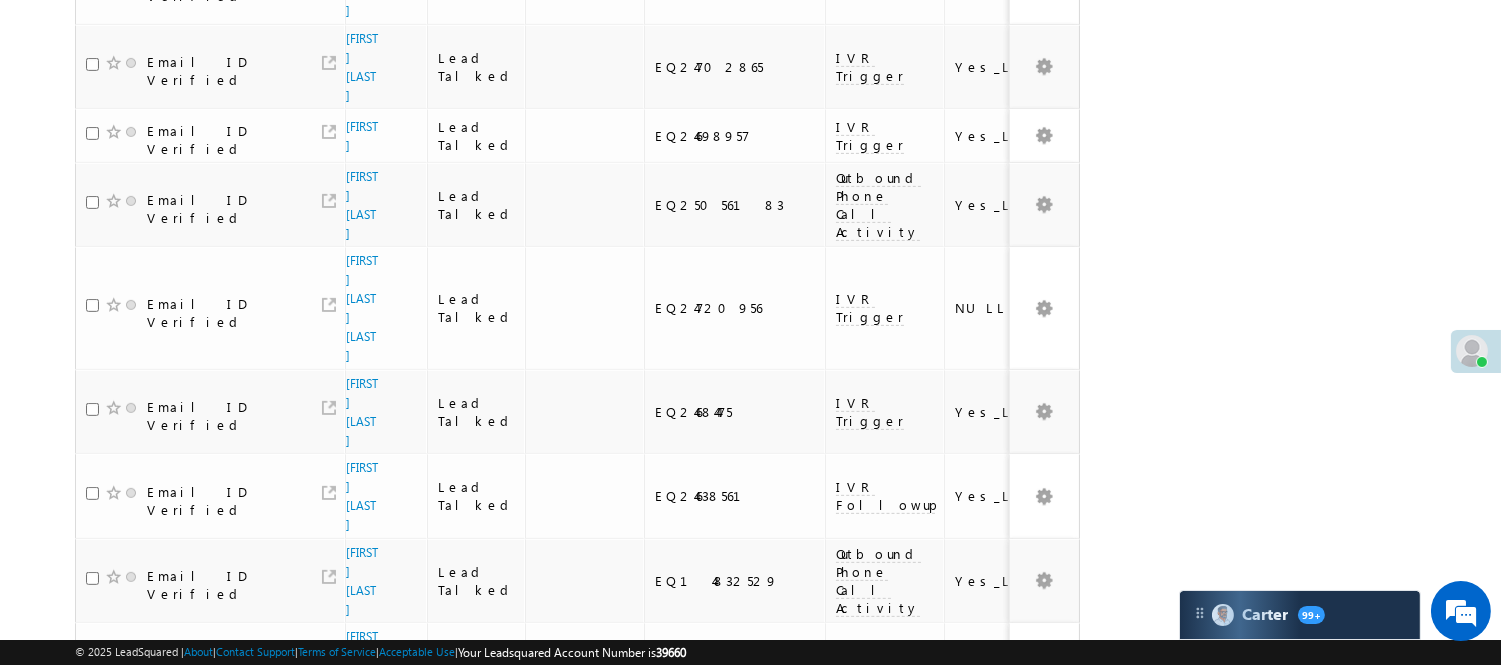 click on "3" at bounding box center (938, 915) 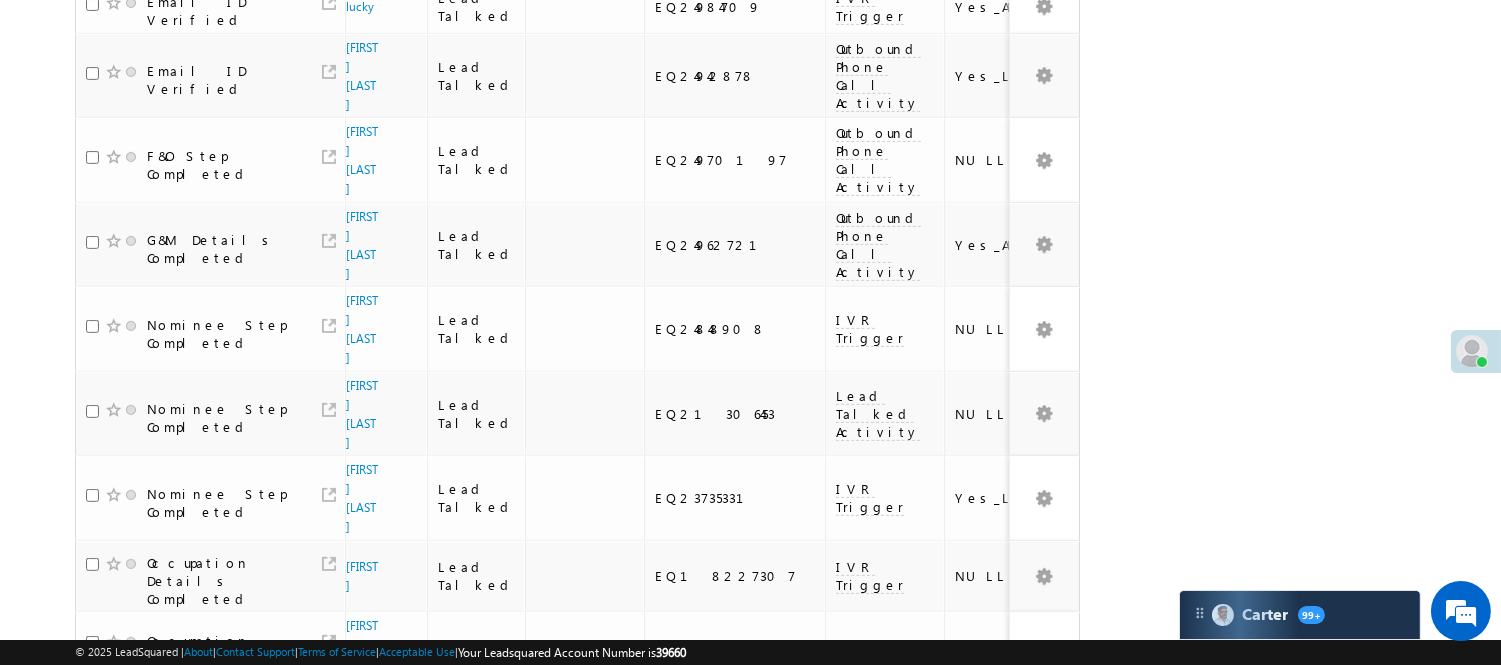 scroll, scrollTop: 1220, scrollLeft: 0, axis: vertical 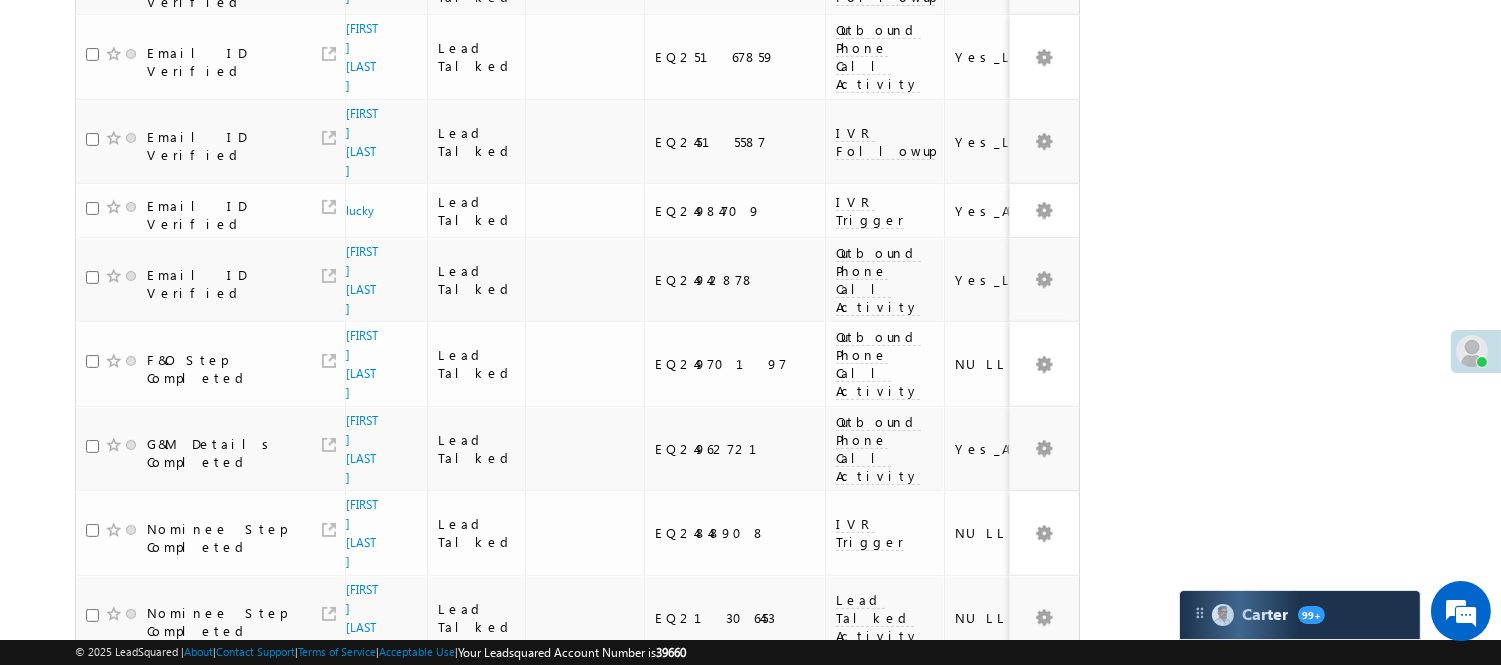 click on "4" at bounding box center [978, 939] 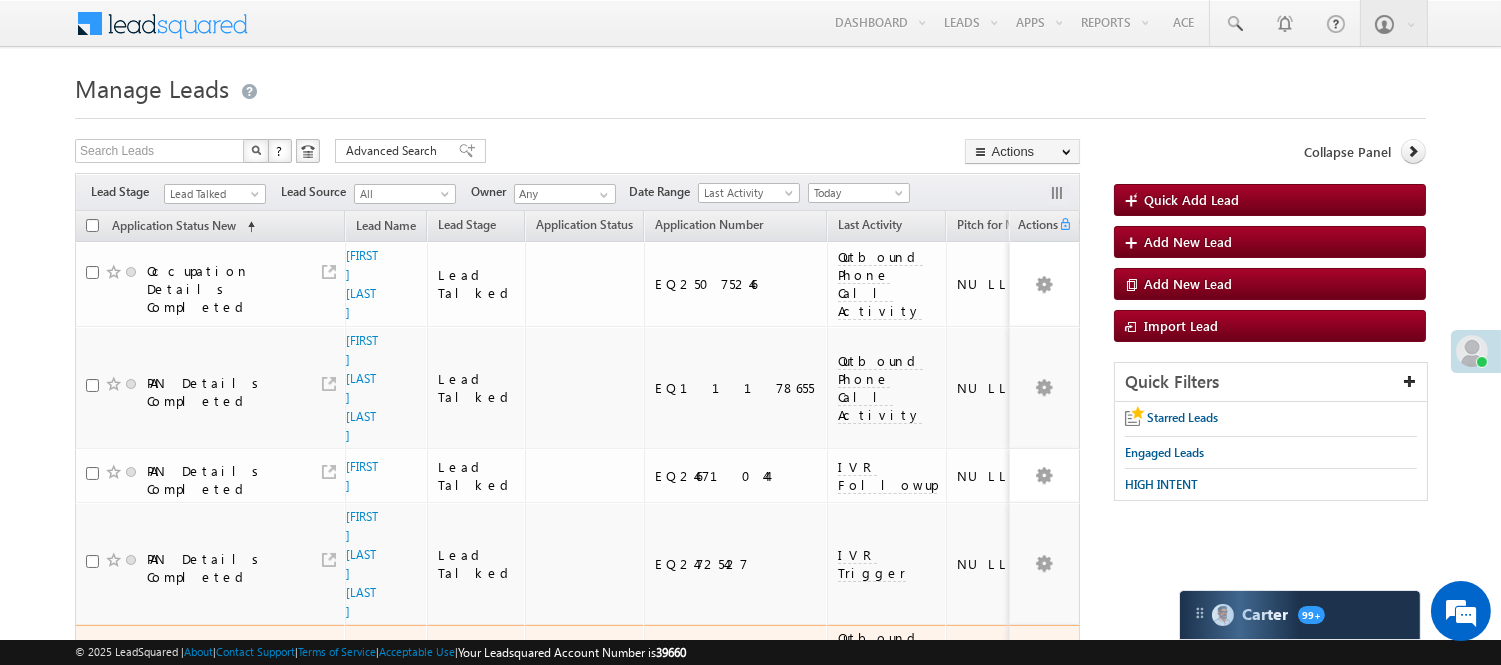 scroll, scrollTop: 222, scrollLeft: 0, axis: vertical 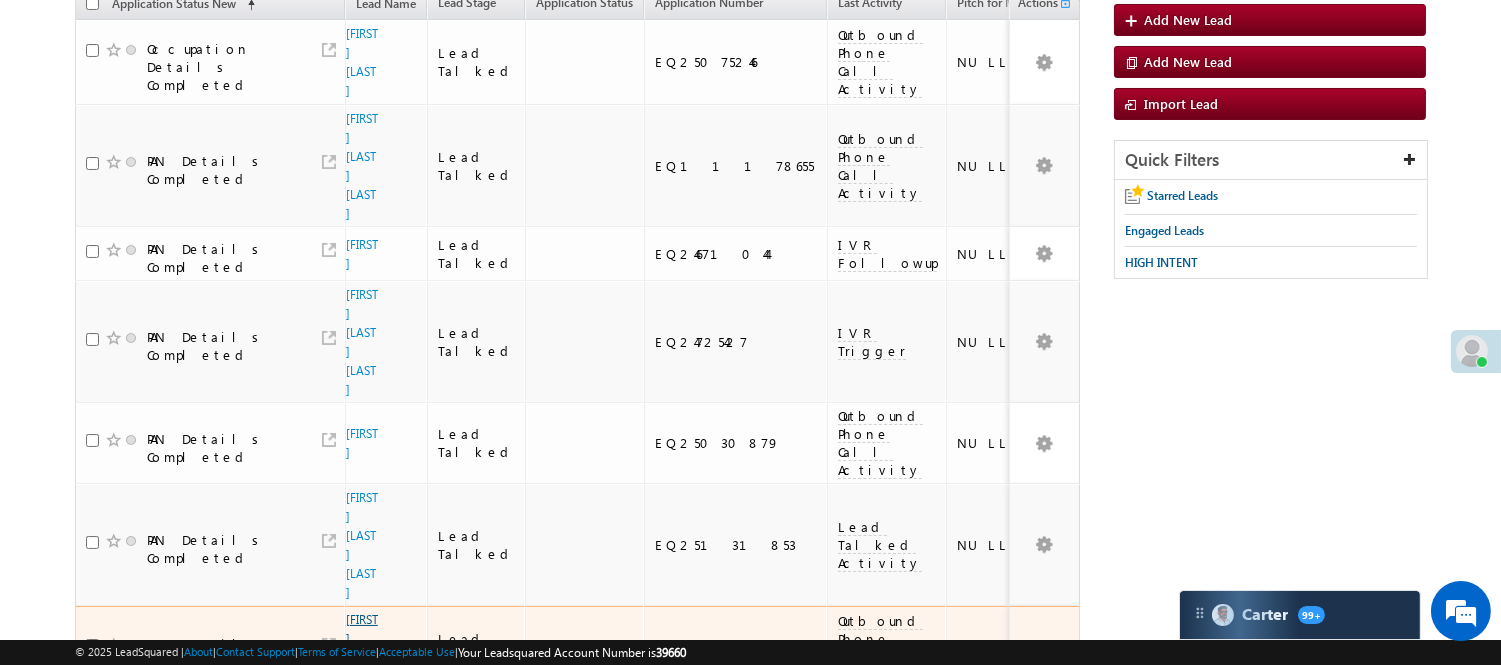 click on "Gurupreet Singh" at bounding box center (362, 648) 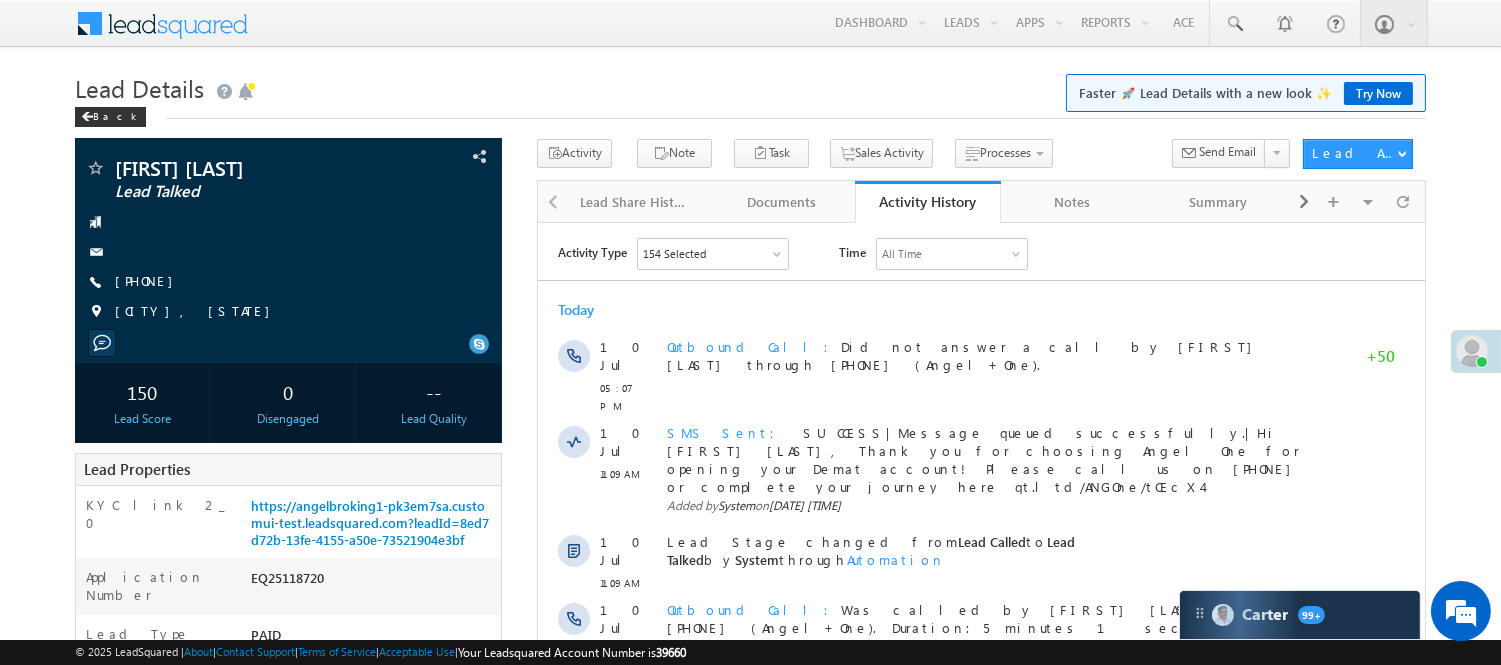 scroll, scrollTop: 0, scrollLeft: 0, axis: both 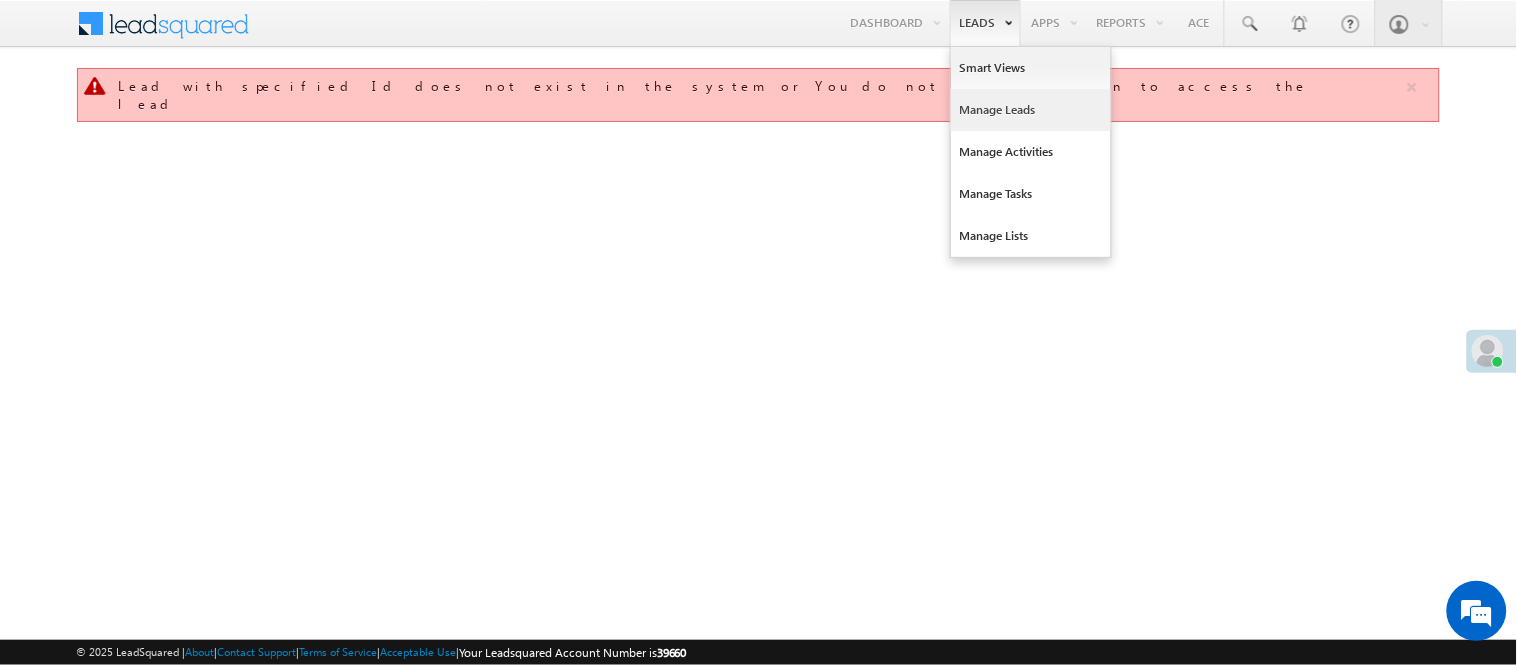 click on "Manage Leads" at bounding box center (1031, 110) 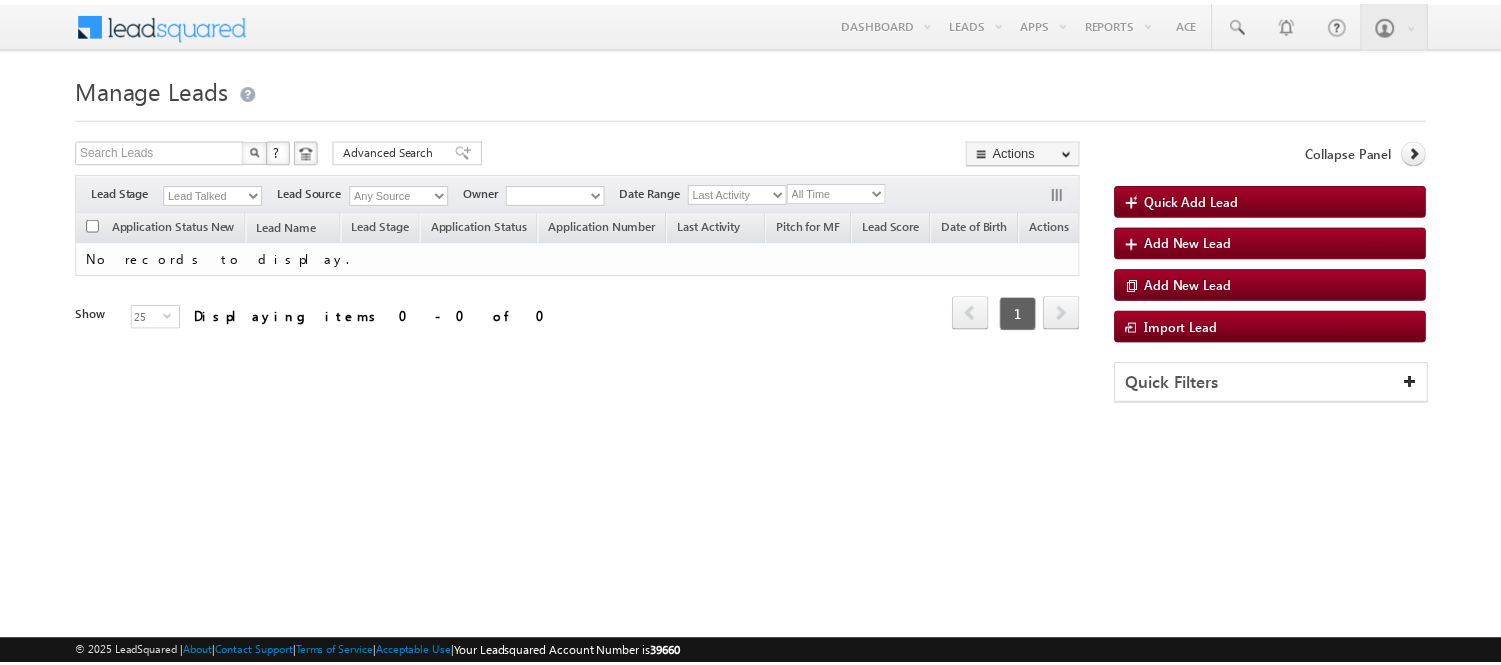 scroll, scrollTop: 0, scrollLeft: 0, axis: both 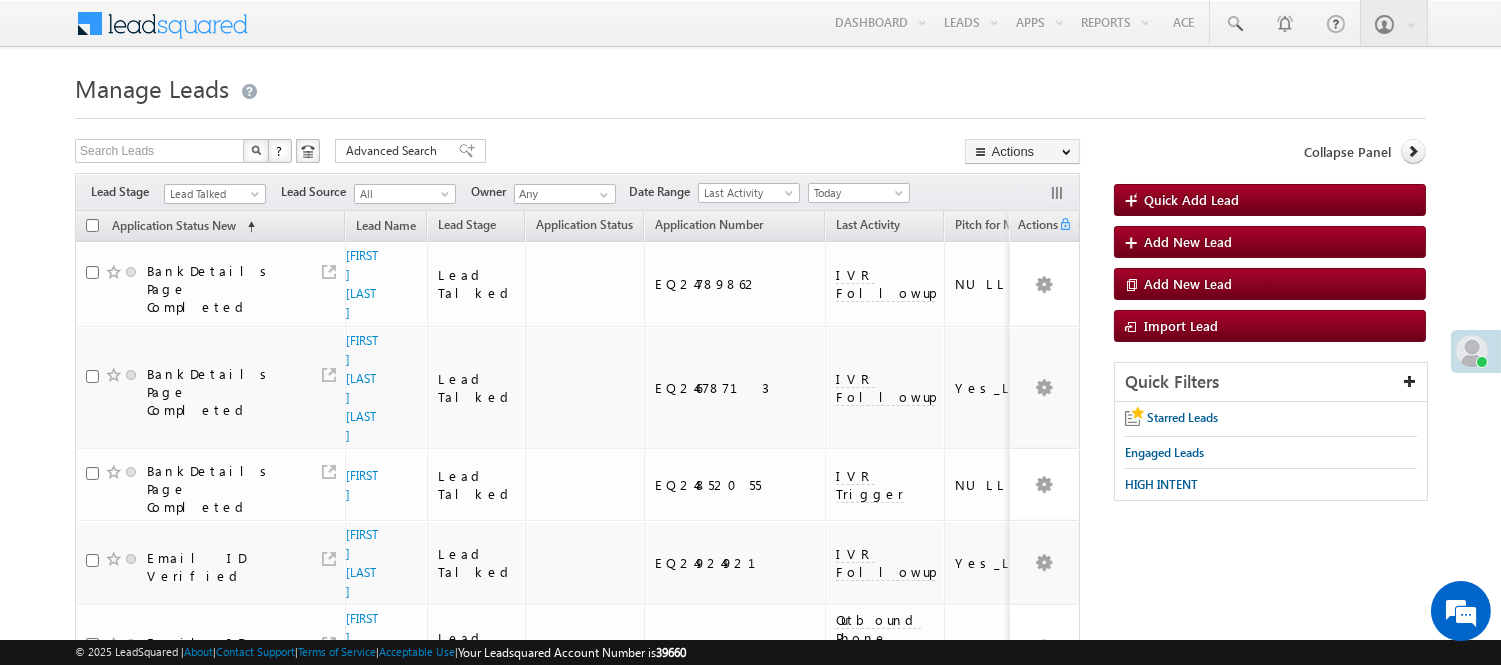 click on "Filters
Lead Stage
Lead Talked Lead Talked
Lead Source
All All
Owner
Any Any
Date Range" at bounding box center (577, 192) 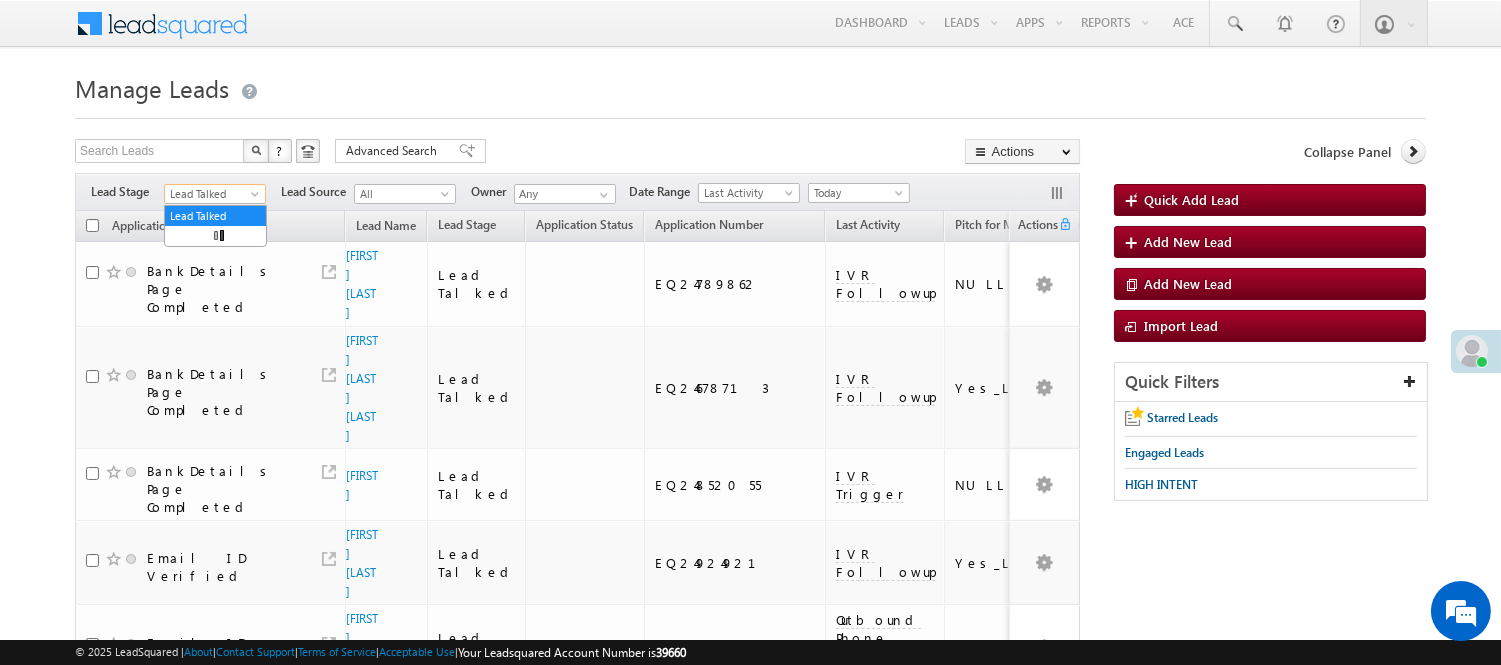 click on "Lead Talked" at bounding box center [215, 191] 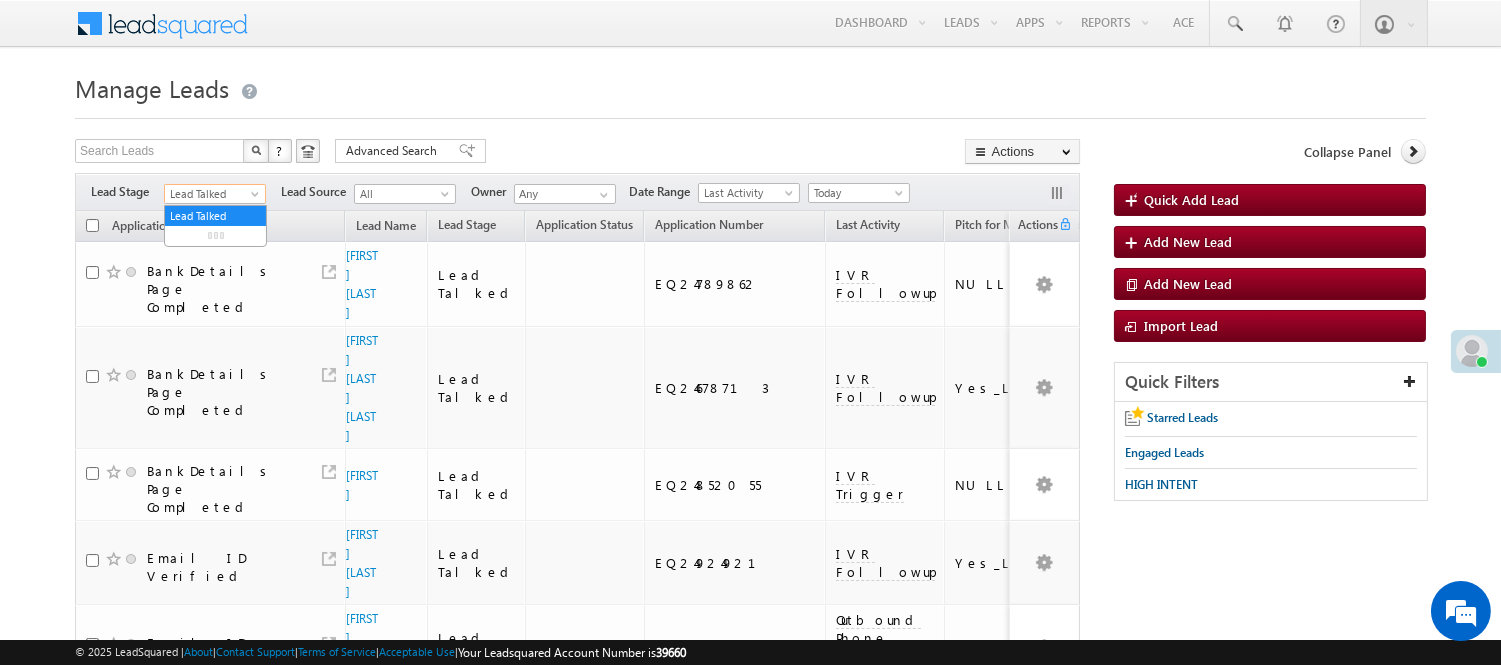 click on "Lead Talked" at bounding box center (212, 194) 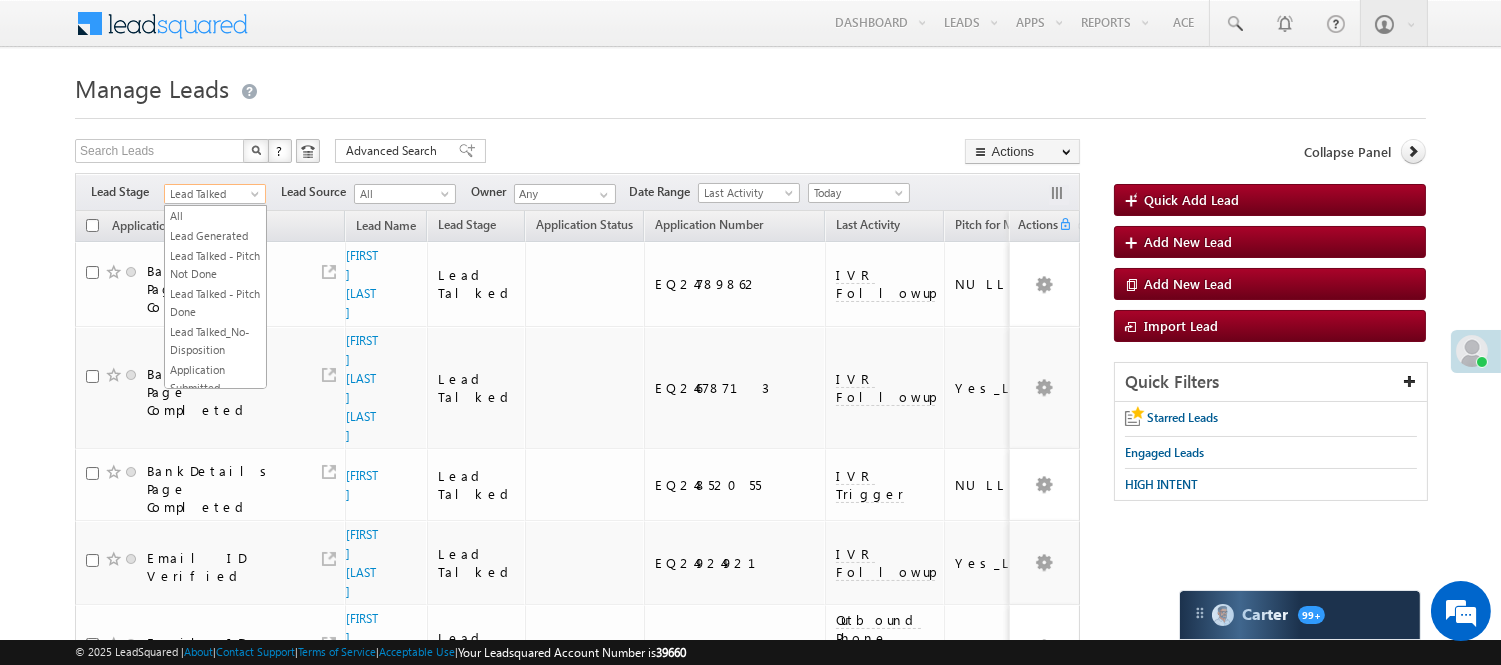 click on "Lead Talked" at bounding box center [212, 194] 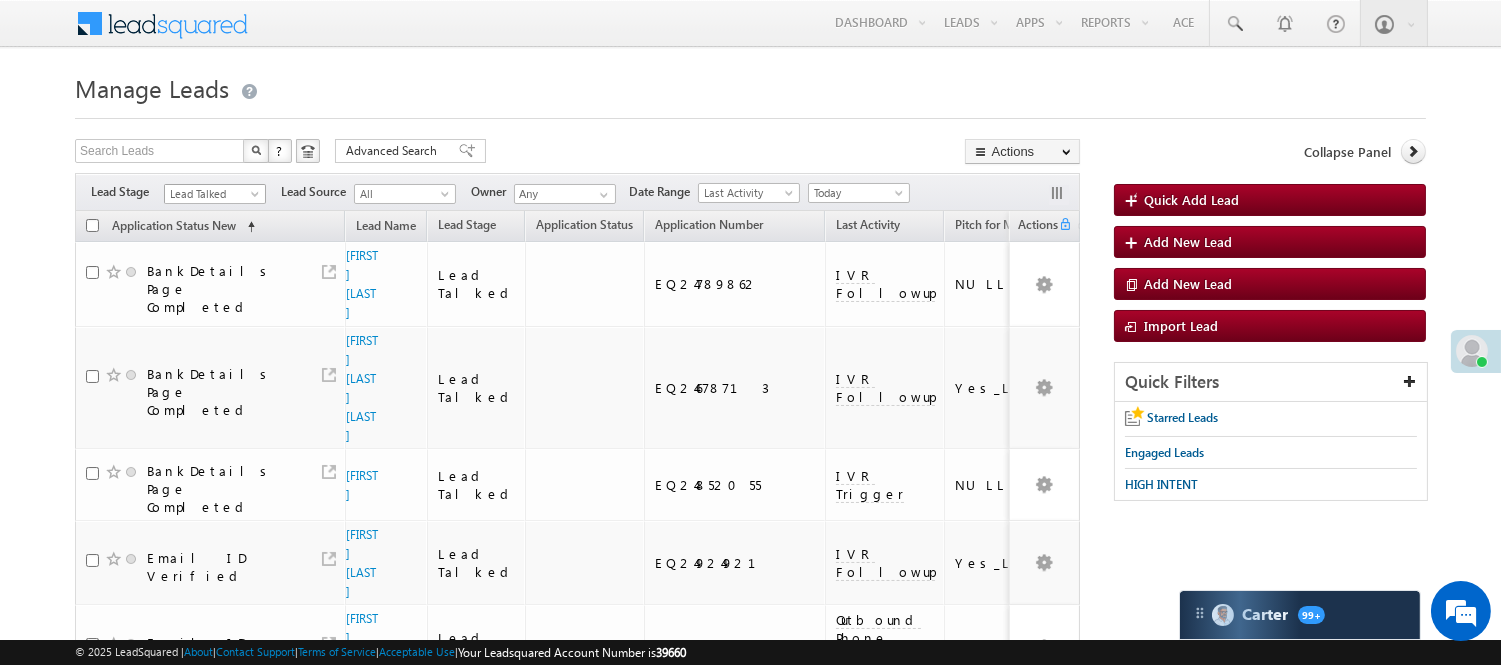 click on "Lead Talked" at bounding box center (212, 194) 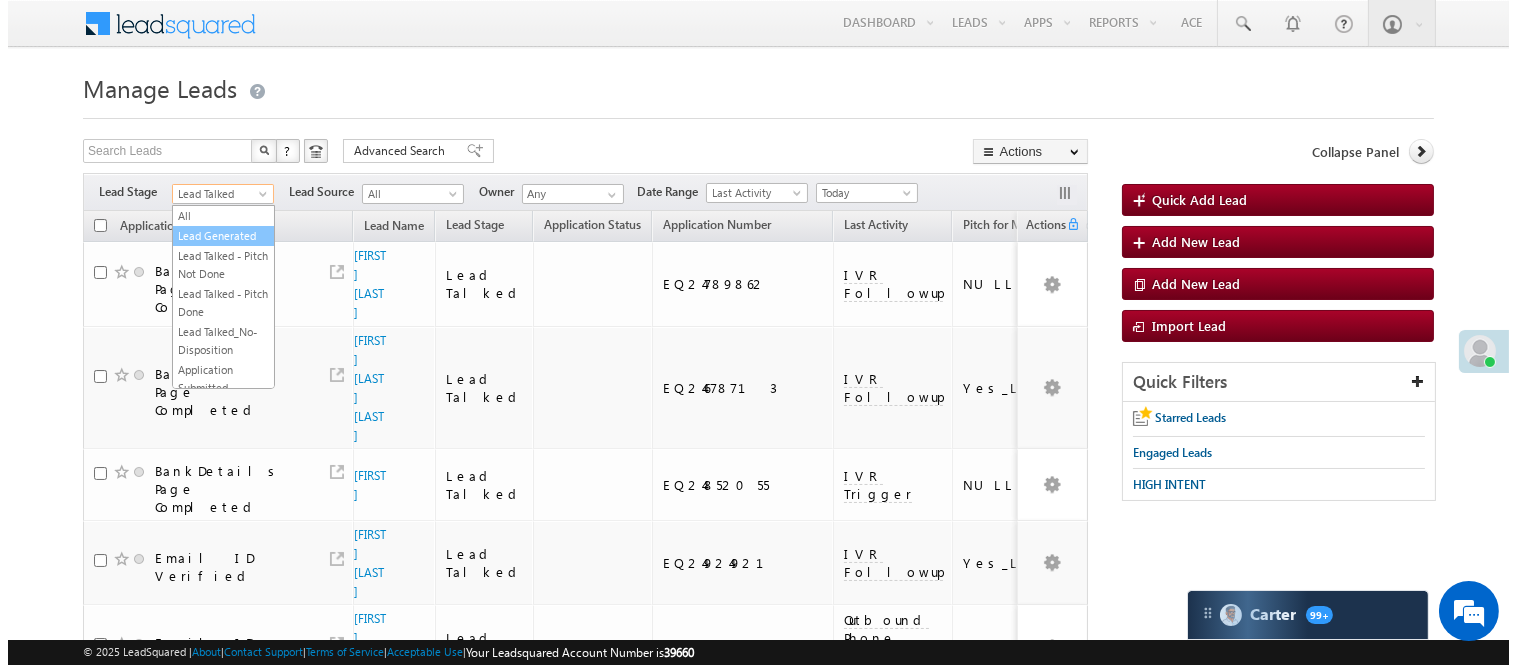 scroll, scrollTop: 0, scrollLeft: 0, axis: both 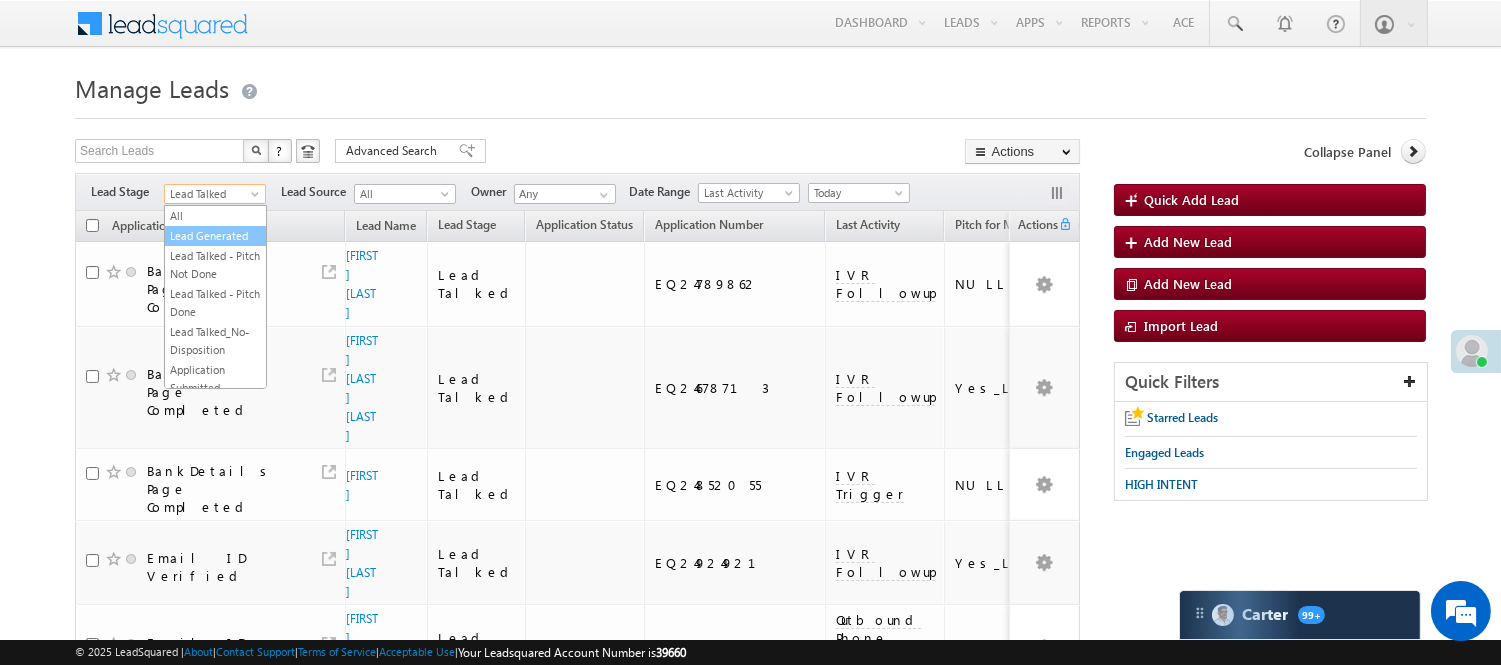 drag, startPoint x: 232, startPoint y: 263, endPoint x: 228, endPoint y: 244, distance: 19.416489 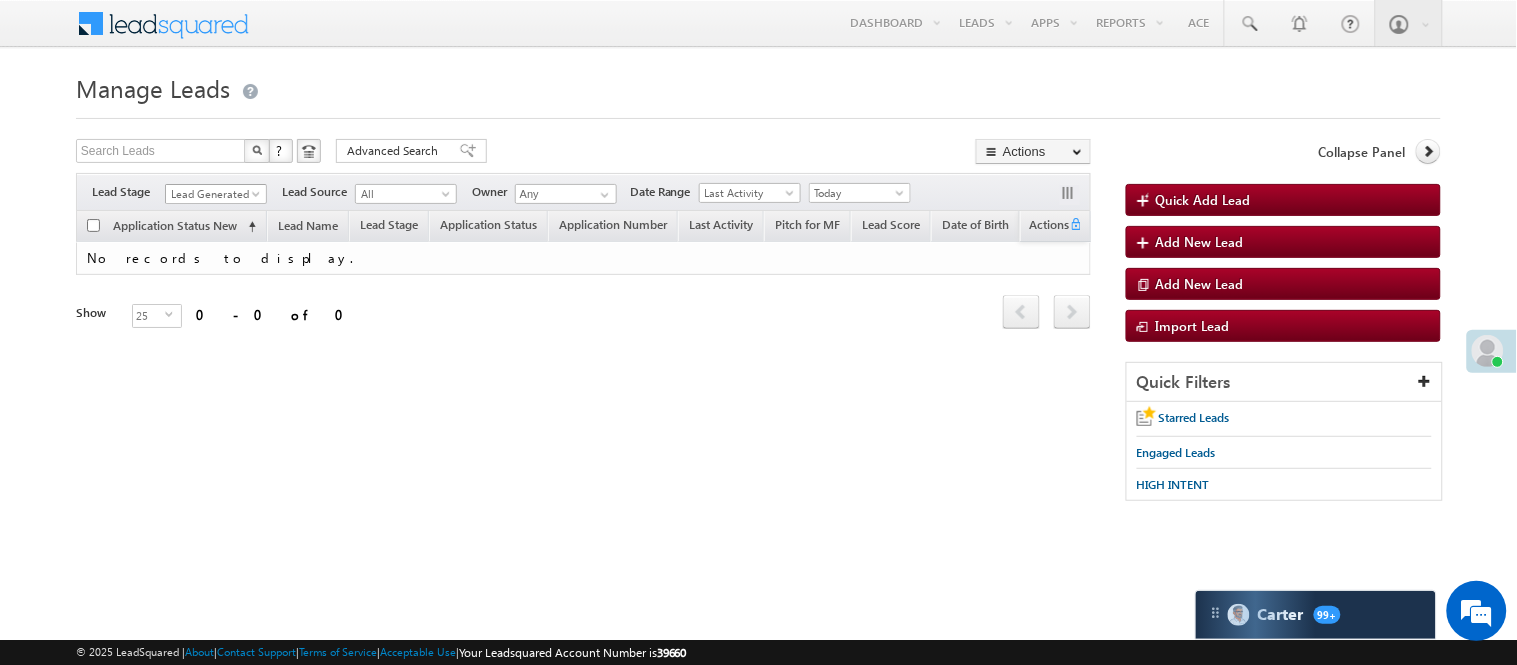 scroll, scrollTop: 0, scrollLeft: 0, axis: both 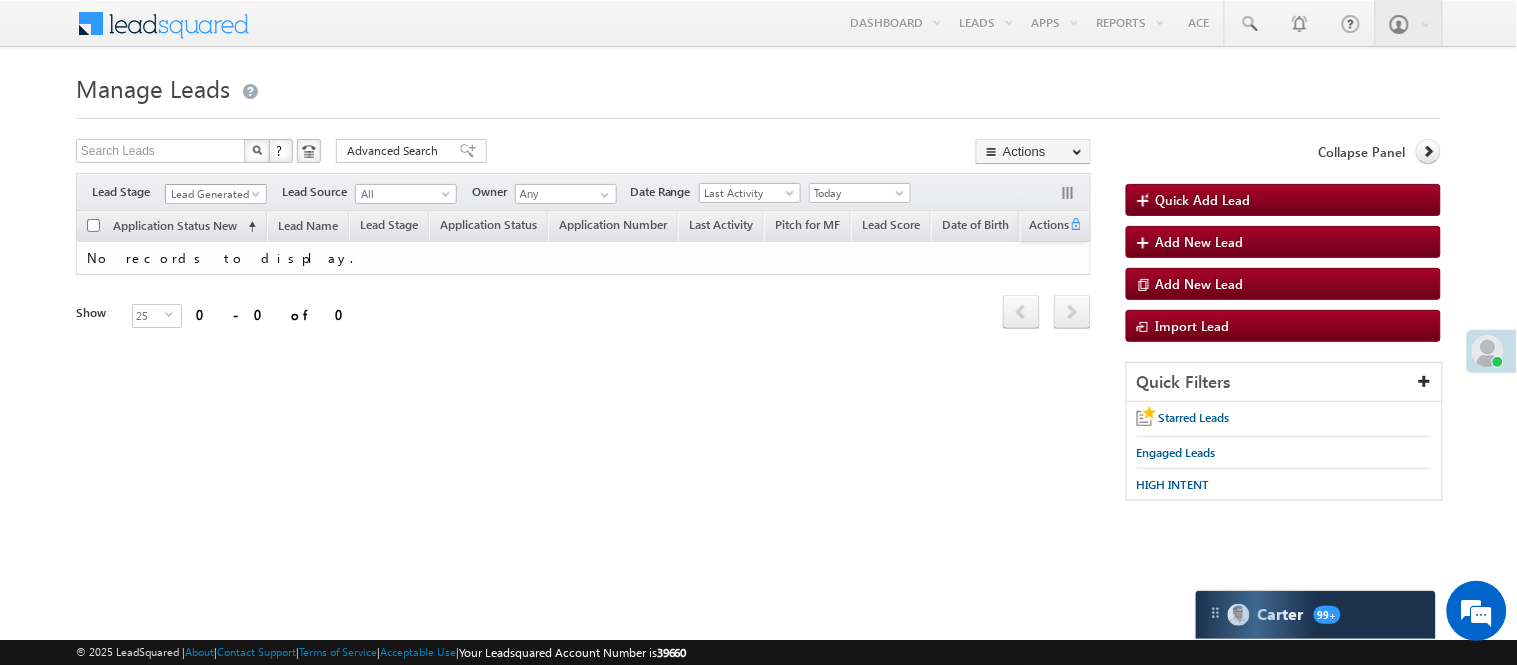 click on "Lead Generated" at bounding box center (213, 194) 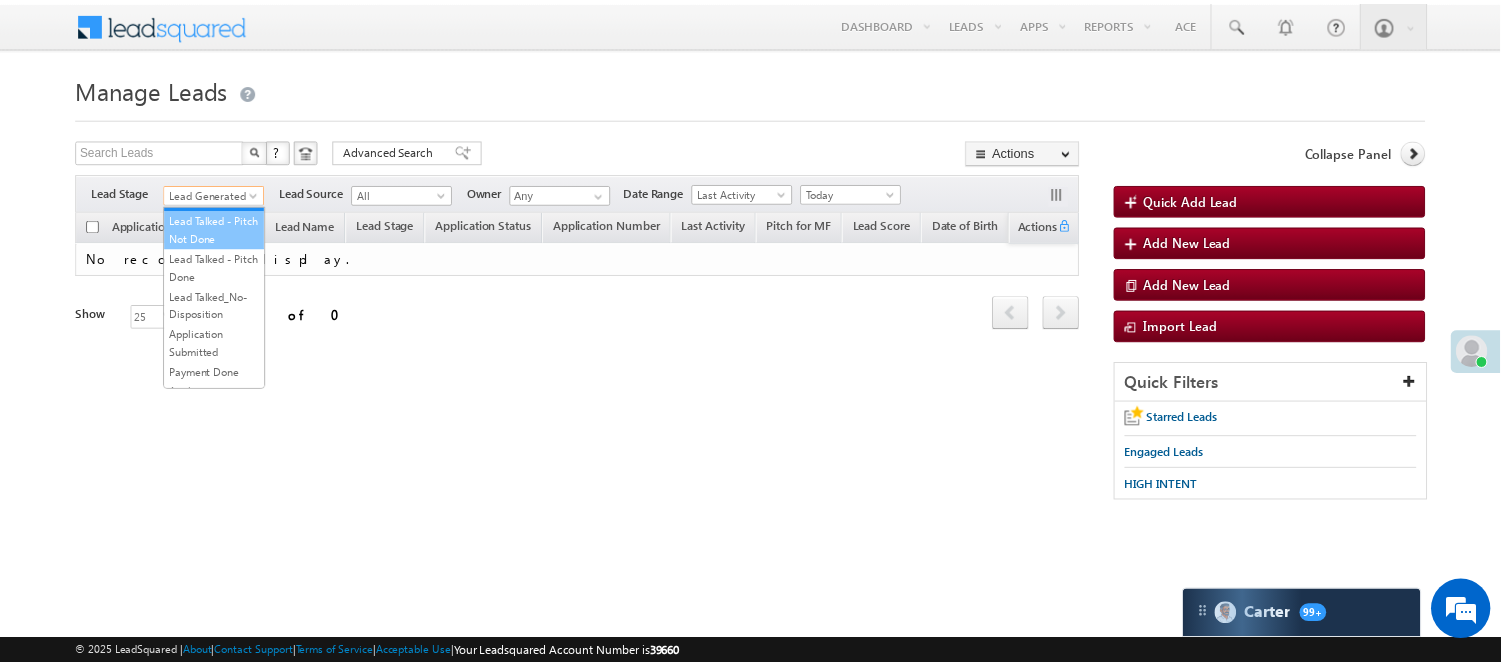 scroll, scrollTop: 0, scrollLeft: 0, axis: both 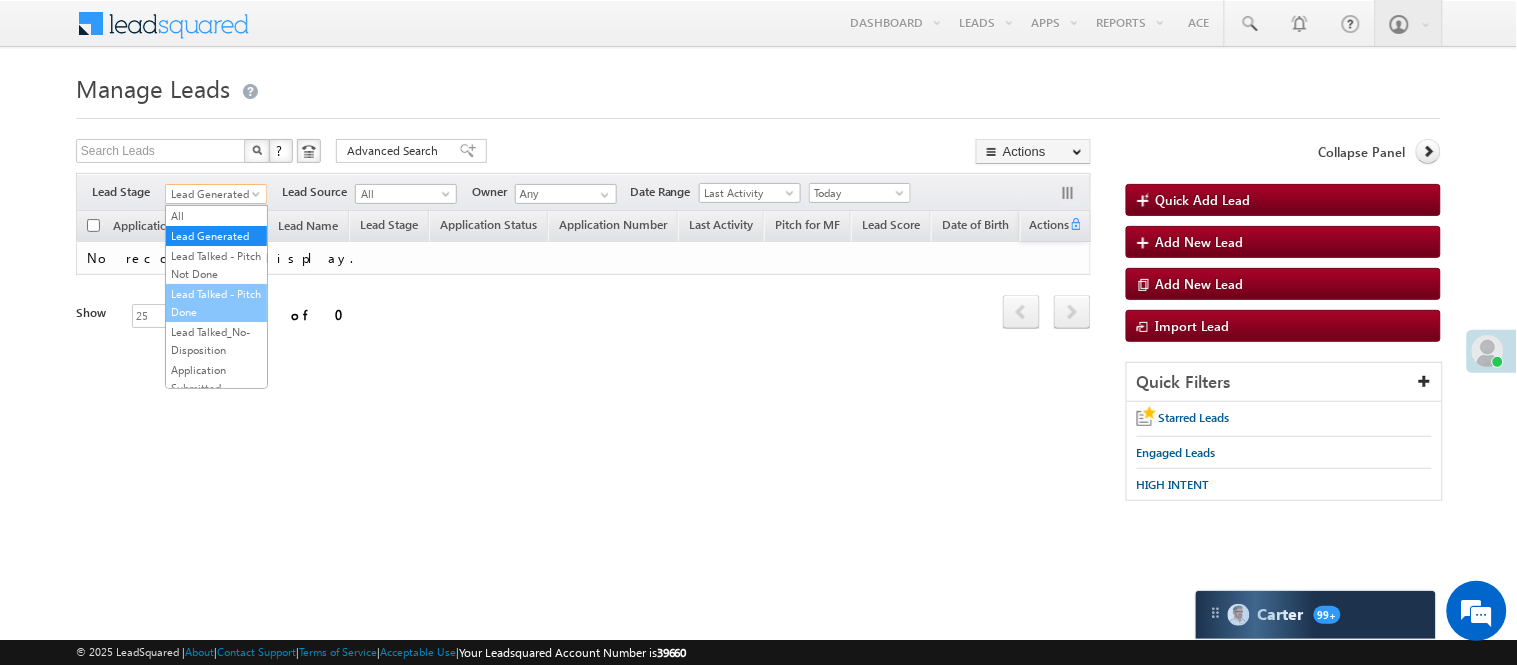 click on "Lead Talked - Pitch Done" at bounding box center [216, 303] 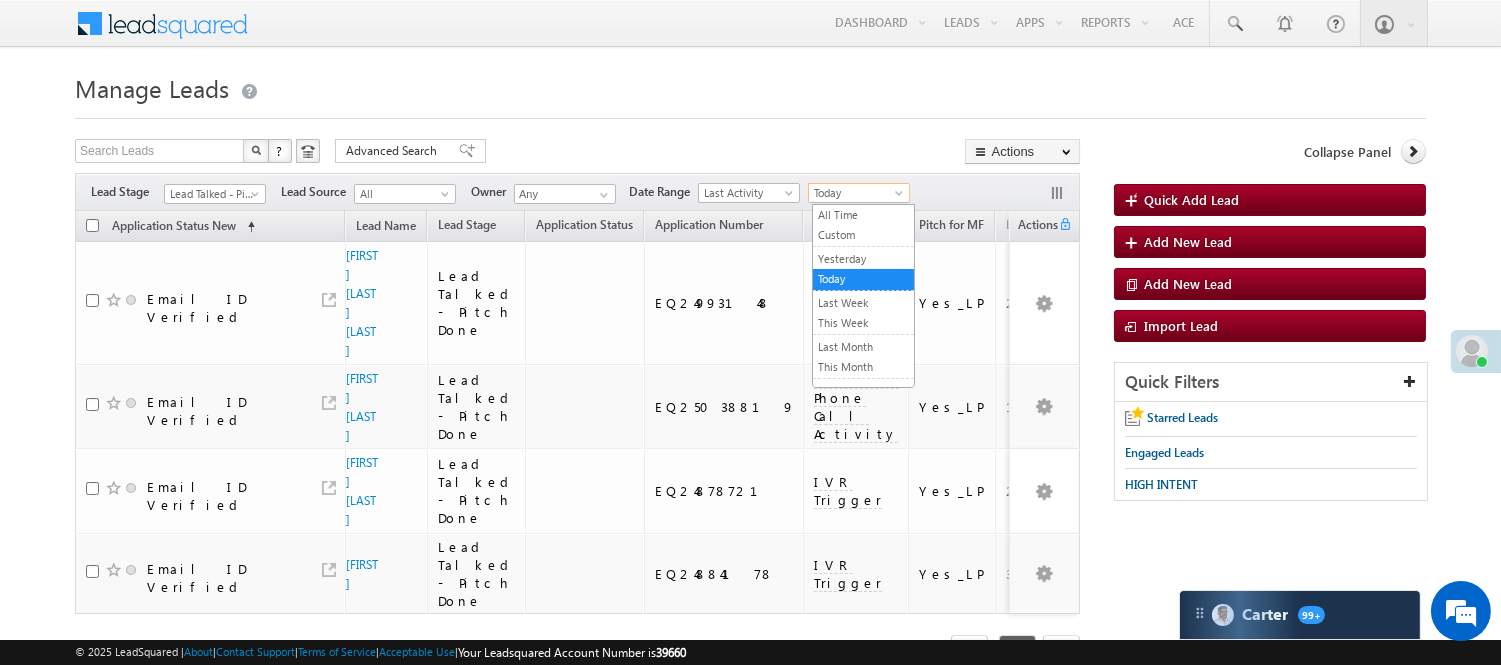 click on "Today" at bounding box center [856, 193] 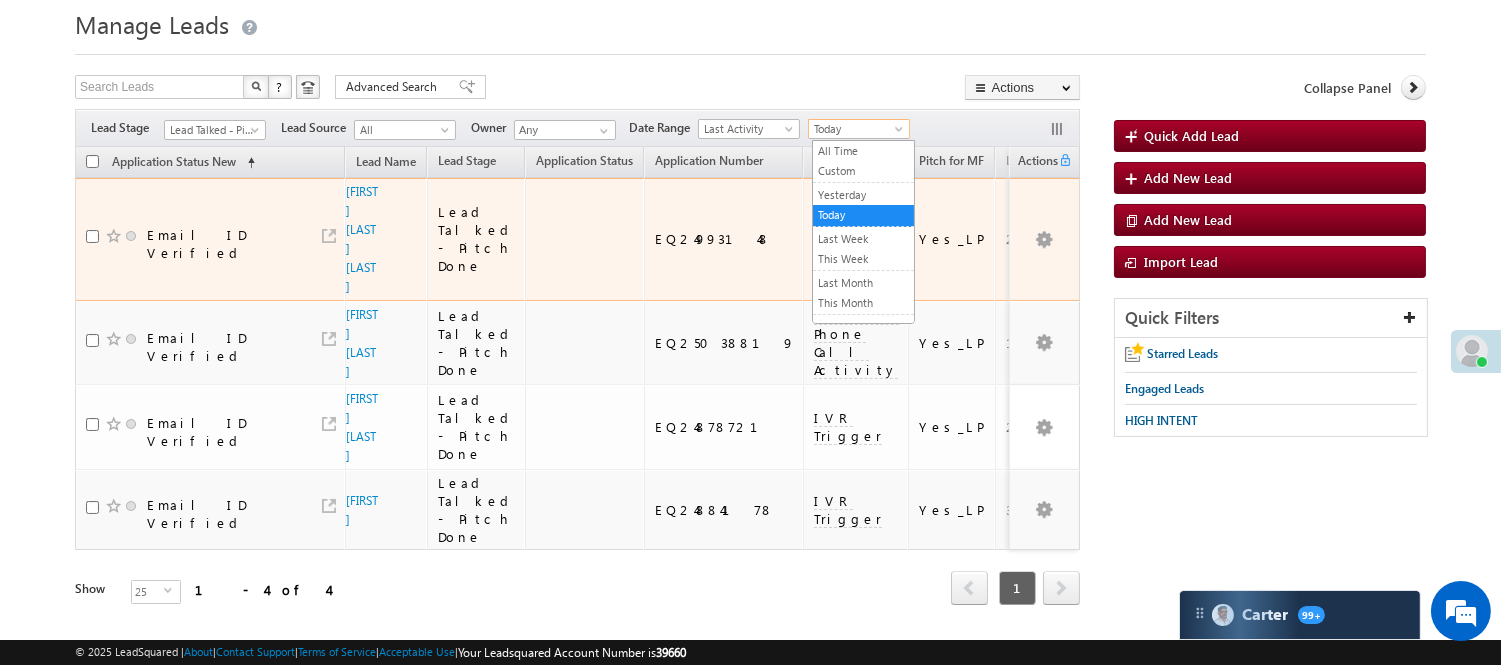 scroll, scrollTop: 0, scrollLeft: 0, axis: both 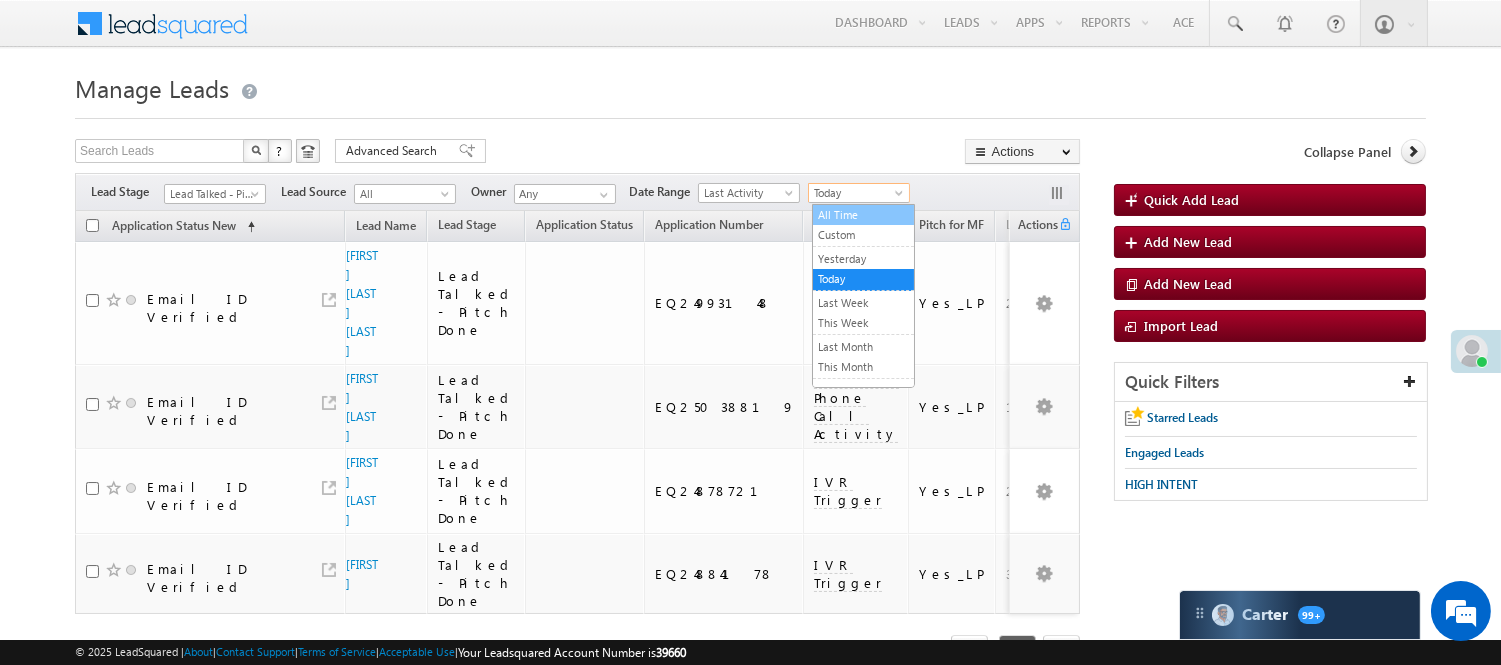click on "All Time" at bounding box center [863, 215] 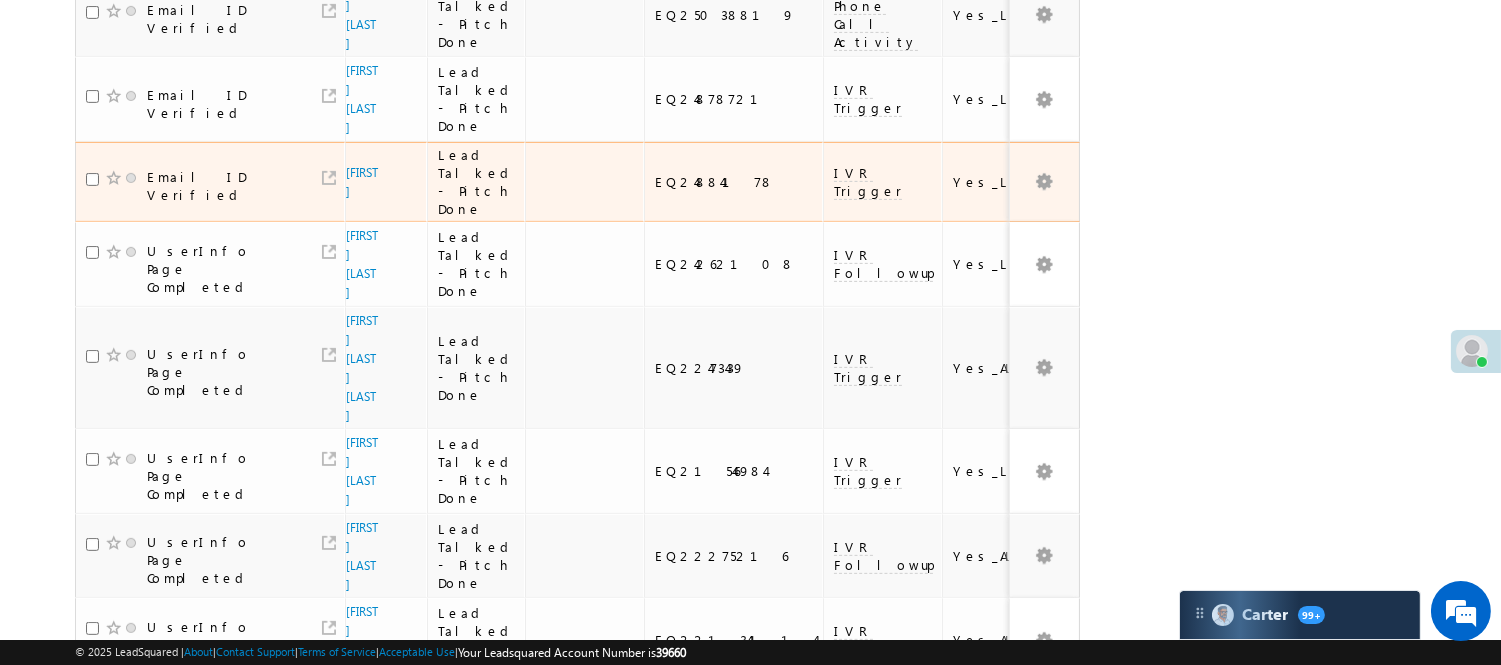 scroll, scrollTop: 1823, scrollLeft: 0, axis: vertical 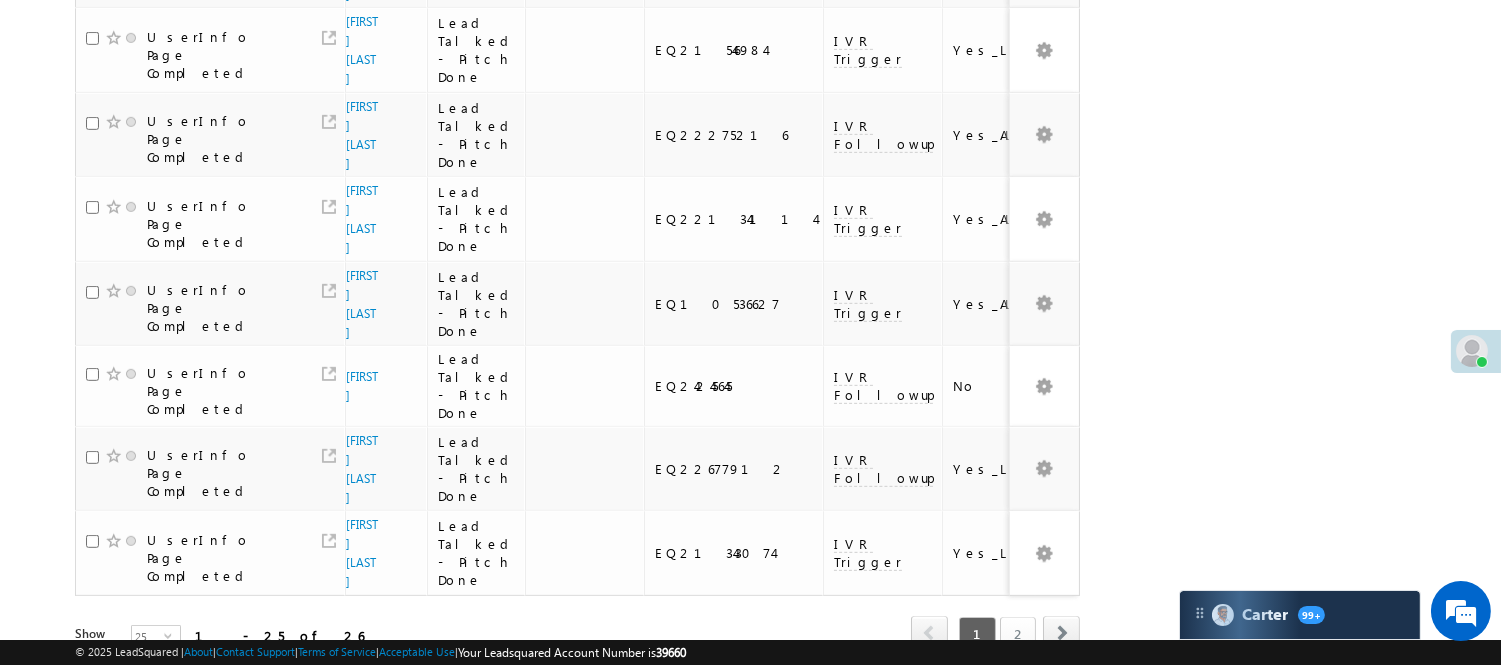 click on "2" at bounding box center [1018, 634] 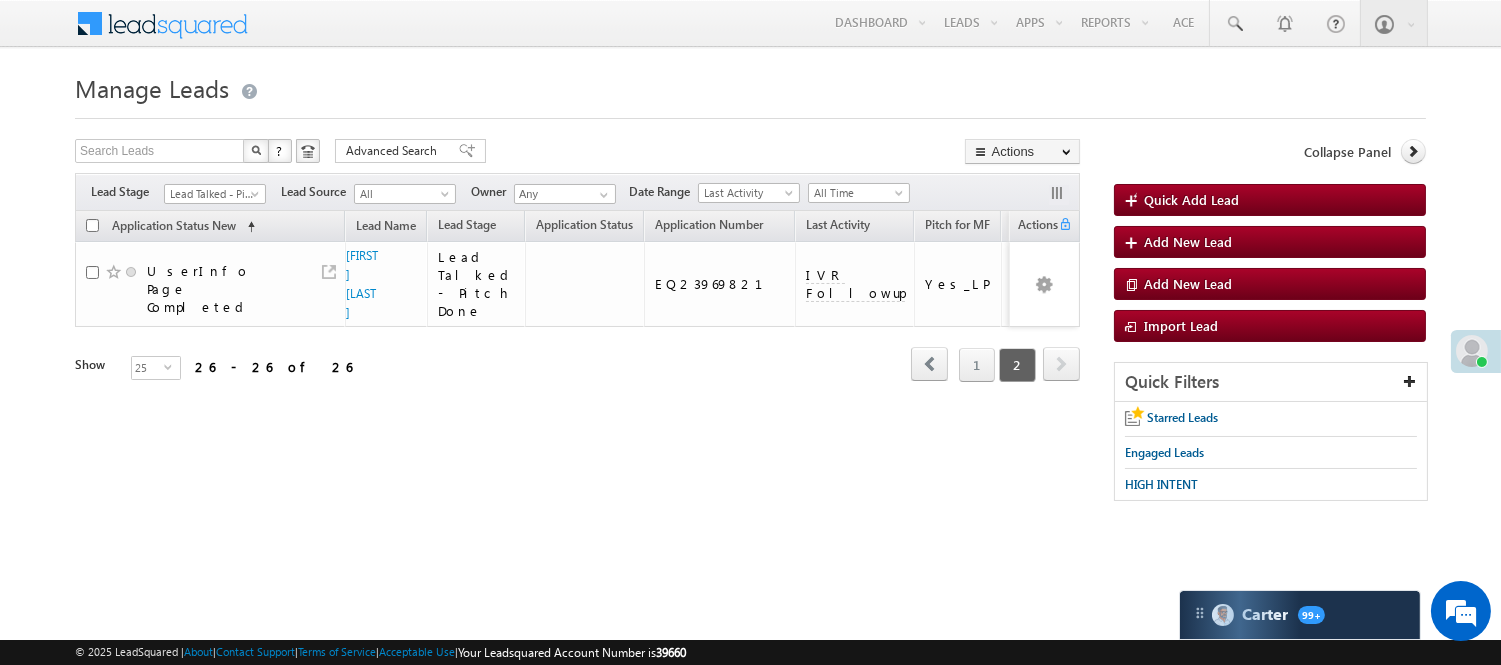 scroll, scrollTop: 0, scrollLeft: 0, axis: both 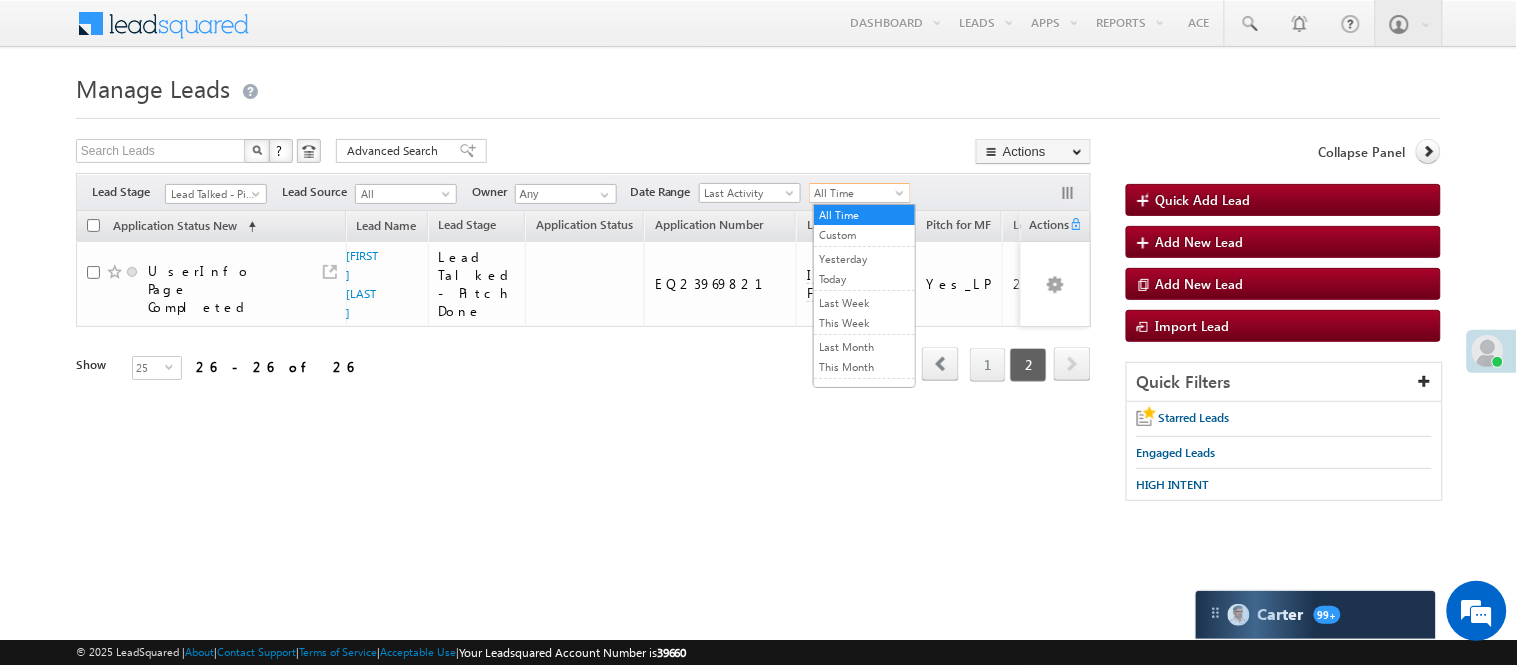 click on "All Time" at bounding box center (857, 193) 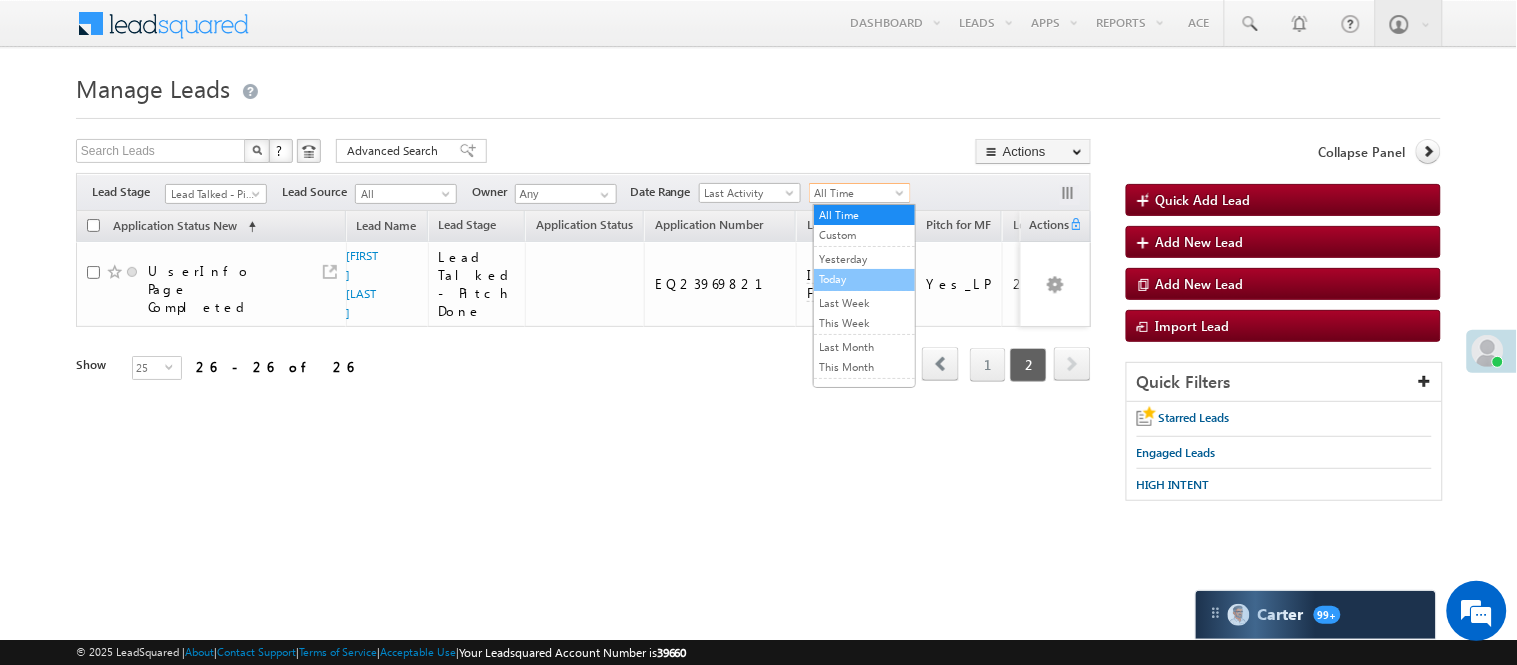 click on "Today" at bounding box center (864, 279) 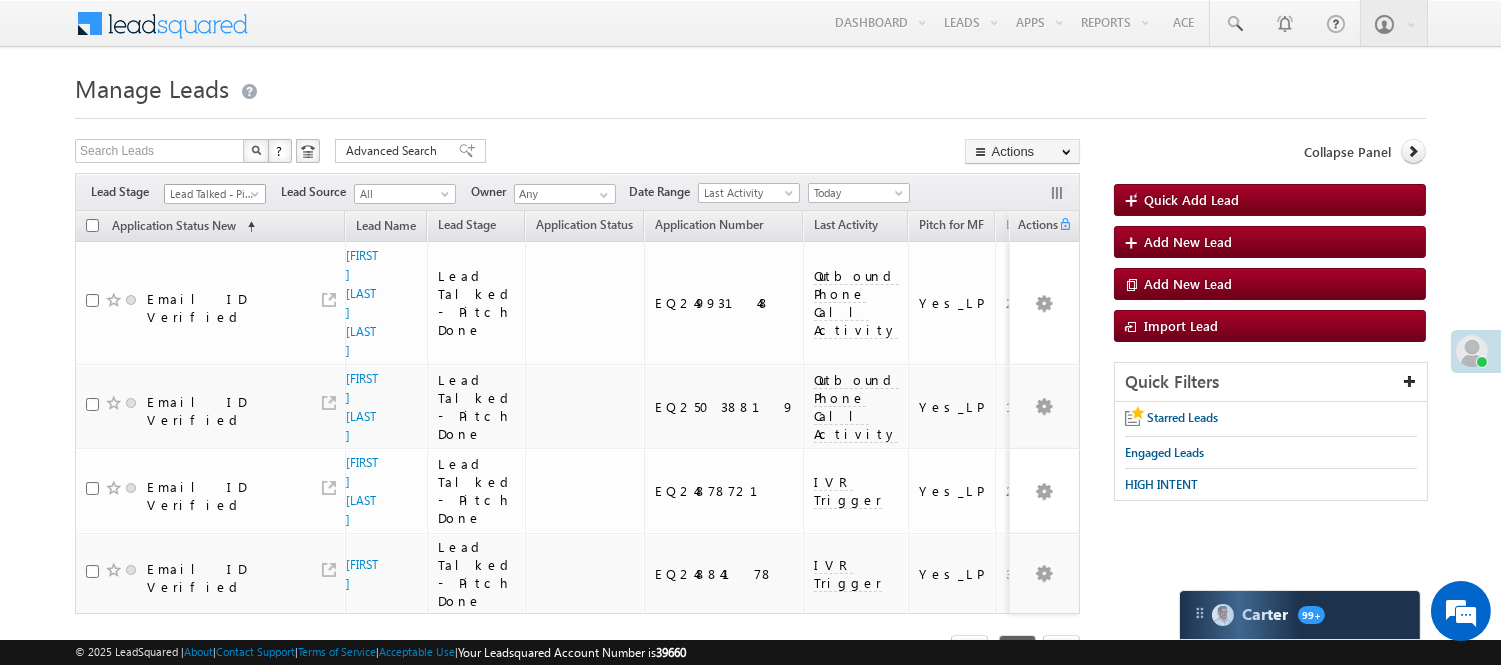 click on "Lead Talked - Pitch Done" at bounding box center (212, 194) 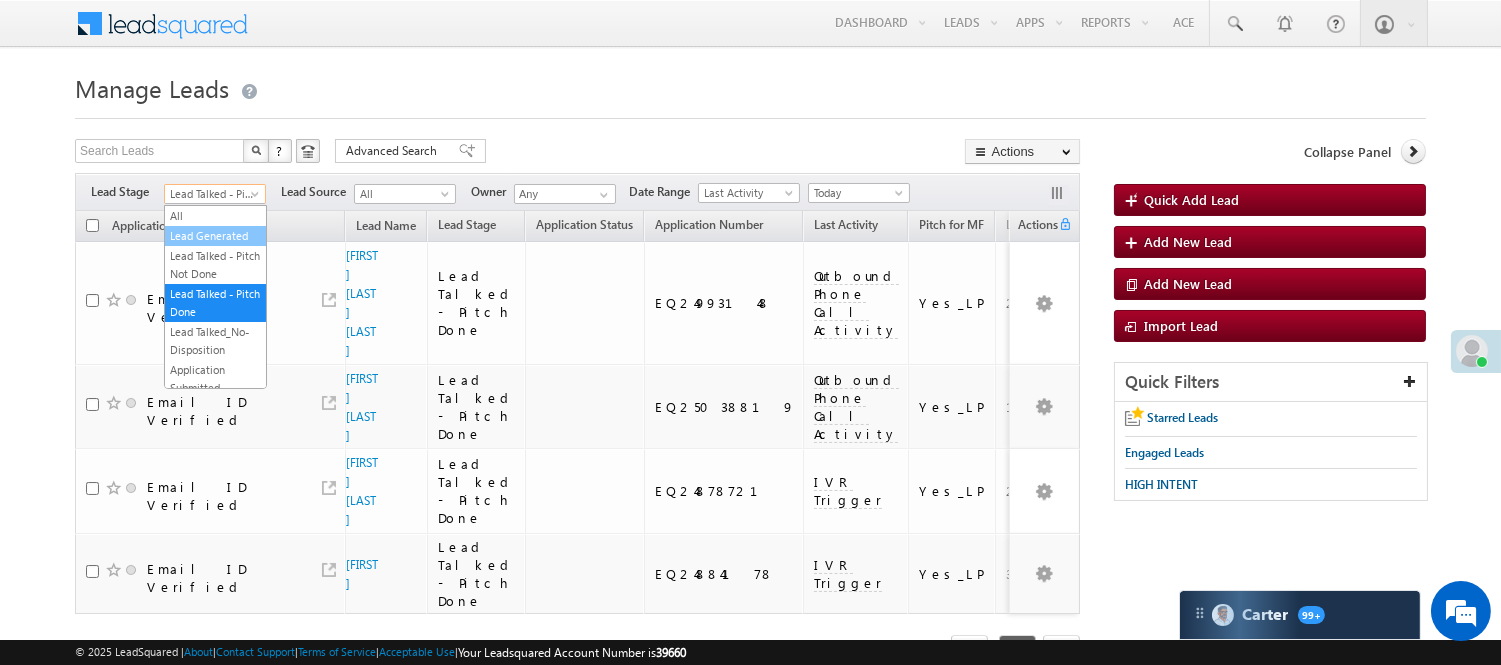 click on "Lead Generated" at bounding box center (215, 236) 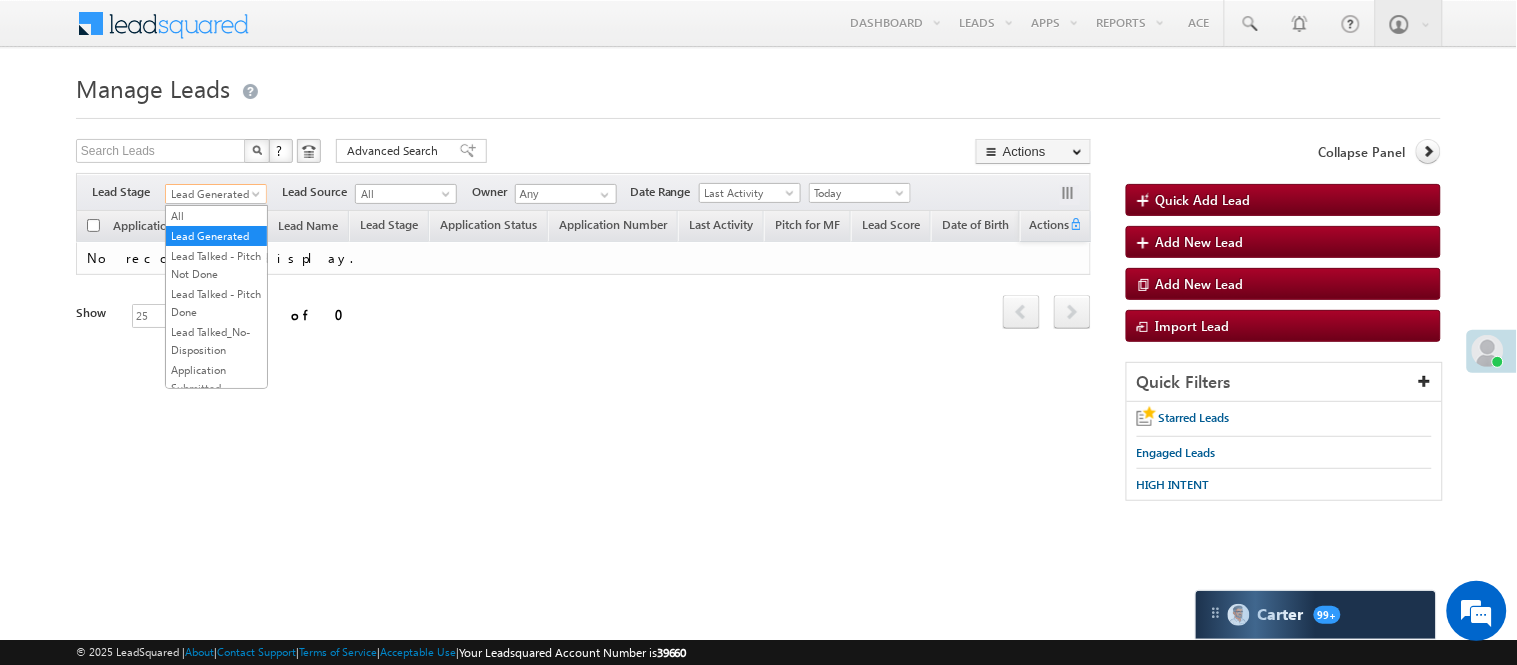 click on "Lead Generated" at bounding box center [213, 194] 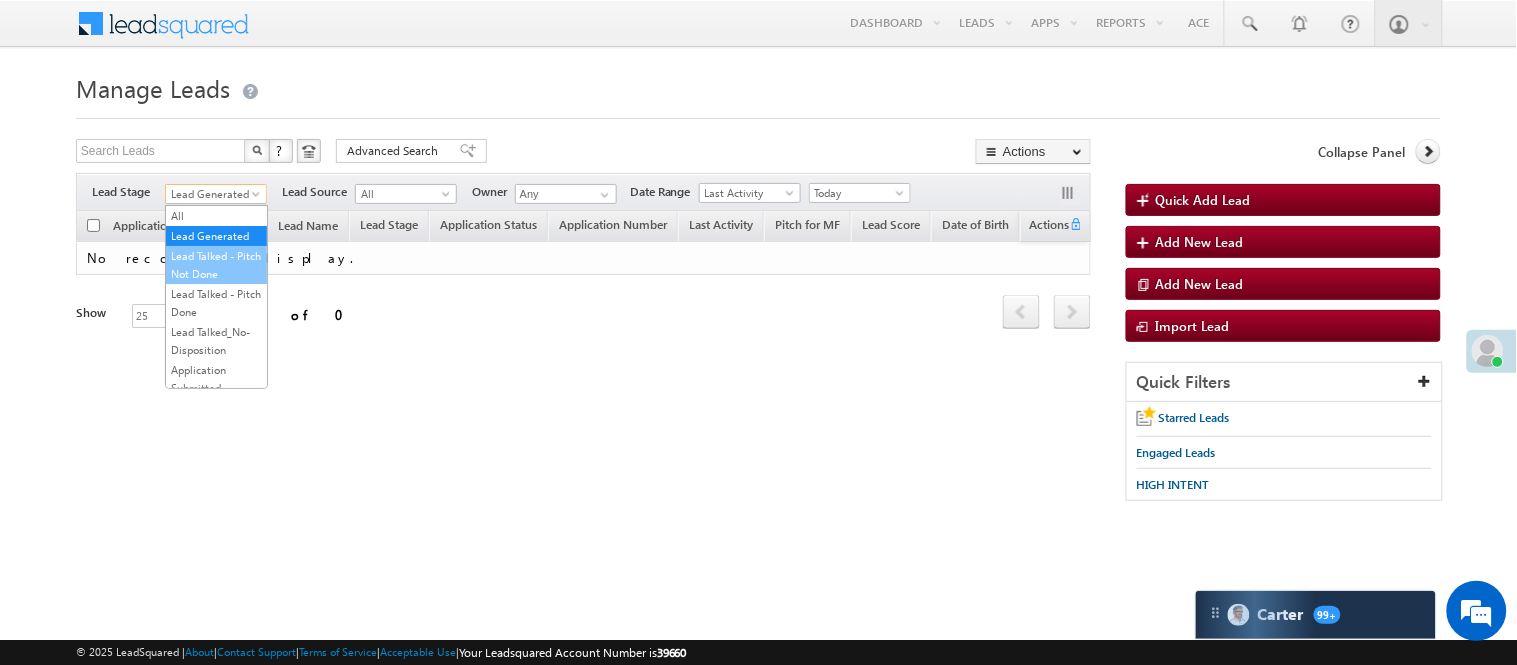 click on "Lead Talked - Pitch Not Done" at bounding box center (216, 265) 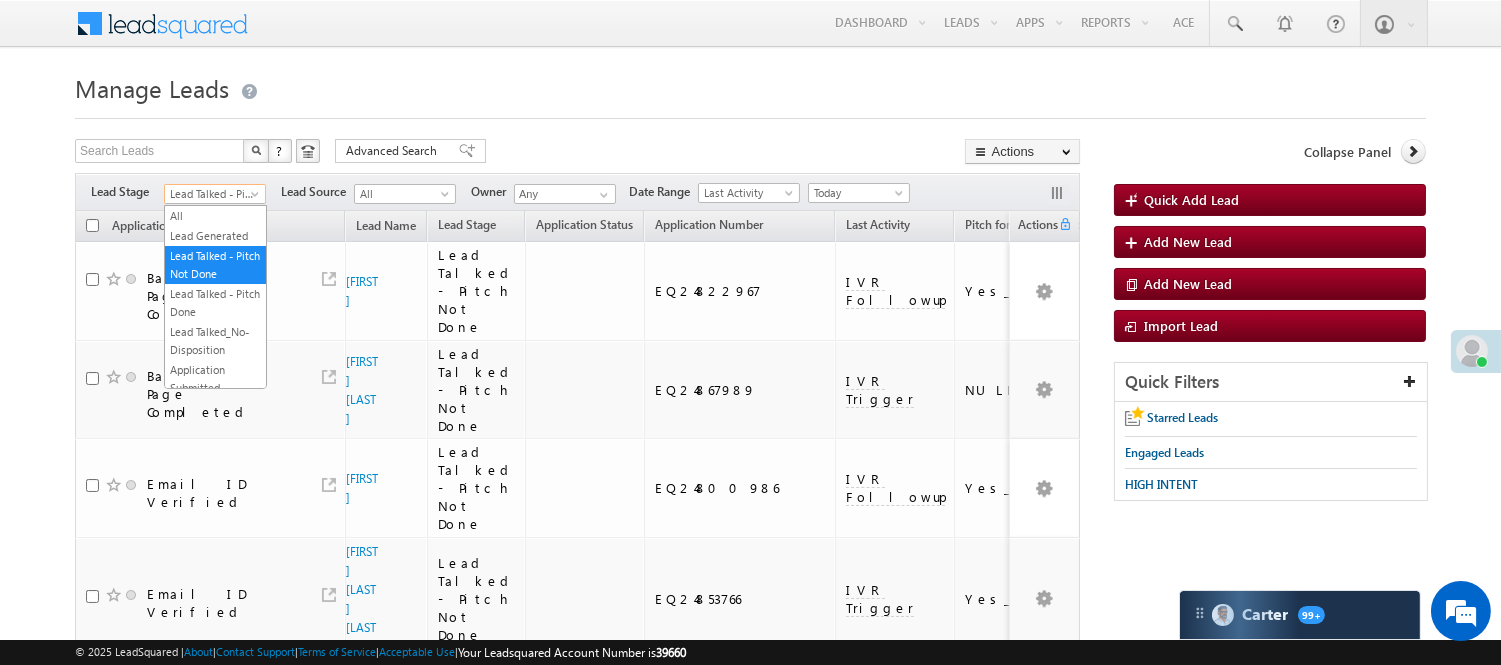 click on "Lead Talked - Pitch Not Done" at bounding box center (212, 194) 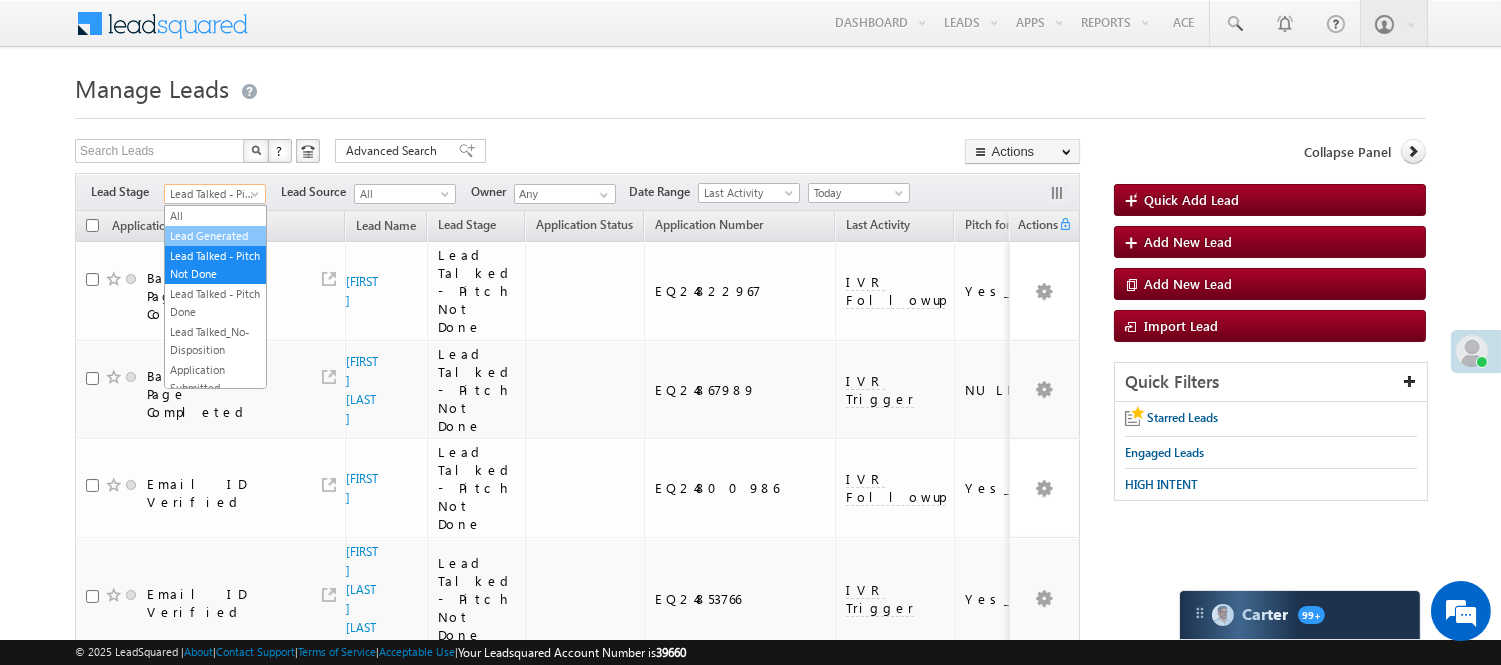 click on "Lead Generated" at bounding box center [215, 236] 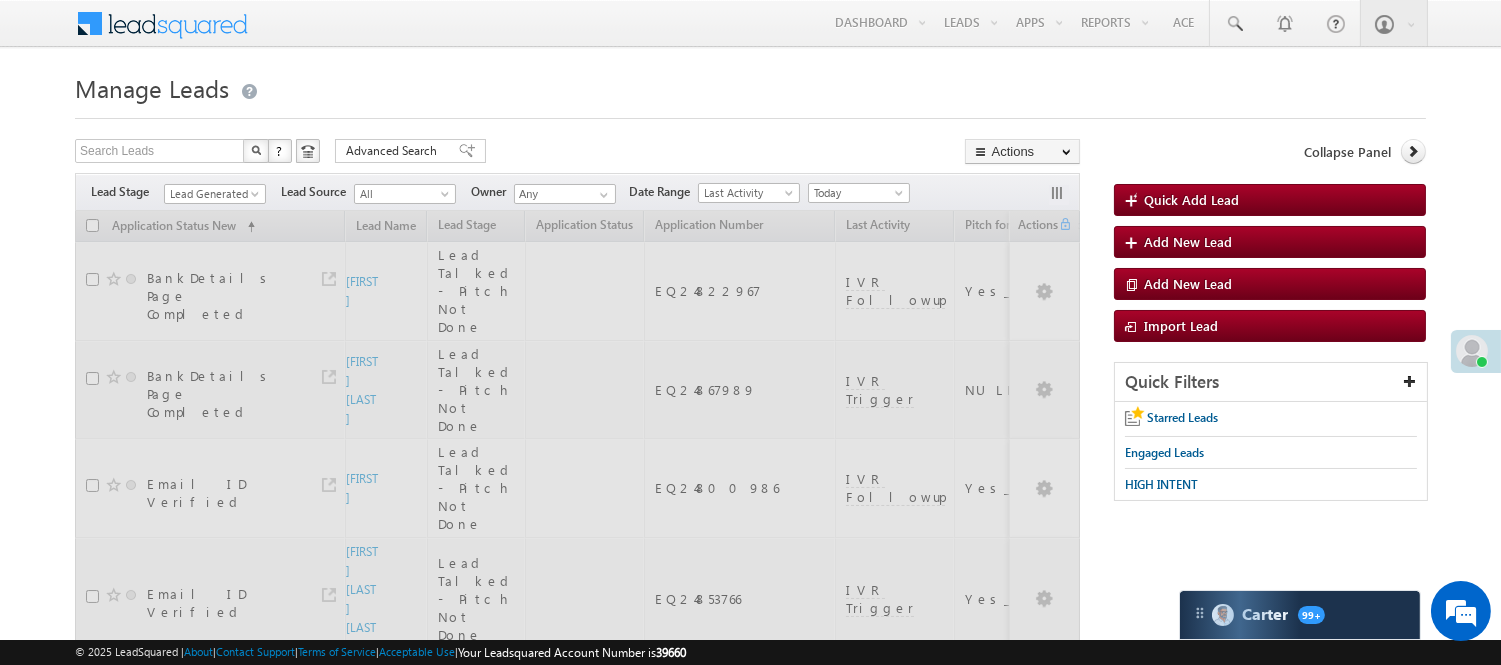 click at bounding box center (750, 112) 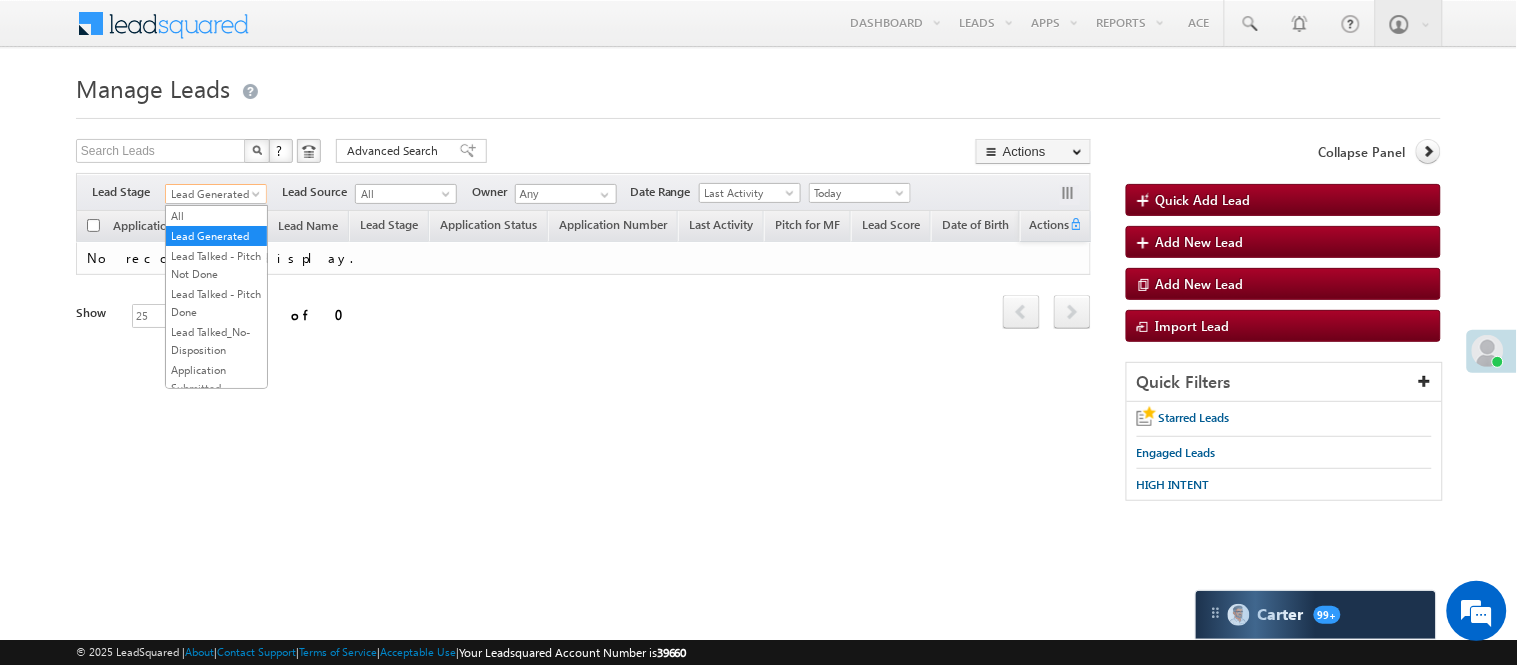 click on "Lead Generated" at bounding box center (213, 194) 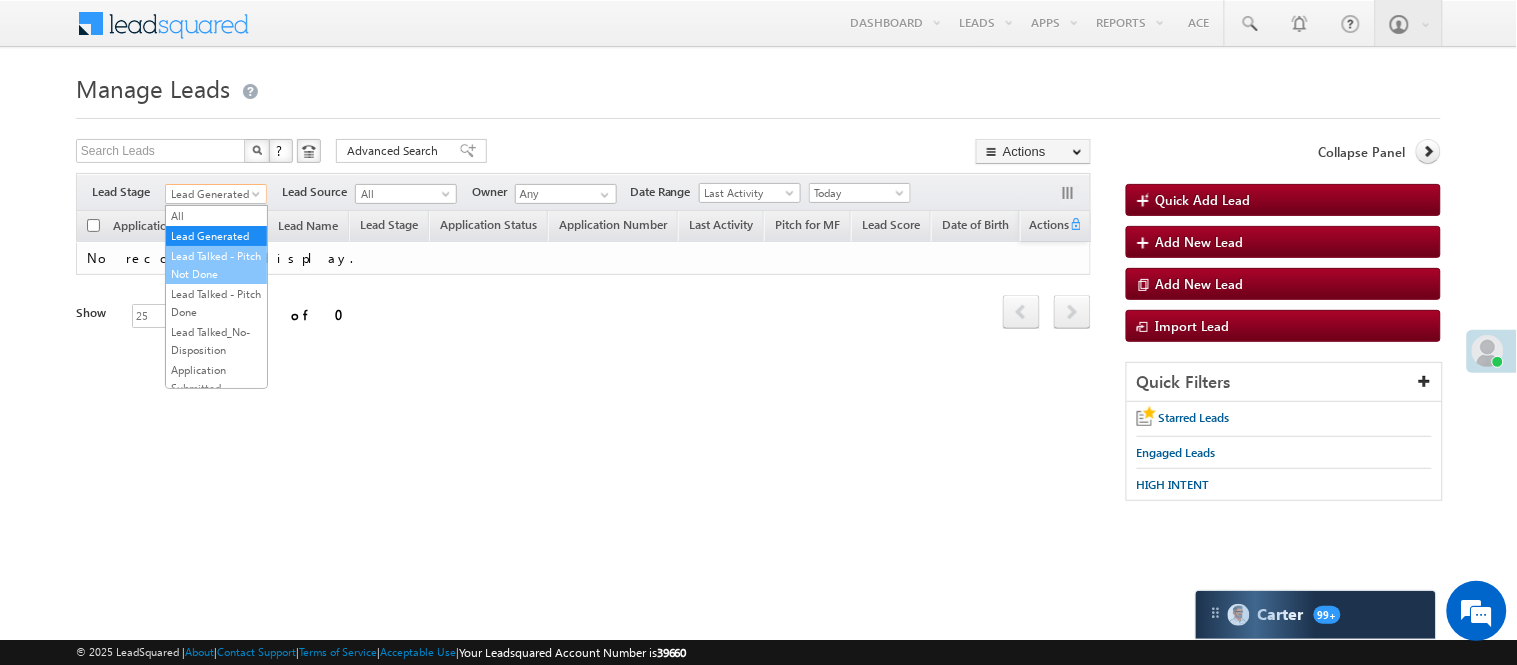 click on "Lead Talked - Pitch Not Done" at bounding box center (216, 265) 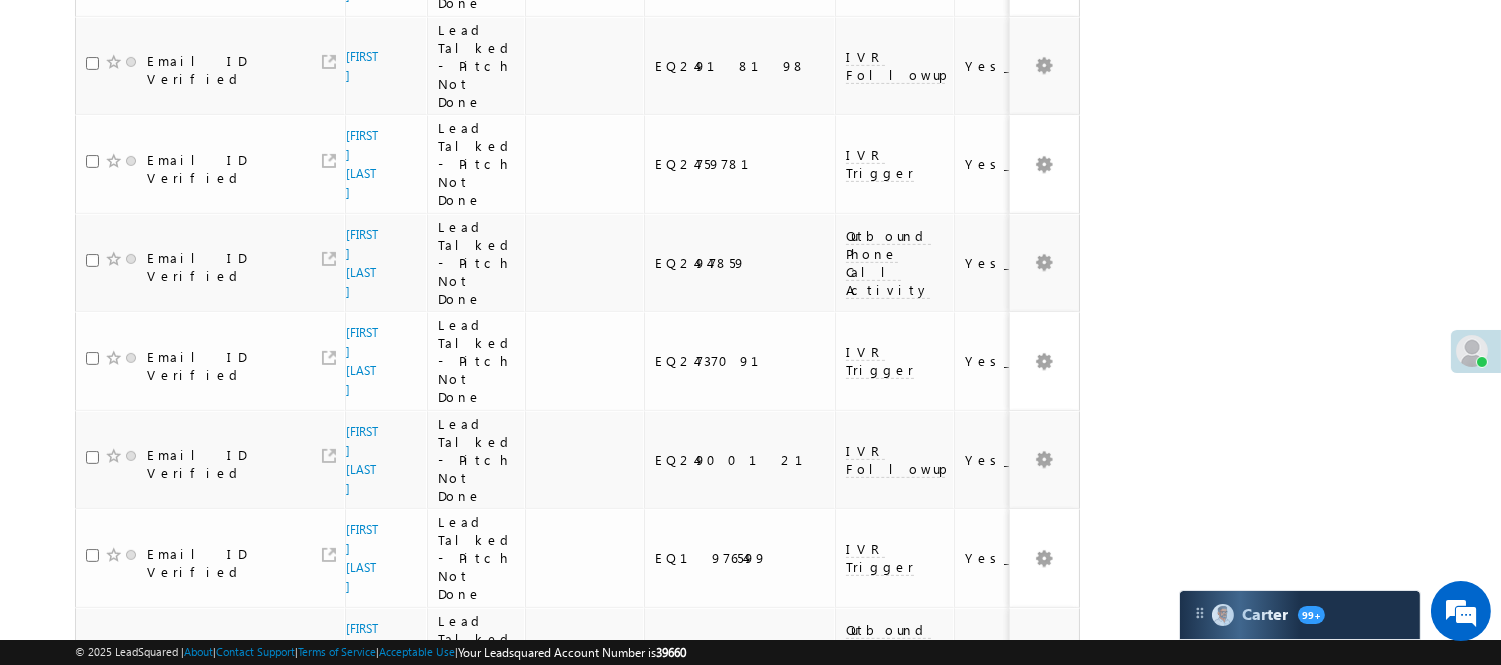 scroll, scrollTop: 1777, scrollLeft: 0, axis: vertical 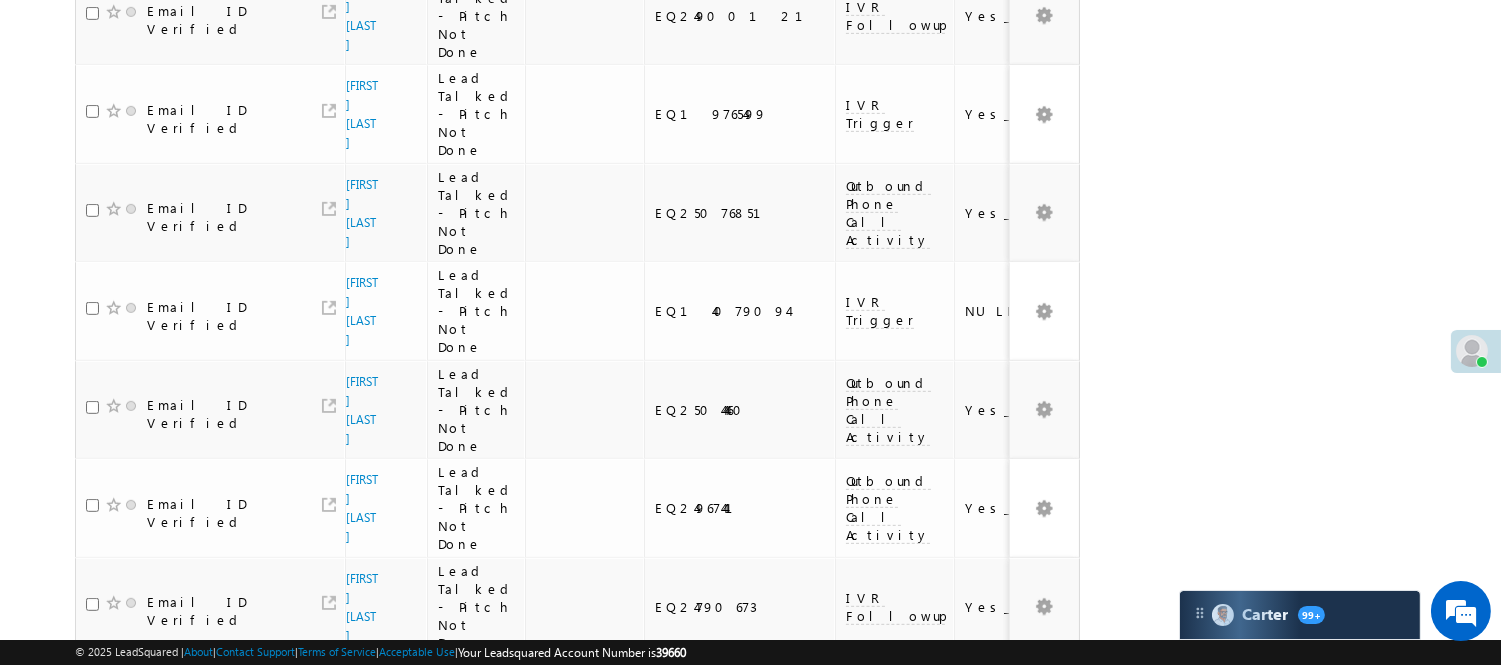 click on "3" at bounding box center [978, 990] 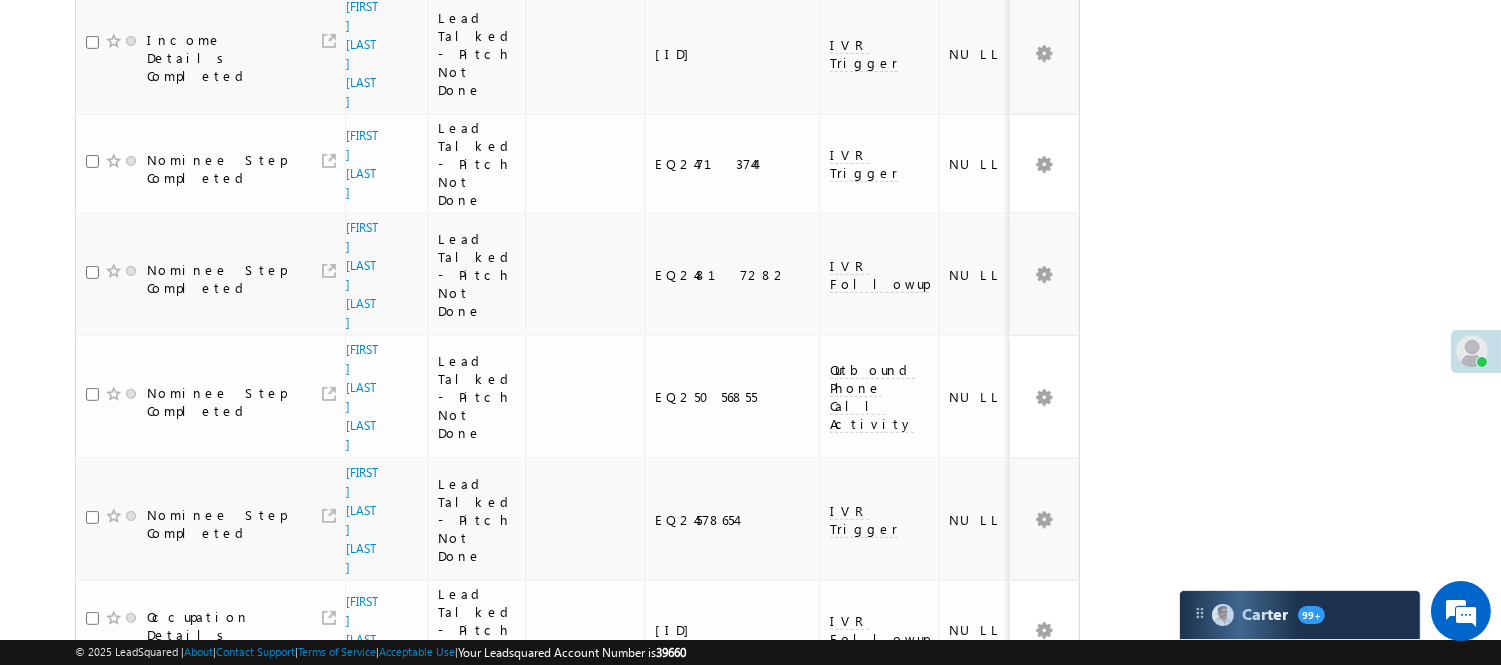 scroll, scrollTop: 1777, scrollLeft: 0, axis: vertical 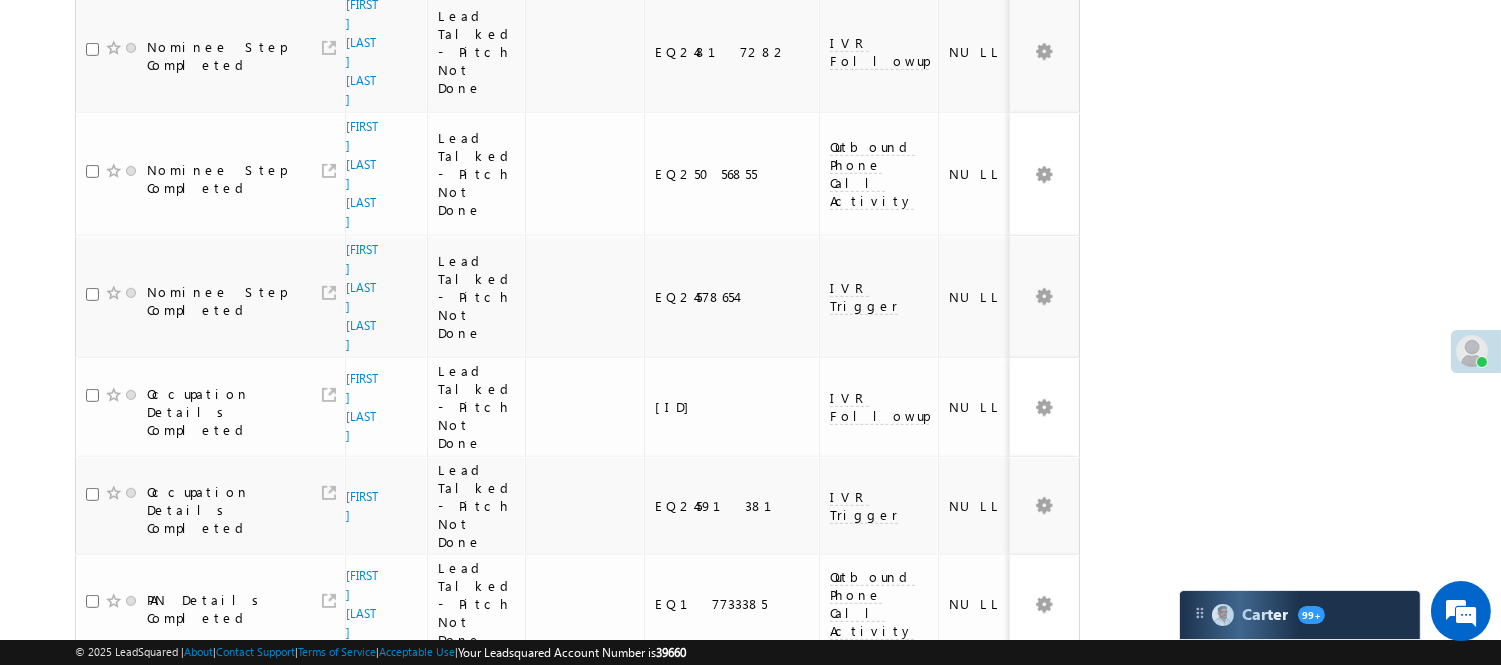 click on "Refresh first prev 1 2 3 4 next last 51 - 75 of 95" at bounding box center [577, 1101] 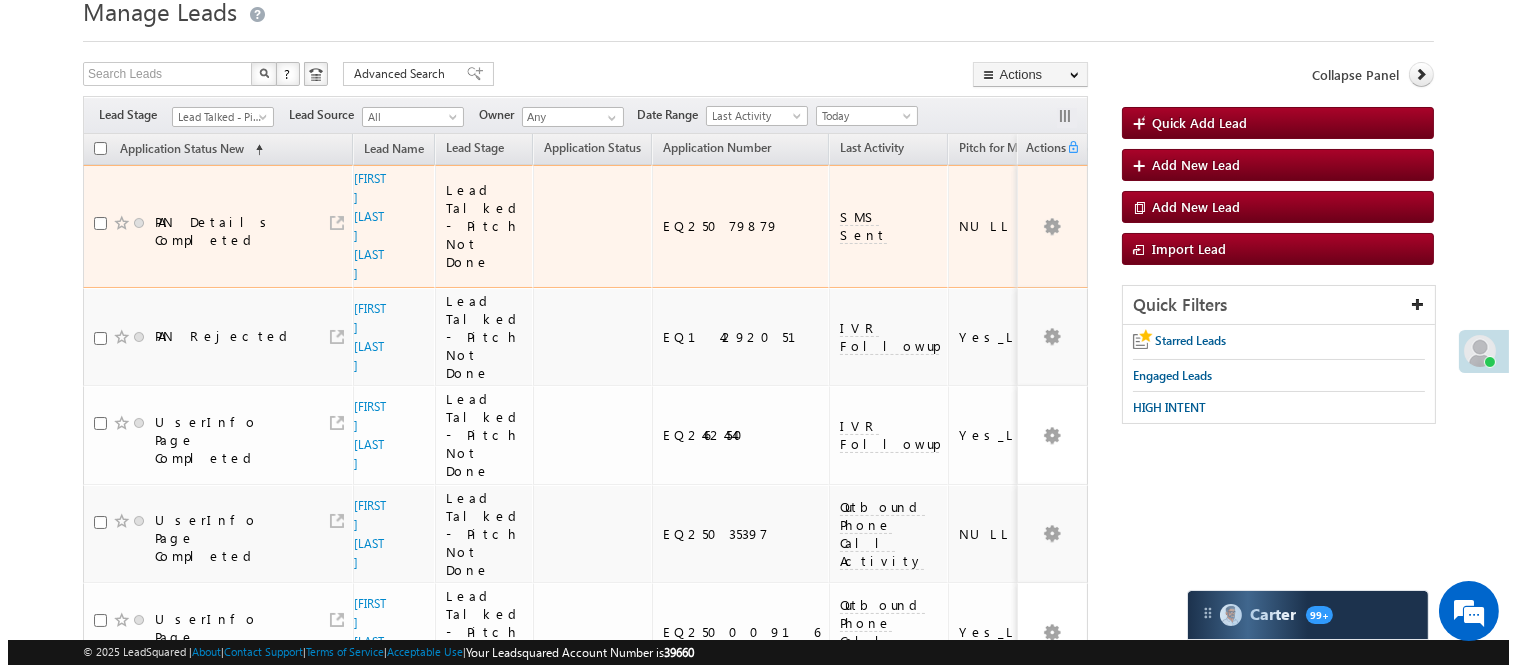 scroll, scrollTop: 0, scrollLeft: 0, axis: both 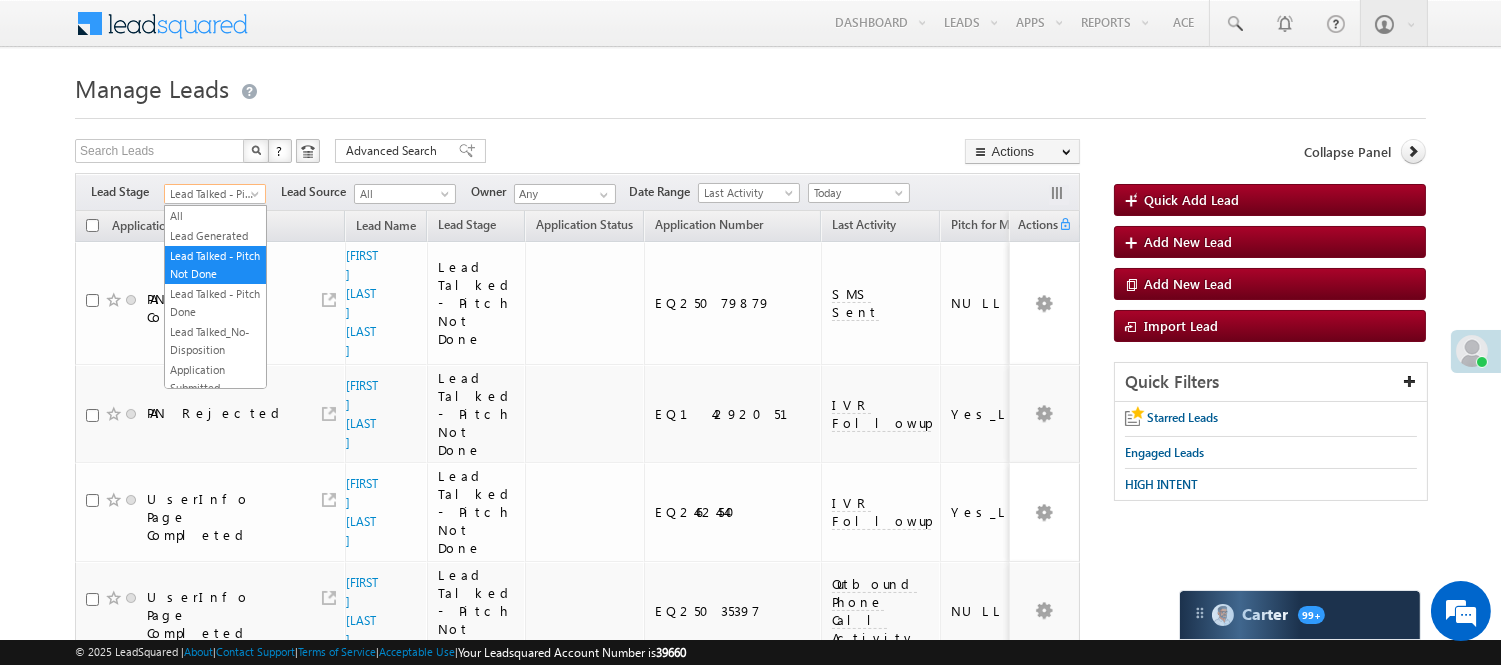 click on "Lead Talked - Pitch Not Done" at bounding box center [212, 194] 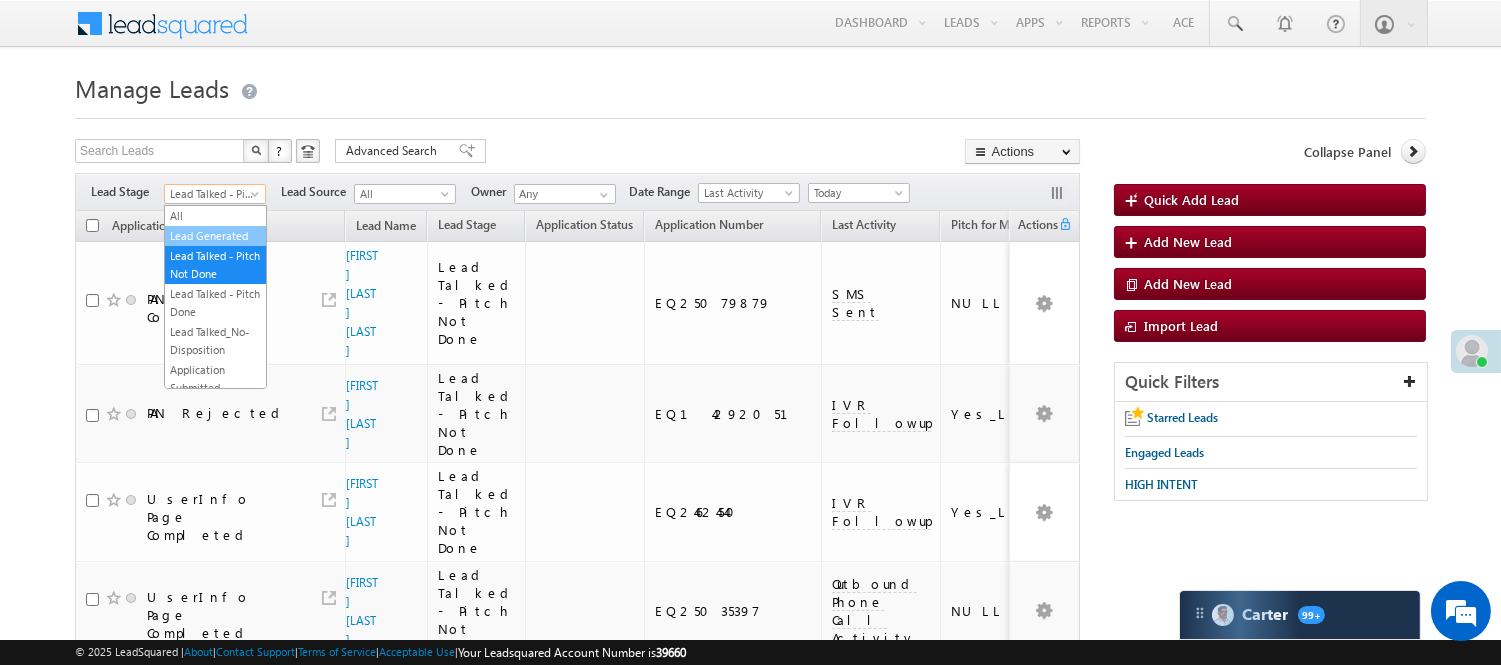 click on "Lead Generated" at bounding box center (215, 236) 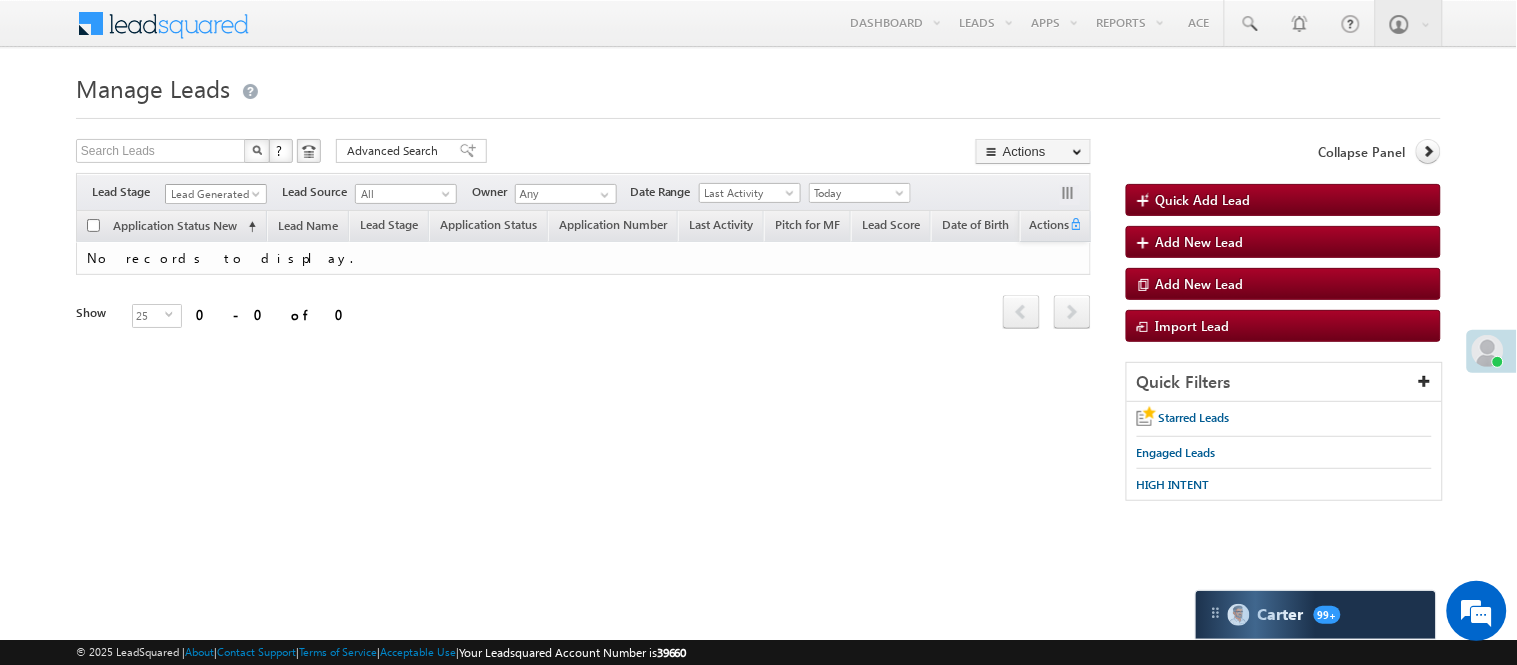 click on "Lead Generated" at bounding box center [213, 194] 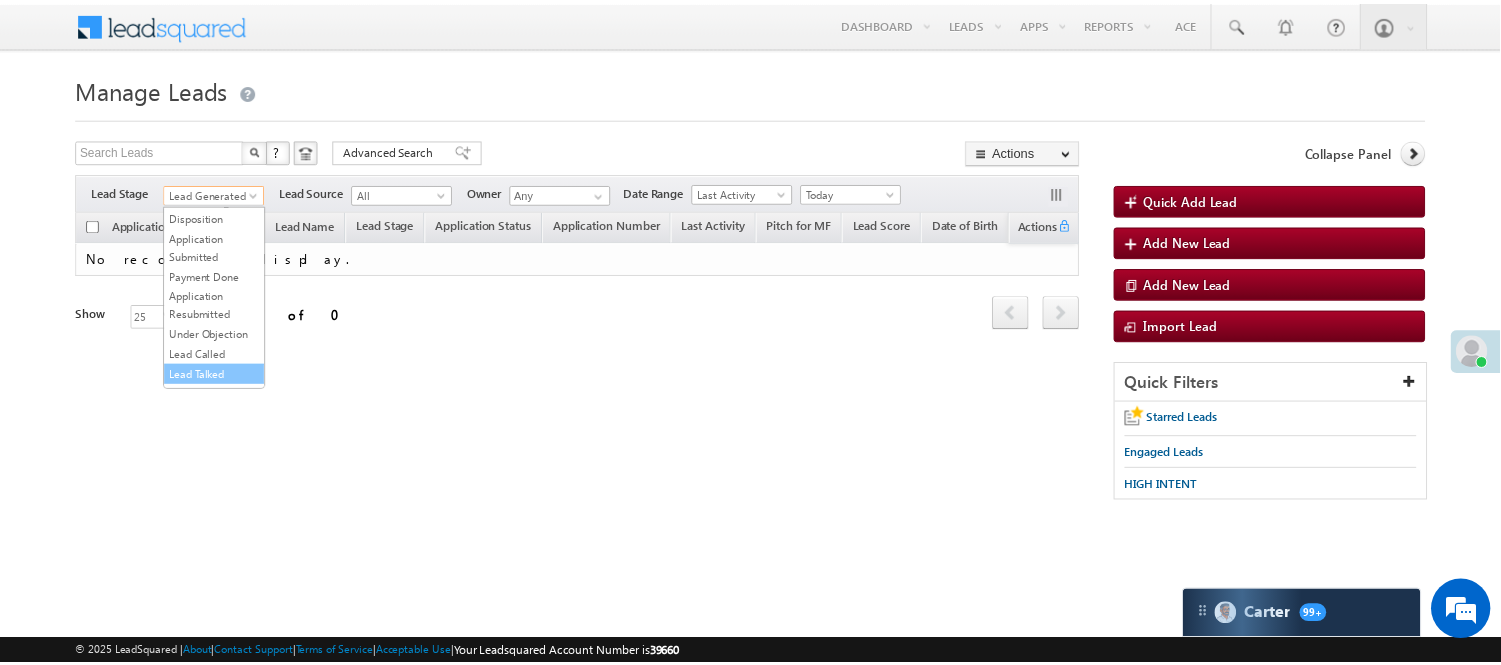 scroll, scrollTop: 496, scrollLeft: 0, axis: vertical 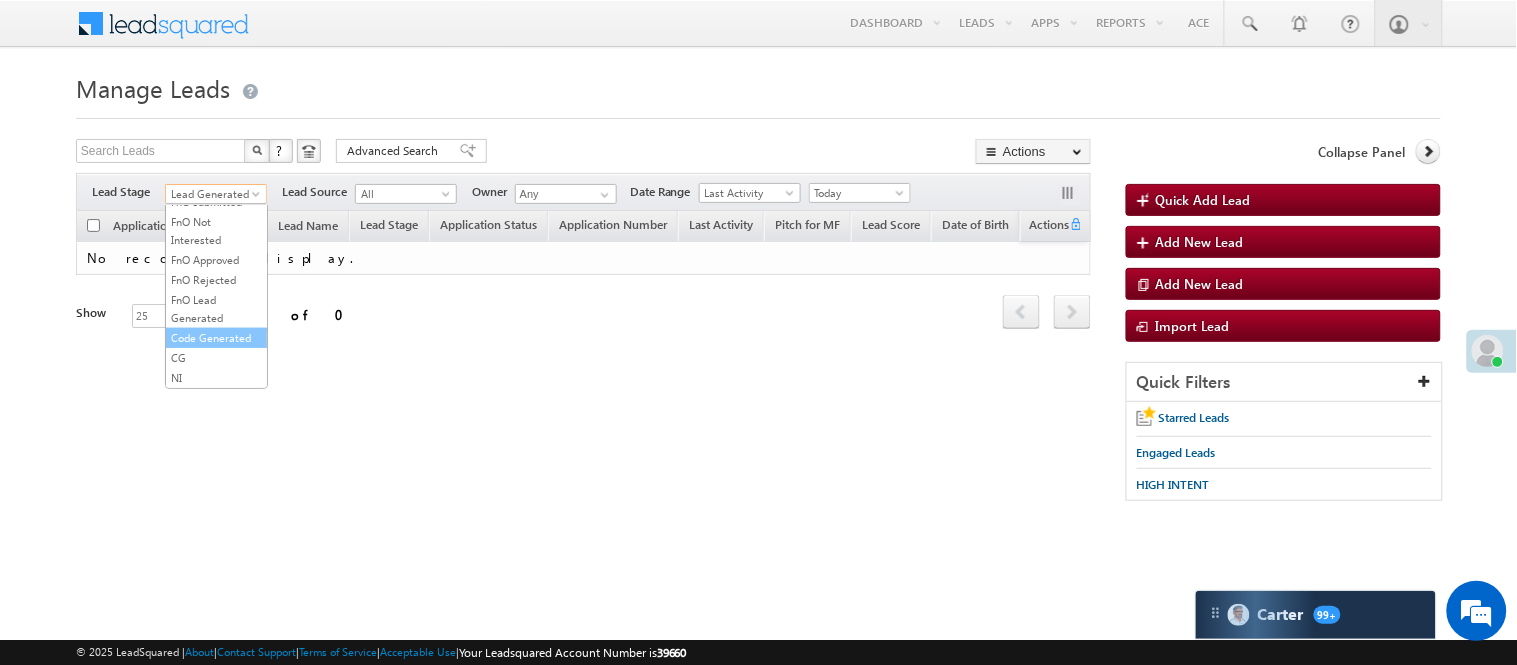 click on "Code Generated" at bounding box center (216, 338) 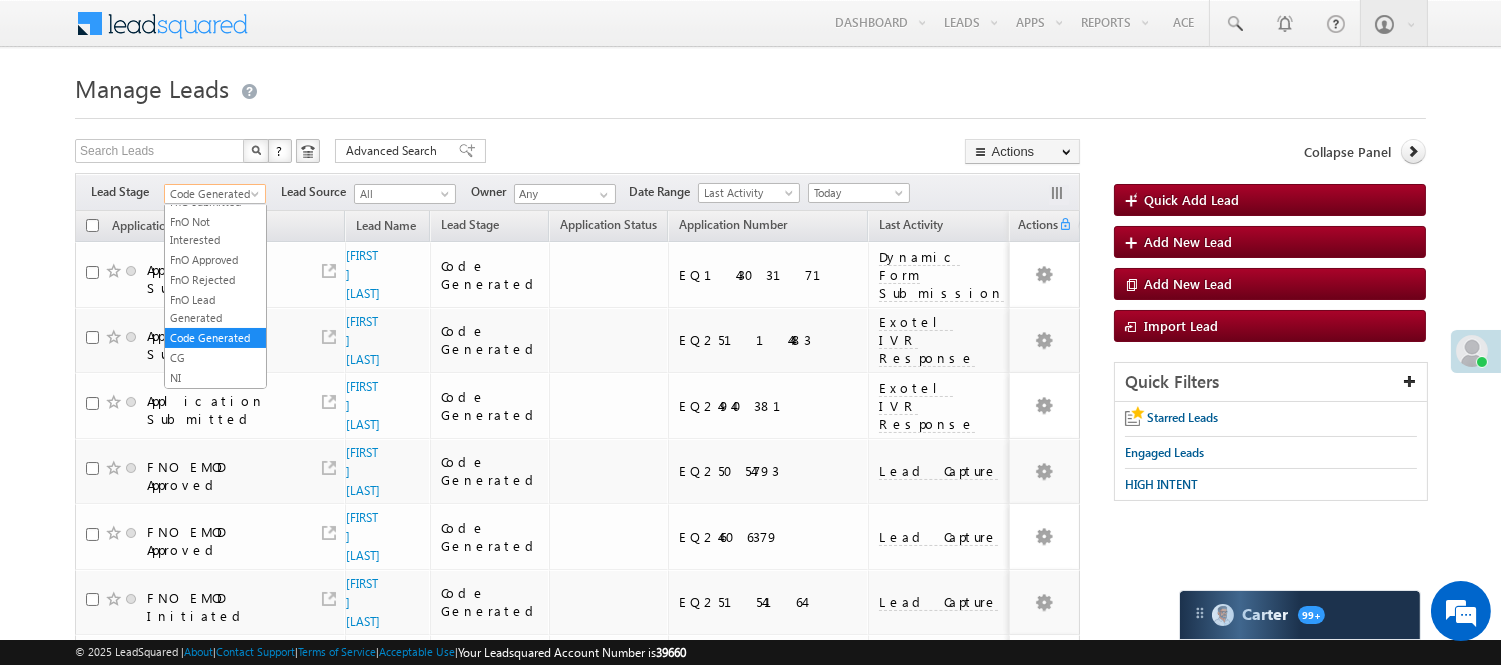 click on "Code Generated" at bounding box center [212, 194] 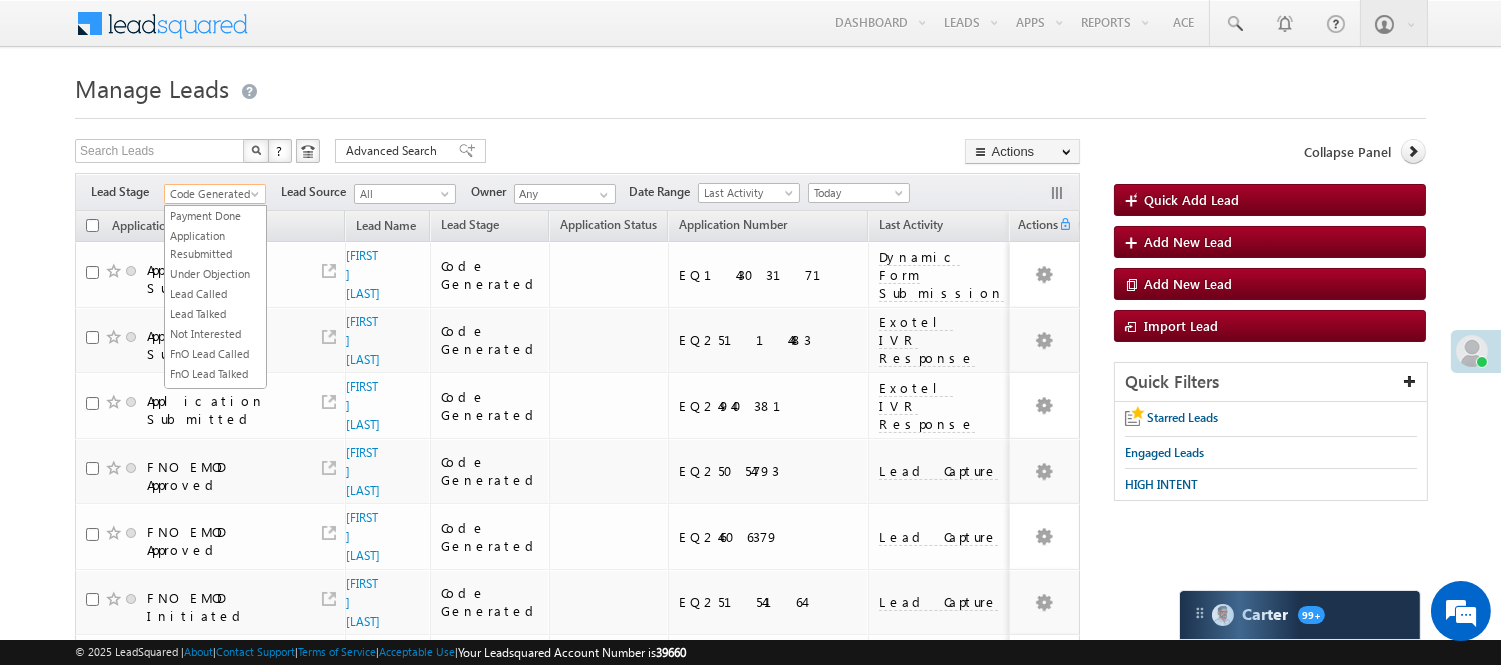 scroll, scrollTop: 0, scrollLeft: 0, axis: both 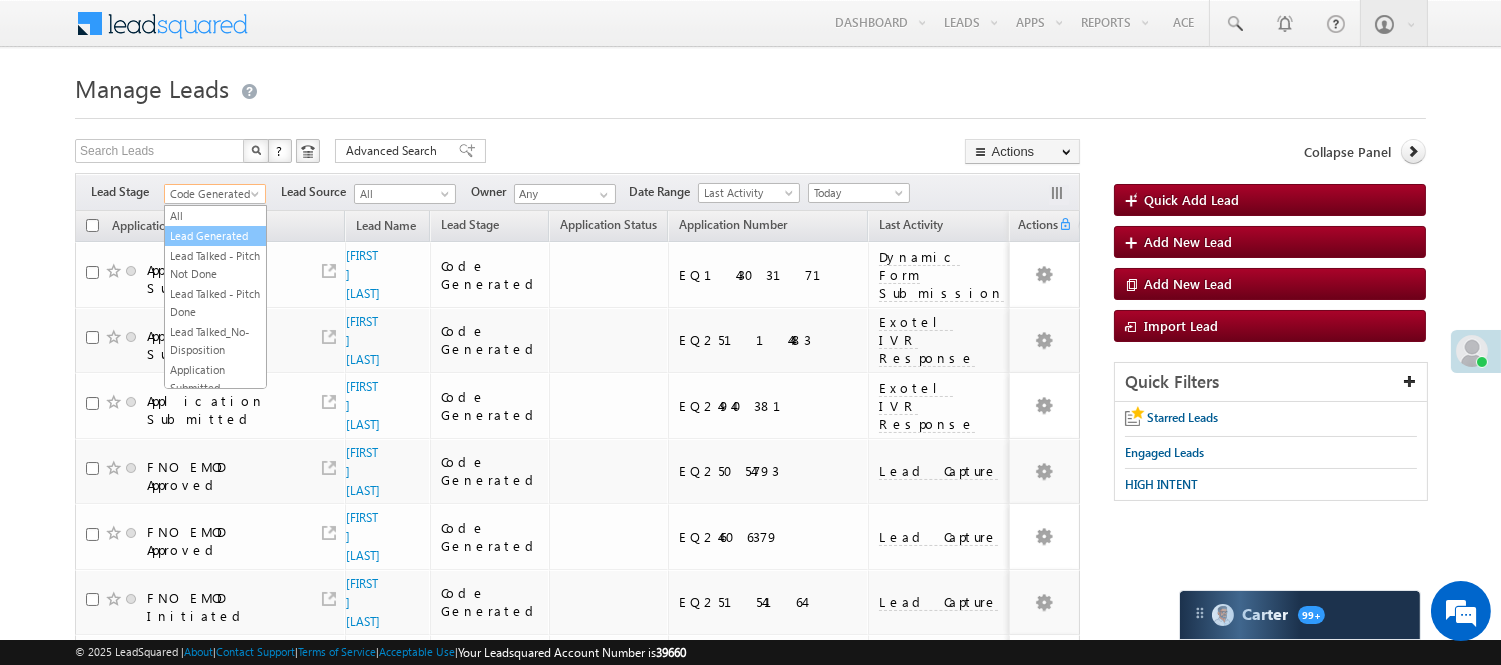 click on "Lead Generated" at bounding box center [215, 236] 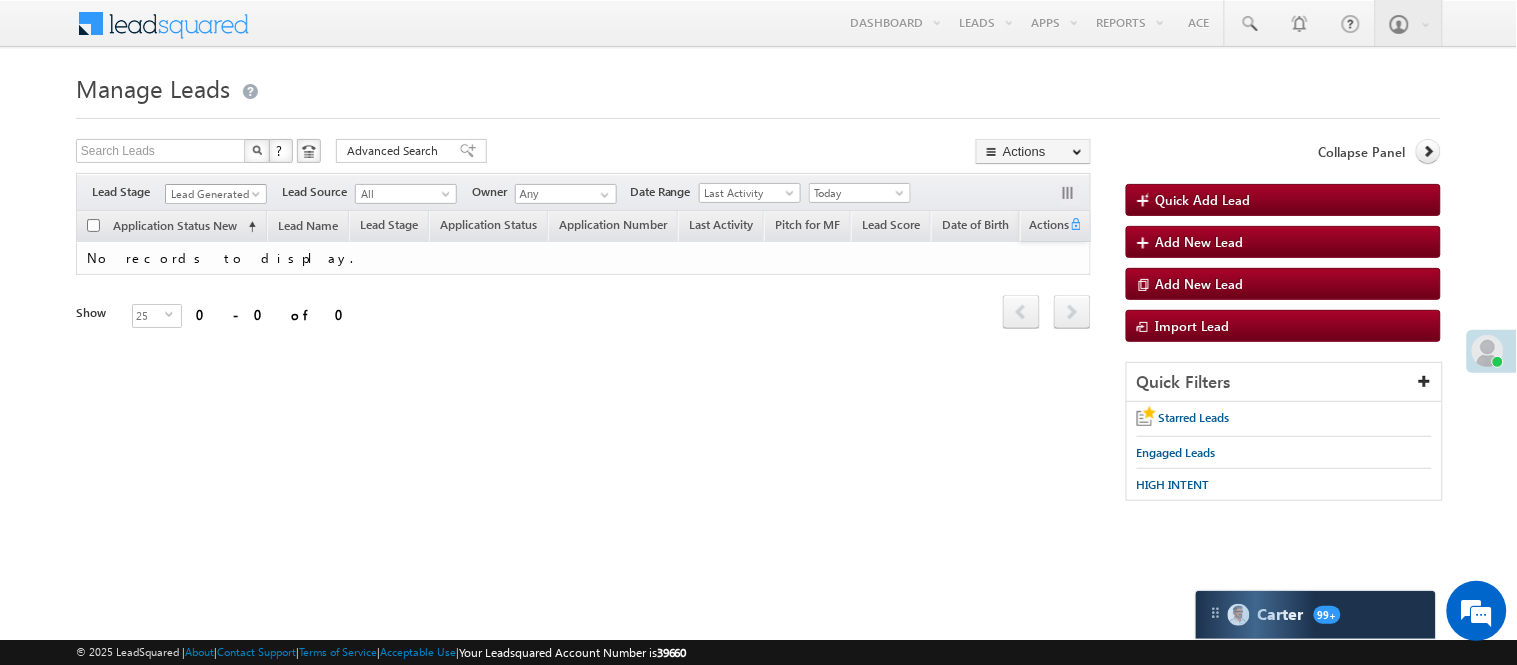click on "Lead Generated" at bounding box center [213, 194] 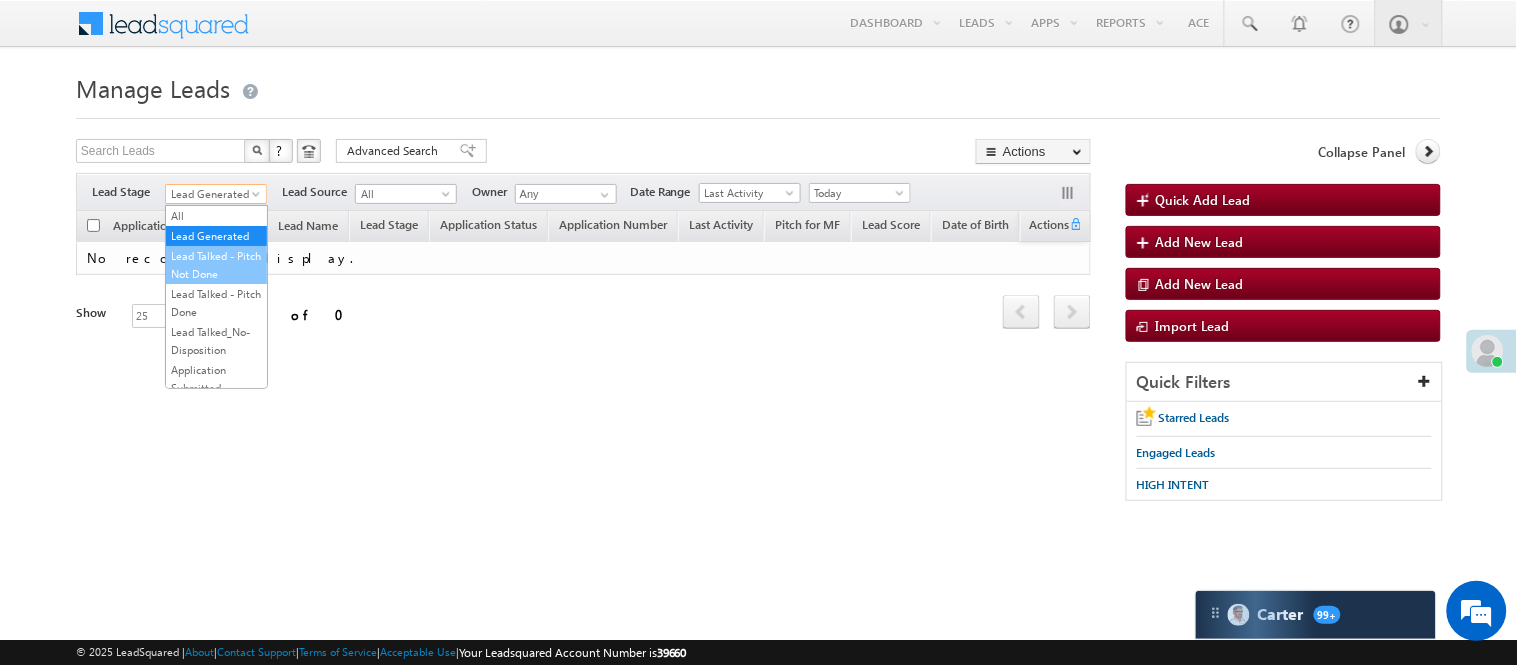 click on "Lead Talked - Pitch Not Done" at bounding box center (216, 265) 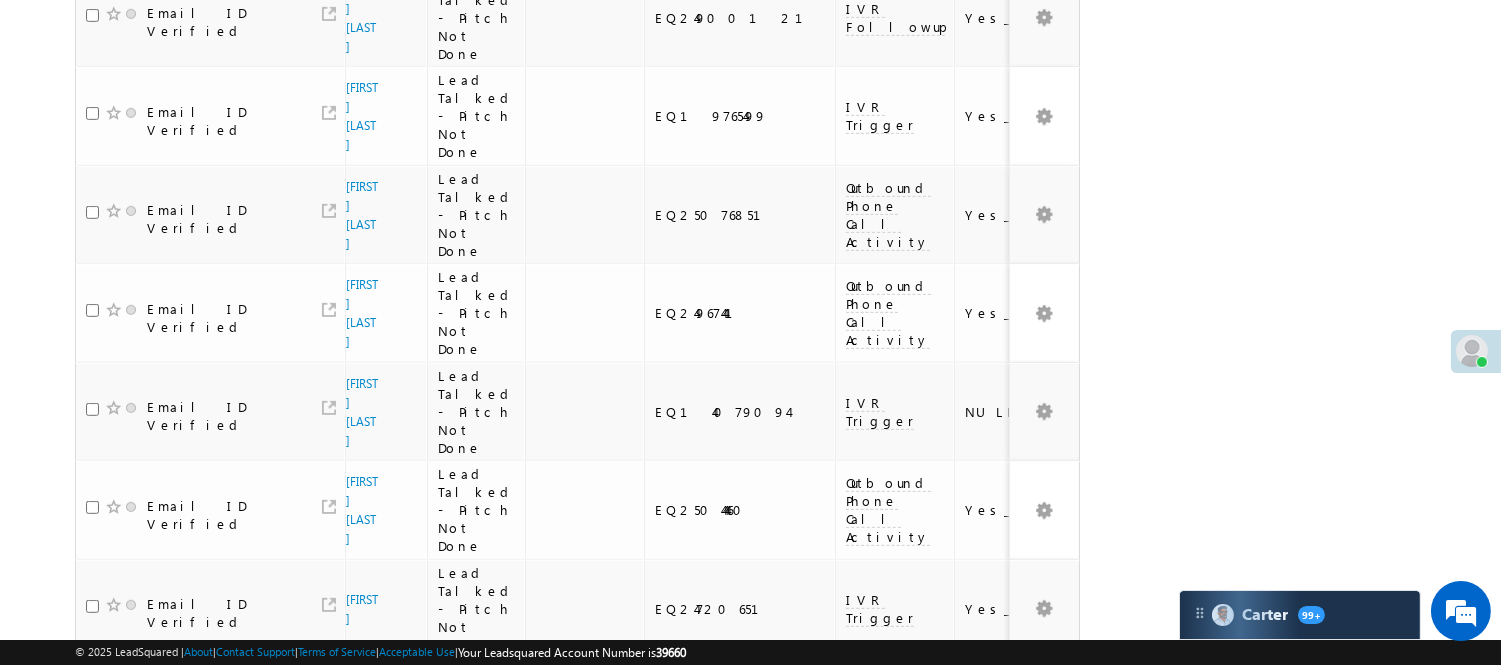 scroll, scrollTop: 1777, scrollLeft: 0, axis: vertical 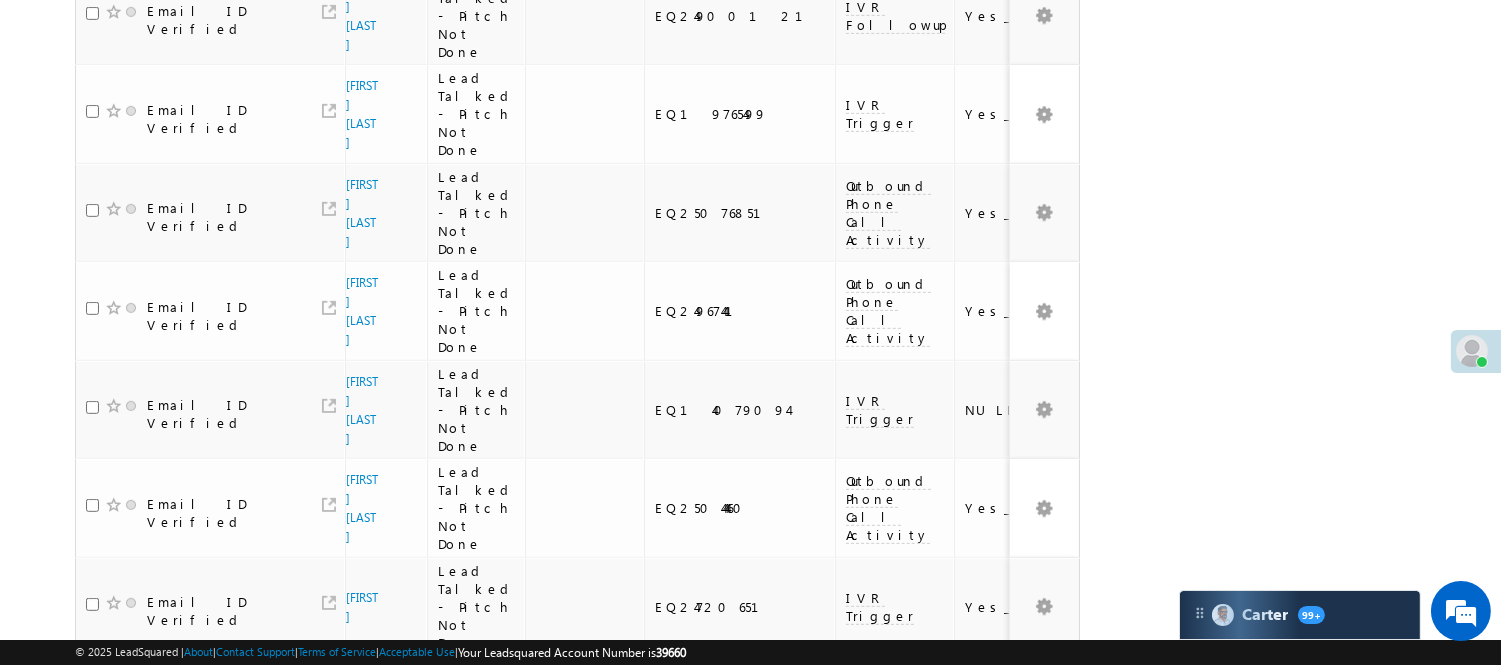 click on "4" at bounding box center [1018, 990] 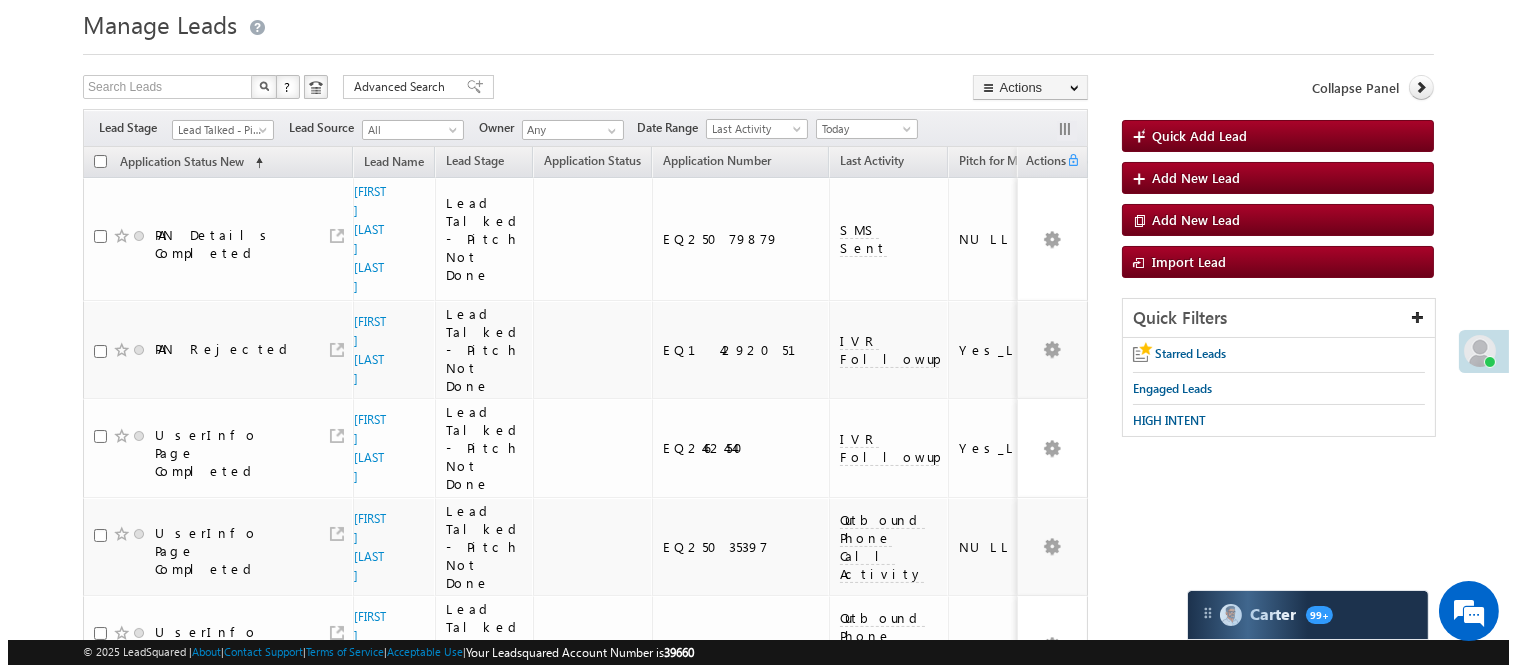 scroll, scrollTop: 0, scrollLeft: 0, axis: both 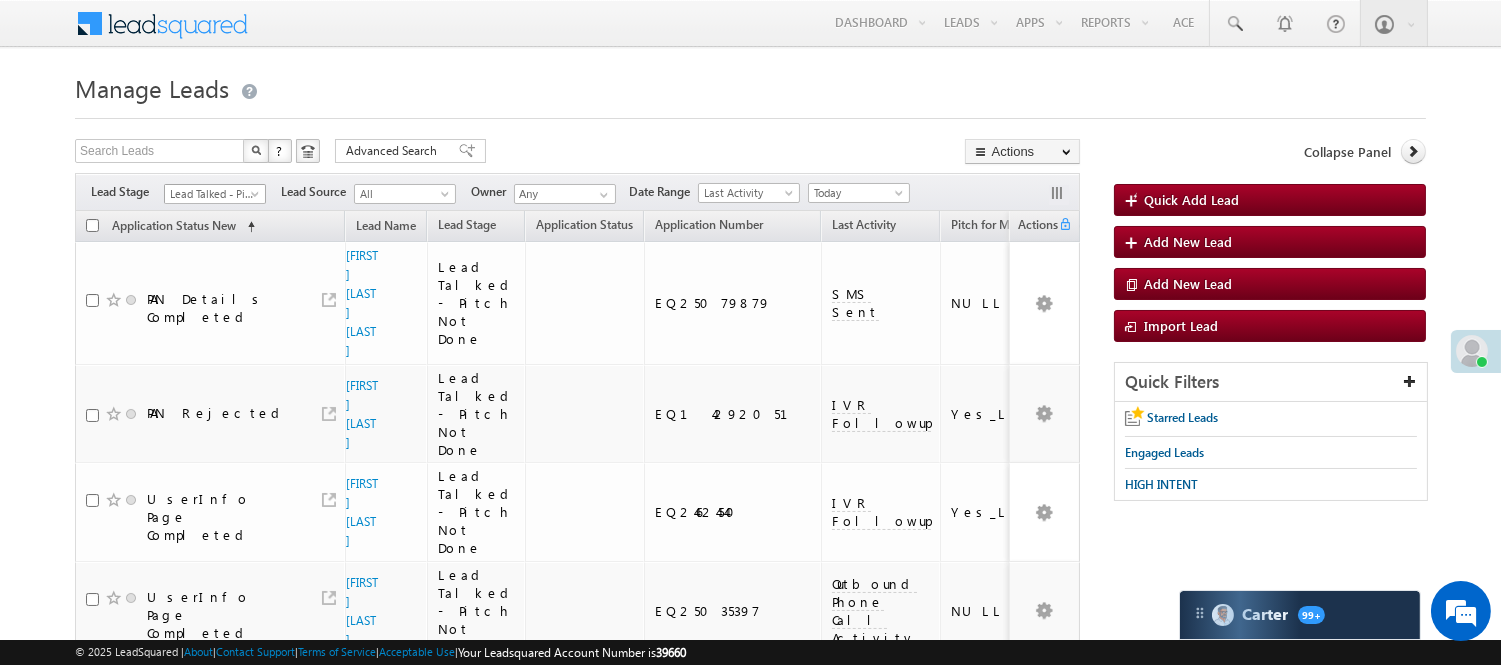 click on "Lead Talked - Pitch Not Done" at bounding box center (212, 194) 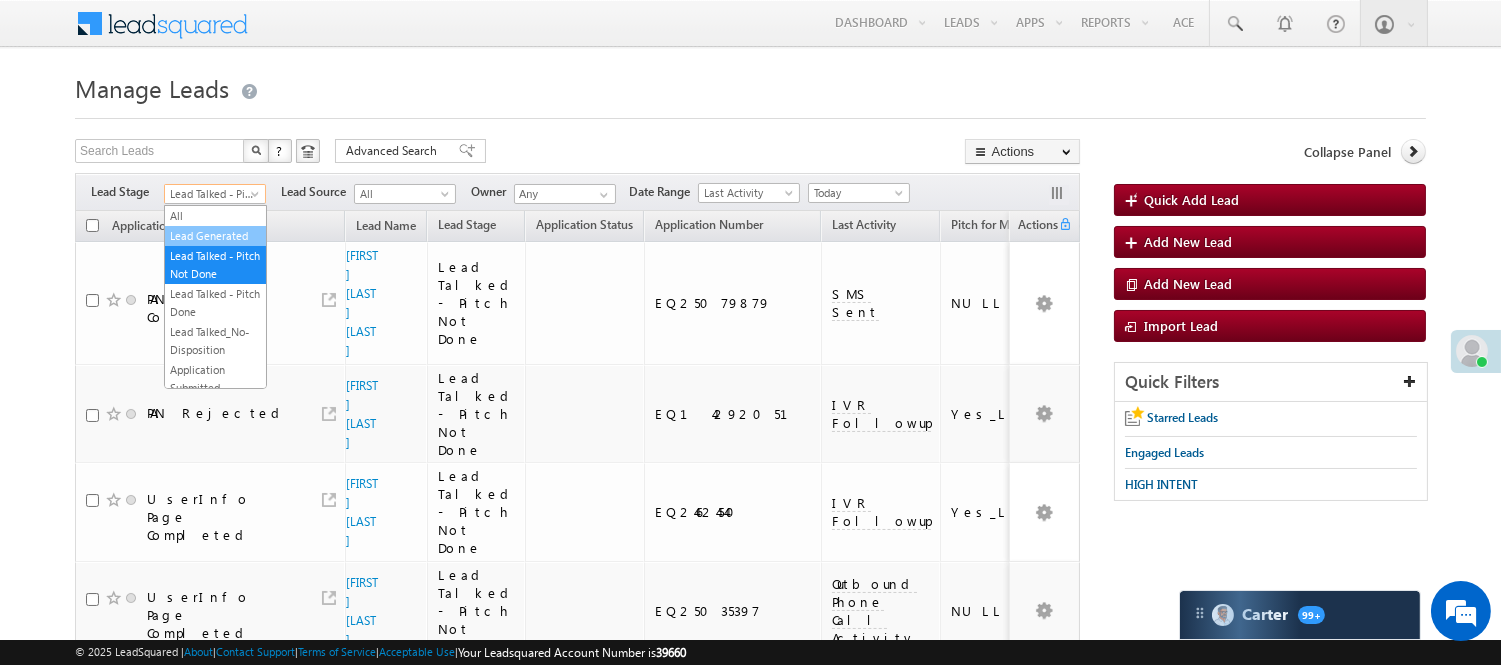 click on "Lead Generated" at bounding box center (215, 236) 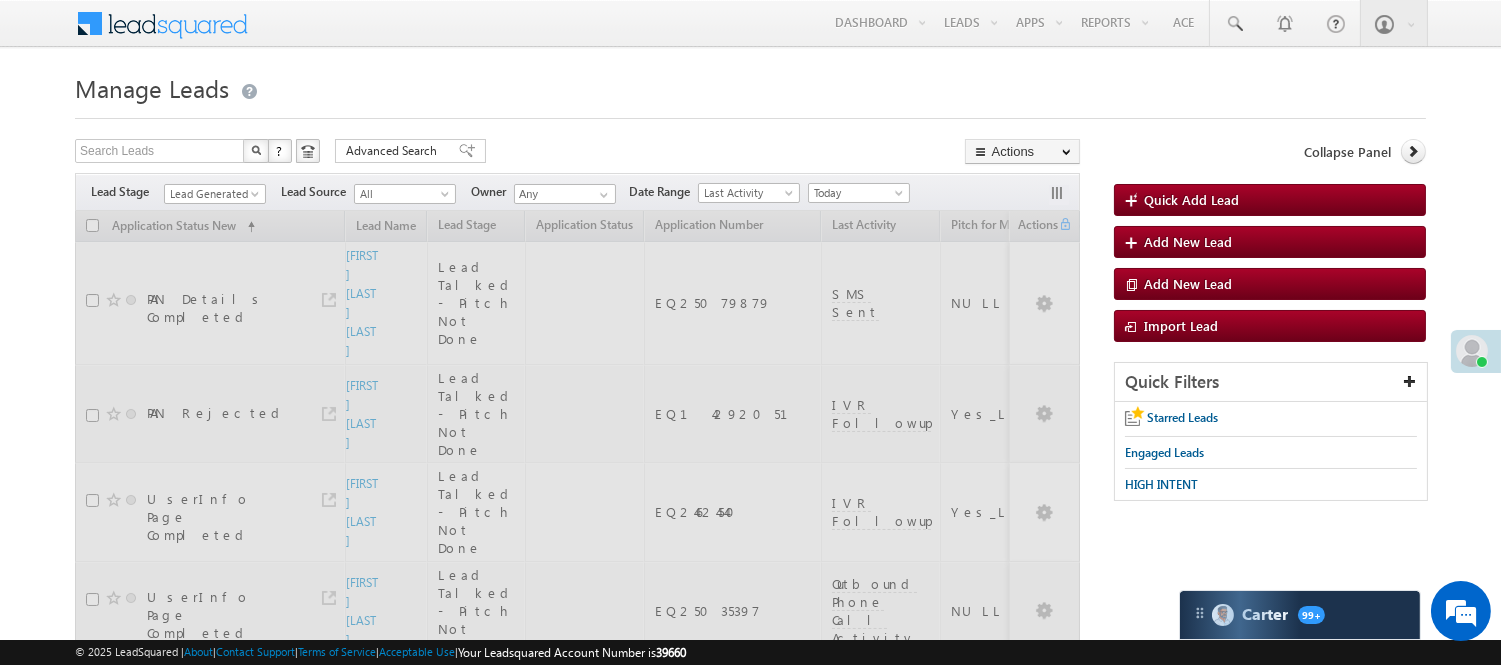 click on "Lead Generated" at bounding box center [215, 191] 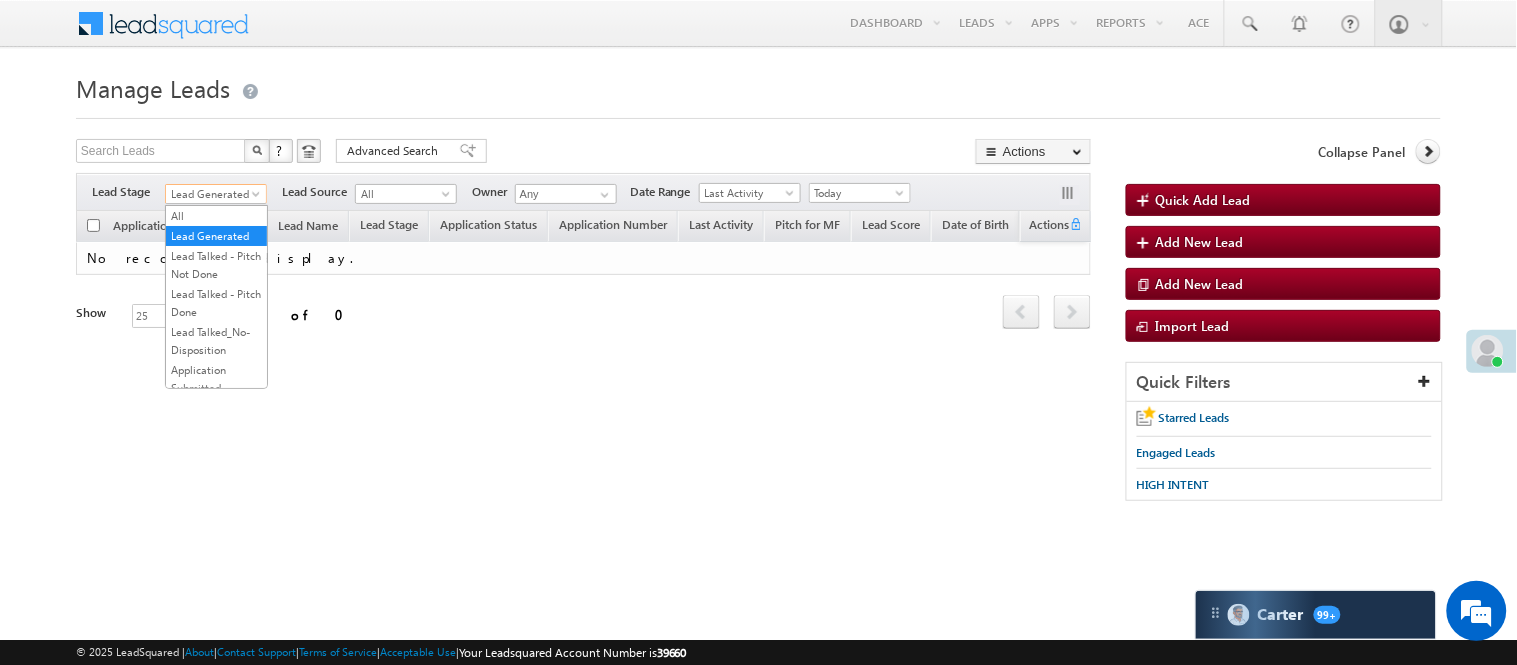 click on "Lead Generated" at bounding box center [213, 194] 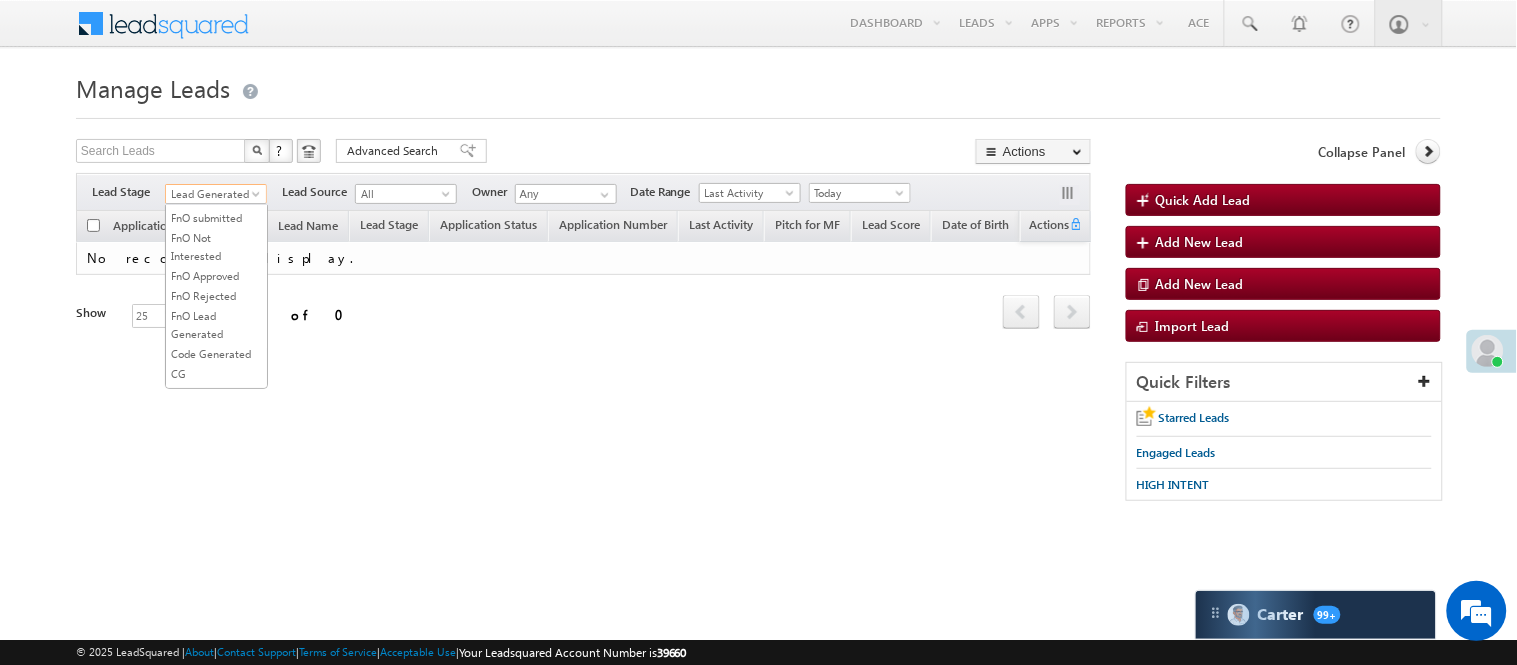 scroll, scrollTop: 496, scrollLeft: 0, axis: vertical 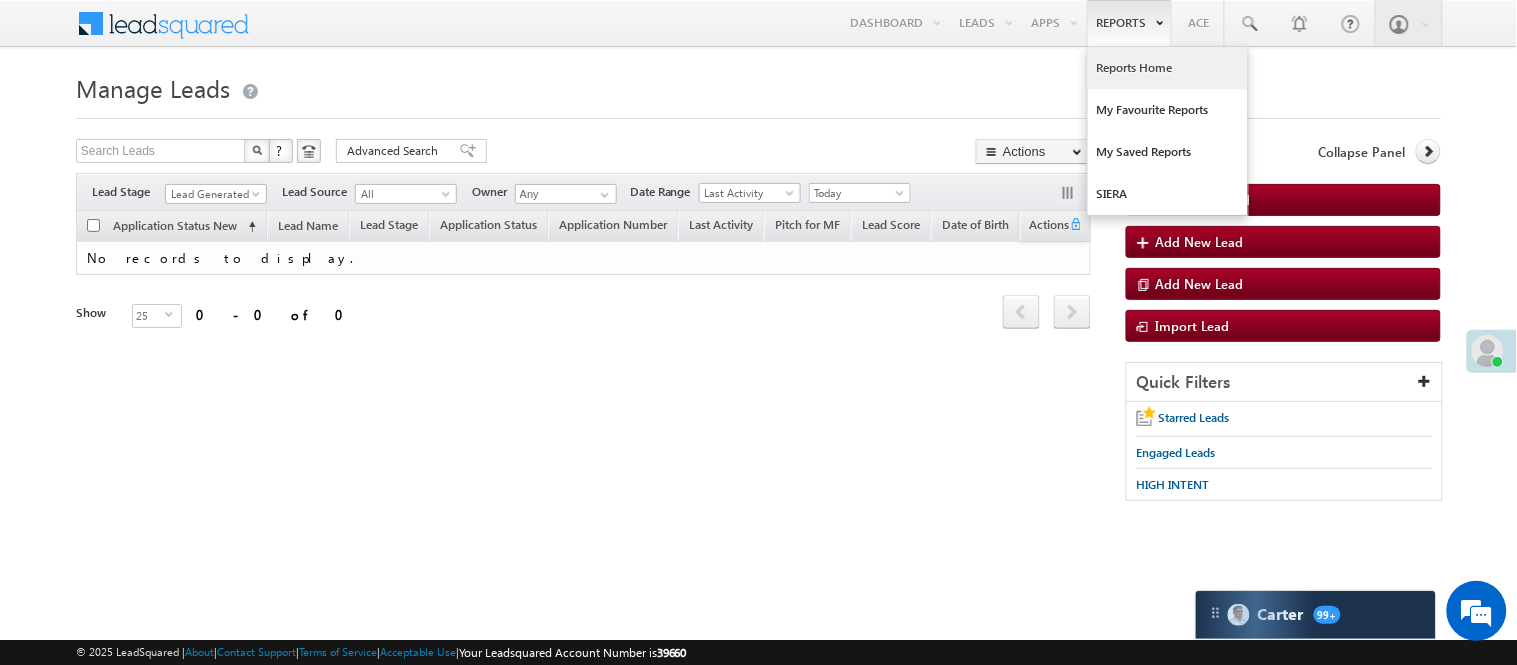 click on "Reports Home" at bounding box center [1168, 68] 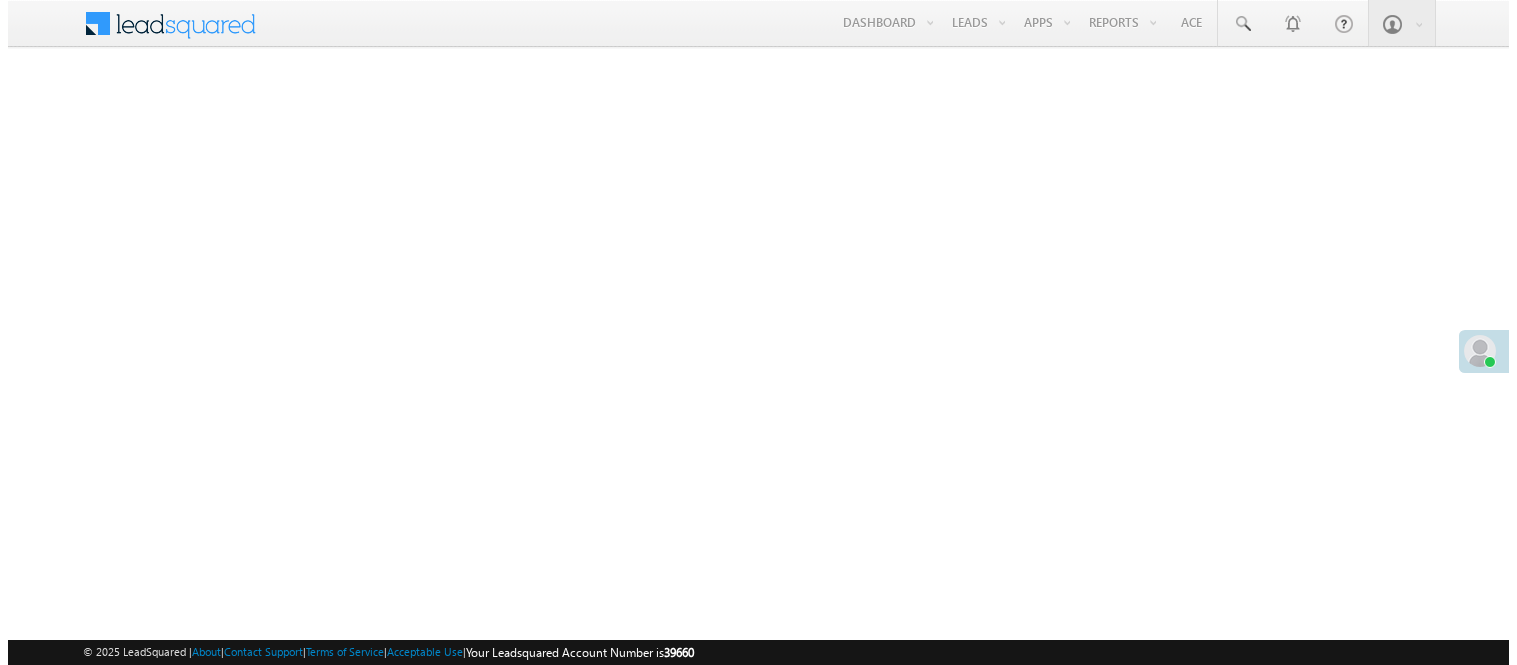 scroll, scrollTop: 0, scrollLeft: 0, axis: both 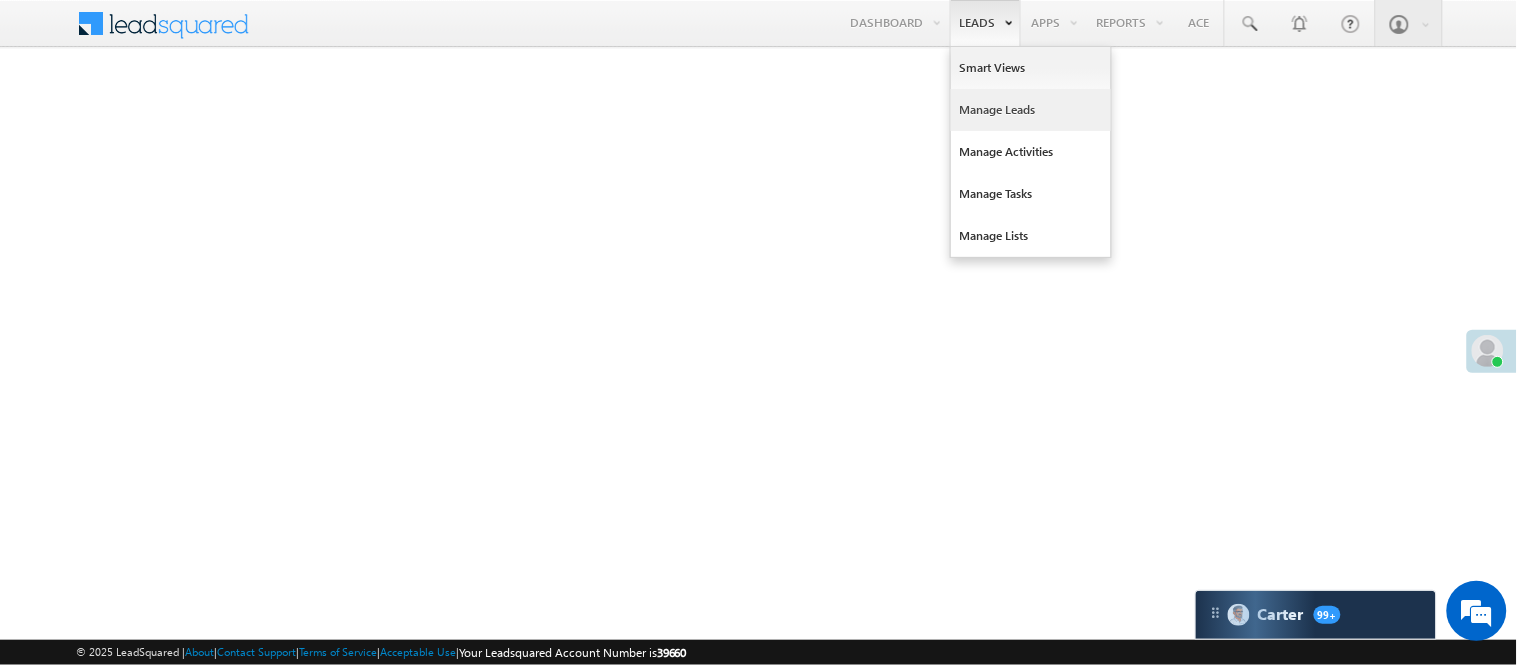 click on "Manage Leads" at bounding box center (1031, 110) 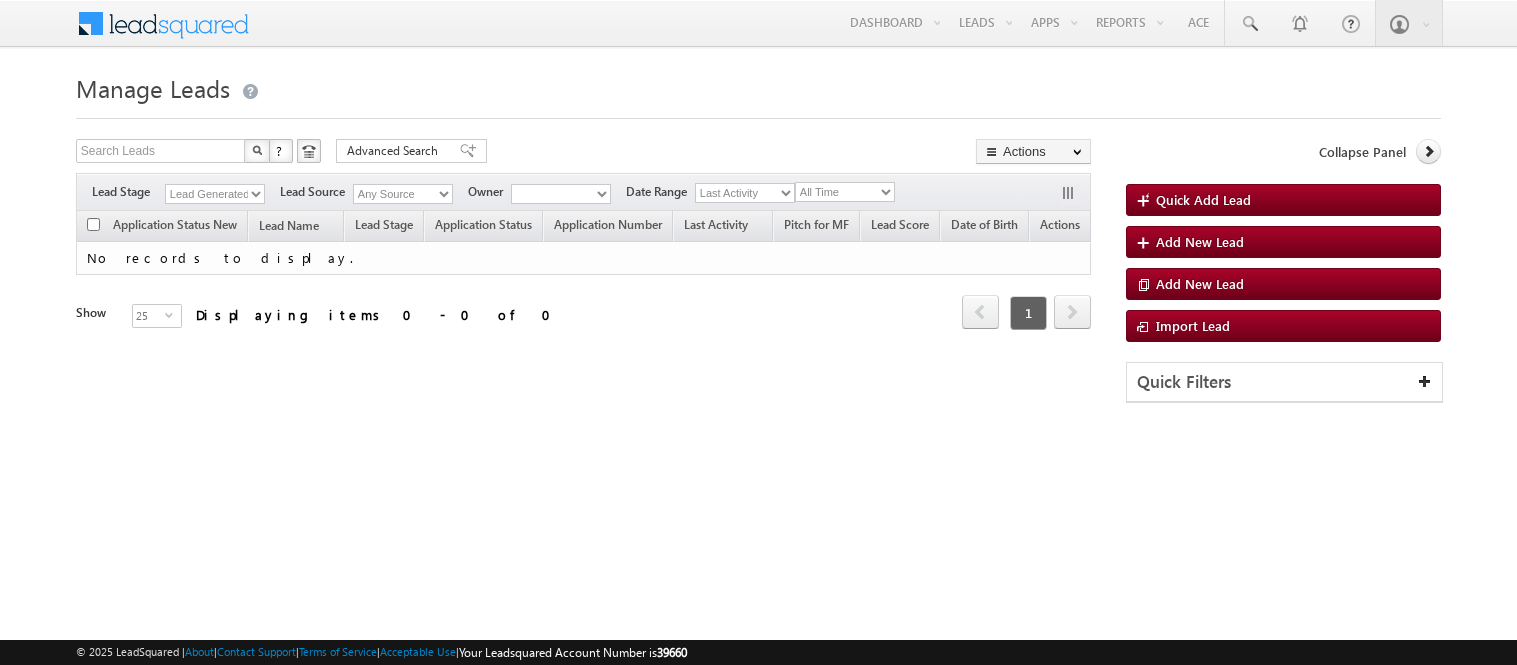 scroll, scrollTop: 0, scrollLeft: 0, axis: both 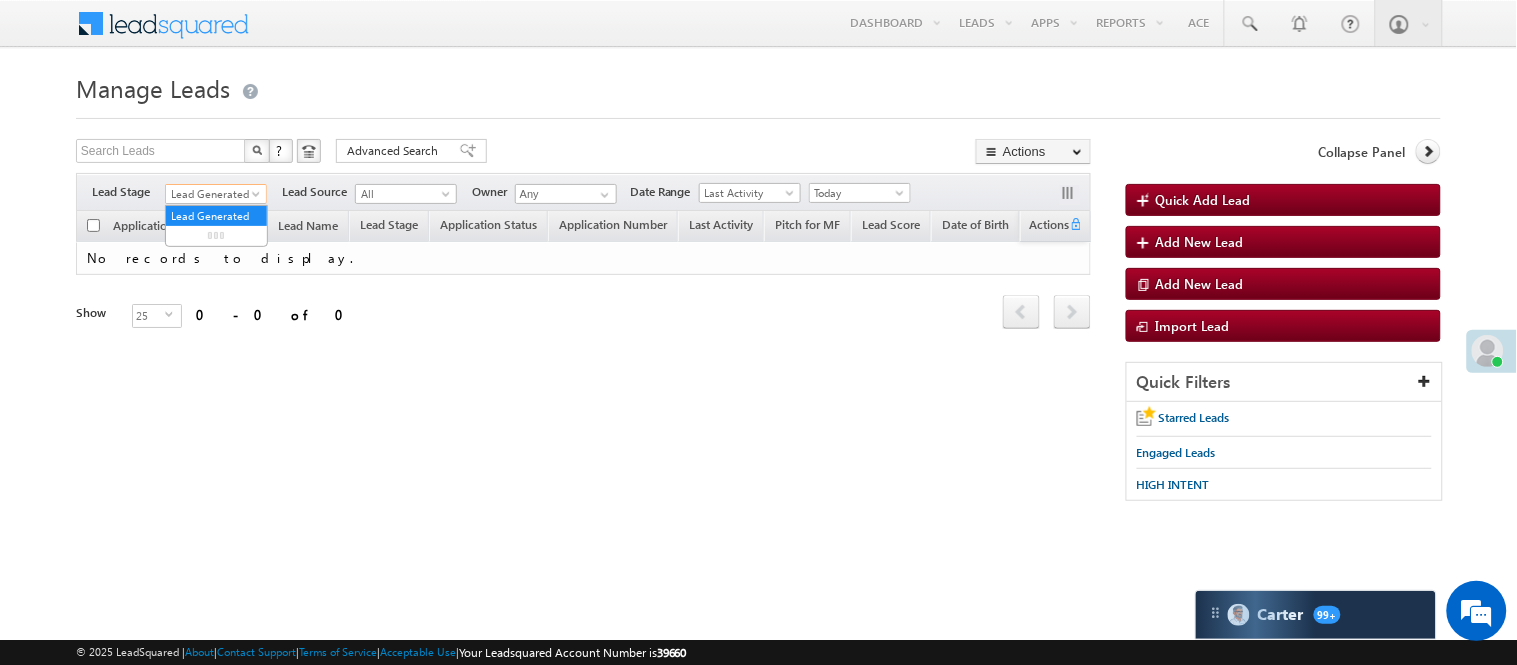 click on "Lead Generated" at bounding box center (213, 194) 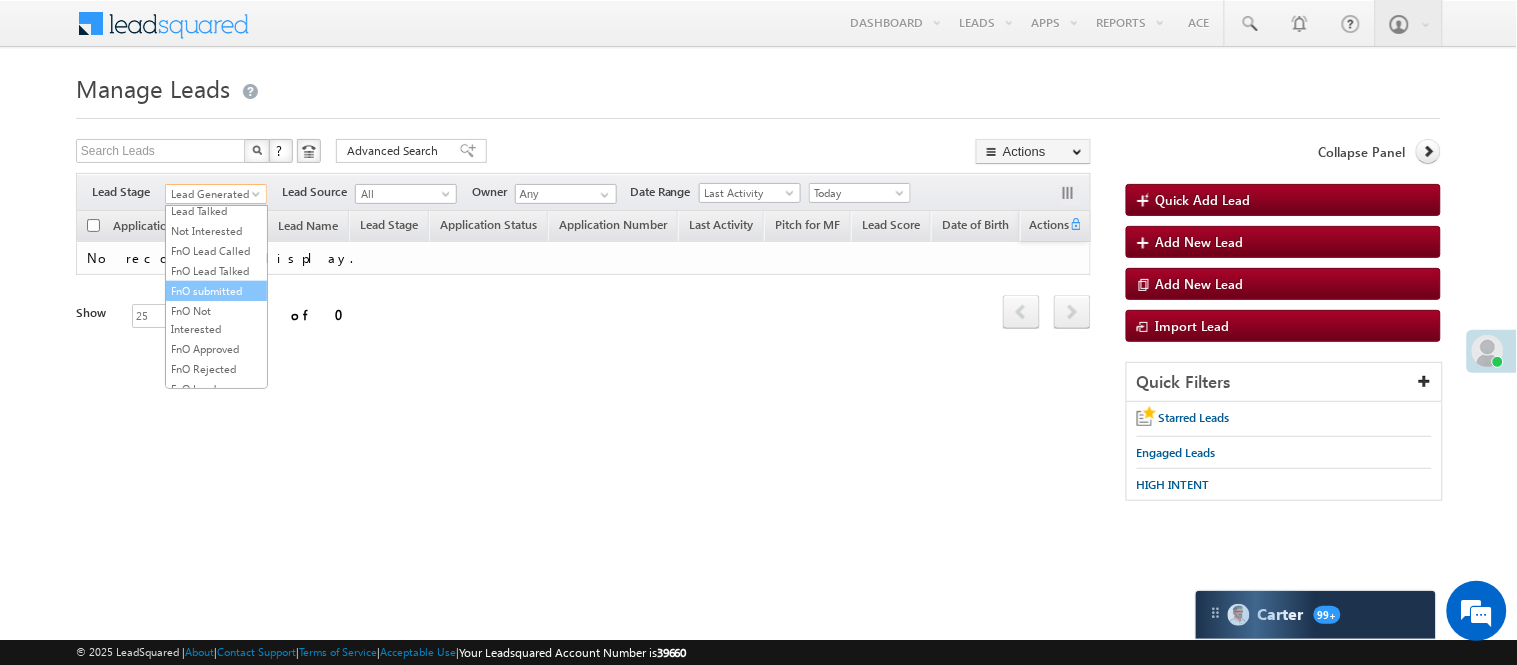 scroll, scrollTop: 111, scrollLeft: 0, axis: vertical 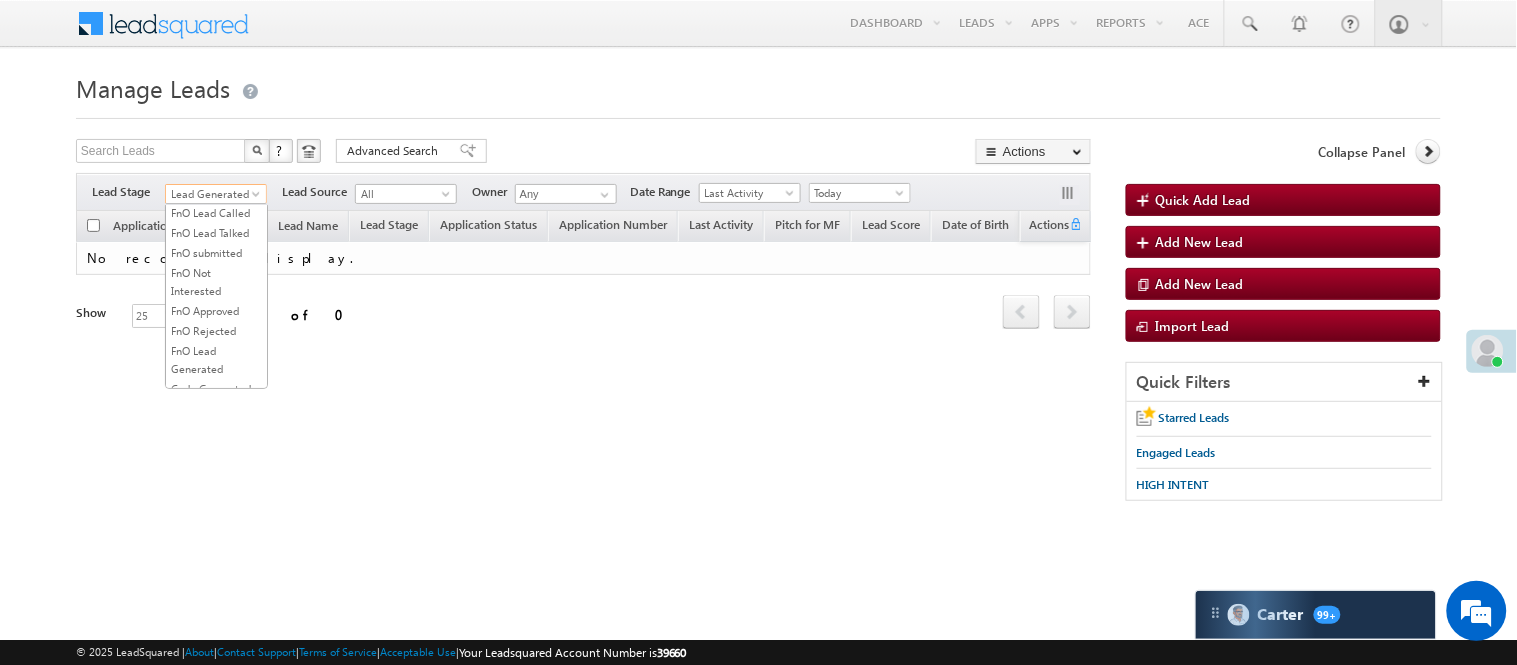 click on "Lead Talked" at bounding box center [216, 173] 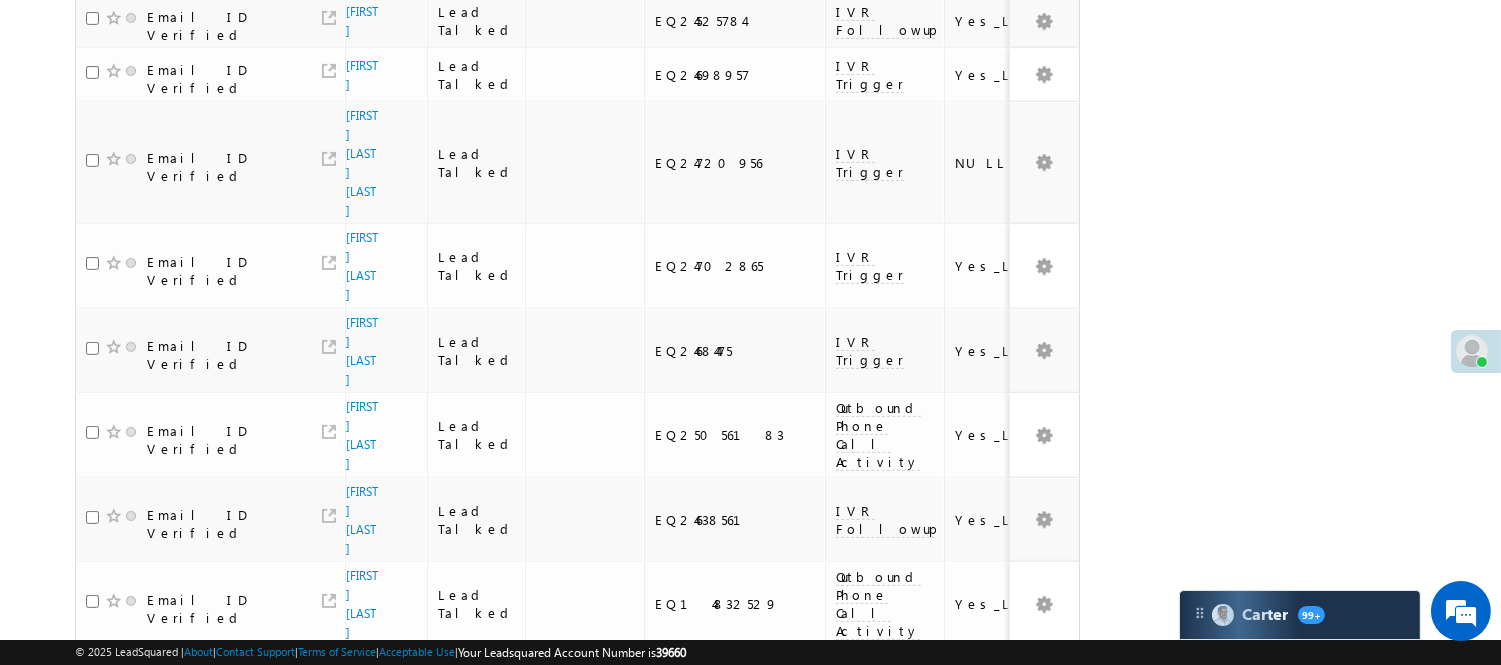 scroll, scrollTop: 1405, scrollLeft: 0, axis: vertical 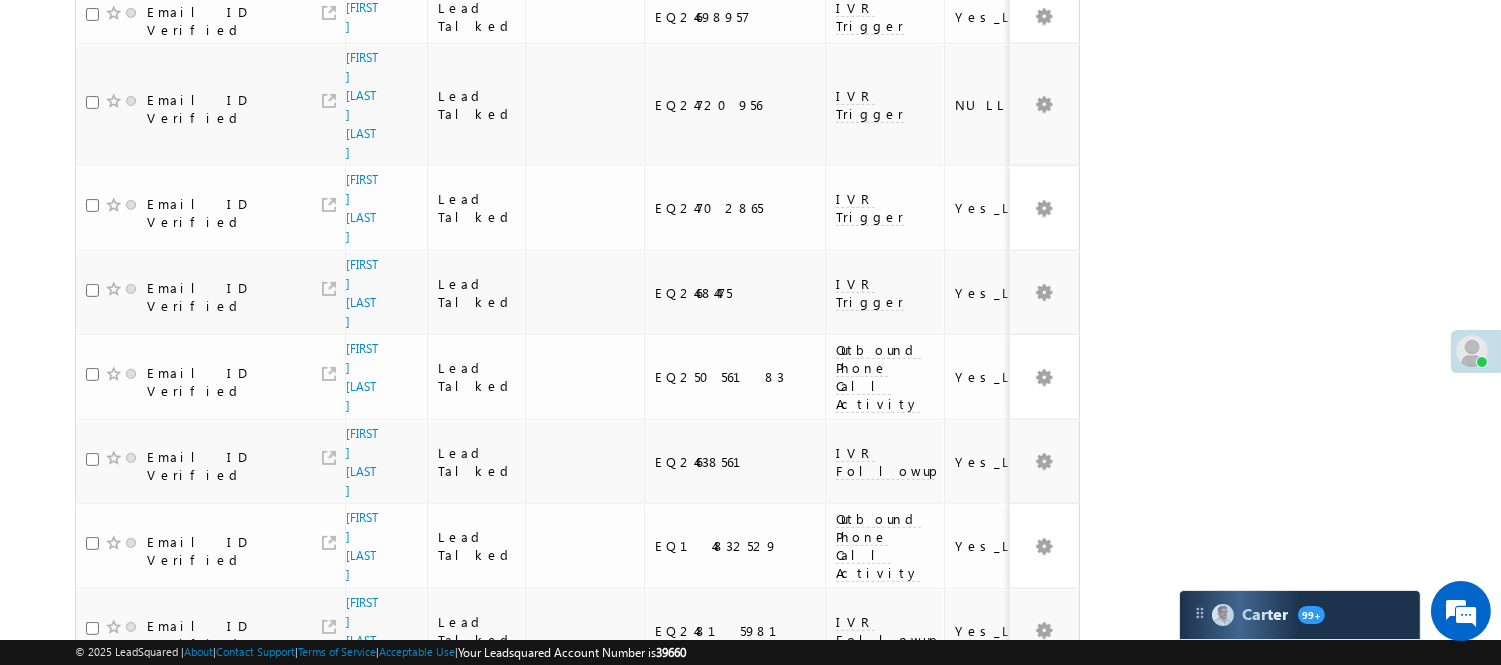 click on "3" at bounding box center [938, 796] 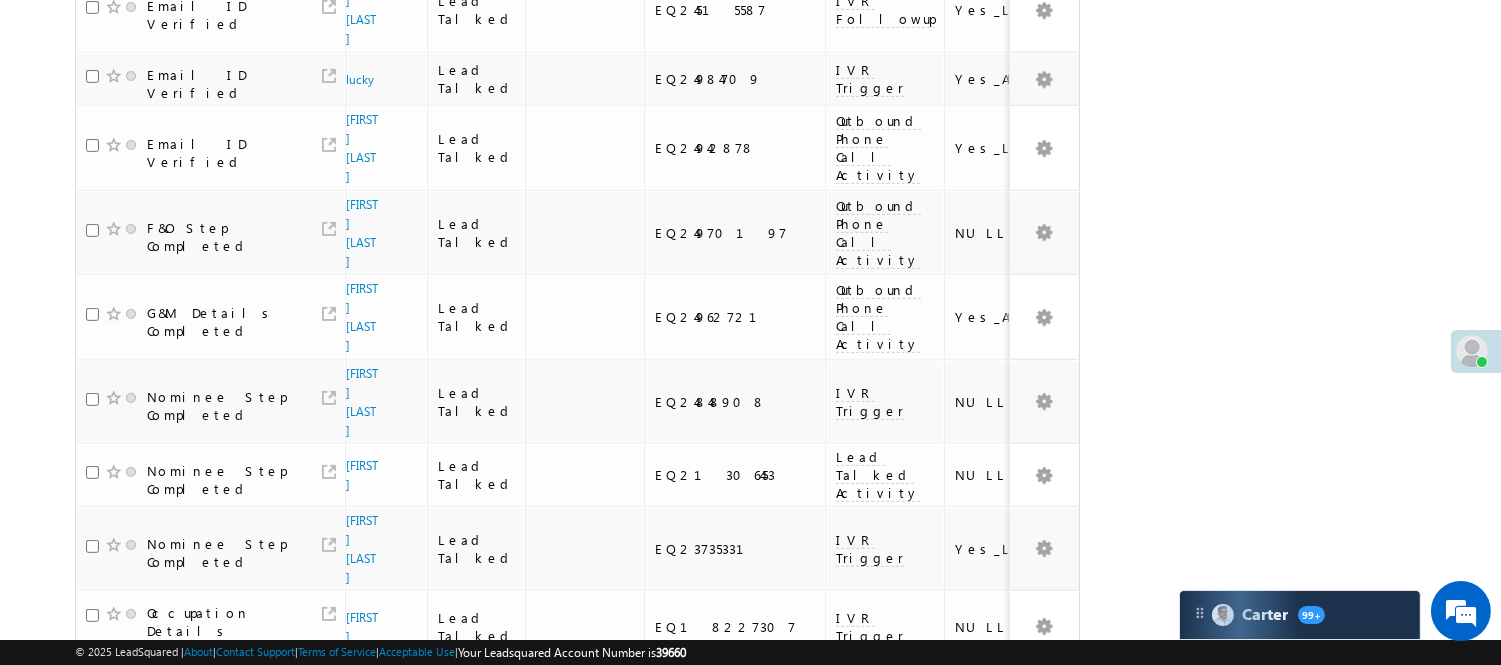 scroll, scrollTop: 1220, scrollLeft: 0, axis: vertical 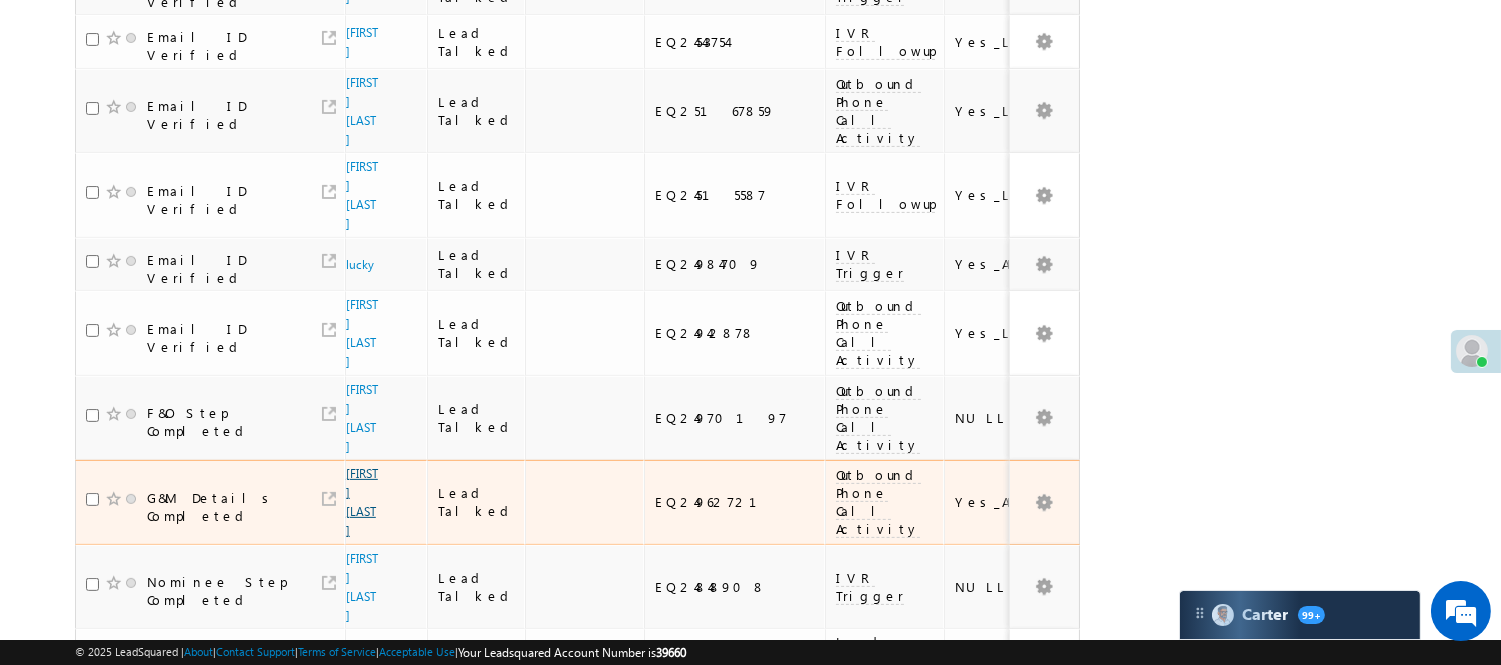 click on "[FIRST] [LAST]" at bounding box center [362, 502] 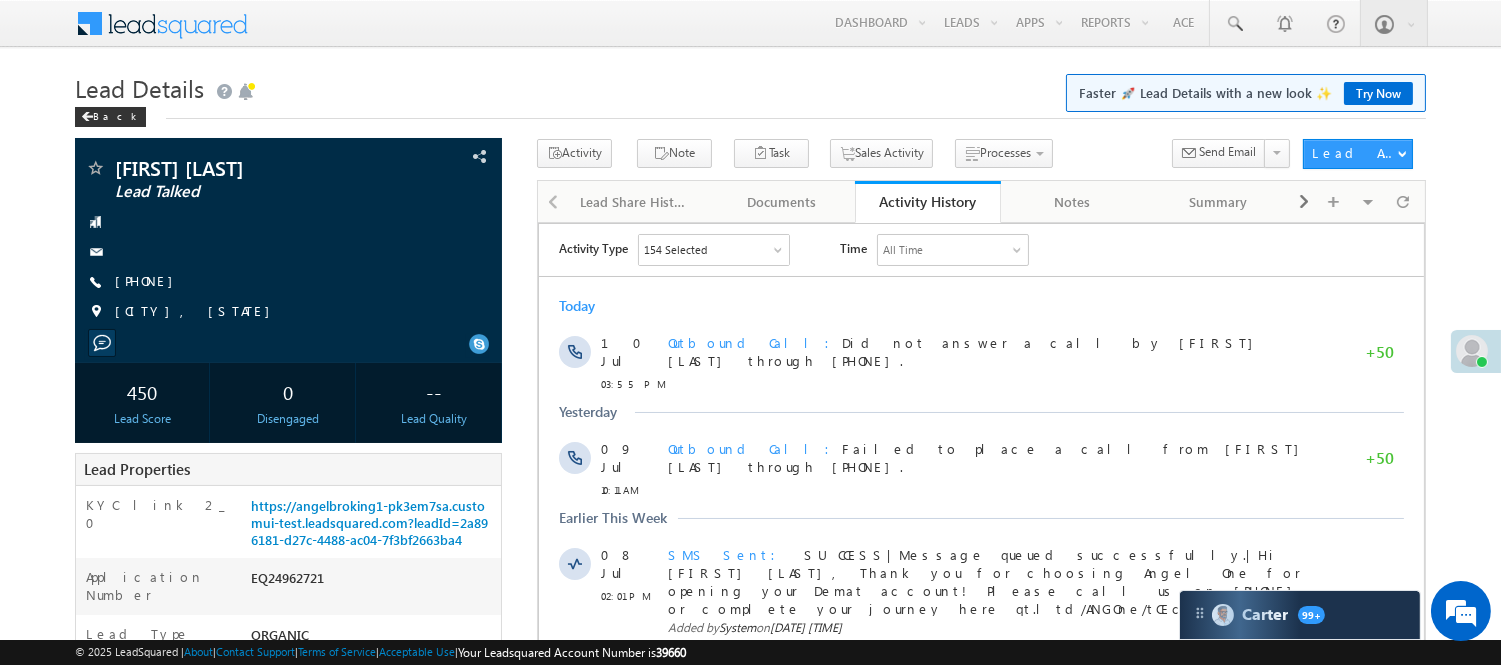 scroll, scrollTop: 0, scrollLeft: 0, axis: both 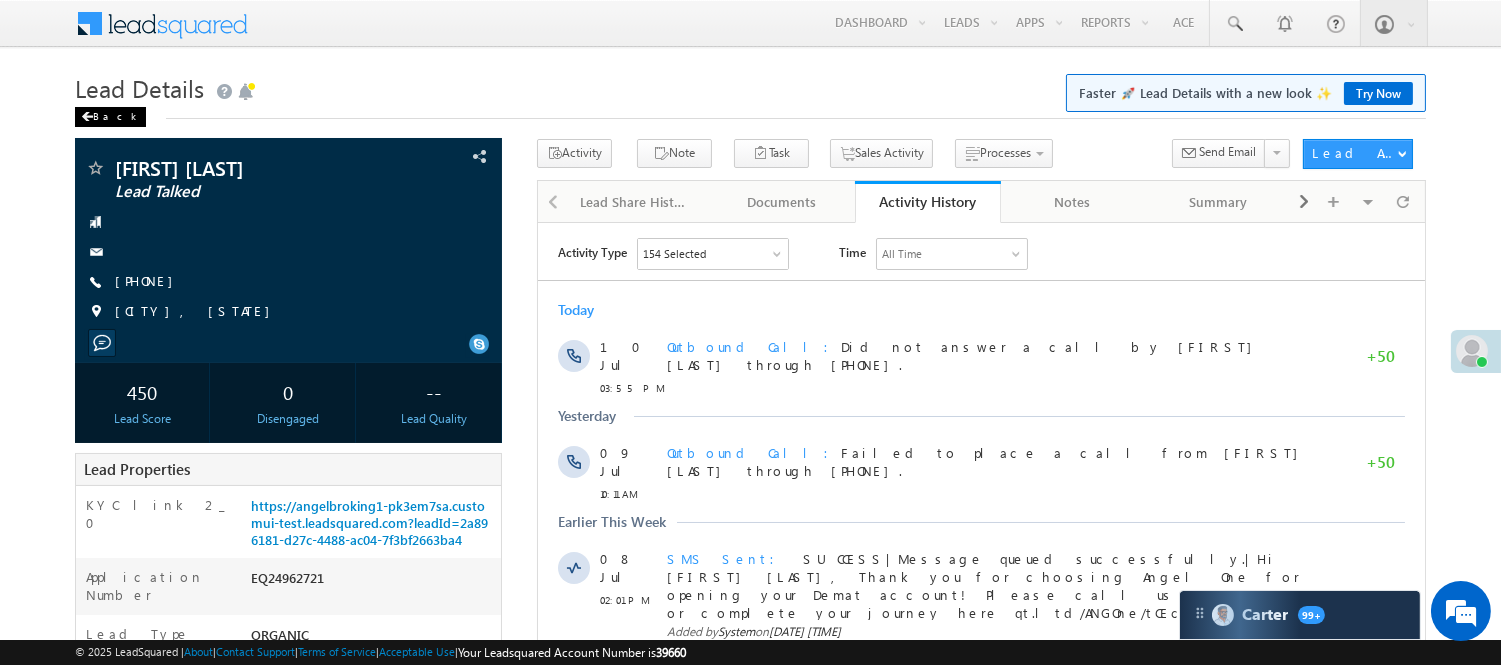 click on "Back" at bounding box center (110, 117) 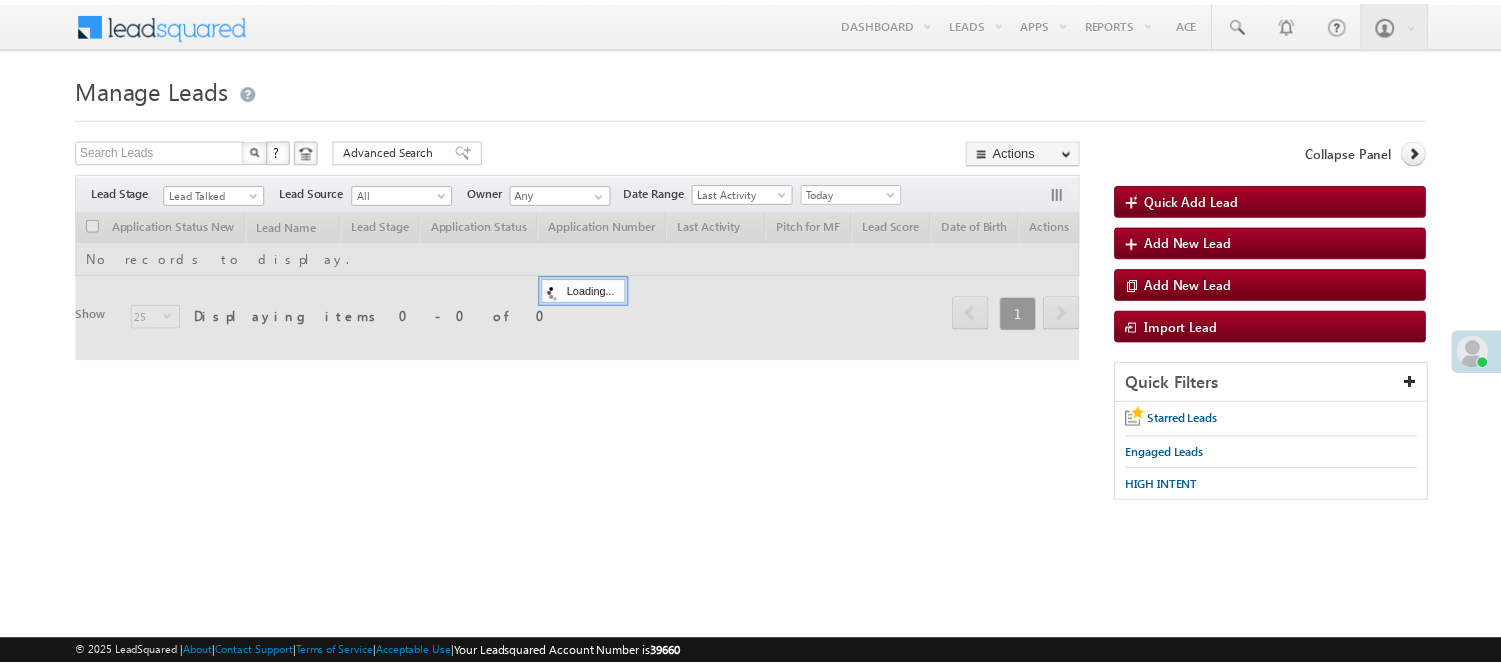 scroll, scrollTop: 0, scrollLeft: 0, axis: both 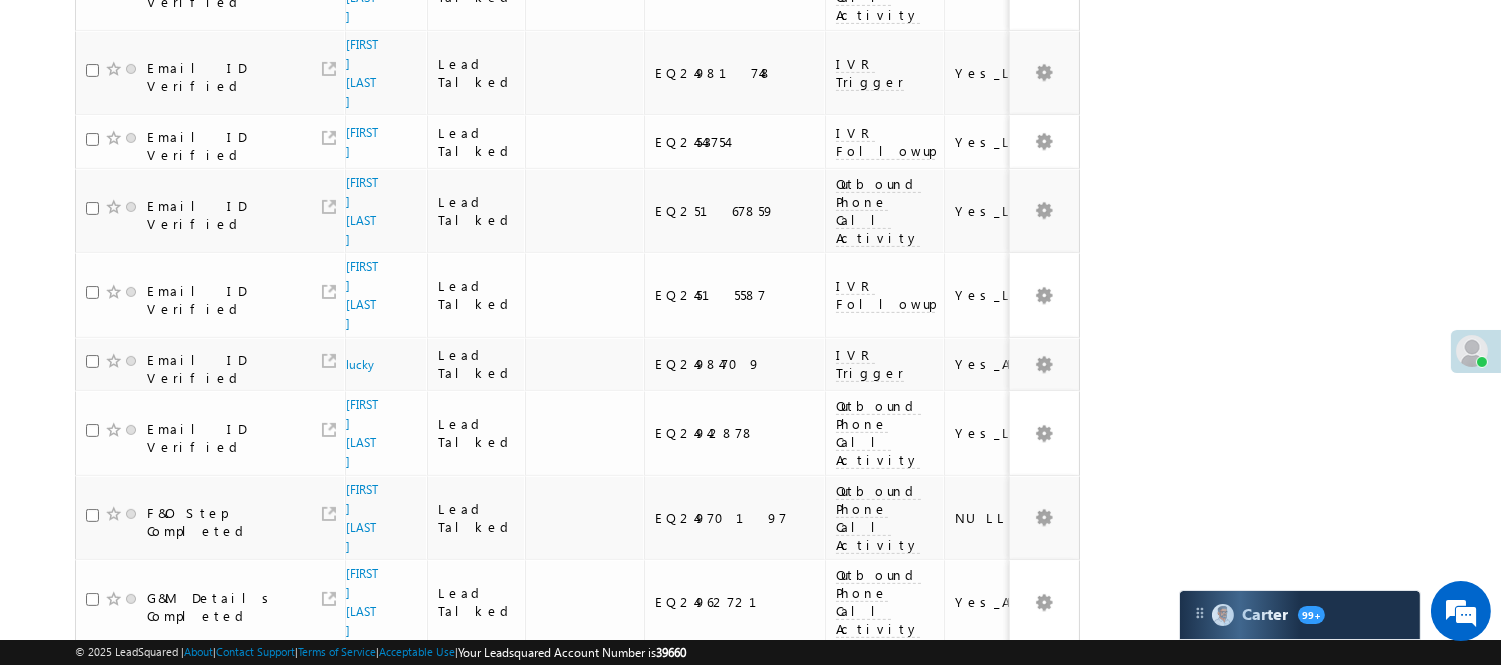 click on "4" at bounding box center [978, 1008] 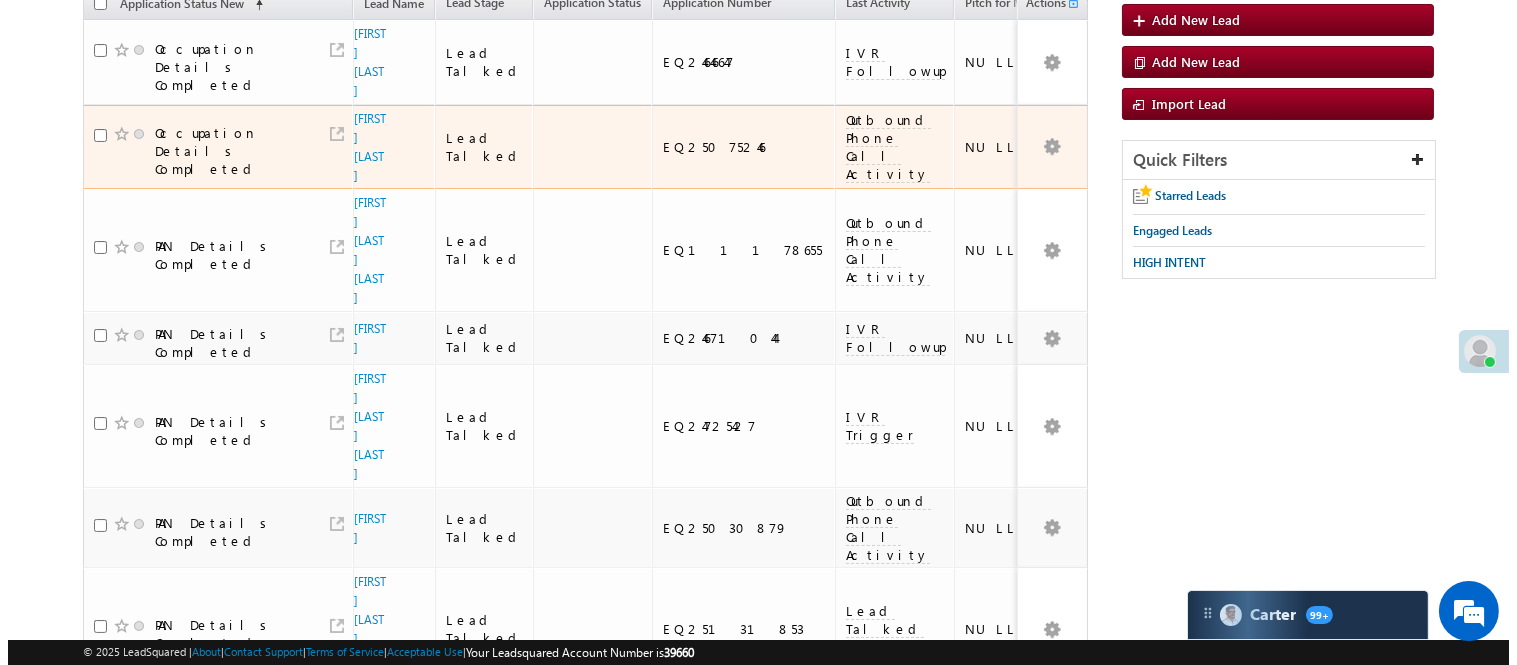 scroll, scrollTop: 0, scrollLeft: 0, axis: both 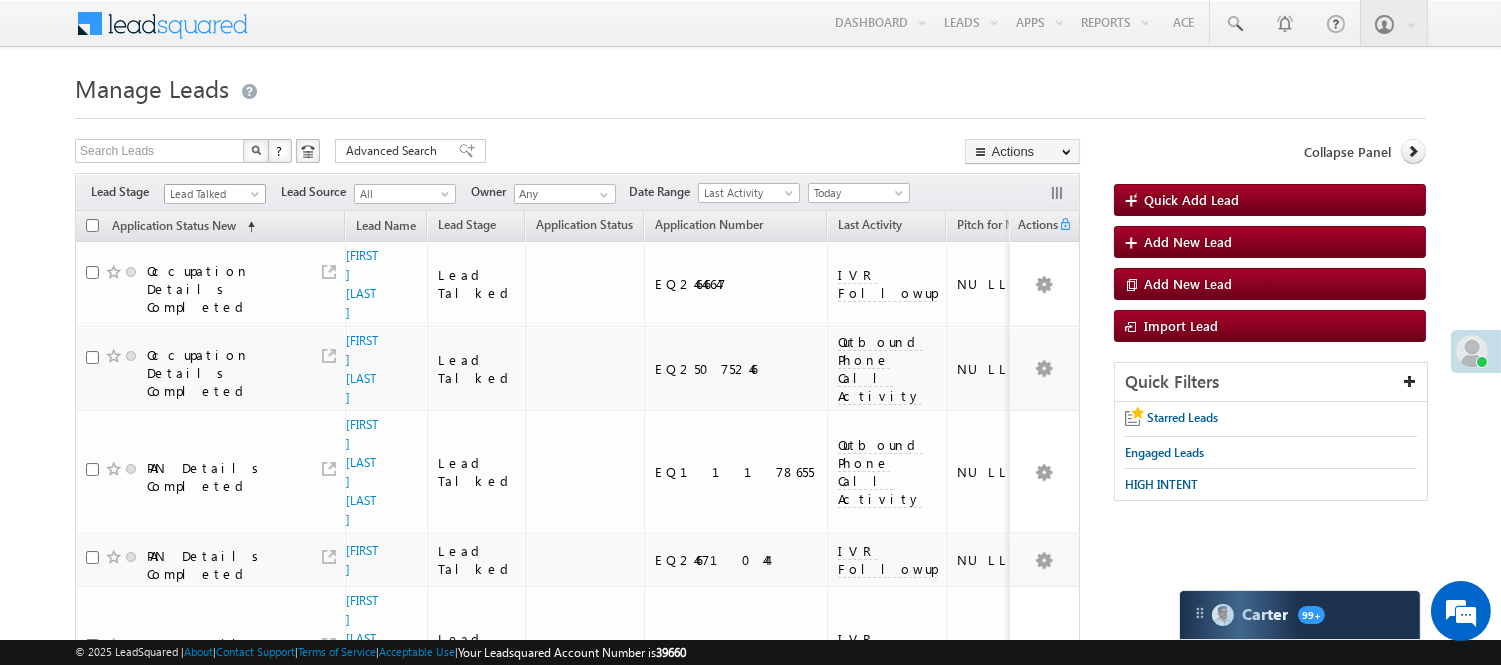 click on "Lead Talked" at bounding box center [212, 194] 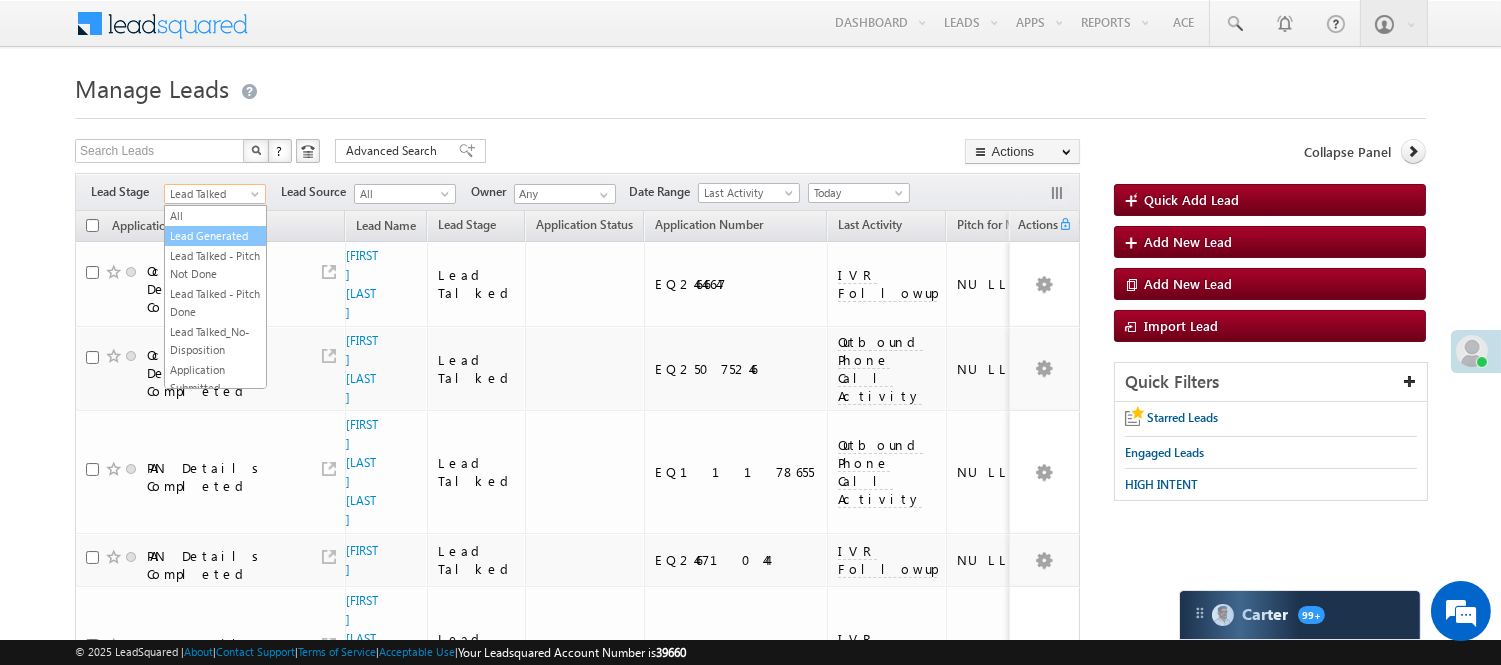 click on "Lead Generated" at bounding box center (215, 236) 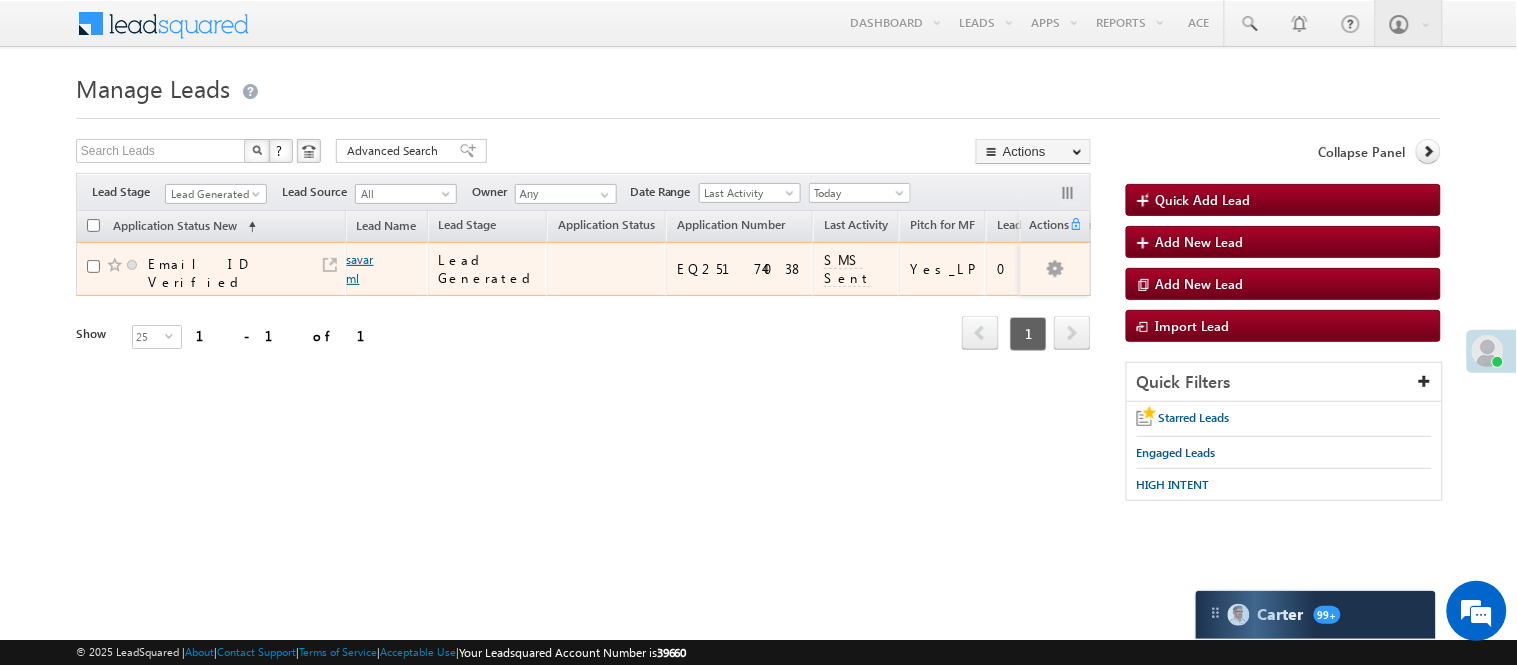 click on "savarml" at bounding box center [360, 269] 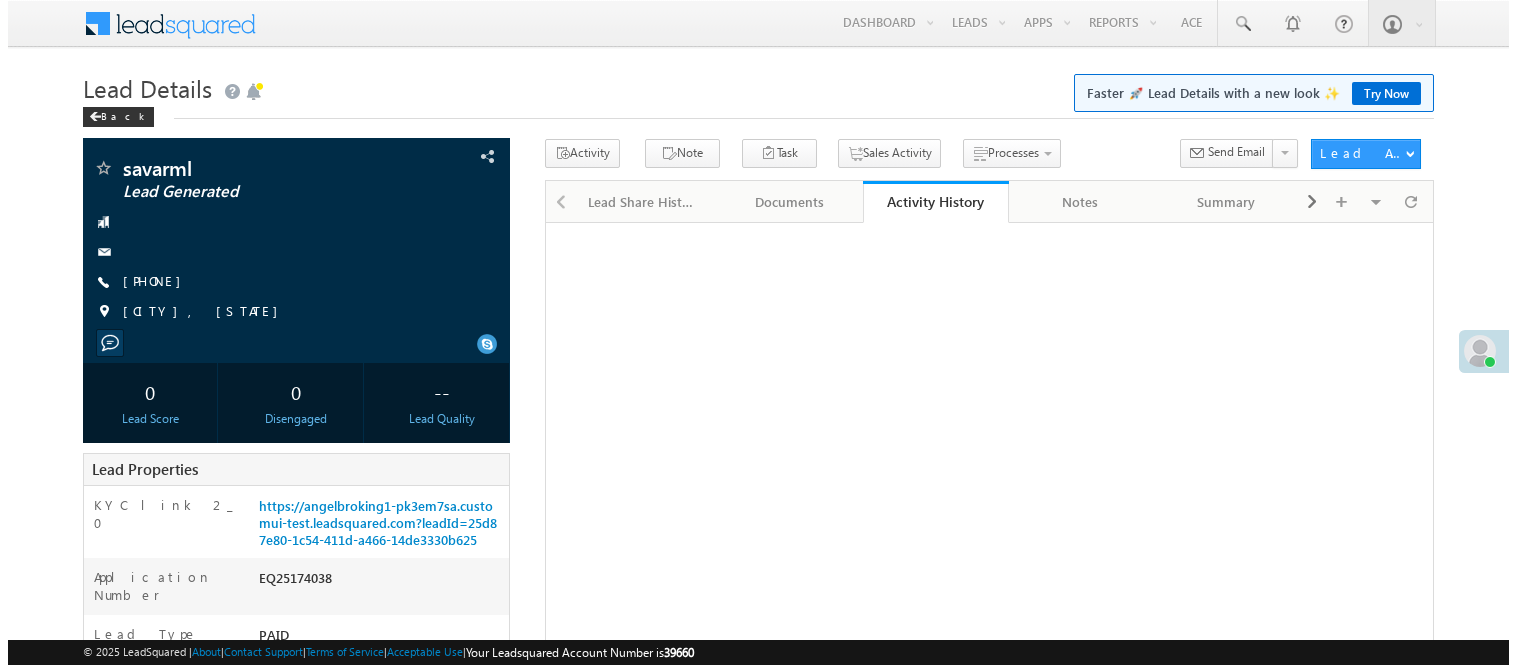 scroll, scrollTop: 0, scrollLeft: 0, axis: both 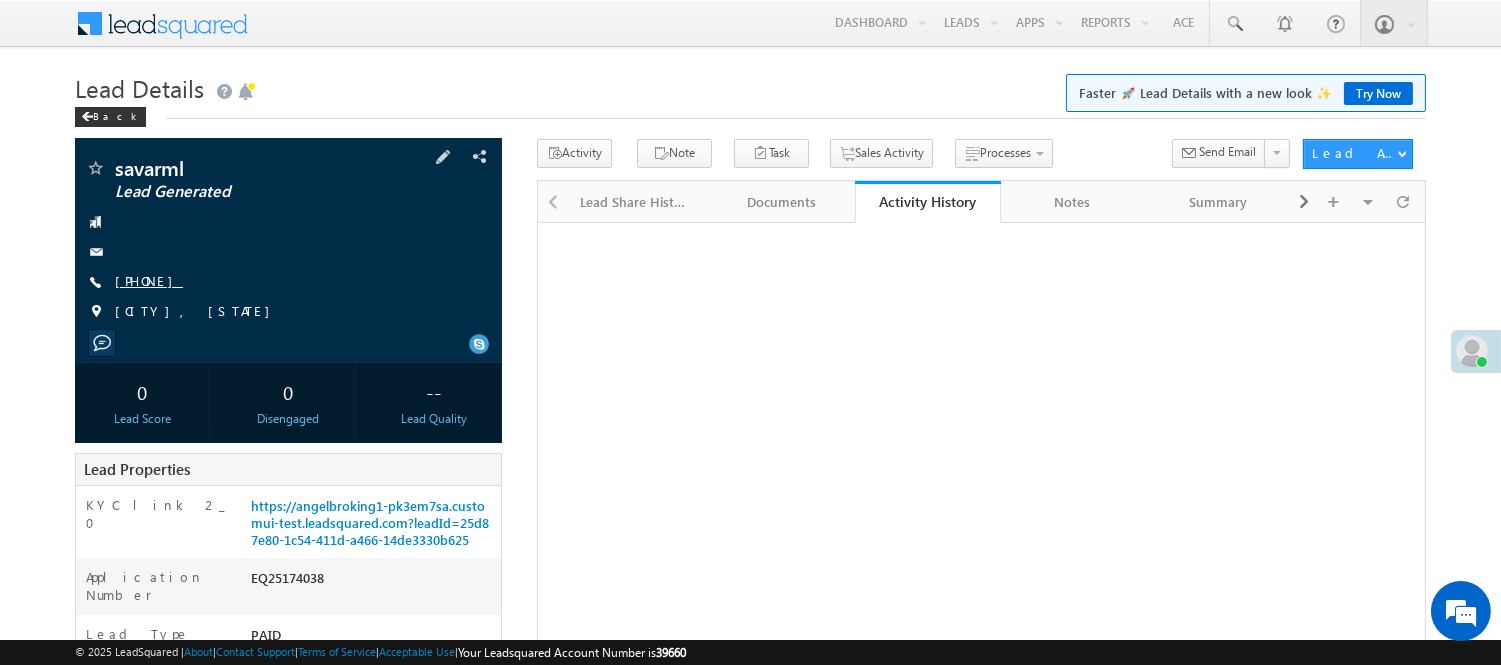 click on "+91-8696990563" at bounding box center [149, 280] 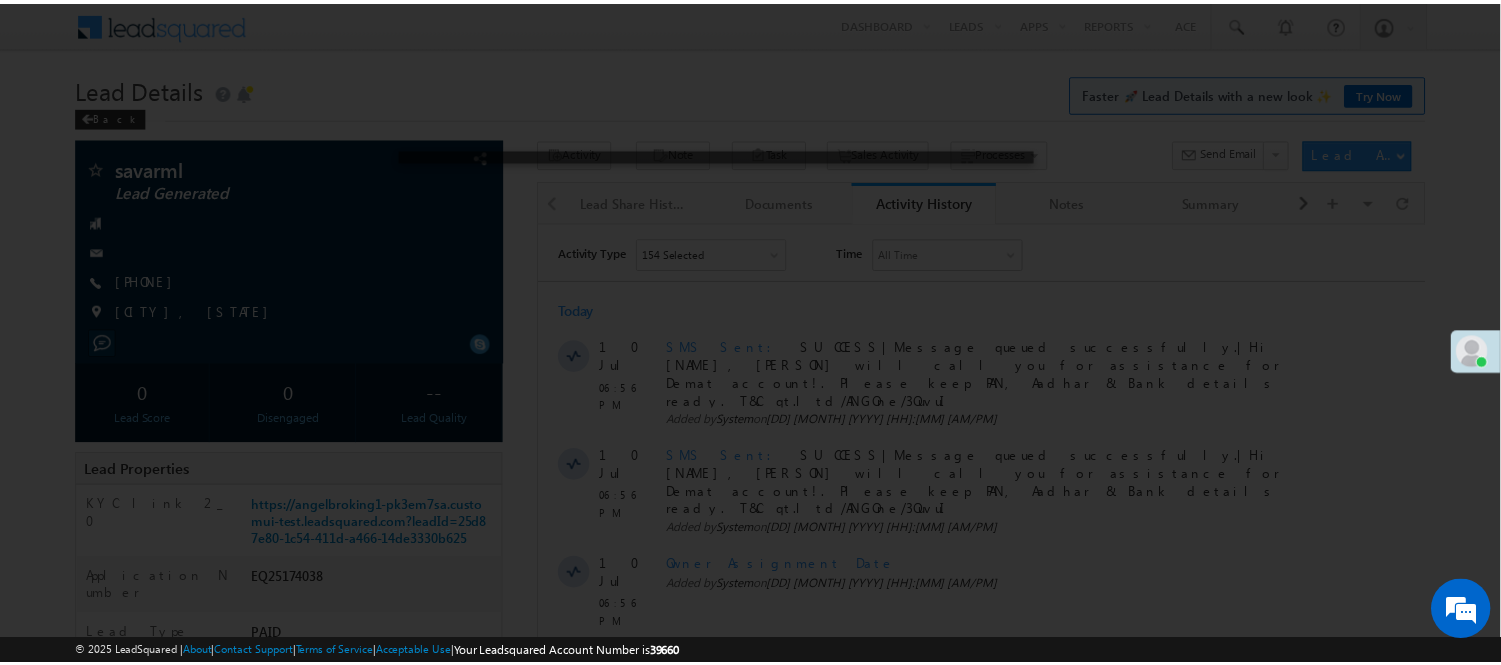 scroll, scrollTop: 0, scrollLeft: 0, axis: both 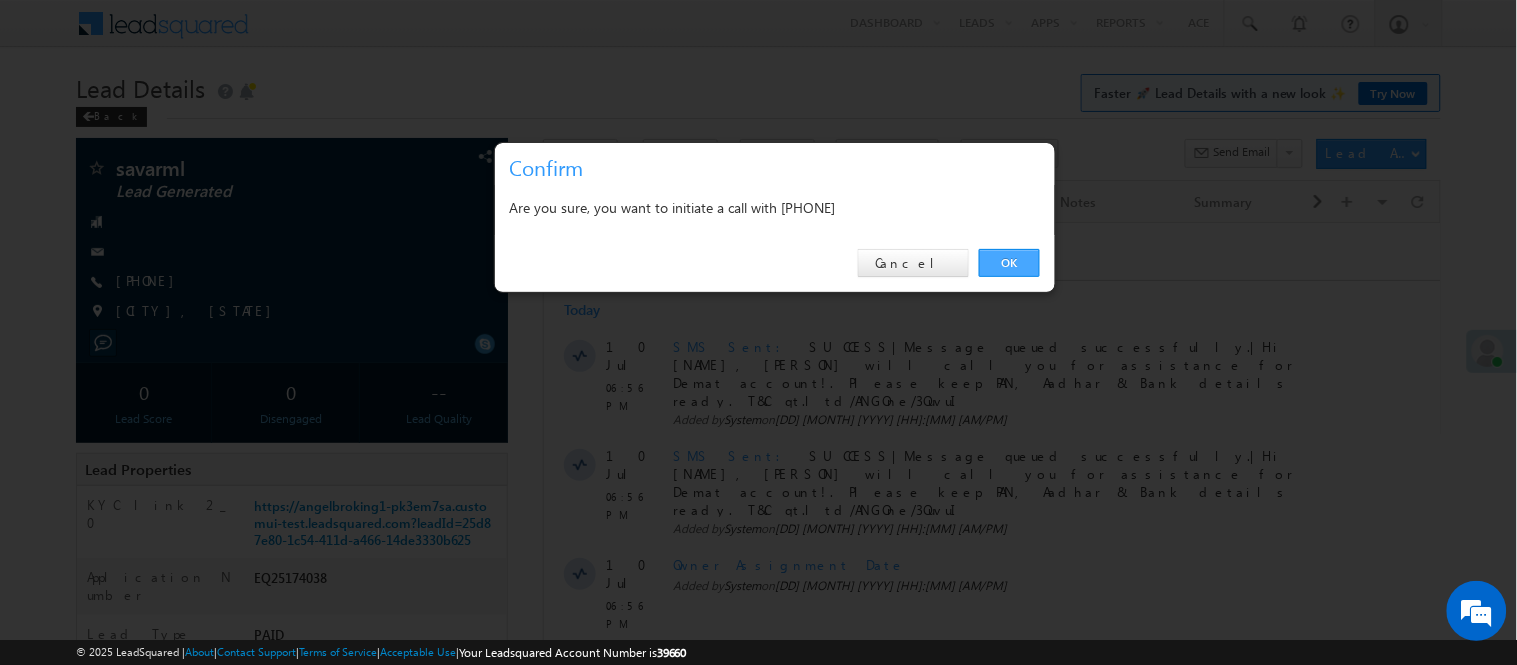 drag, startPoint x: 1015, startPoint y: 256, endPoint x: 470, endPoint y: 20, distance: 593.9032 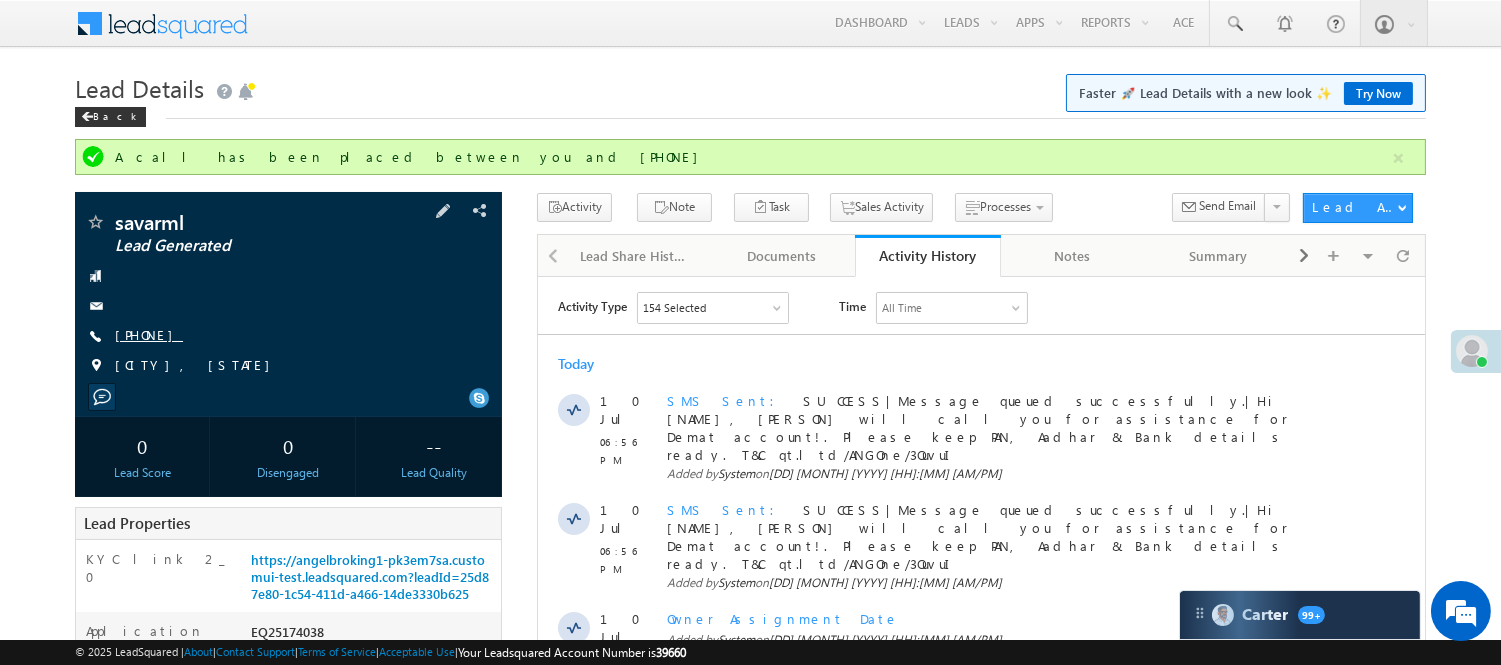 scroll, scrollTop: 0, scrollLeft: 0, axis: both 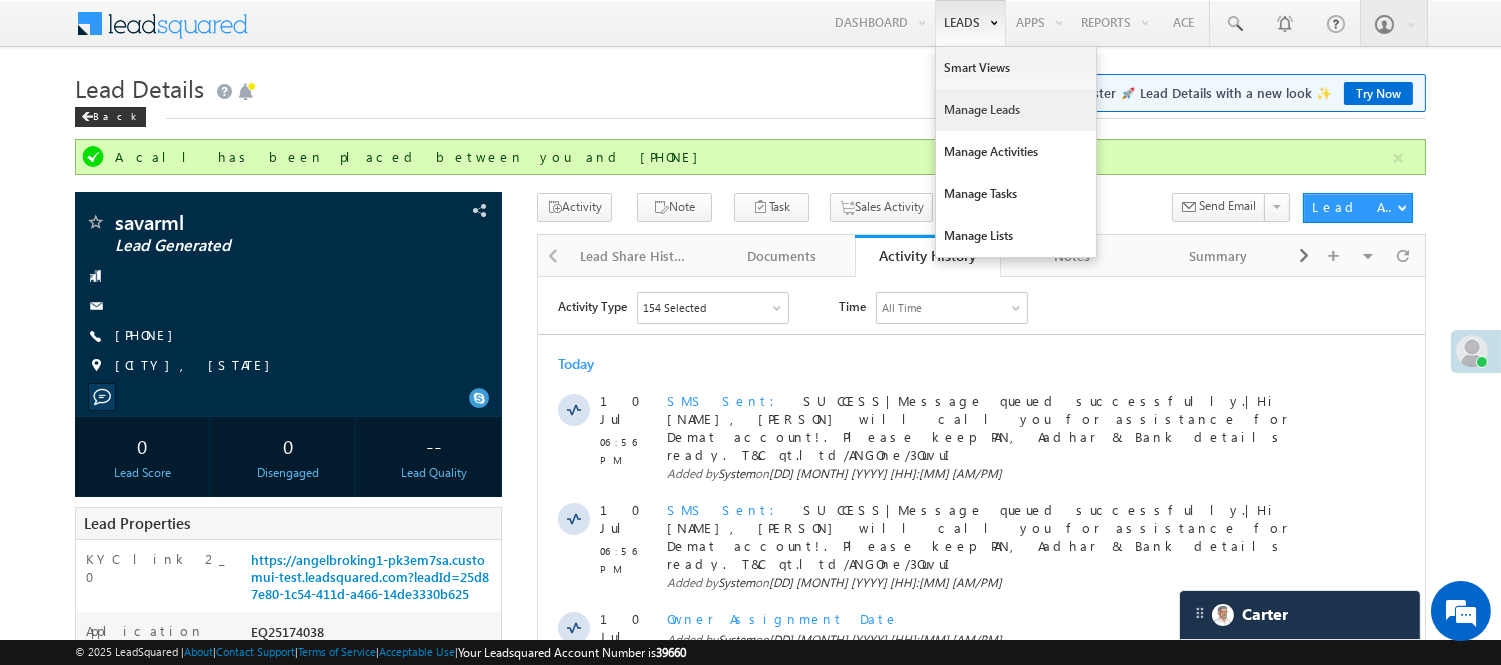 click on "Manage Leads" at bounding box center [1016, 110] 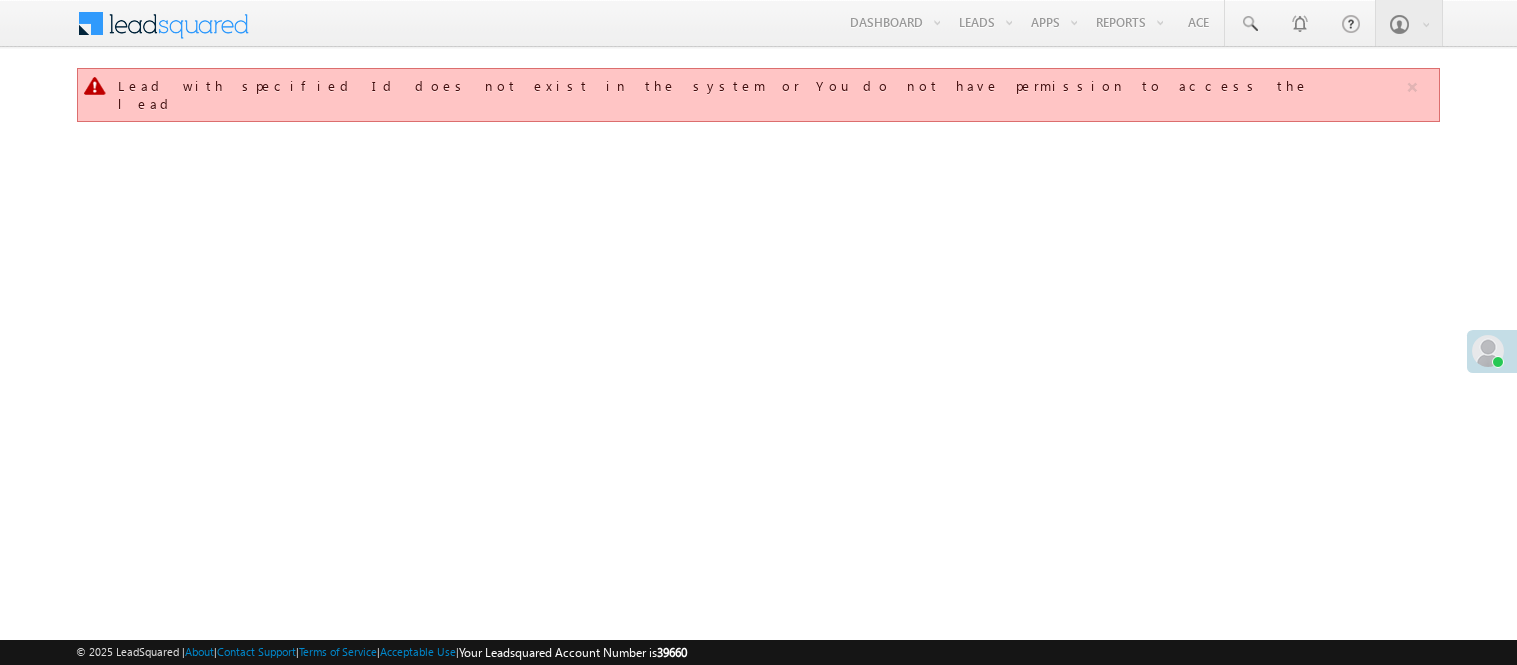 scroll, scrollTop: 0, scrollLeft: 0, axis: both 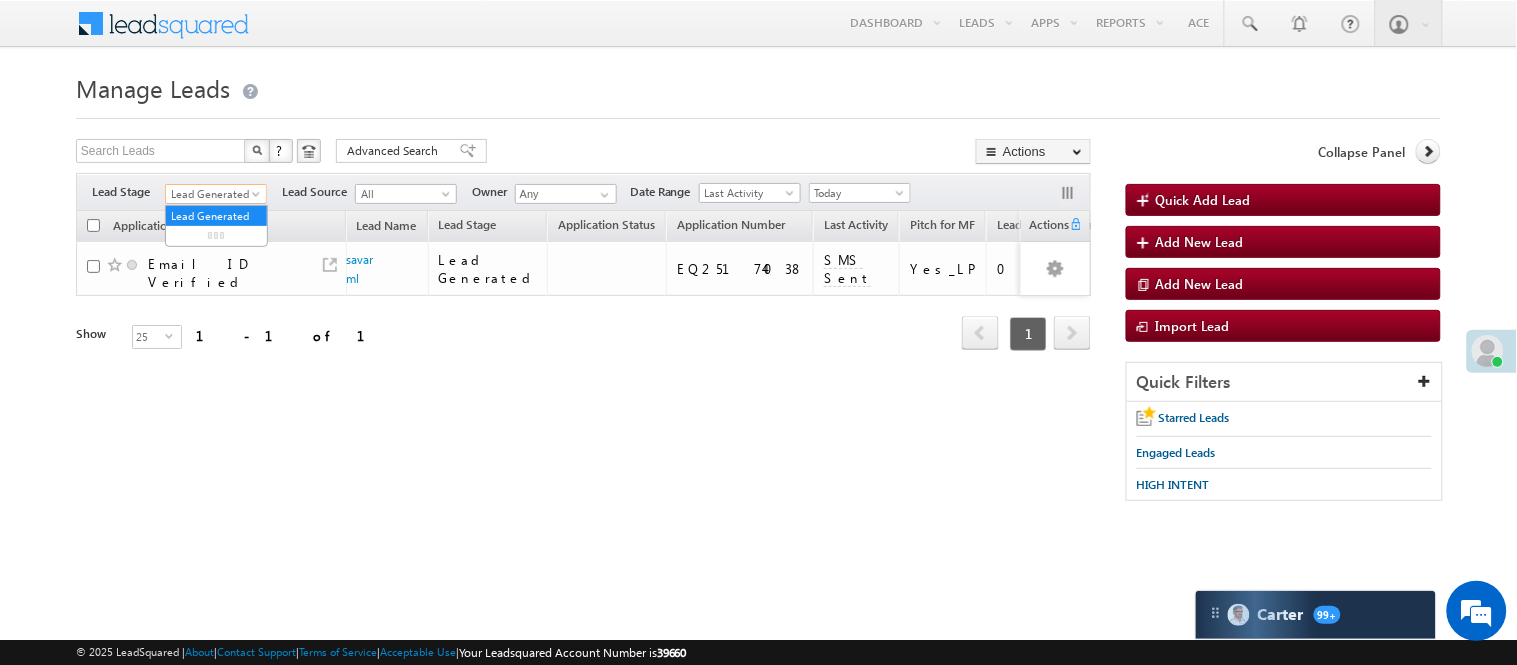click on "Lead Generated" at bounding box center (213, 194) 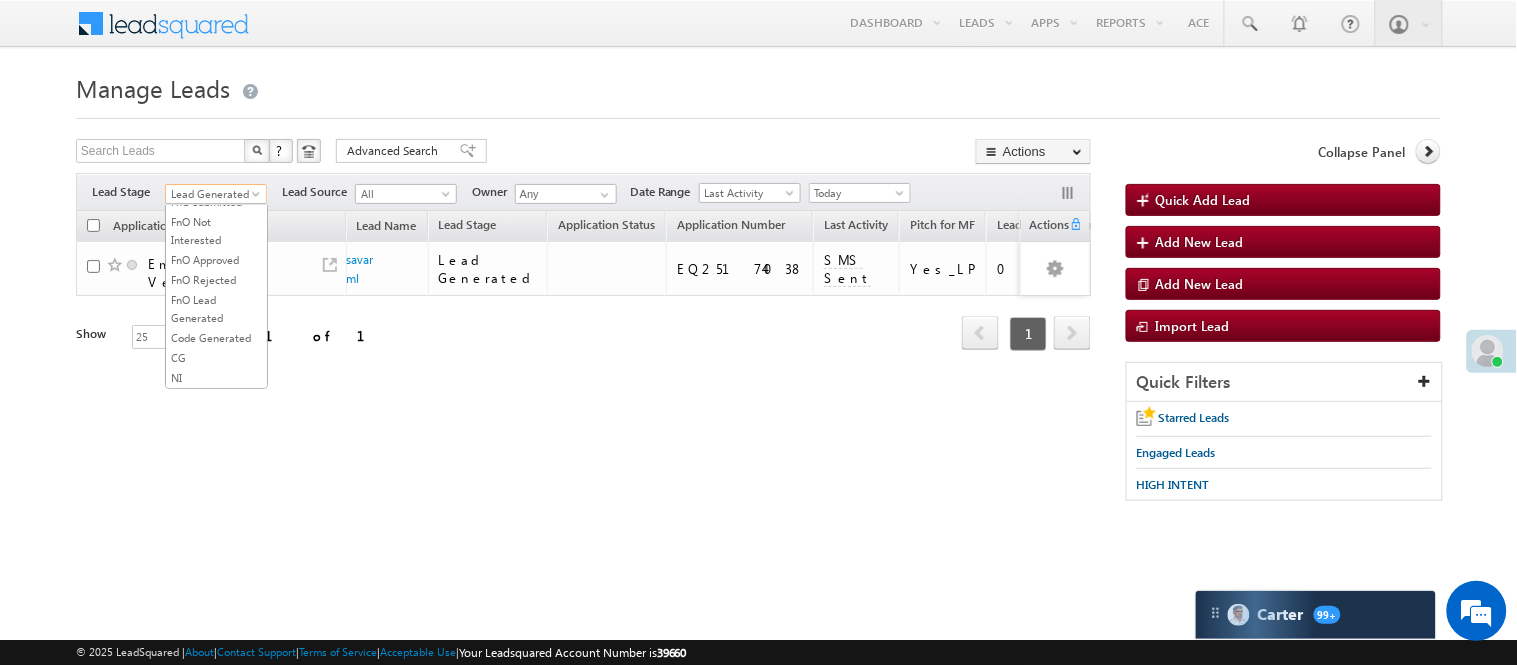 scroll, scrollTop: 0, scrollLeft: 0, axis: both 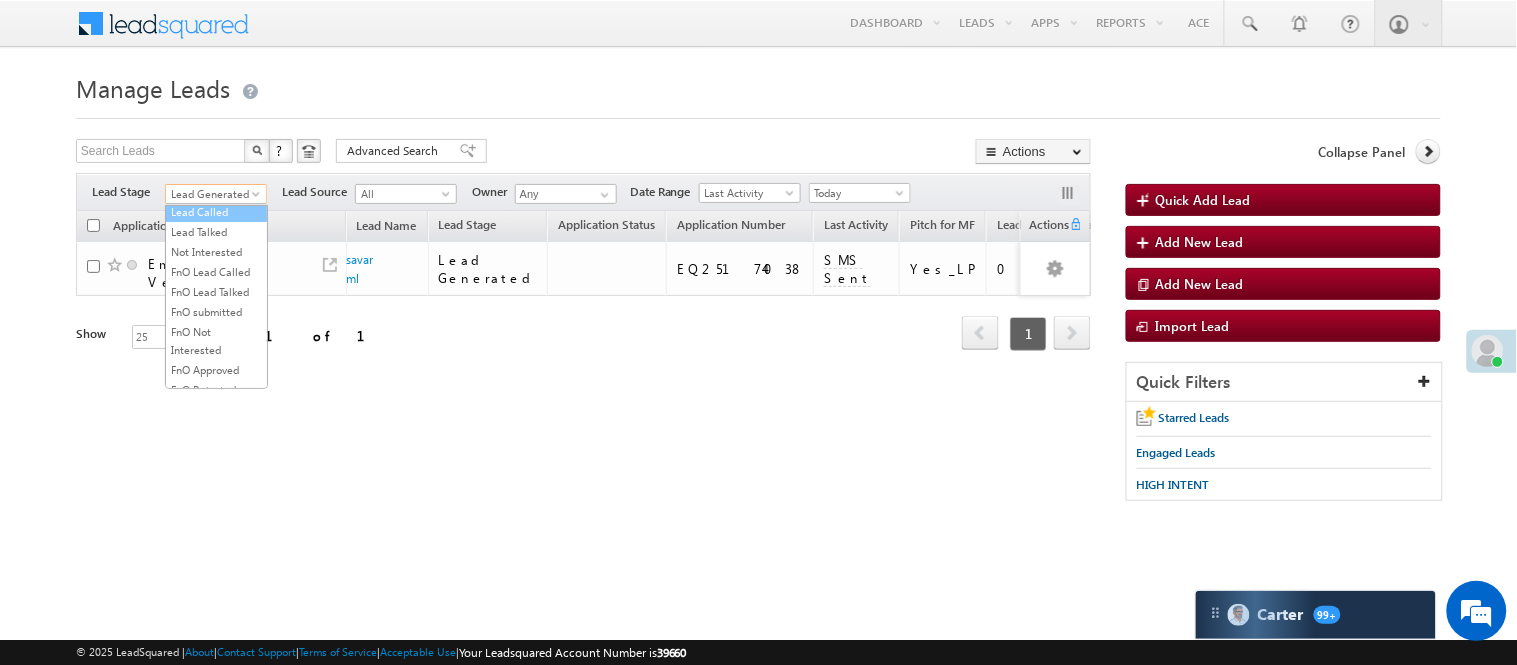 click on "Lead Called" at bounding box center (216, 212) 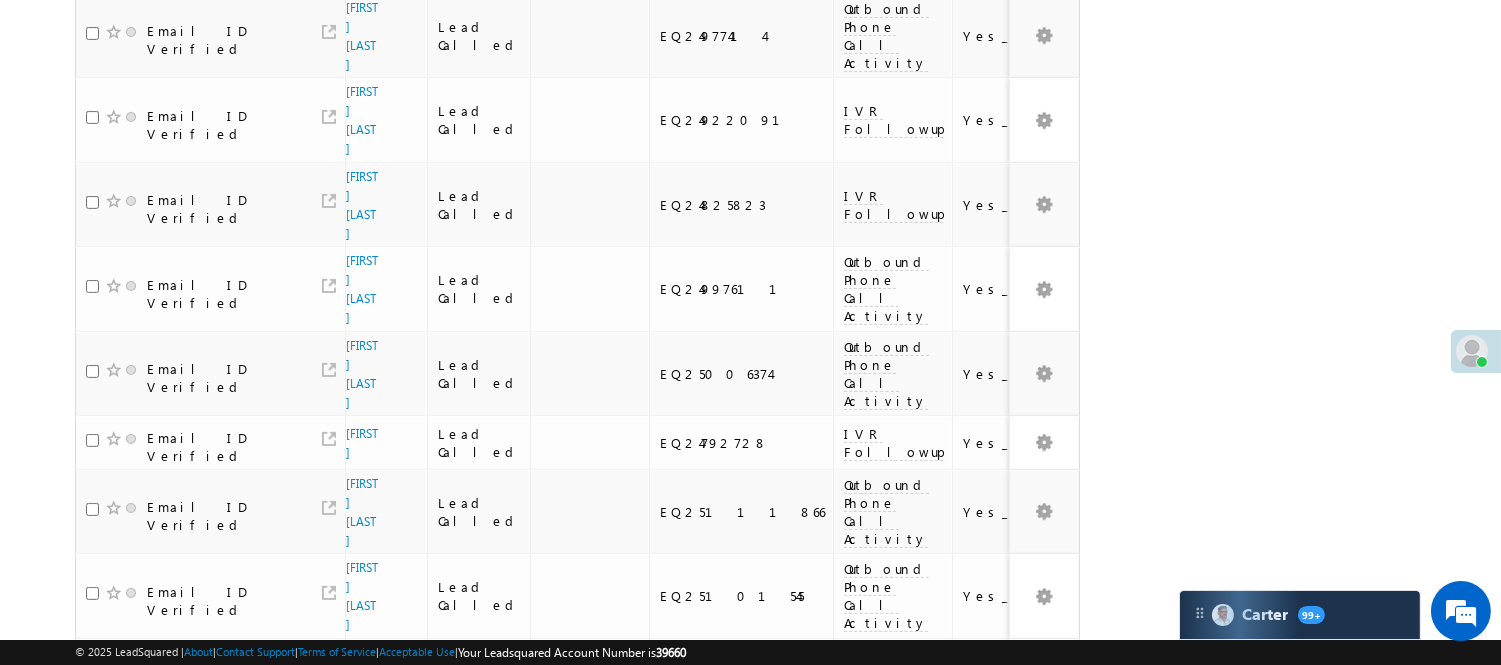 scroll, scrollTop: 1428, scrollLeft: 0, axis: vertical 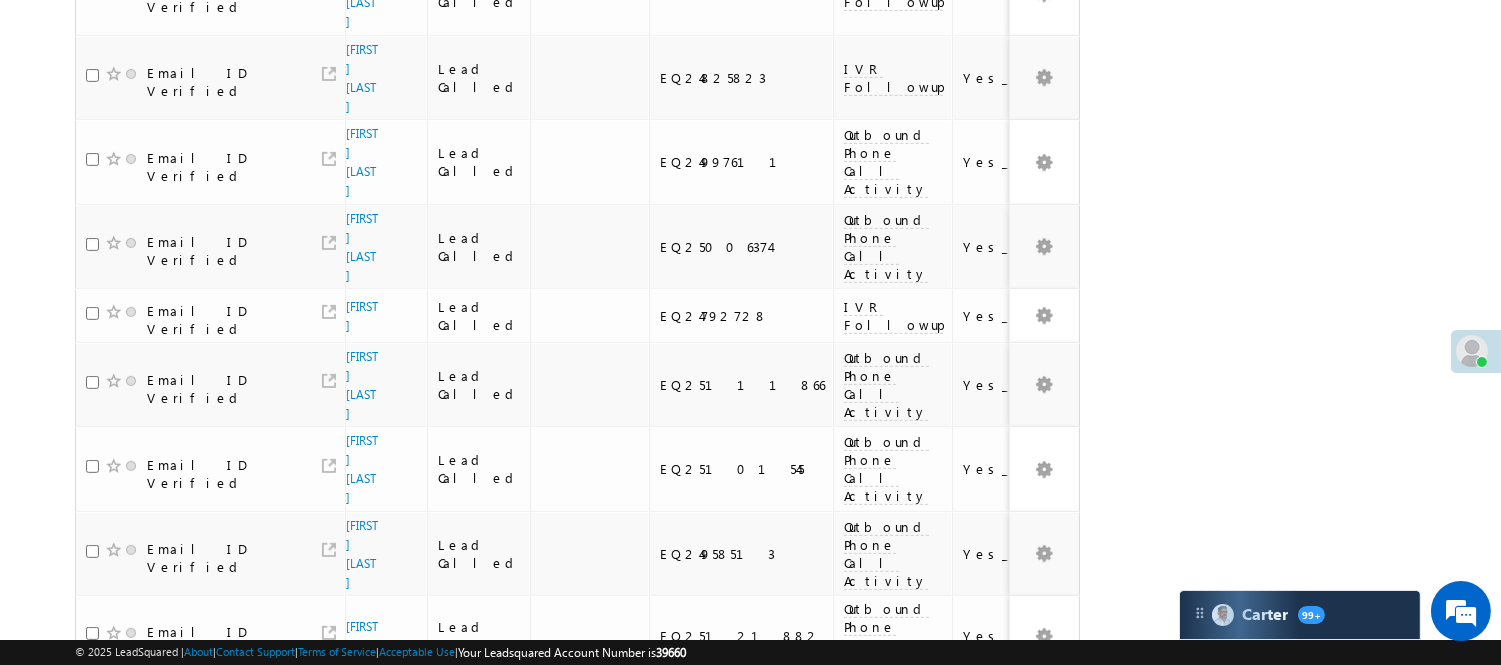 click on "5" at bounding box center [938, 884] 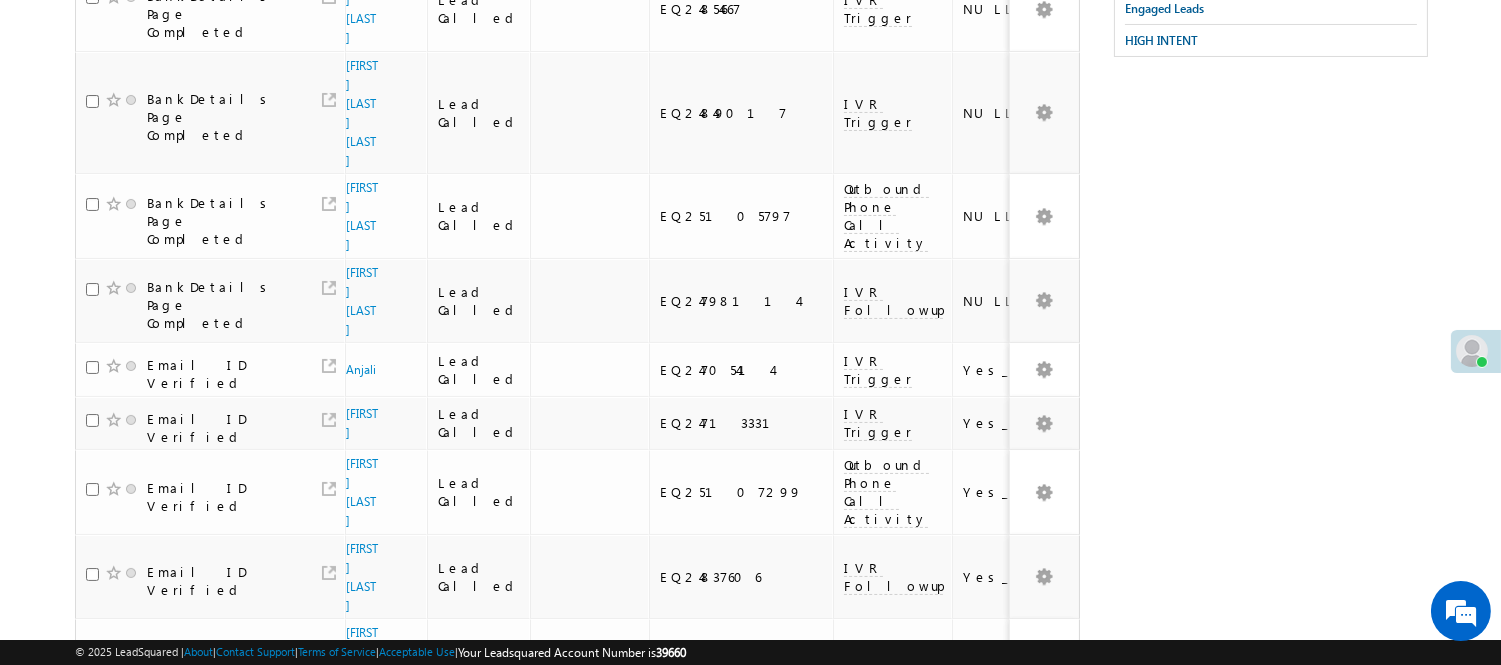 scroll, scrollTop: 0, scrollLeft: 0, axis: both 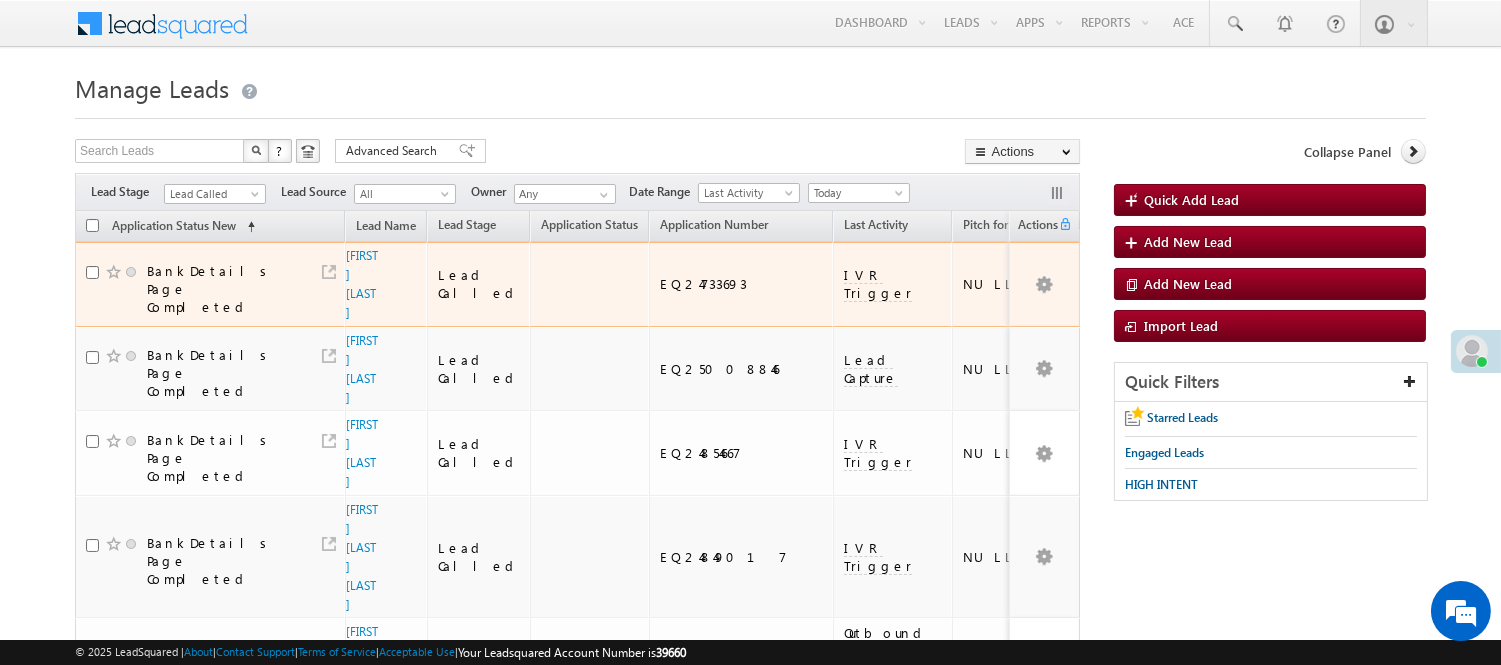 click on "Filters
Lead Stage
Lead Called Lead Called
Lead Source
All All
Owner
Any Any
Date Range" at bounding box center [577, 192] 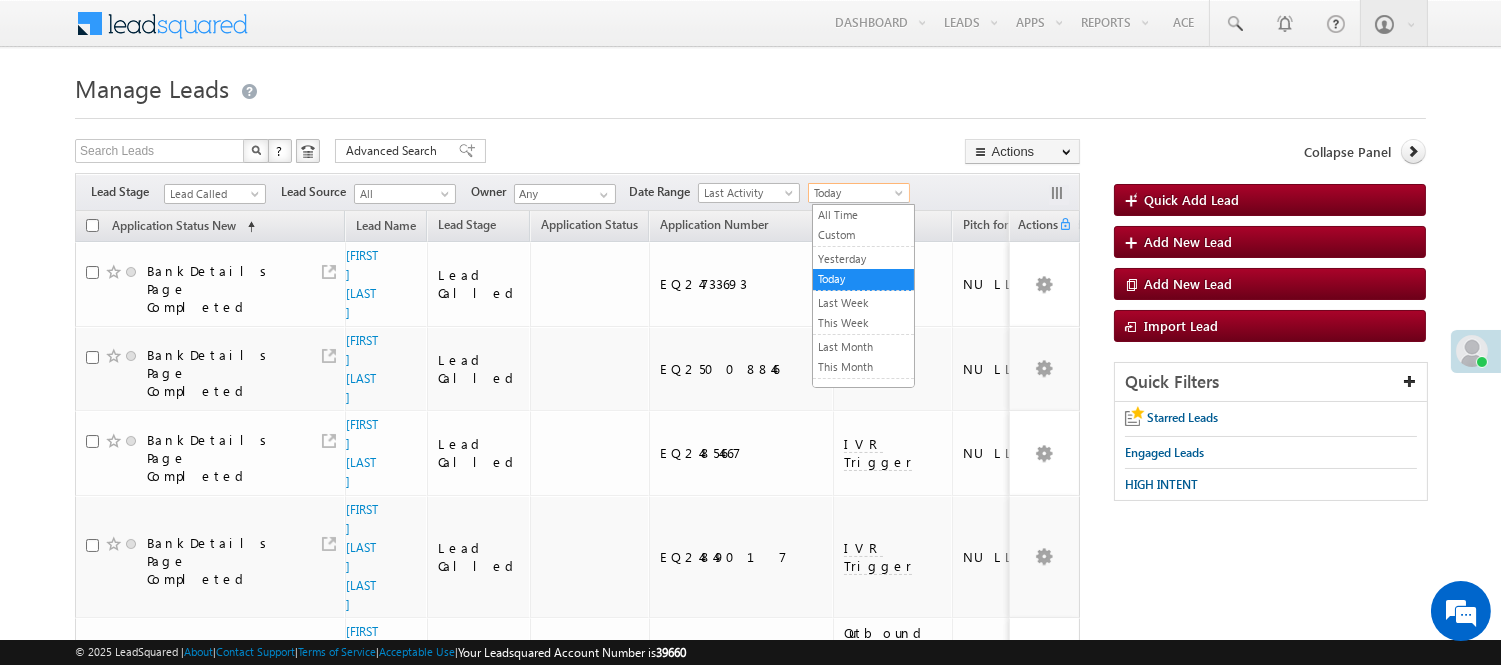 click on "All Time" at bounding box center [863, 215] 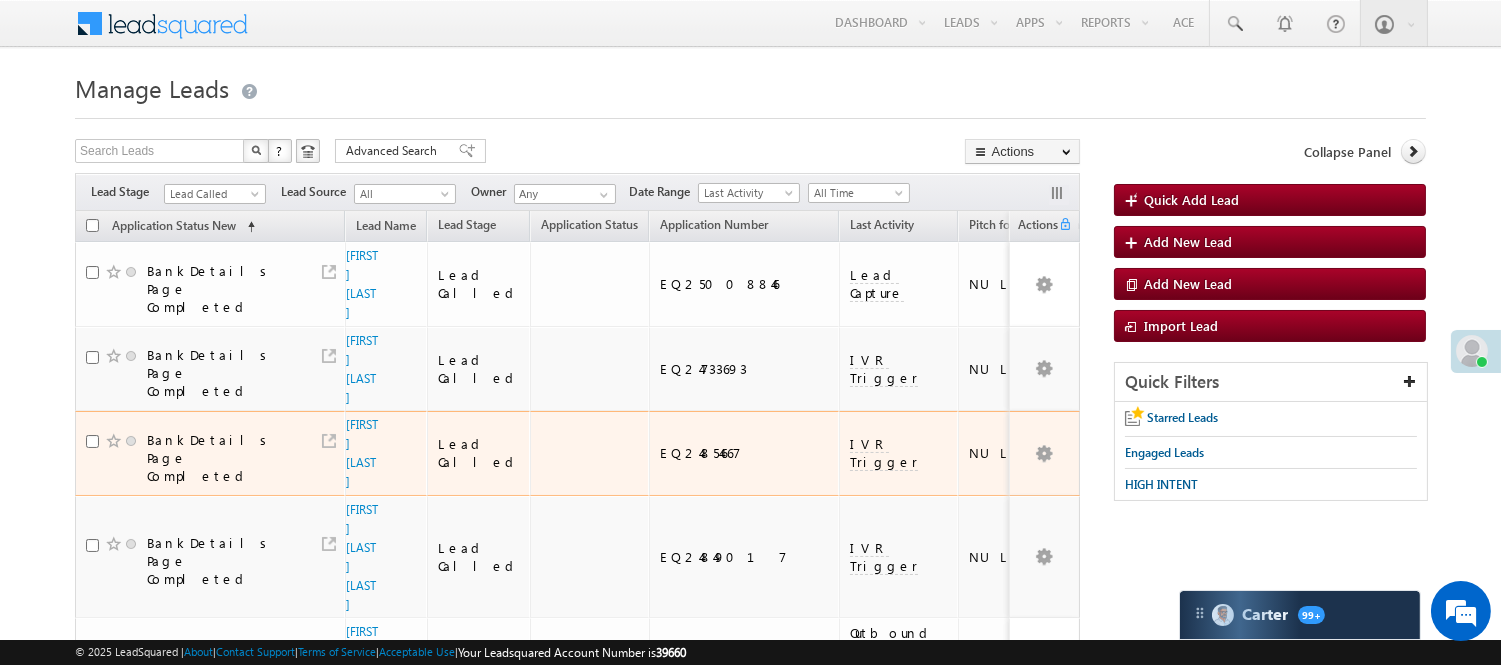 scroll, scrollTop: 111, scrollLeft: 0, axis: vertical 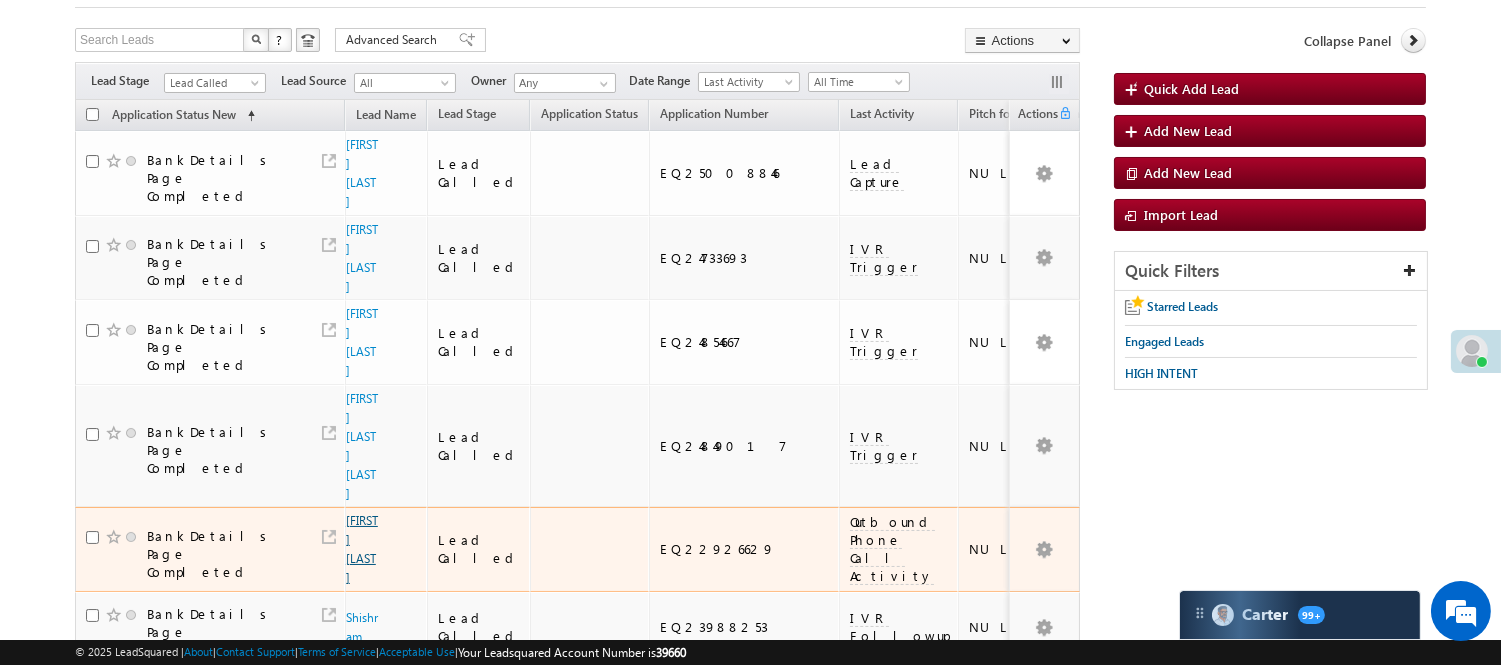 click on "[FIRST] [LAST]" at bounding box center (362, 549) 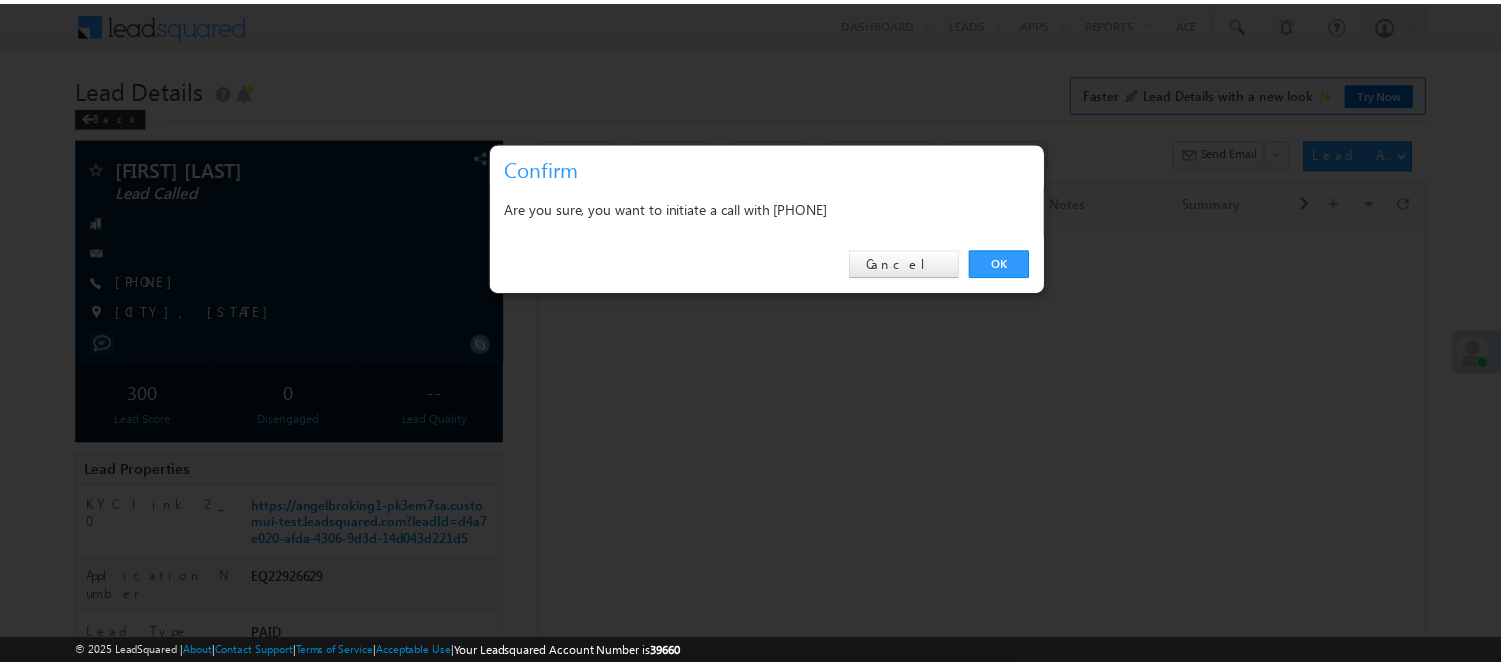 scroll, scrollTop: 0, scrollLeft: 0, axis: both 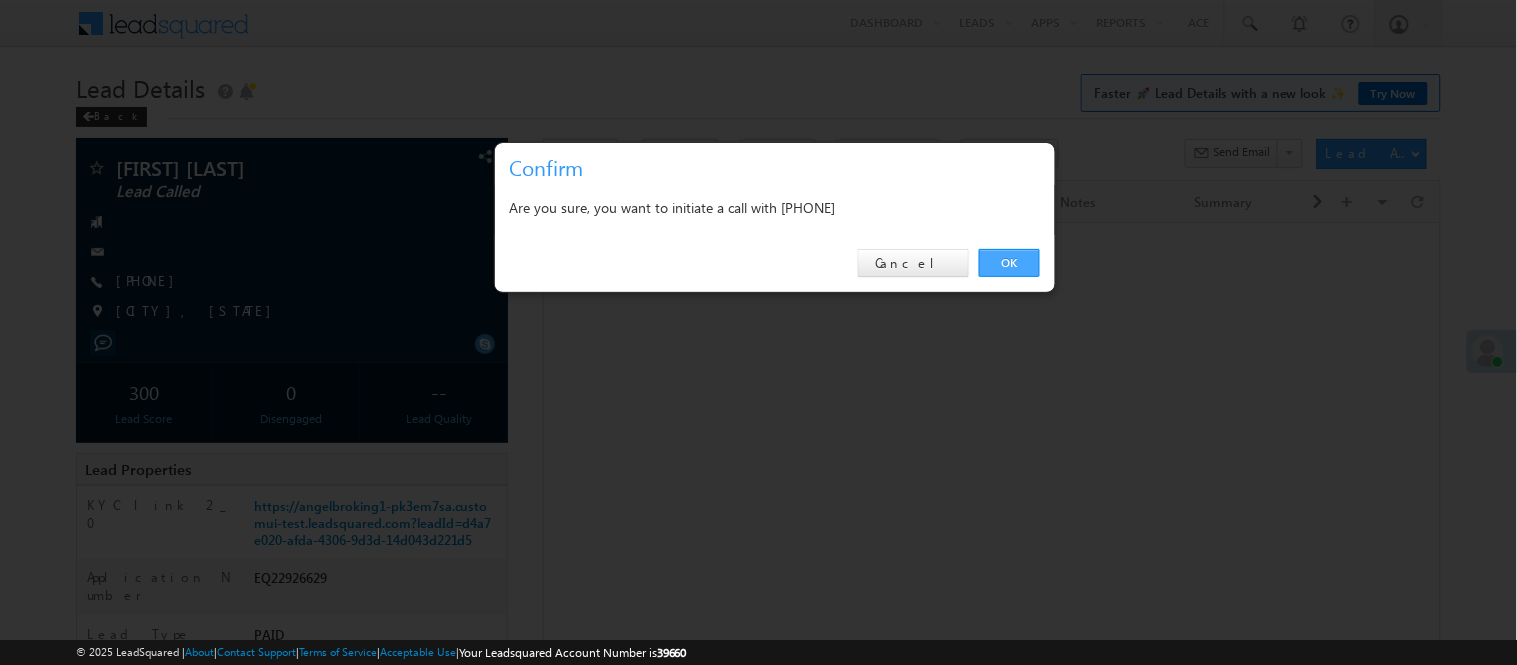 click on "OK" at bounding box center [1009, 263] 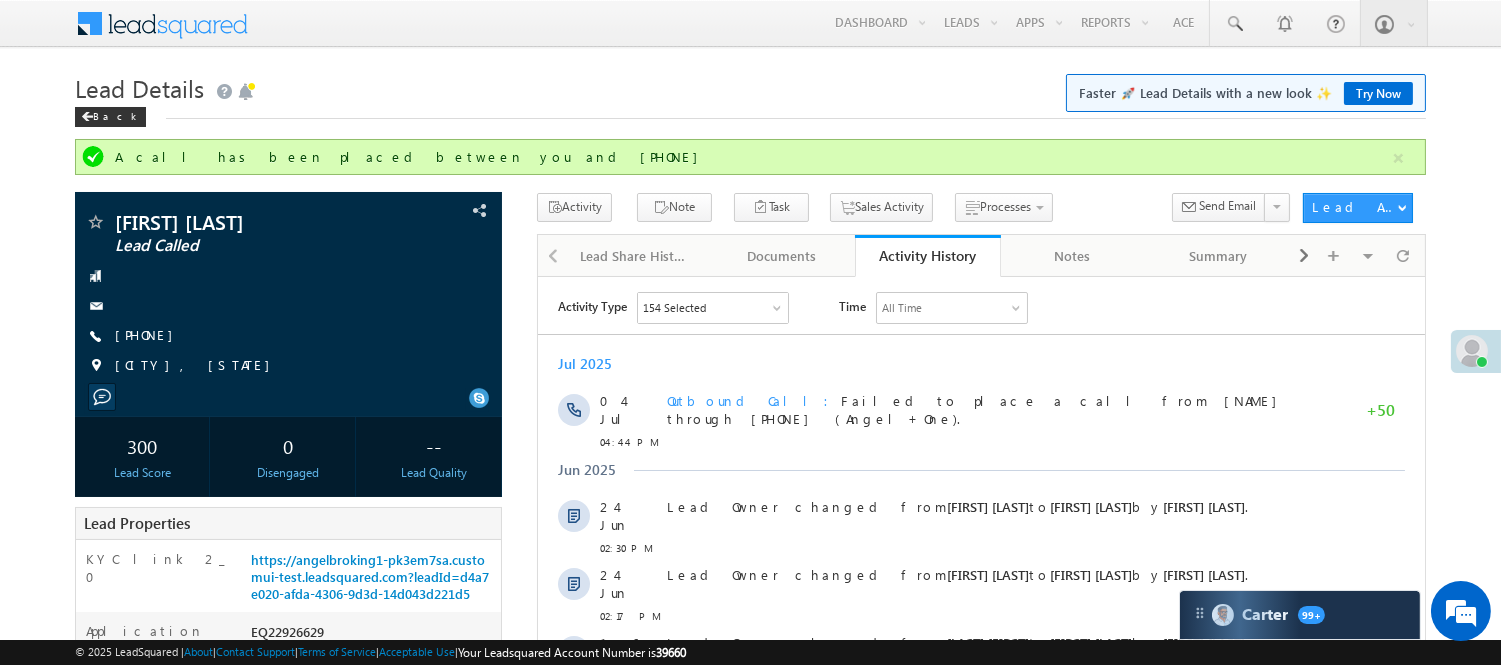 scroll, scrollTop: 0, scrollLeft: 0, axis: both 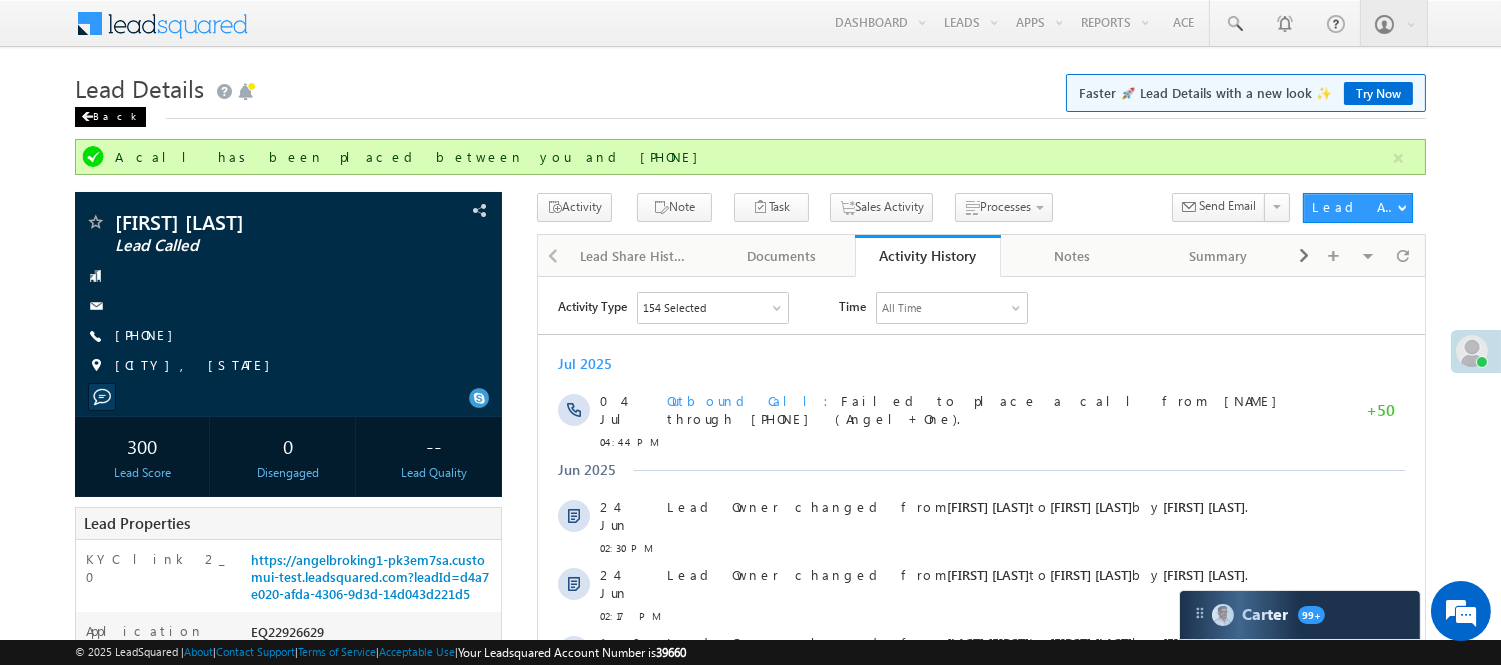 click on "Back" at bounding box center (110, 117) 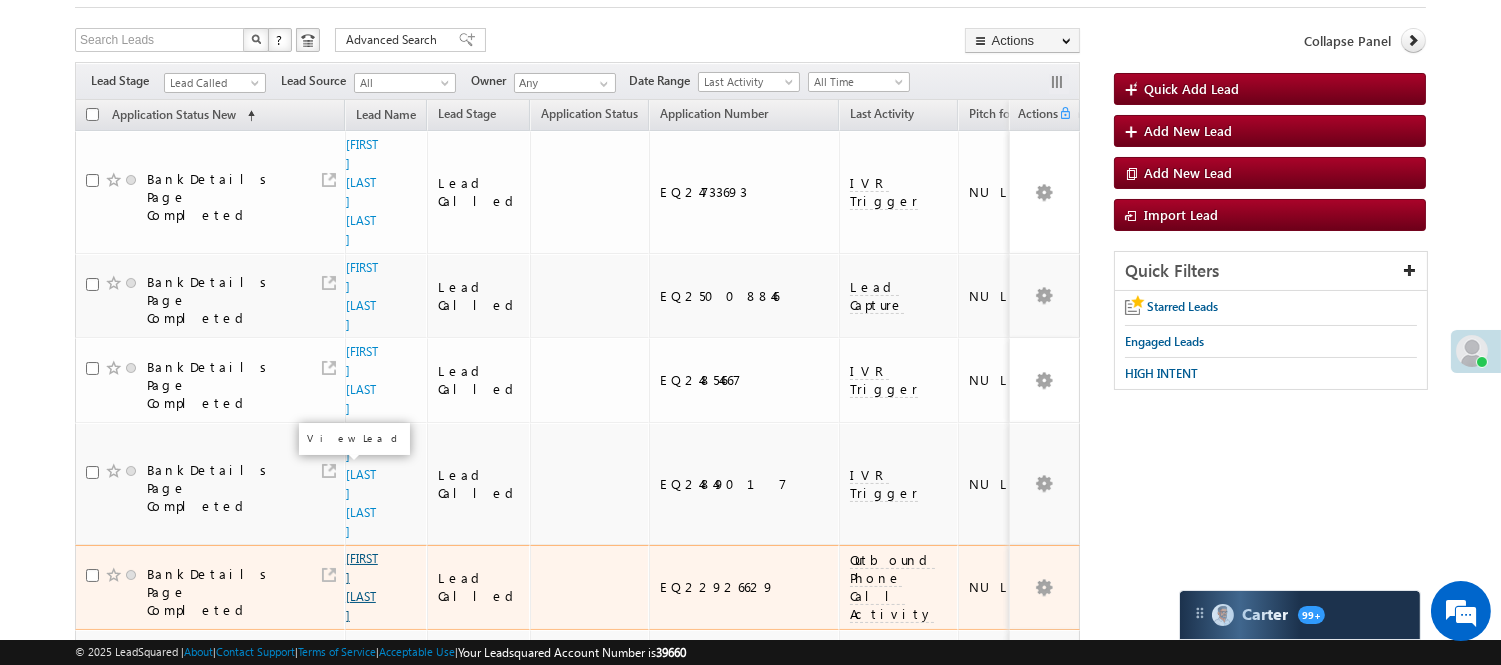 scroll, scrollTop: 444, scrollLeft: 0, axis: vertical 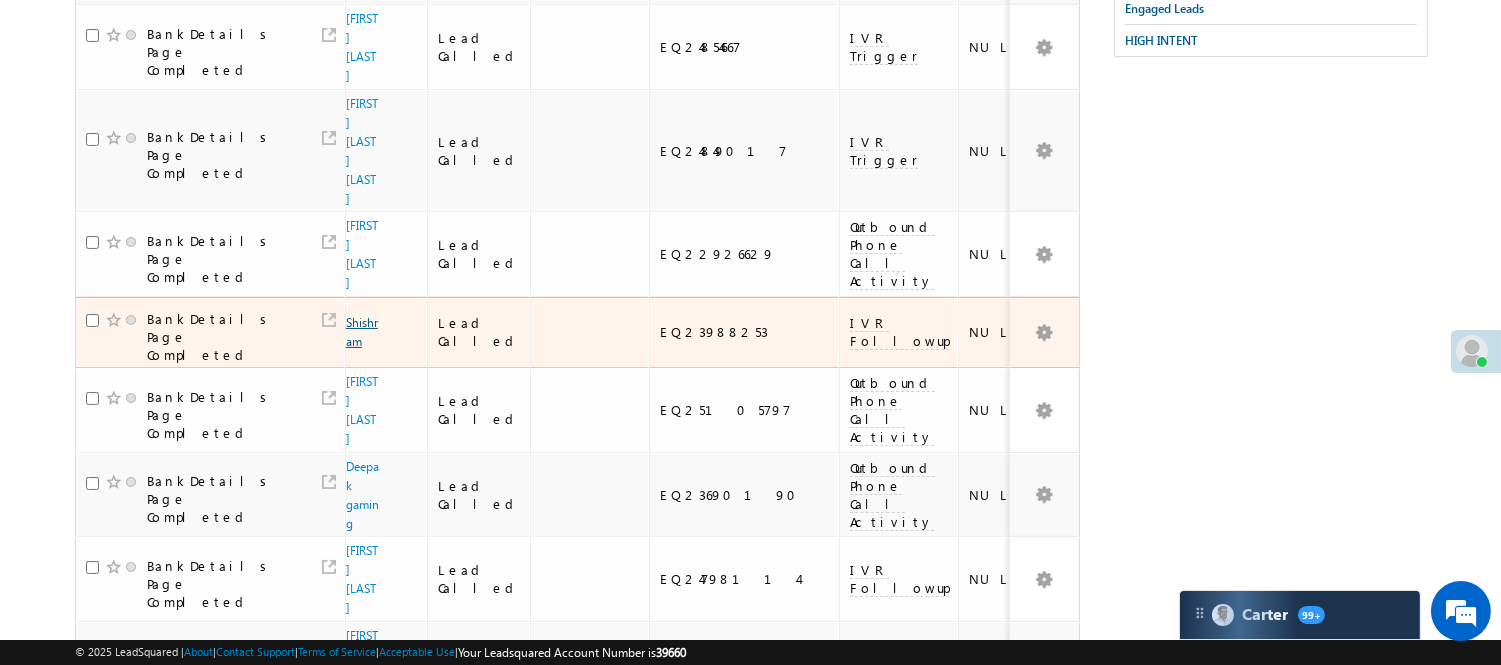click on "Shishram" at bounding box center (362, 332) 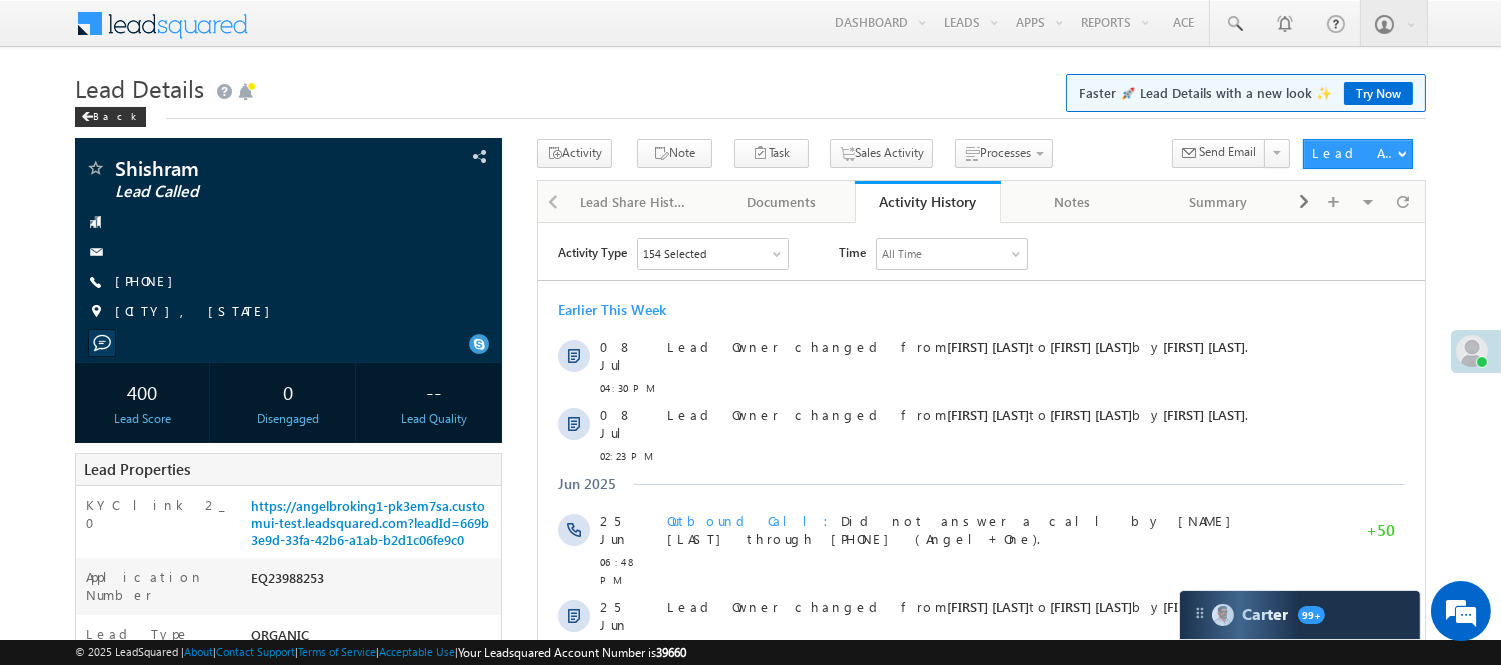 scroll, scrollTop: 0, scrollLeft: 0, axis: both 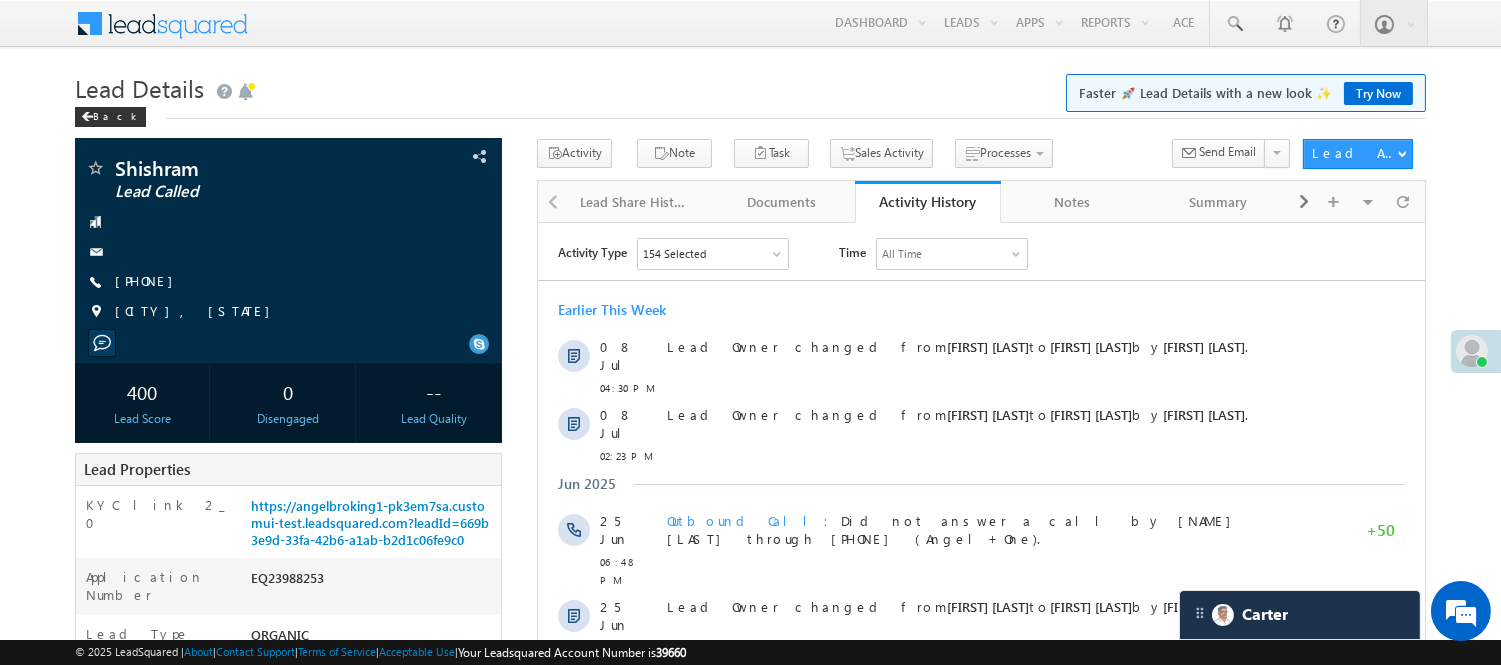 click on "Lead Details Faster 🚀 Lead Details with a new look ✨ Try Now" at bounding box center (750, 86) 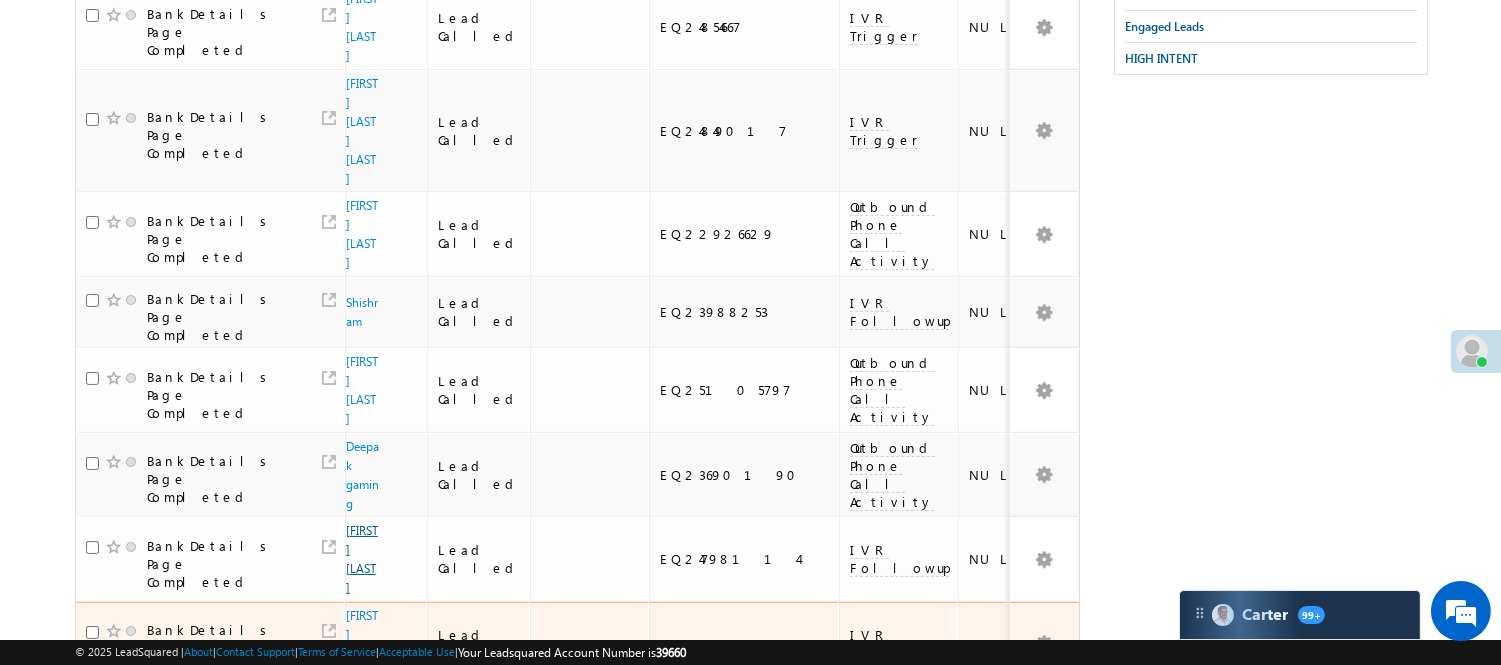scroll, scrollTop: 444, scrollLeft: 0, axis: vertical 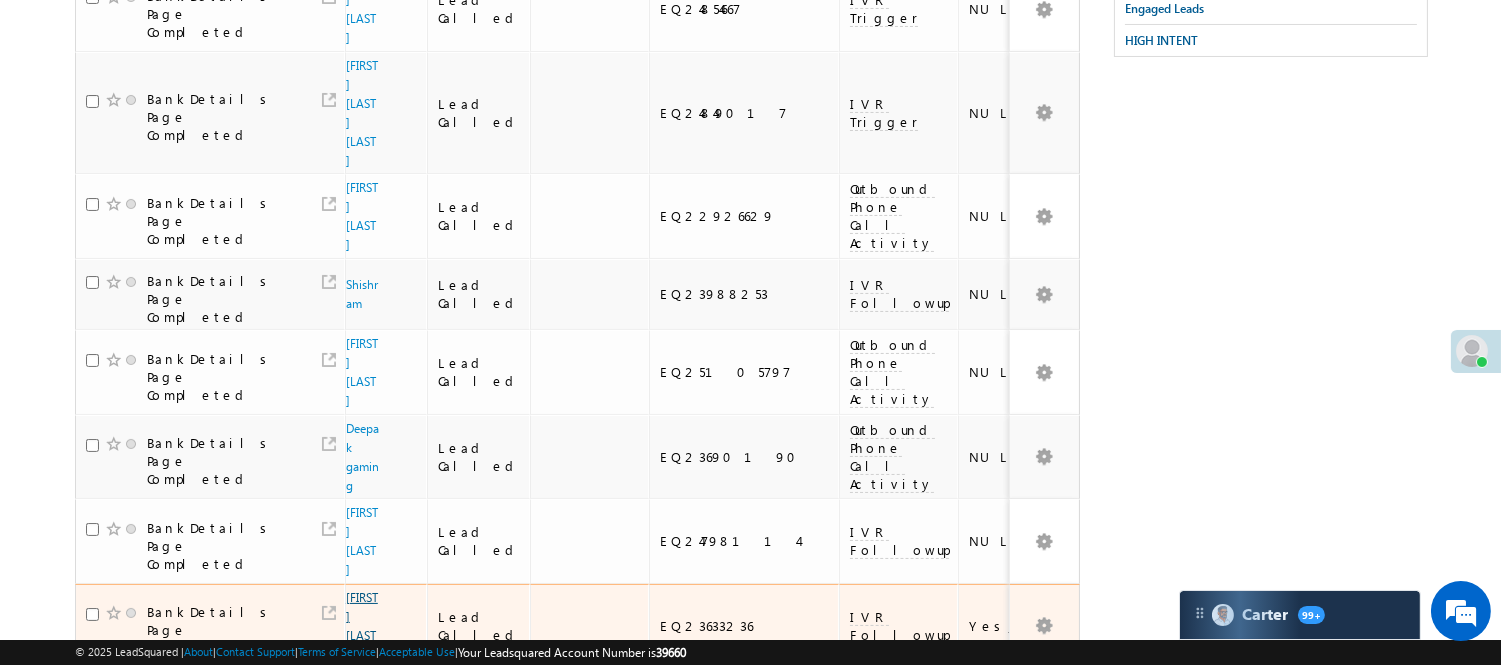 click on "[FIRST] [LAST]" at bounding box center (362, 626) 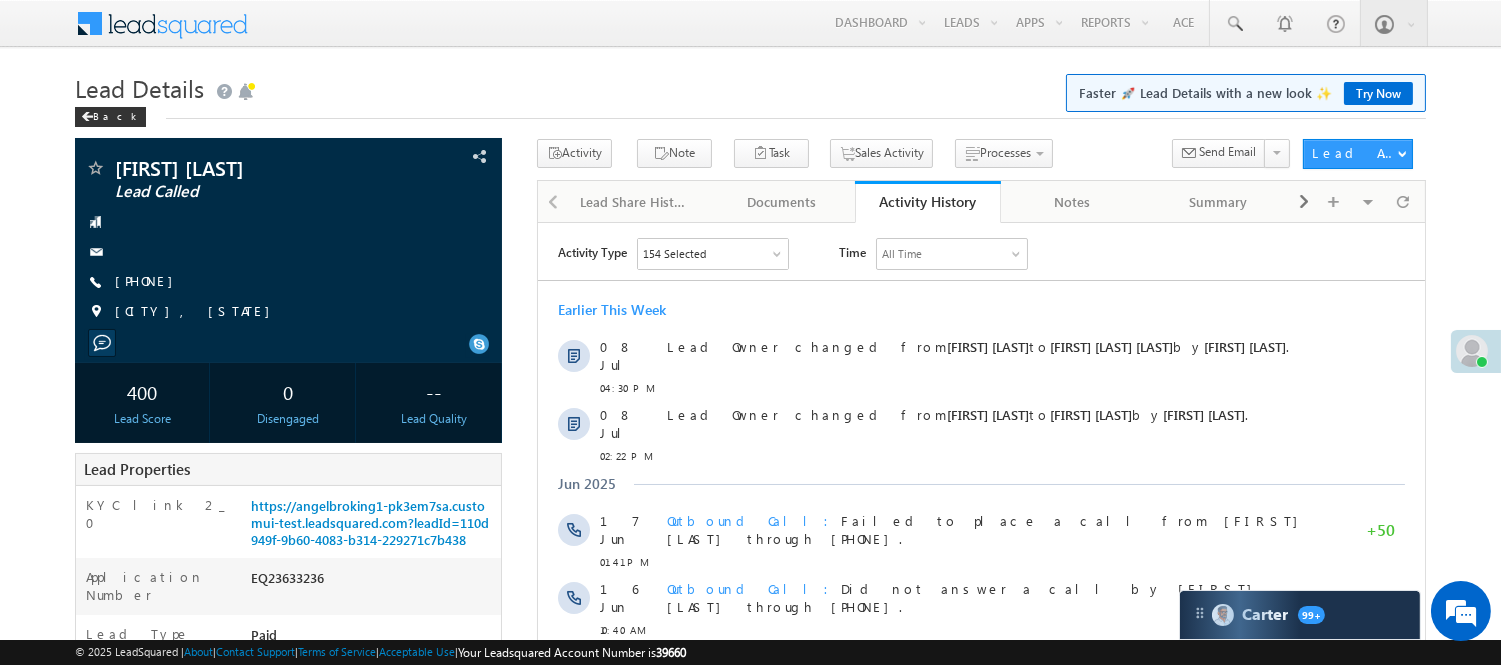 scroll, scrollTop: 0, scrollLeft: 0, axis: both 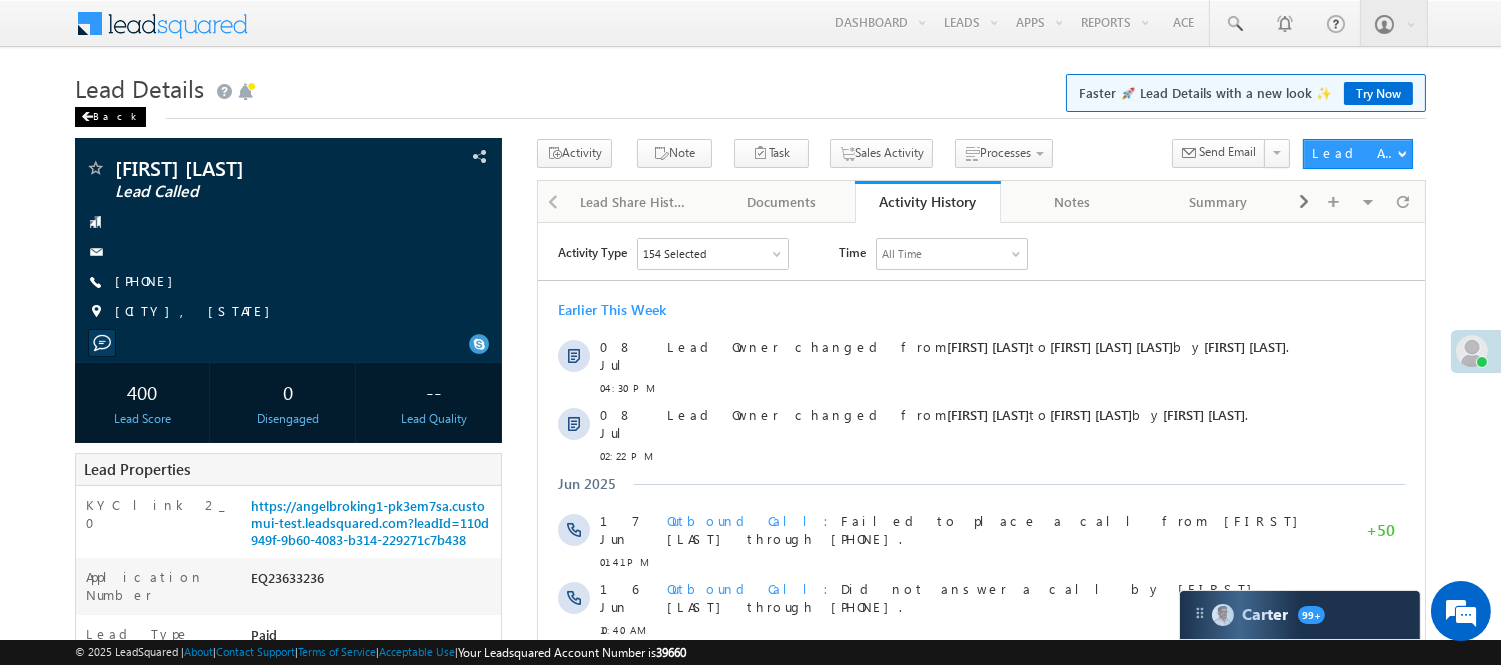 click on "Back" at bounding box center [110, 117] 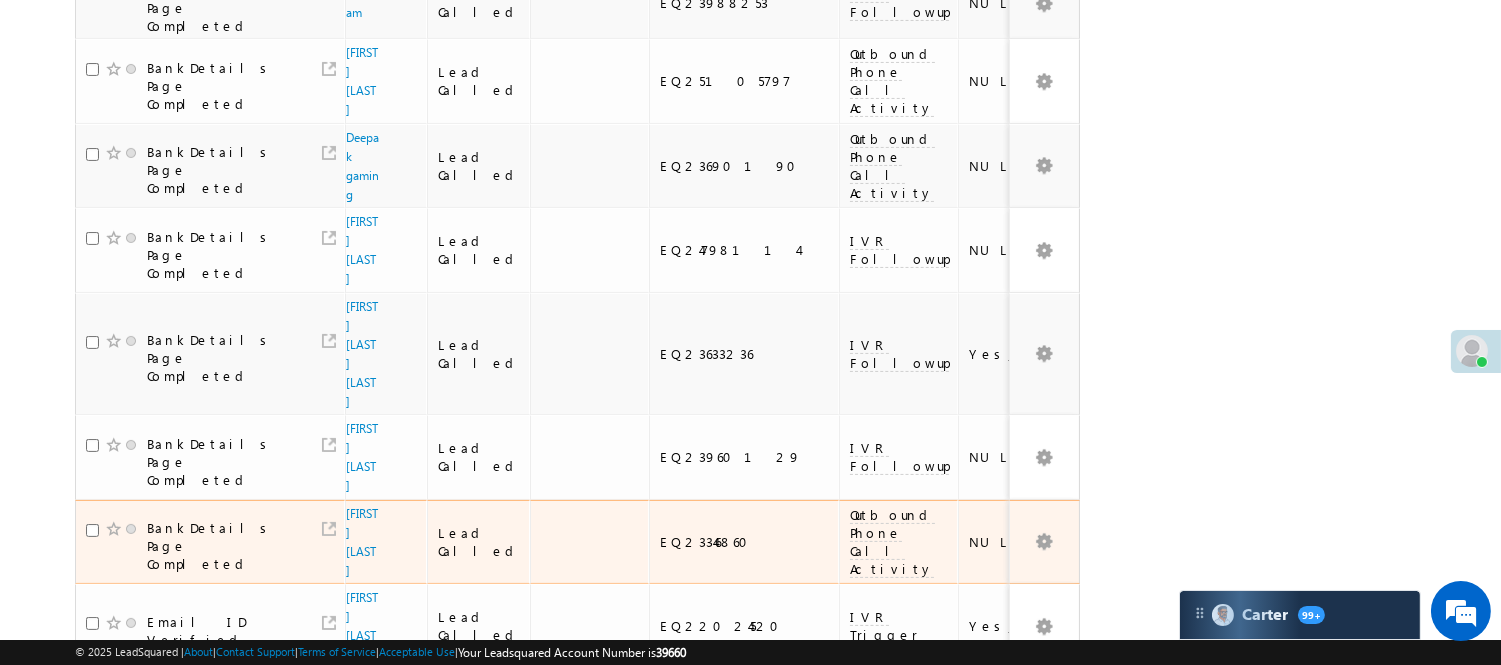 scroll, scrollTop: 666, scrollLeft: 0, axis: vertical 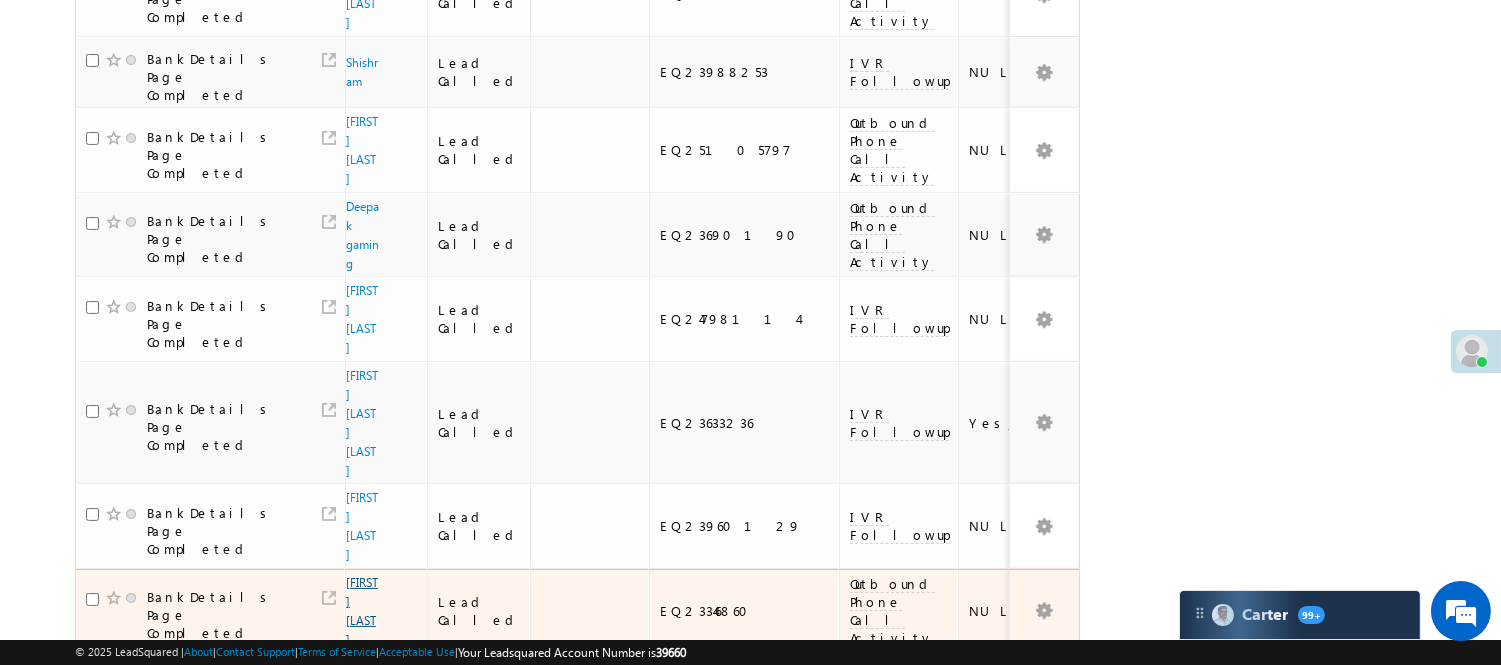 click on "Sarip Sk" at bounding box center (362, 611) 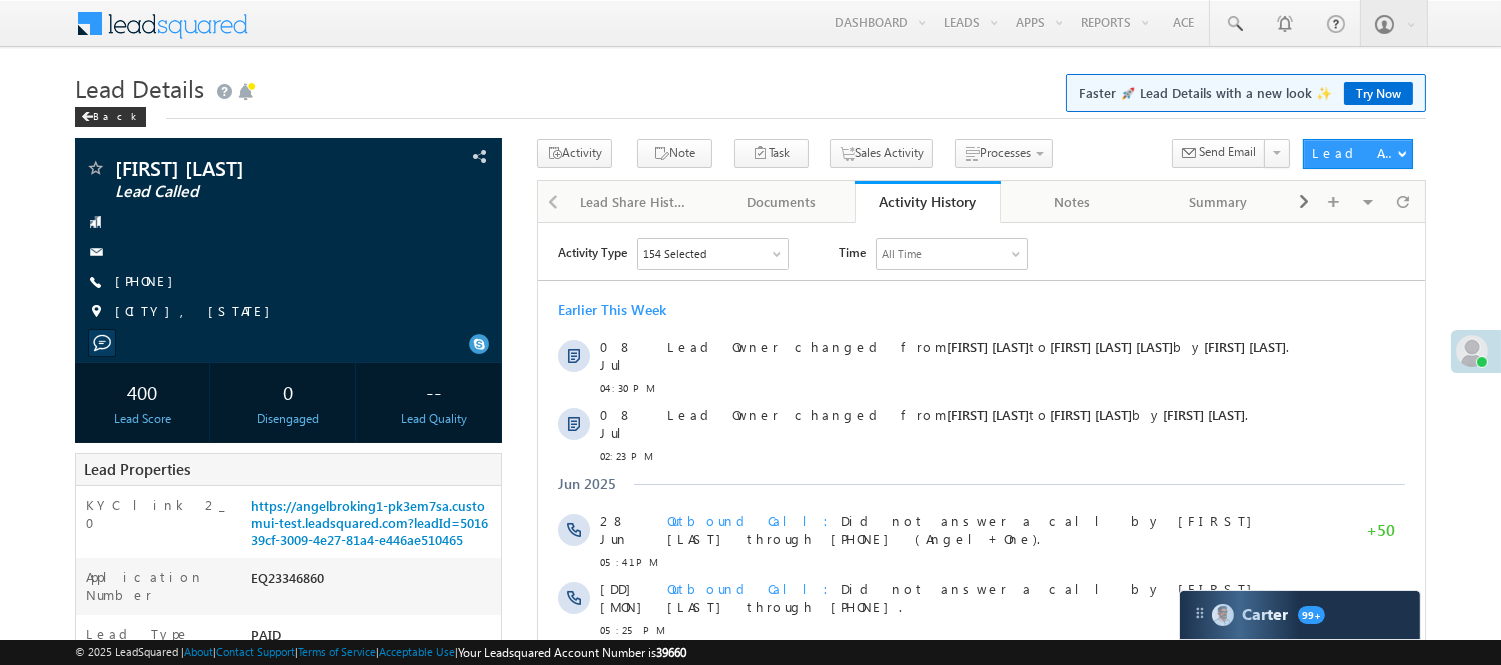 scroll, scrollTop: 0, scrollLeft: 0, axis: both 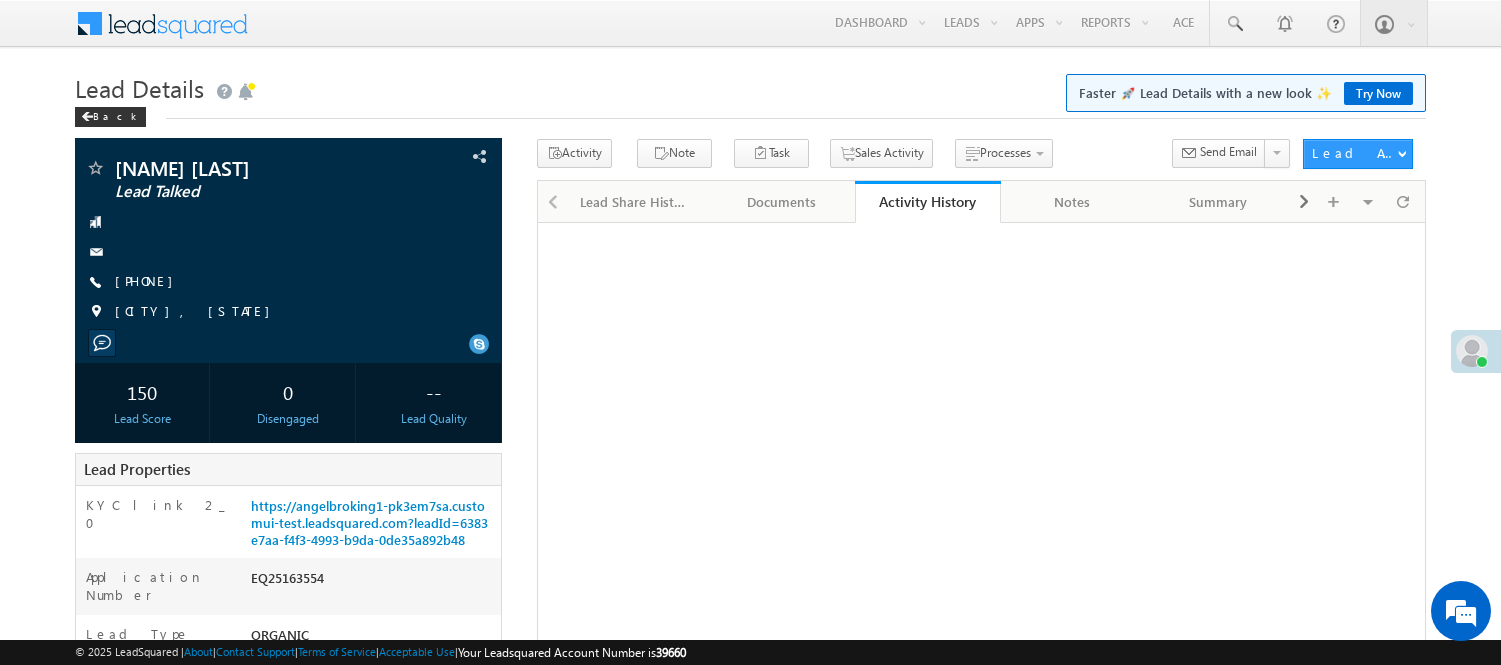 click on "Back" at bounding box center [110, 117] 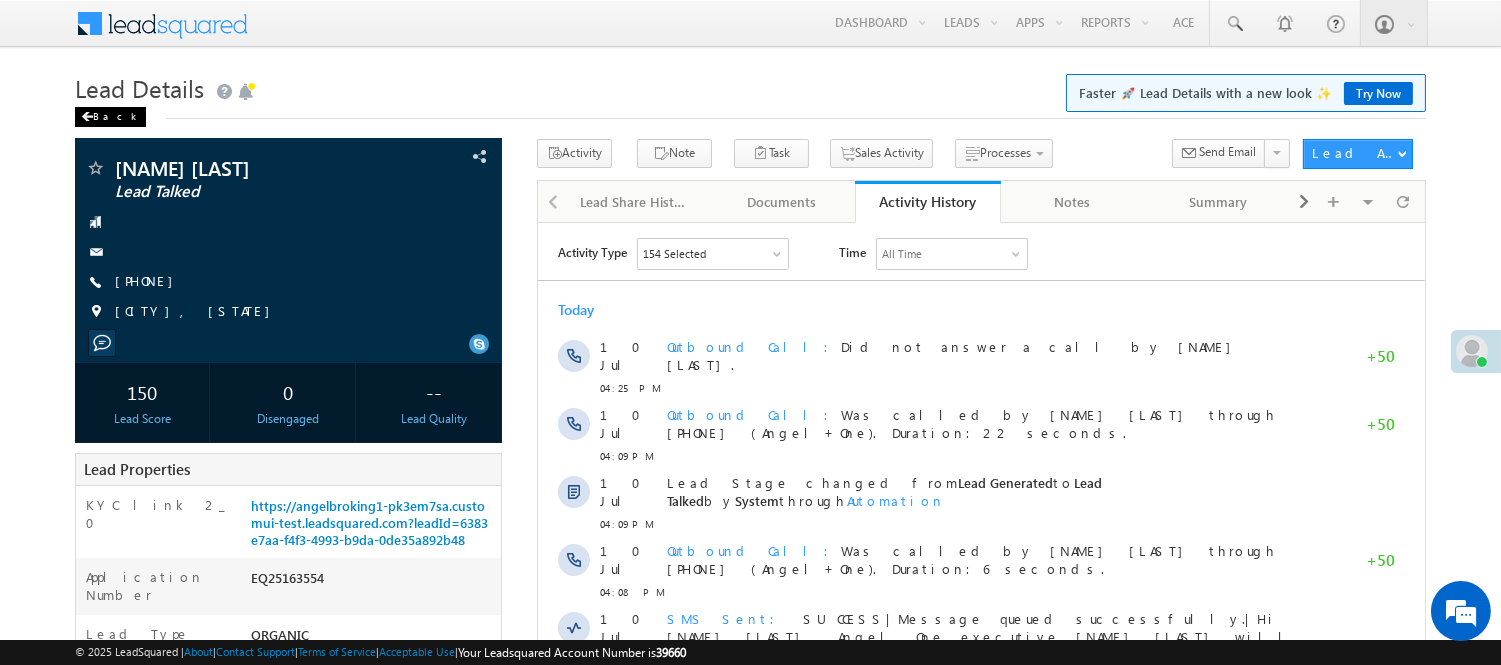 scroll, scrollTop: 0, scrollLeft: 0, axis: both 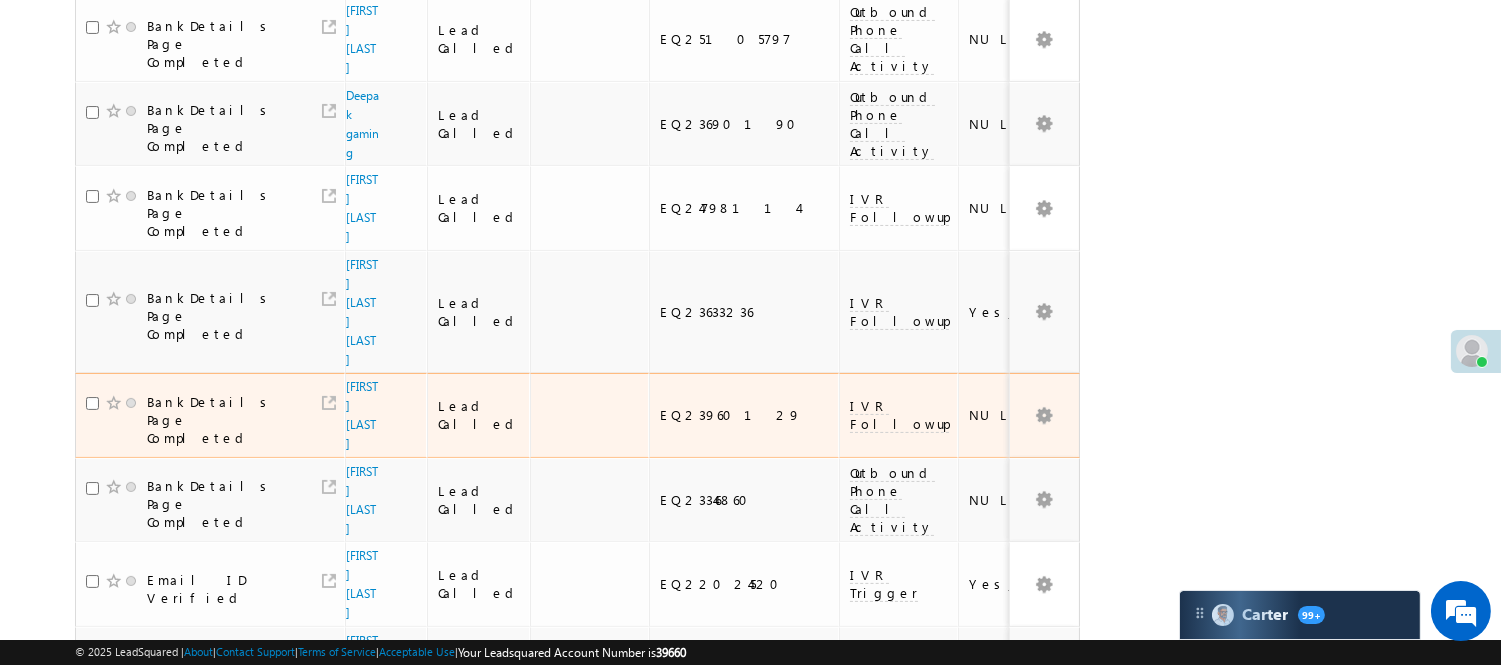 click on "[NAME] [NAME]" at bounding box center (363, 415) 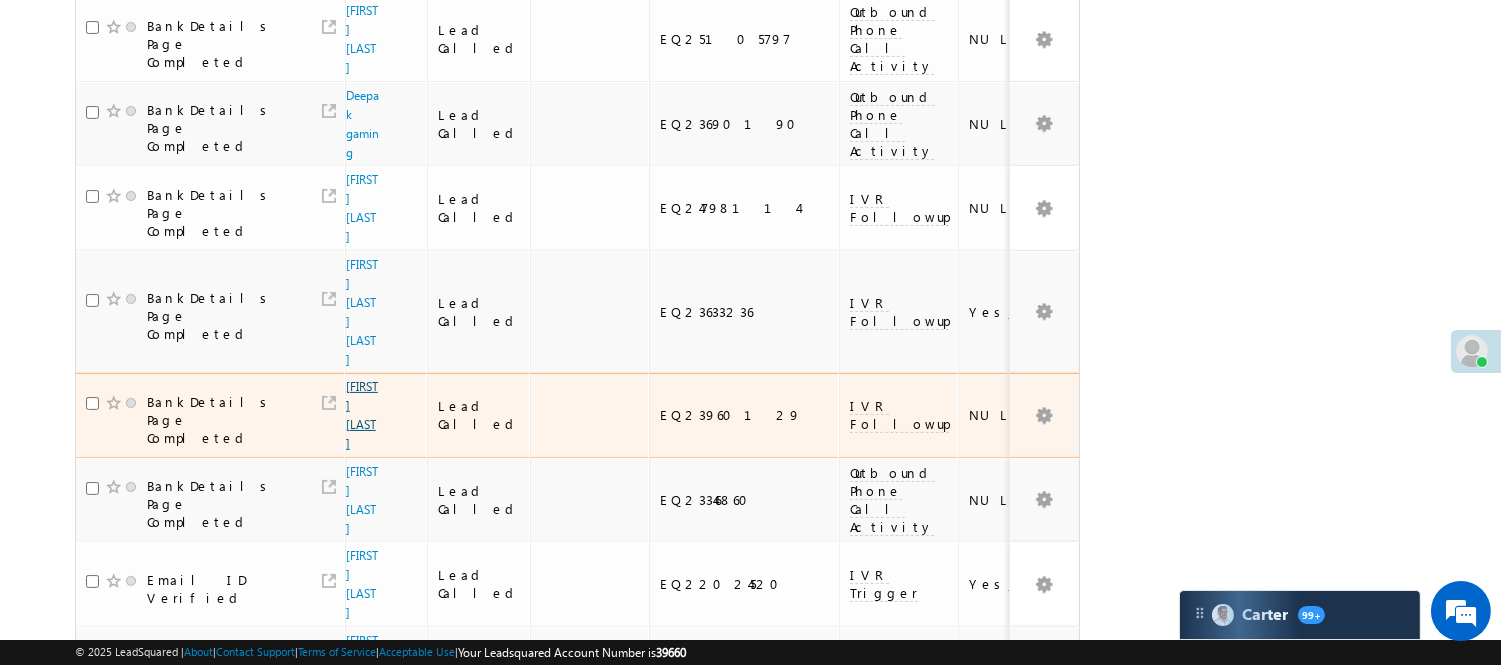 click on "[FIRST] [LAST]" at bounding box center (362, 415) 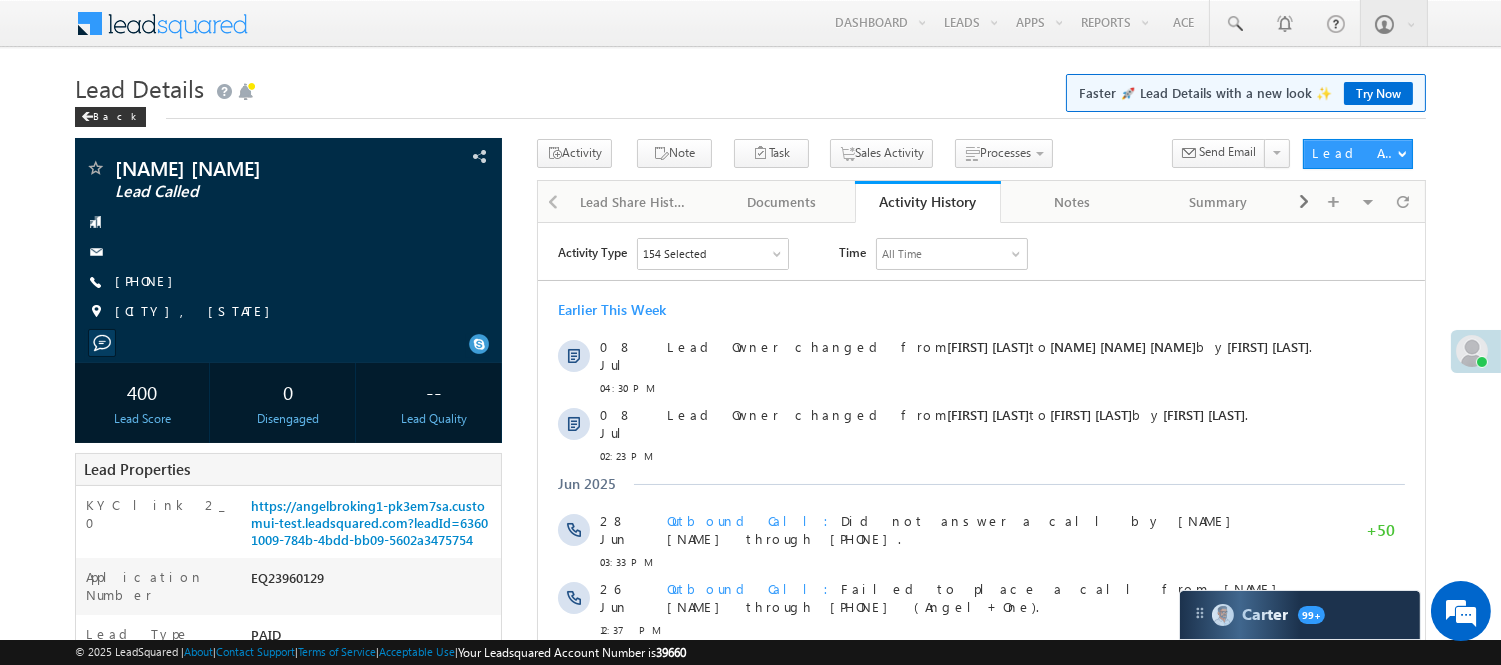 scroll, scrollTop: 0, scrollLeft: 0, axis: both 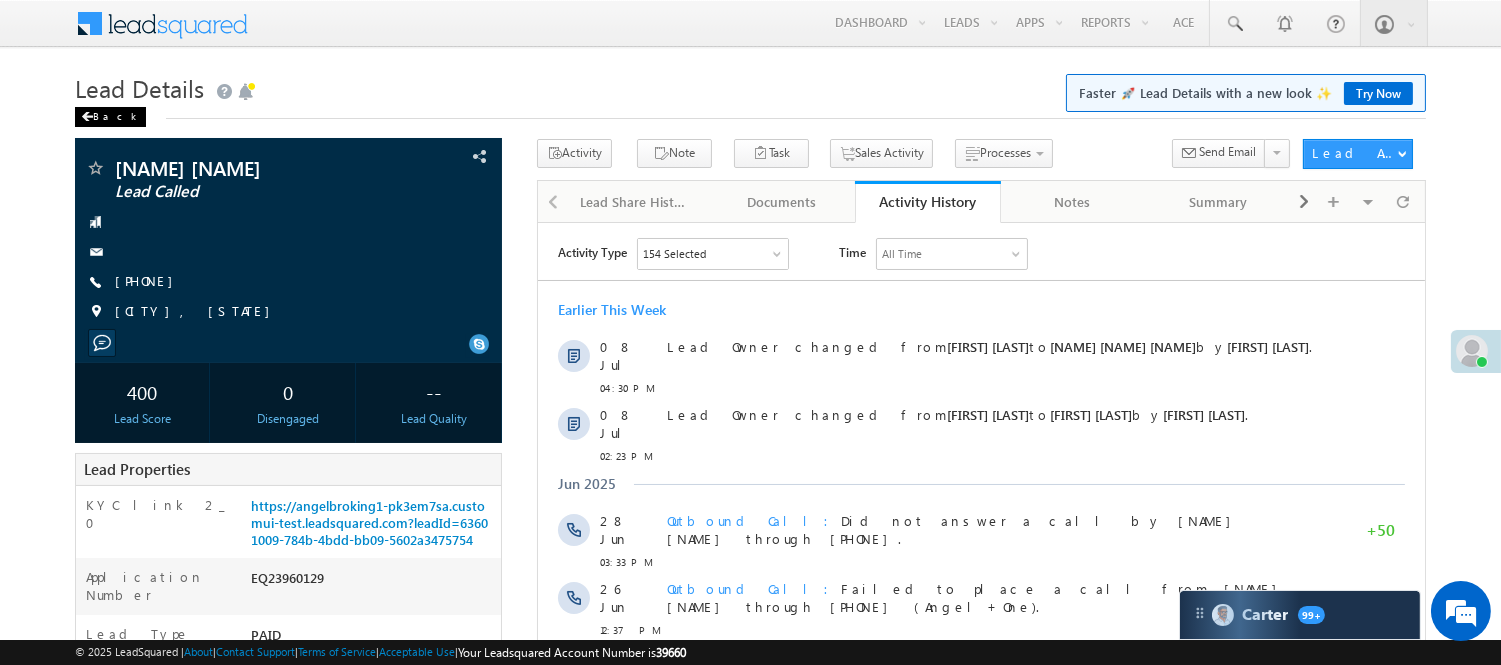 click on "Back" at bounding box center [110, 117] 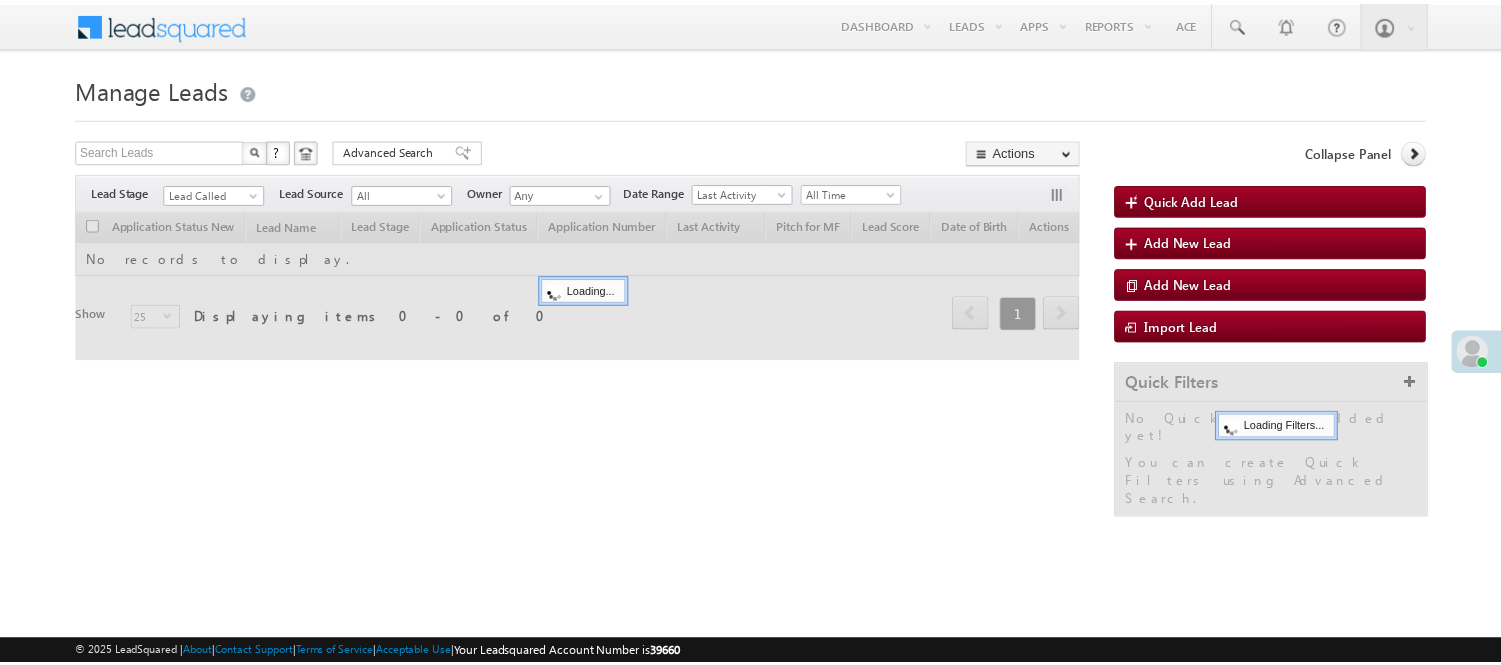 scroll, scrollTop: 0, scrollLeft: 0, axis: both 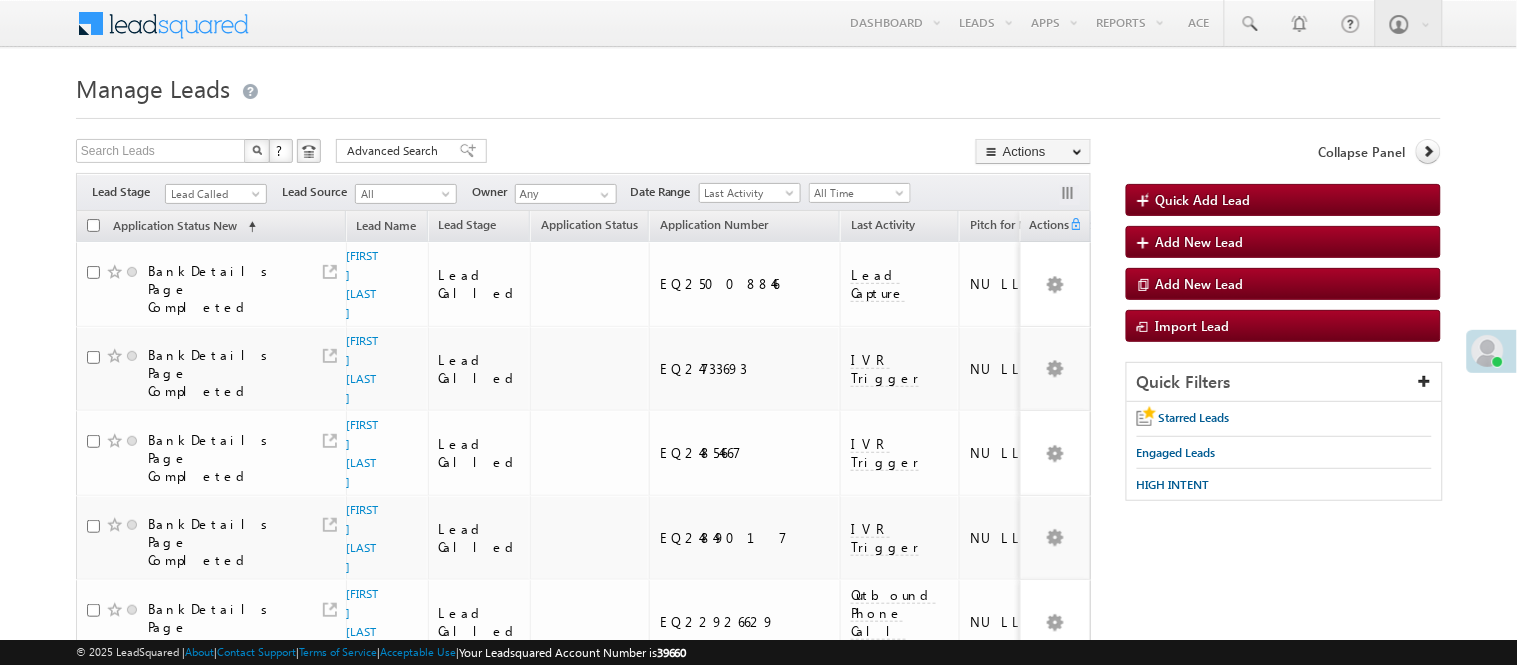 click on "Lead Called" at bounding box center (213, 194) 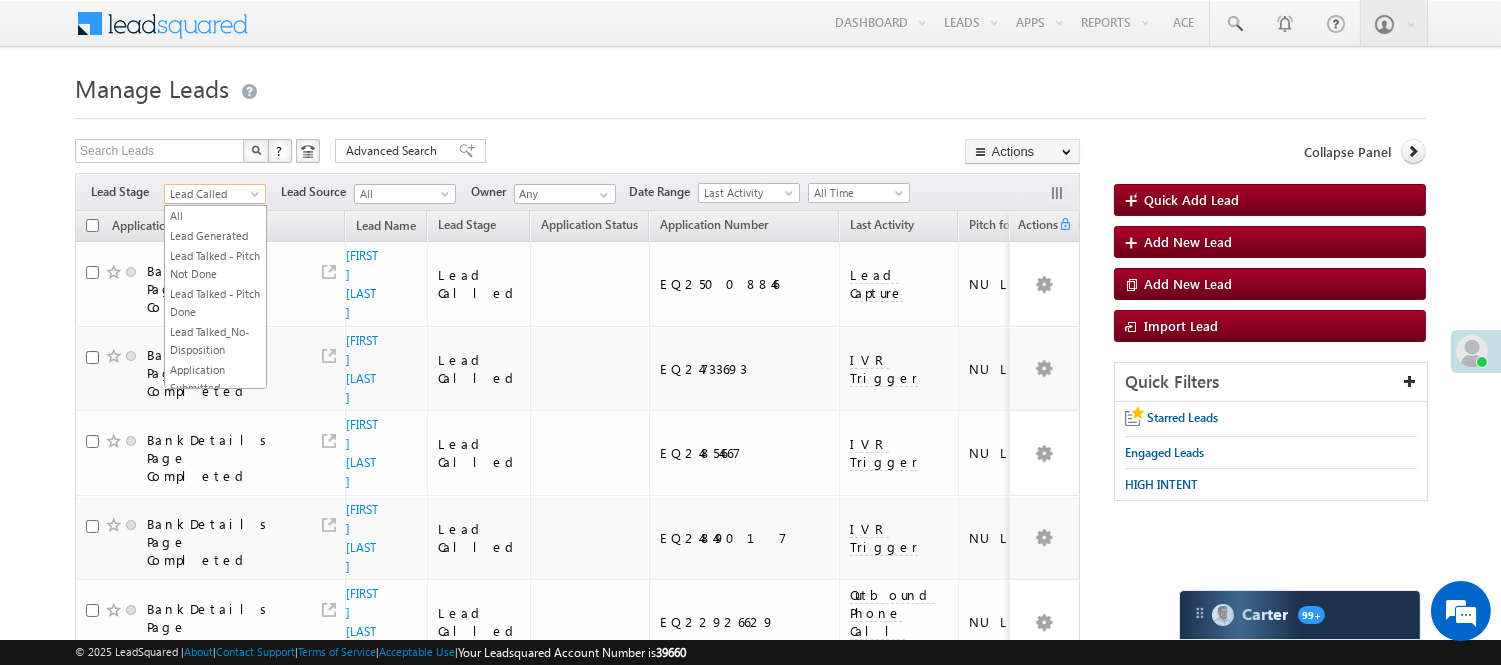 scroll, scrollTop: 0, scrollLeft: 0, axis: both 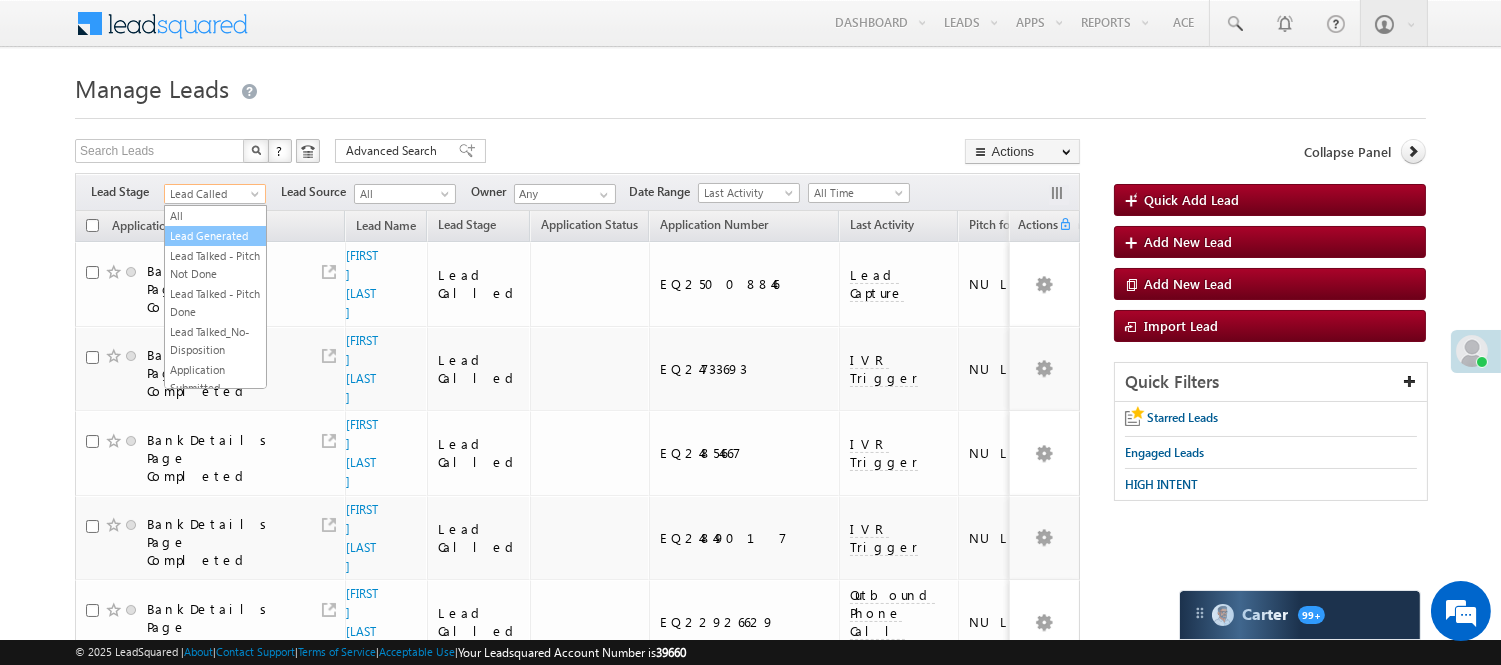 click on "Lead Generated" at bounding box center [215, 236] 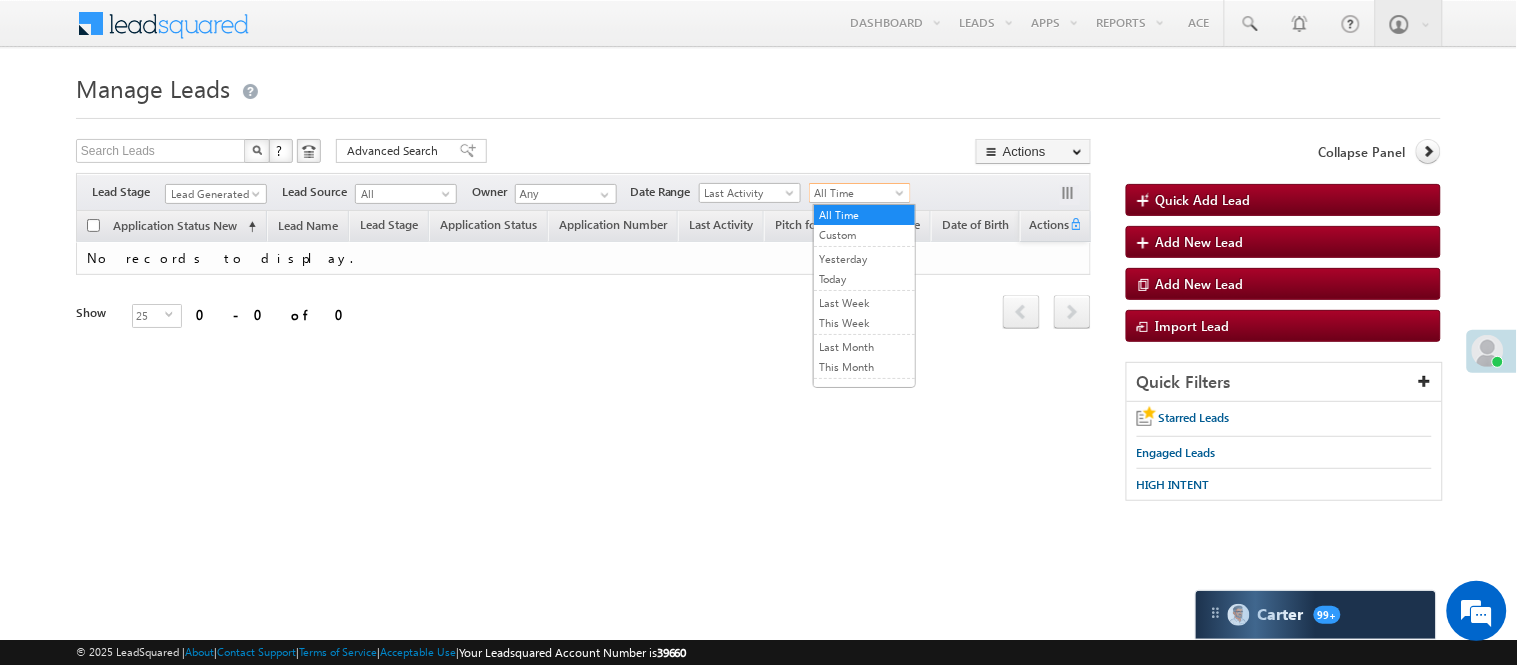 click on "All Time" at bounding box center [857, 193] 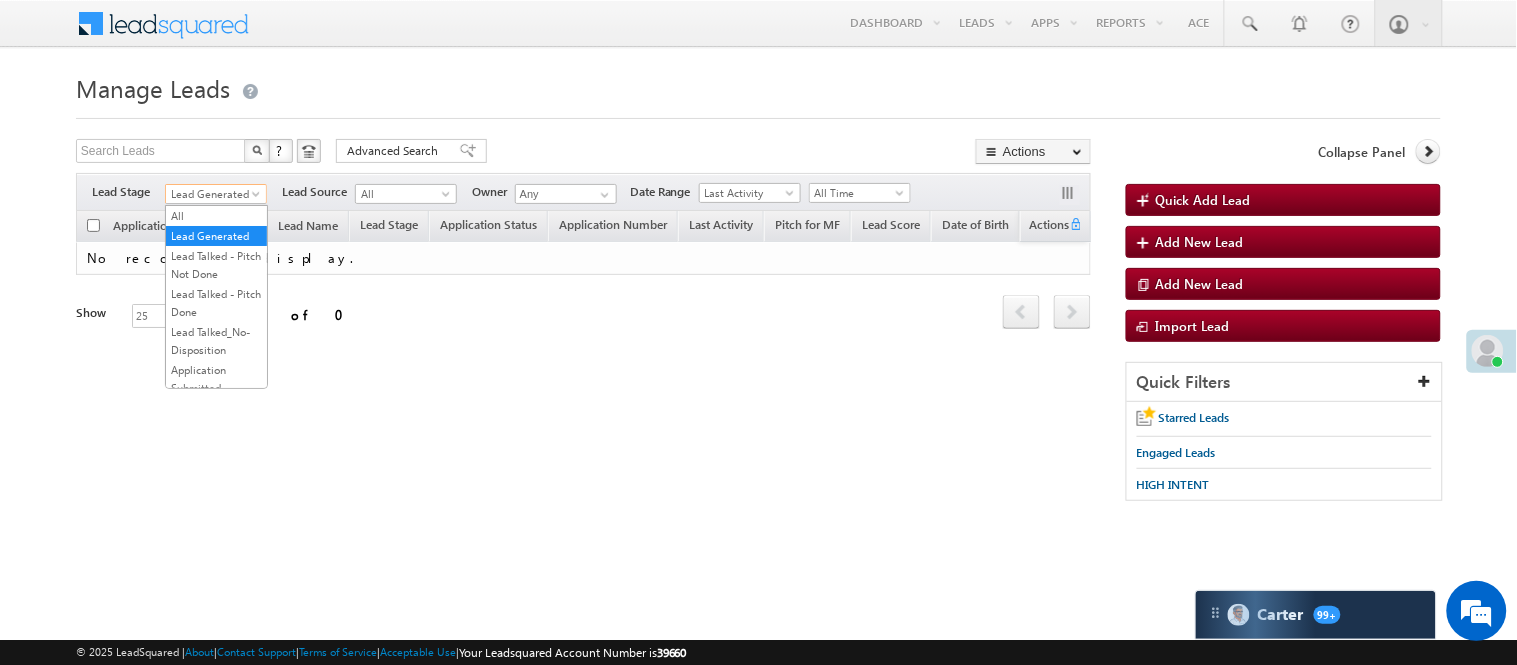 click on "Lead Generated" at bounding box center (213, 194) 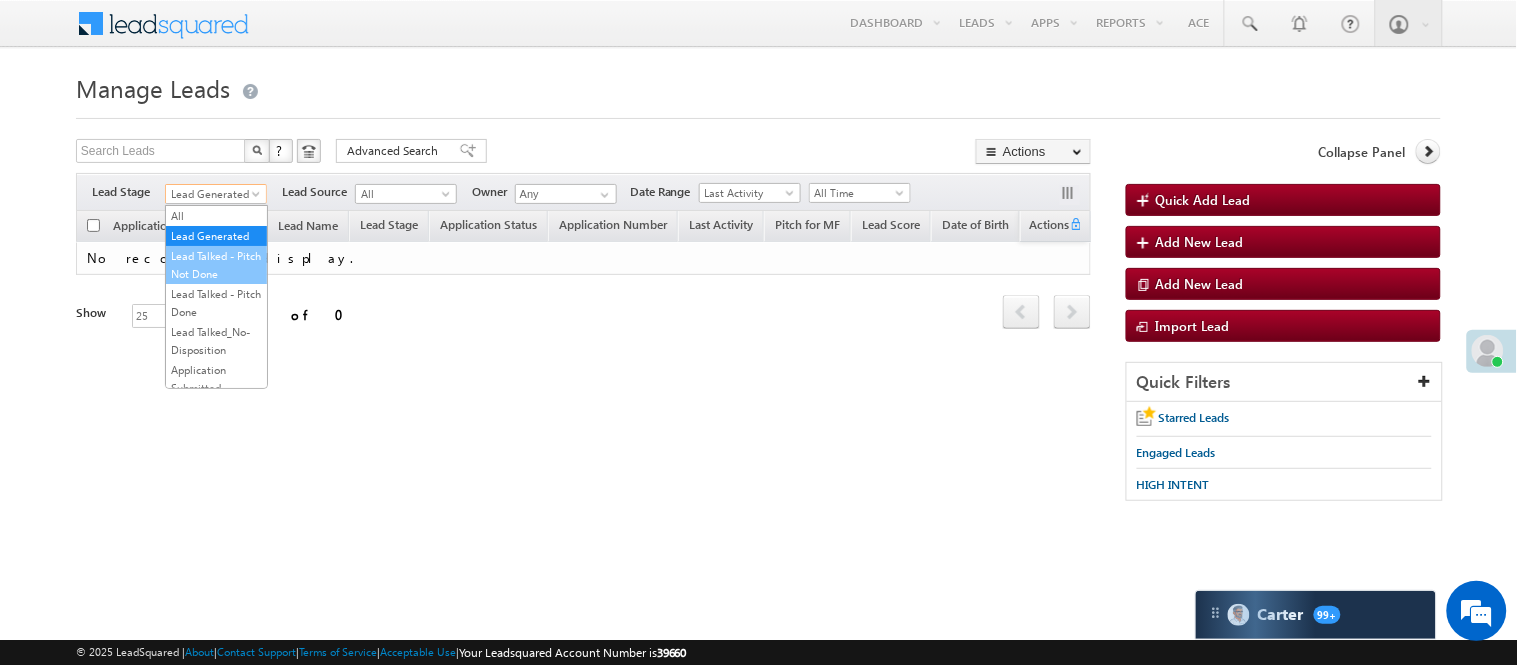 click on "Lead Talked - Pitch Not Done" at bounding box center (216, 265) 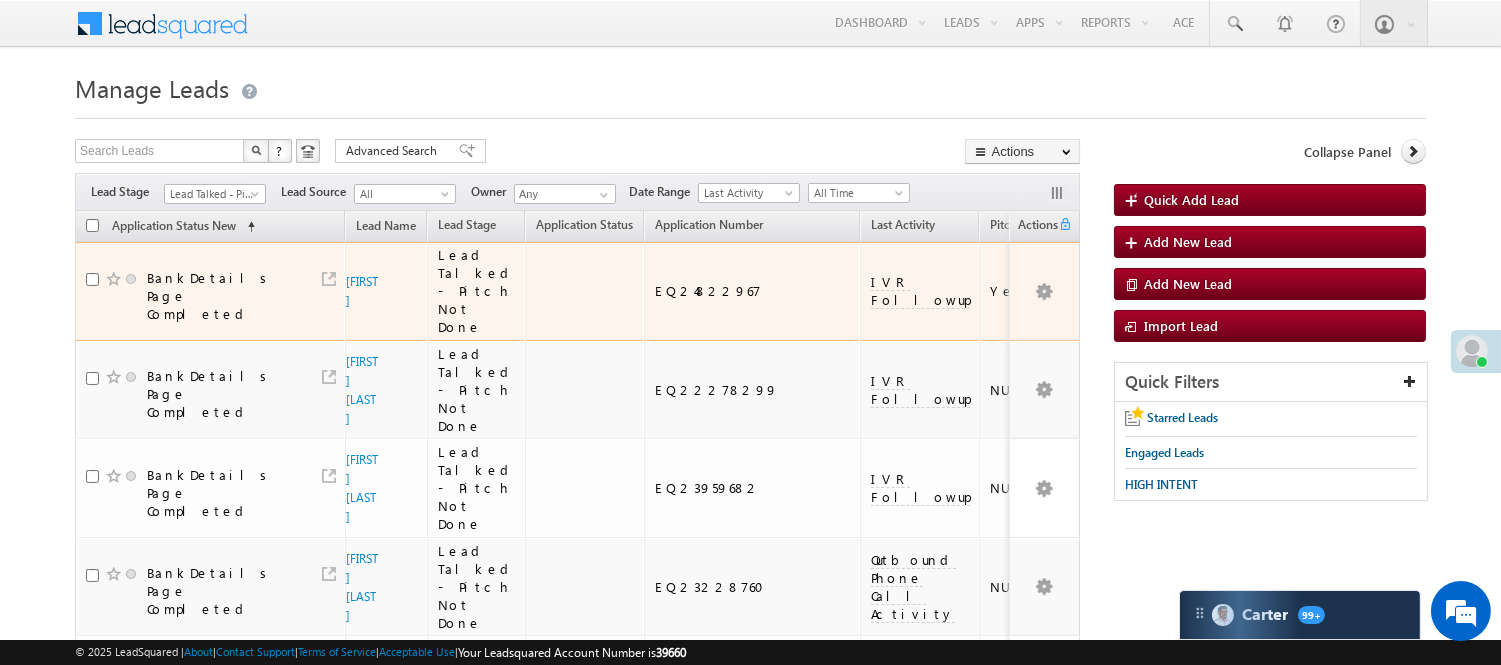 scroll, scrollTop: 0, scrollLeft: 0, axis: both 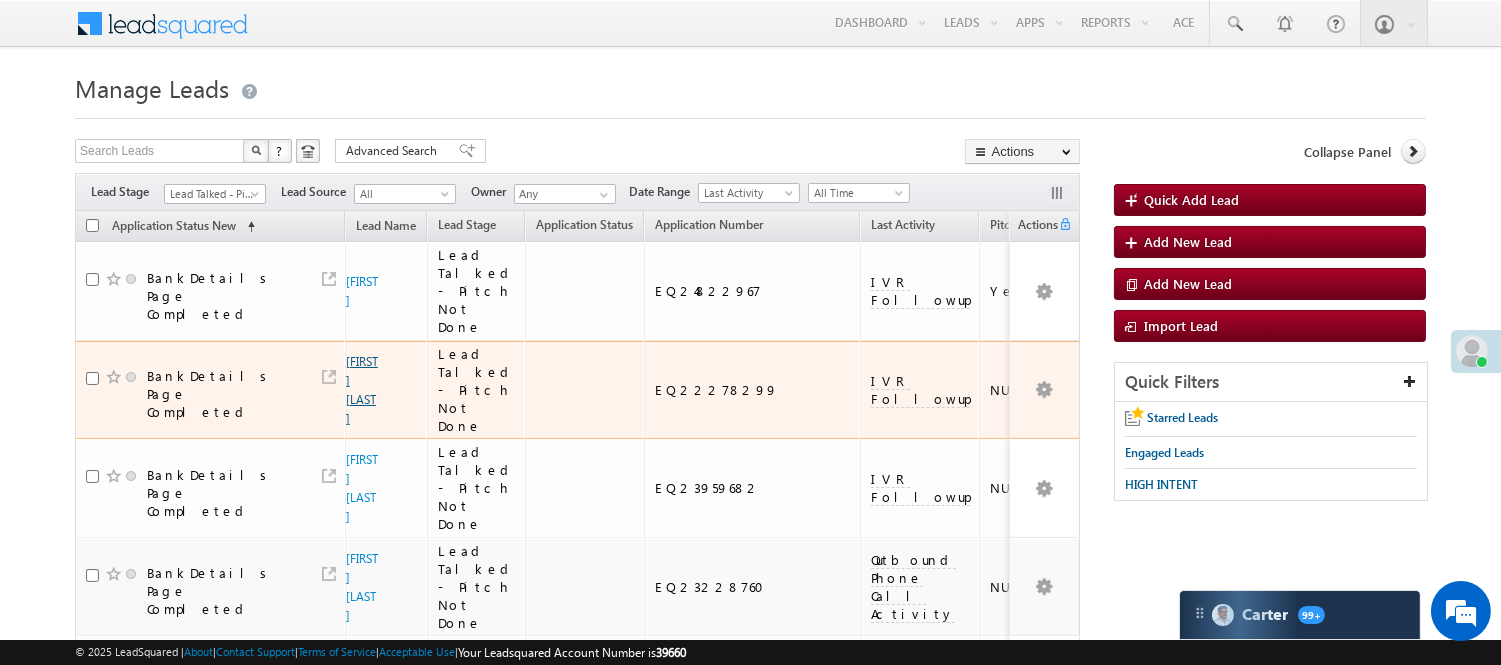click on "[FIRST] [LAST]" at bounding box center (362, 390) 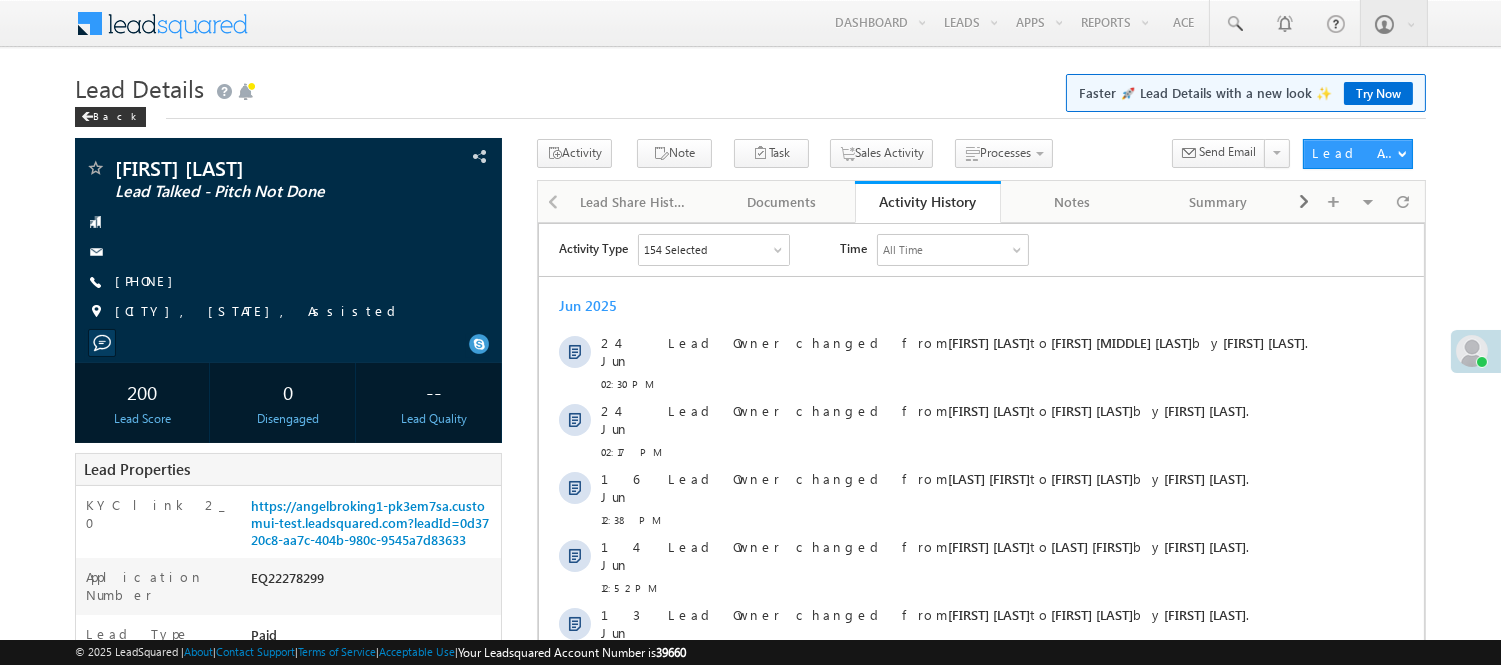 scroll, scrollTop: 0, scrollLeft: 0, axis: both 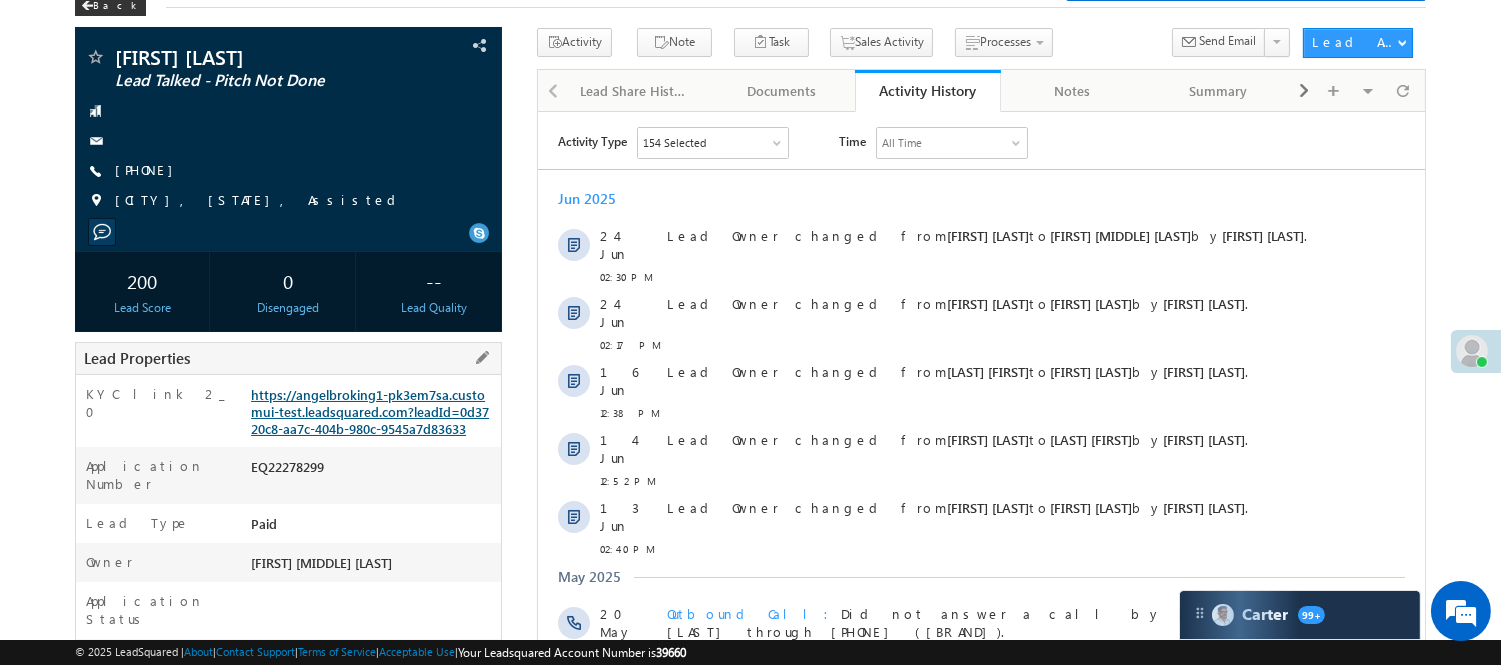 click on "https://angelbroking1-pk3em7sa.customui-test.leadsquared.com?leadId=0d3720c8-aa7c-404b-980c-9545a7d83633" at bounding box center [370, 411] 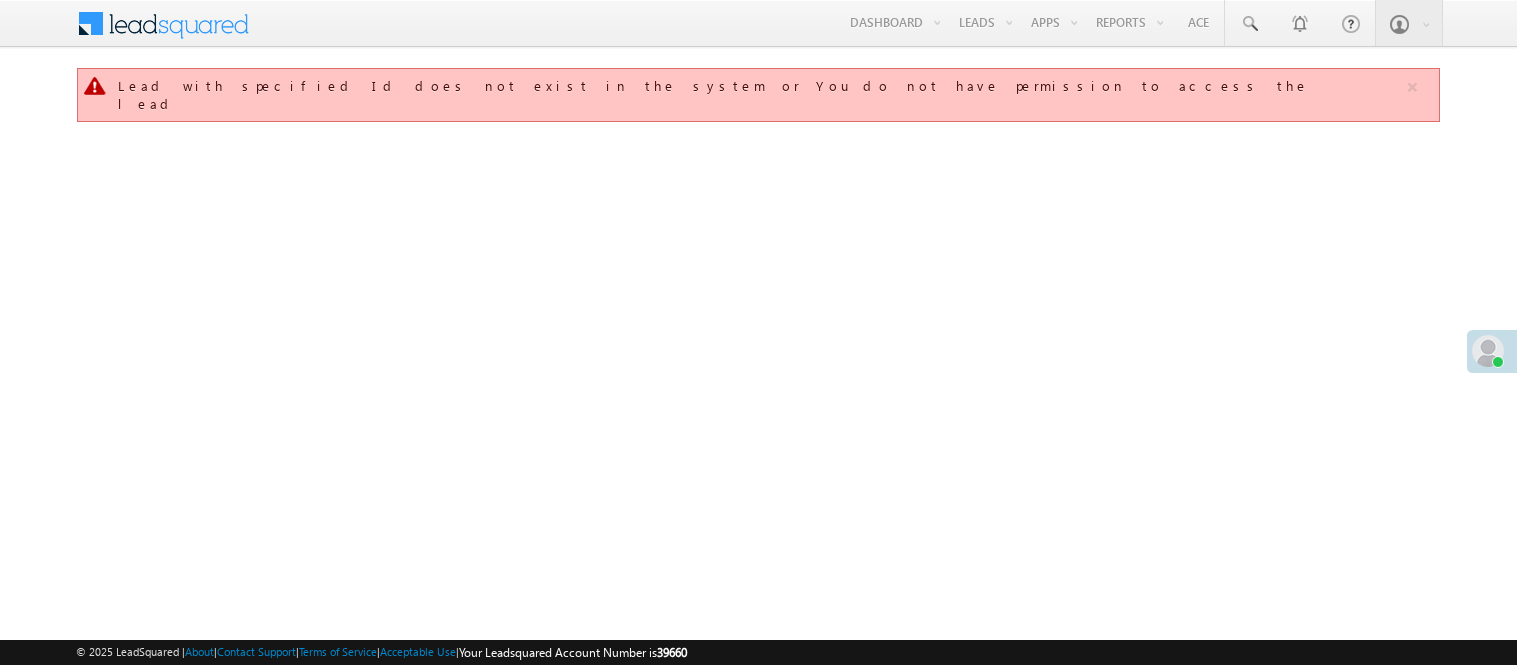 scroll, scrollTop: 0, scrollLeft: 0, axis: both 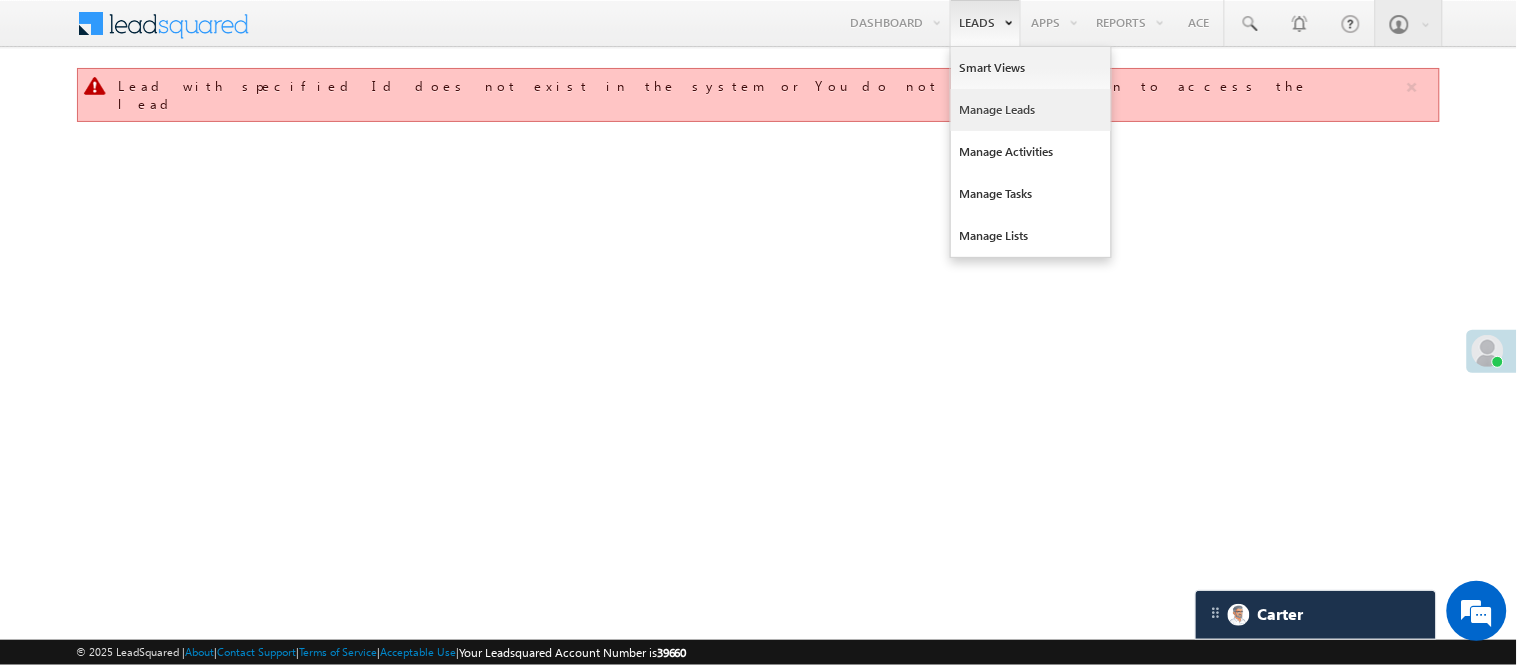 click on "Manage Leads" at bounding box center (1031, 110) 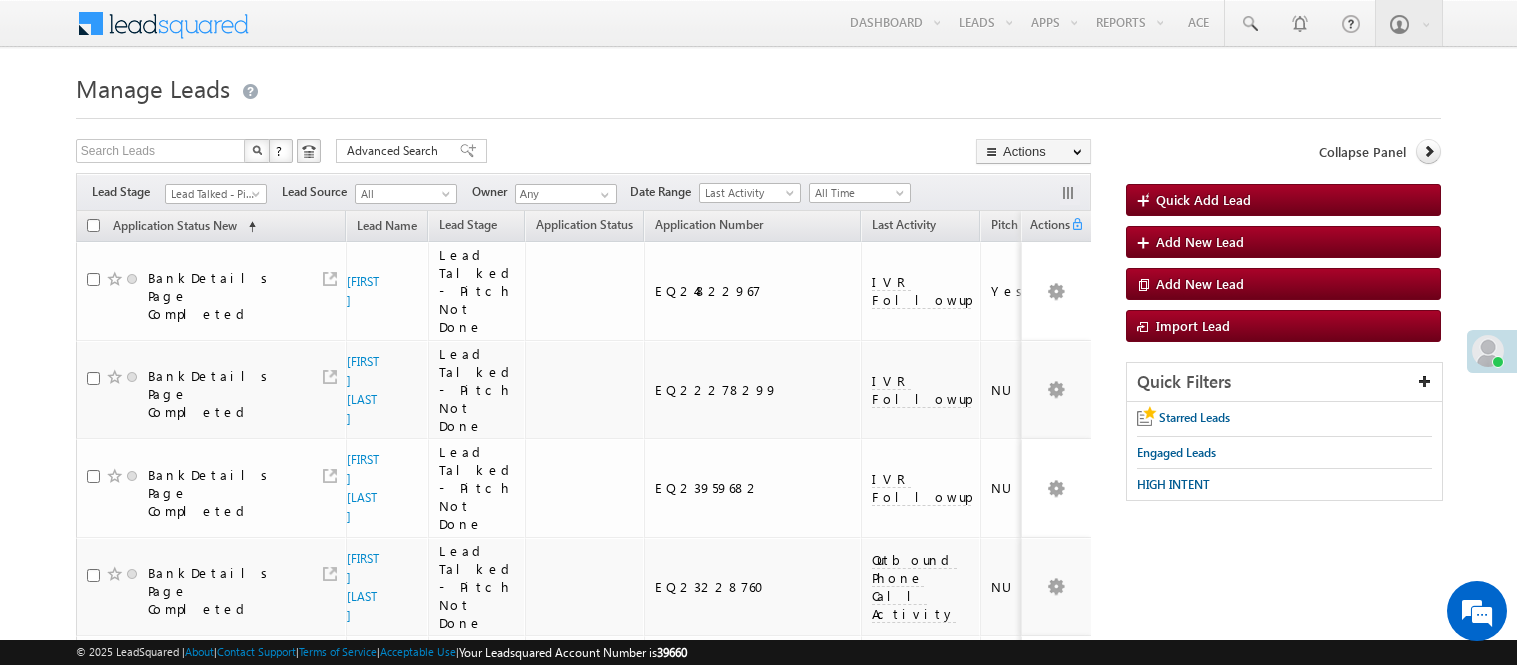 scroll, scrollTop: 0, scrollLeft: 0, axis: both 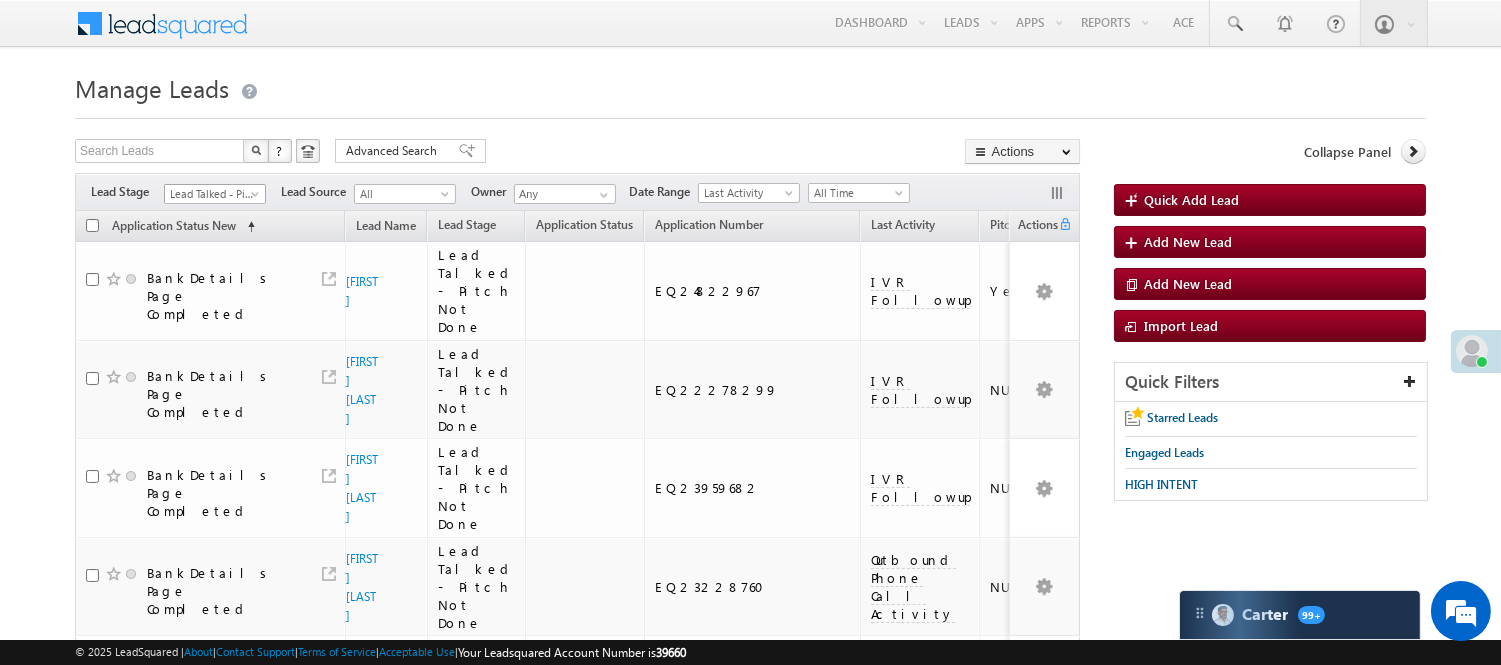 click on "Lead Talked - Pitch Not Done" at bounding box center [212, 194] 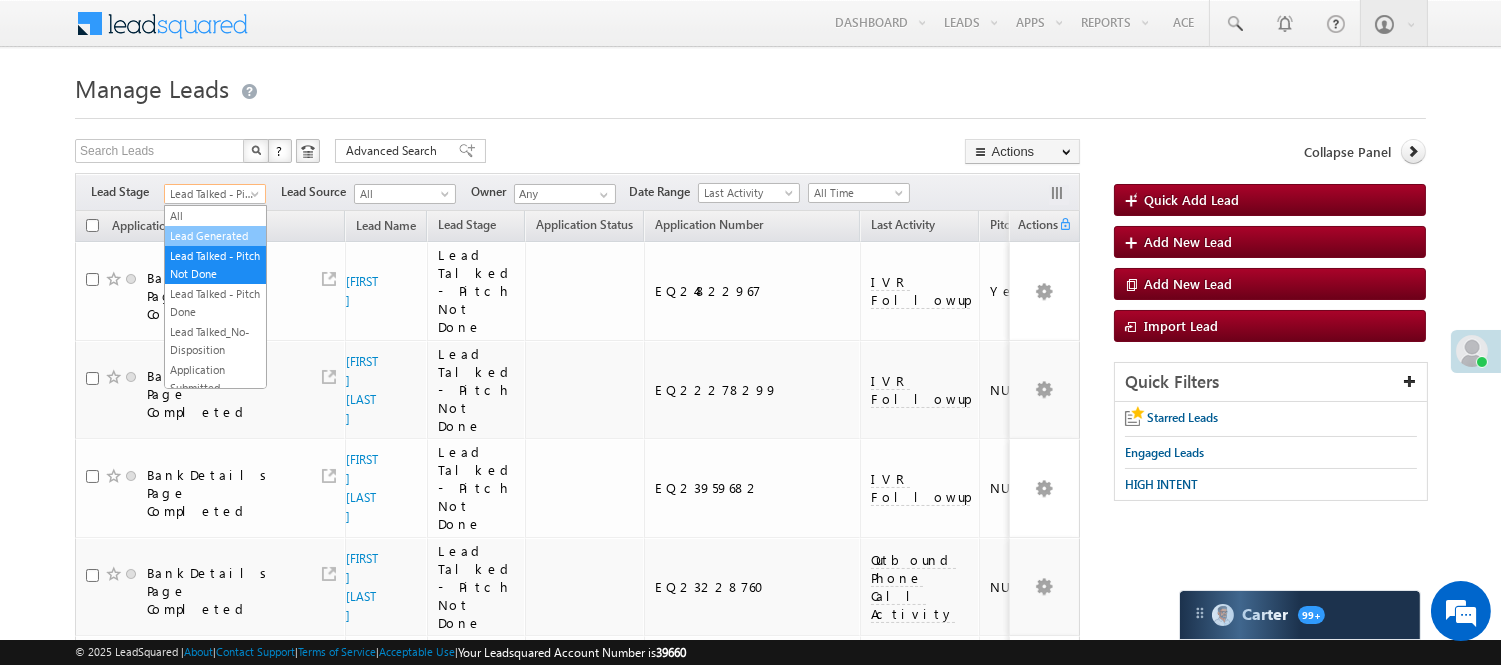 click on "Lead Generated" at bounding box center [215, 236] 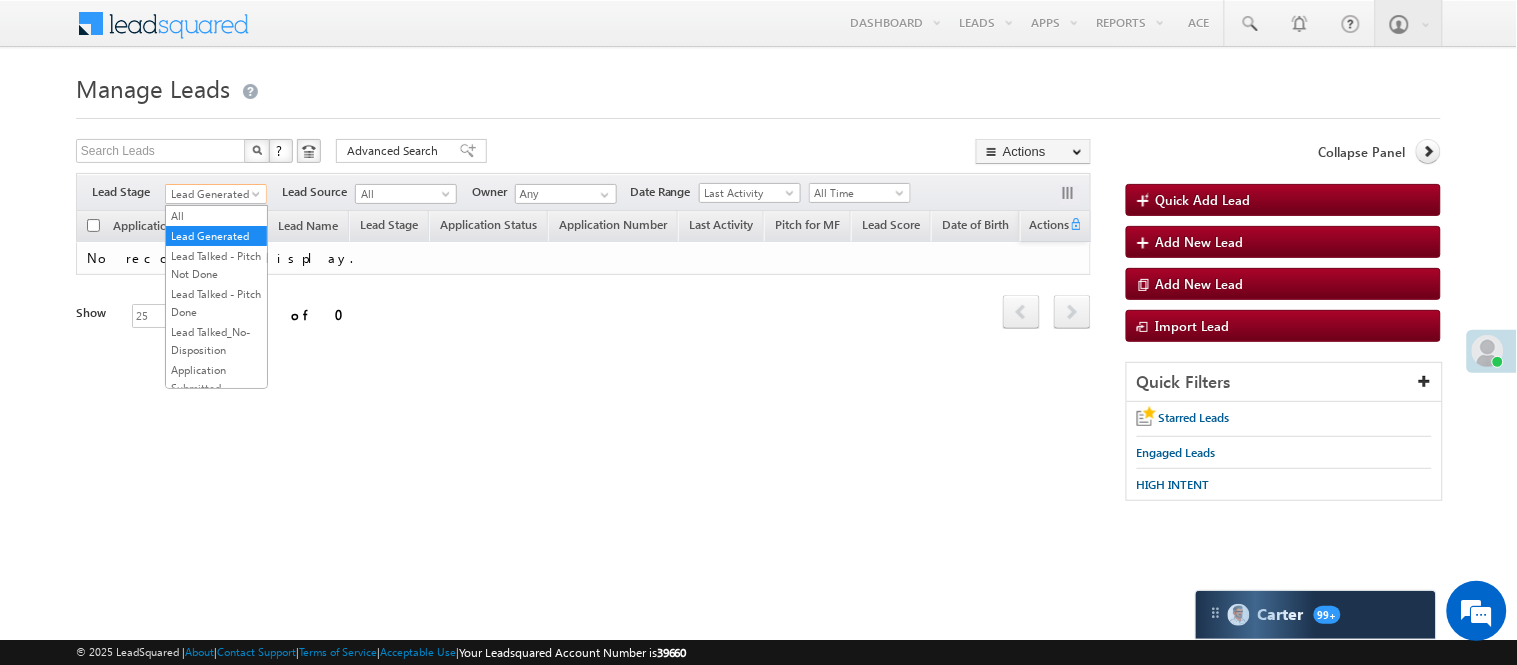 drag, startPoint x: 206, startPoint y: 188, endPoint x: 407, endPoint y: 190, distance: 201.00995 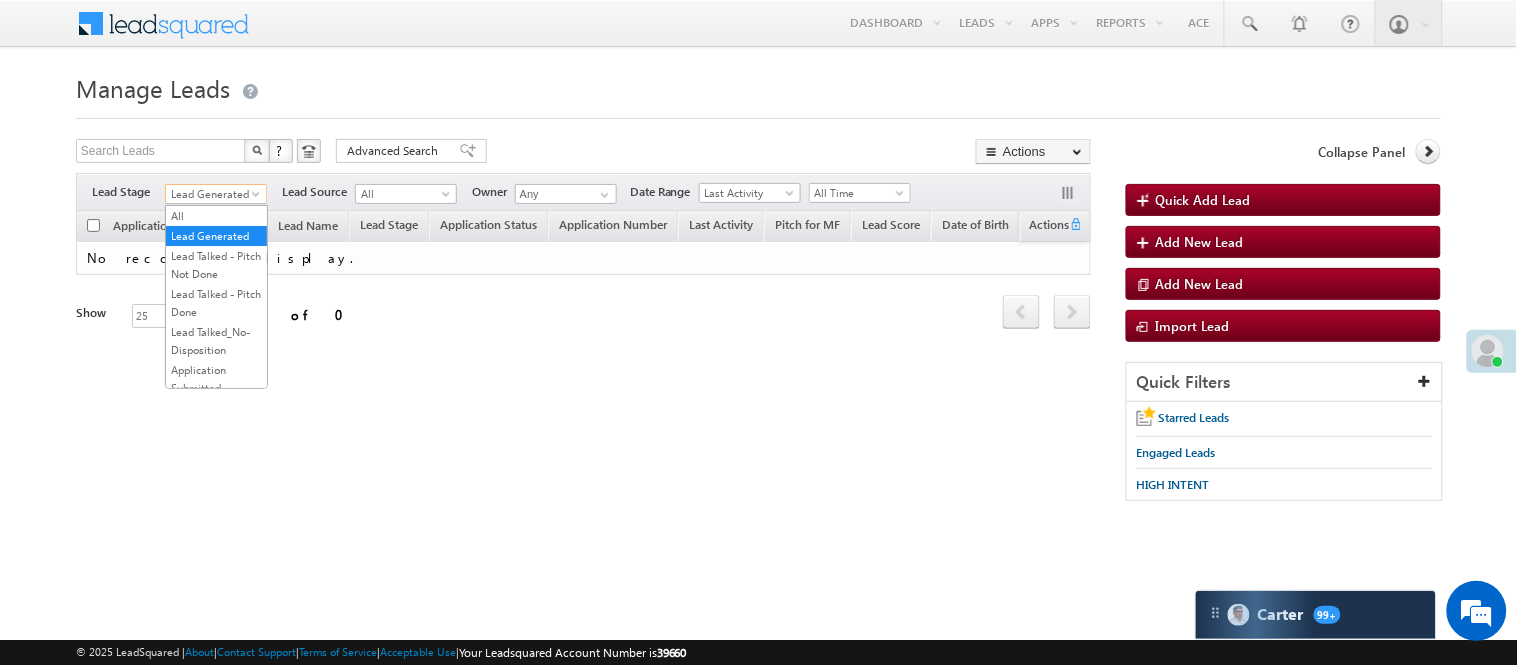 click on "Lead Generated" at bounding box center (216, 194) 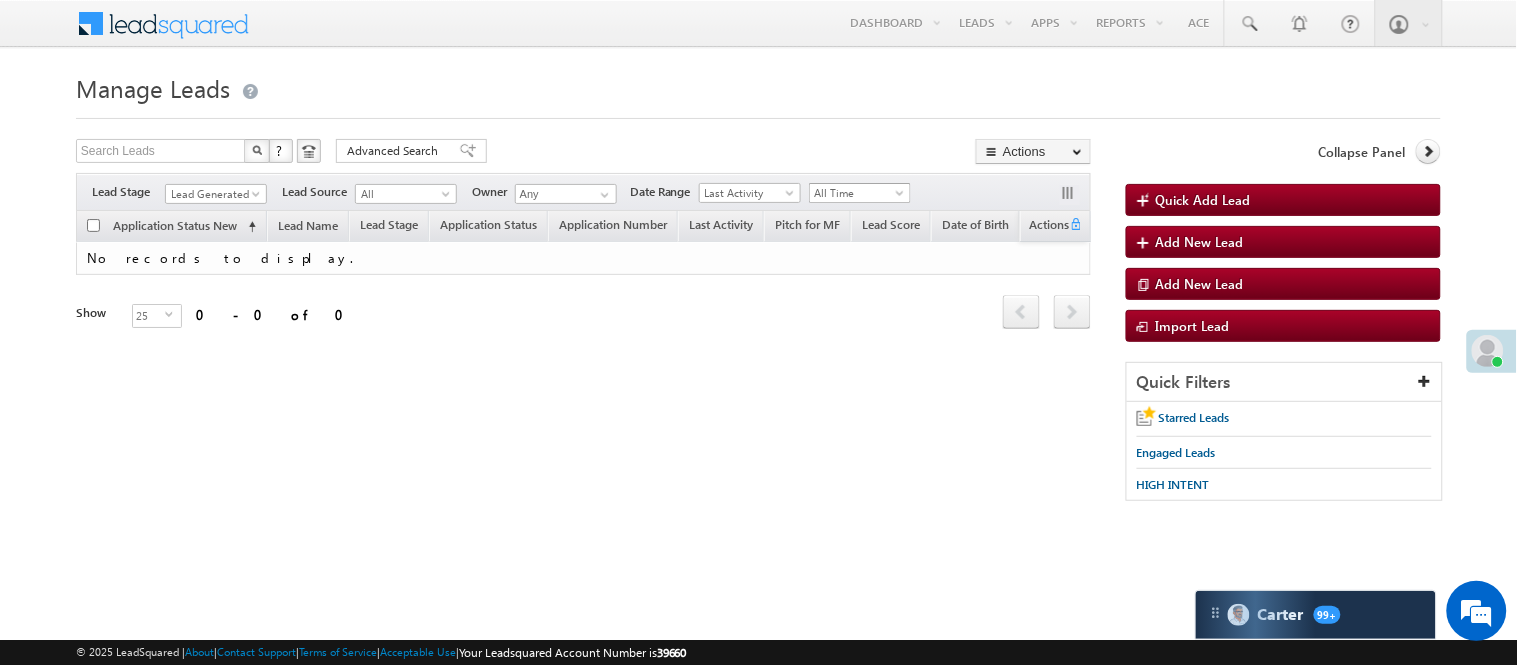 click on "Filters
Lead Stage
All Lead Generated Lead Talked - Pitch Not Done Lead Talked - Pitch Done Lead Talked_No-Disposition Application Submitted Payment Done Application Resubmitted Under Objection Lead Called Lead Talked Not Interested FnO Lead Called FnO Lead Talked FnO submitted FnO Not Interested FnO Approved FnO Rejected FnO Lead Generated Code Generated CG NI Lead Generated
Lead Source
All All
Owner Any Any" at bounding box center (583, 192) 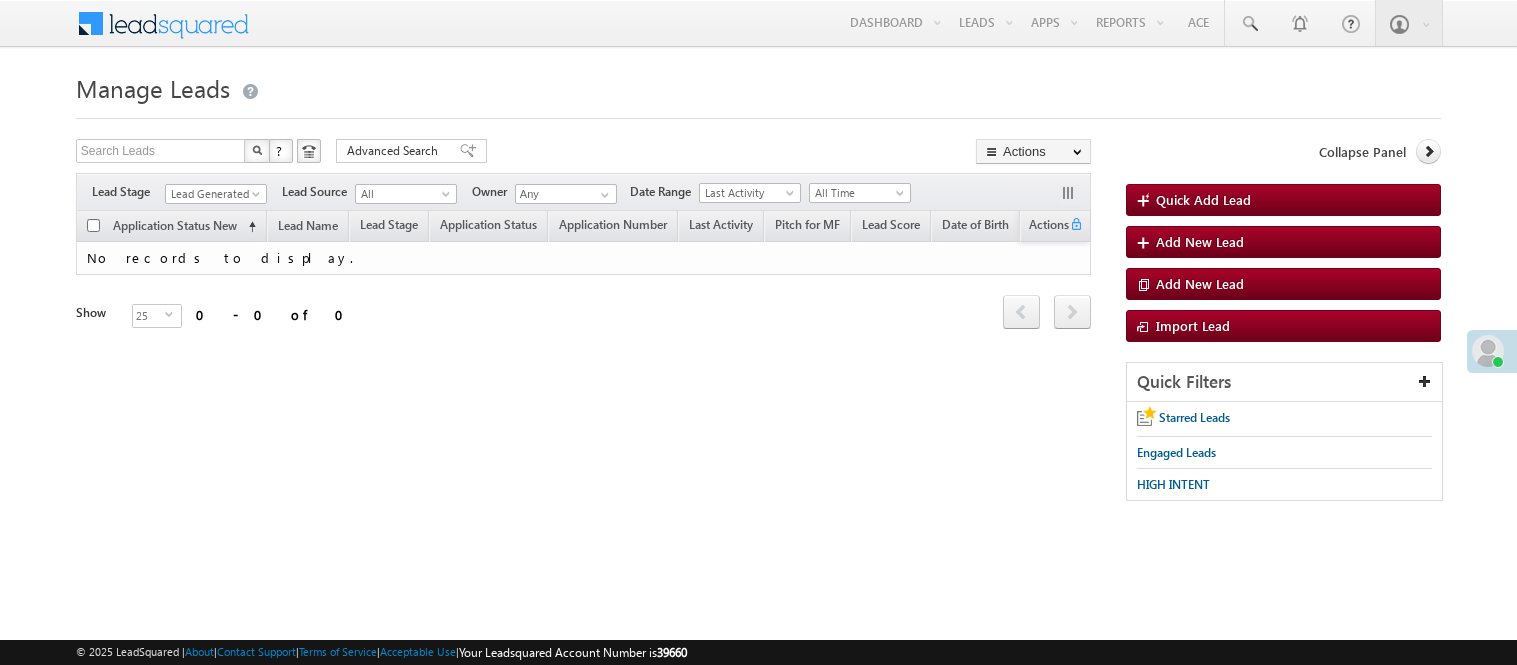 scroll, scrollTop: 0, scrollLeft: 0, axis: both 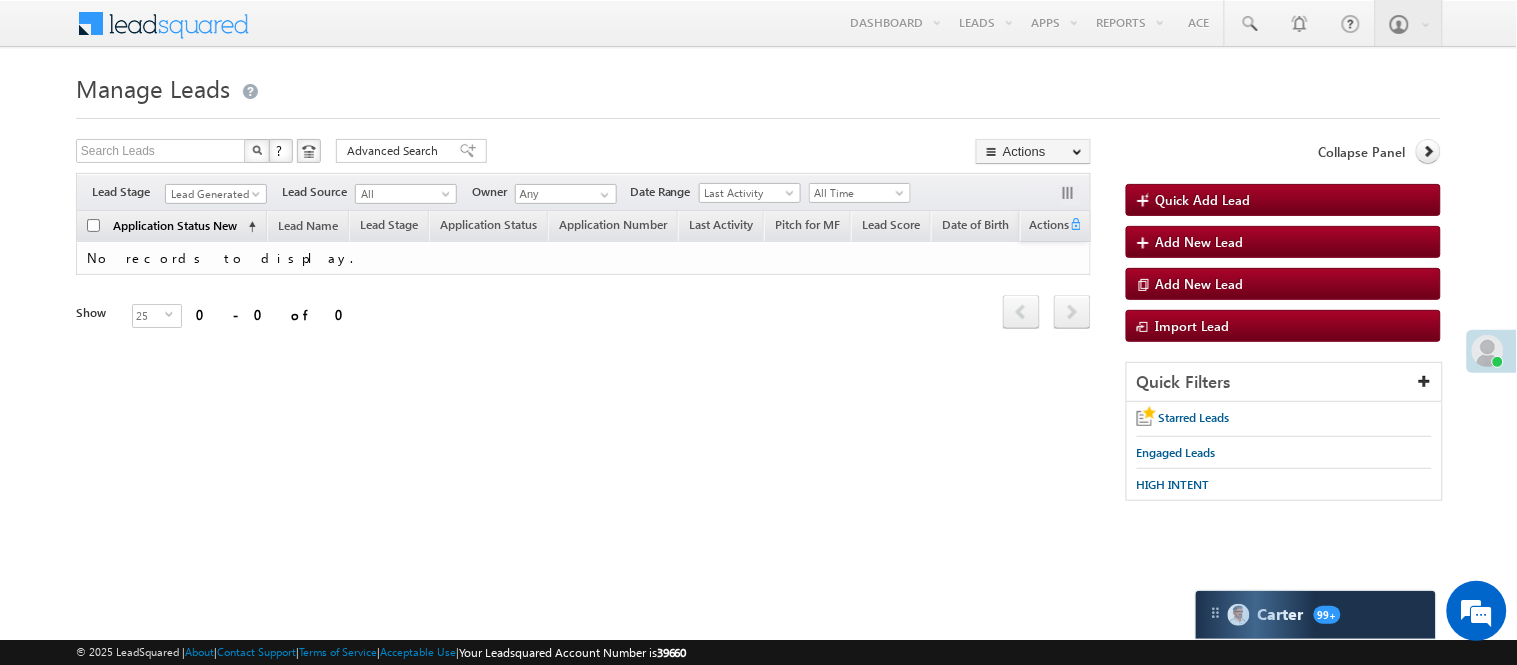click on "Application Status New" at bounding box center [175, 225] 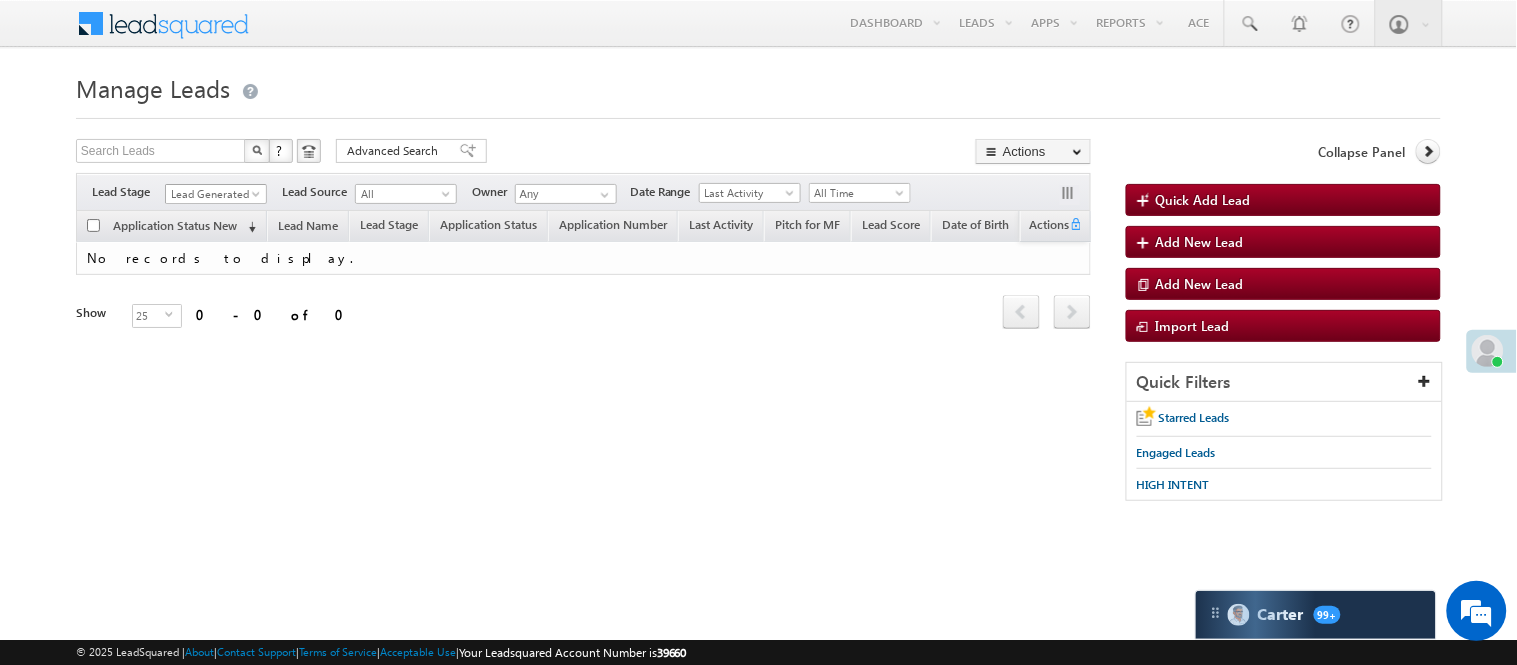 click on "Lead Generated" at bounding box center [213, 194] 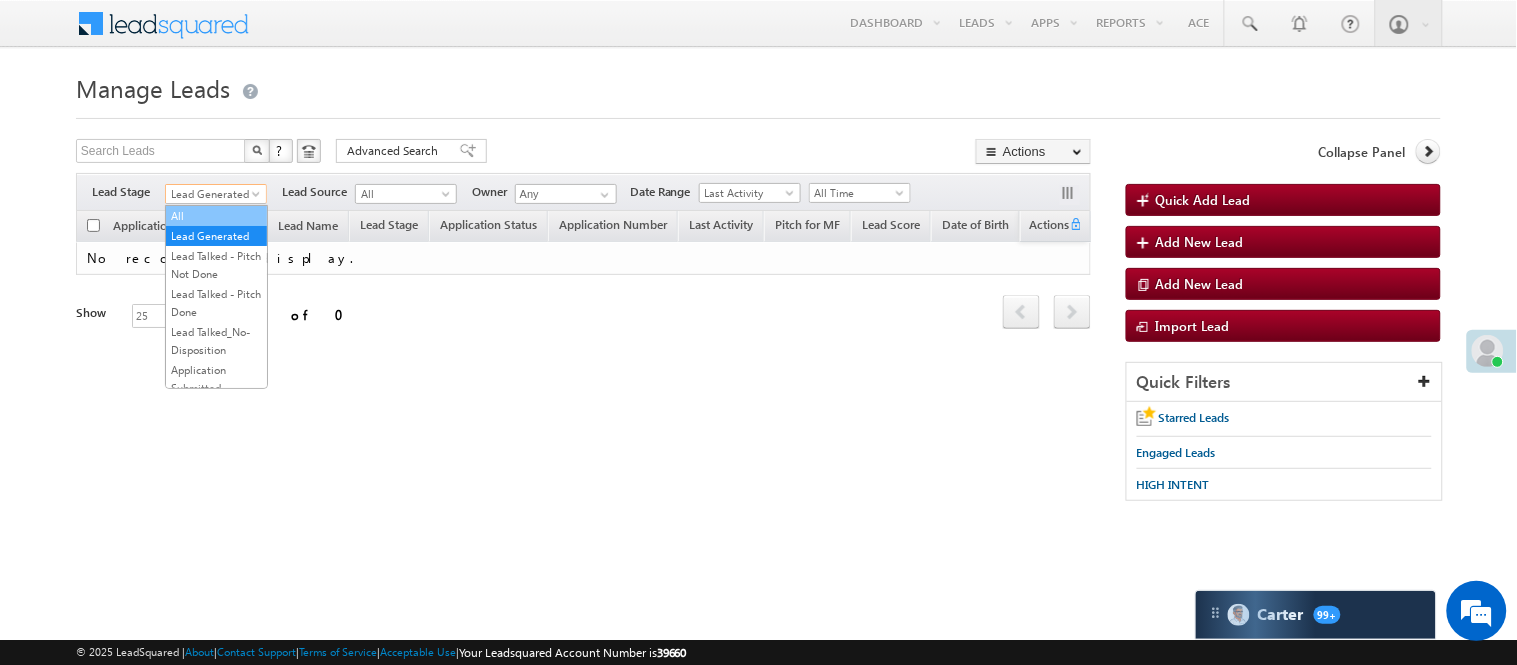 scroll, scrollTop: 0, scrollLeft: 0, axis: both 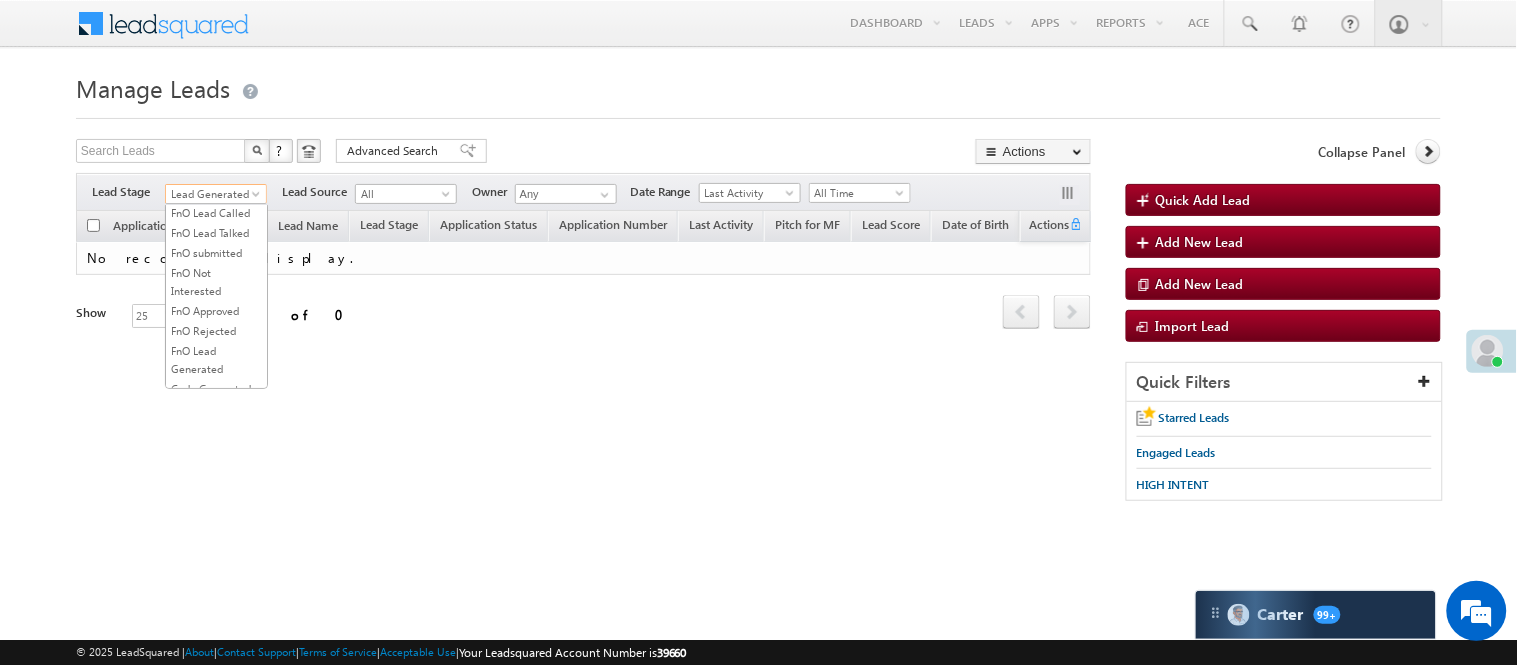 click on "All Lead Generated Lead Talked - Pitch Not Done Lead Talked - Pitch Done Lead Talked_No-Disposition Application Submitted Payment Done Application Resubmitted Under Objection Lead Called Lead Talked Not Interested FnO Lead Called FnO Lead Talked FnO submitted FnO Not Interested FnO Approved FnO Rejected FnO Lead Generated Code Generated CG NI" at bounding box center (216, 297) 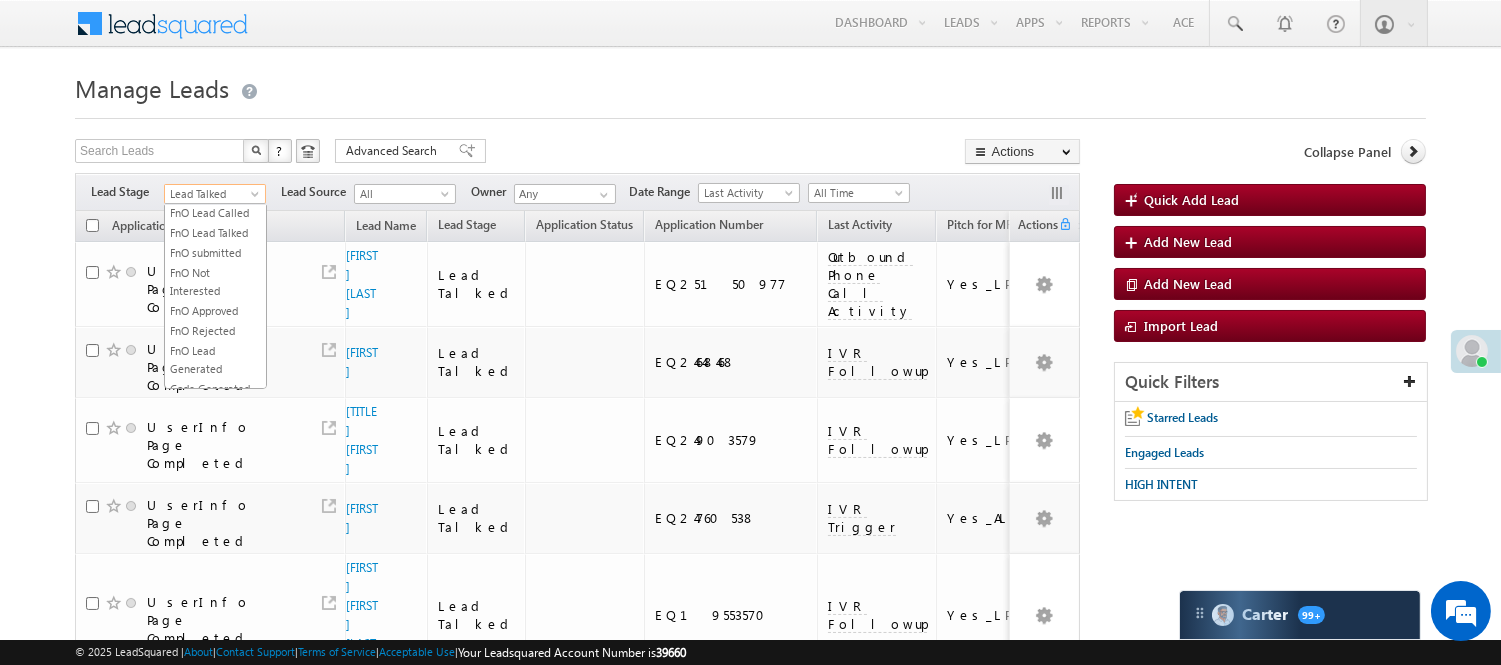 click on "Lead Talked" at bounding box center (212, 194) 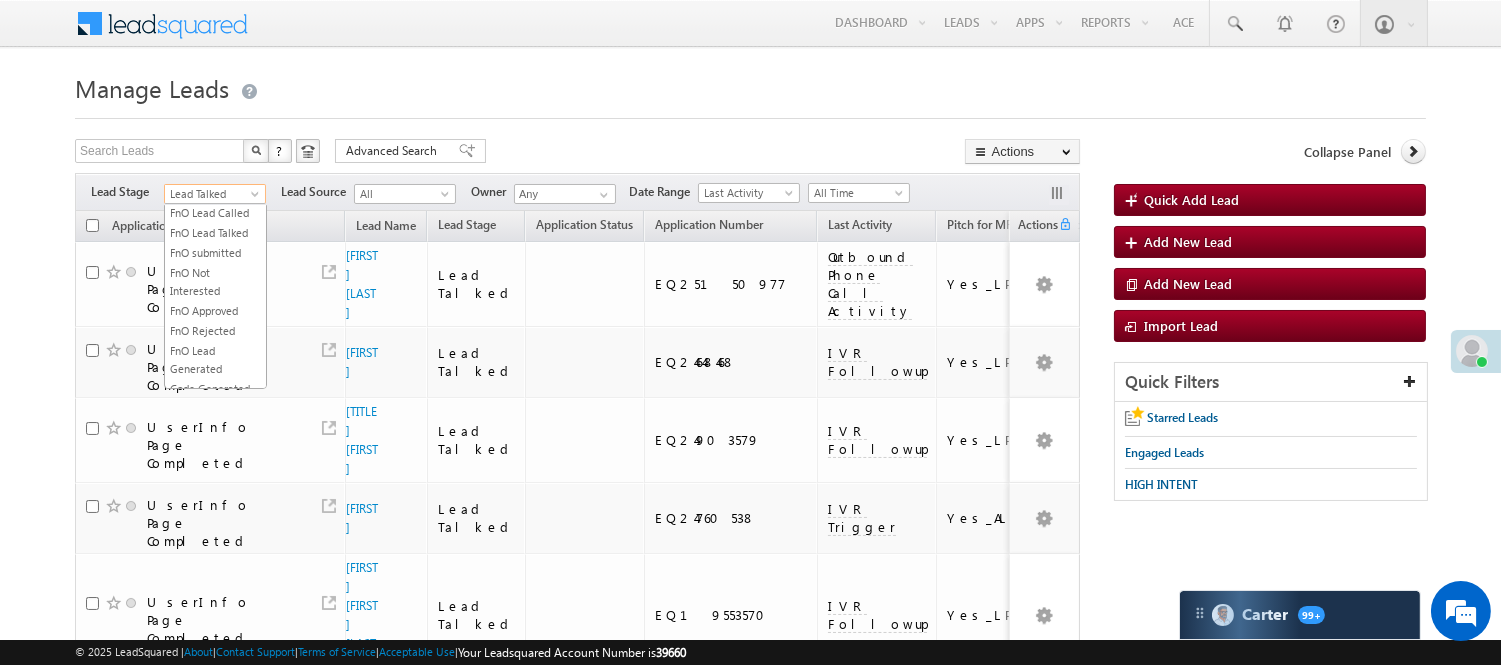 click on "Lead Called" at bounding box center (215, 153) 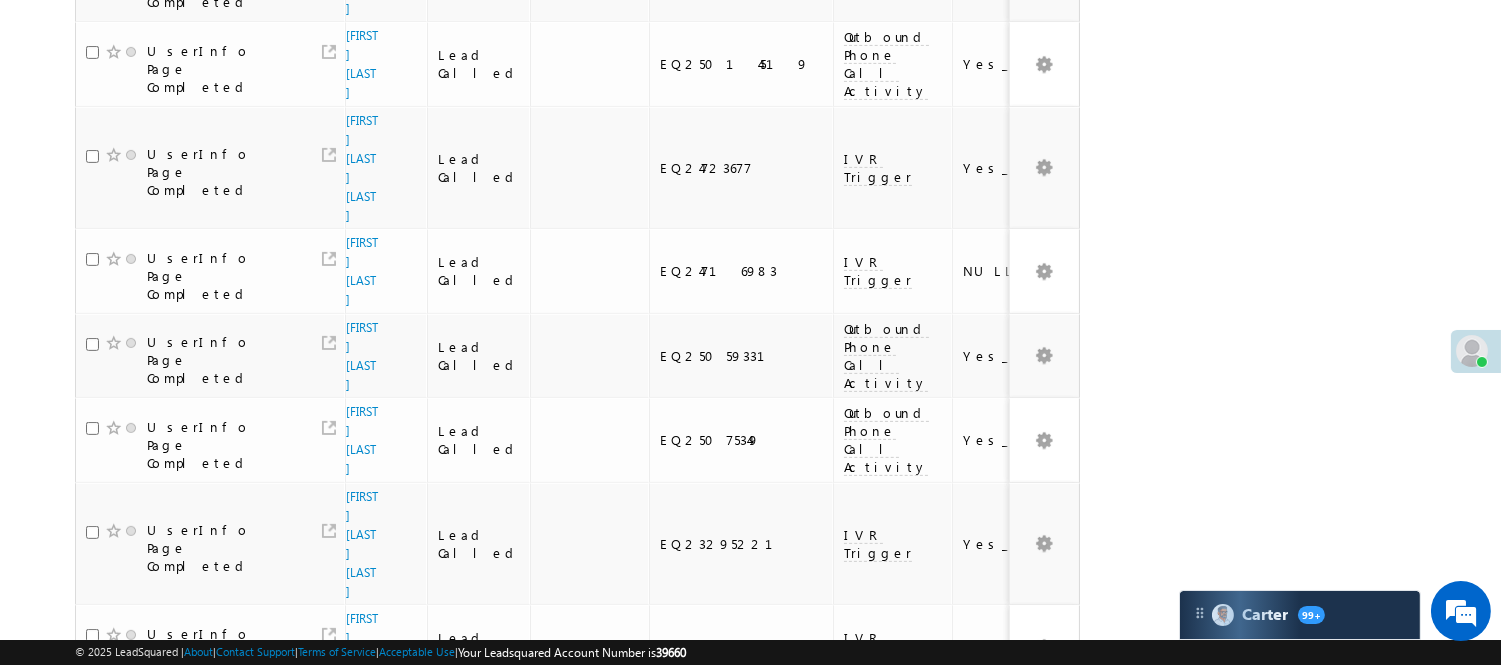 scroll, scrollTop: 1430, scrollLeft: 0, axis: vertical 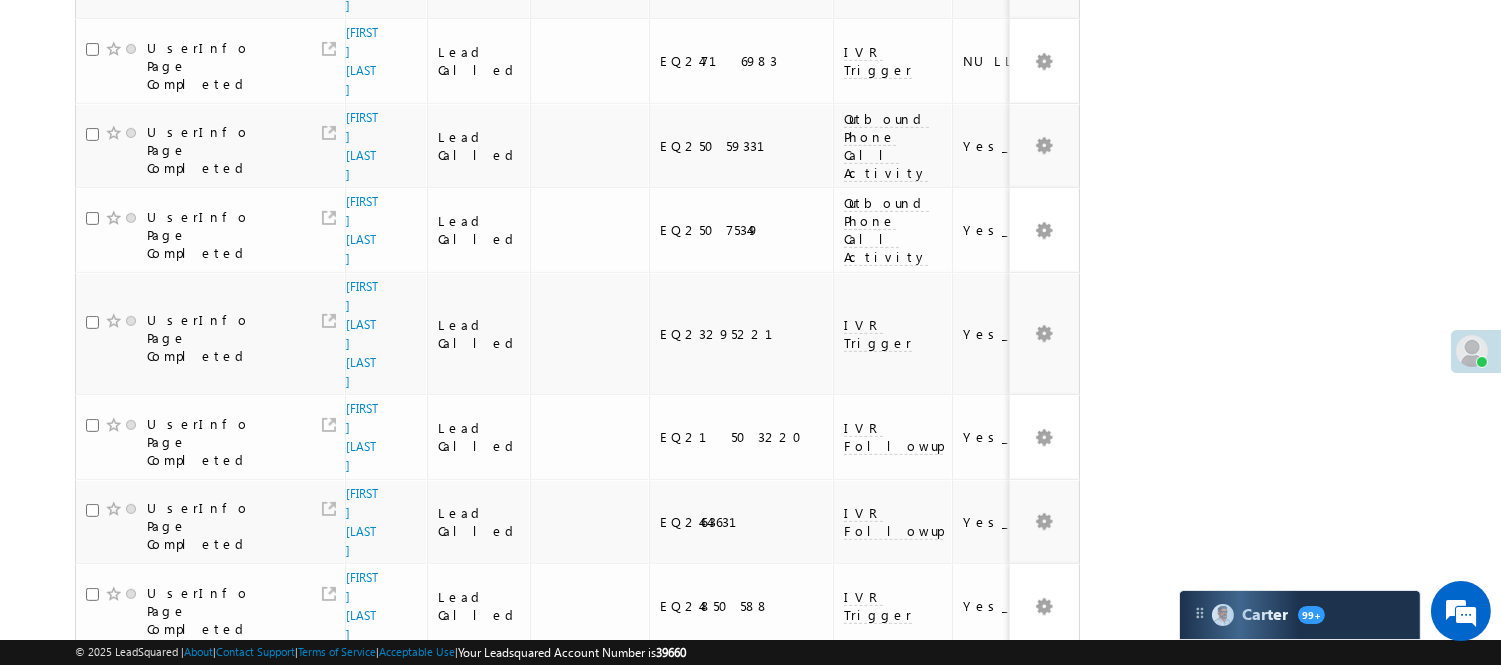 click on "4" at bounding box center (898, 1025) 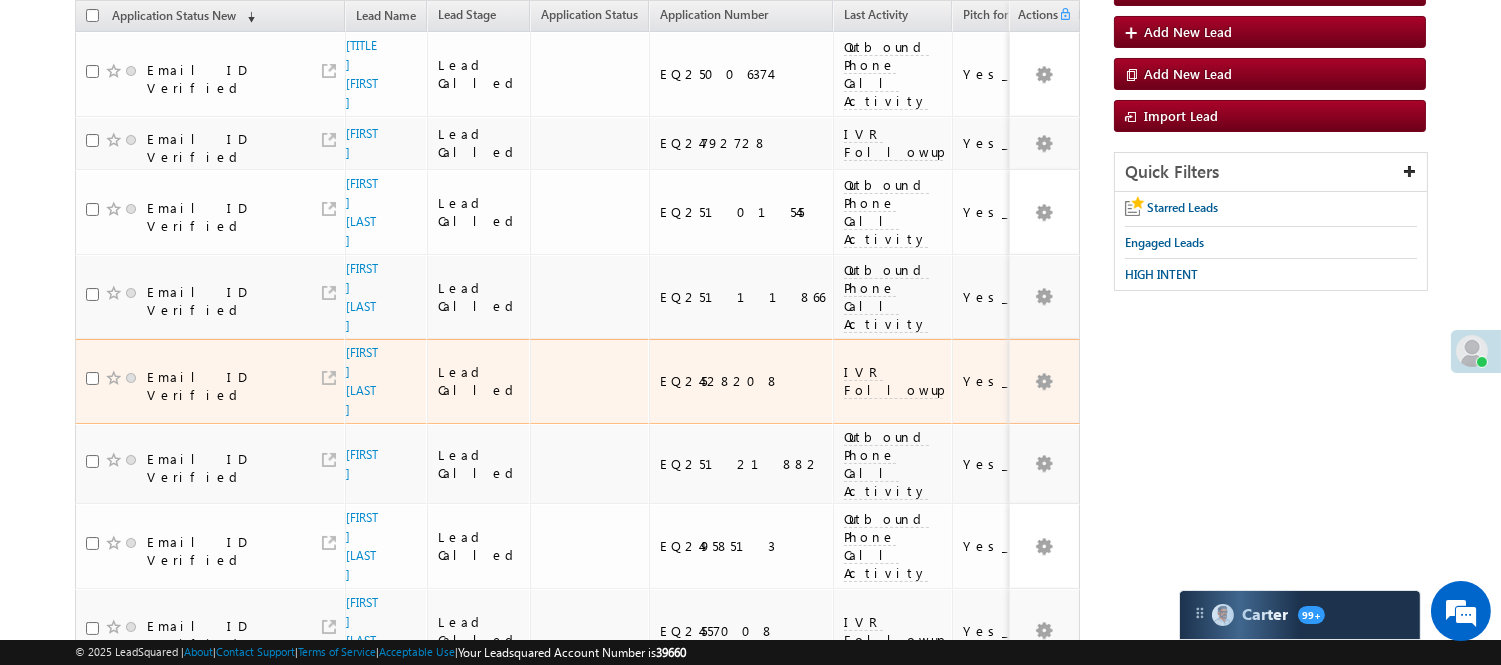 scroll, scrollTop: 0, scrollLeft: 0, axis: both 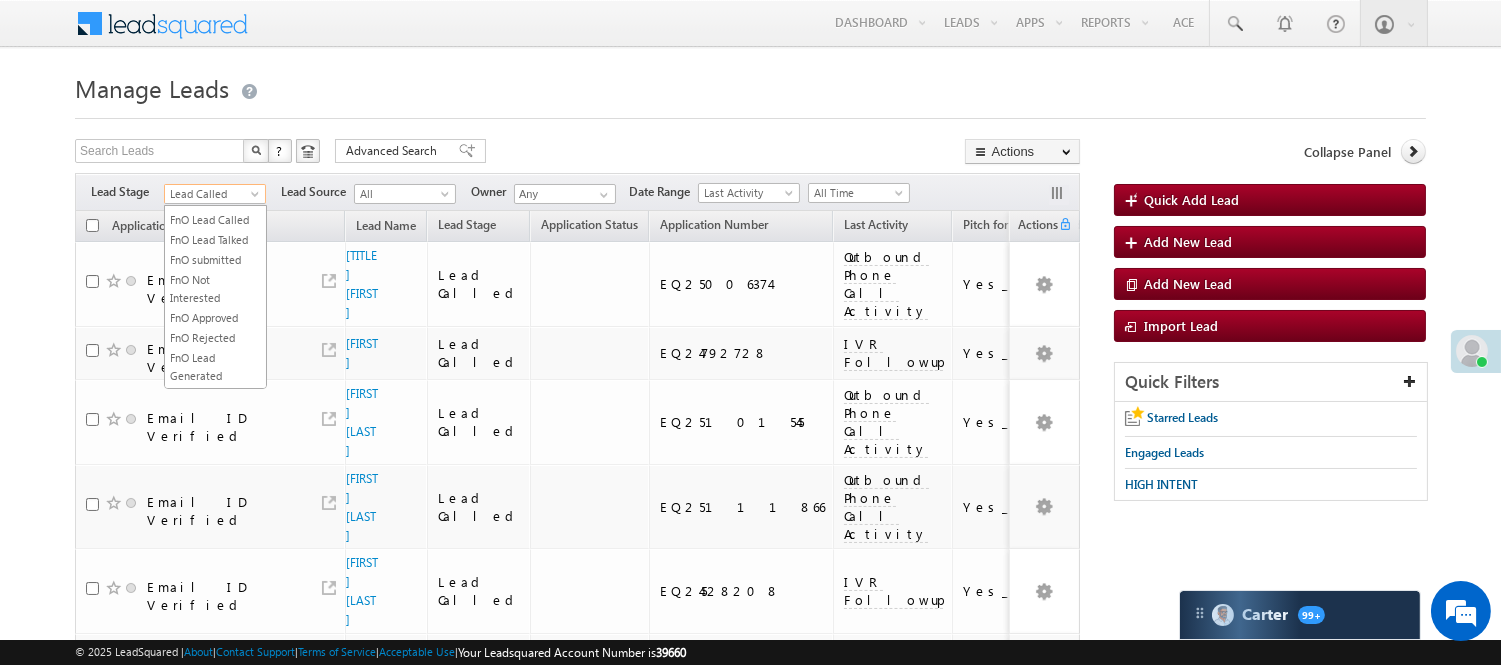 click on "Lead Called" at bounding box center (215, 194) 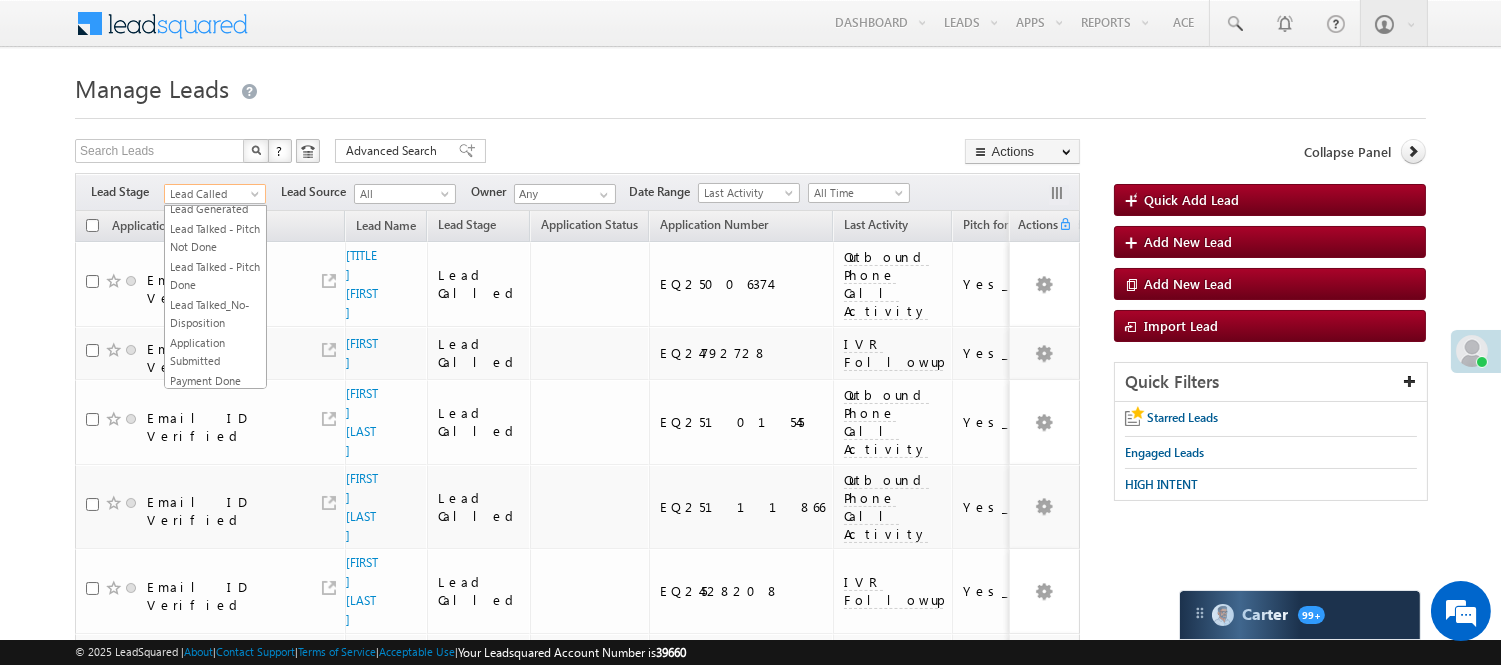 scroll, scrollTop: 0, scrollLeft: 0, axis: both 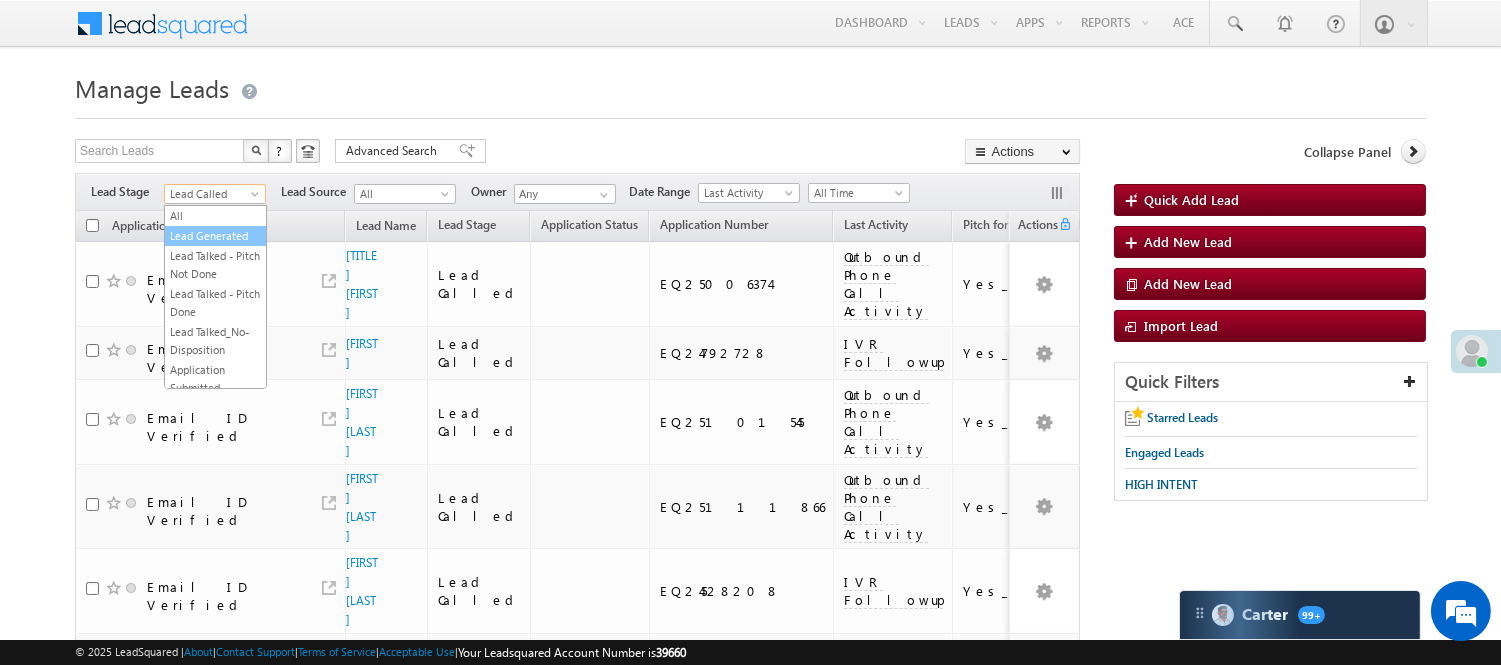 click on "Lead Generated" at bounding box center [215, 236] 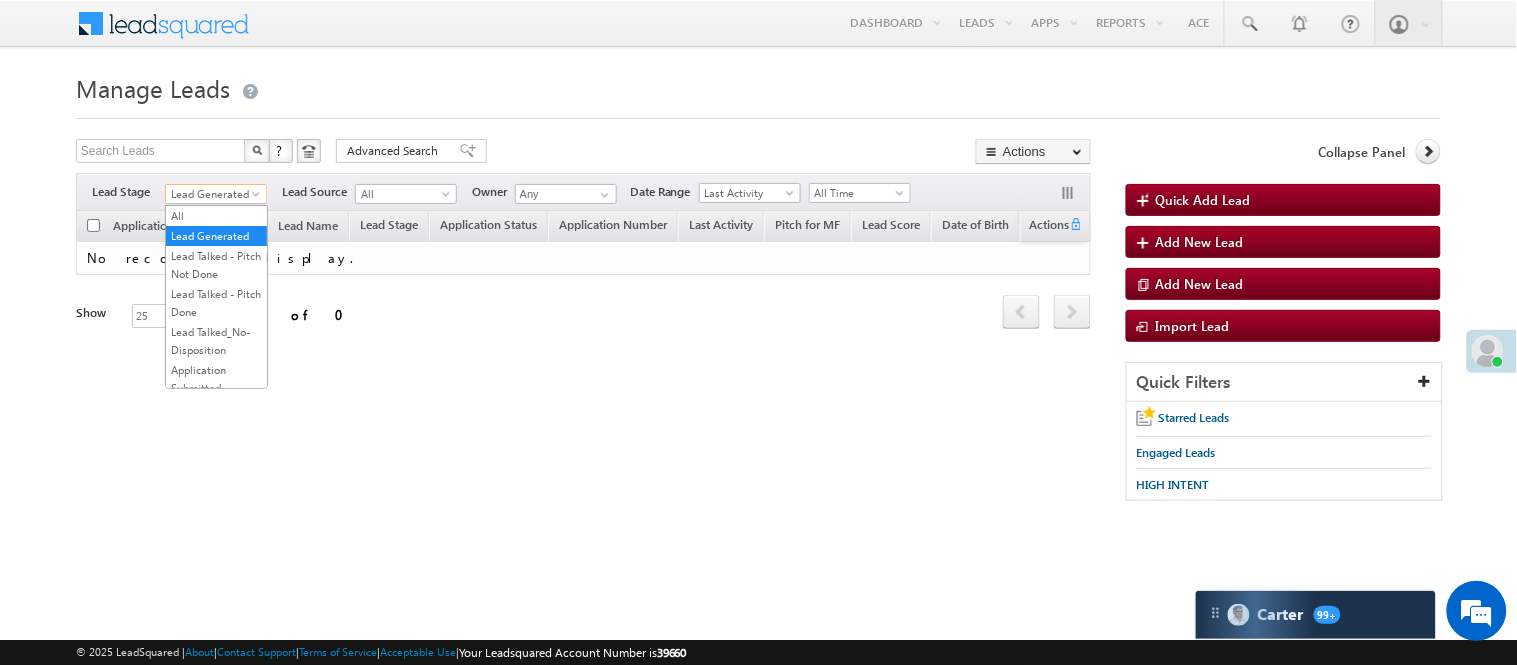 click on "Lead Generated" at bounding box center [213, 194] 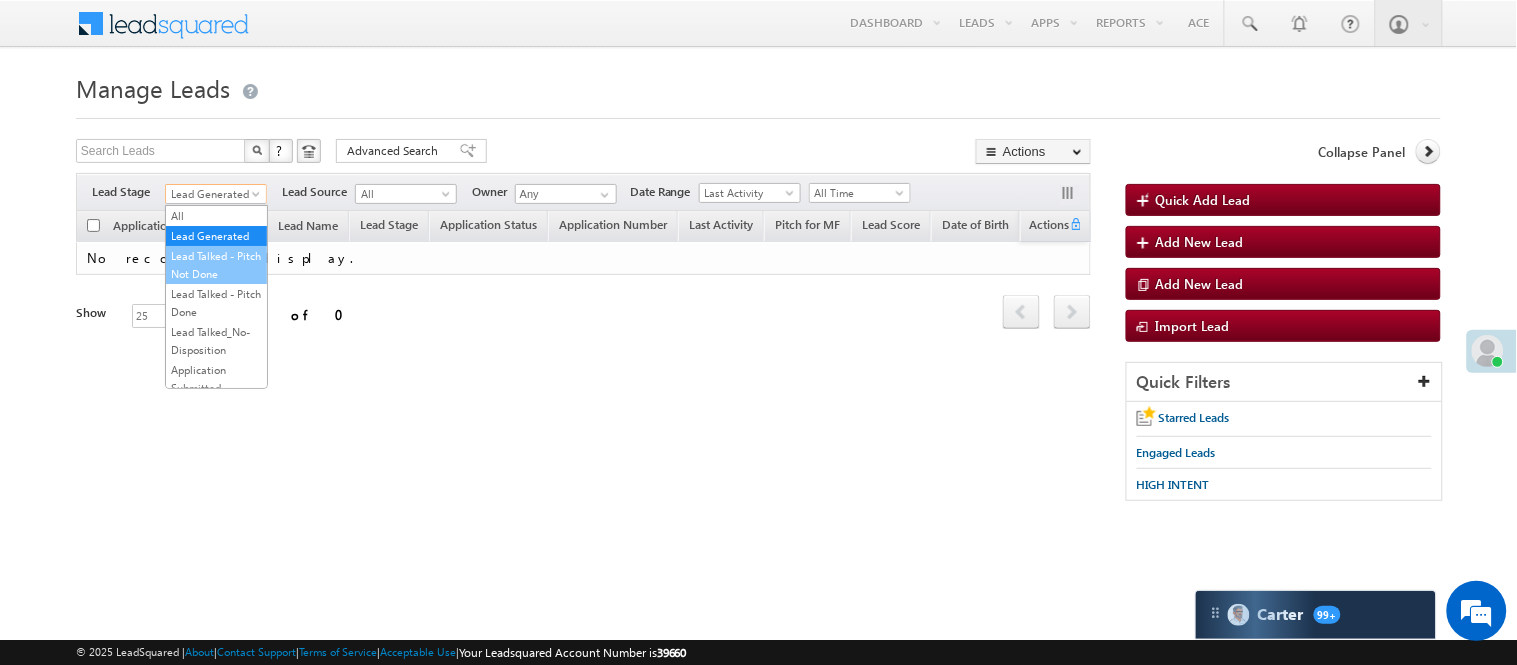 click on "Lead Talked - Pitch Not Done" at bounding box center (216, 265) 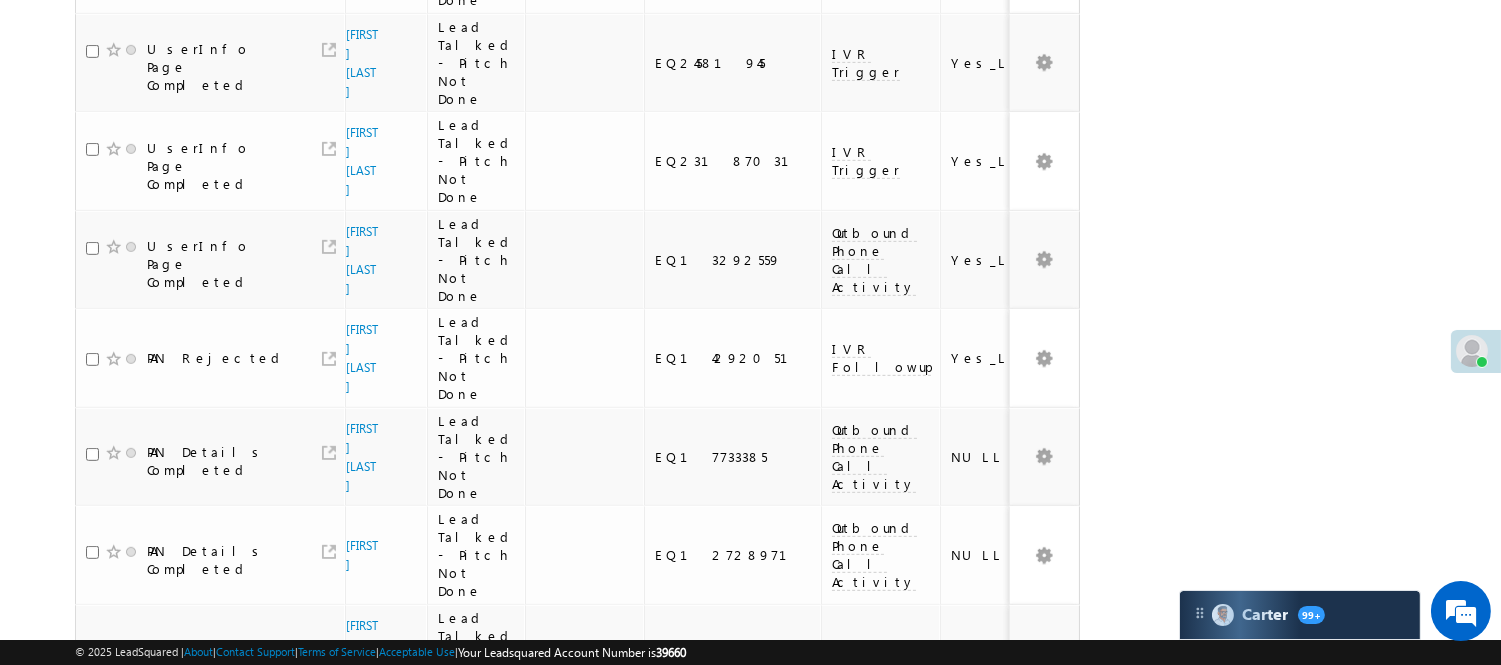 scroll, scrollTop: 1773, scrollLeft: 0, axis: vertical 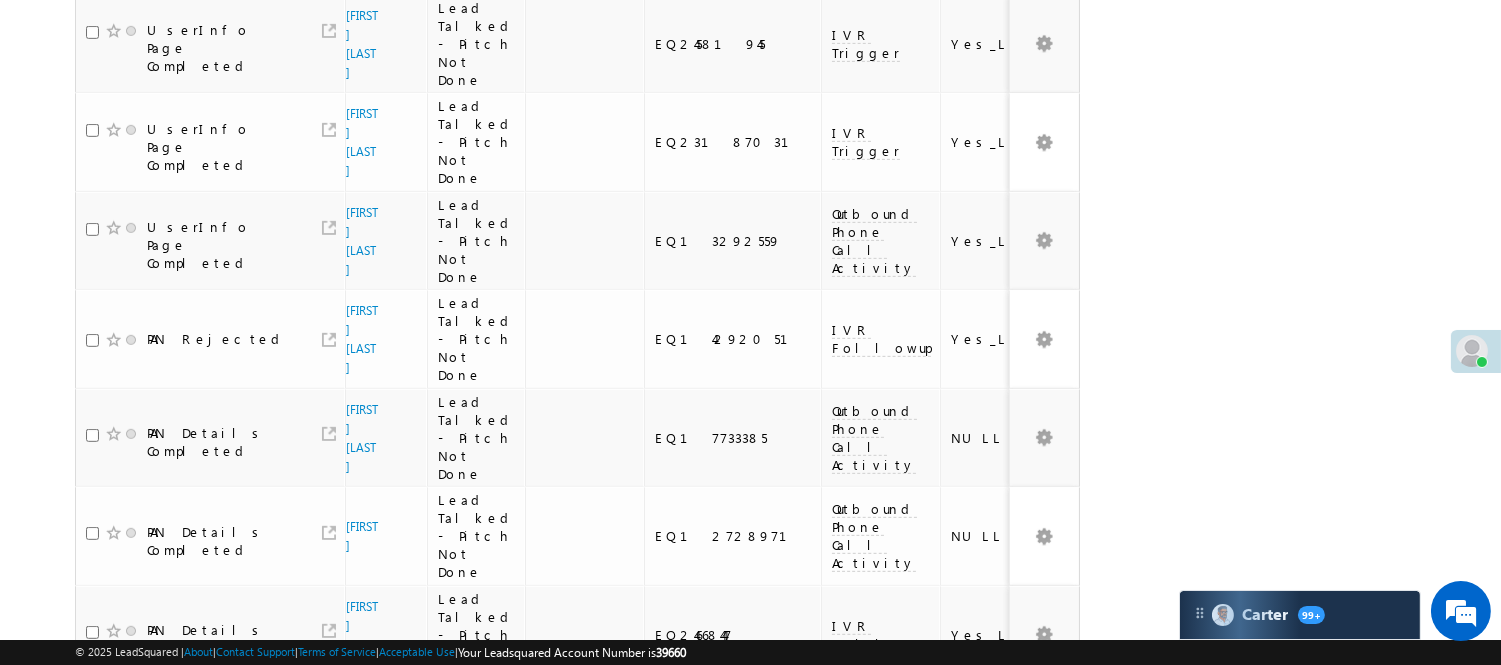 click on "3" at bounding box center (978, 1090) 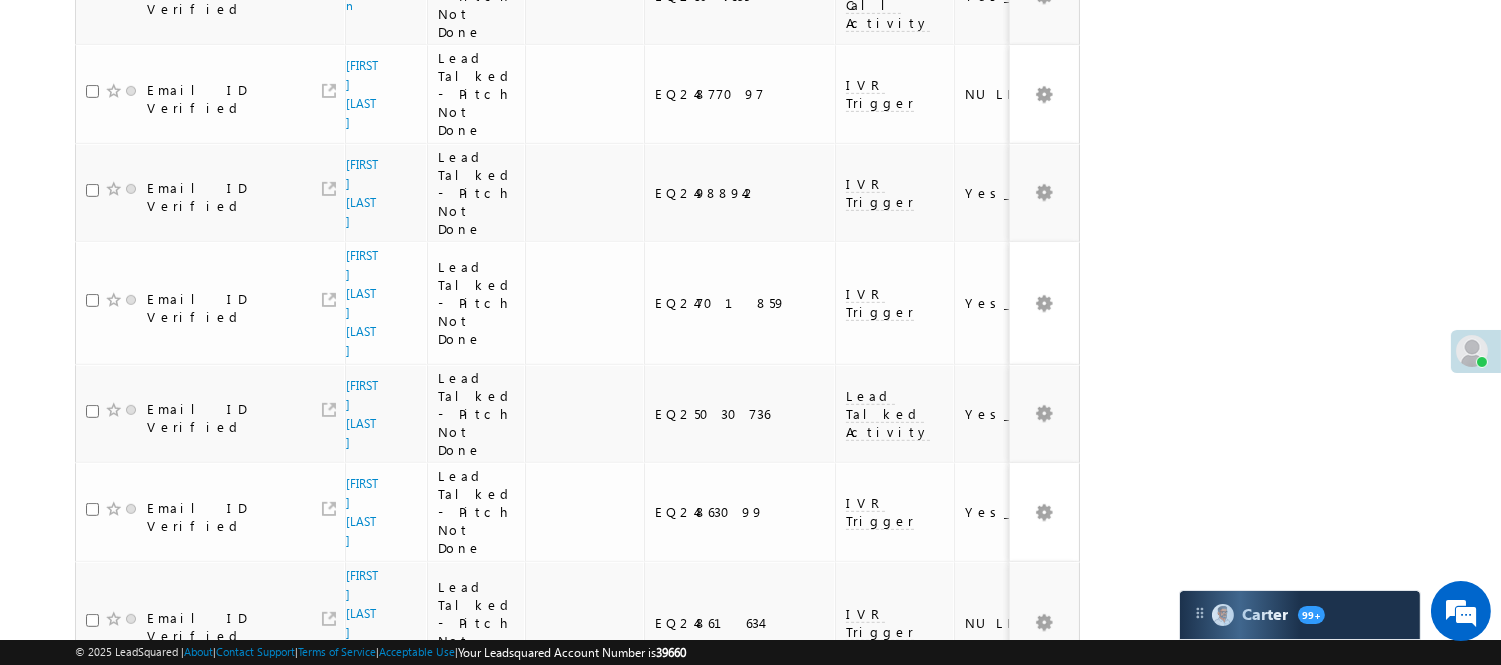 scroll, scrollTop: 1191, scrollLeft: 0, axis: vertical 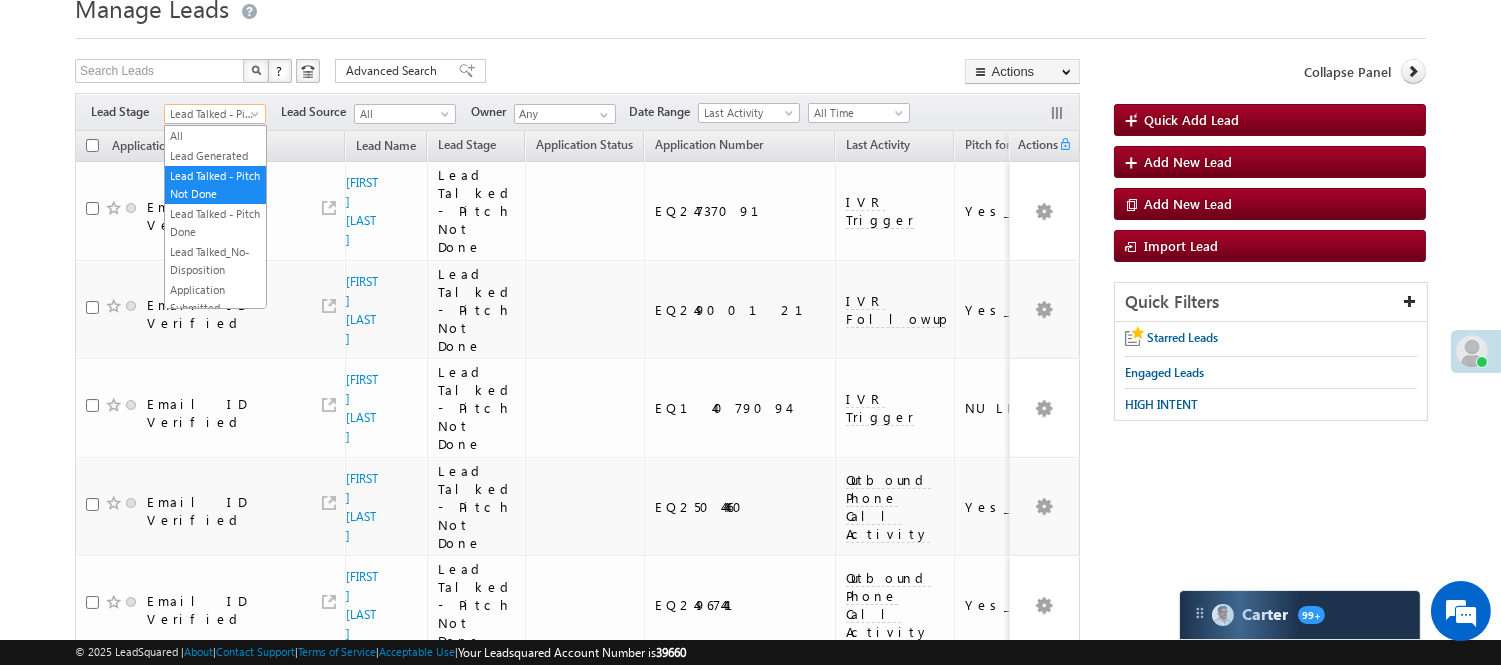 click on "Lead Talked - Pitch Not Done" at bounding box center [212, 114] 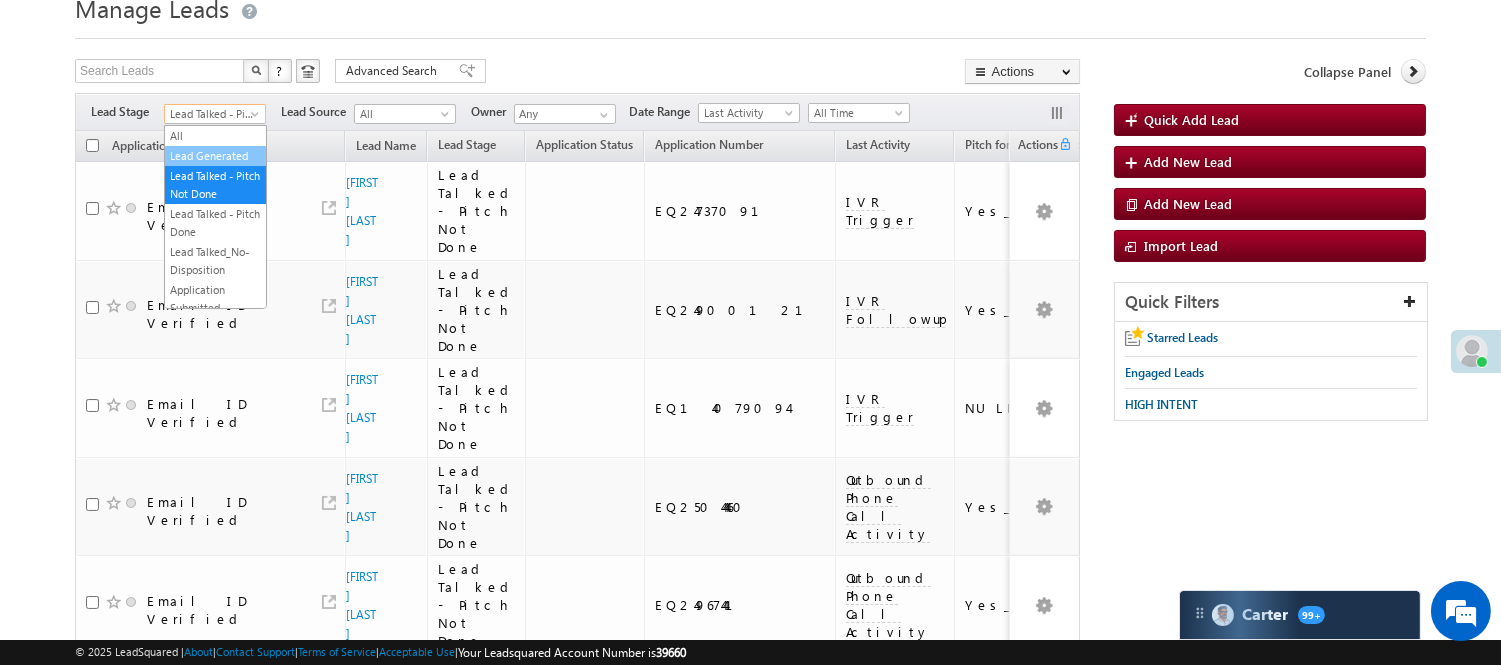 click on "Lead Generated" at bounding box center (215, 156) 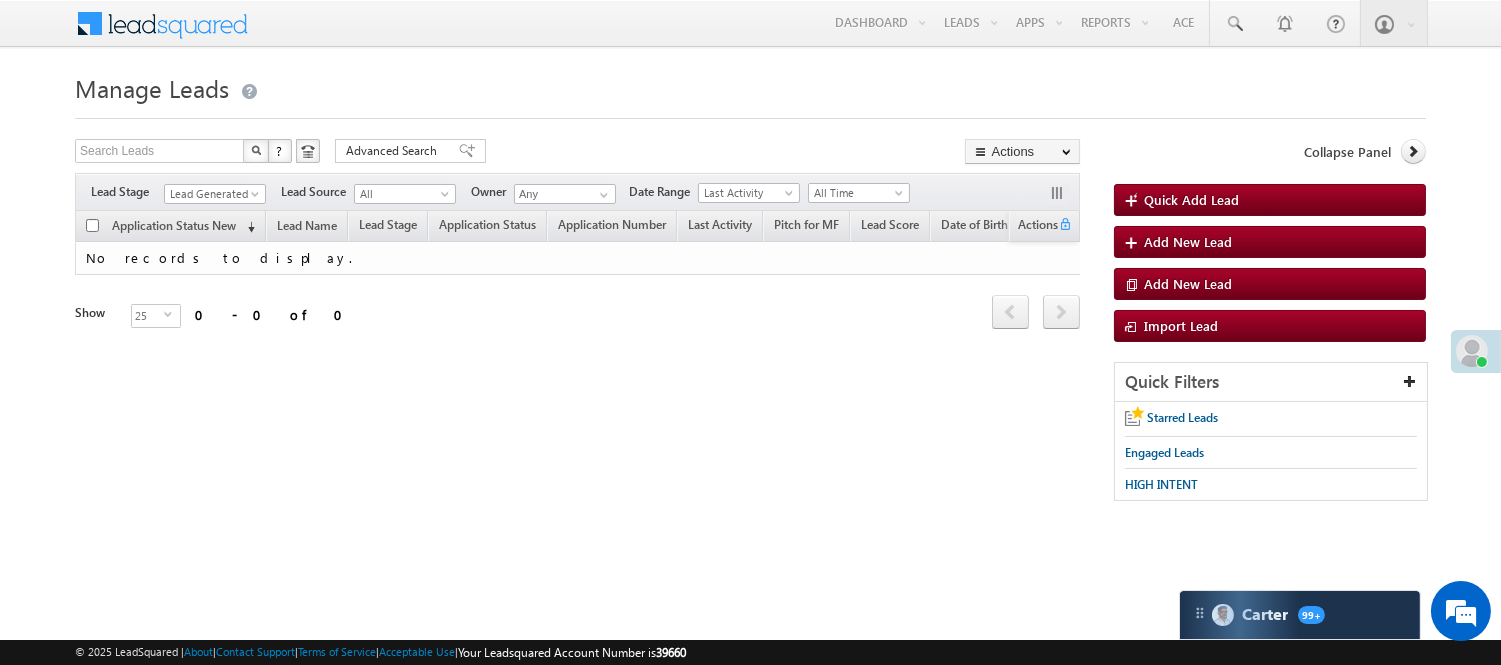 scroll, scrollTop: 0, scrollLeft: 0, axis: both 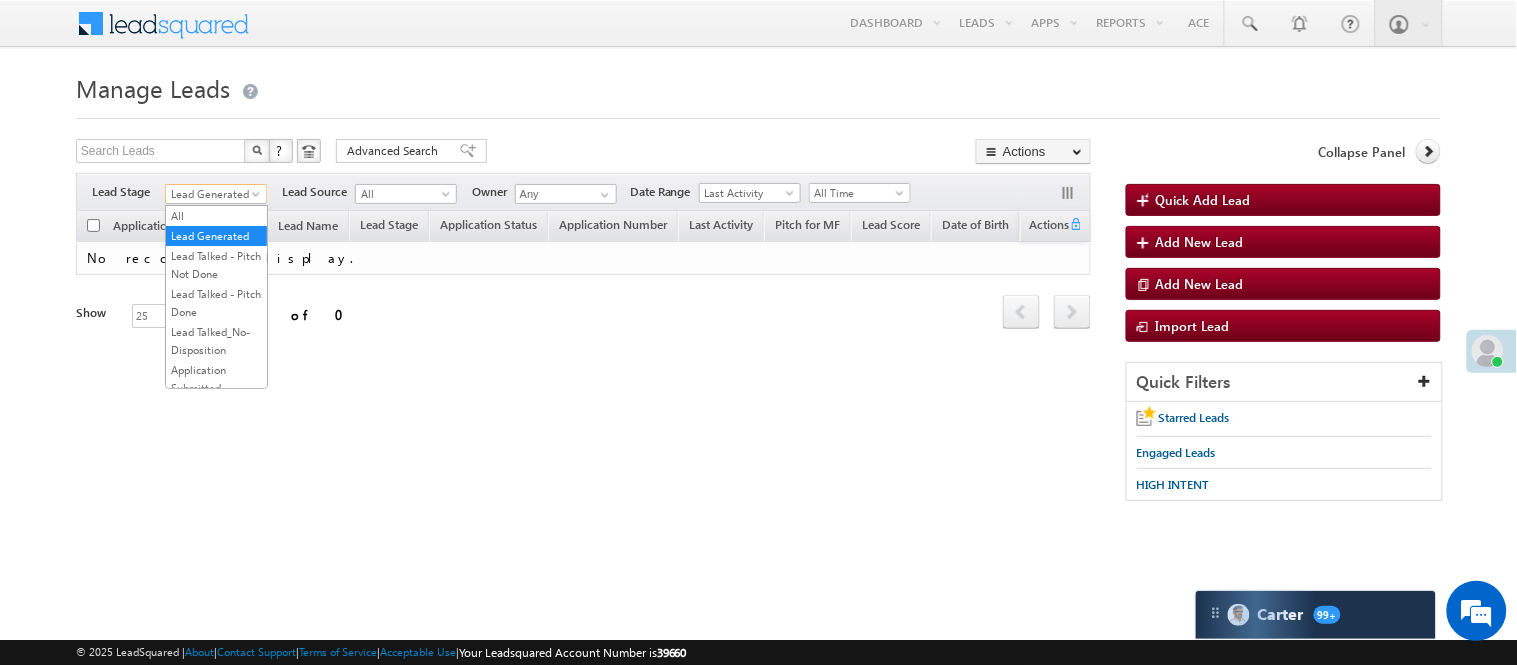 click on "Lead Generated" at bounding box center (213, 194) 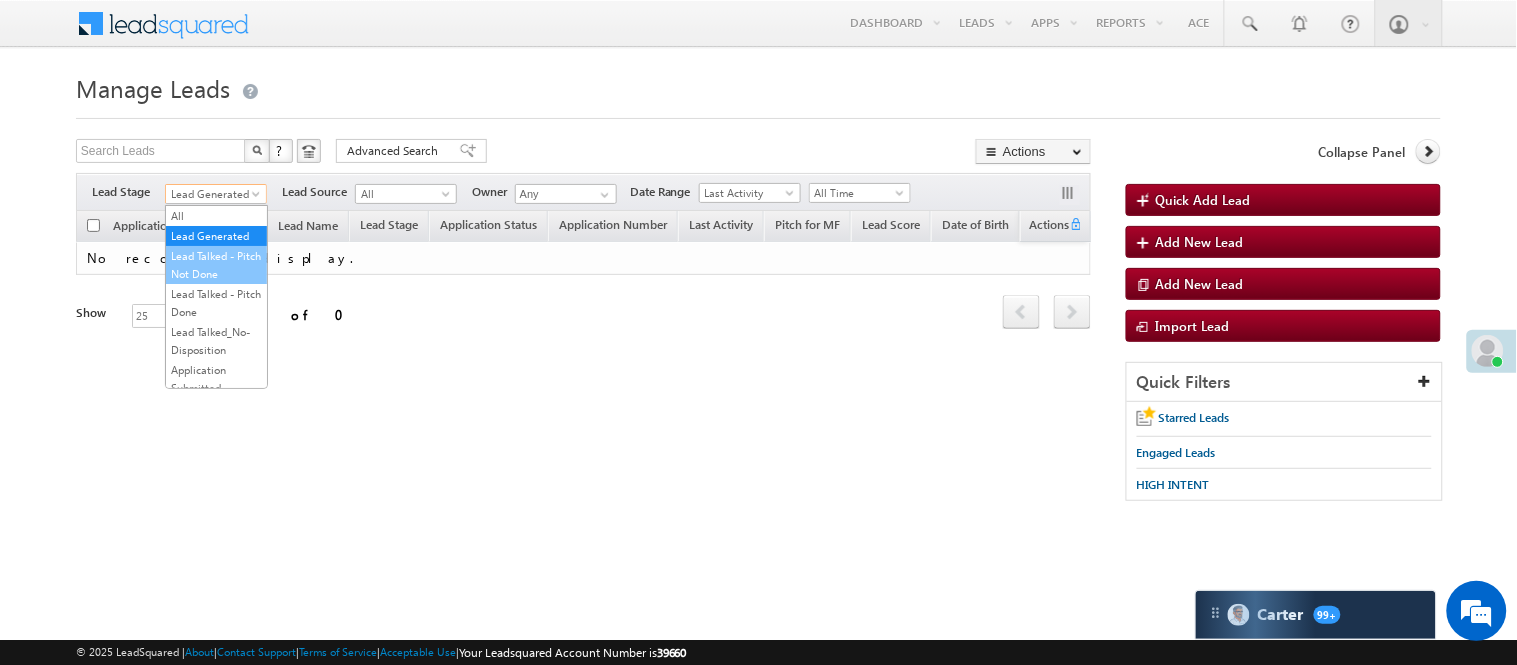 click on "Lead Talked - Pitch Not Done" at bounding box center (216, 265) 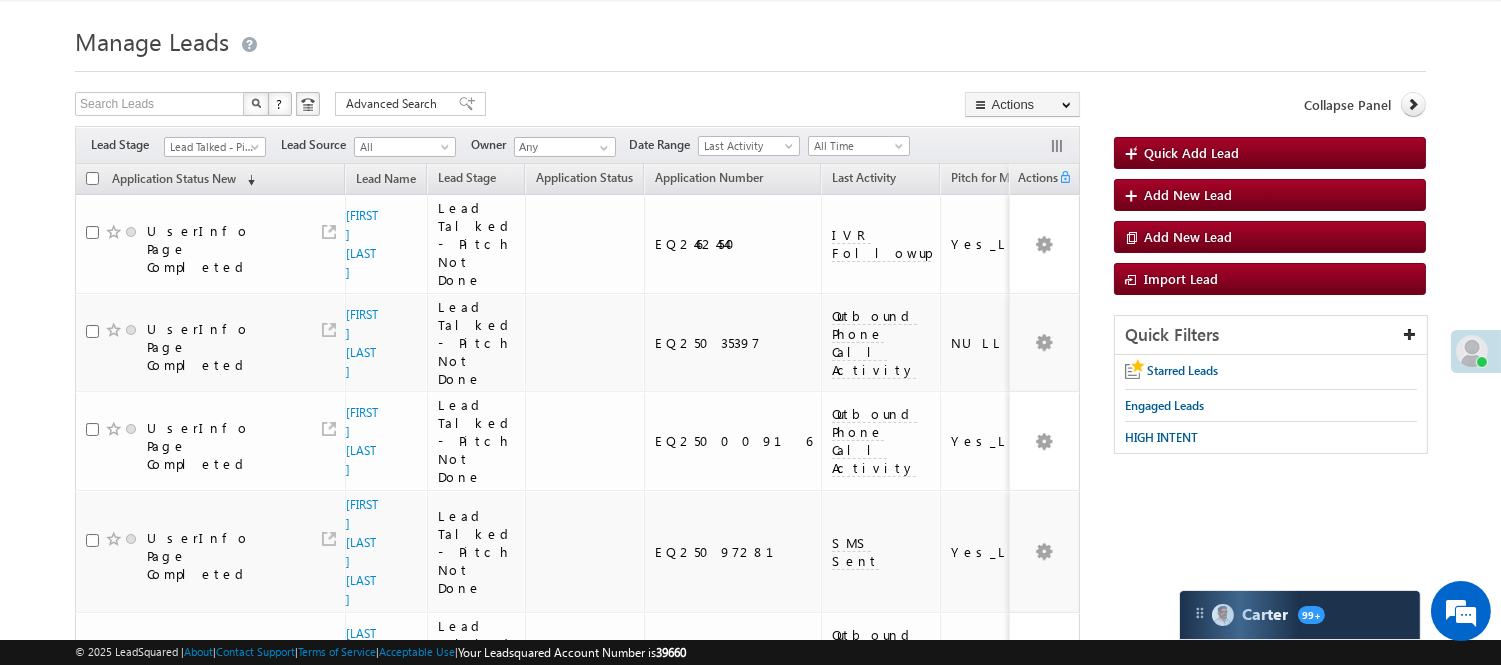 scroll, scrollTop: 582, scrollLeft: 0, axis: vertical 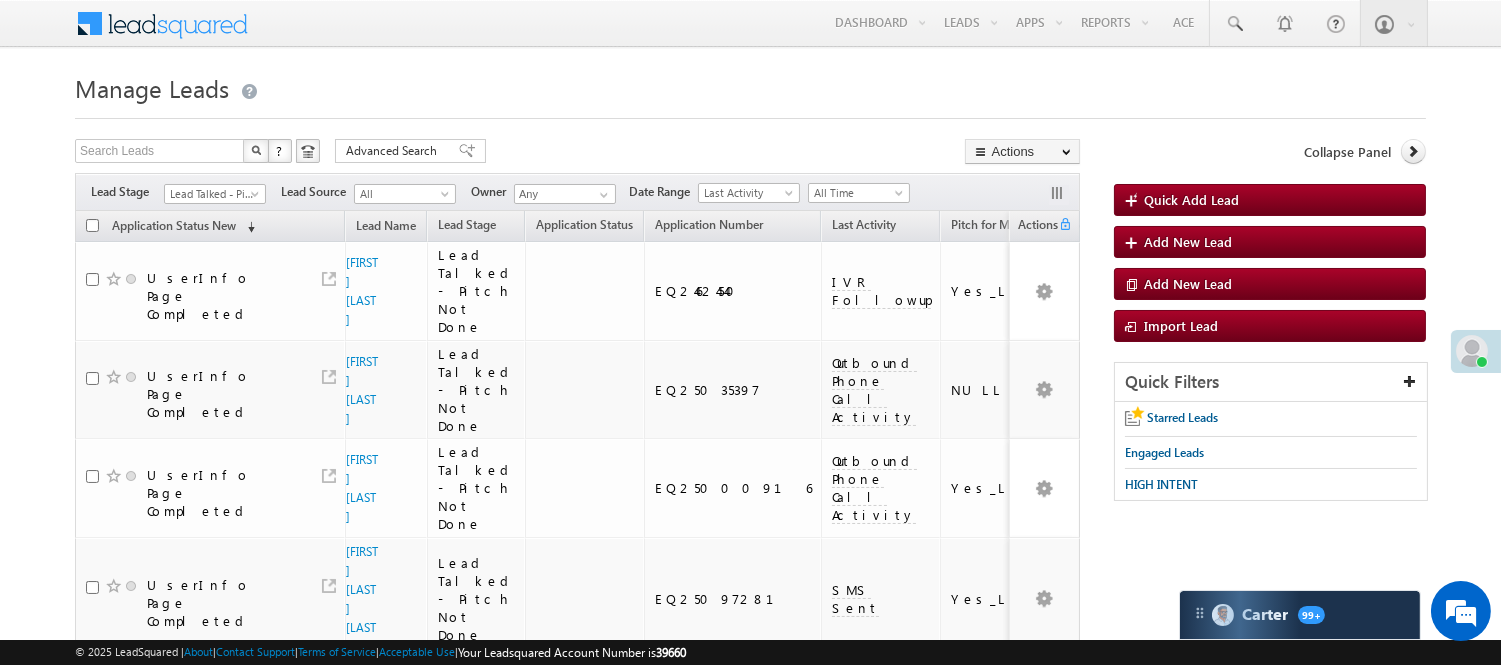click on "Filters
Lead Stage
All Lead Generated Lead Talked - Pitch Not Done Lead Talked - Pitch Done Lead Talked_No-Disposition Application Submitted Payment Done Application Resubmitted Under Objection Lead Called Lead Talked Not Interested FnO Lead Called FnO Lead Talked FnO submitted FnO Not Interested FnO Approved FnO Rejected FnO Lead Generated Code Generated CG NI Lead Talked - Pitch Not Done
Lead Source
All All" at bounding box center [577, 192] 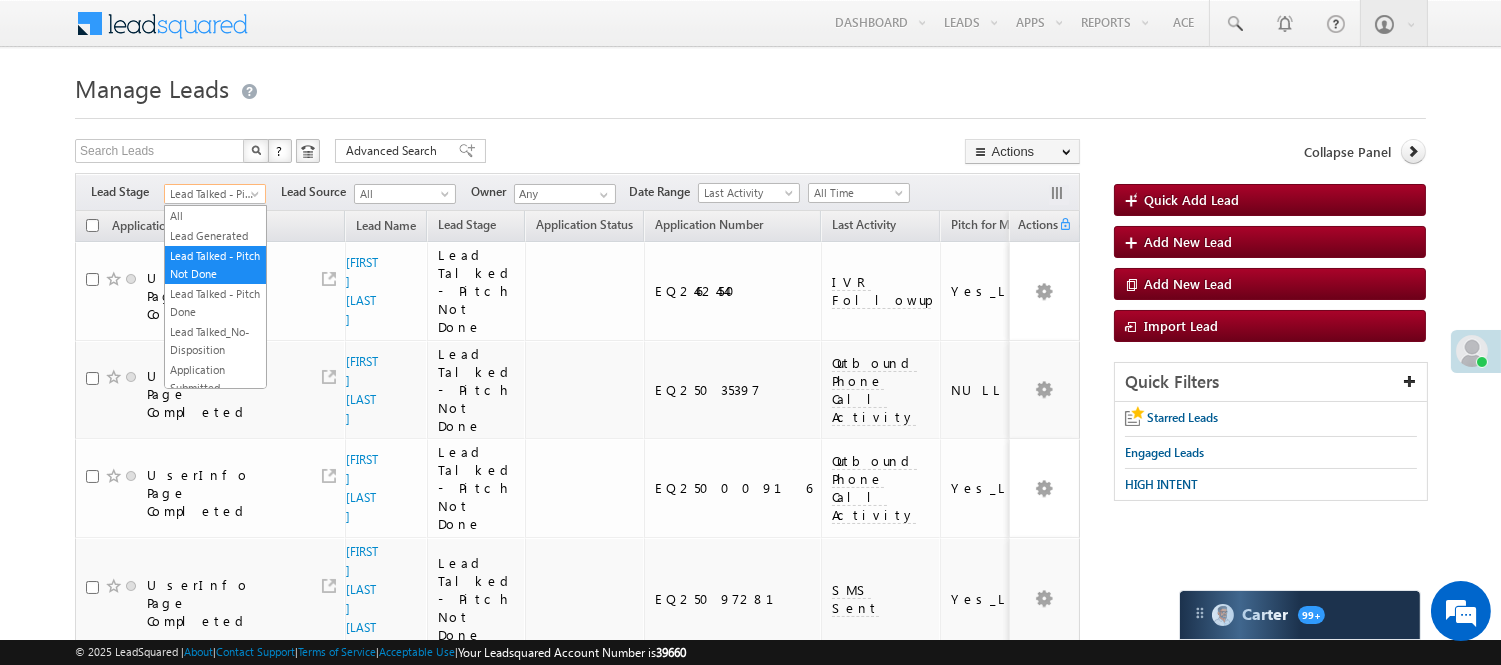 click on "Lead Talked - Pitch Not Done" at bounding box center (212, 194) 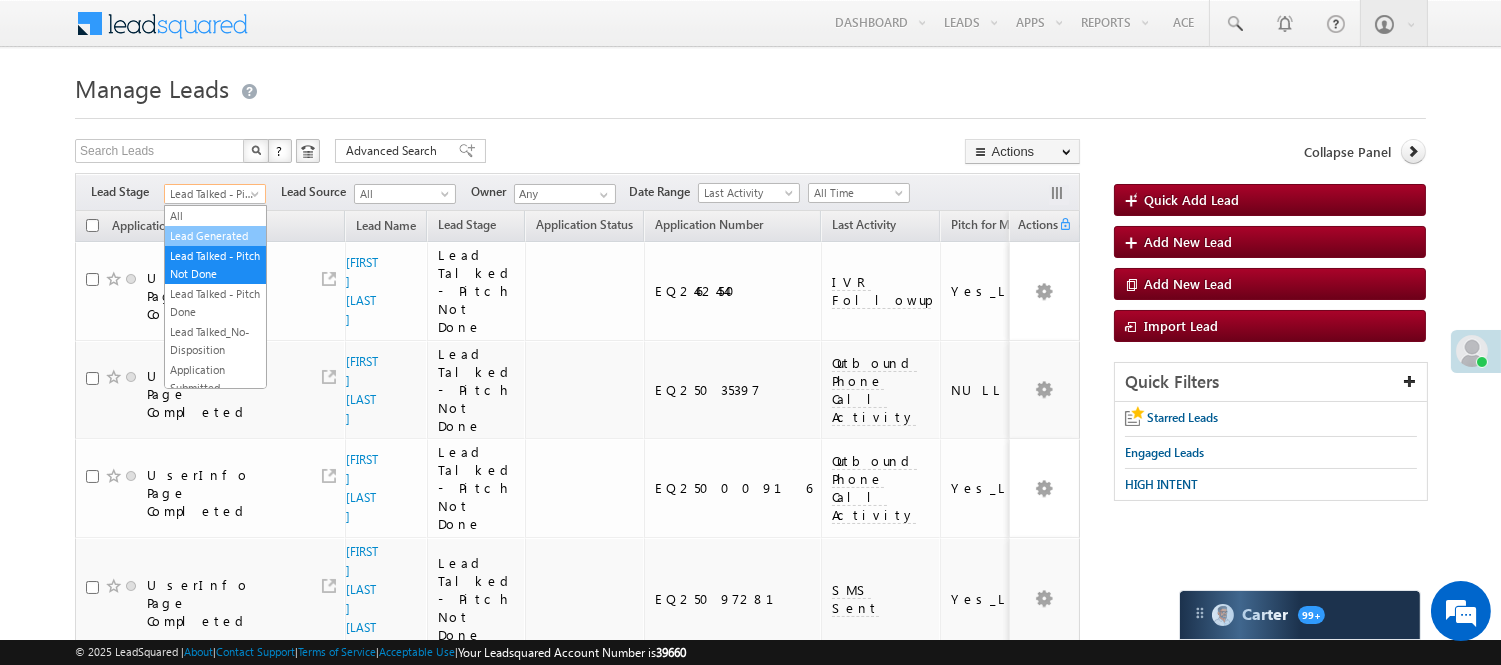 click on "Lead Generated" at bounding box center [215, 236] 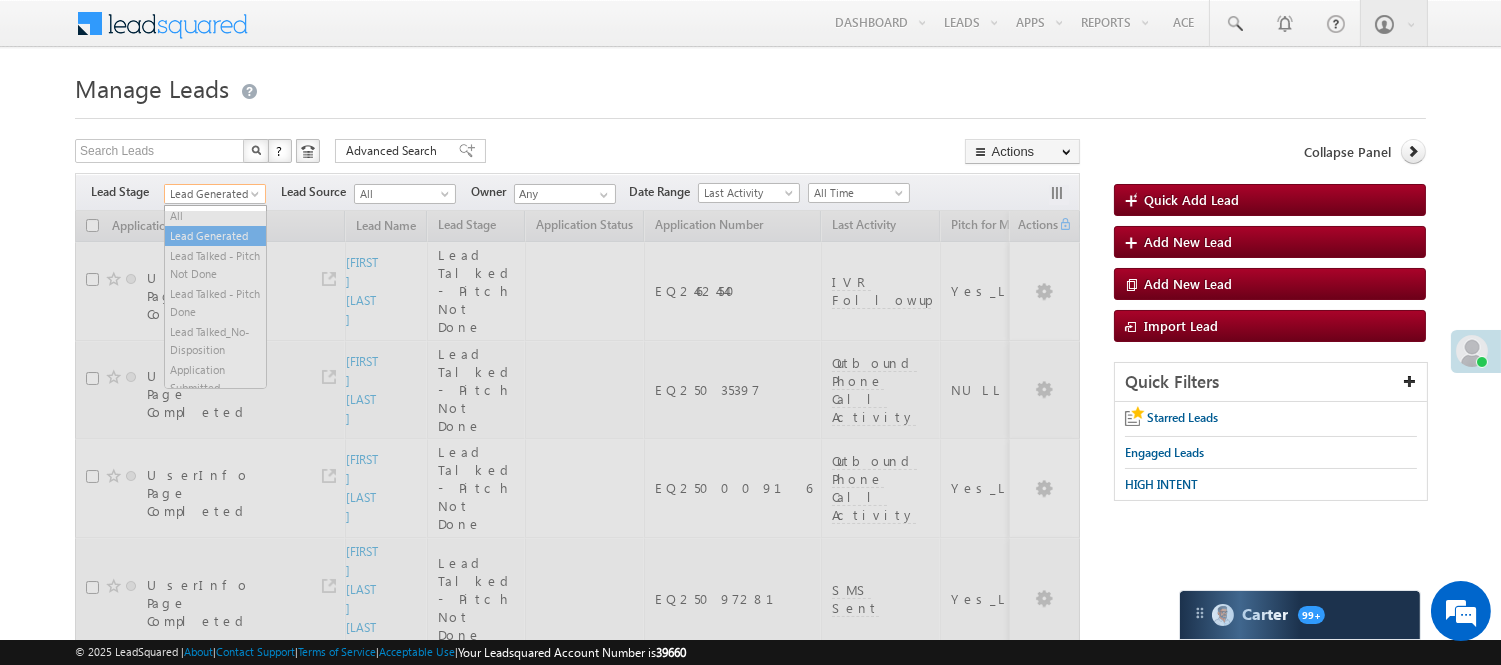 click on "Lead Generated" at bounding box center [212, 194] 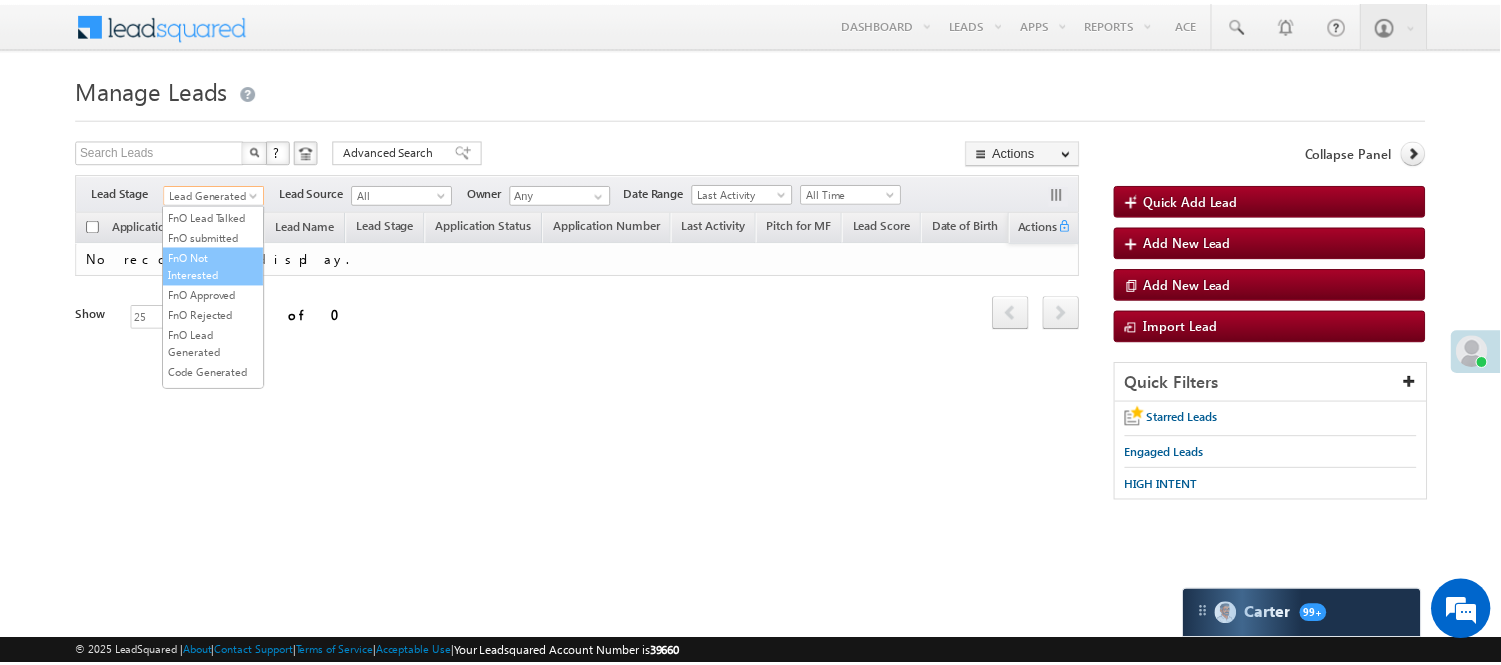 scroll, scrollTop: 283, scrollLeft: 0, axis: vertical 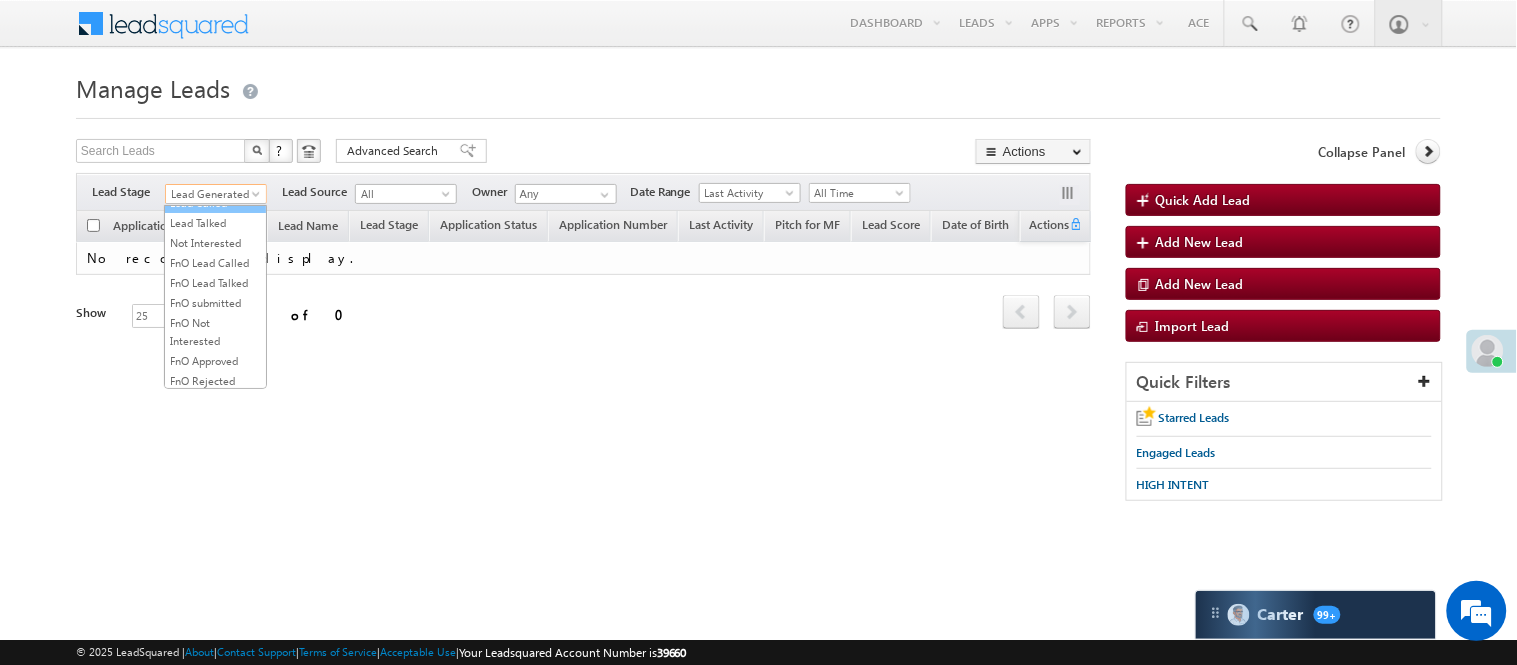 click on "Lead Called" at bounding box center (215, 203) 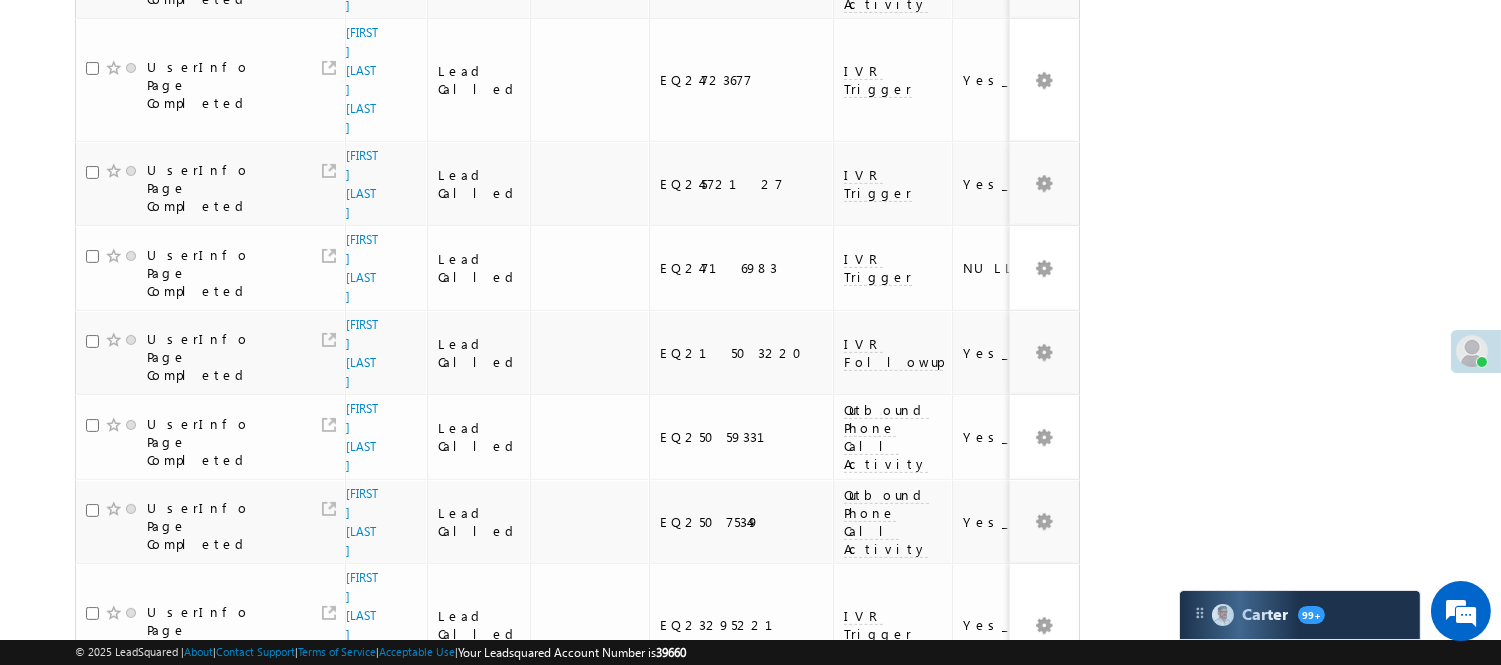 scroll, scrollTop: 1430, scrollLeft: 0, axis: vertical 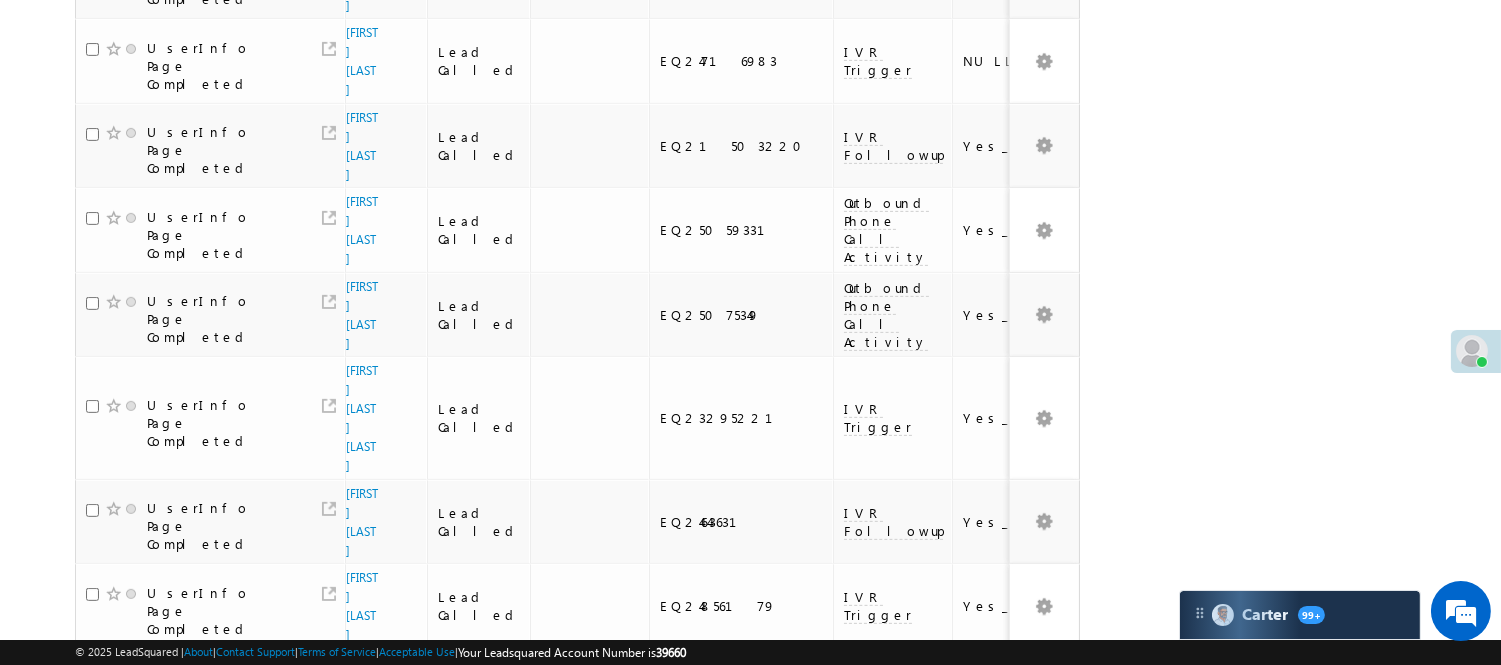 click on "3" at bounding box center (858, 1025) 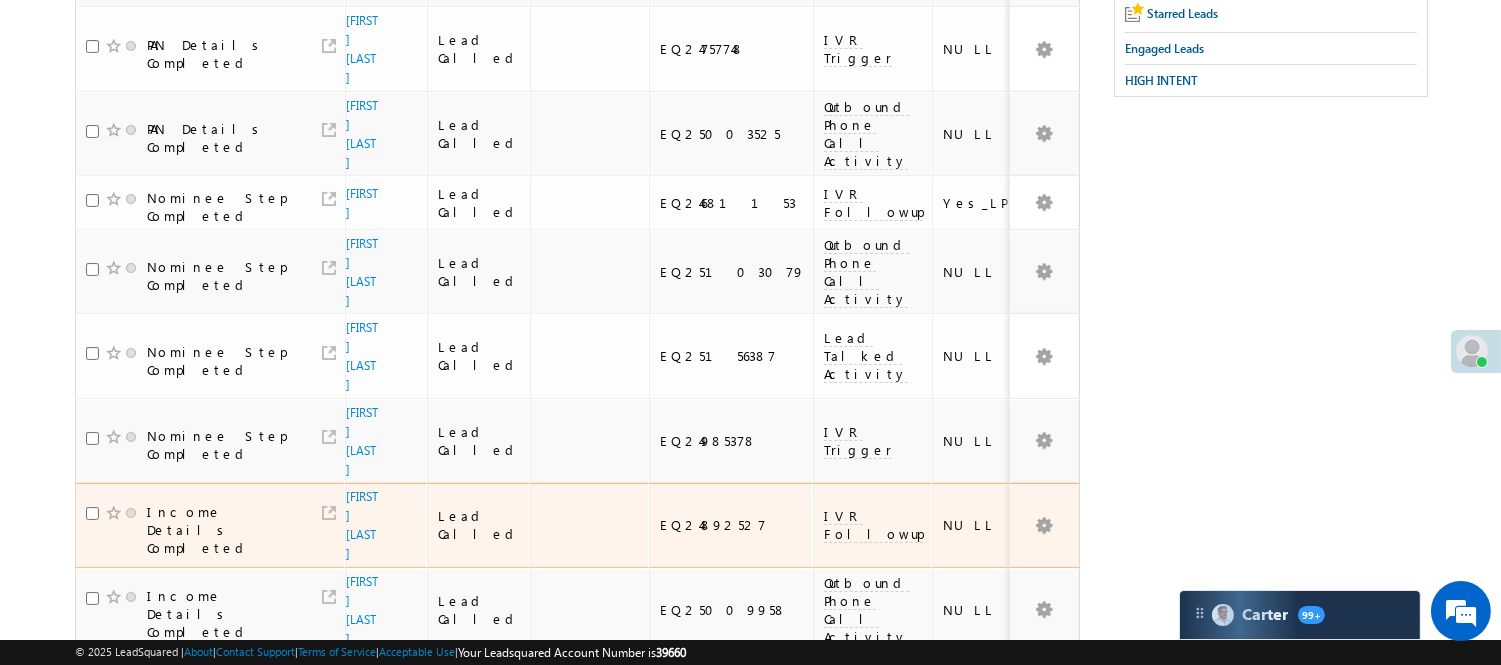 scroll, scrollTop: 366, scrollLeft: 0, axis: vertical 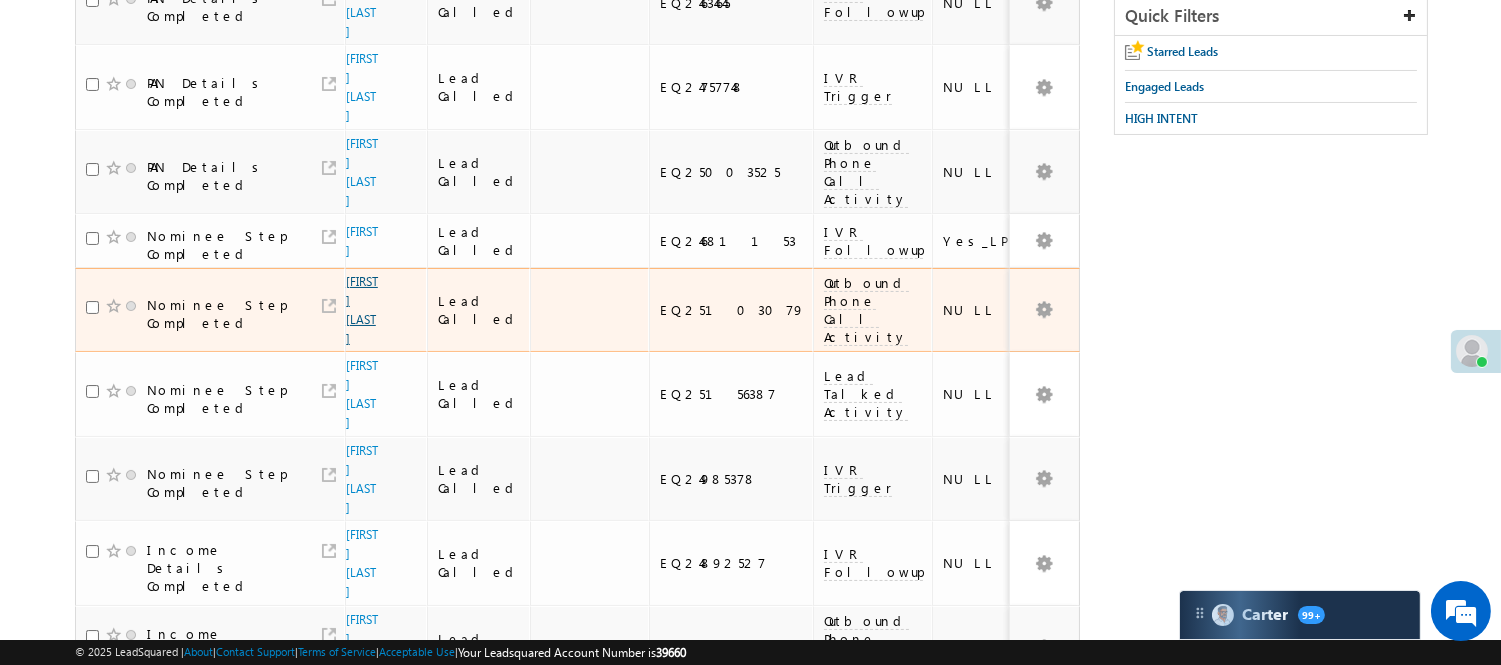 click on "Ravi Ranjan" at bounding box center [362, 310] 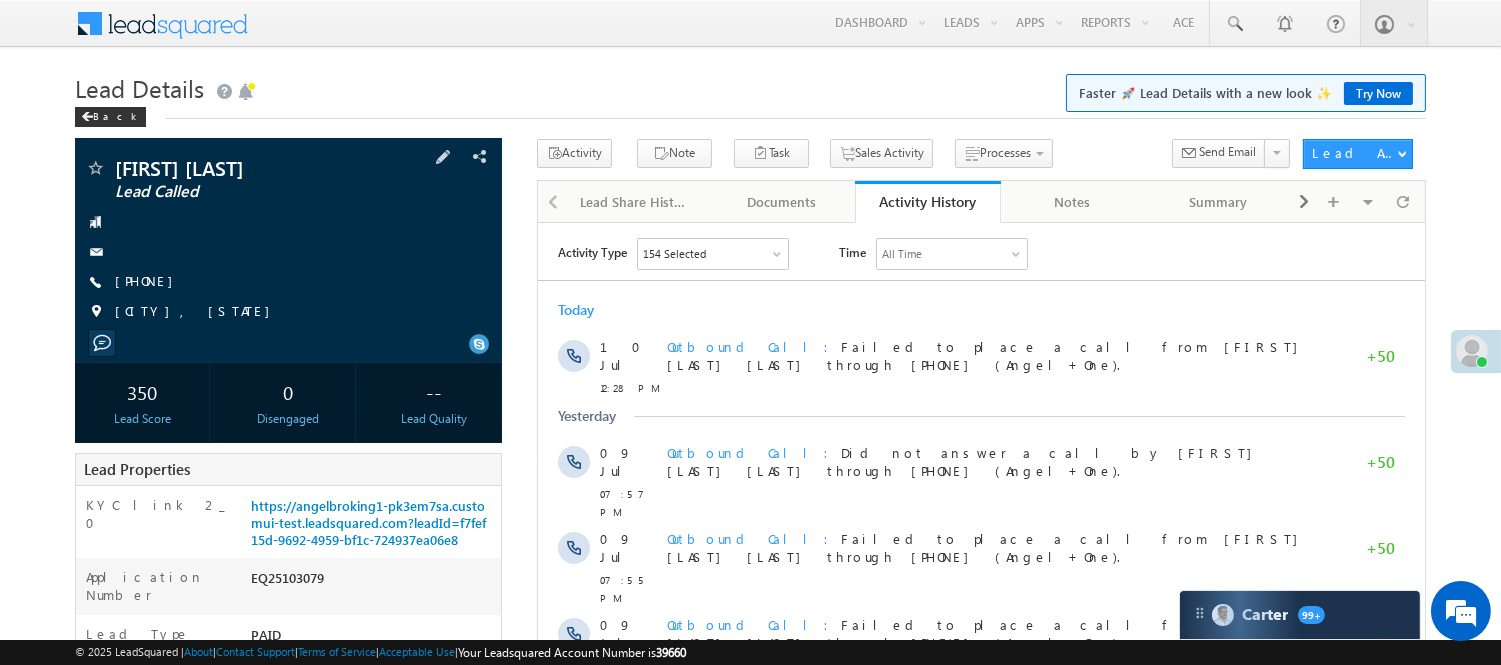 scroll, scrollTop: 0, scrollLeft: 0, axis: both 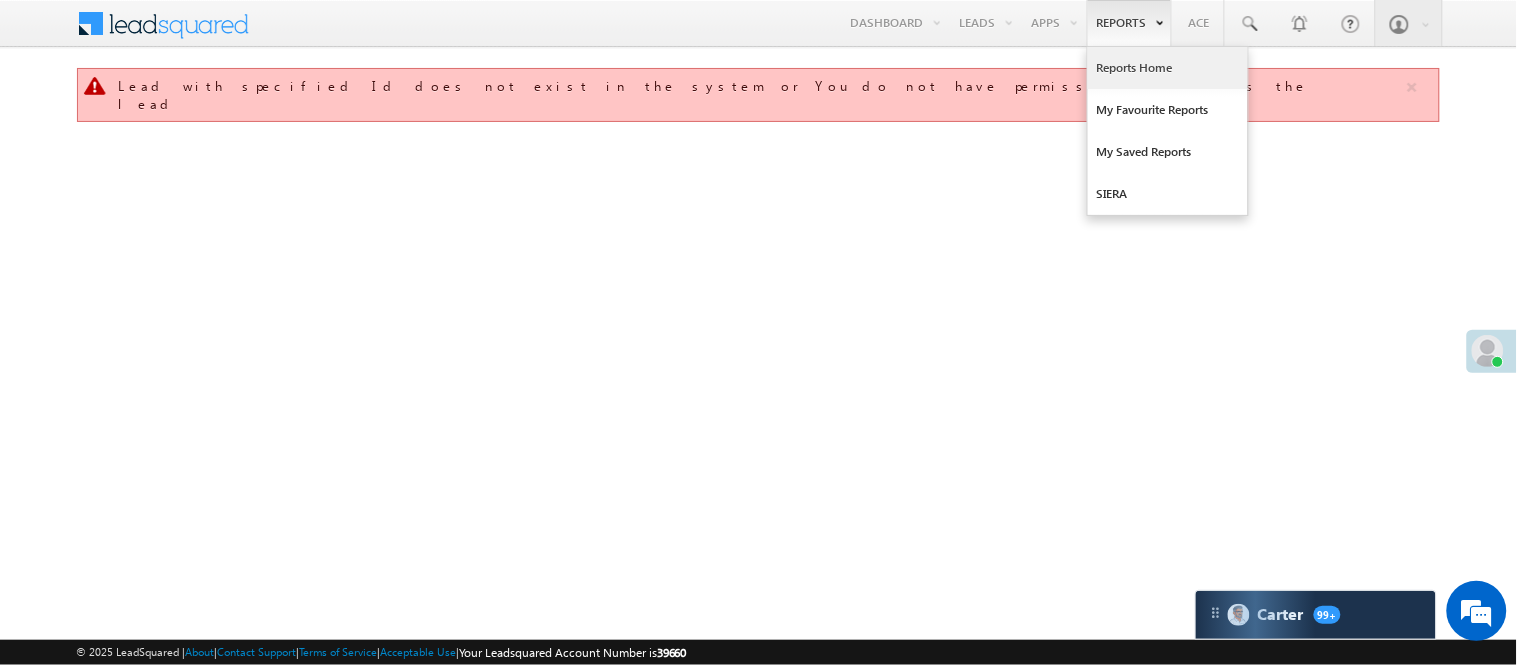 click on "Reports Home" at bounding box center [1168, 68] 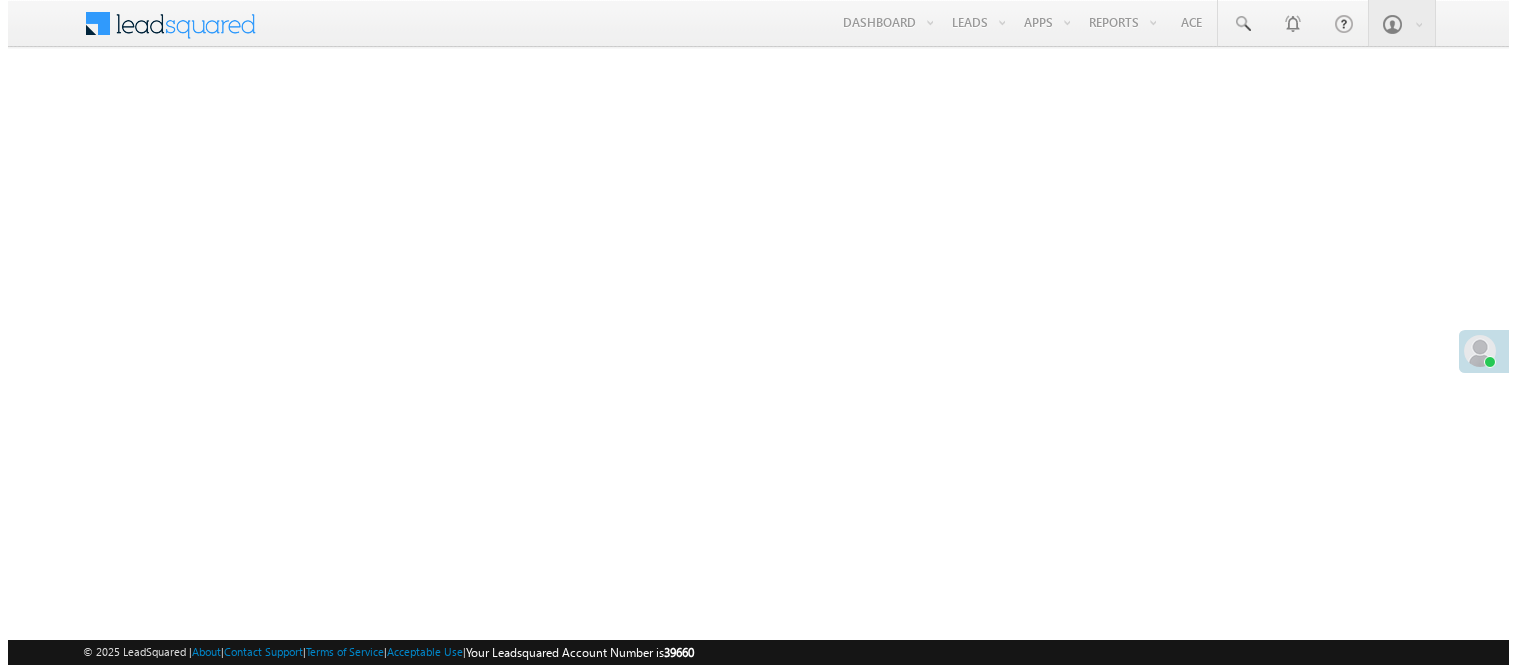 scroll, scrollTop: 0, scrollLeft: 0, axis: both 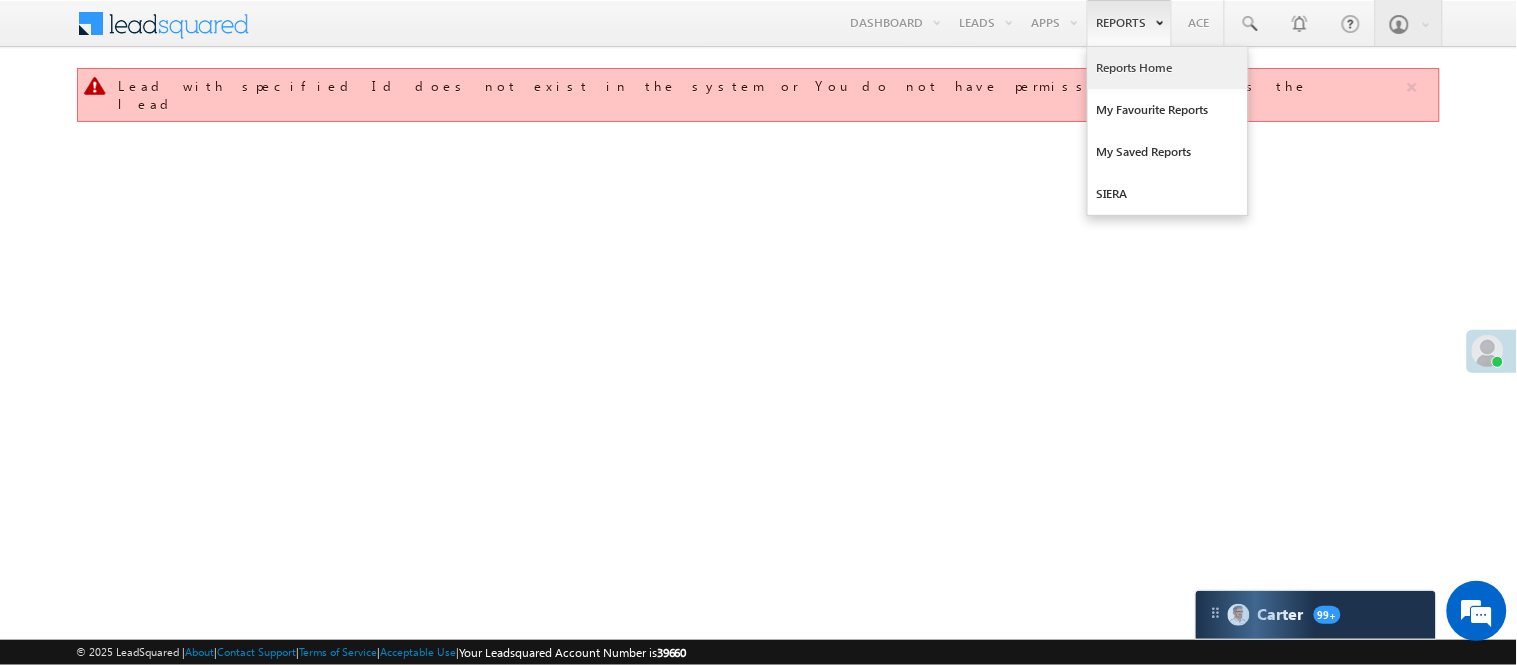 click on "Reports Home" at bounding box center (1168, 68) 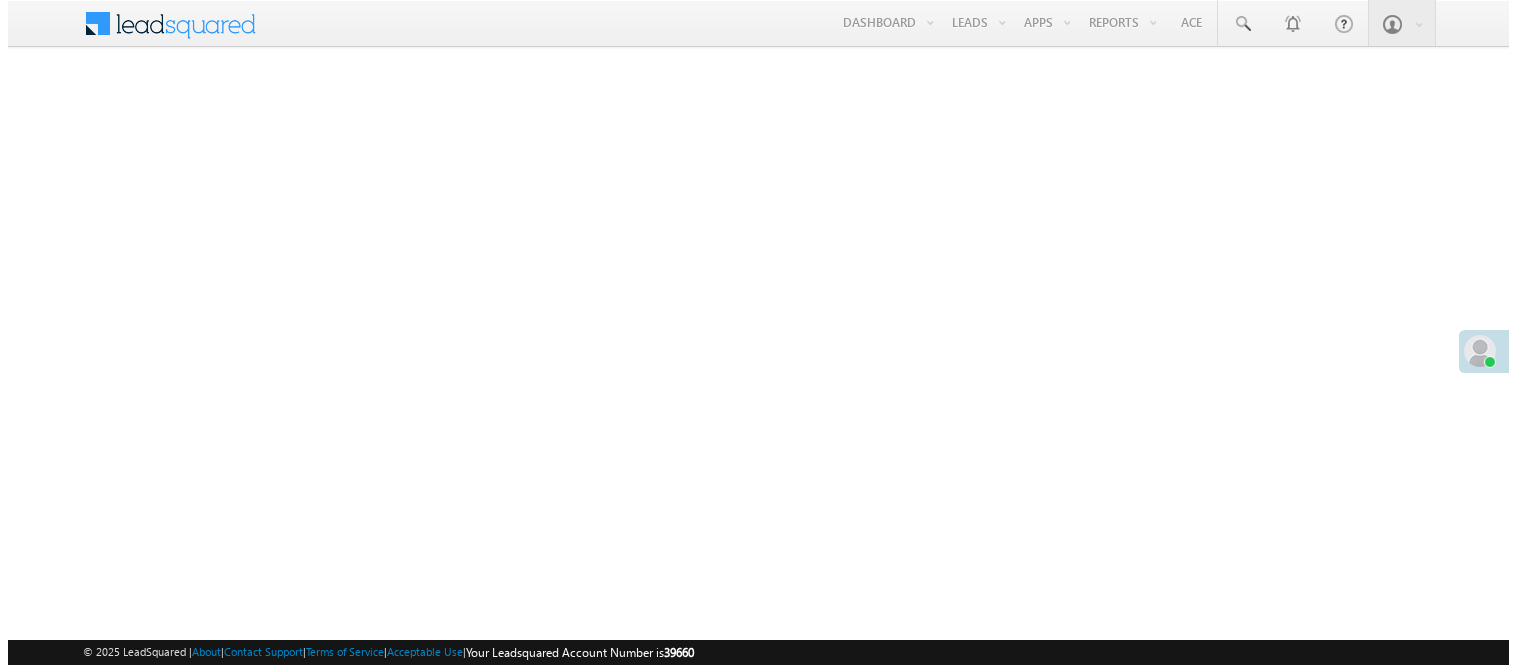scroll, scrollTop: 0, scrollLeft: 0, axis: both 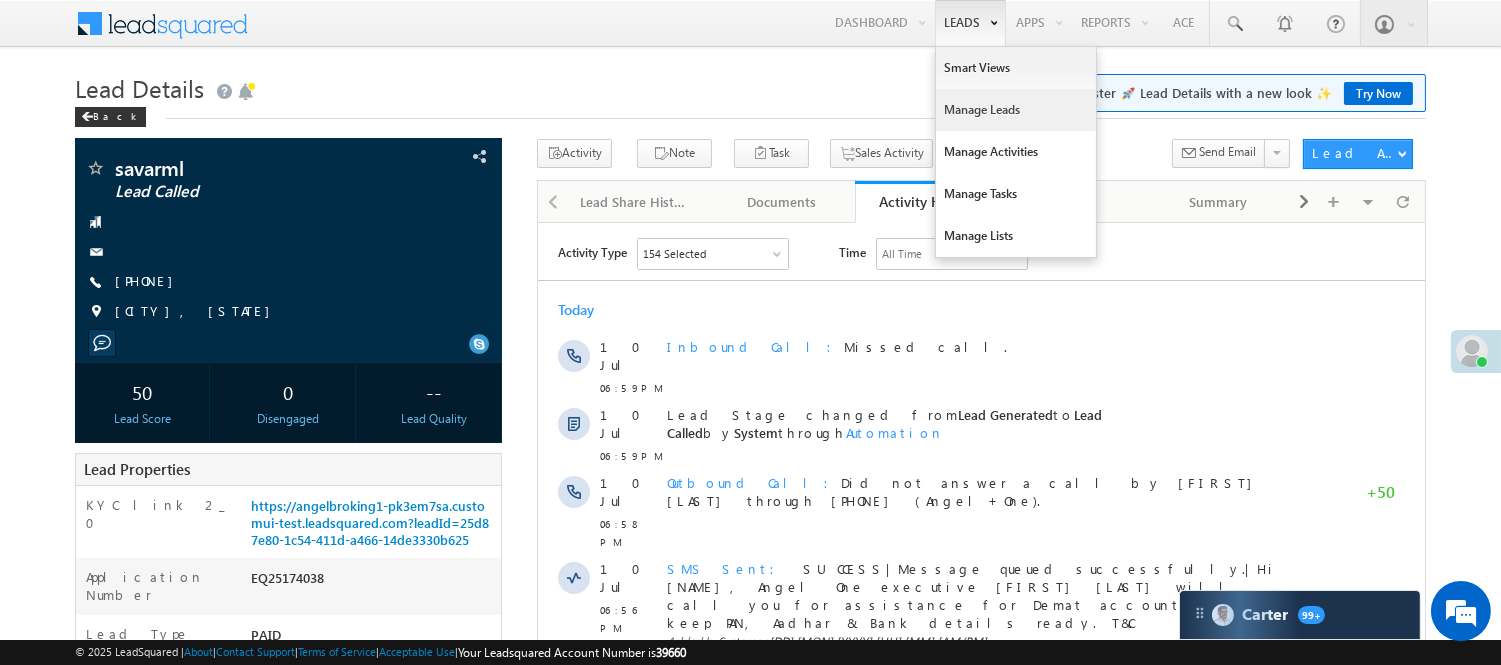 click on "Manage Leads" at bounding box center [1016, 110] 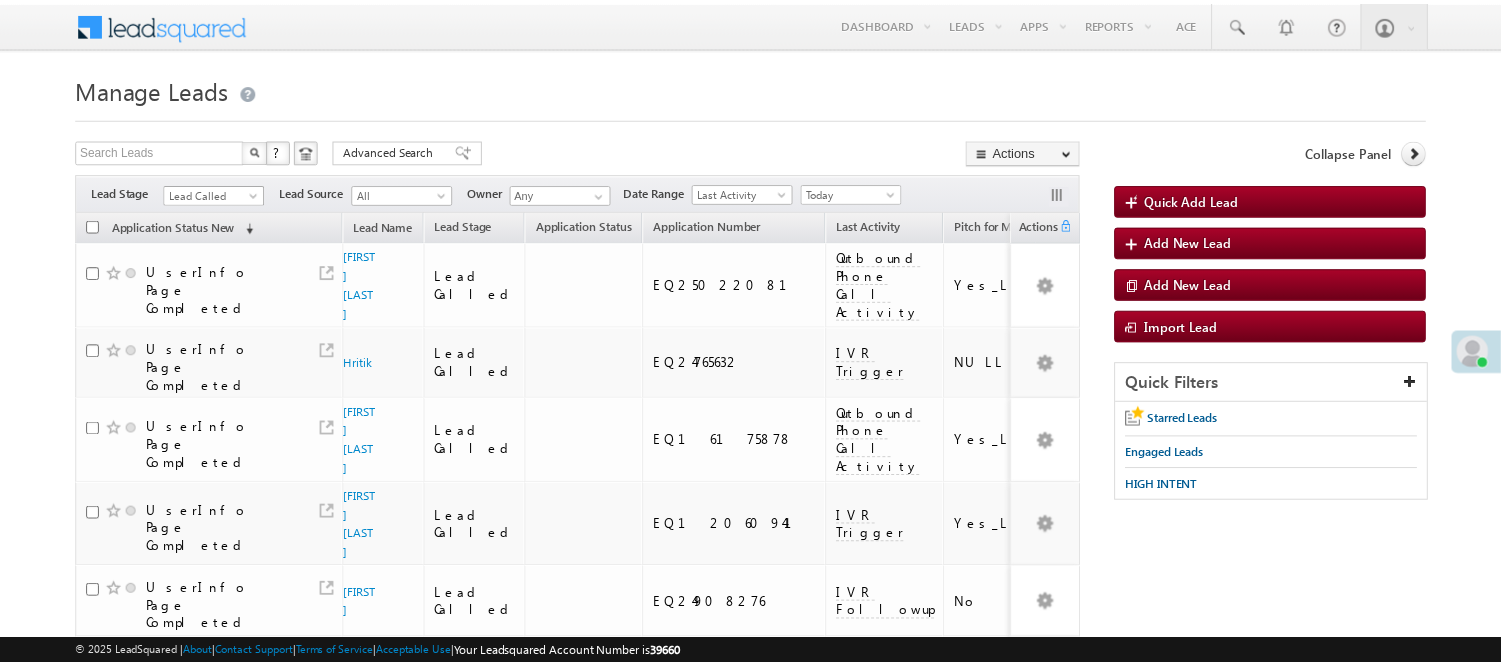 scroll, scrollTop: 0, scrollLeft: 0, axis: both 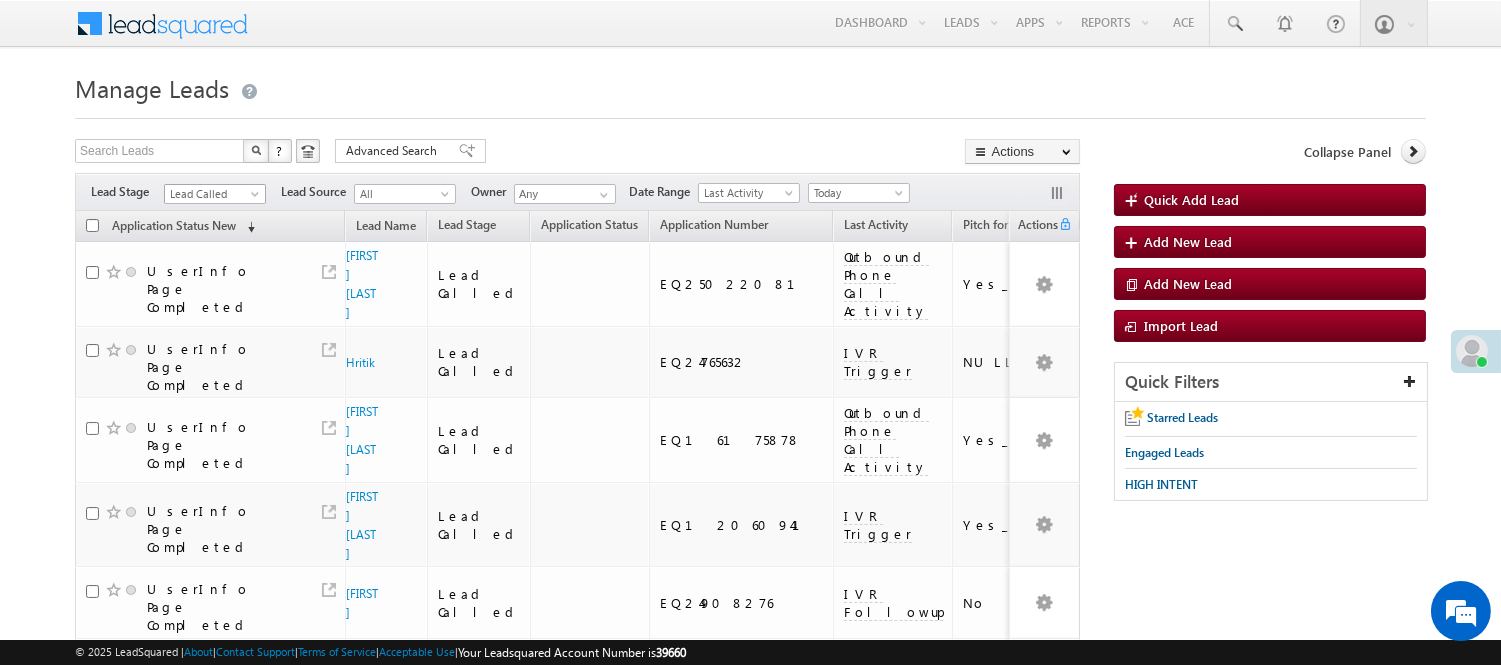 click on "Lead Called" at bounding box center (212, 194) 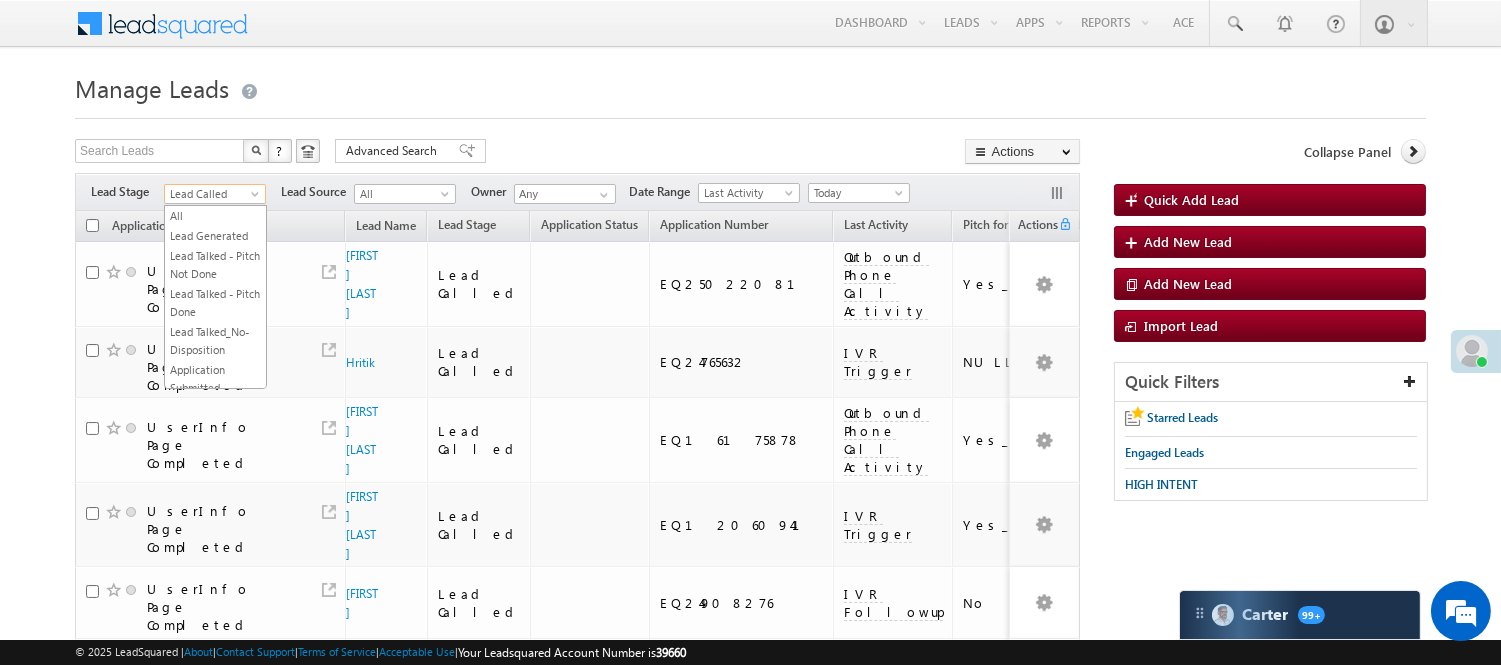 scroll, scrollTop: 245, scrollLeft: 0, axis: vertical 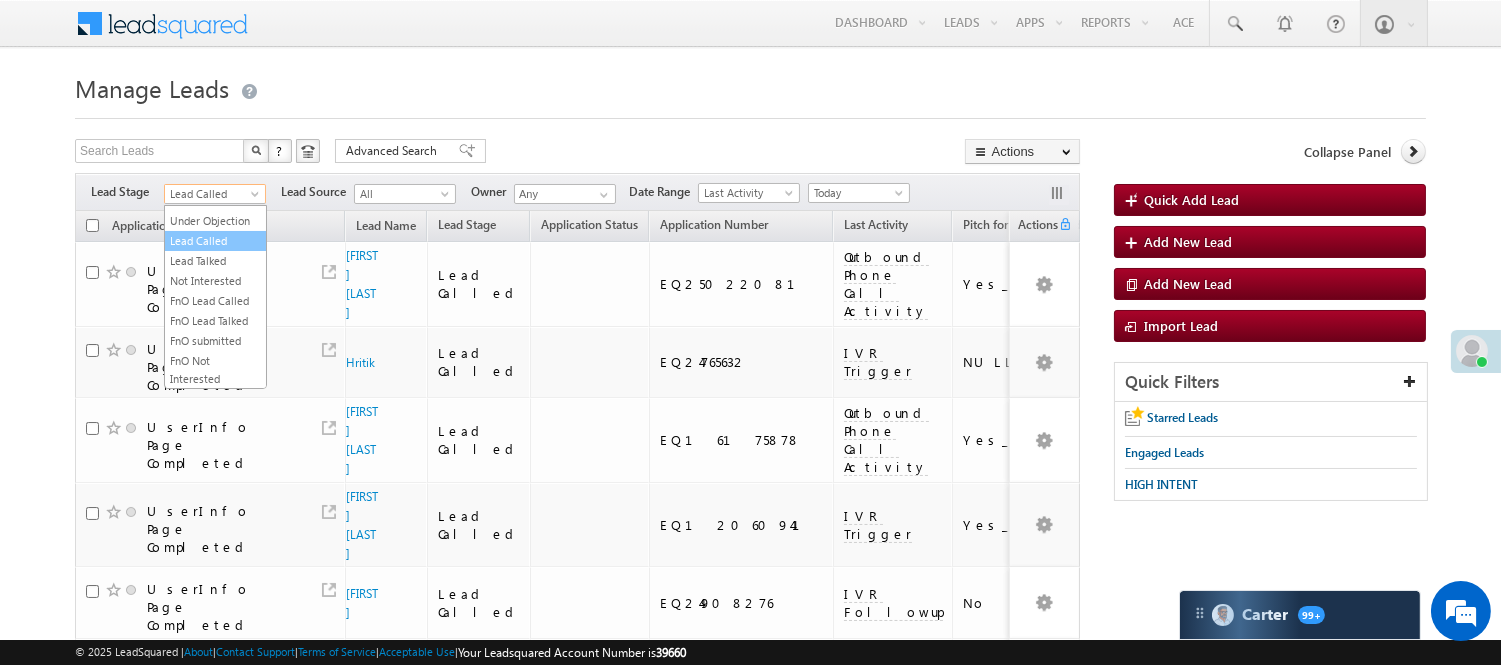 click on "Lead Called" at bounding box center (215, 241) 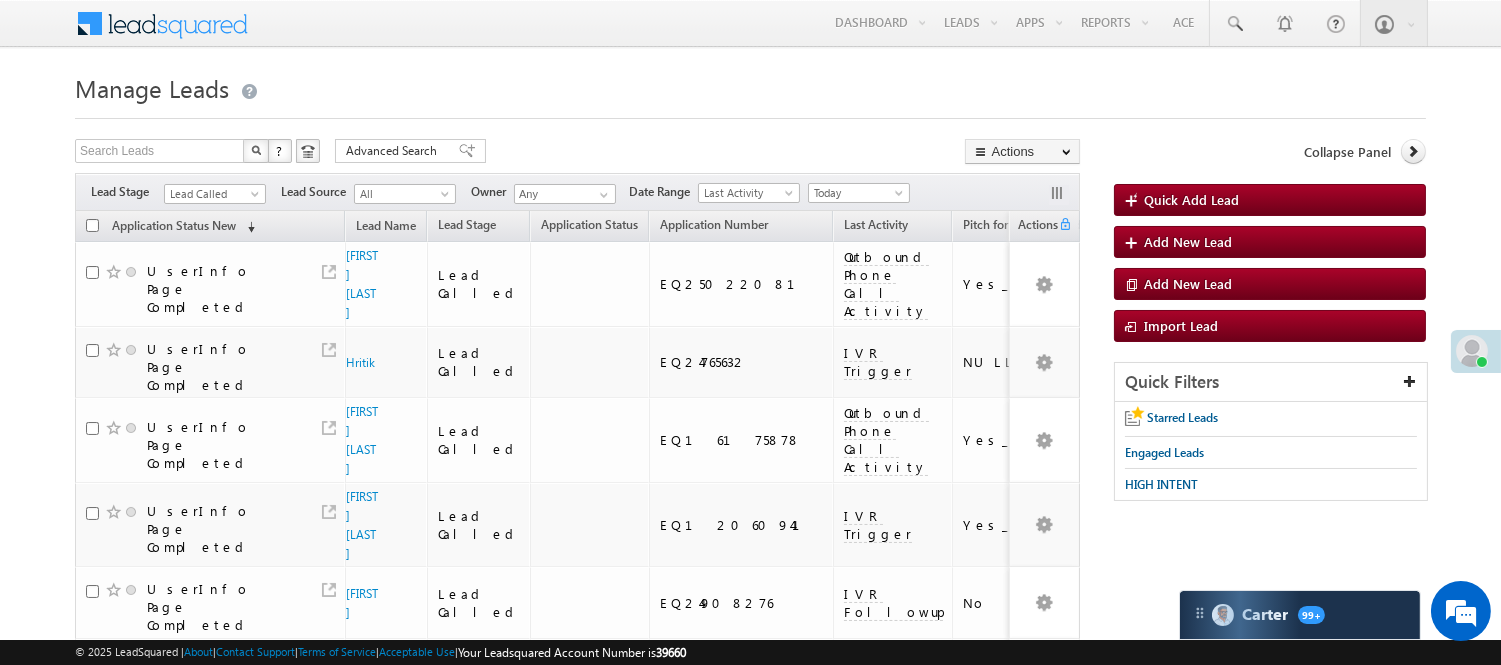 click on "Filters
Lead Stage
All Lead Generated Lead Talked - Pitch Not Done Lead Talked - Pitch Done Lead Talked_No-Disposition Application Submitted Payment Done Application Resubmitted Under Objection Lead Called Lead Talked Not Interested FnO Lead Called FnO Lead Talked FnO submitted FnO Not Interested FnO Approved FnO Rejected FnO Lead Generated Code Generated CG NI Lead Called
Lead Source
All All
Owner Any Any Go" at bounding box center [577, 192] 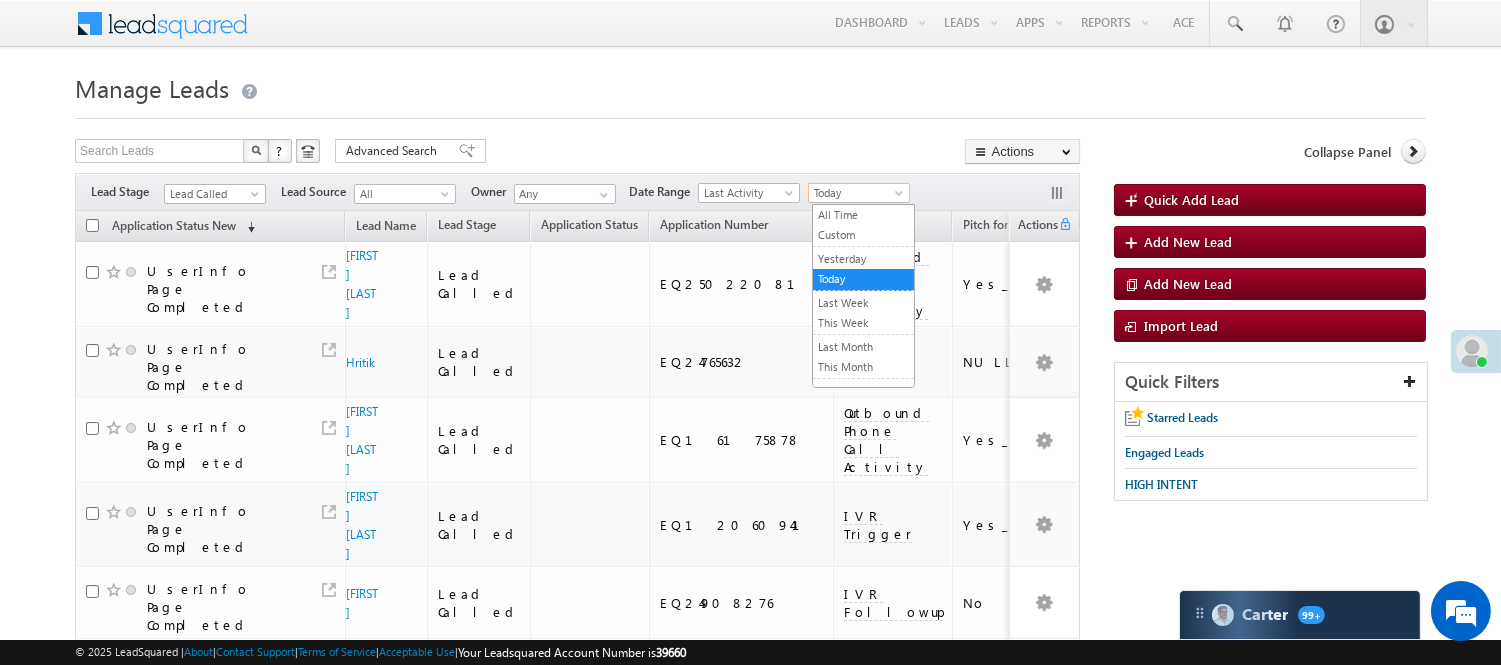 click on "Today" at bounding box center (856, 193) 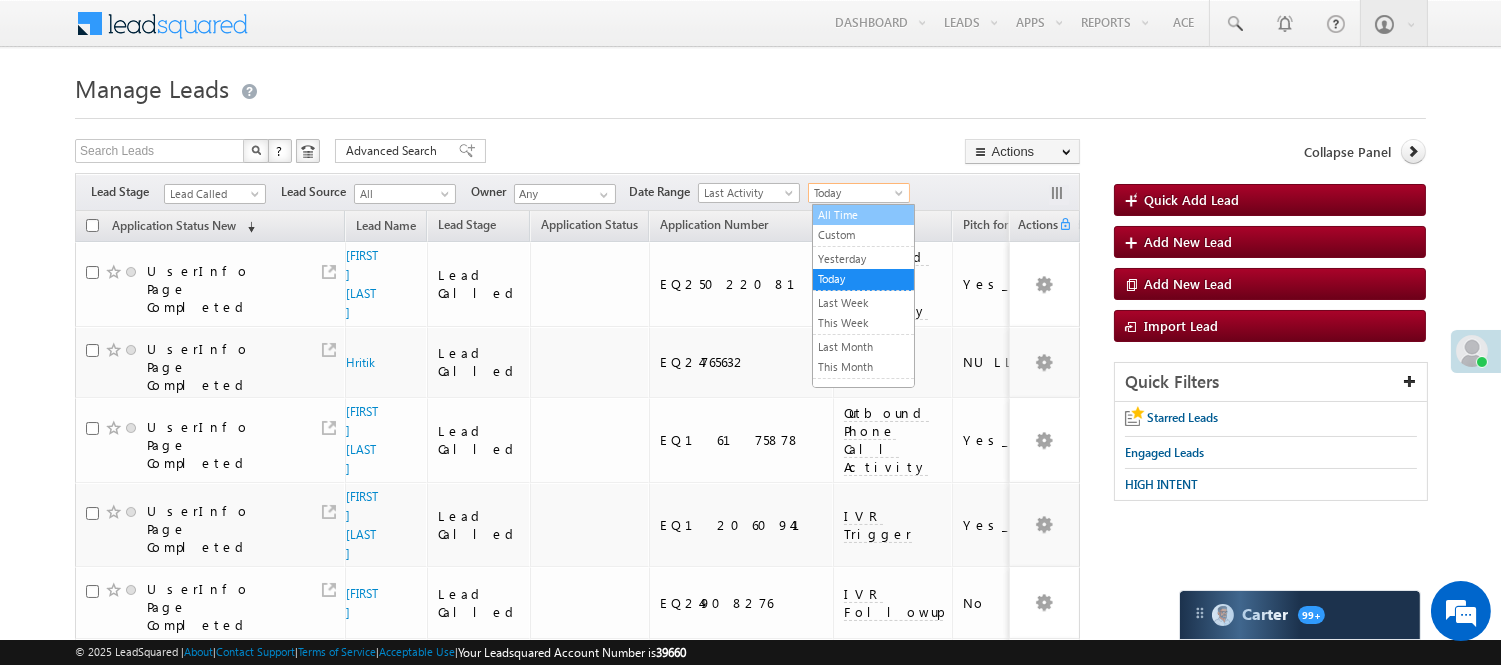 click on "All Time" at bounding box center (863, 215) 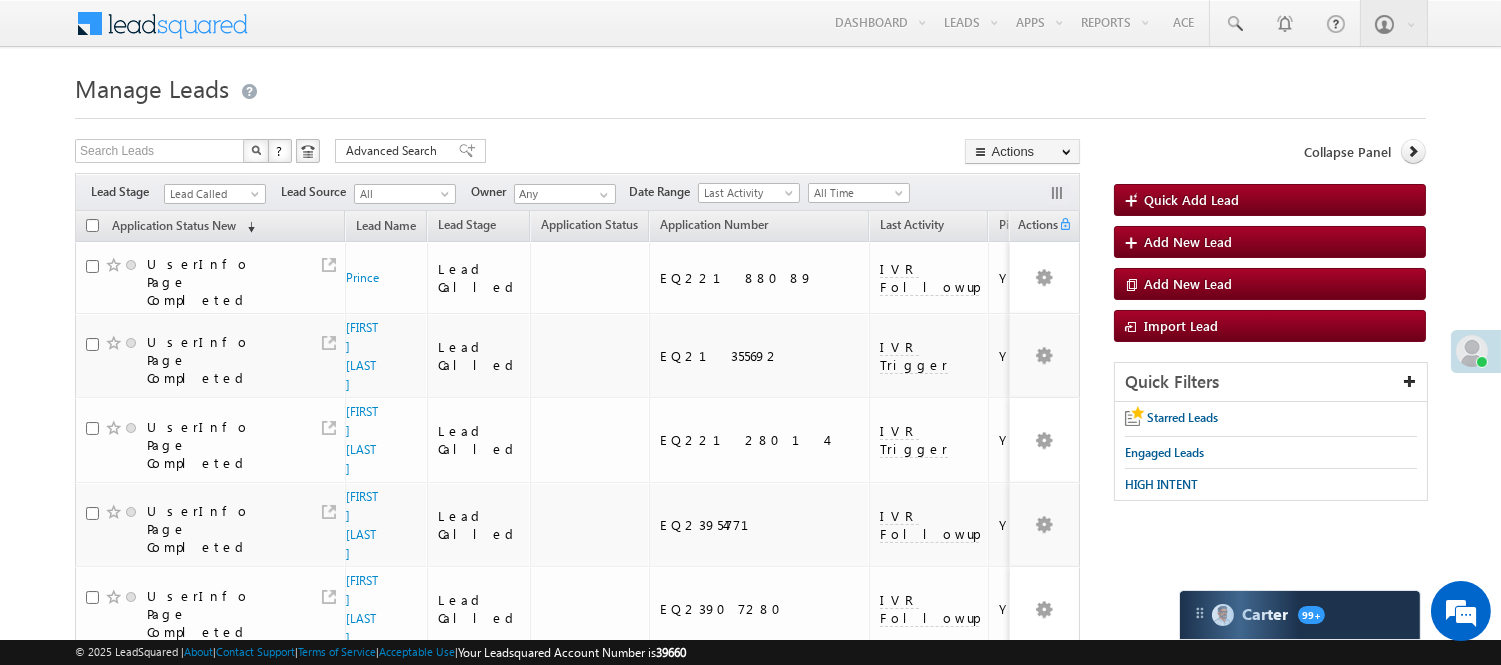 scroll, scrollTop: 0, scrollLeft: 0, axis: both 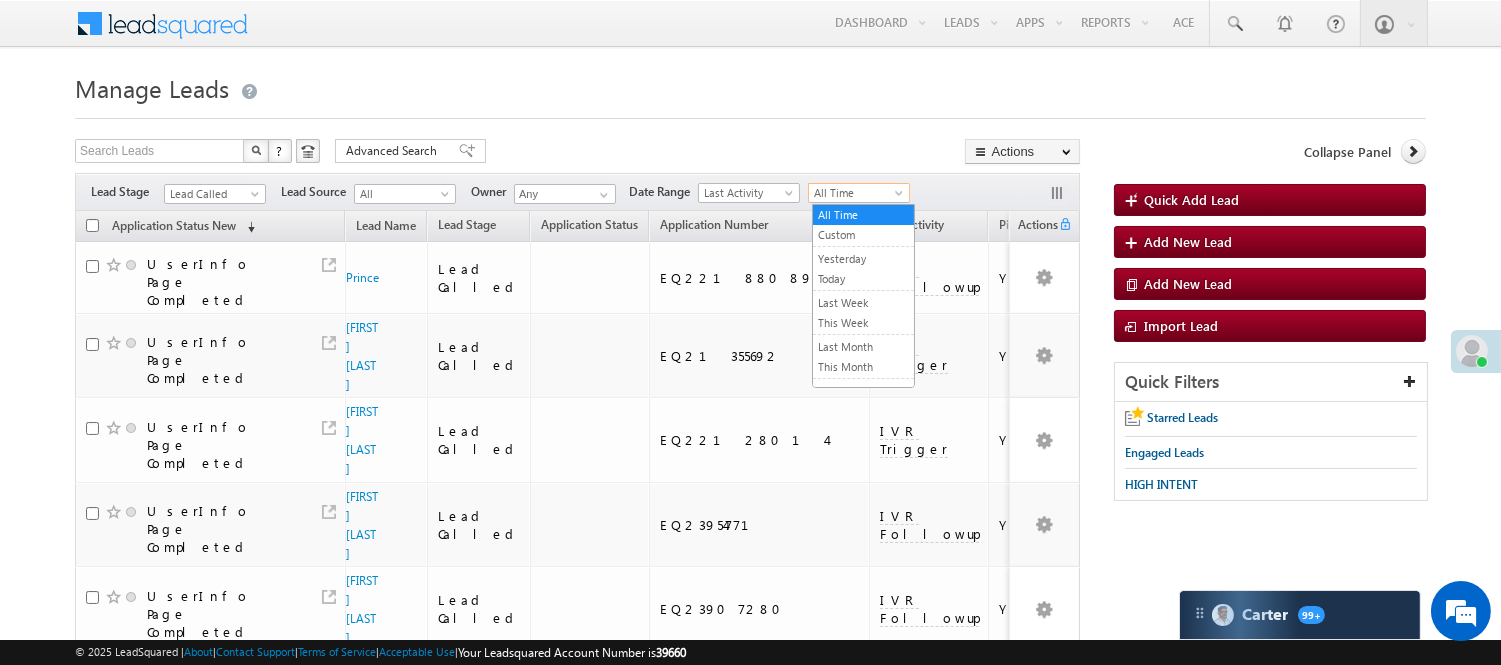 click on "All Time" at bounding box center (856, 193) 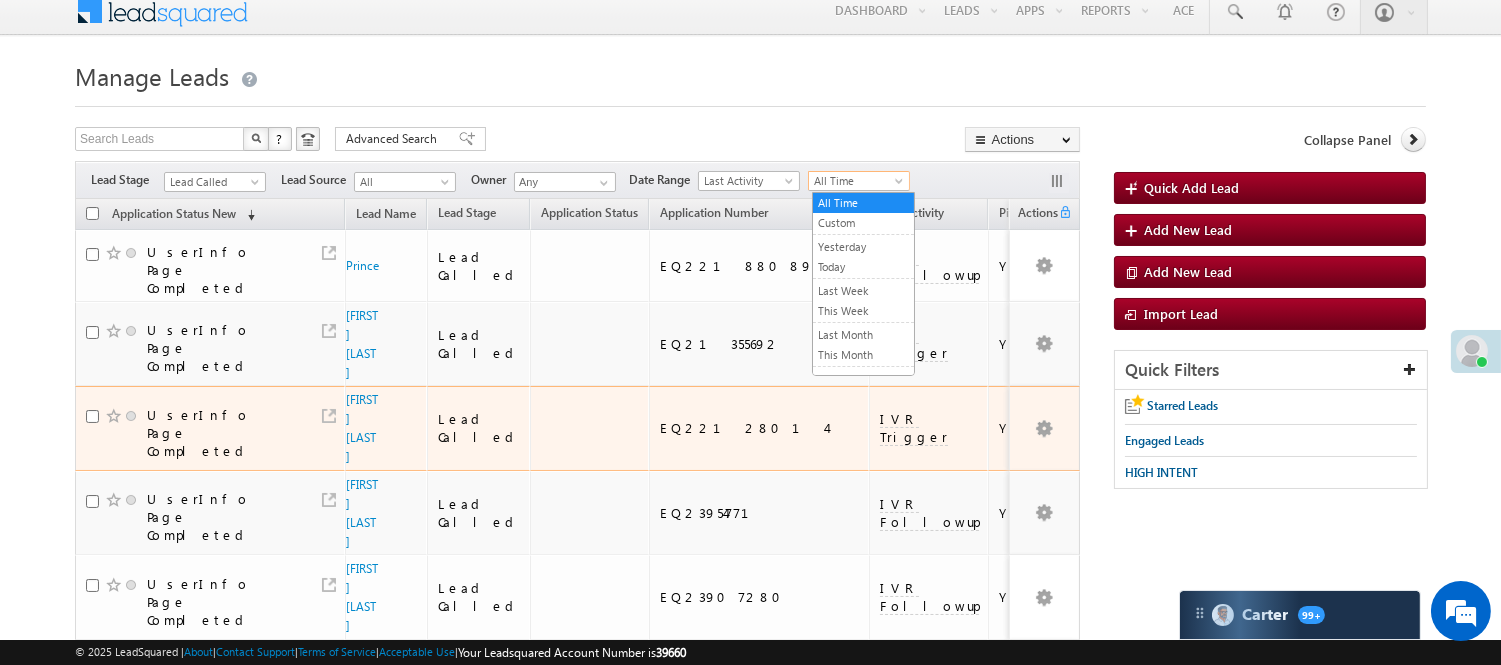 scroll, scrollTop: 0, scrollLeft: 0, axis: both 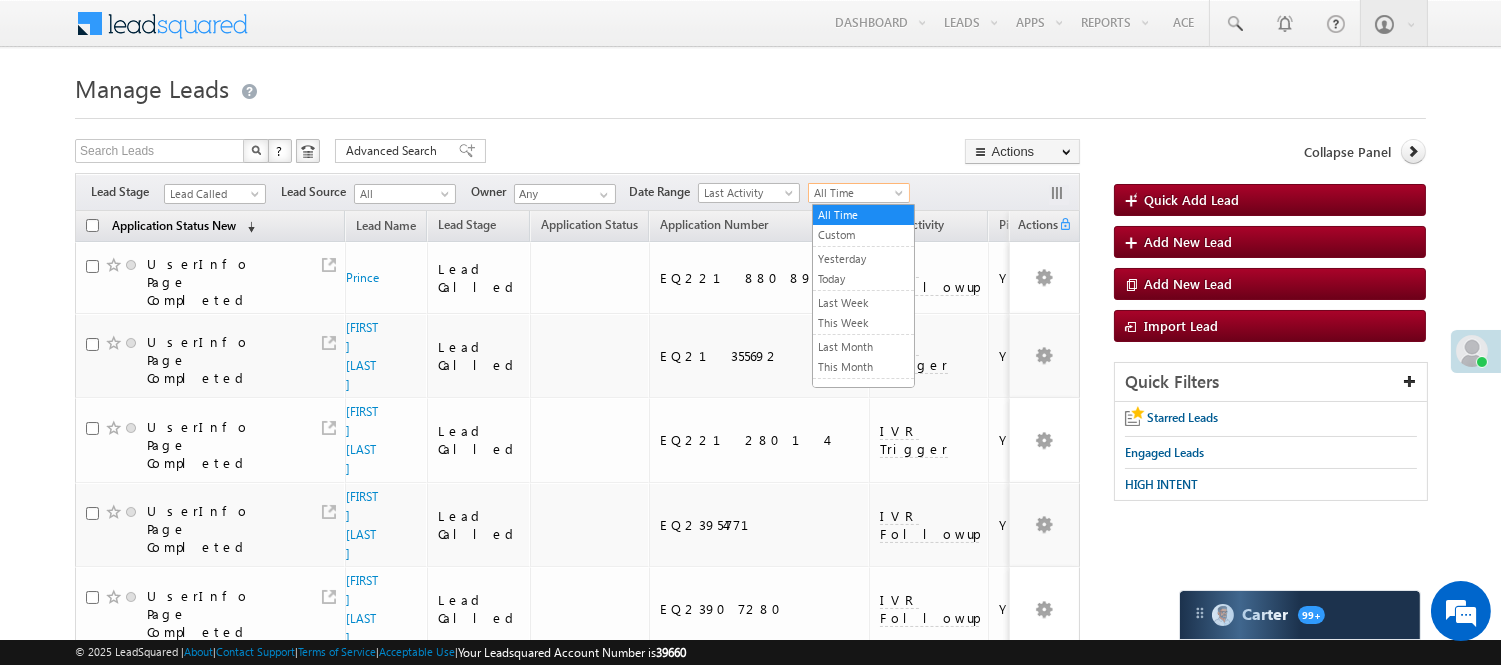 click on "Application Status New" at bounding box center [174, 225] 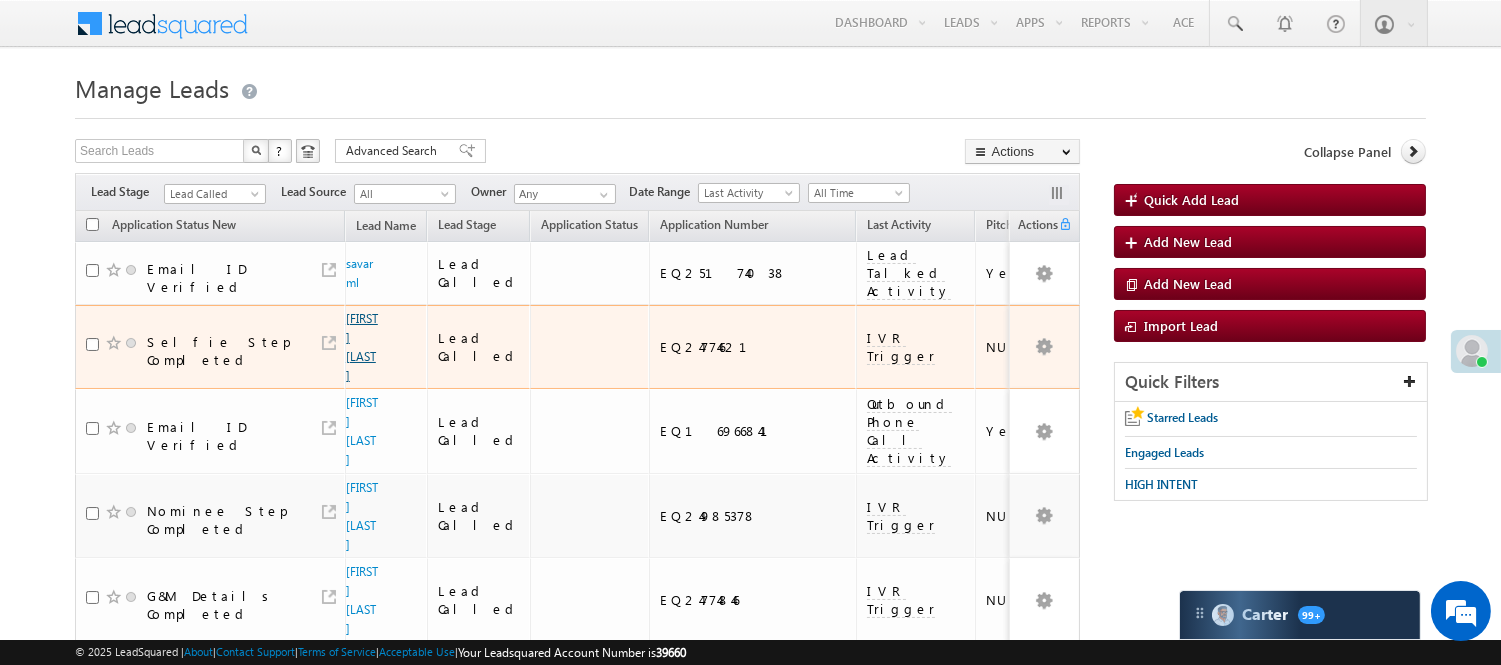 click on "Rupesh kumar" at bounding box center [362, 347] 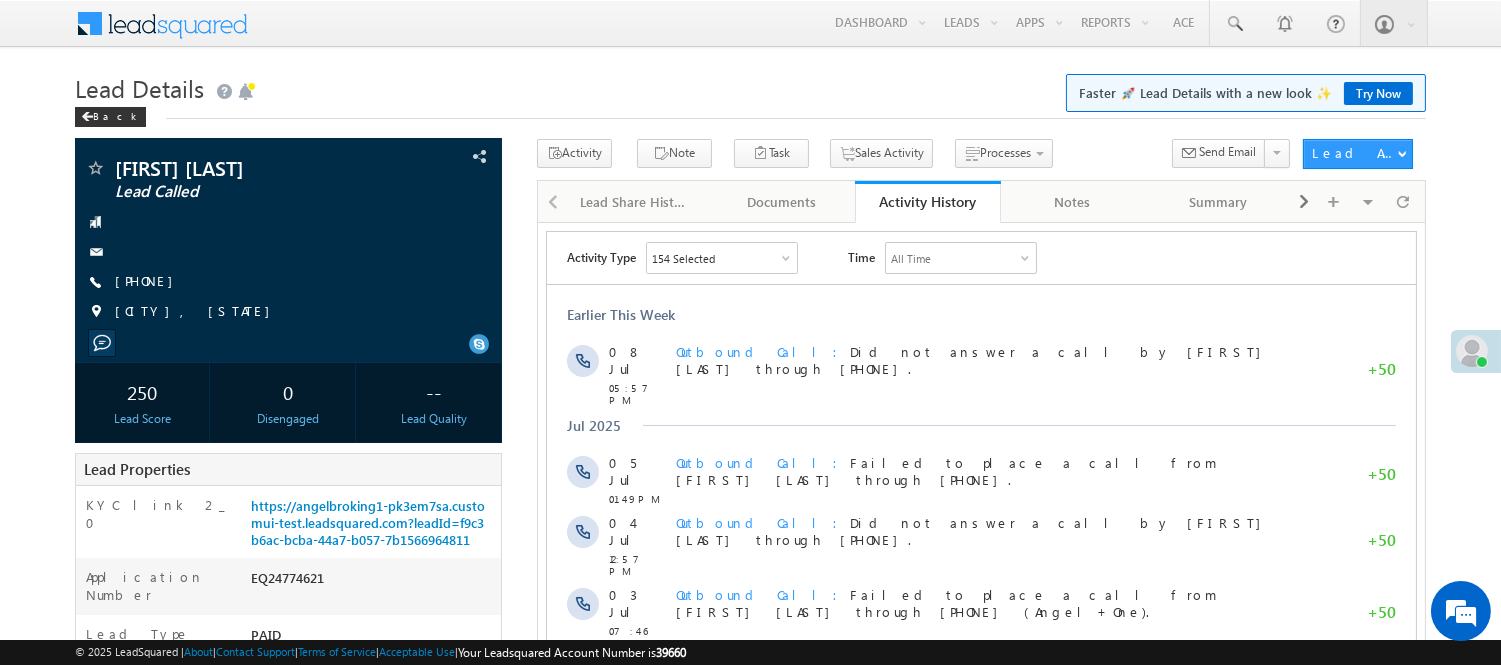 scroll, scrollTop: 0, scrollLeft: 0, axis: both 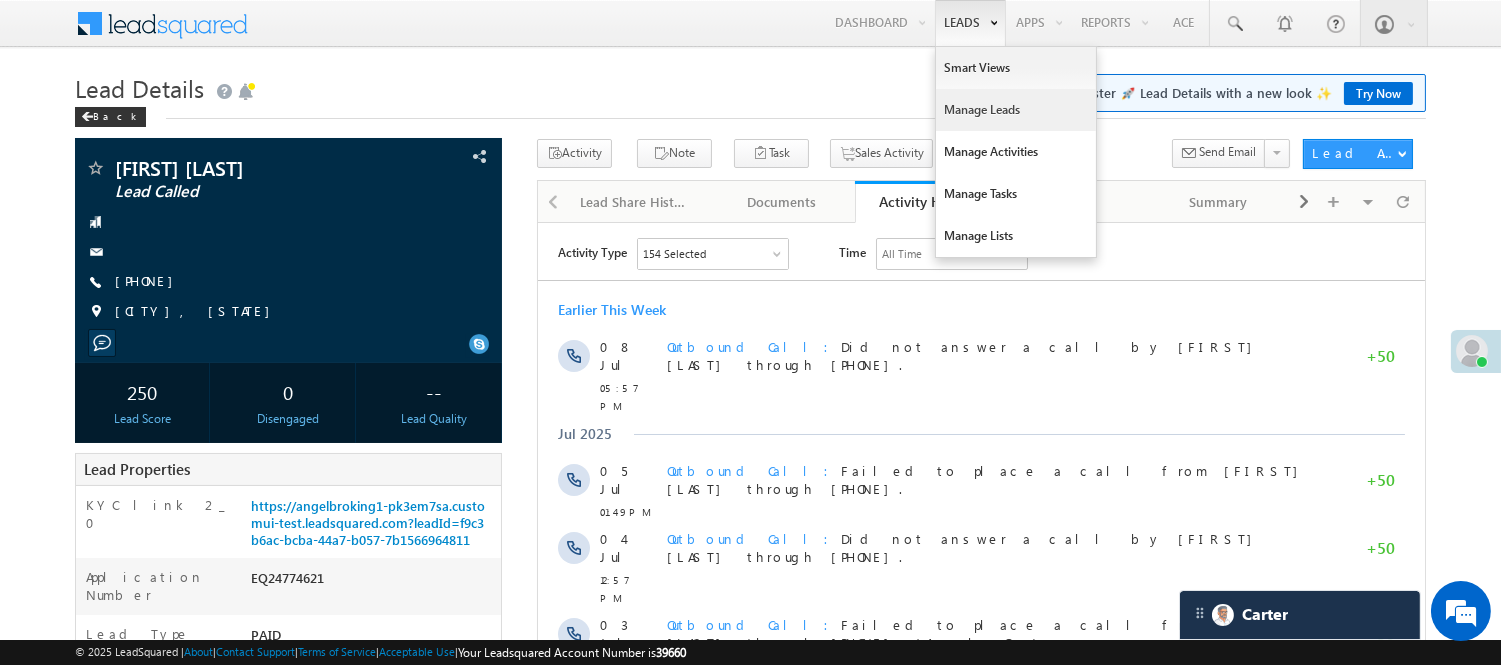 click on "Manage Leads" at bounding box center (1016, 110) 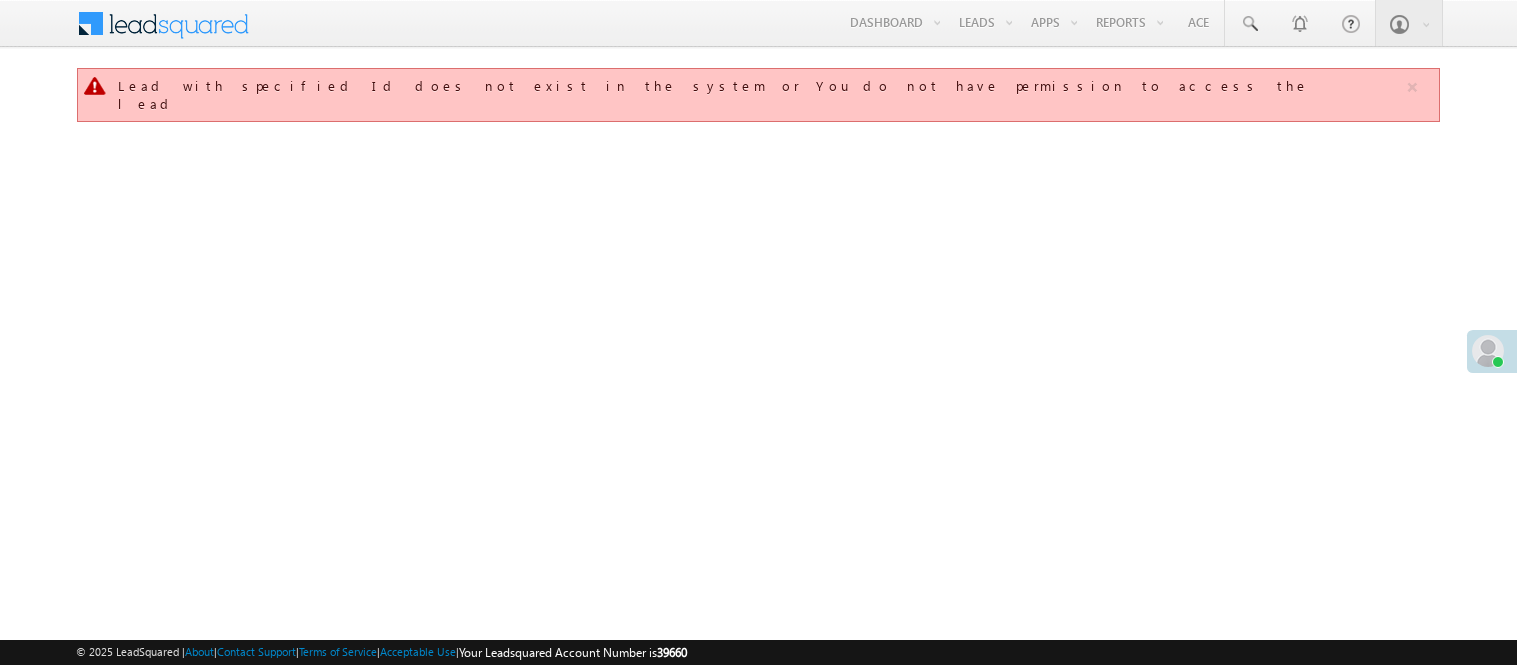 scroll, scrollTop: 0, scrollLeft: 0, axis: both 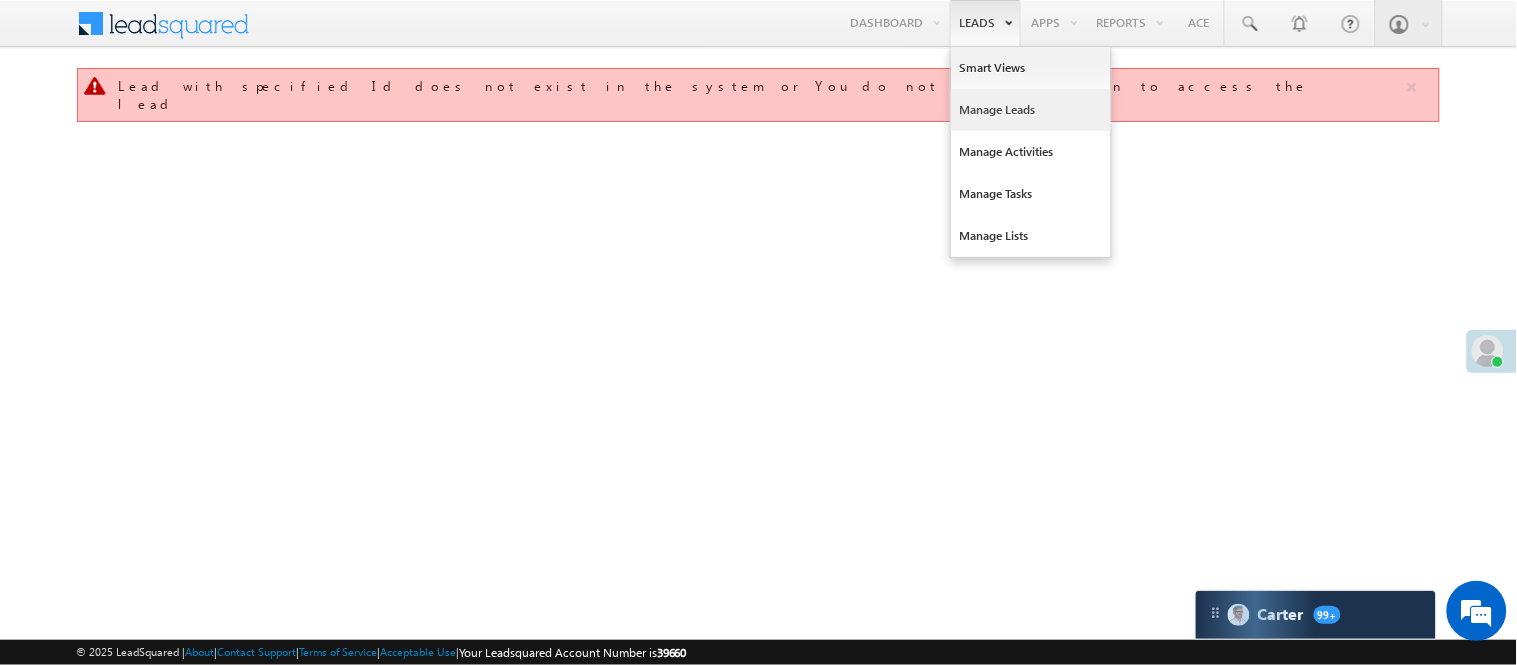 click on "Manage Leads" at bounding box center [1031, 110] 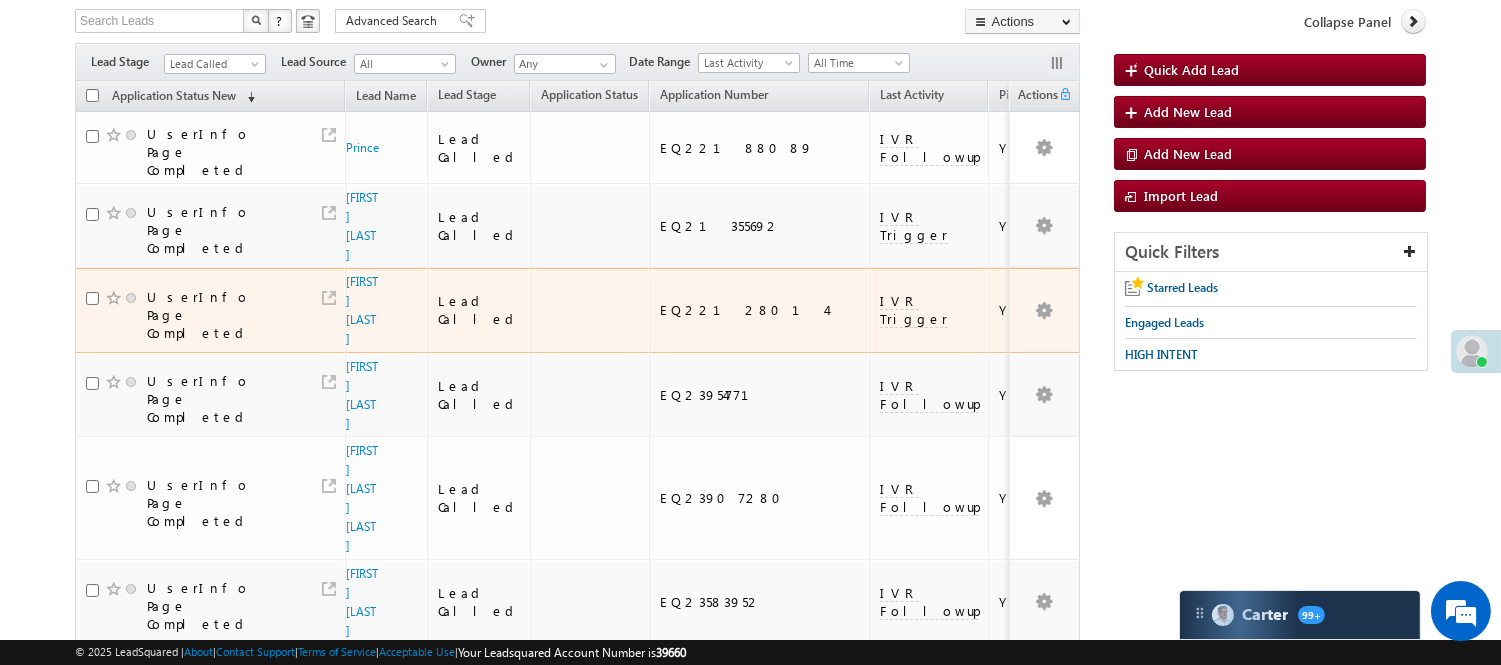 scroll, scrollTop: 0, scrollLeft: 0, axis: both 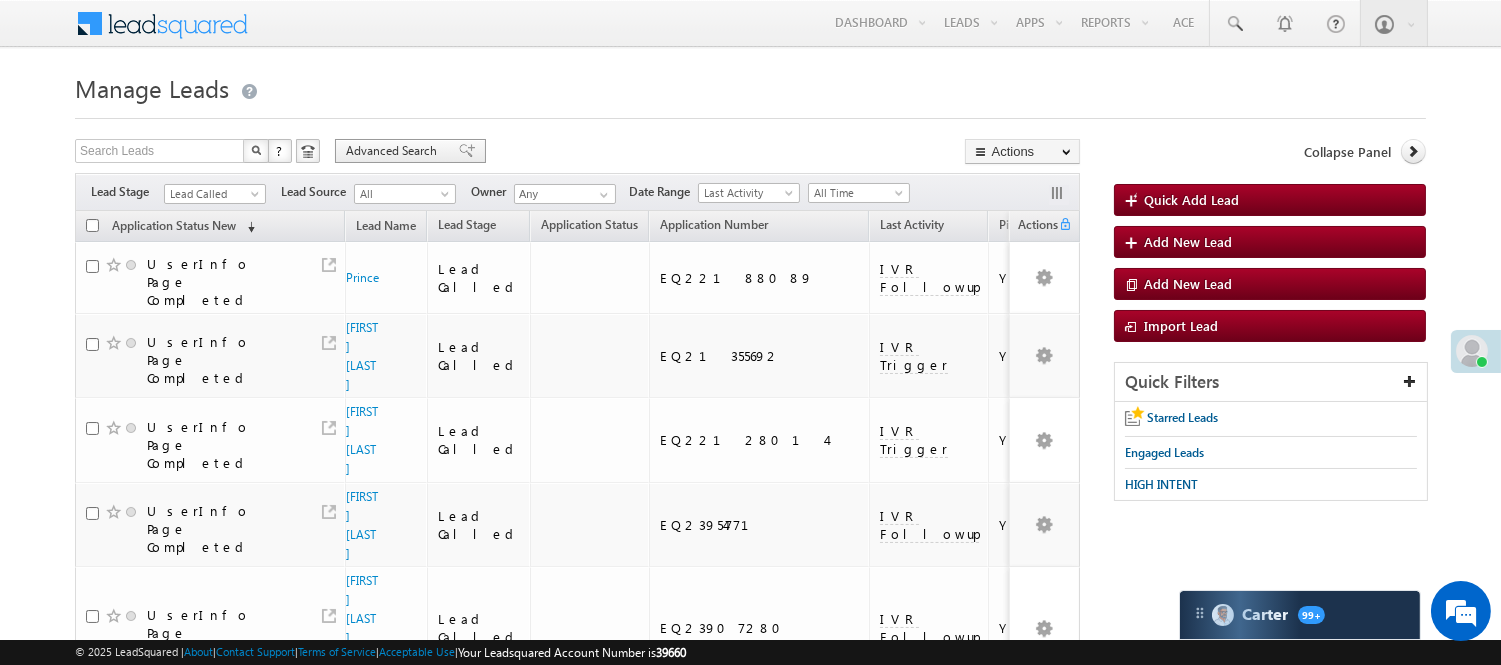 click on "Advanced Search" at bounding box center (394, 151) 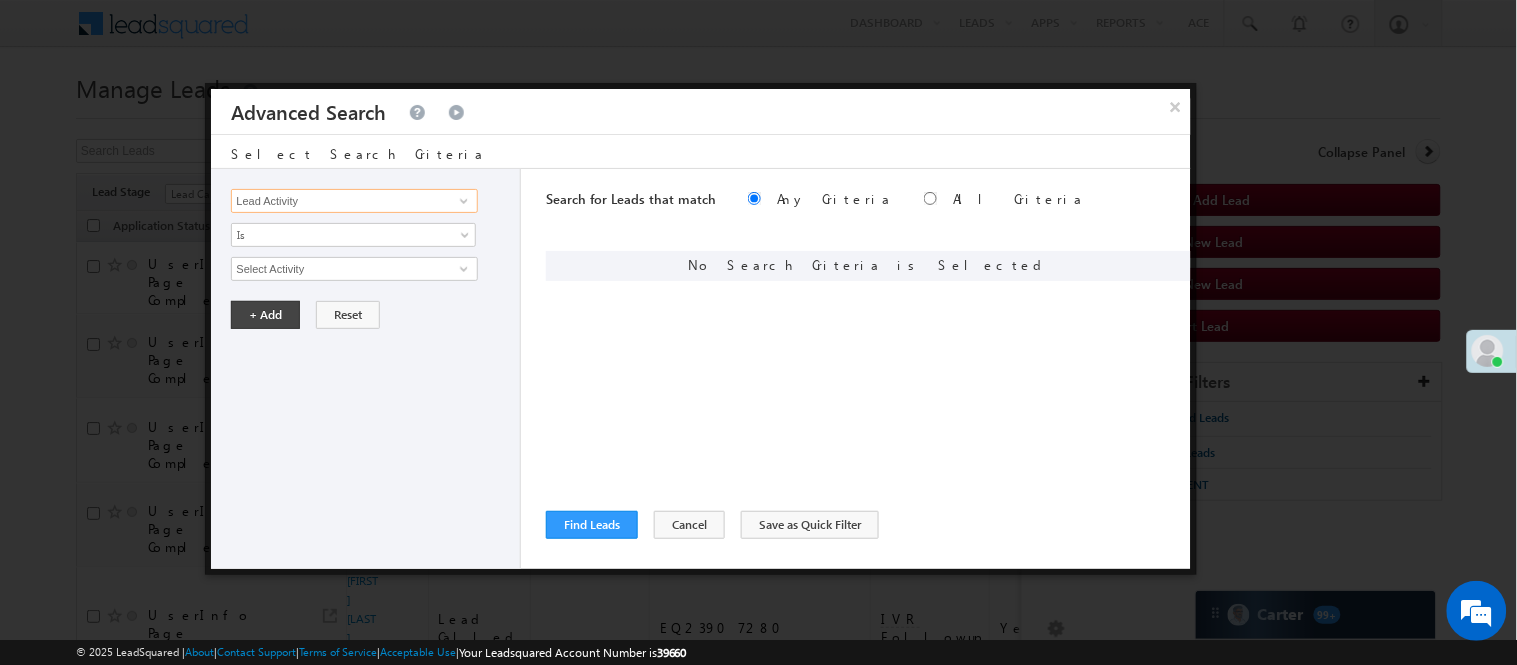 click on "Lead Activity" at bounding box center [354, 201] 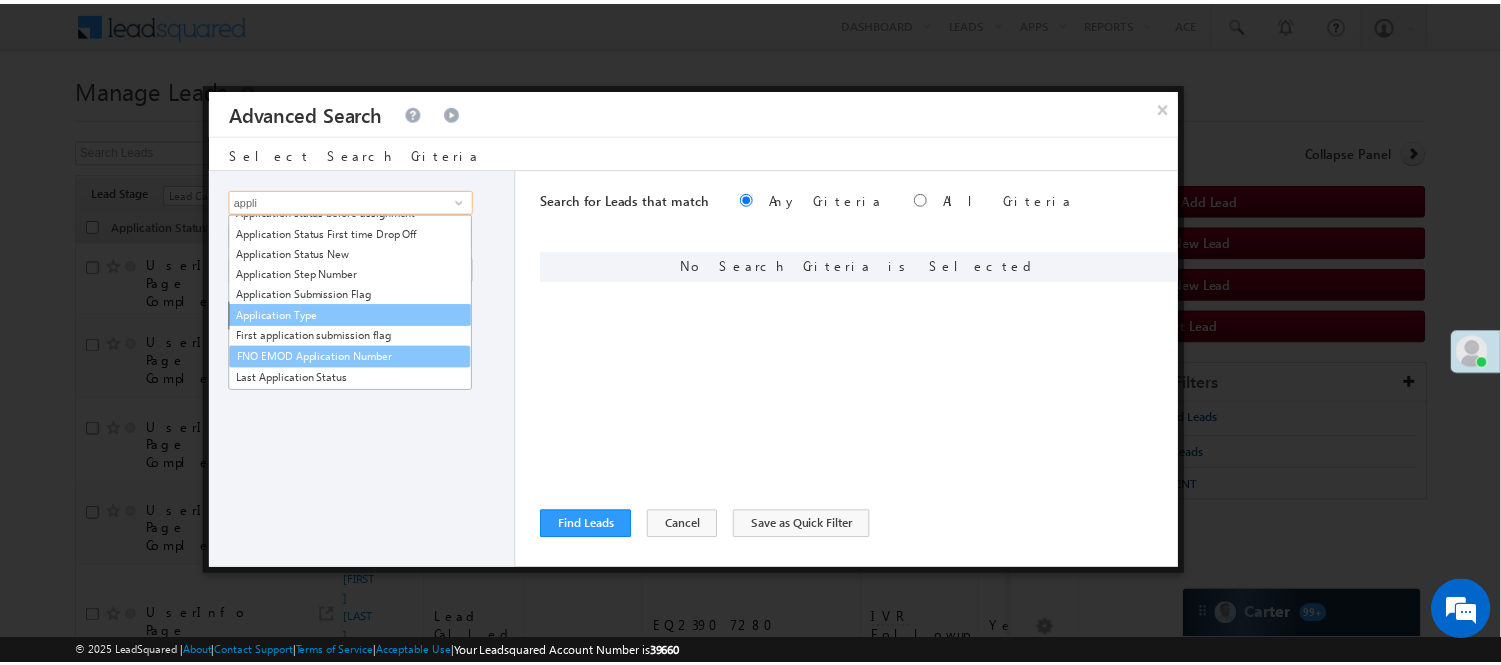 scroll, scrollTop: 125, scrollLeft: 0, axis: vertical 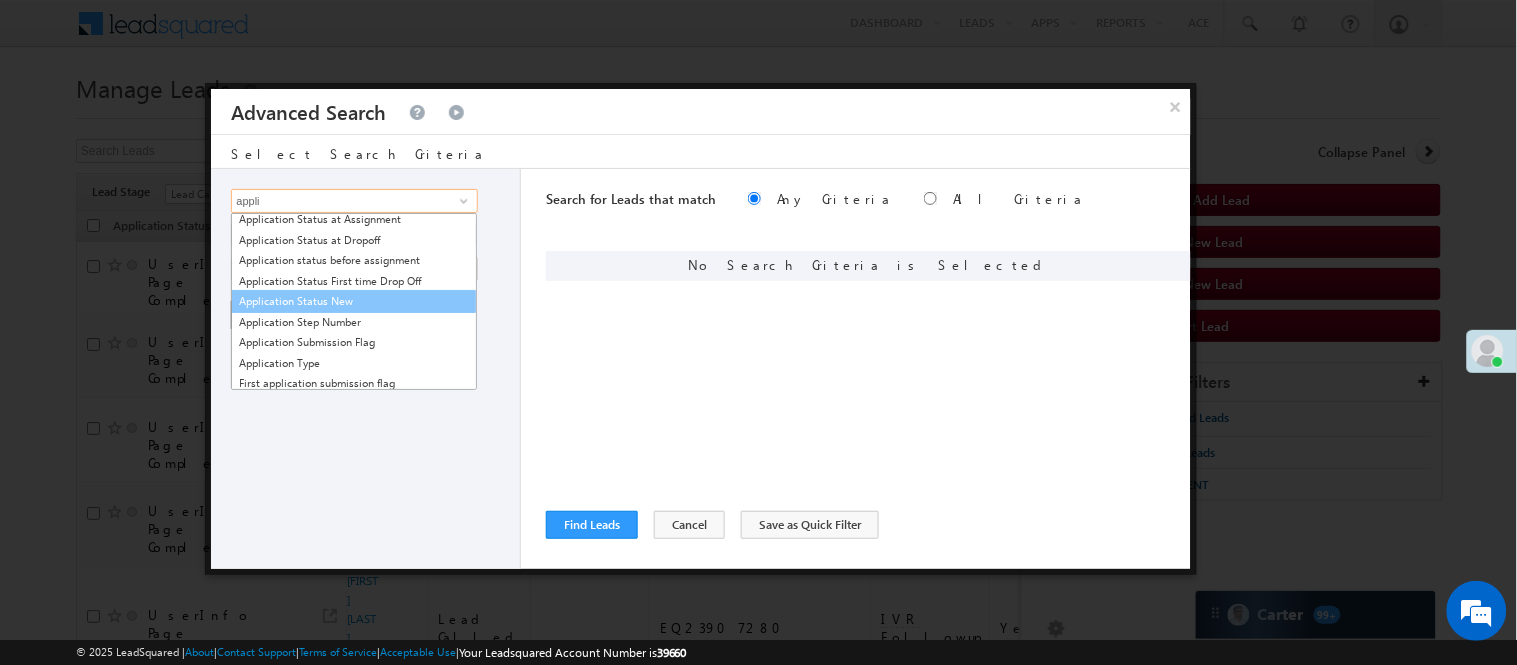 click on "Application Status New" at bounding box center [354, 301] 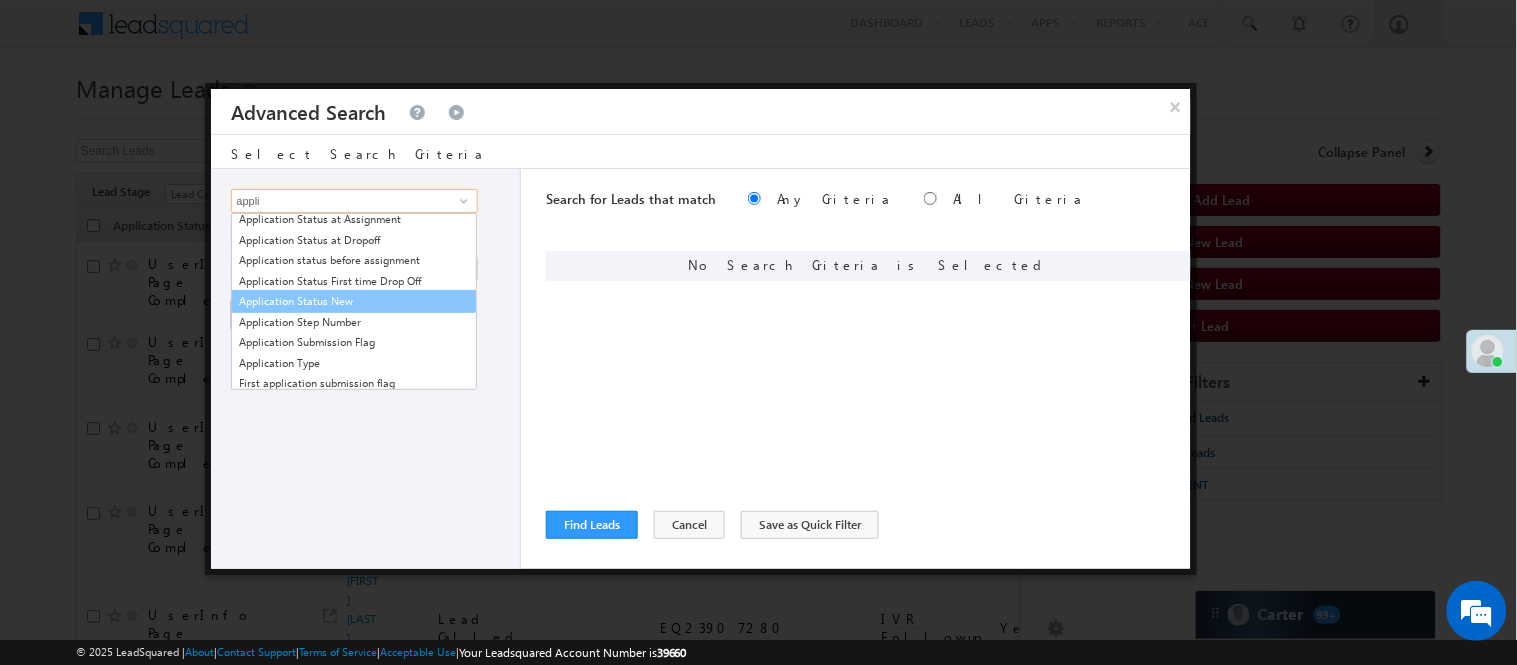 type on "Application Status New" 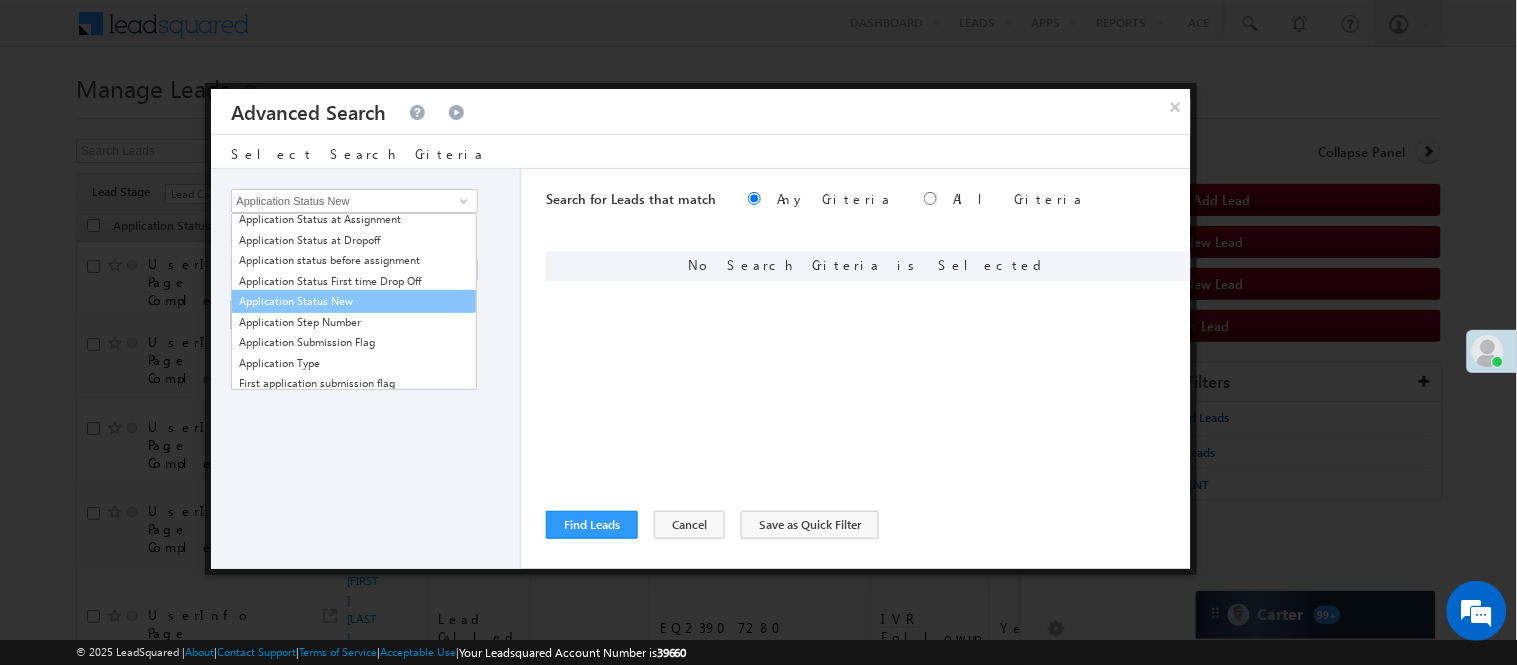 click on "Lead Activity Task Sales Group  Prospect Id  WA Last Message Timestamp 4th Day Disposition Aadhaar_MobileLinked Account Application Status Activation_Score Age Bucket AI_ML AngelCode App Download App Download Date App Status Compare Application Number Application Owner Application Source Application Status  Application Status at Assignment Application Status at Dropoff Application status before assignment  Application Status First time Drop Off  Application Status New Application Step Number Application Submission Flag Application Type Appsflyer Adset Area Manager Name Assignment Date Assignment Quota Assignment Status Attempt counter post coding  BO Branch Browser Call Back Counter Call back Date & Time Call Back Requested Created At Call Back Requested on  Call Back Requested Slot Call Duration Call Later Overall Counter Call Later_Insurance call back date Callid Campaign Call Counter Campaign Date Campaign flag for smart view Campaign Talktime counter Campaign Trade Date Is" at bounding box center (366, 369) 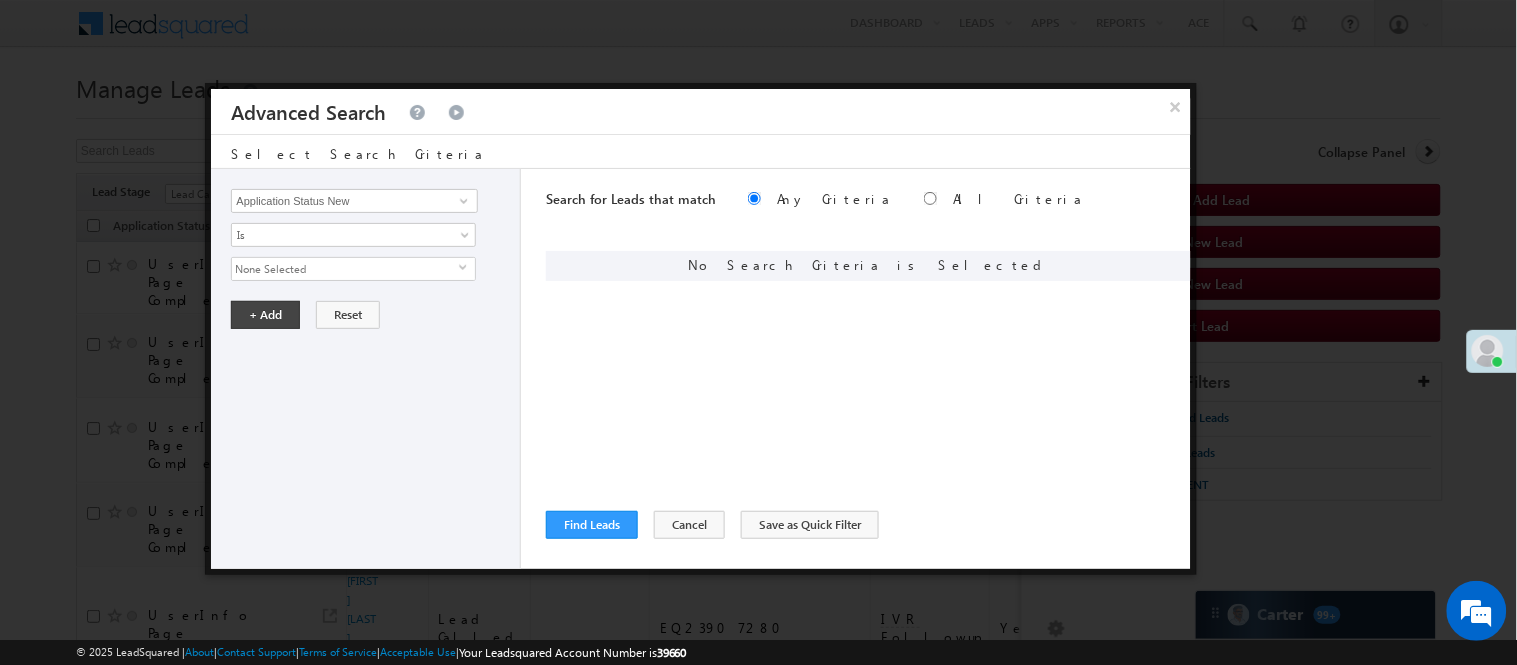 click on "None Selected" at bounding box center [345, 269] 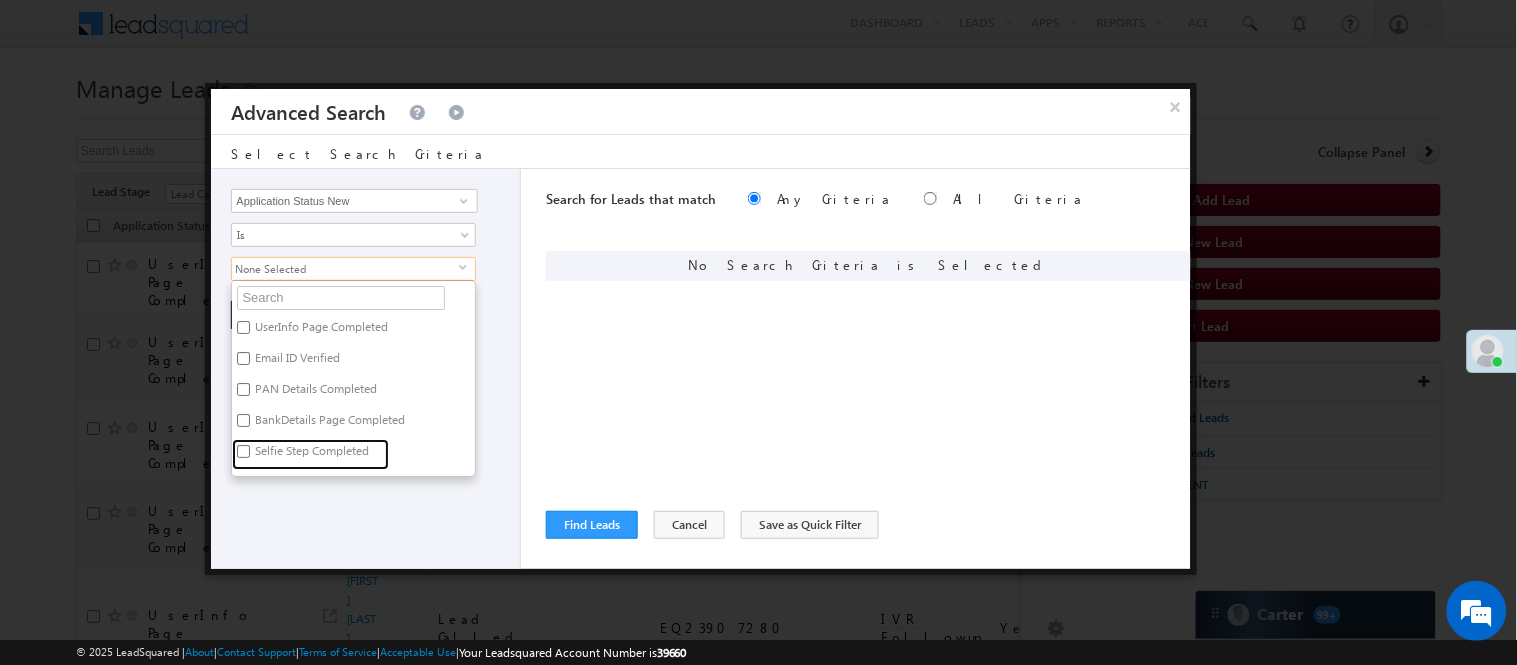 click on "Selfie Step Completed" at bounding box center [310, 454] 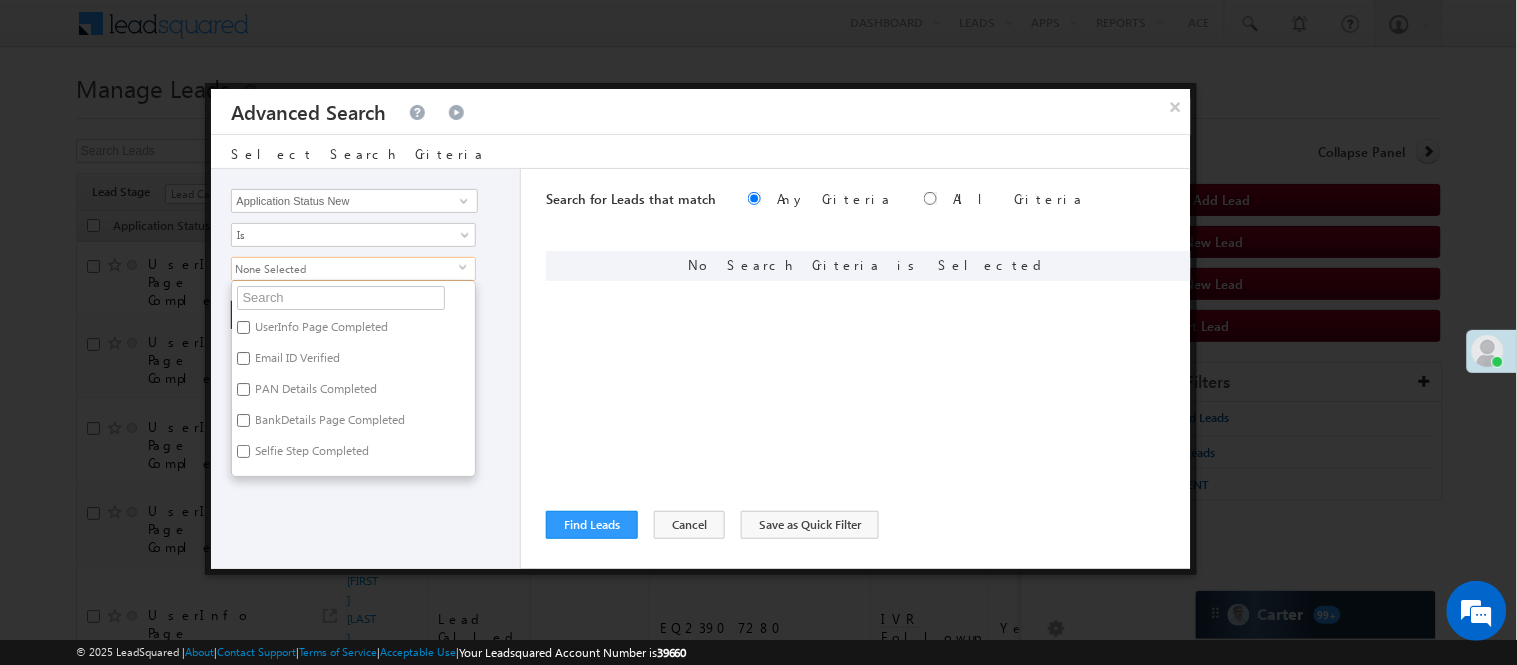 click on "Selfie Step Completed" at bounding box center (243, 451) 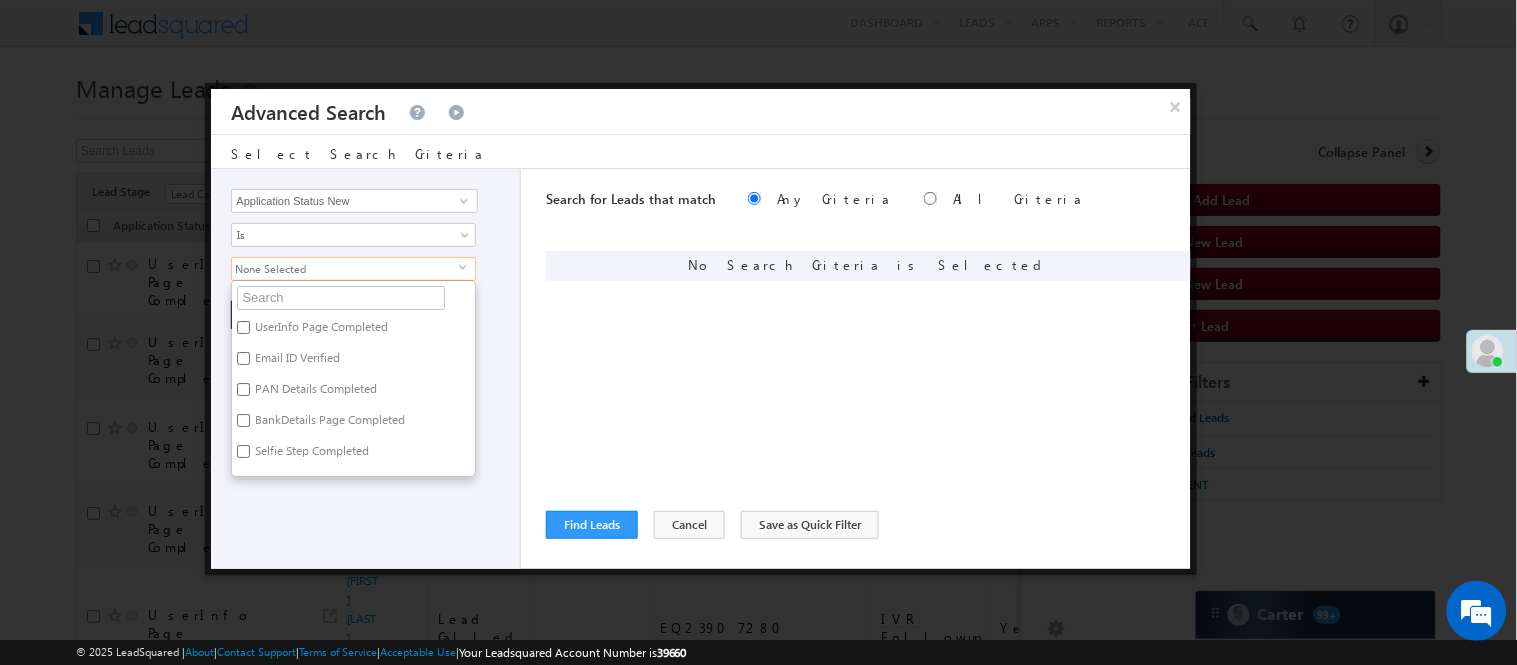 checkbox on "true" 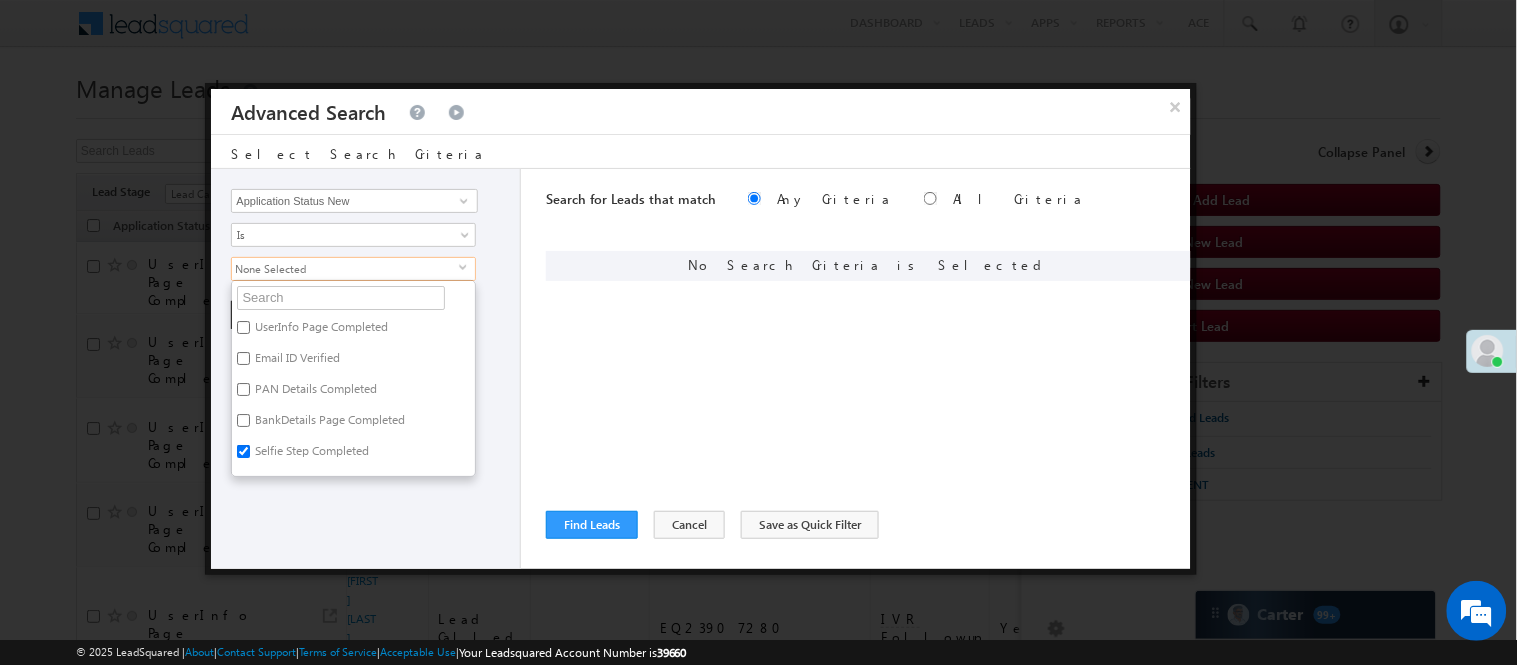 click on "BankDetails Page Completed" at bounding box center (328, 423) 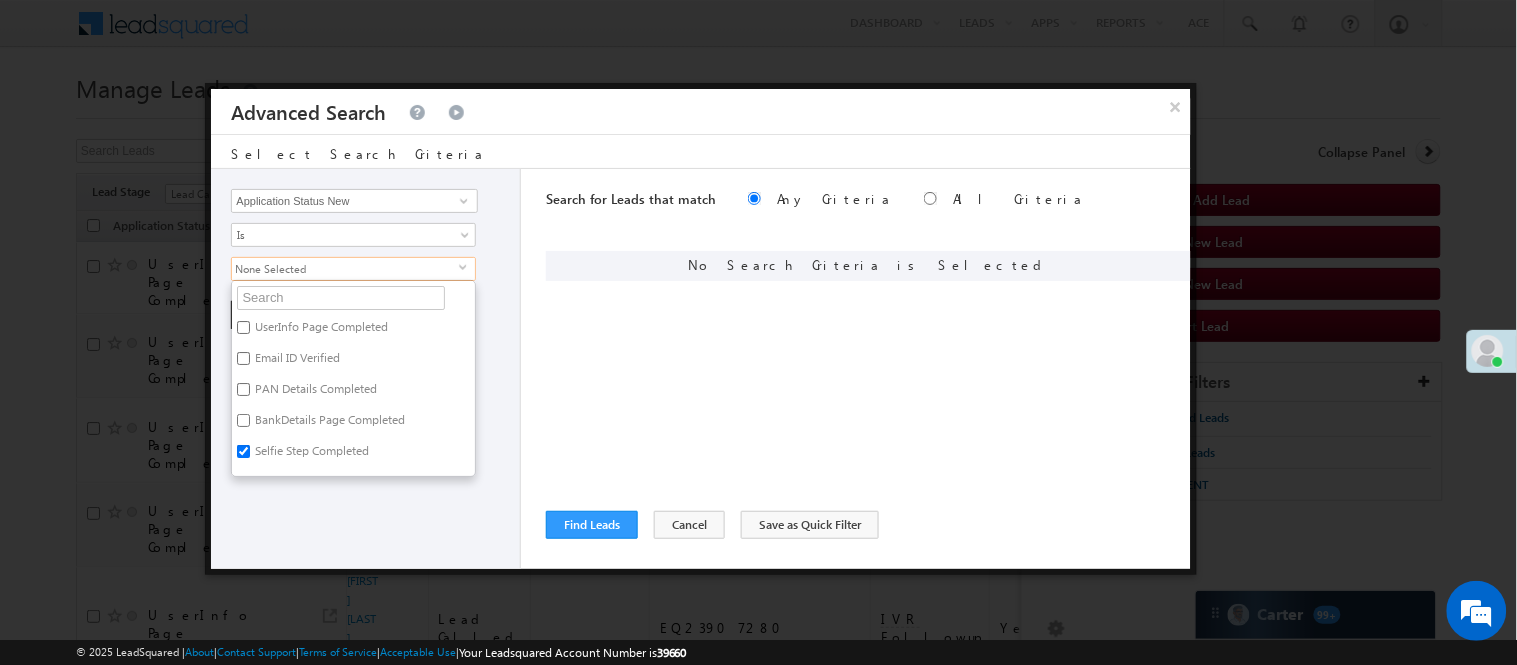 click on "BankDetails Page Completed" at bounding box center (243, 420) 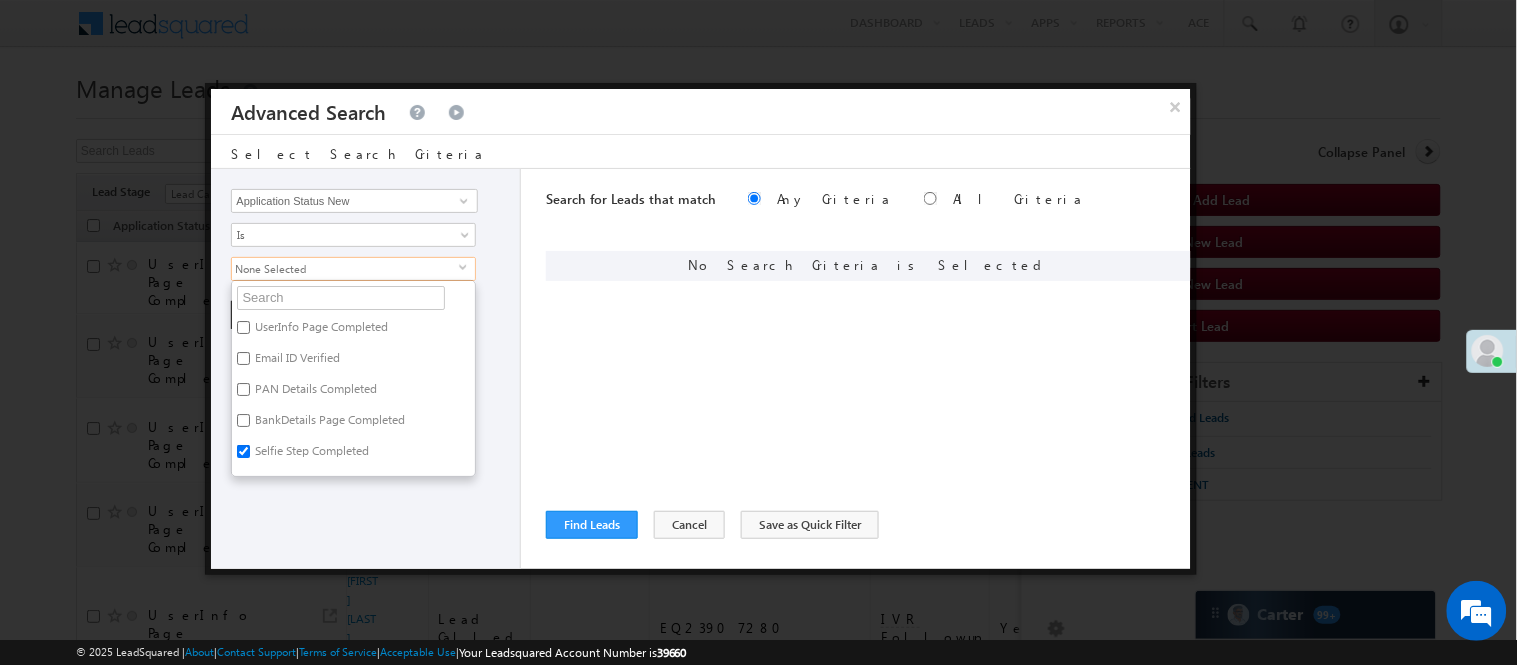 checkbox on "true" 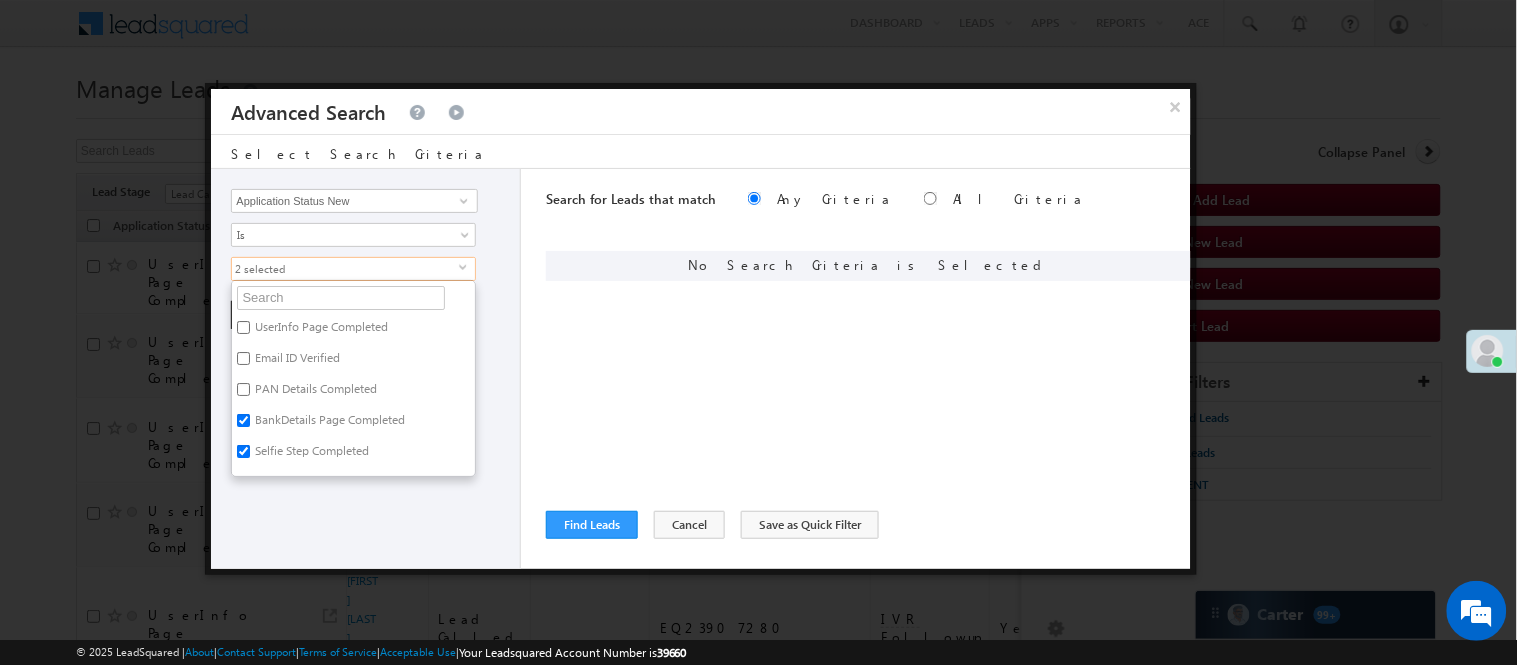 click on "Selfie Step Completed" at bounding box center (310, 454) 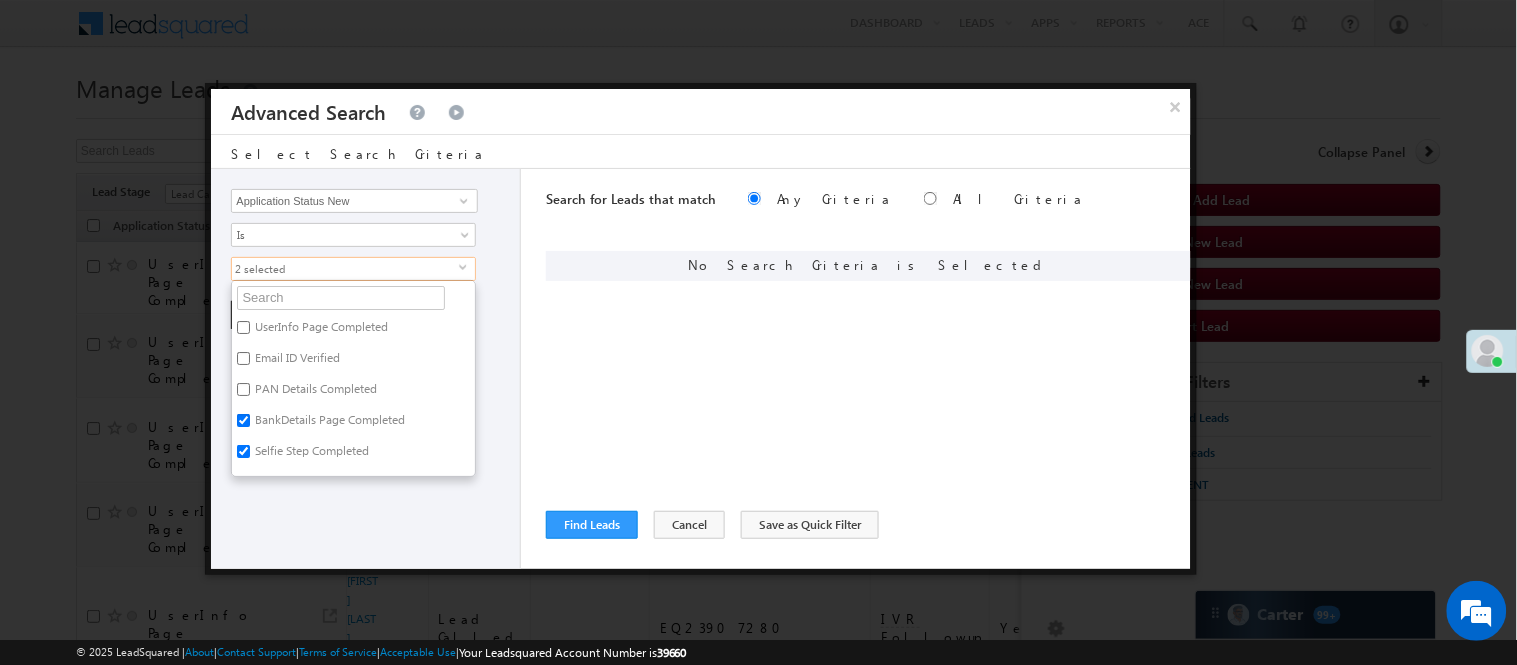 click on "Selfie Step Completed" at bounding box center (243, 451) 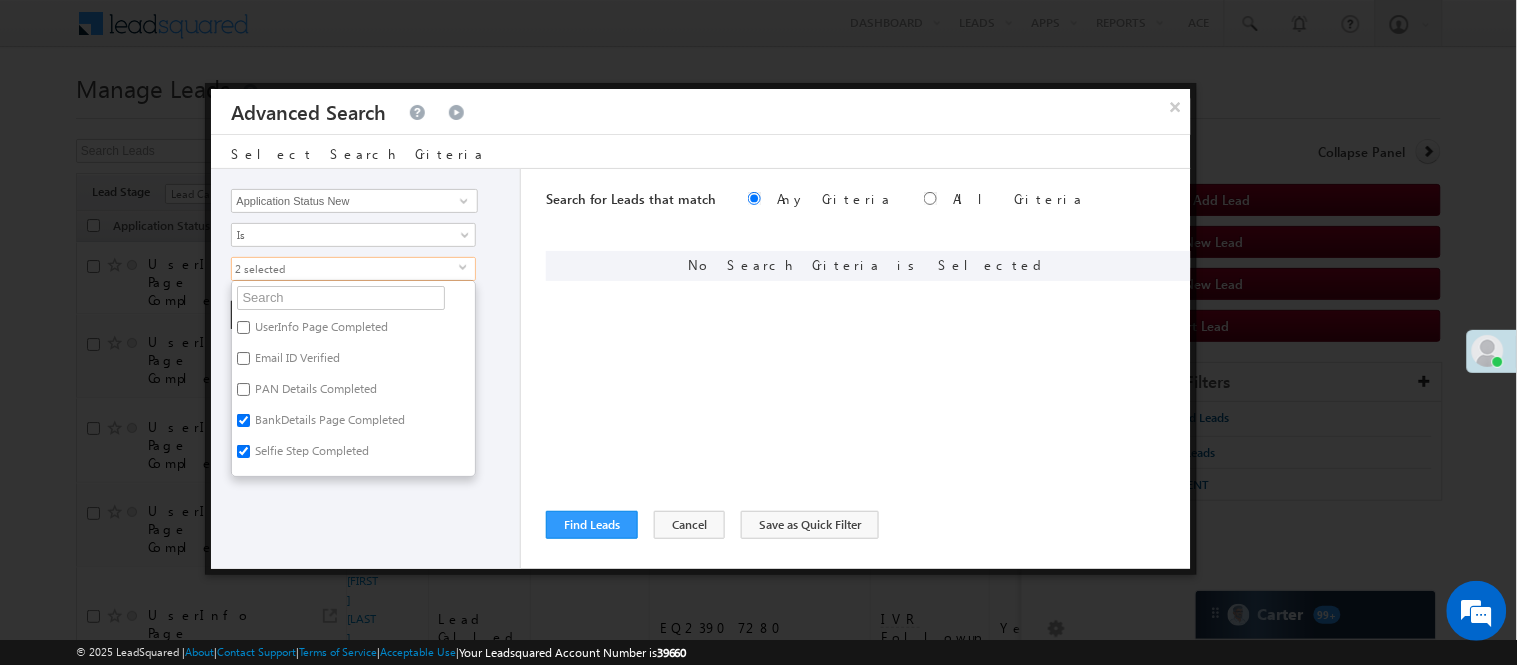 checkbox on "false" 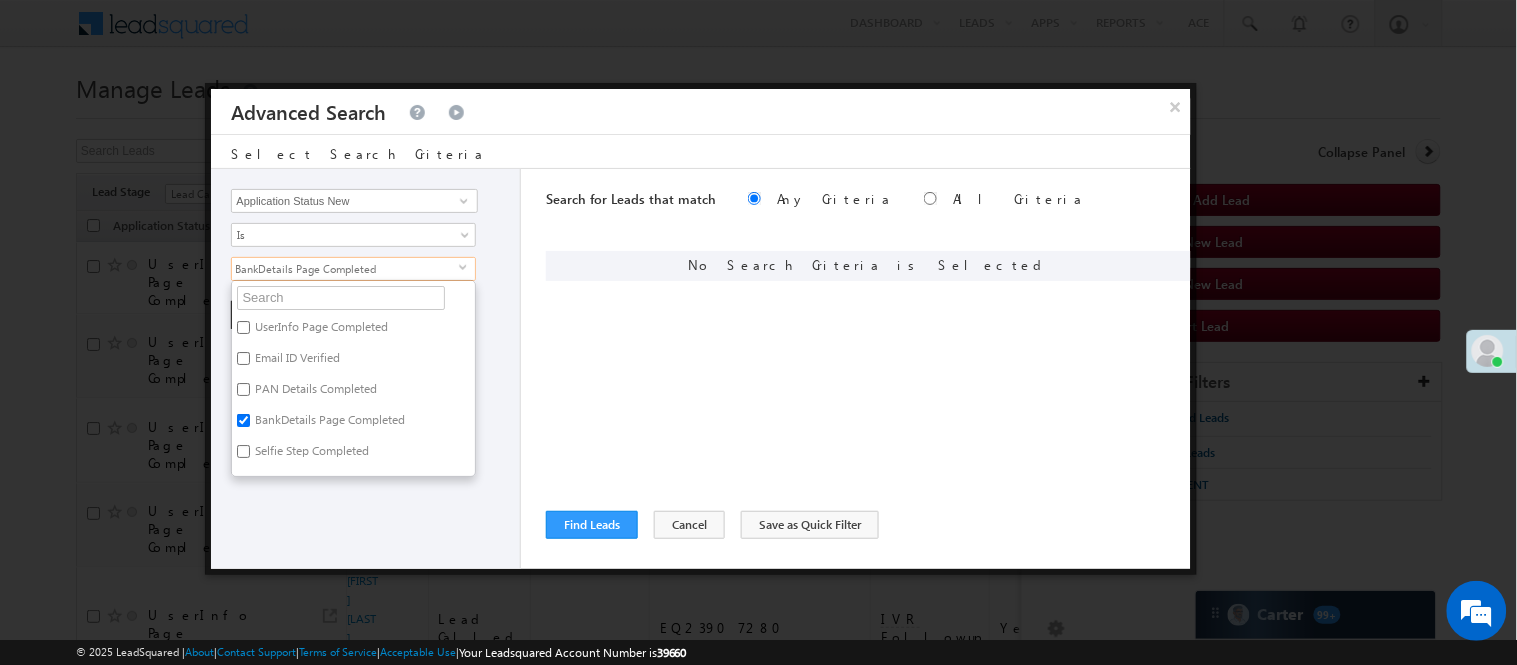 click on "PAN Details Completed" at bounding box center [314, 392] 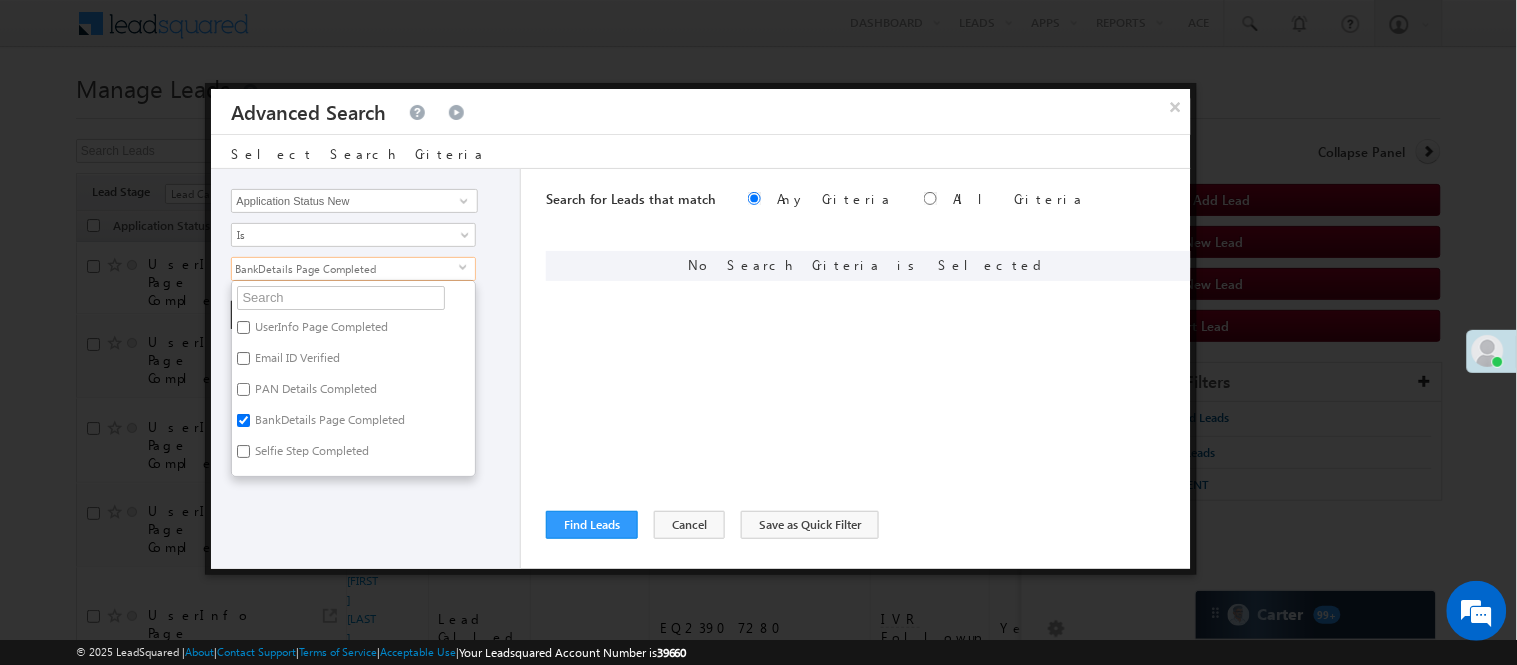 click on "PAN Details Completed" at bounding box center [243, 389] 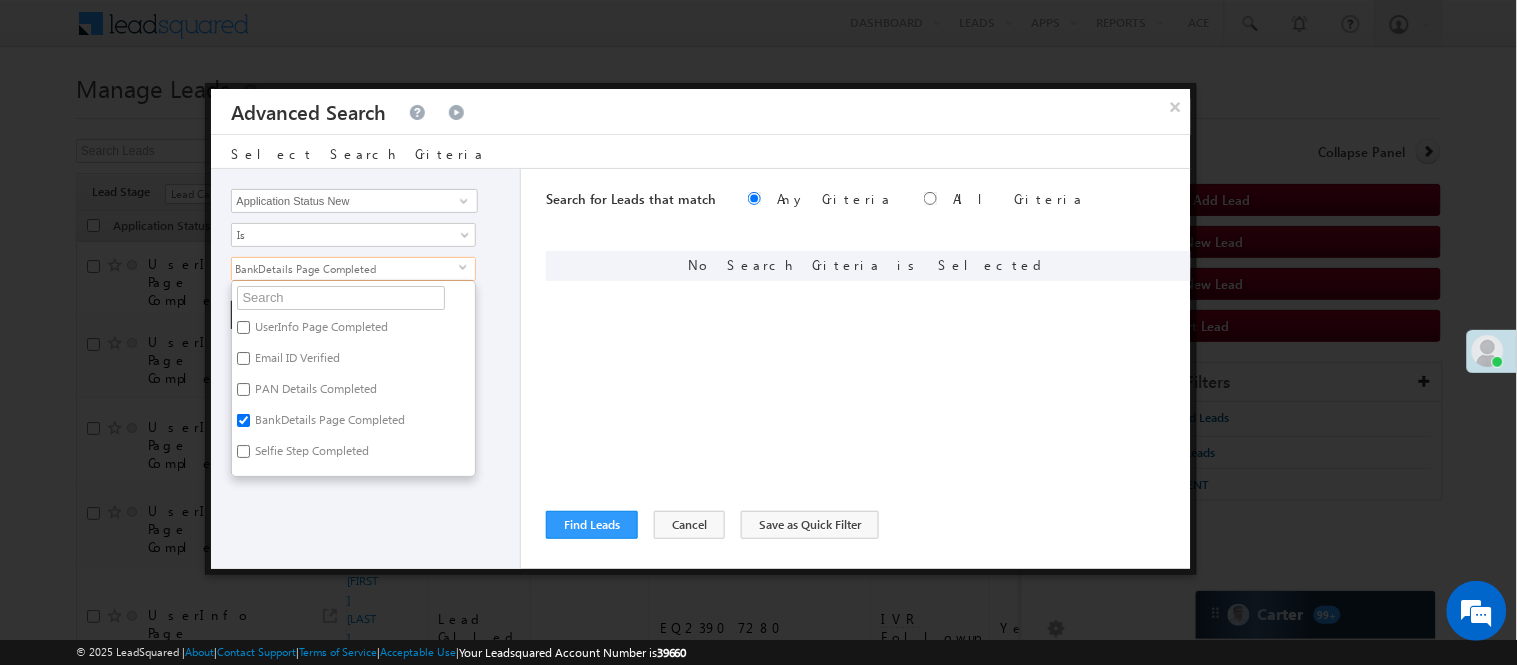 checkbox on "true" 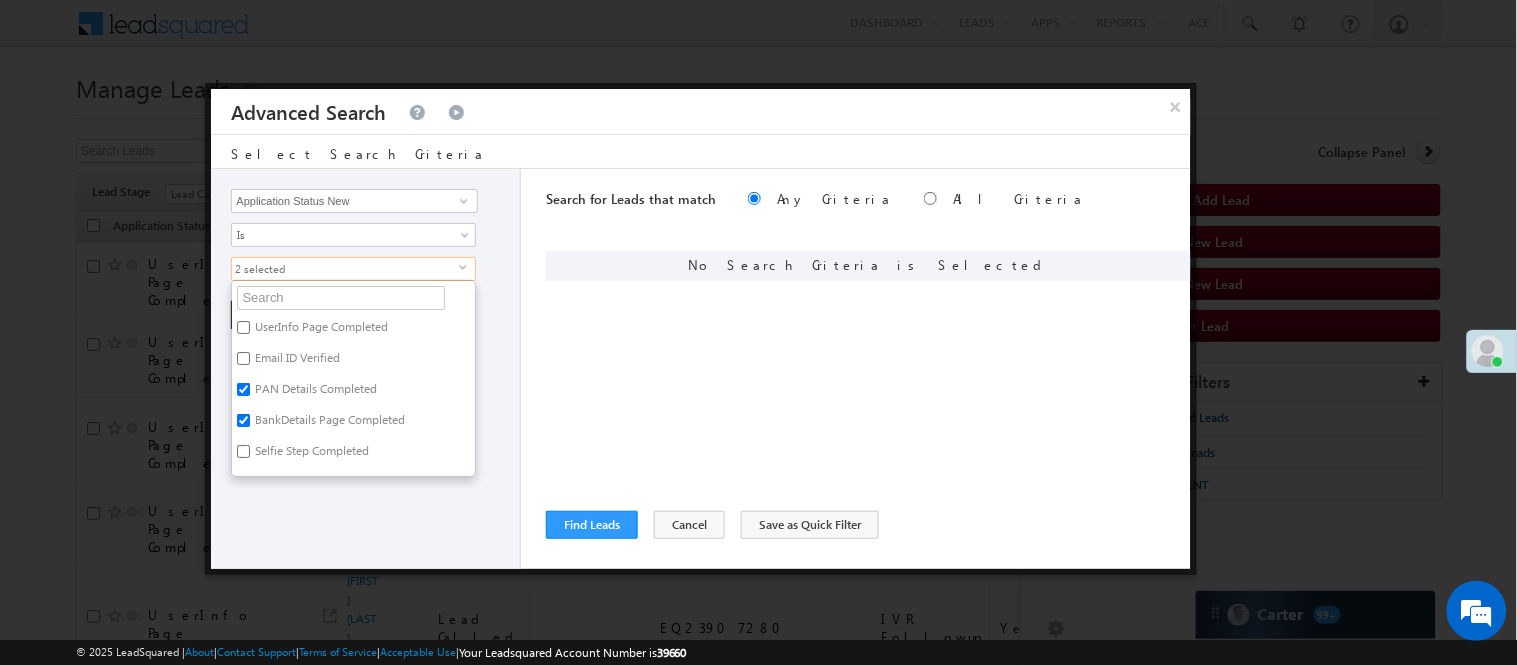 click on "Lead Activity Task Sales Group  Prospect Id  WA Last Message Timestamp 4th Day Disposition Aadhaar_MobileLinked Account Application Status Activation_Score Age Bucket AI_ML AngelCode App Download App Download Date App Status Compare Application Number Application Owner Application Source Application Status  Application Status at Assignment Application Status at Dropoff Application status before assignment  Application Status First time Drop Off  Application Status New Application Step Number Application Submission Flag Application Type Appsflyer Adset Area Manager Name Assignment Date Assignment Quota Assignment Status Attempt counter post coding  BO Branch Browser Call Back Counter Call back Date & Time Call Back Requested Created At Call Back Requested on  Call Back Requested Slot Call Duration Call Later Overall Counter Call Later_Insurance call back date Callid Campaign Call Counter Campaign Date Campaign flag for smart view Campaign Talktime counter Campaign Trade Date Is" at bounding box center [366, 369] 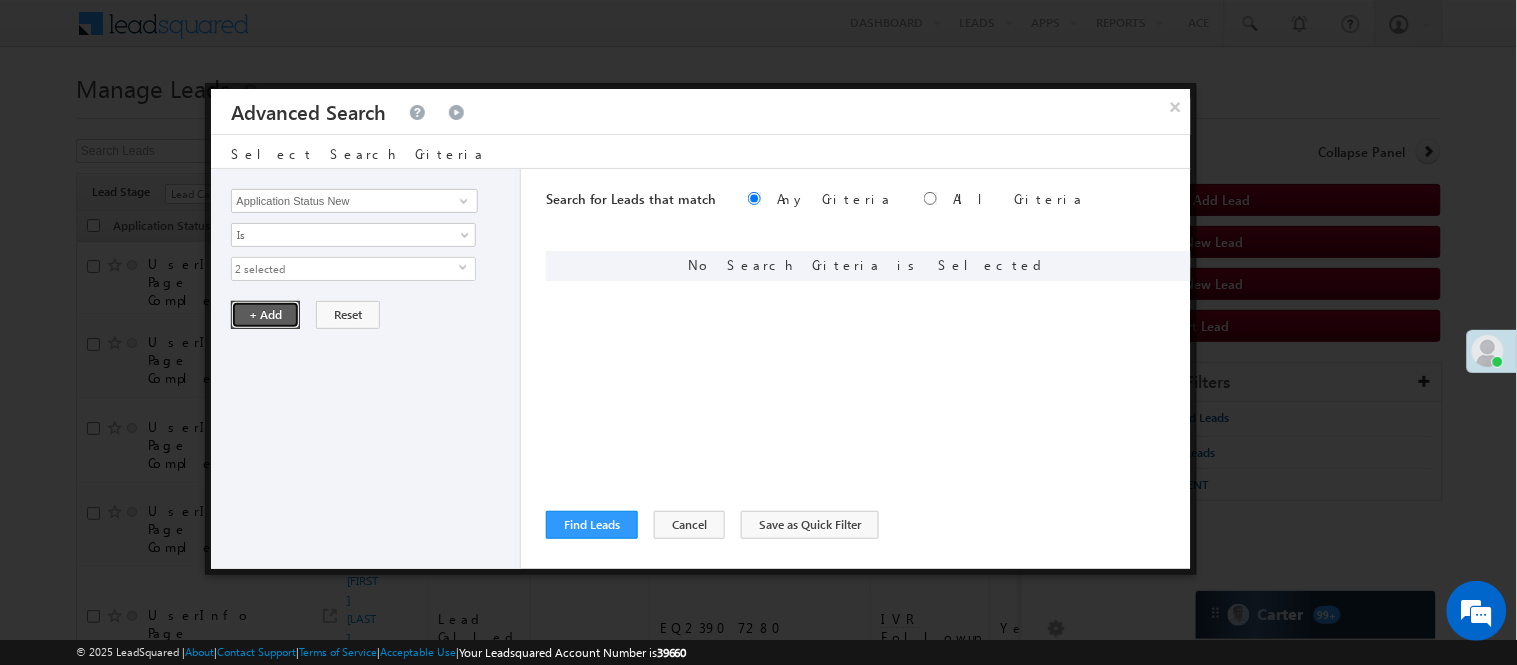 click on "+ Add" at bounding box center [265, 315] 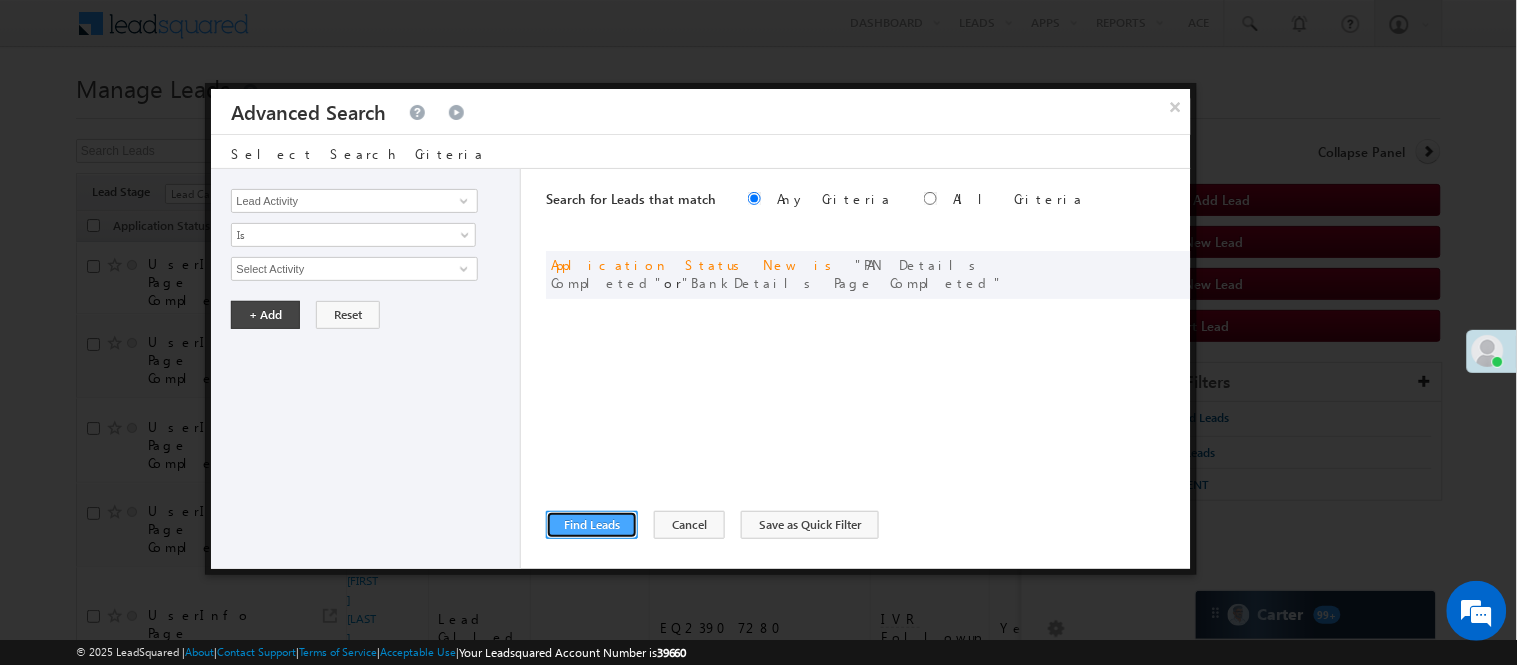 click on "Find Leads" at bounding box center (592, 525) 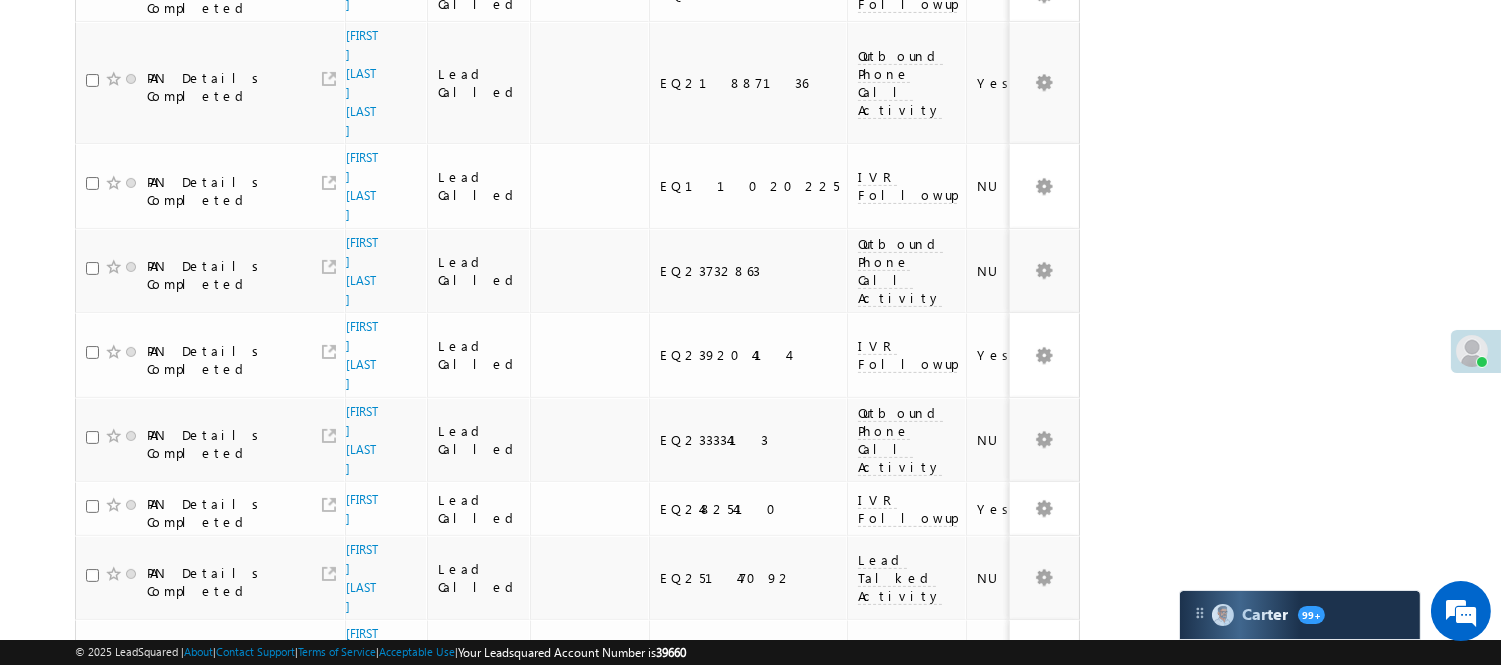 scroll, scrollTop: 1511, scrollLeft: 0, axis: vertical 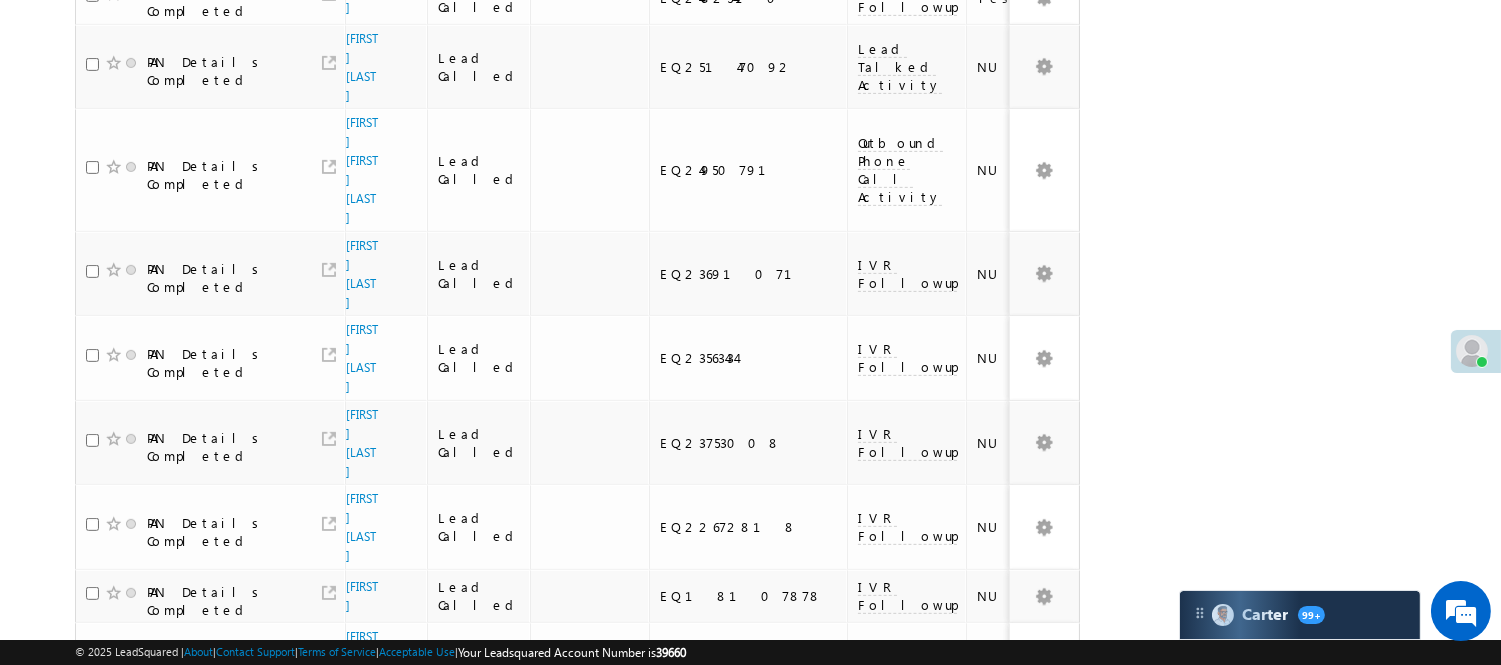 click on "2" at bounding box center [1018, 991] 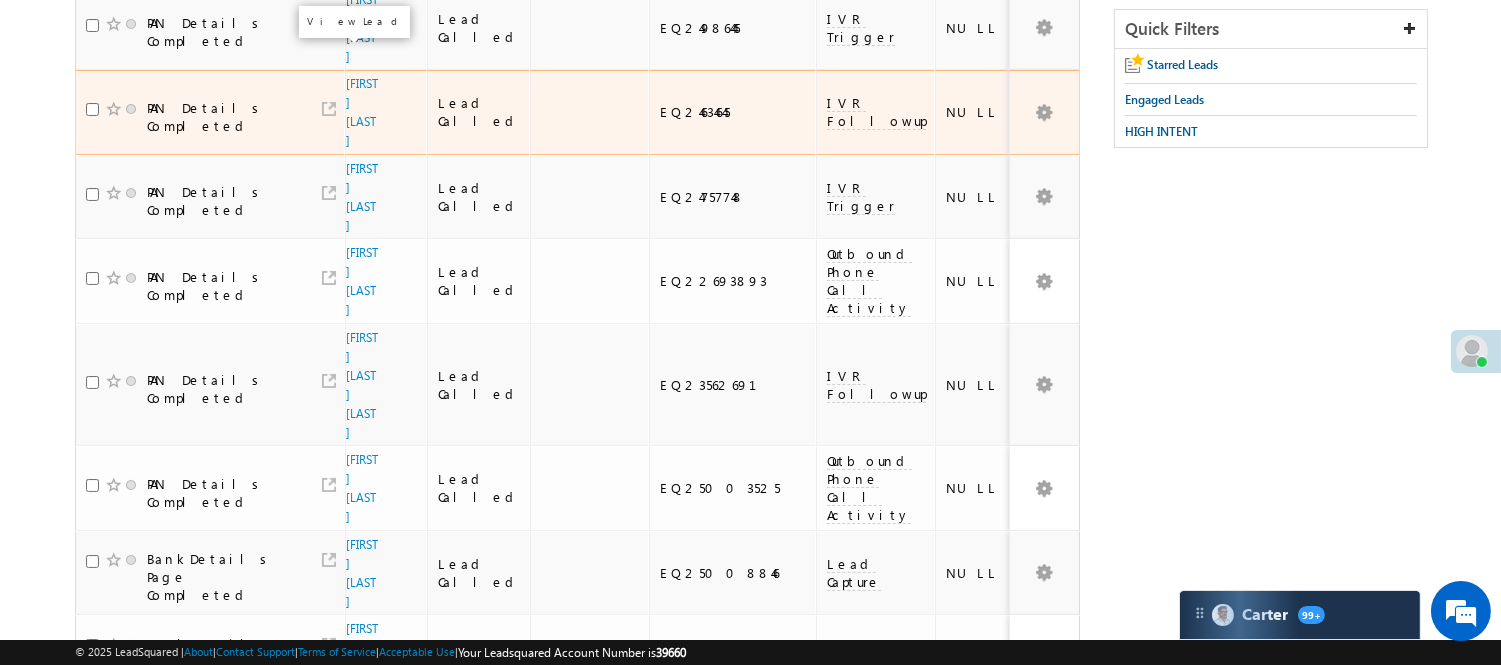 scroll, scrollTop: 0, scrollLeft: 0, axis: both 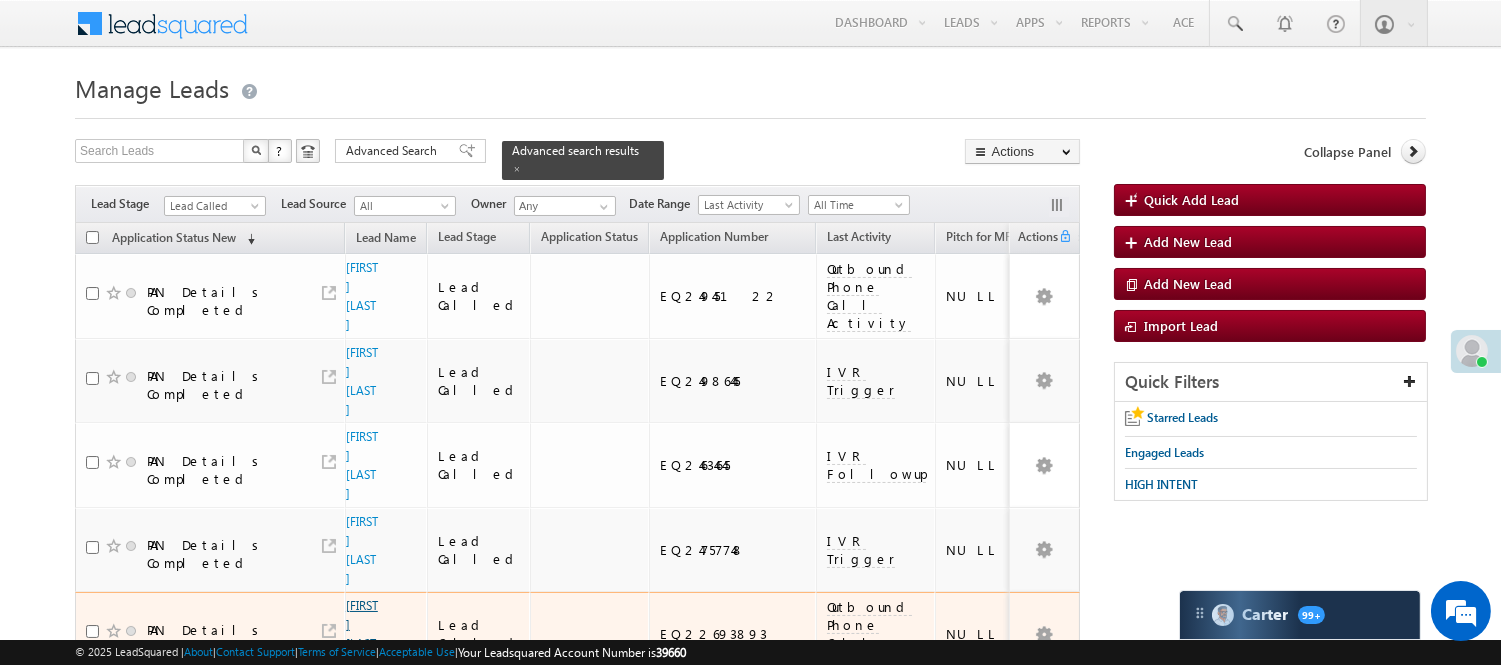 click on "Tosif ansari" at bounding box center [362, 634] 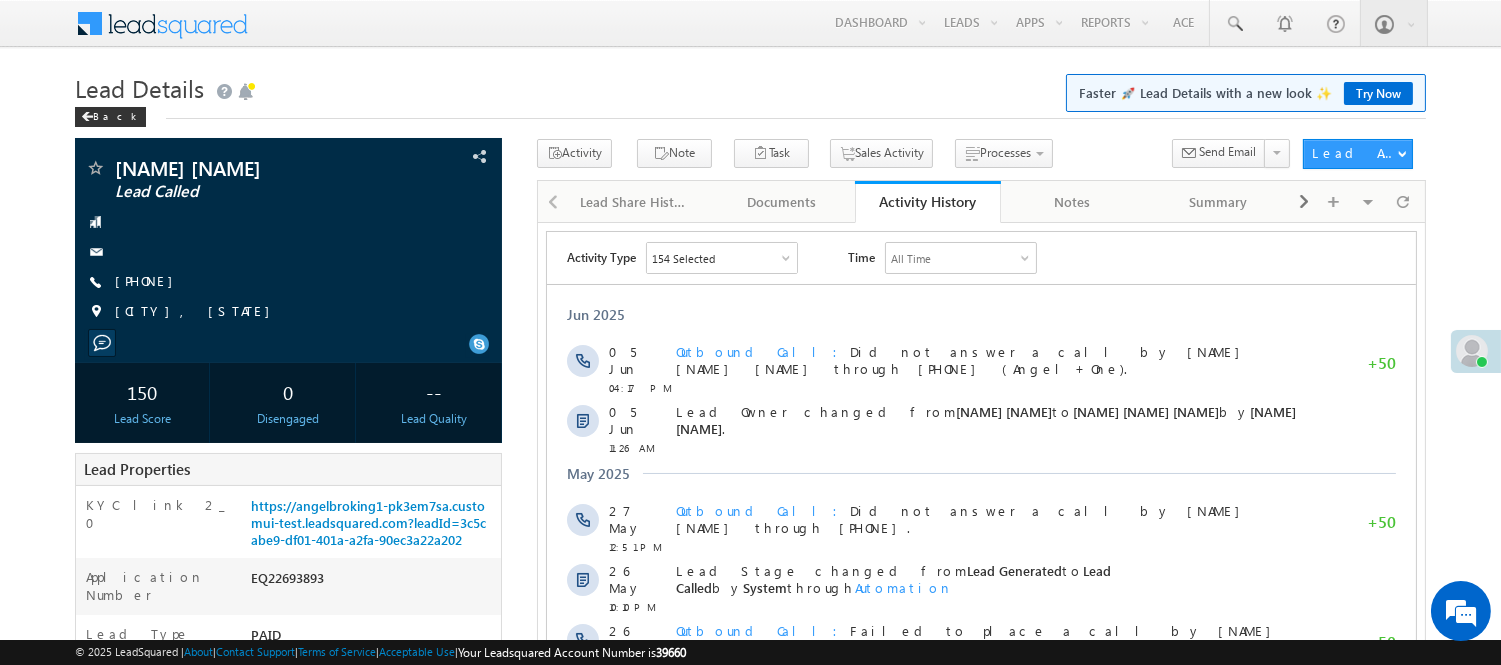 scroll, scrollTop: 0, scrollLeft: 0, axis: both 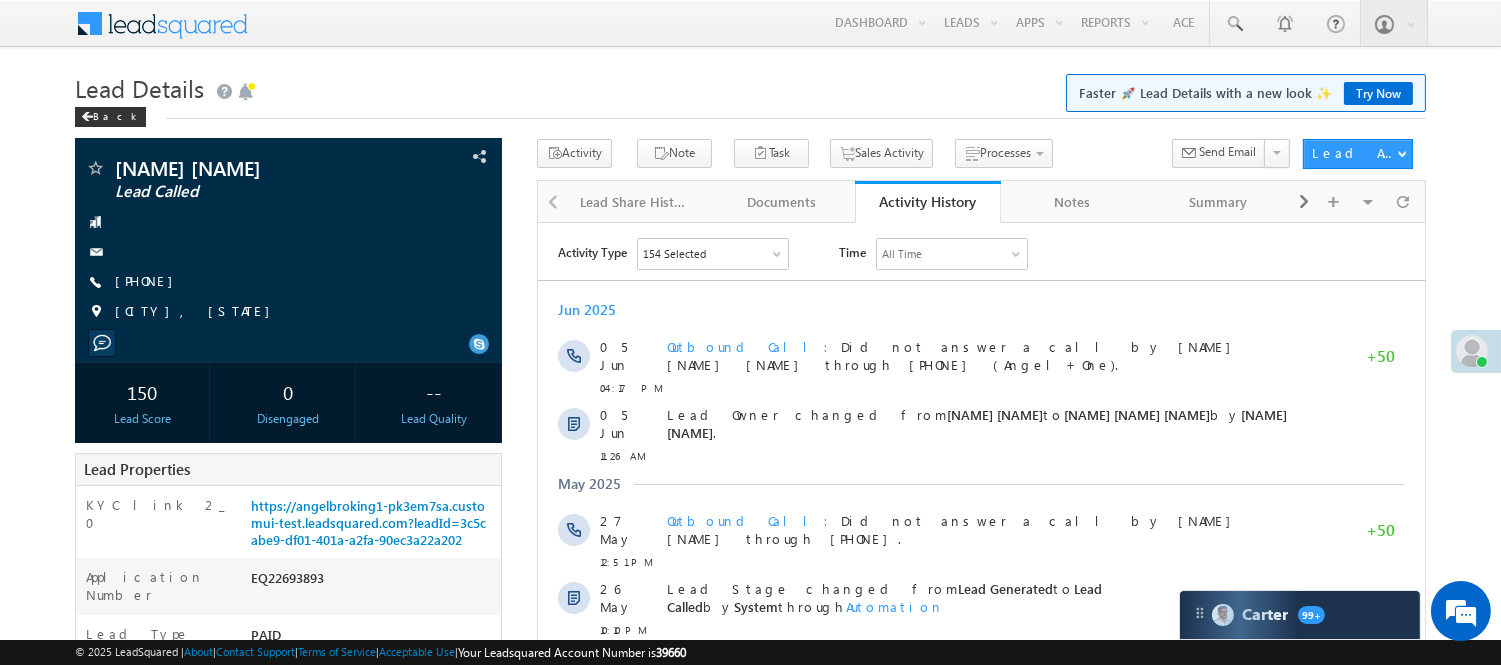 click on "Lead Details Faster 🚀 Lead Details with a new look ✨ Try Now    Back" at bounding box center [750, 103] 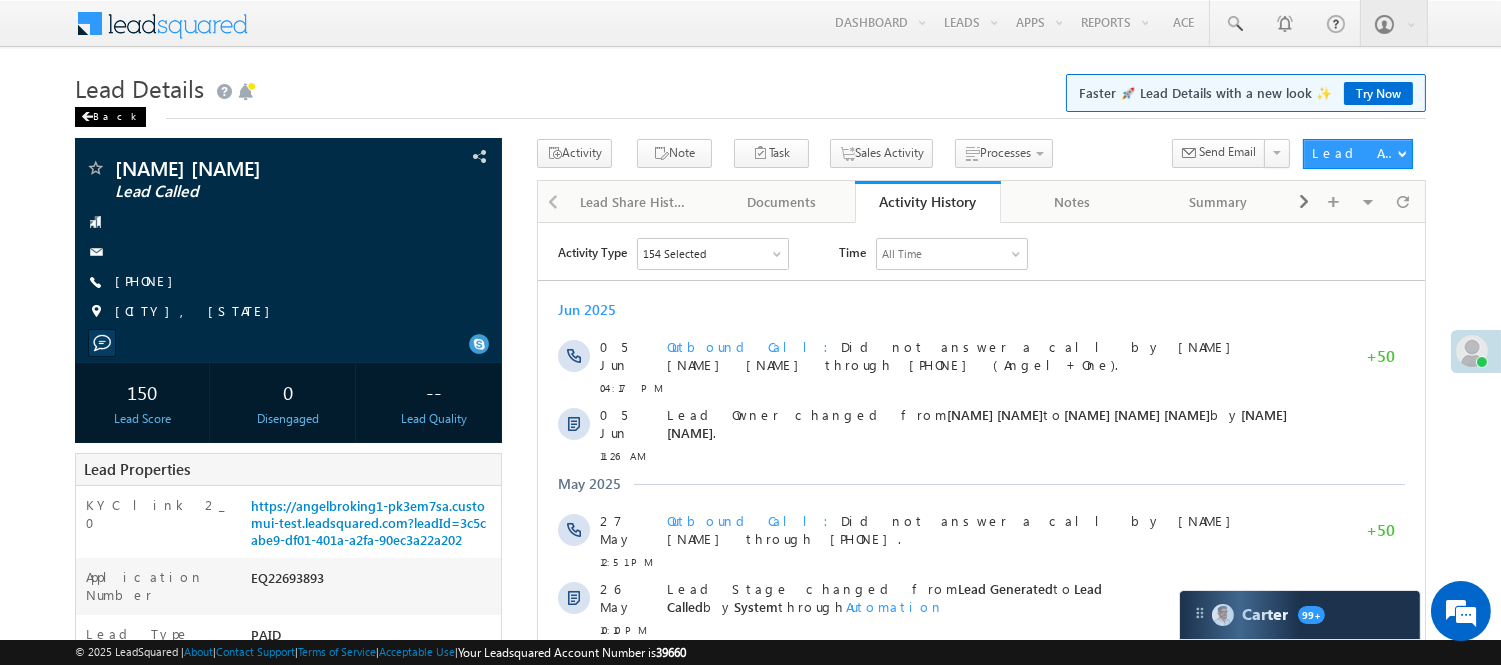 click on "Back" at bounding box center [110, 117] 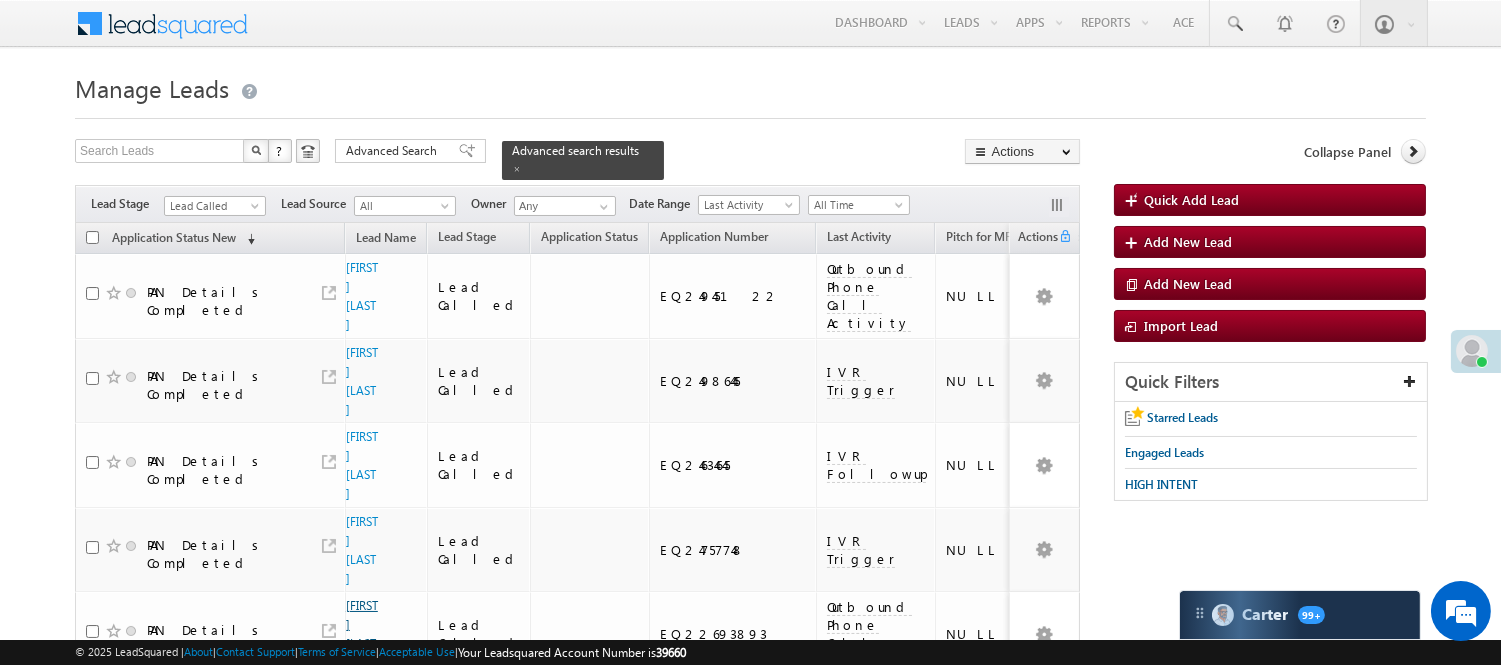 scroll, scrollTop: 333, scrollLeft: 0, axis: vertical 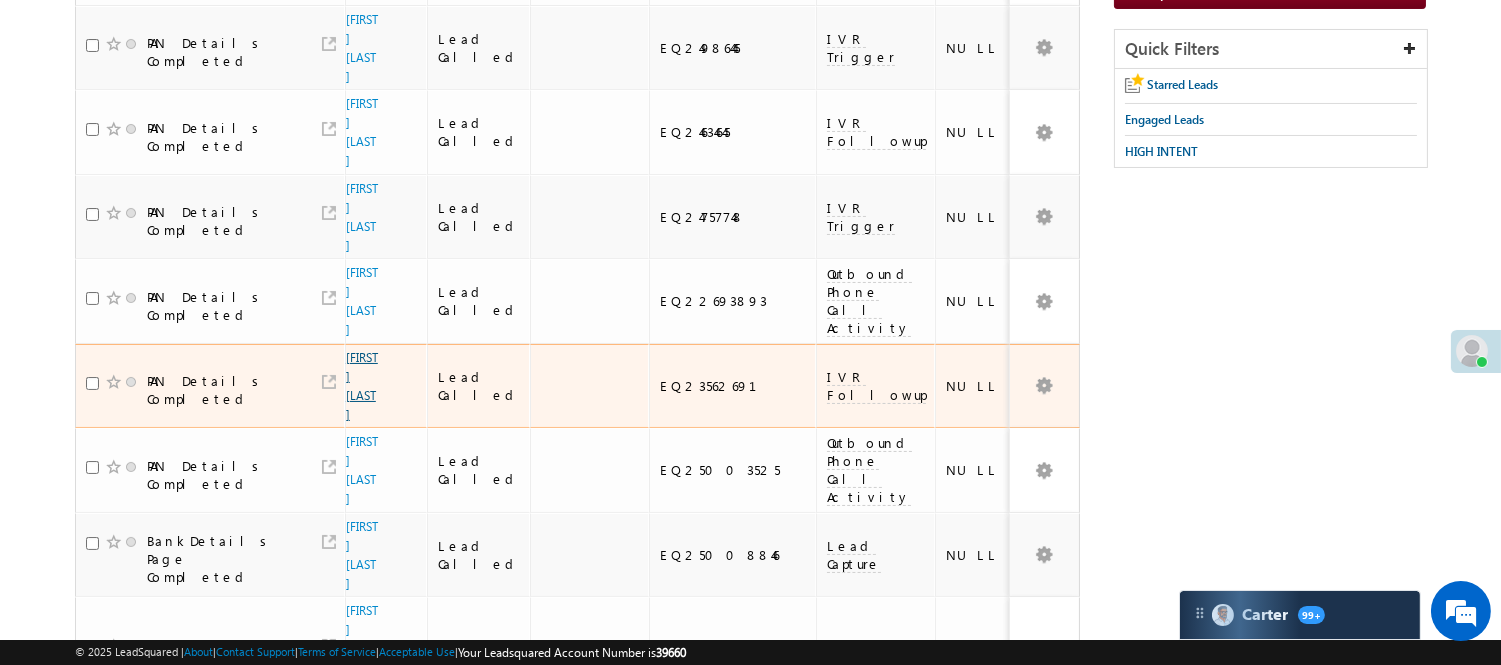 click on "[FIRST] [LAST]" at bounding box center (362, 386) 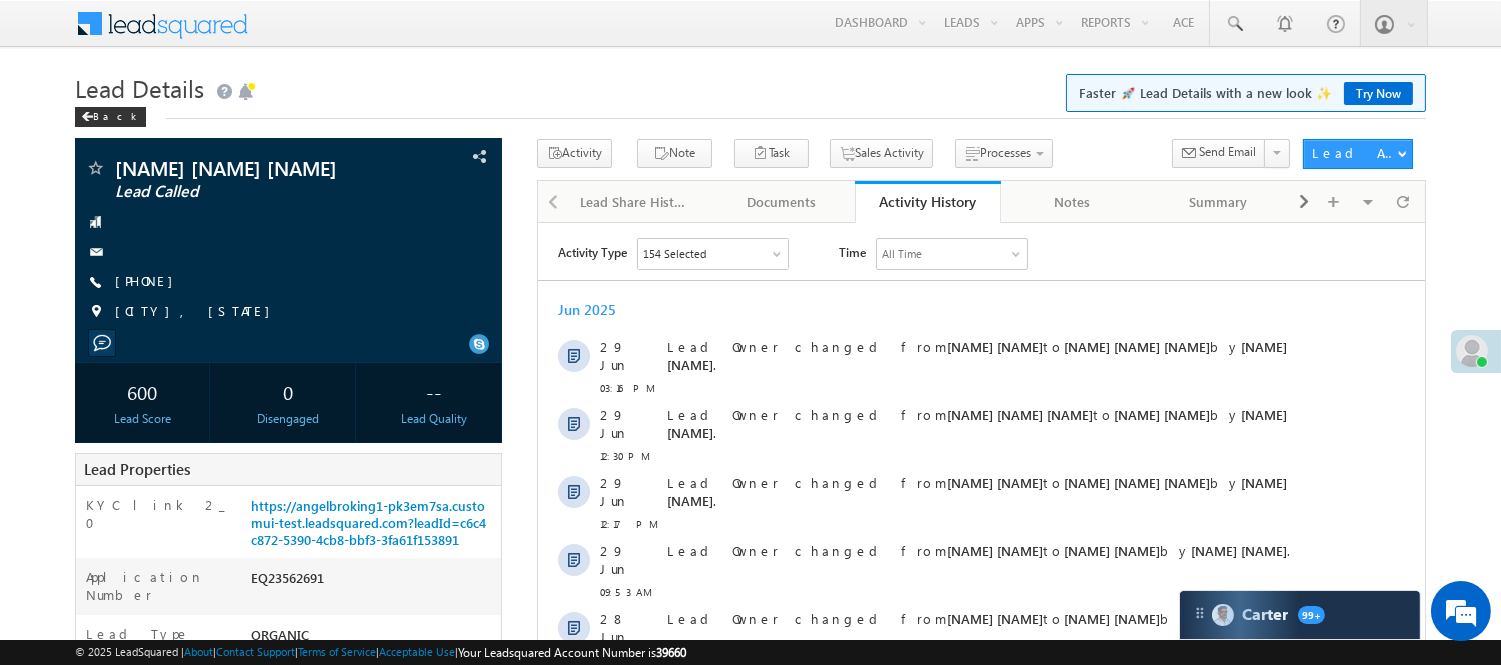scroll, scrollTop: 0, scrollLeft: 0, axis: both 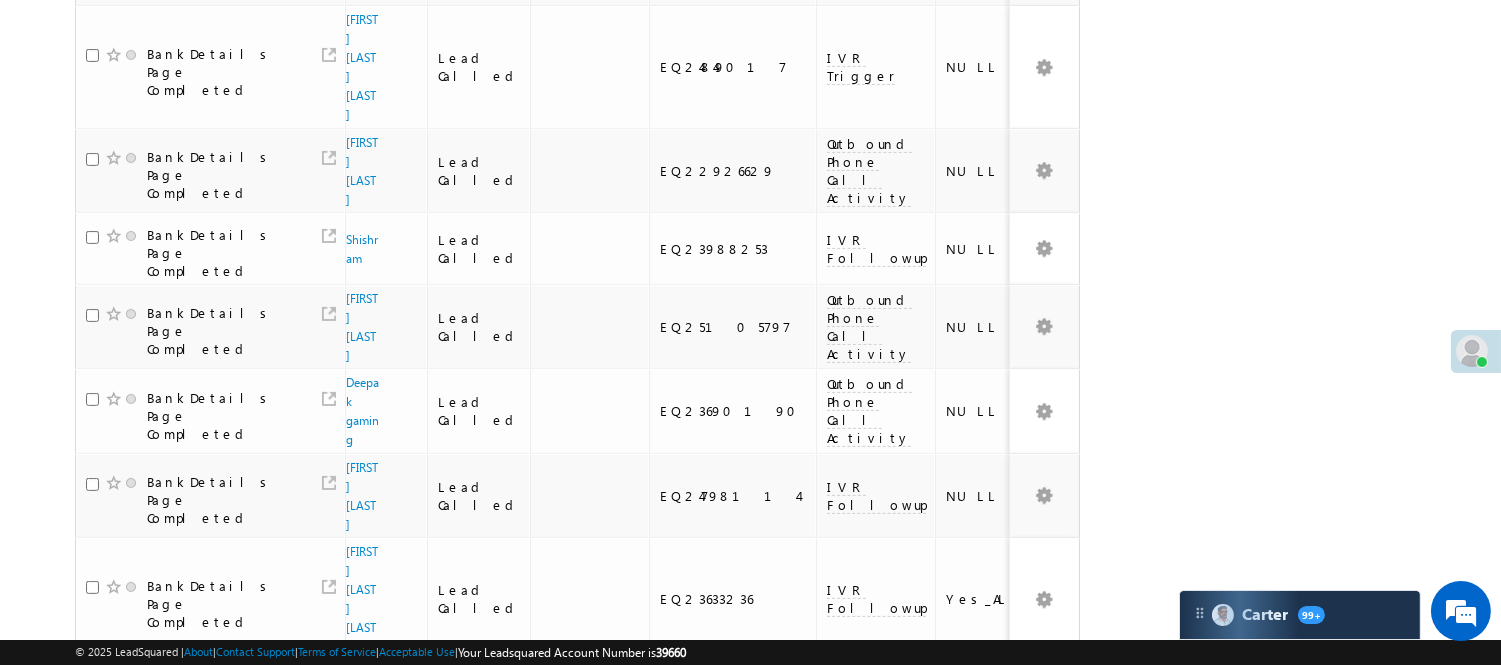 click on "1" at bounding box center [977, 868] 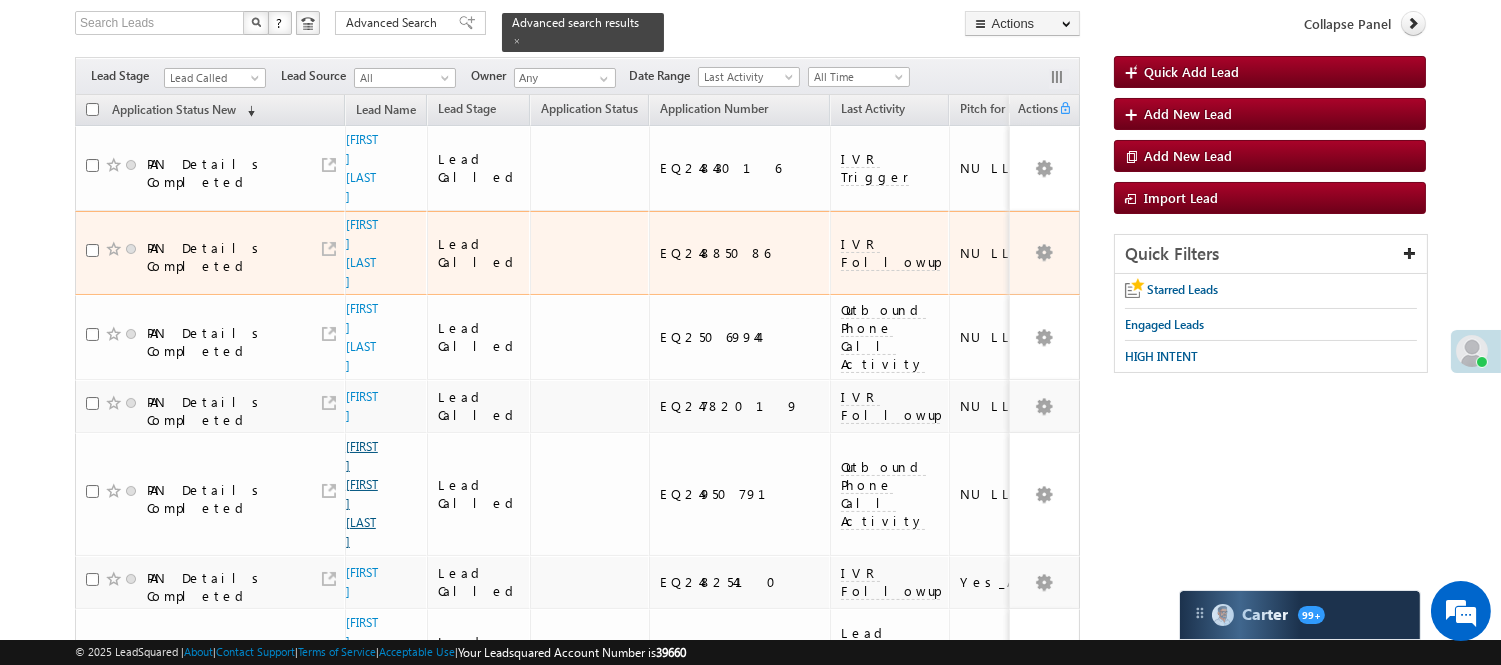 scroll, scrollTop: 20, scrollLeft: 0, axis: vertical 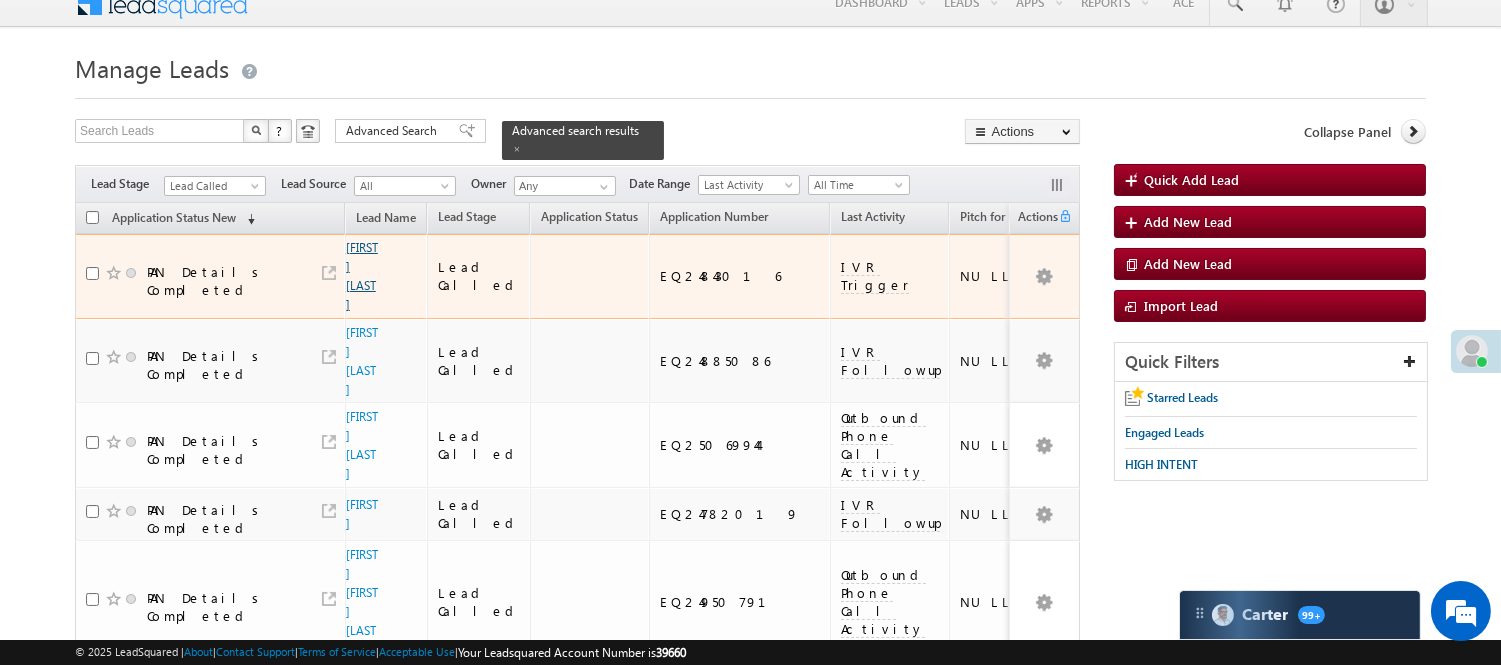 click on "[NAME] [NAME]" at bounding box center [362, 276] 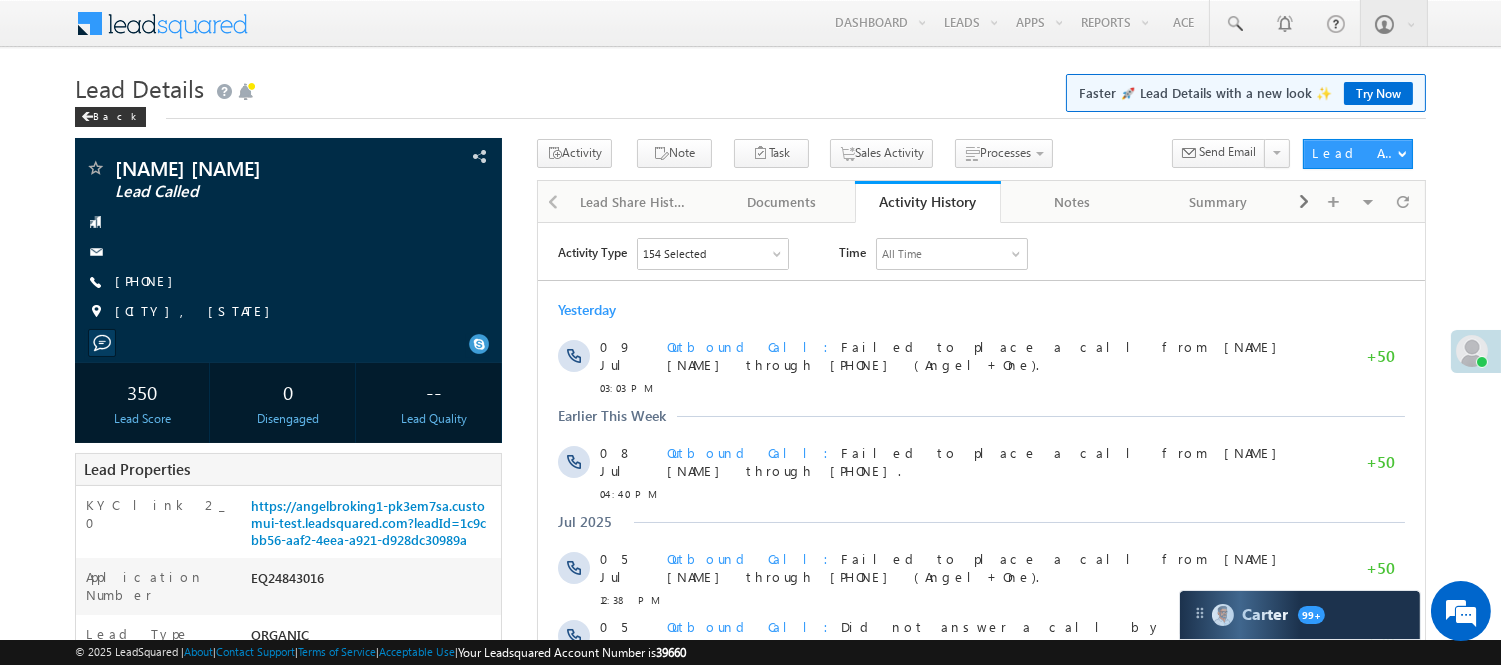 scroll, scrollTop: 0, scrollLeft: 0, axis: both 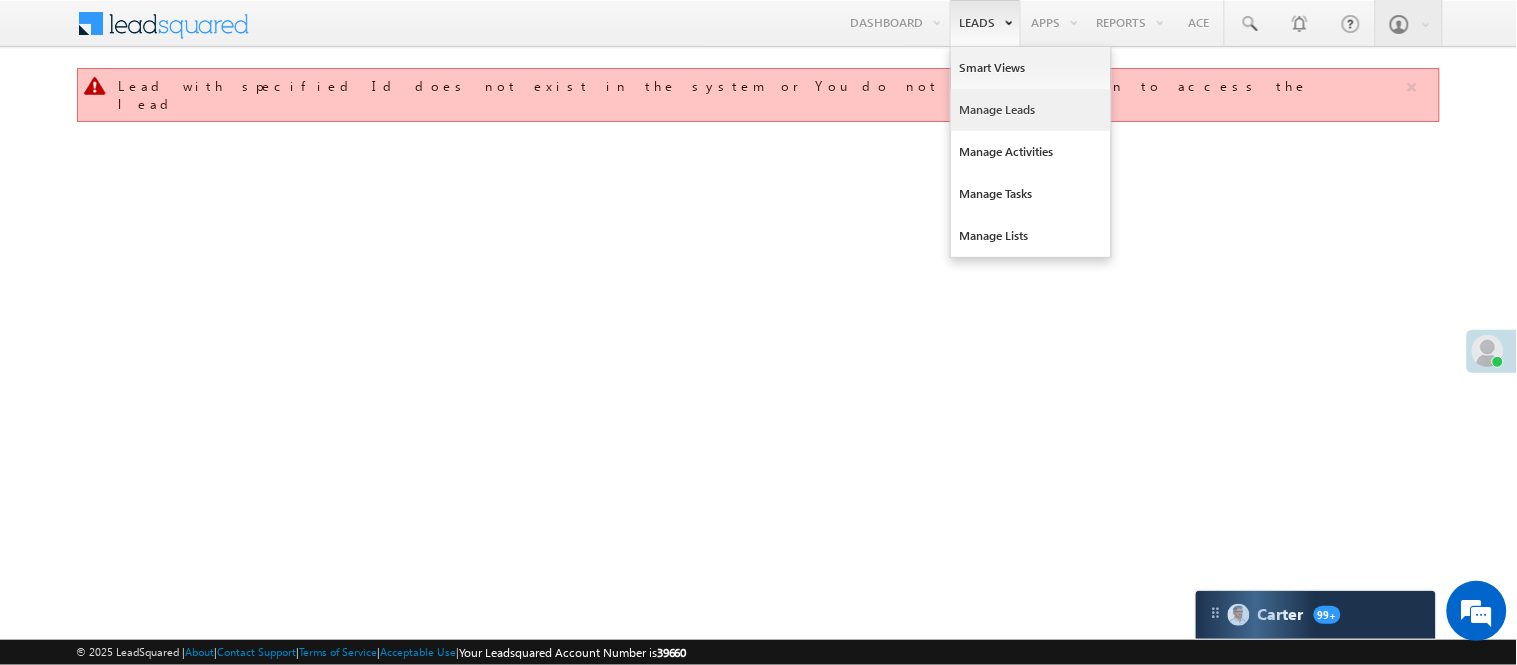 click on "Manage Leads" at bounding box center [1031, 110] 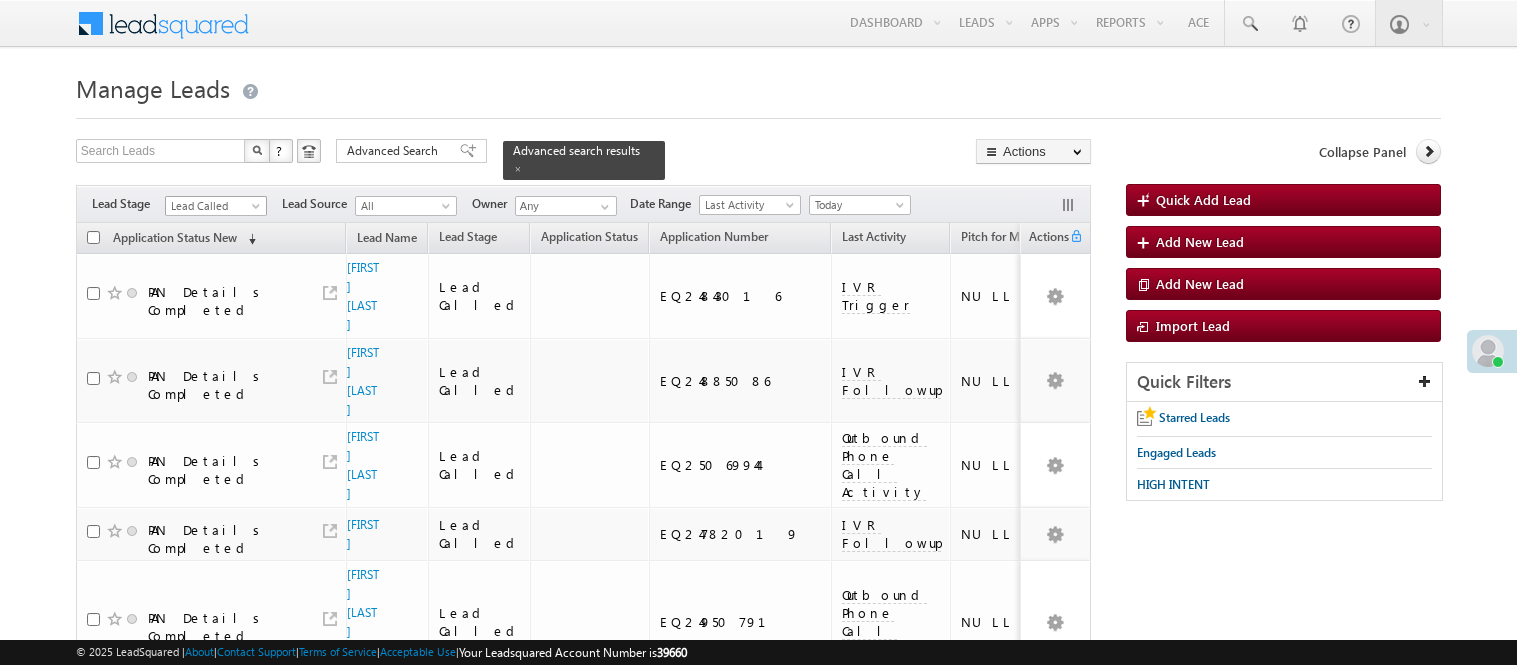 click on "Lead Called" at bounding box center (213, 206) 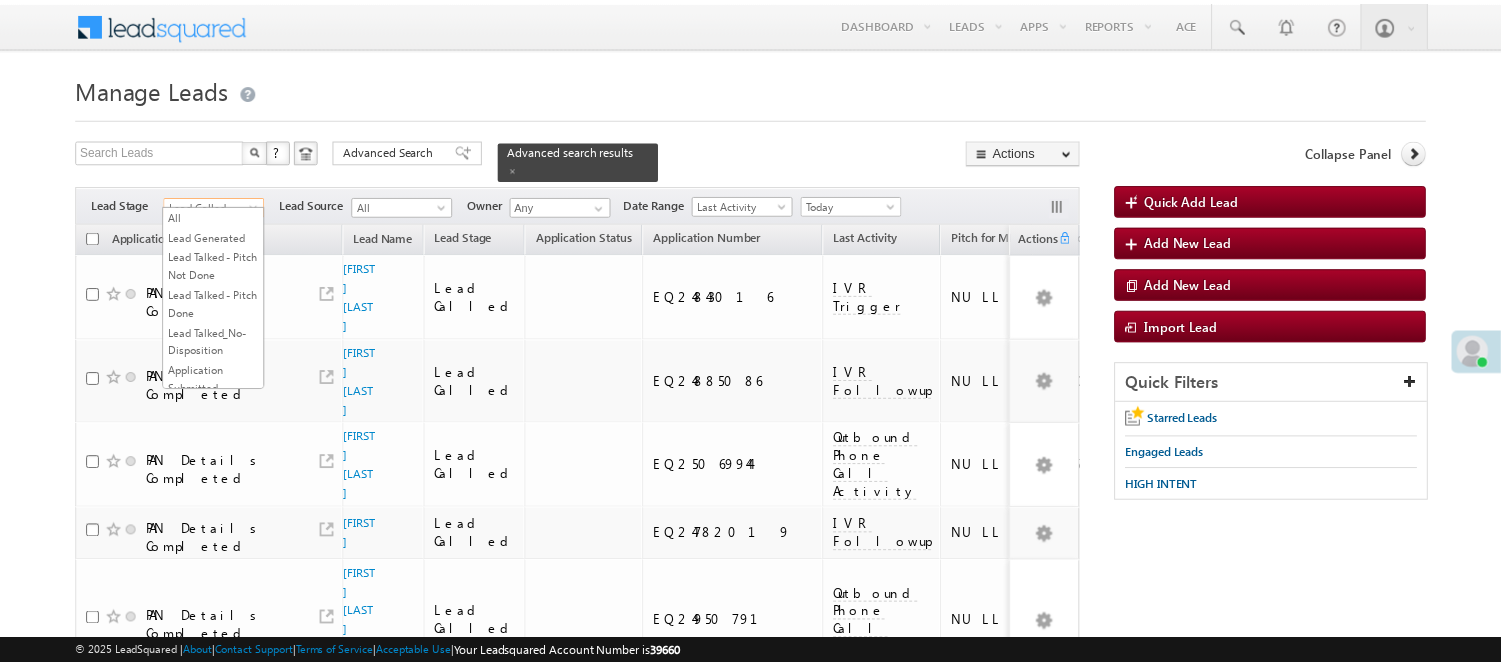 scroll, scrollTop: 0, scrollLeft: 0, axis: both 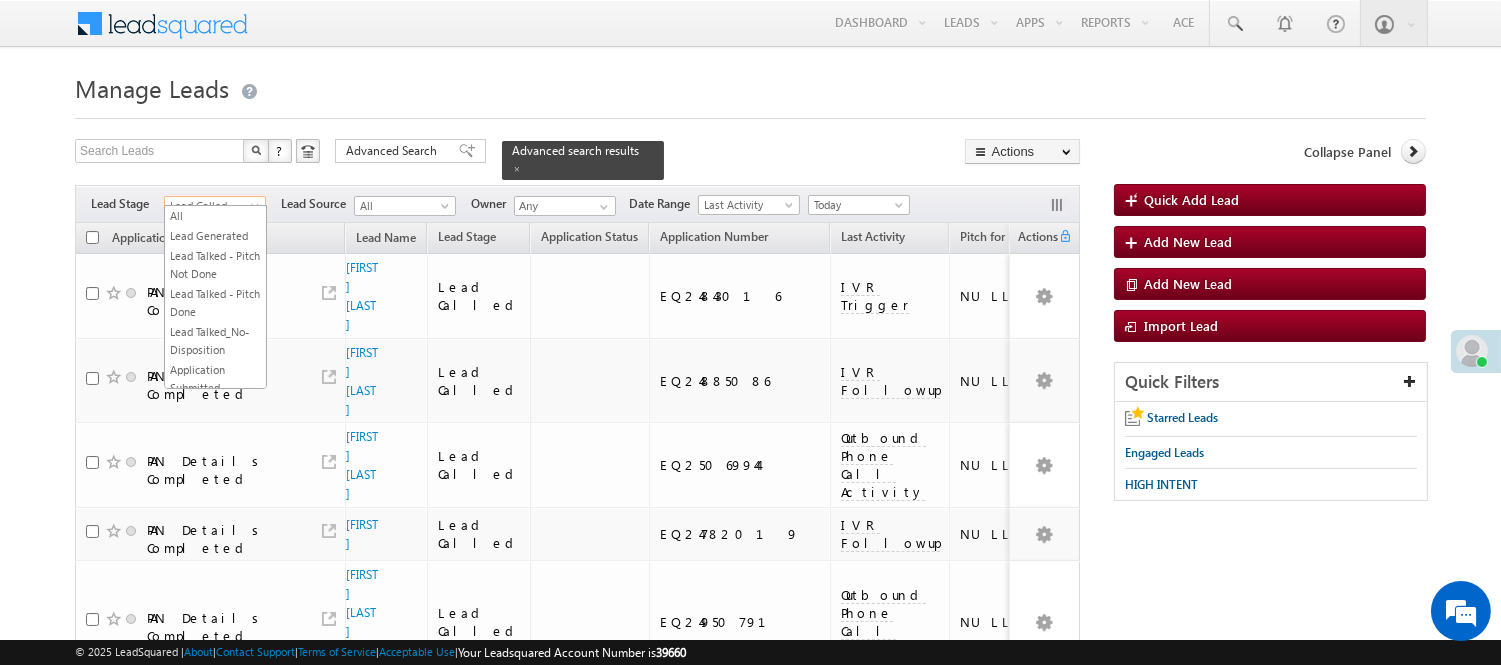 click on "Lead Talked" at bounding box center [215, 506] 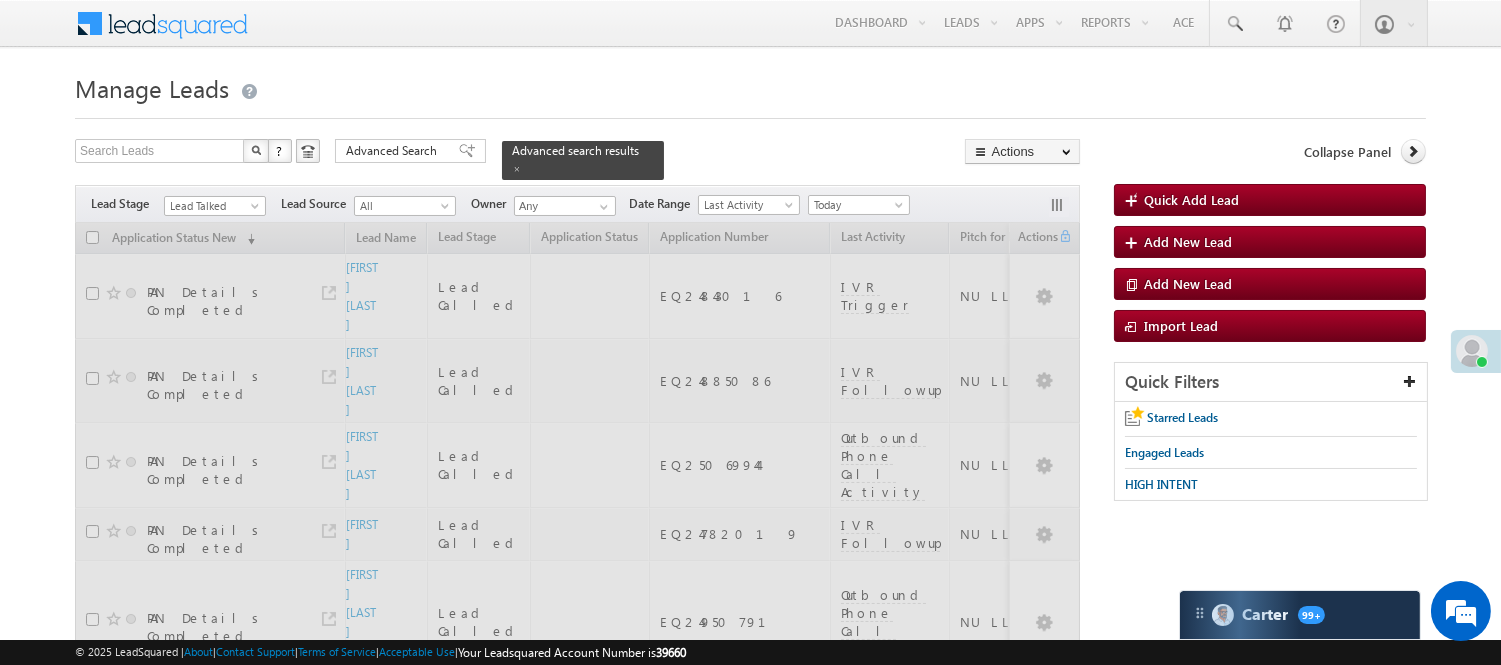 scroll, scrollTop: 0, scrollLeft: 0, axis: both 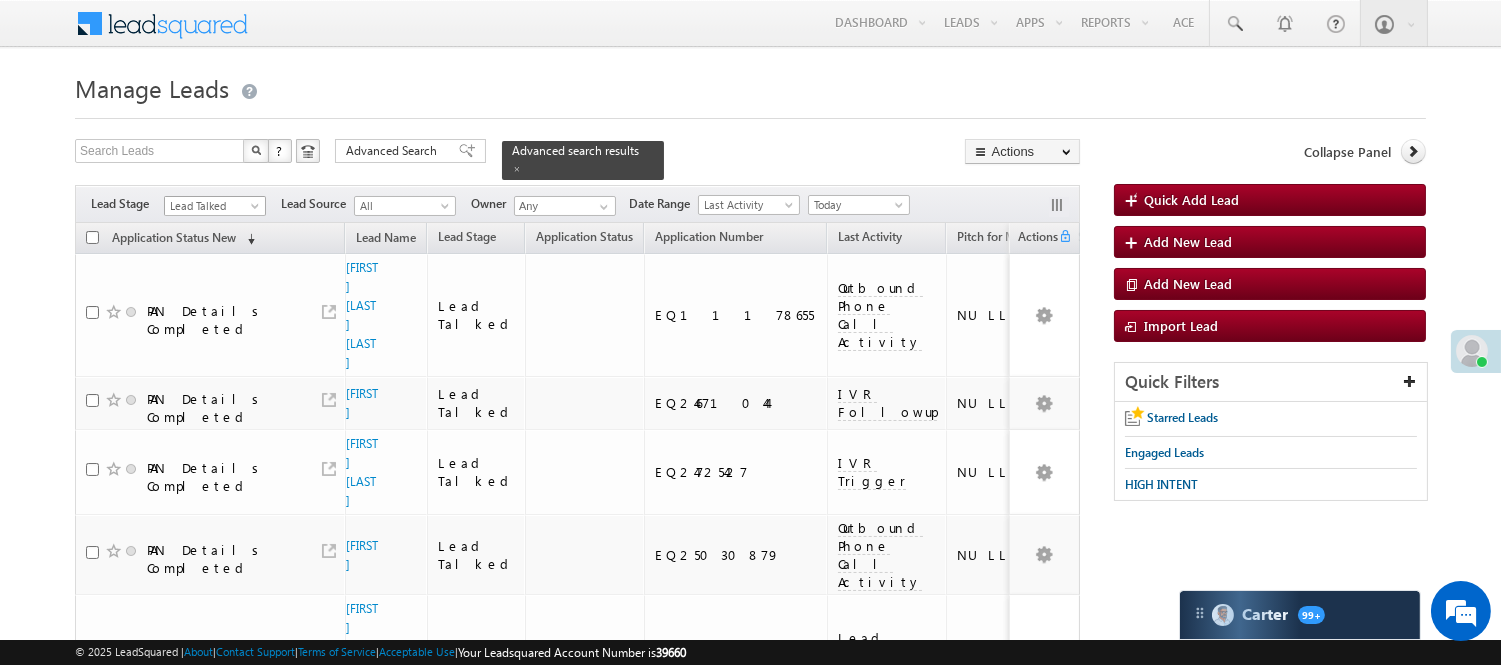 click on "Lead Talked" at bounding box center [212, 206] 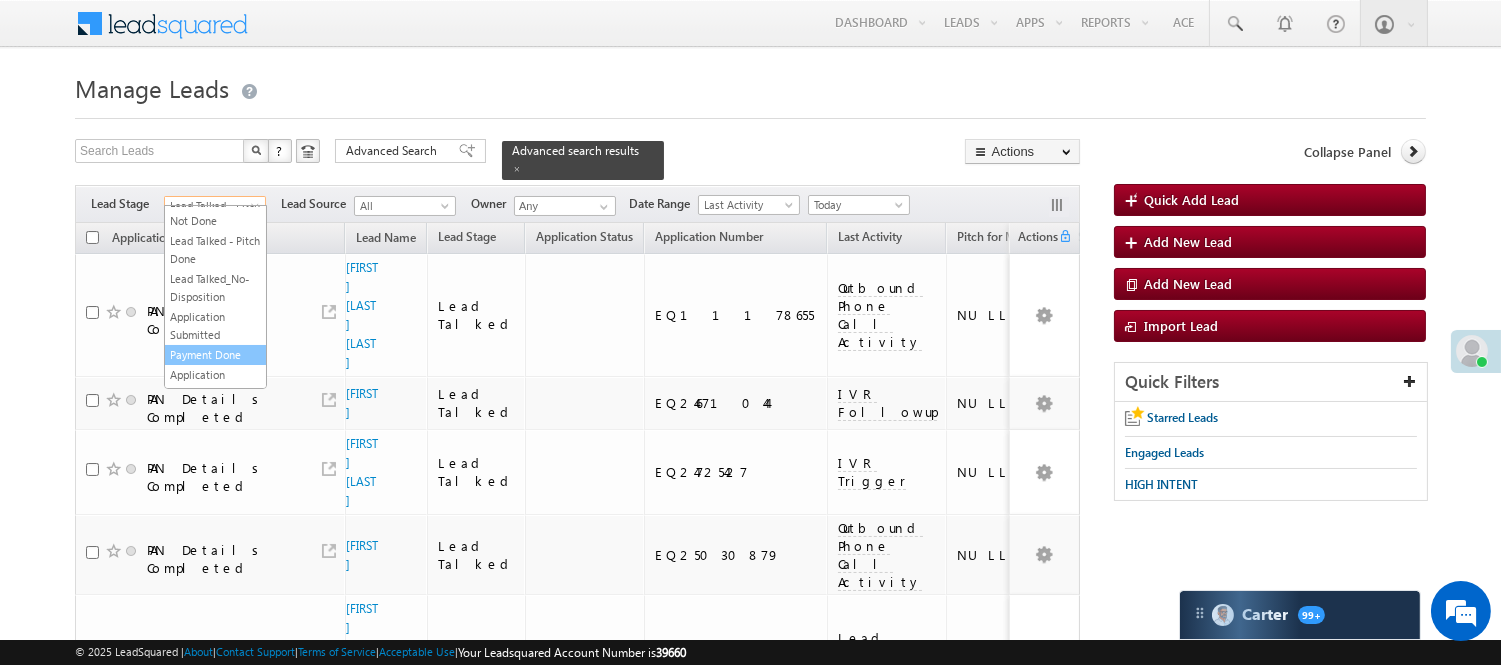 scroll, scrollTop: 0, scrollLeft: 0, axis: both 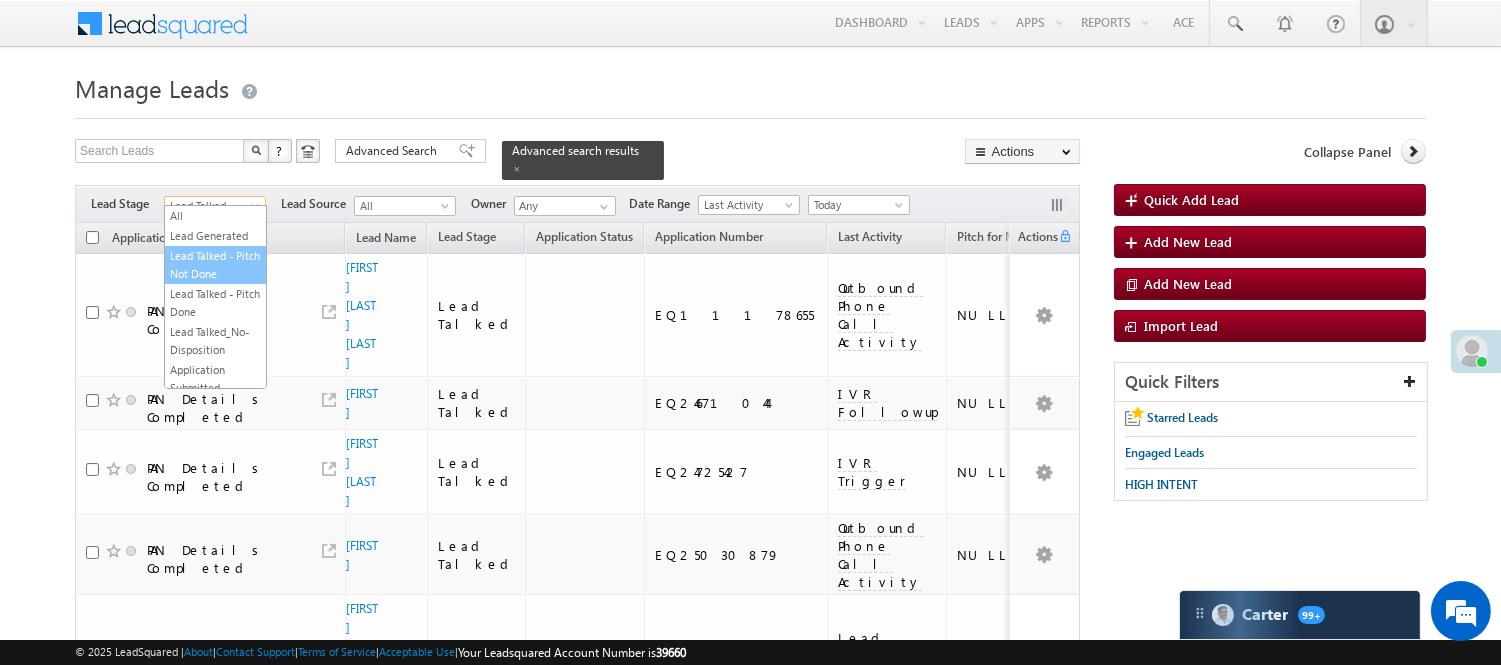 click on "Lead Talked - Pitch Not Done" at bounding box center [215, 265] 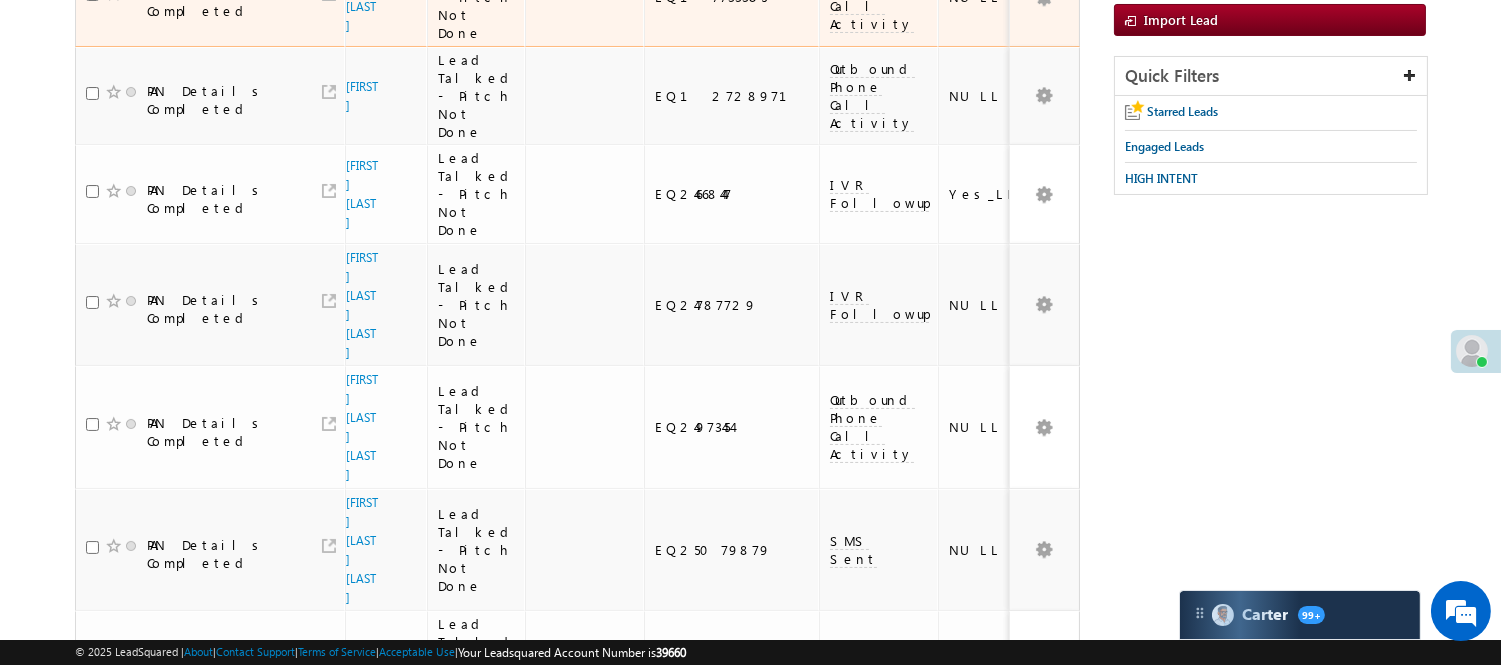 scroll, scrollTop: 0, scrollLeft: 0, axis: both 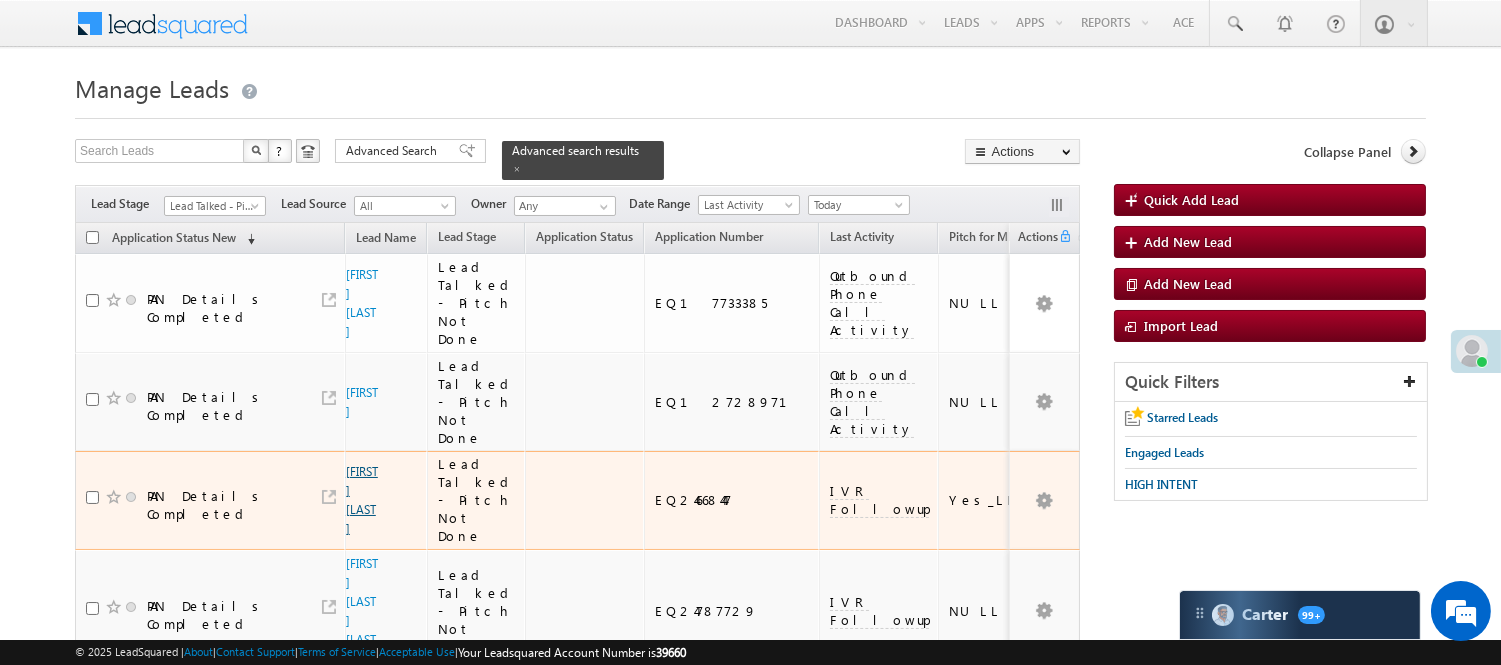 click on "[FIRST] [LAST]" at bounding box center [362, 500] 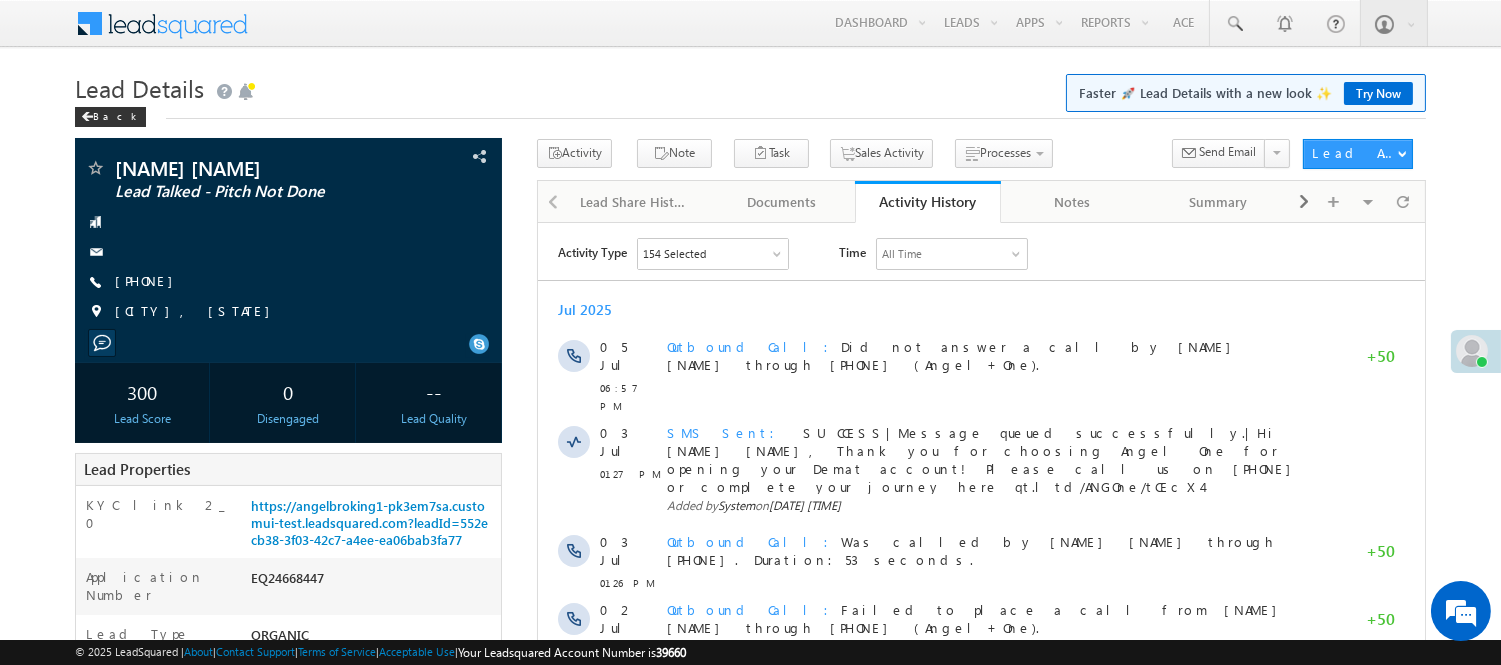 scroll, scrollTop: 0, scrollLeft: 0, axis: both 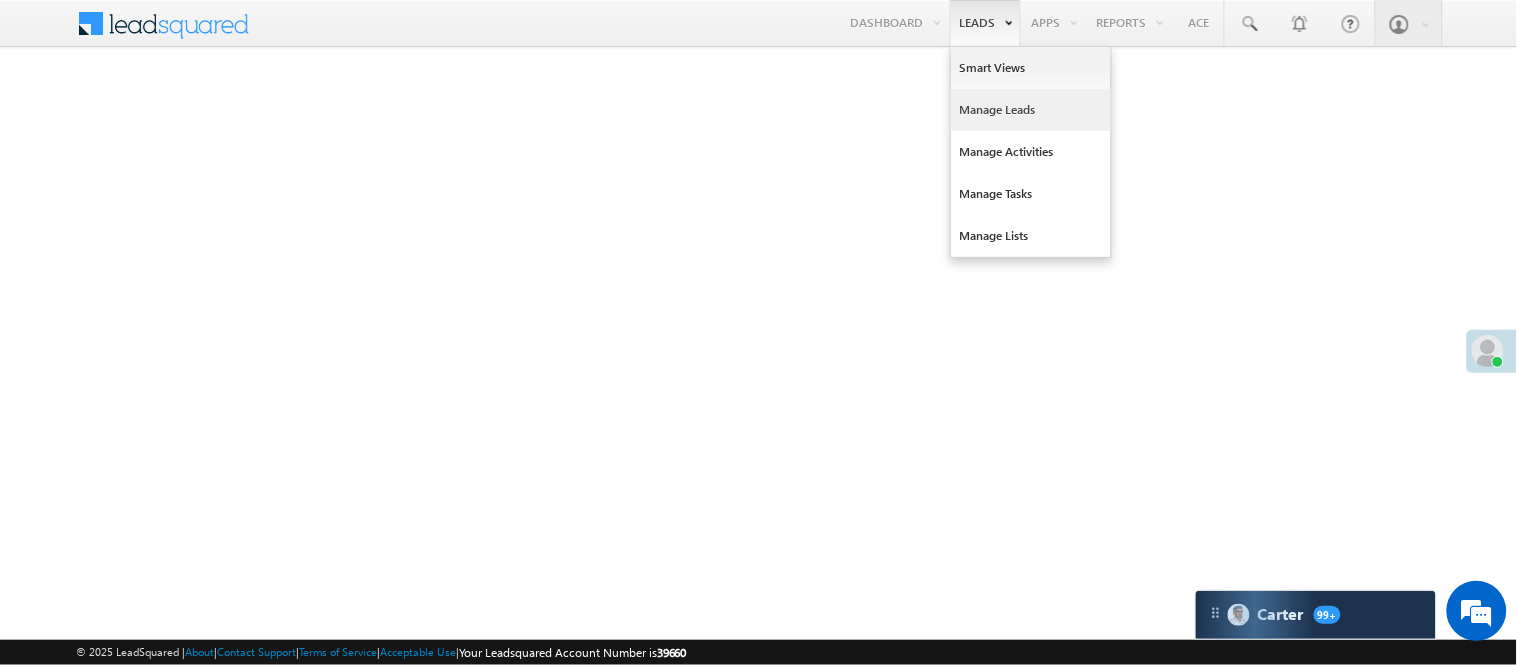 click on "Manage Leads" at bounding box center [1031, 110] 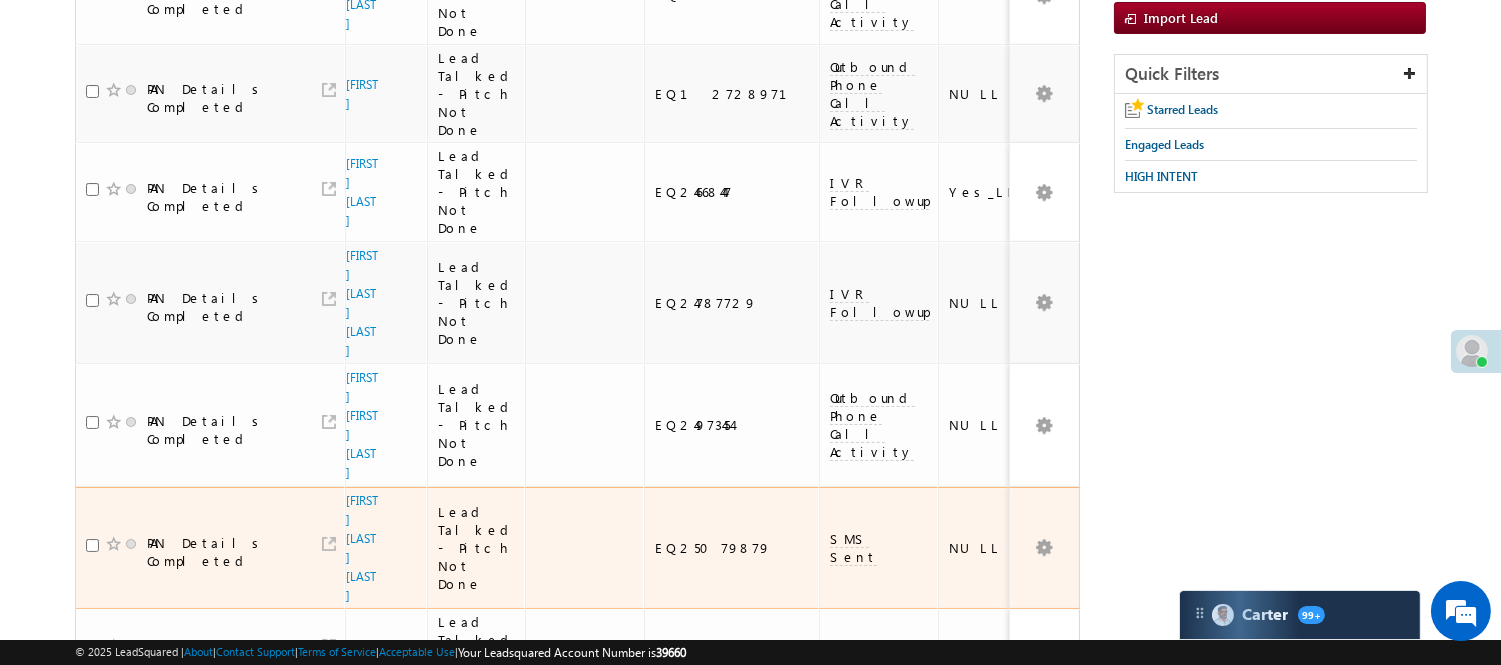 scroll, scrollTop: 306, scrollLeft: 0, axis: vertical 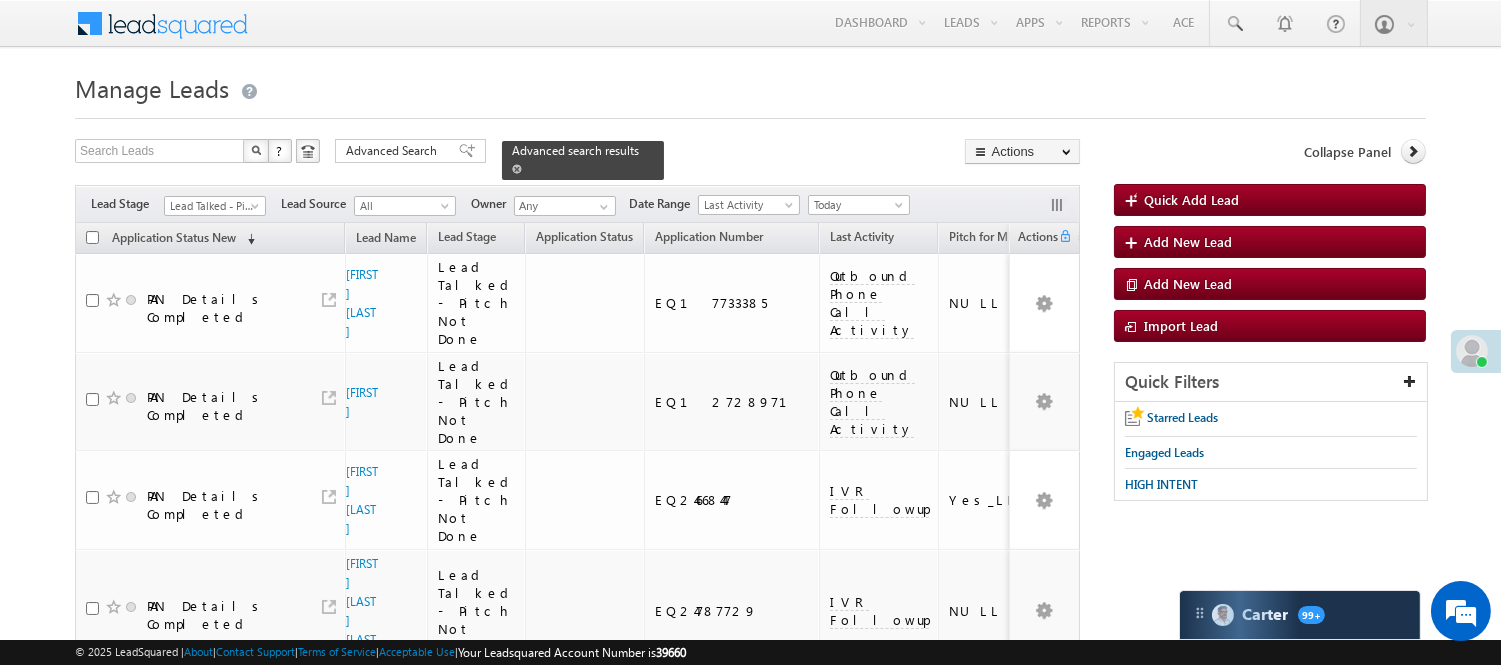 click at bounding box center [517, 169] 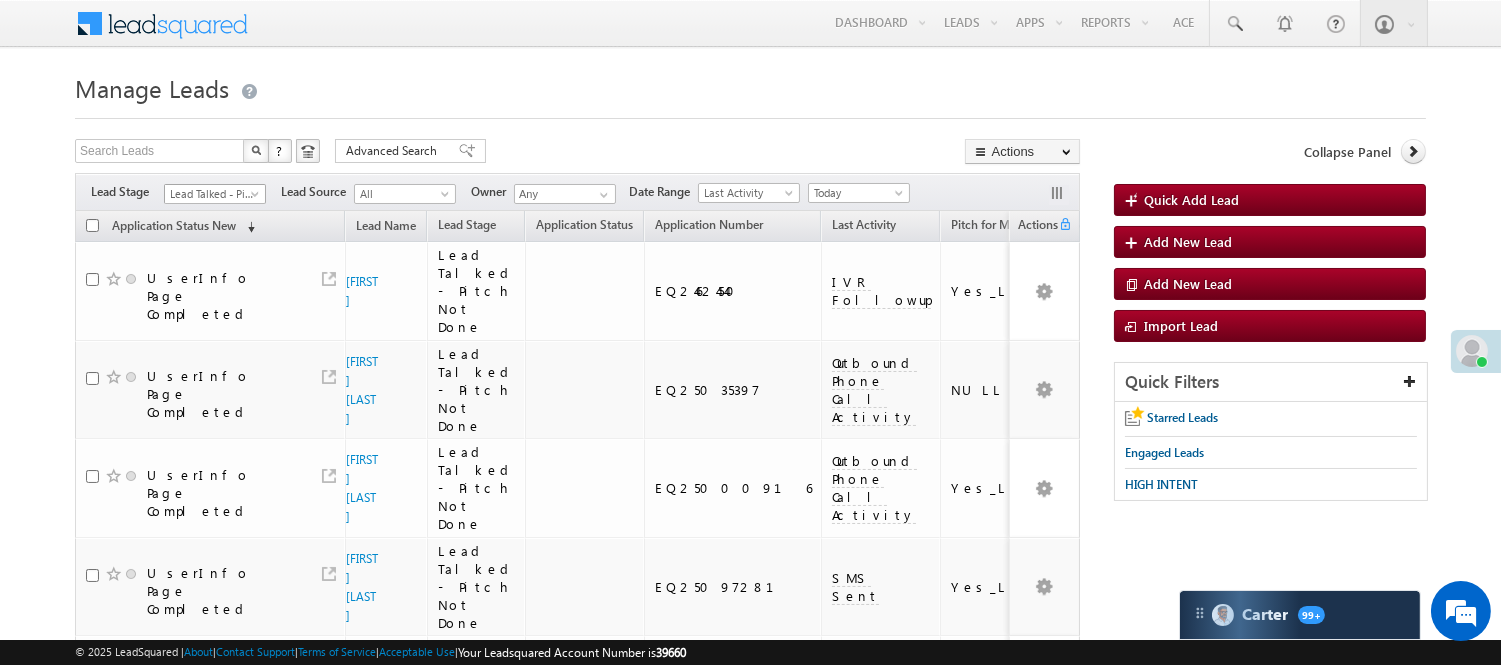drag, startPoint x: 204, startPoint y: 200, endPoint x: 198, endPoint y: 262, distance: 62.289646 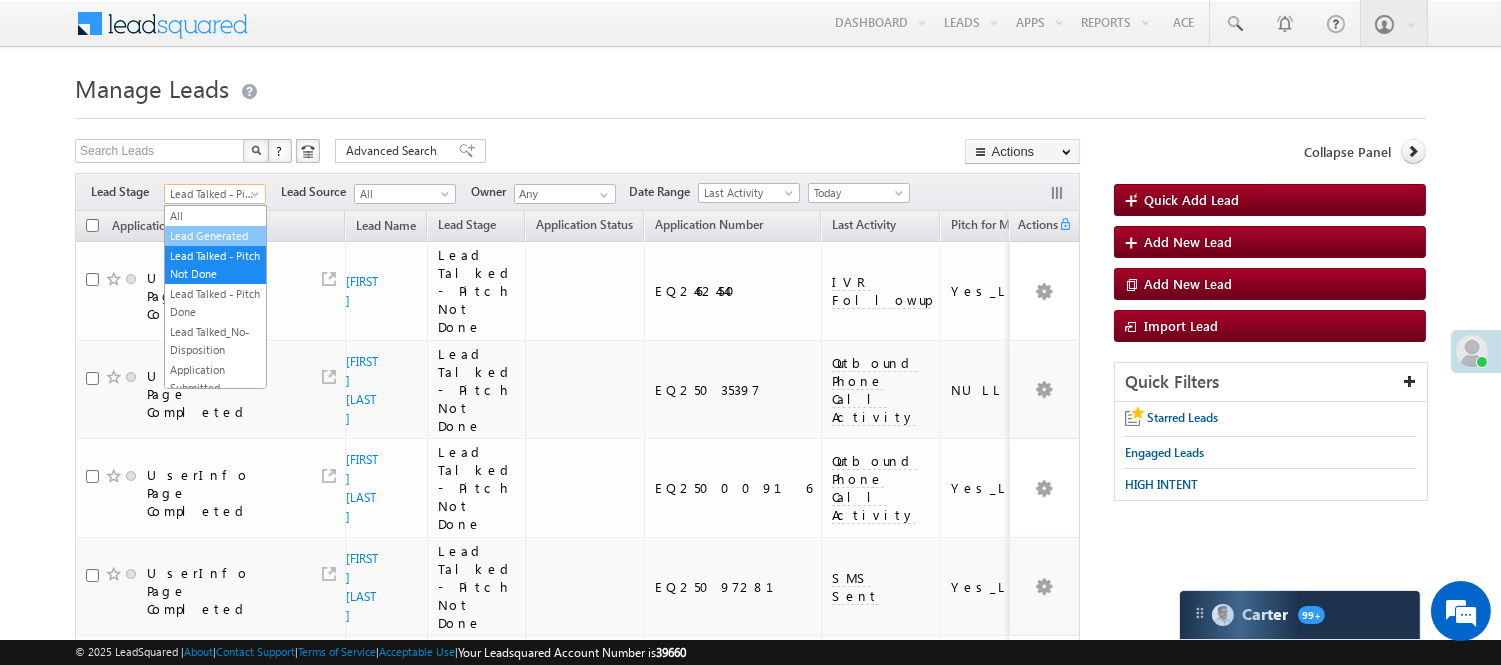 click on "Lead Generated" at bounding box center [215, 236] 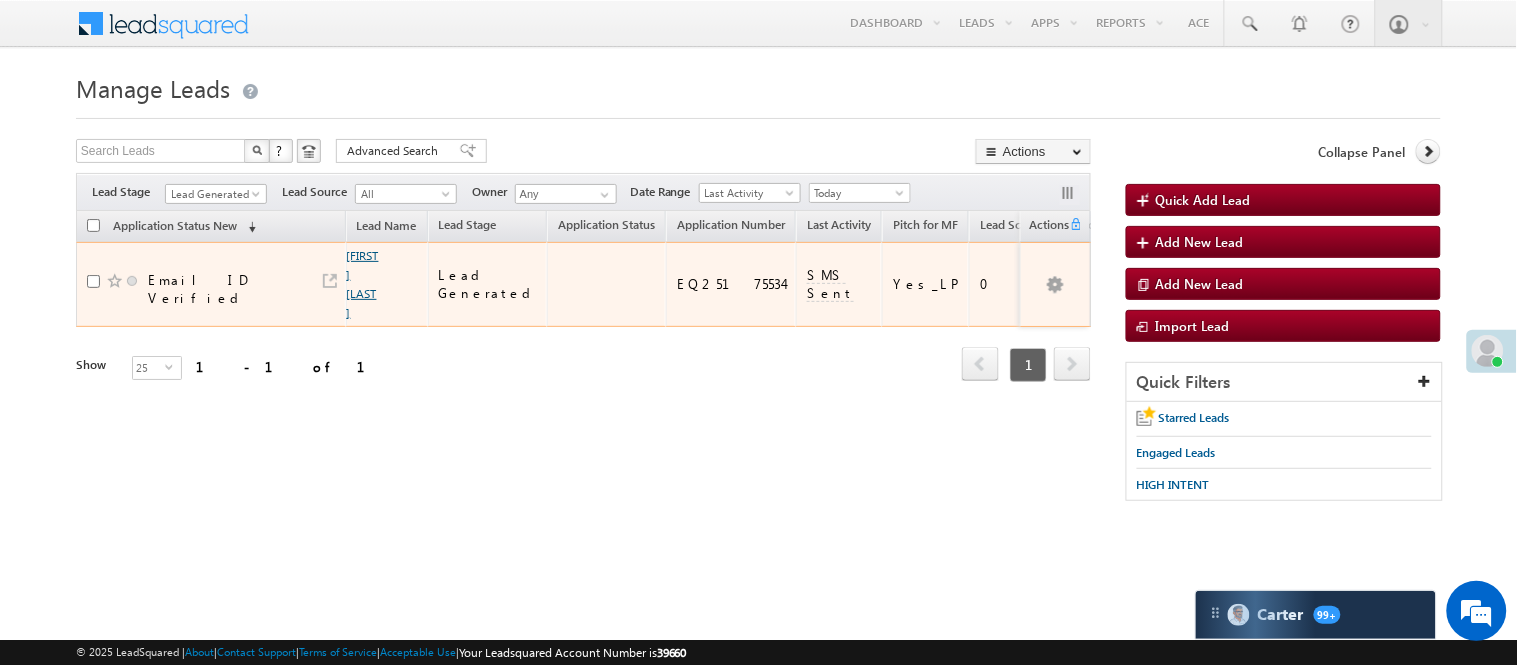 click on "Narendra Vandarvala" at bounding box center [363, 284] 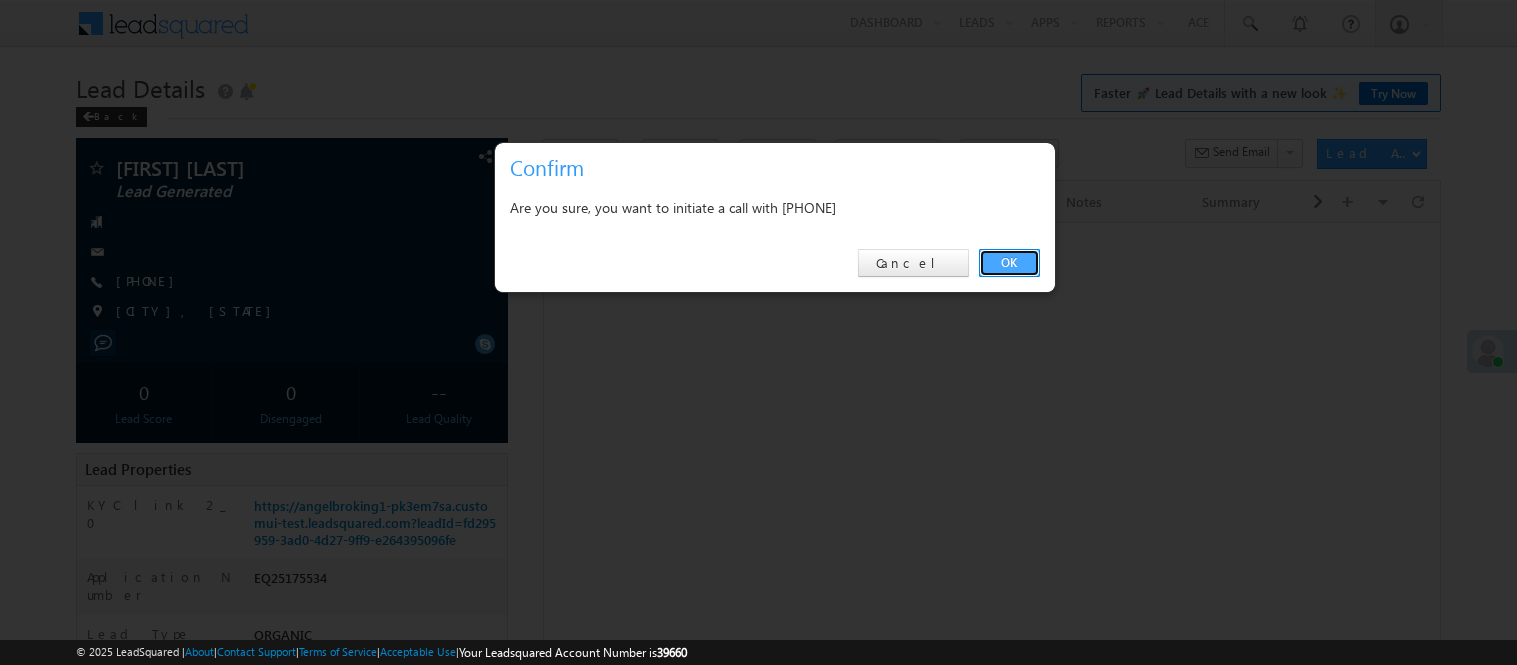 click on "OK" at bounding box center (1009, 263) 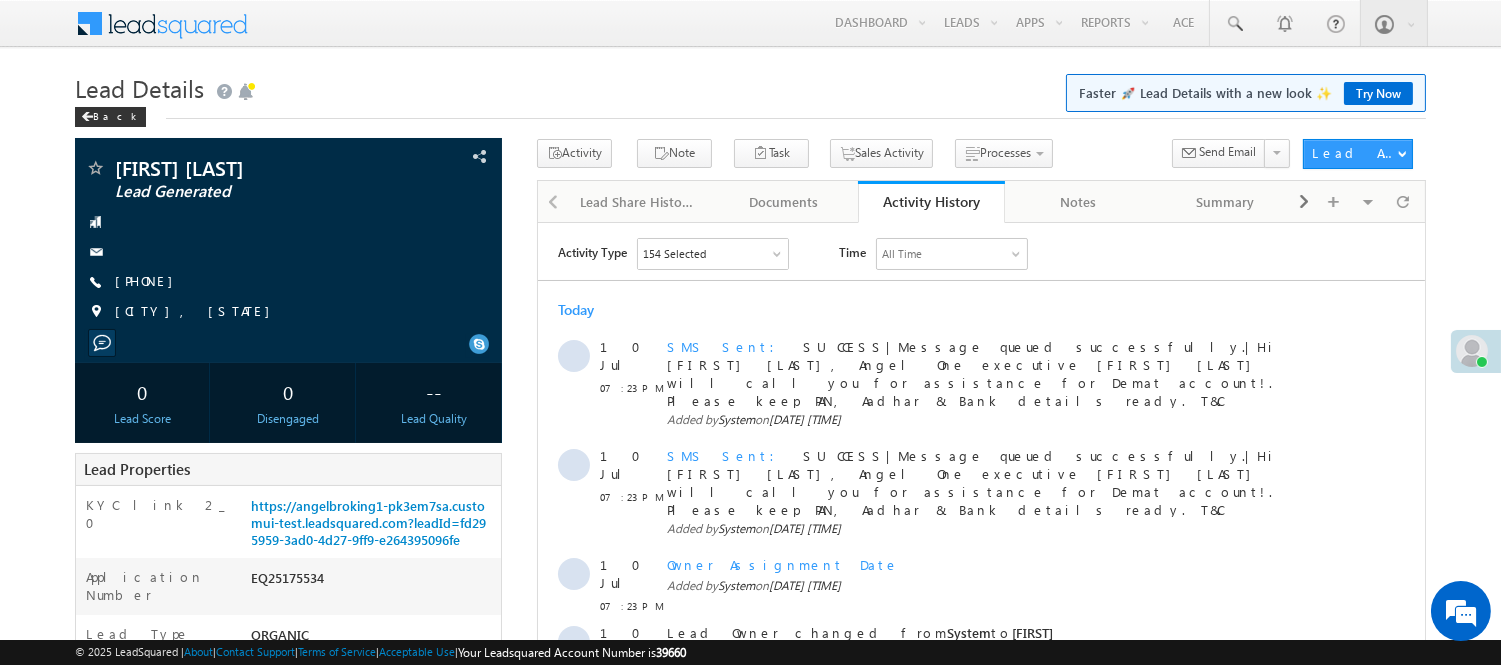 scroll, scrollTop: 0, scrollLeft: 0, axis: both 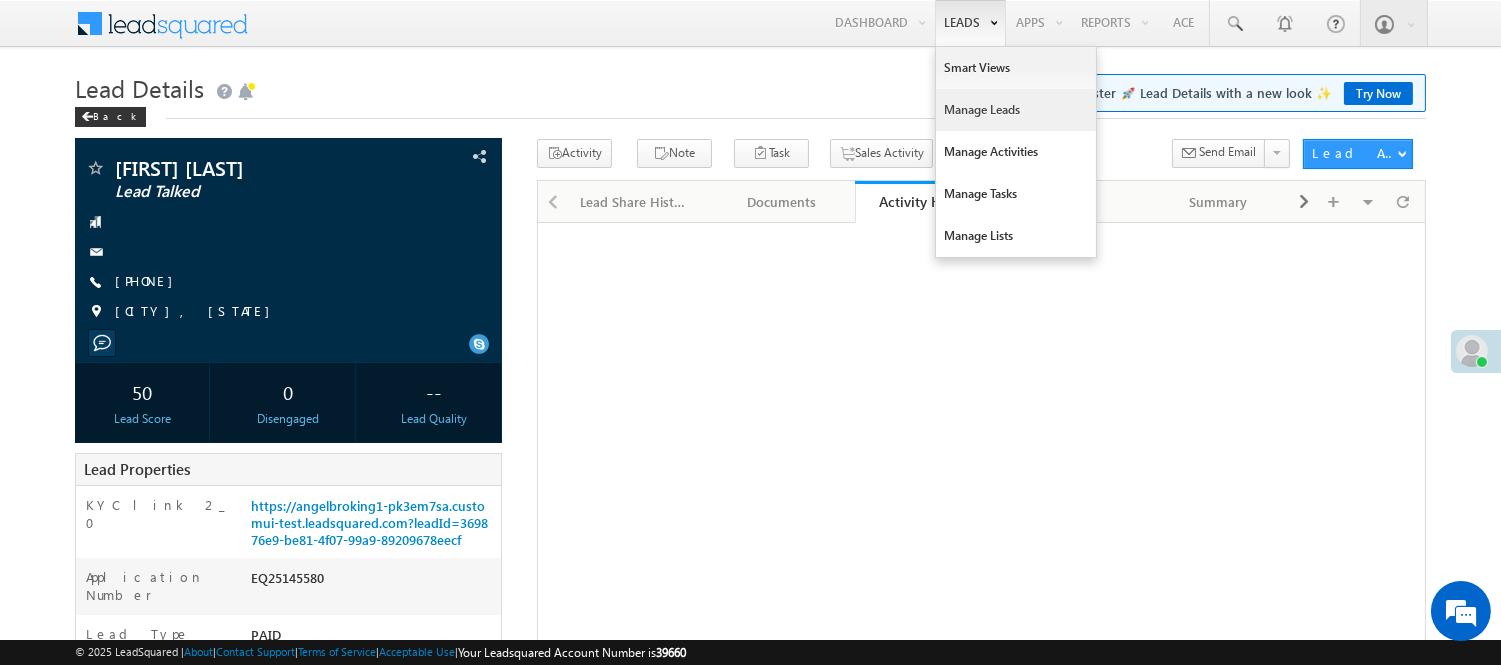click on "Manage Leads" at bounding box center (1016, 110) 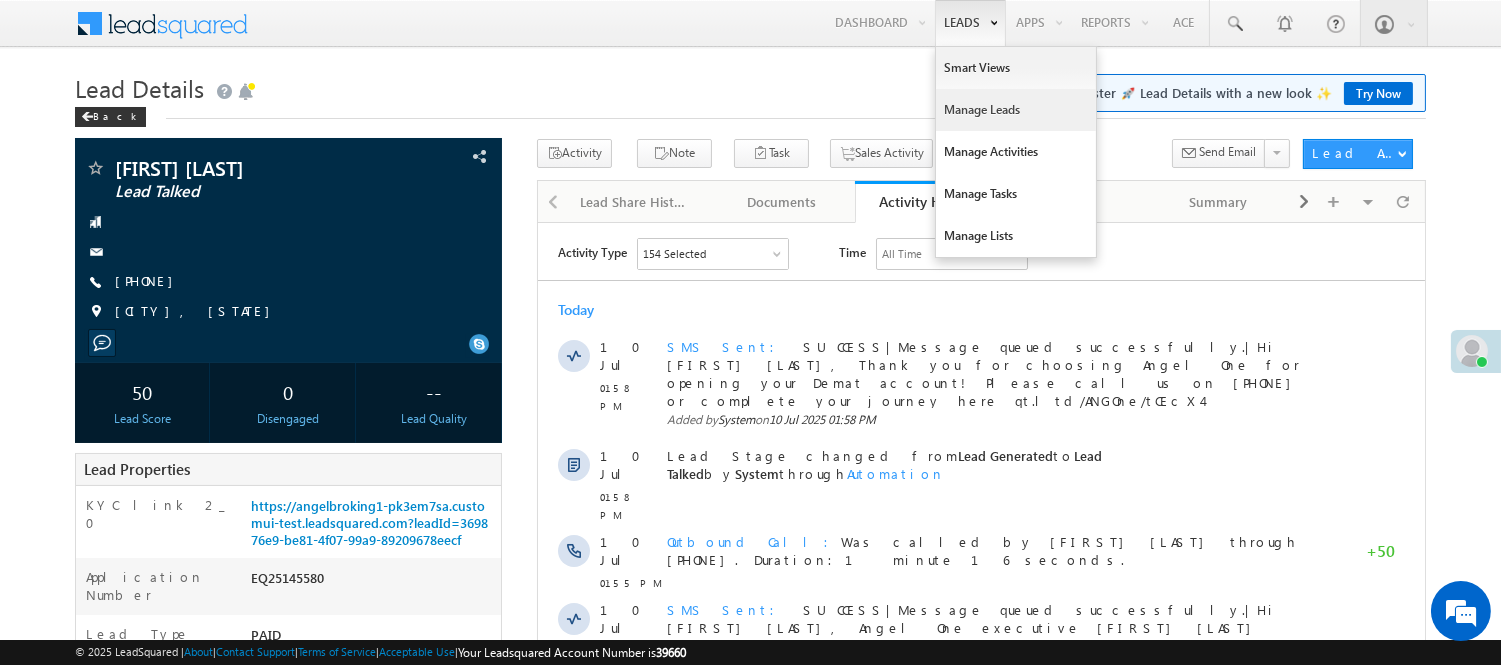 scroll, scrollTop: 0, scrollLeft: 0, axis: both 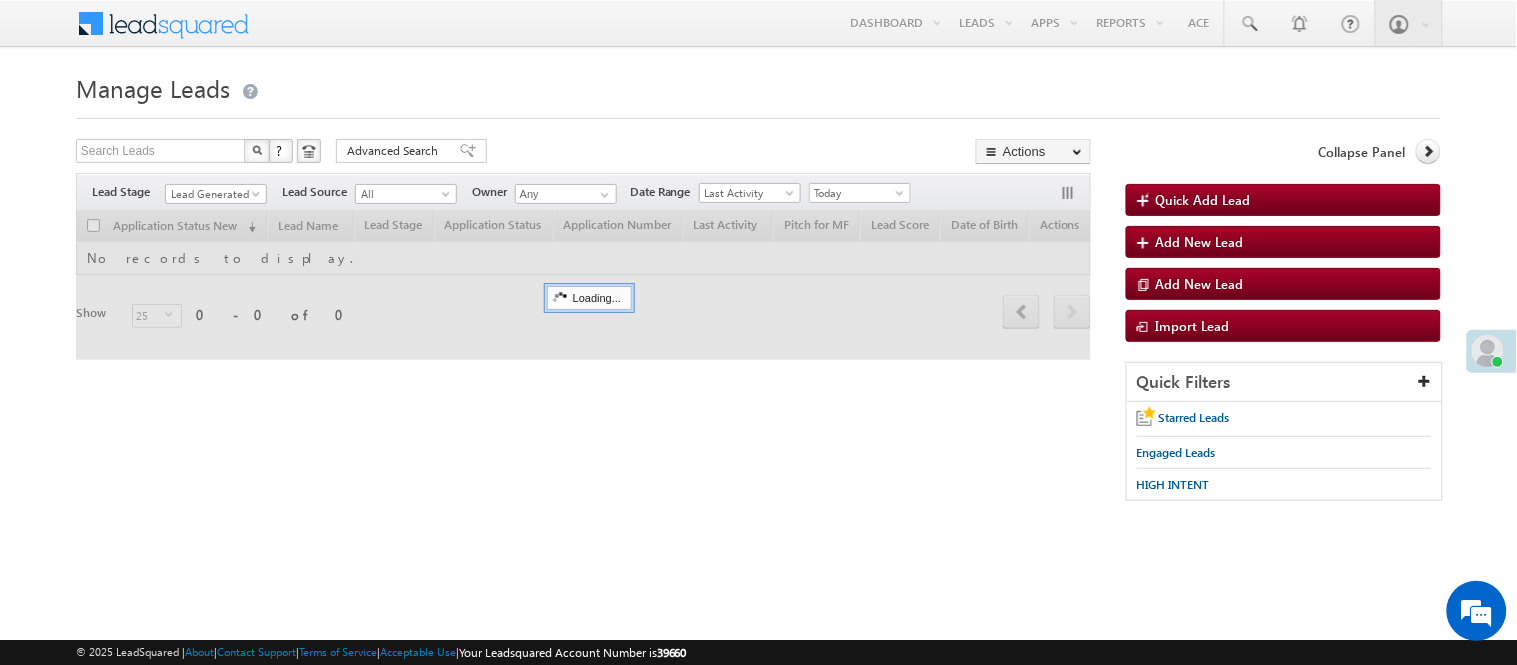 click on "Lead Generated" at bounding box center [213, 194] 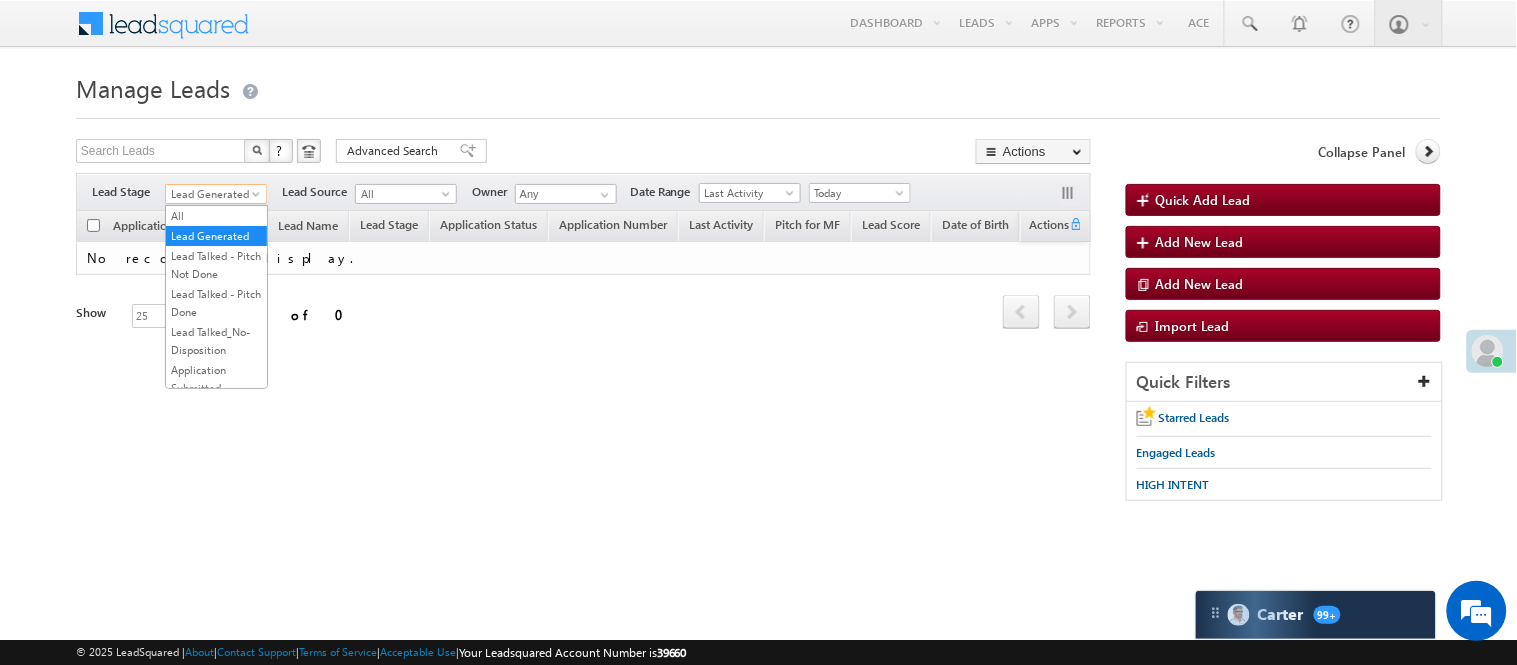 click on "Lead Generated" at bounding box center [213, 194] 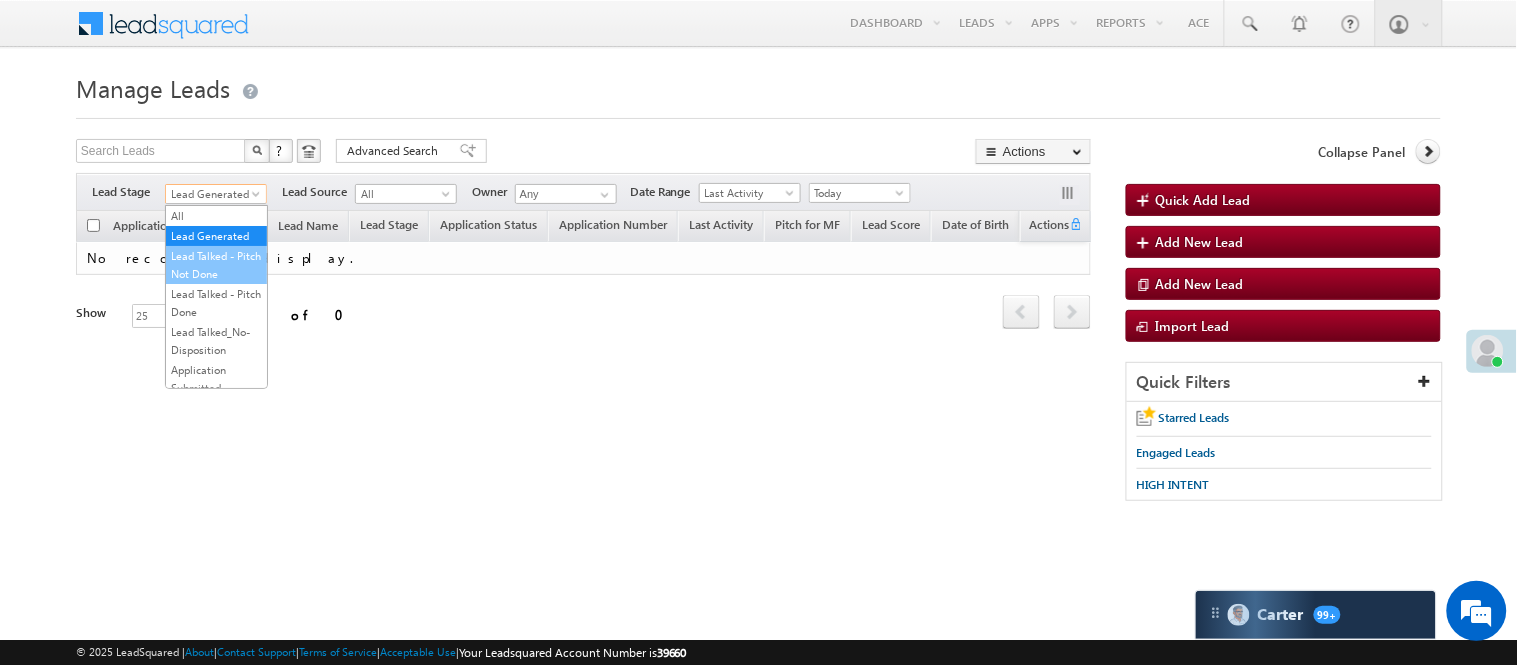 click on "Lead Talked - Pitch Not Done" at bounding box center (216, 265) 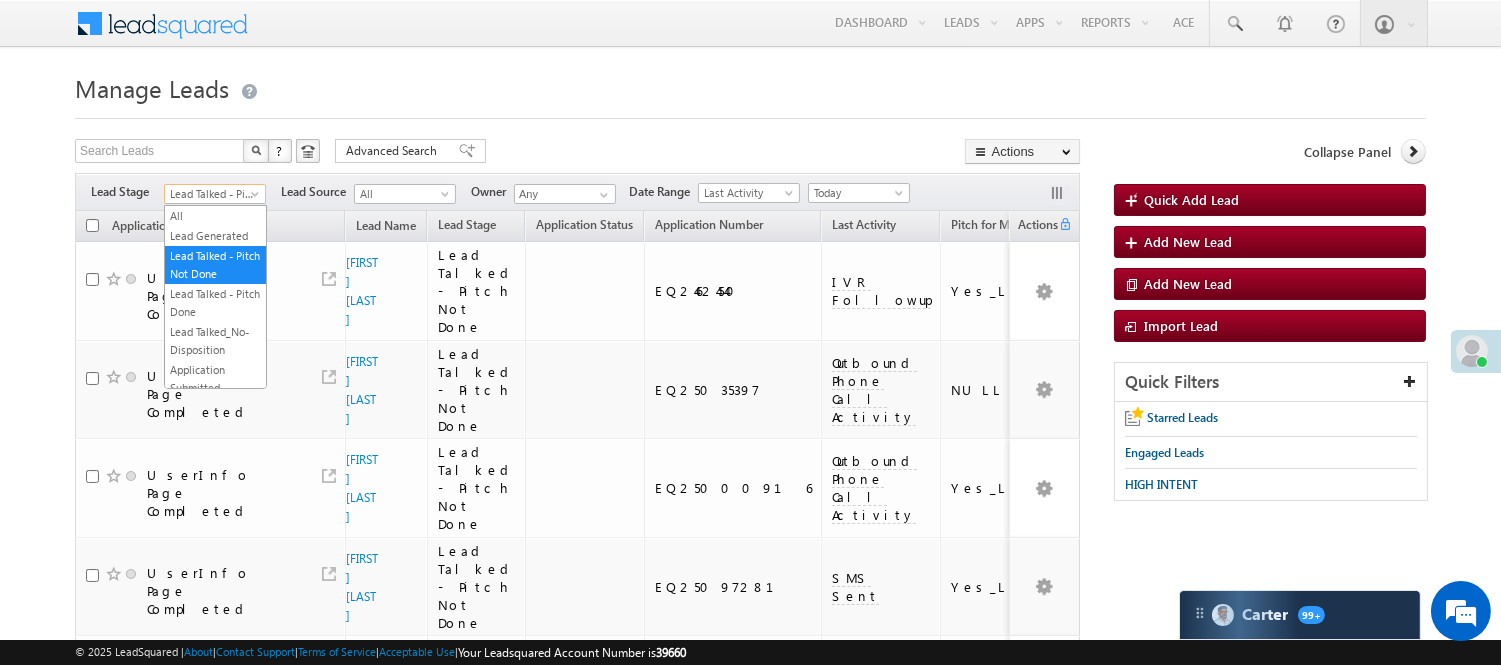 click on "Lead Talked - Pitch Not Done" at bounding box center (212, 194) 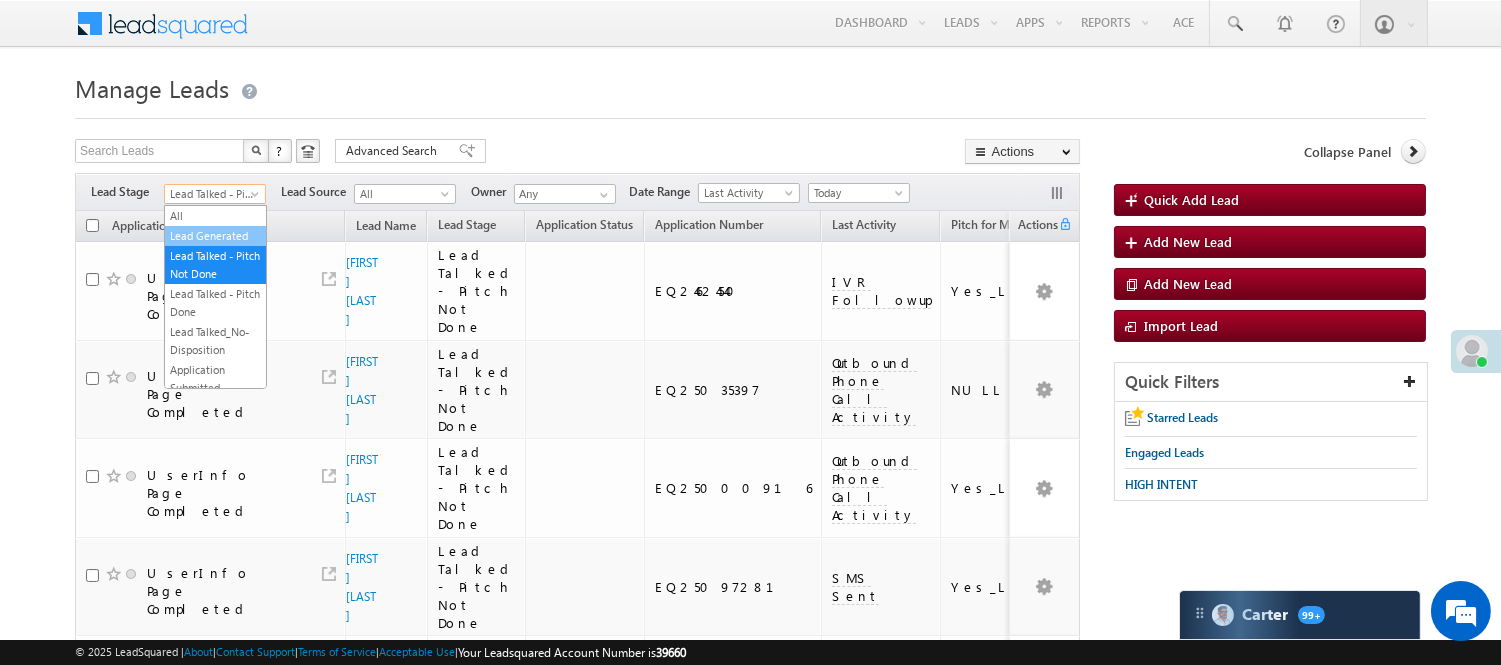 drag, startPoint x: 243, startPoint y: 248, endPoint x: 506, endPoint y: 122, distance: 291.62476 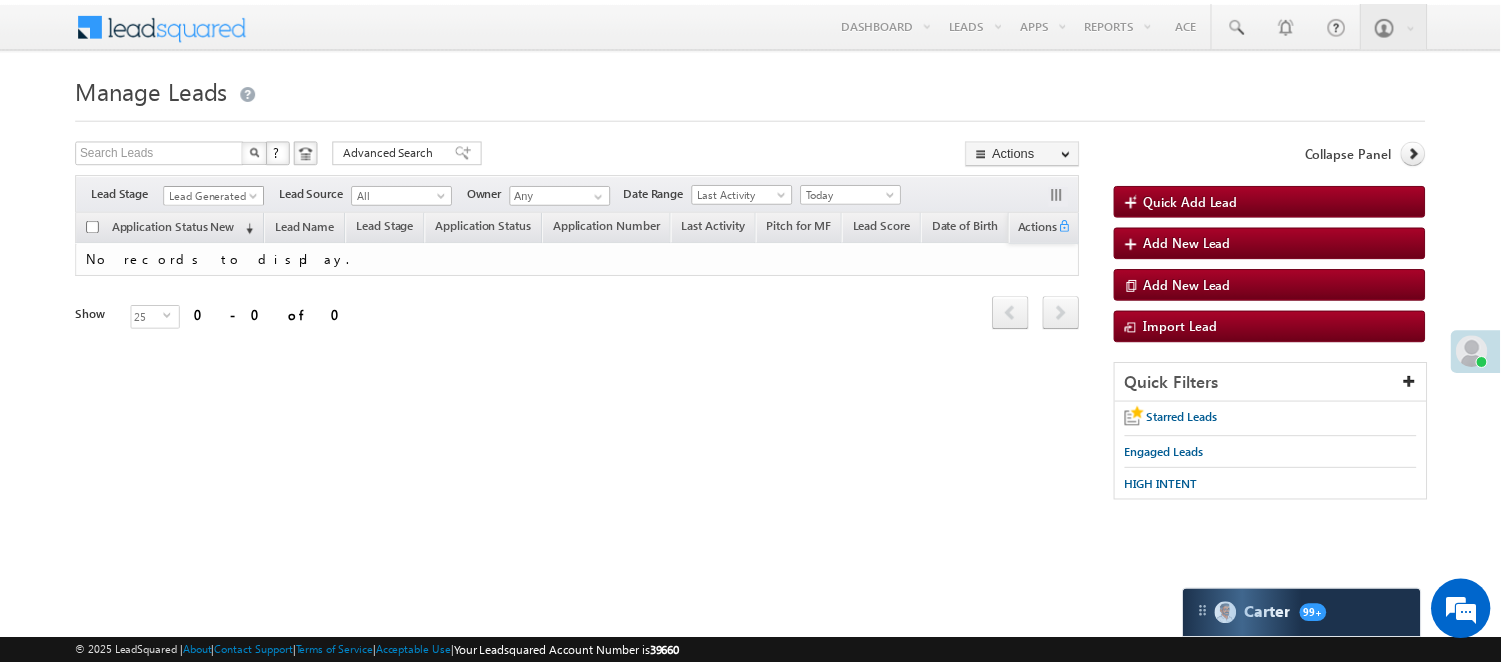 scroll, scrollTop: 0, scrollLeft: 0, axis: both 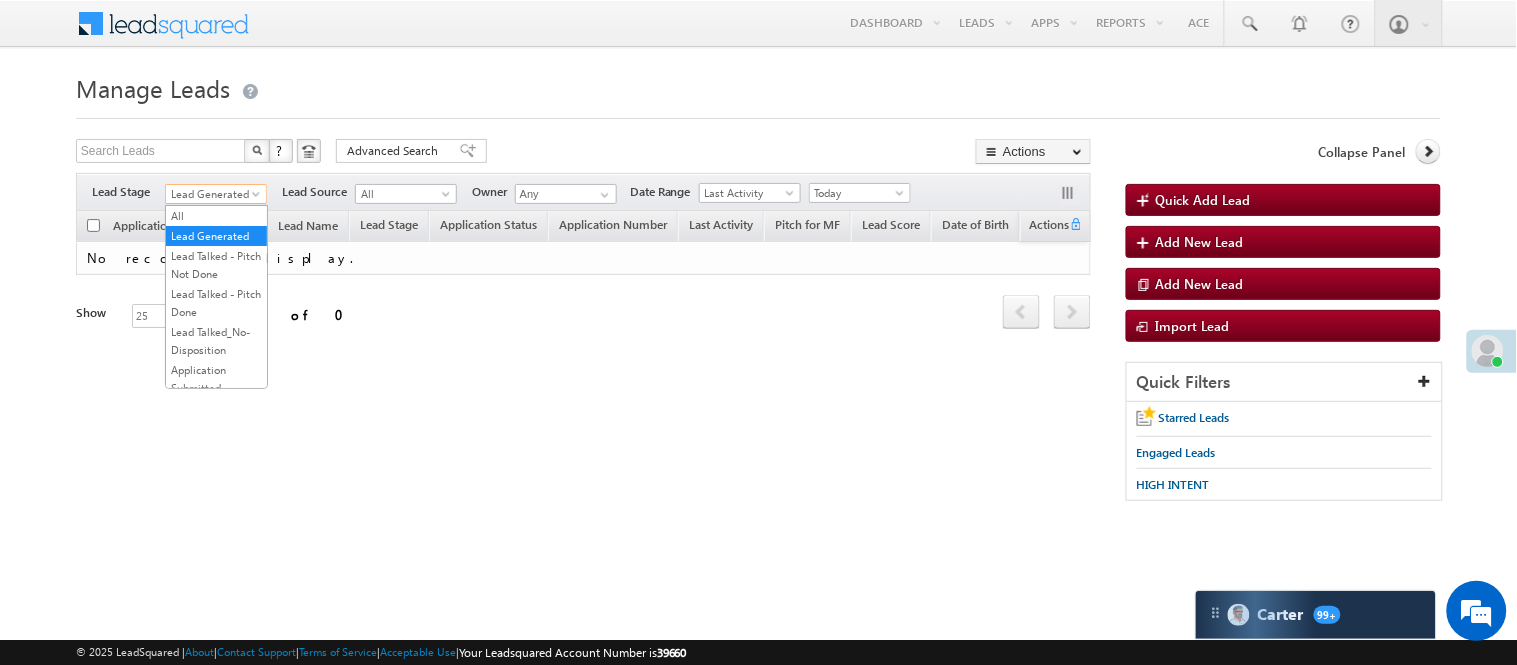 click on "Lead Generated" at bounding box center (213, 194) 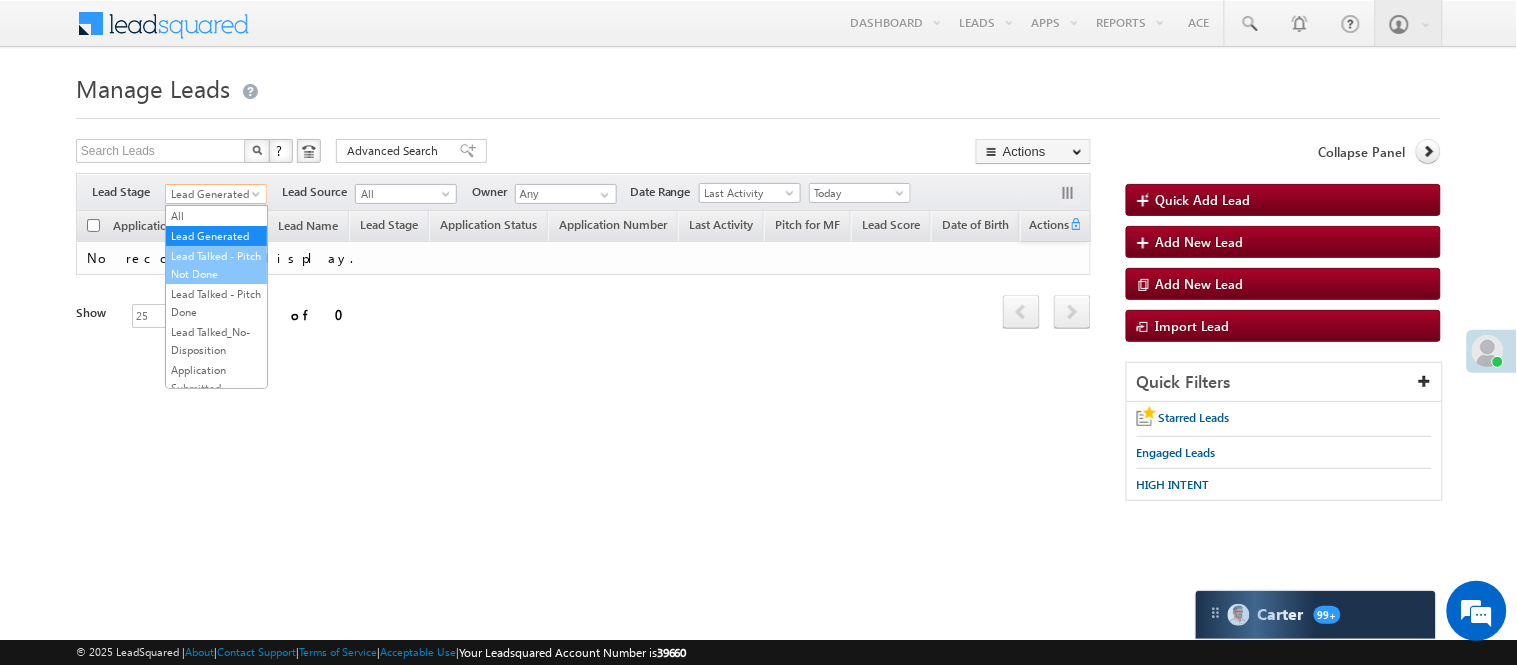 click on "Lead Talked - Pitch Not Done" at bounding box center (216, 265) 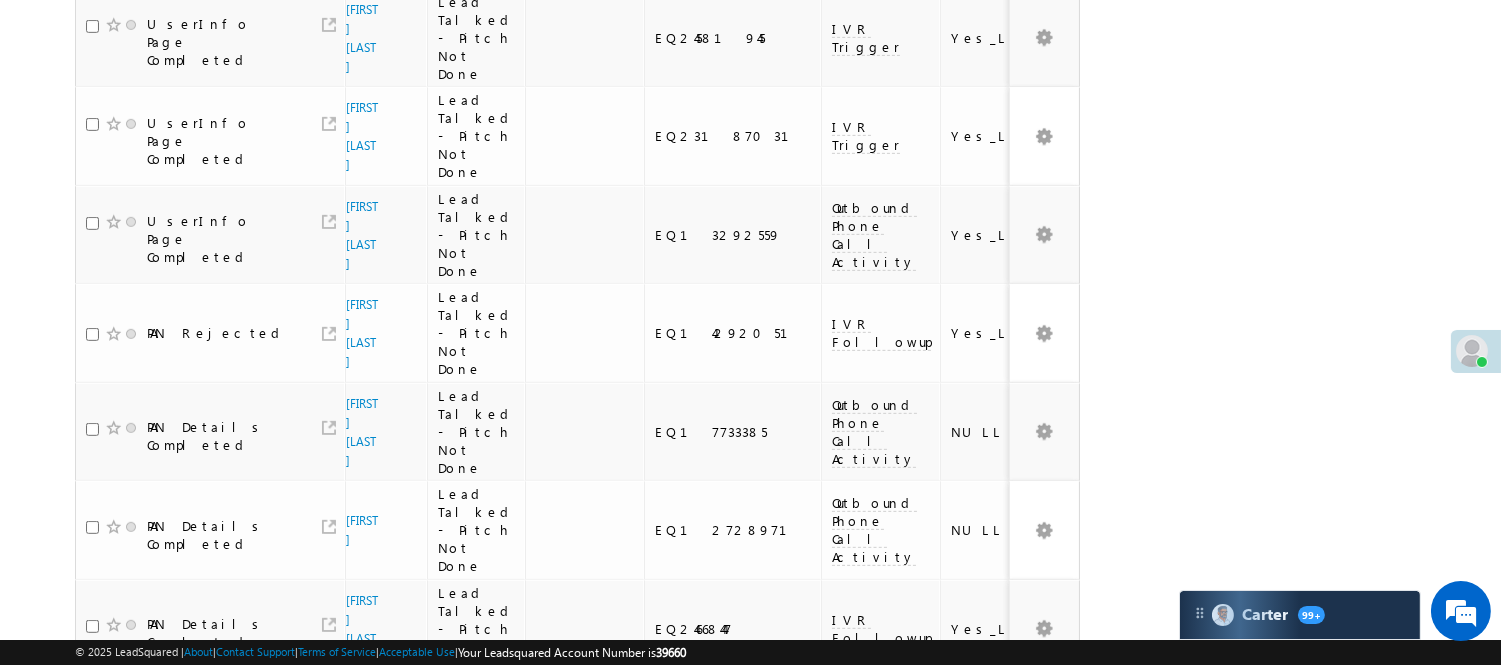 scroll, scrollTop: 1773, scrollLeft: 0, axis: vertical 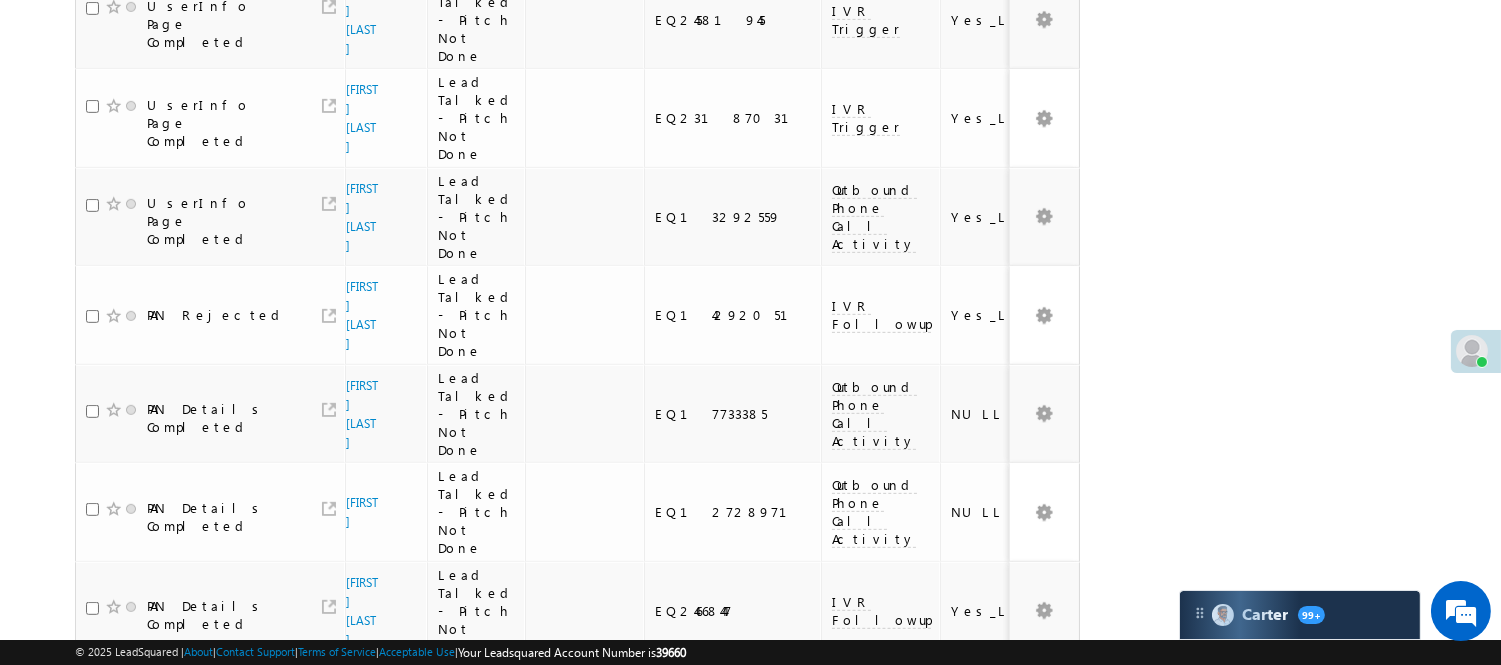click on "3" at bounding box center (978, 1066) 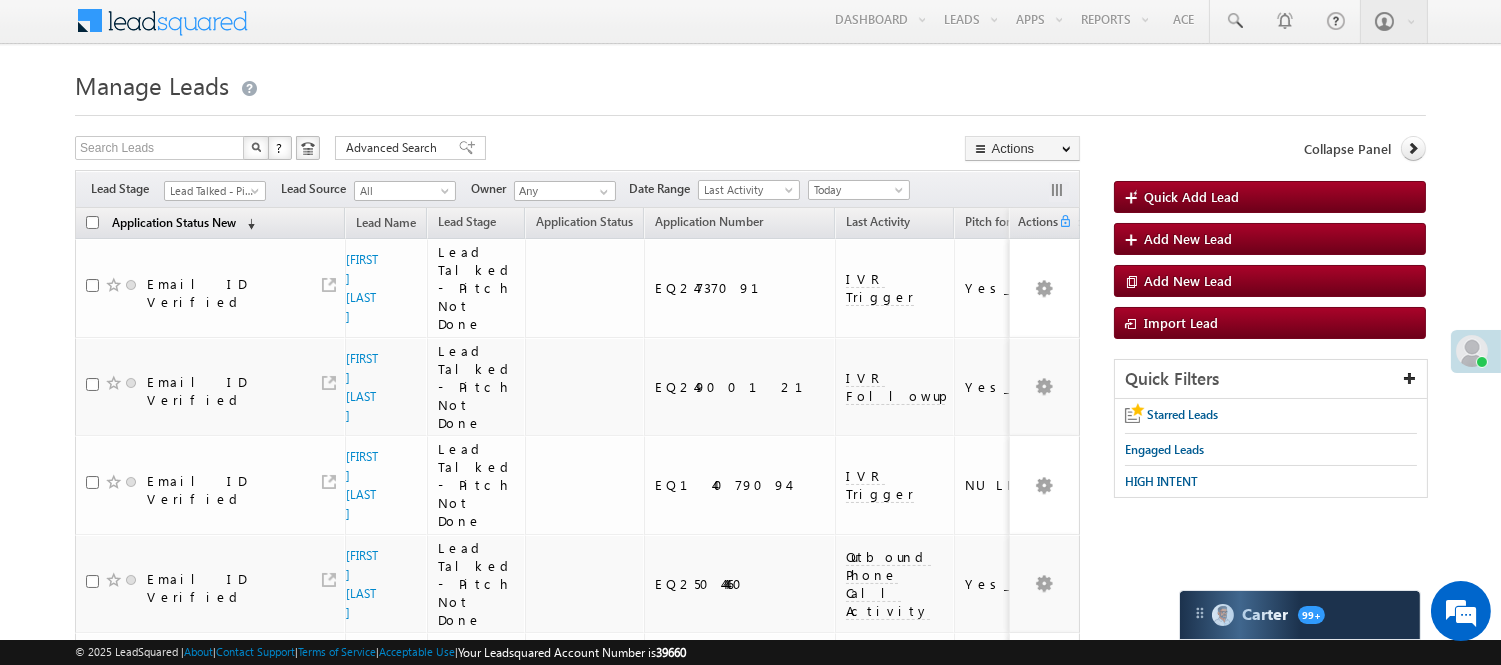 scroll, scrollTop: 0, scrollLeft: 0, axis: both 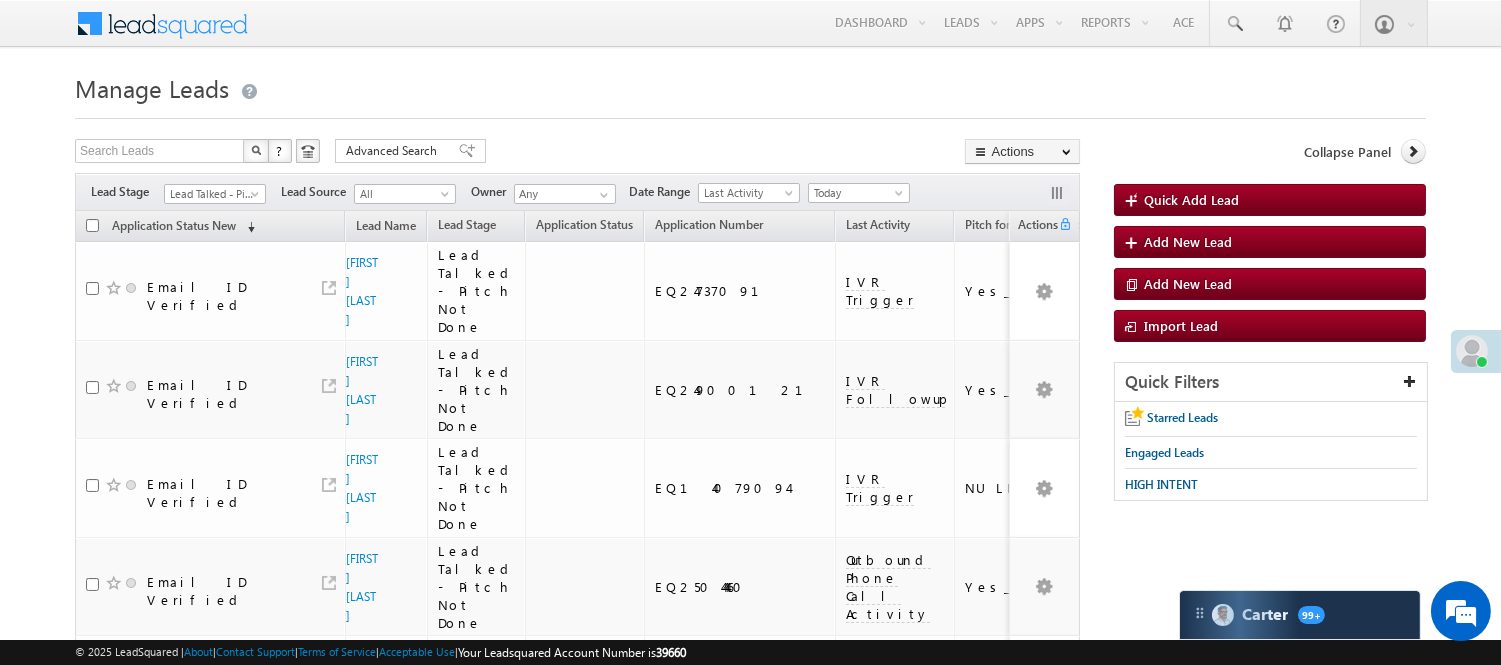 click on "Filters
Lead Stage
All Lead Generated Lead Talked - Pitch Not Done Lead Talked - Pitch Done Lead Talked_No-Disposition Application Submitted Payment Done Application Resubmitted Under Objection Lead Called Lead Talked Not Interested FnO Lead Called FnO Lead Talked FnO submitted FnO Not Interested FnO Approved FnO Rejected FnO Lead Generated Code Generated CG NI Lead Talked - Pitch Not Done
Lead Source
All All" at bounding box center (577, 192) 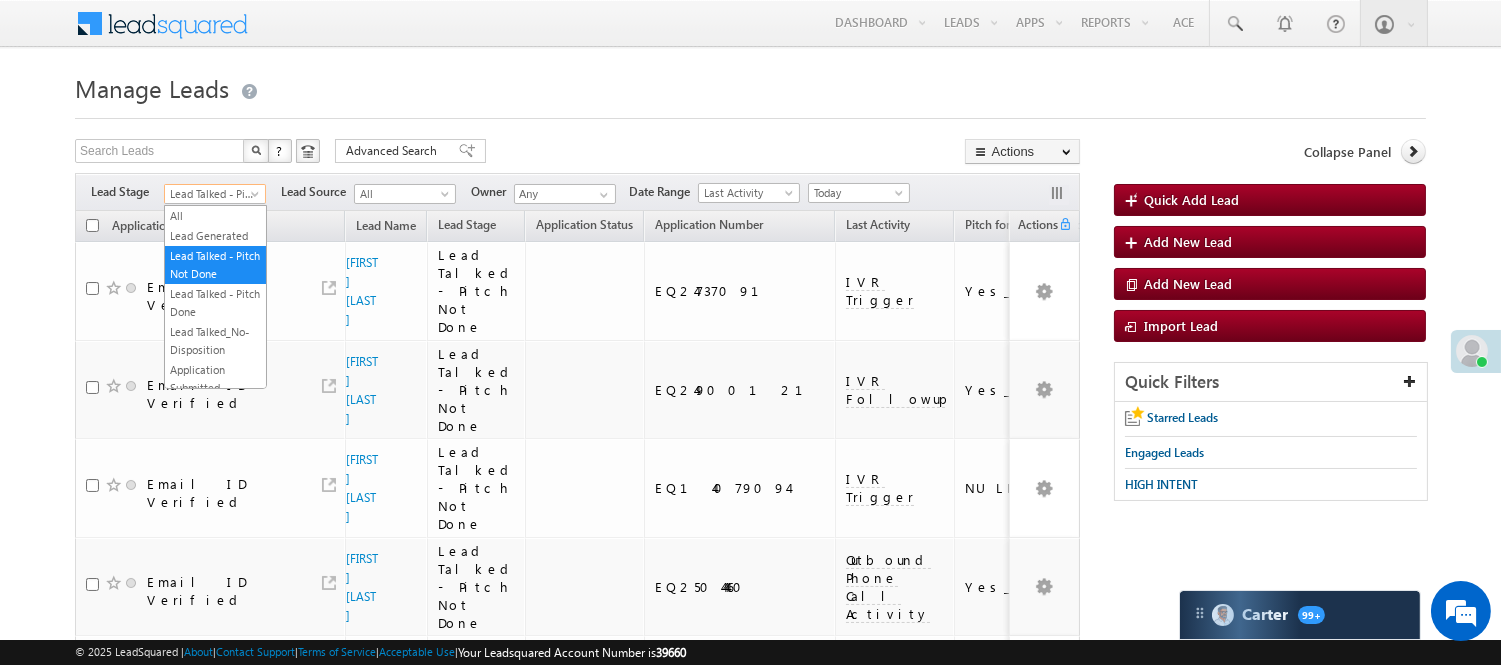 click on "Lead Talked - Pitch Not Done" at bounding box center [212, 194] 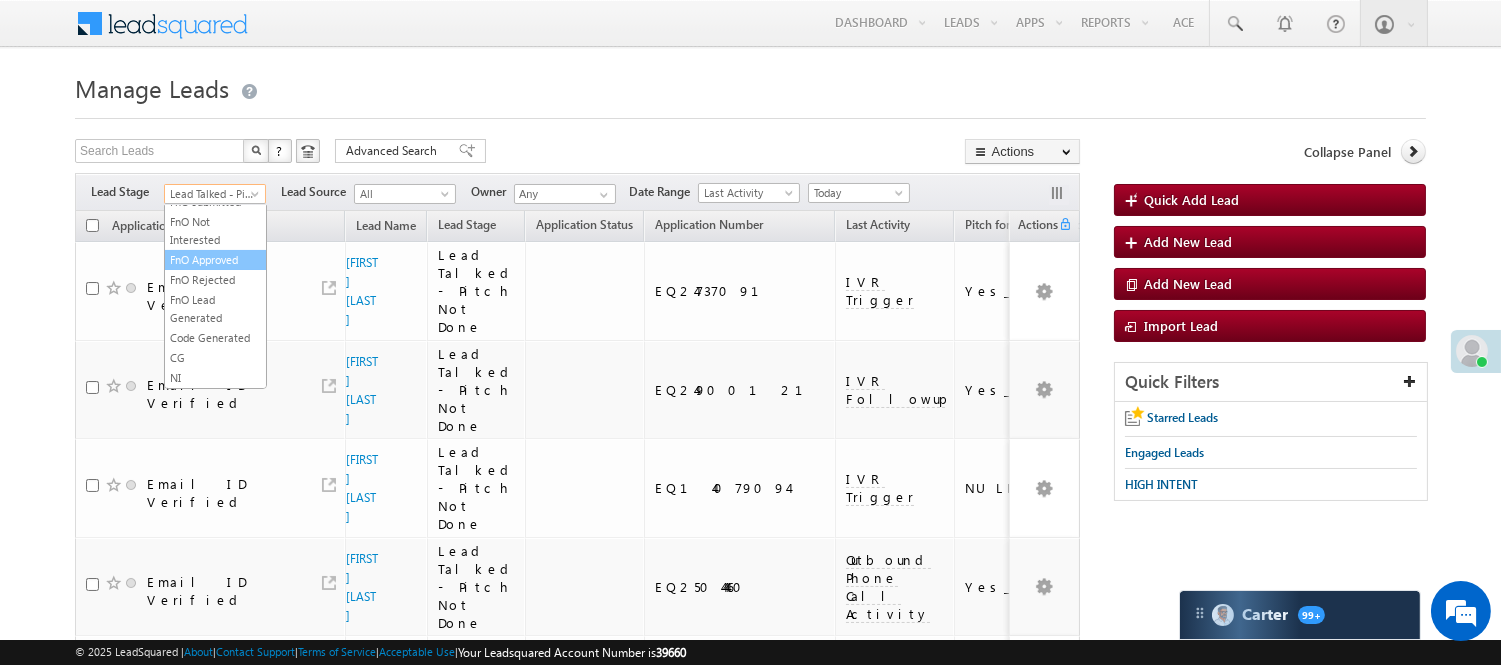 scroll, scrollTop: 496, scrollLeft: 0, axis: vertical 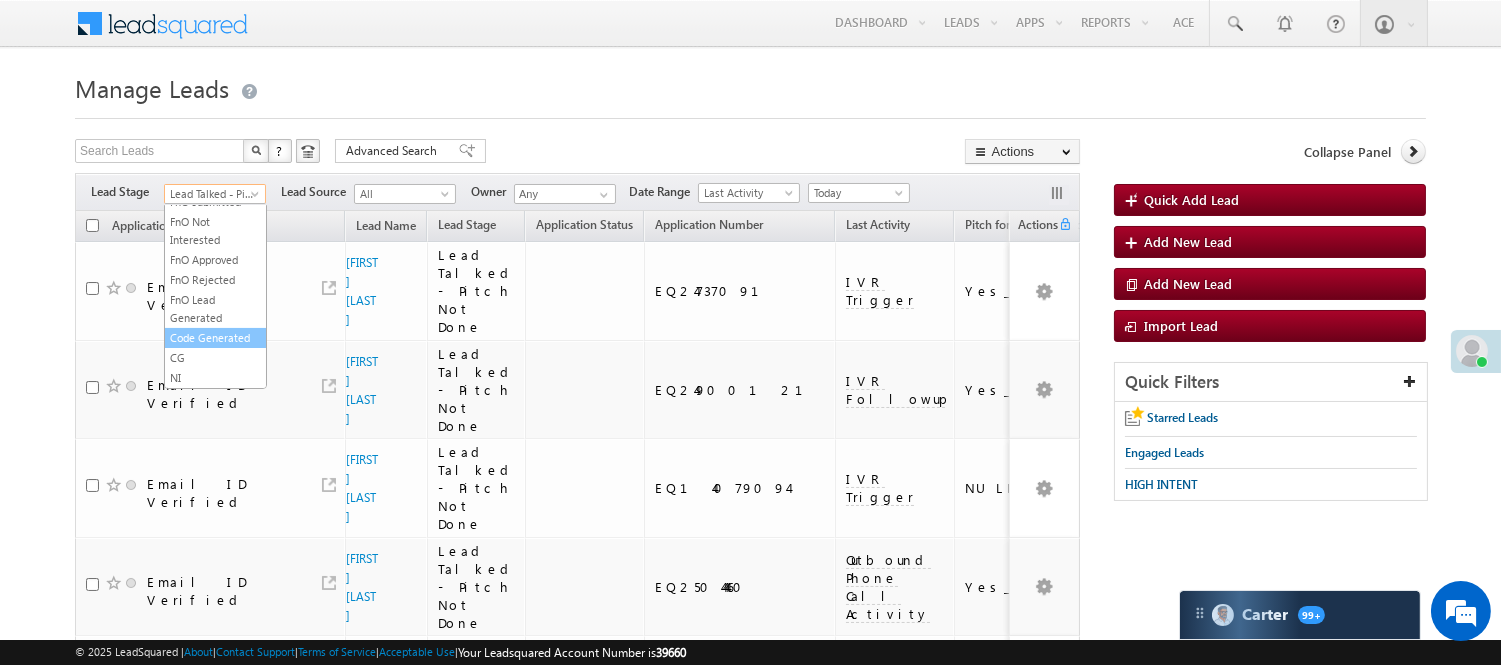 click on "Code Generated" at bounding box center [215, 338] 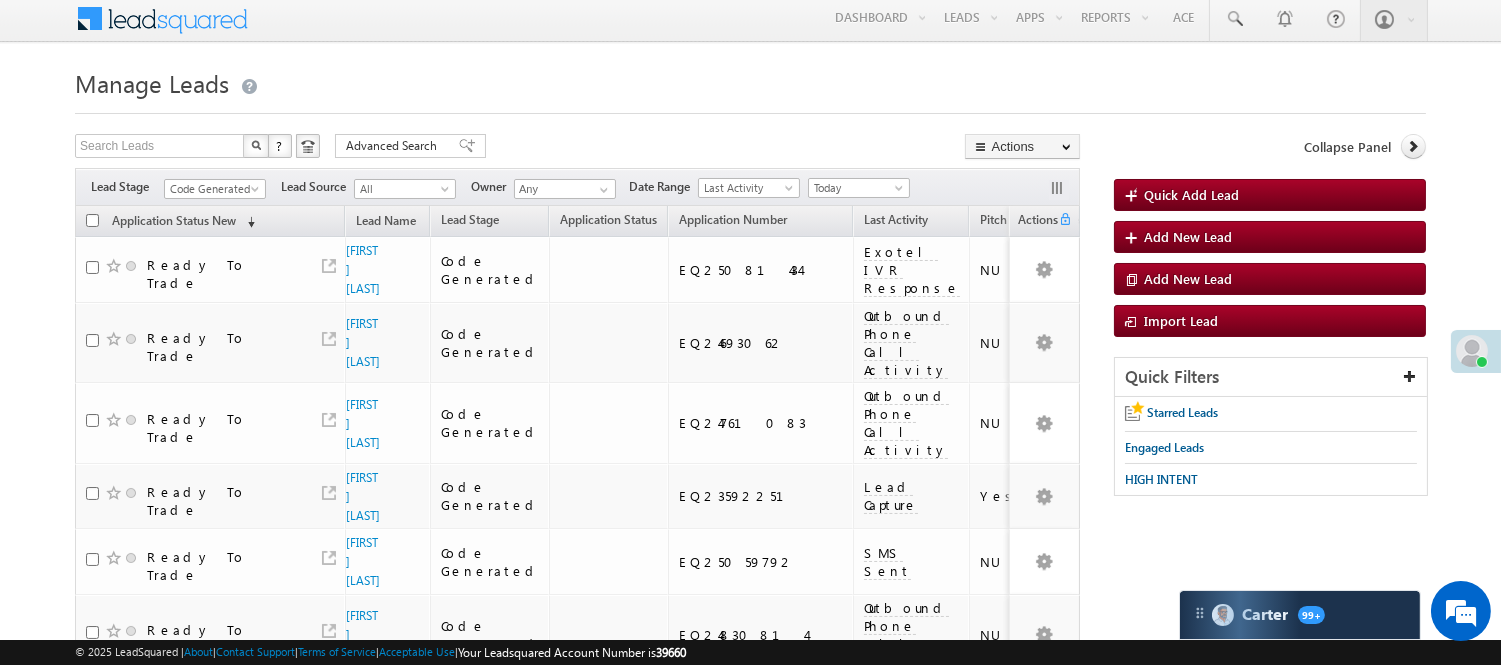 scroll, scrollTop: 0, scrollLeft: 0, axis: both 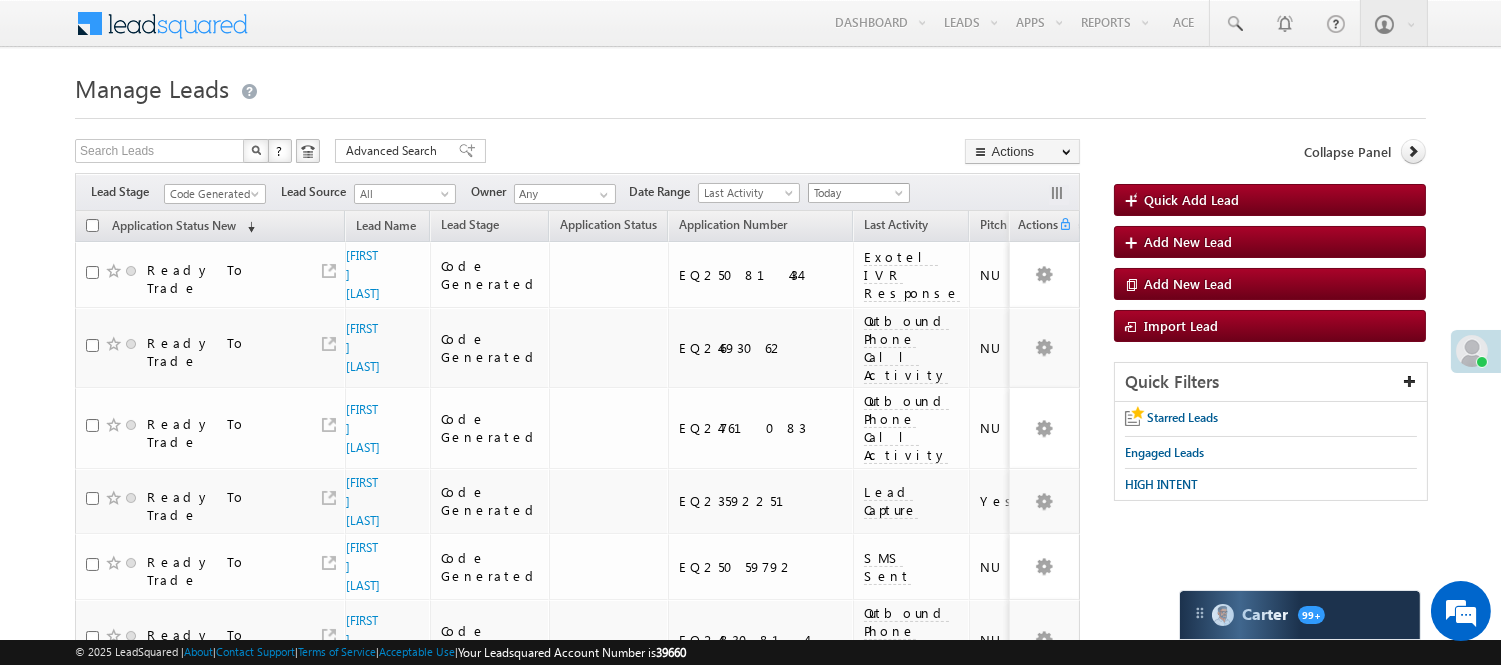 click on "Today" at bounding box center [856, 193] 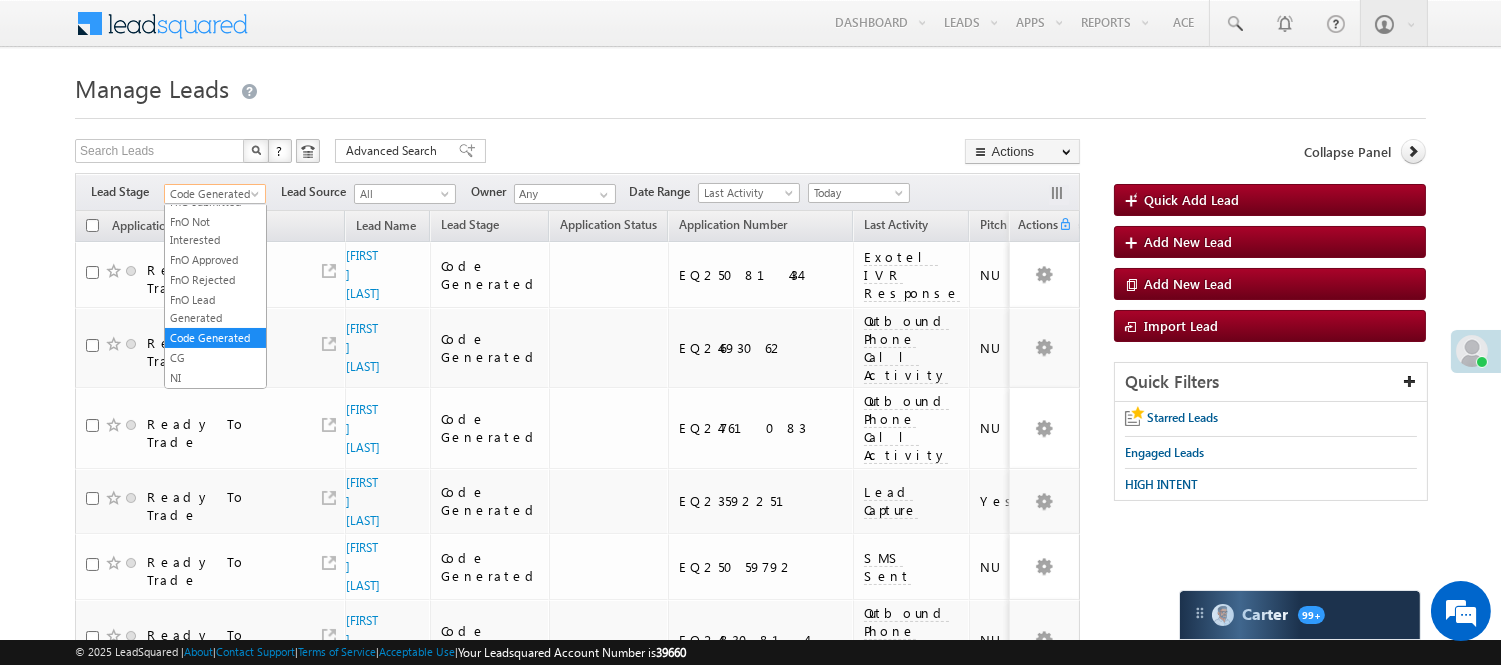 click on "Code Generated" at bounding box center [212, 194] 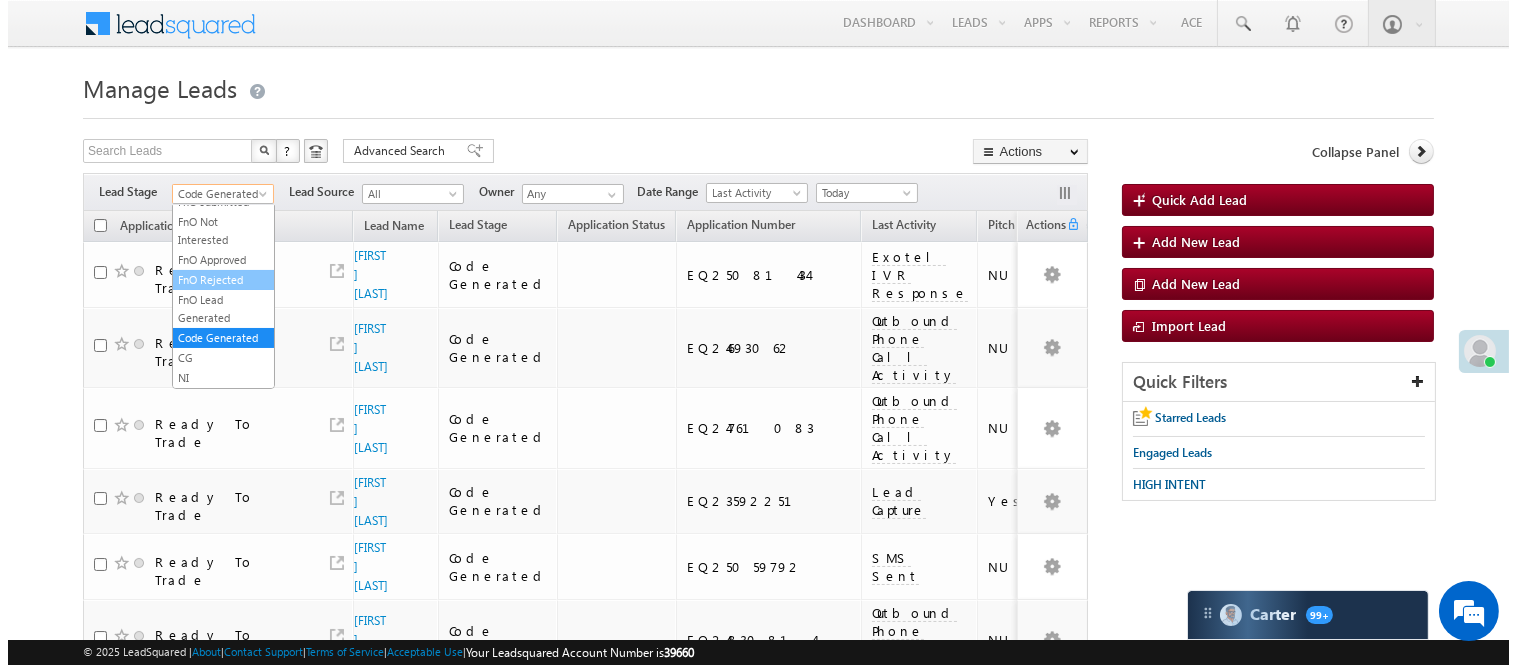 scroll, scrollTop: 0, scrollLeft: 0, axis: both 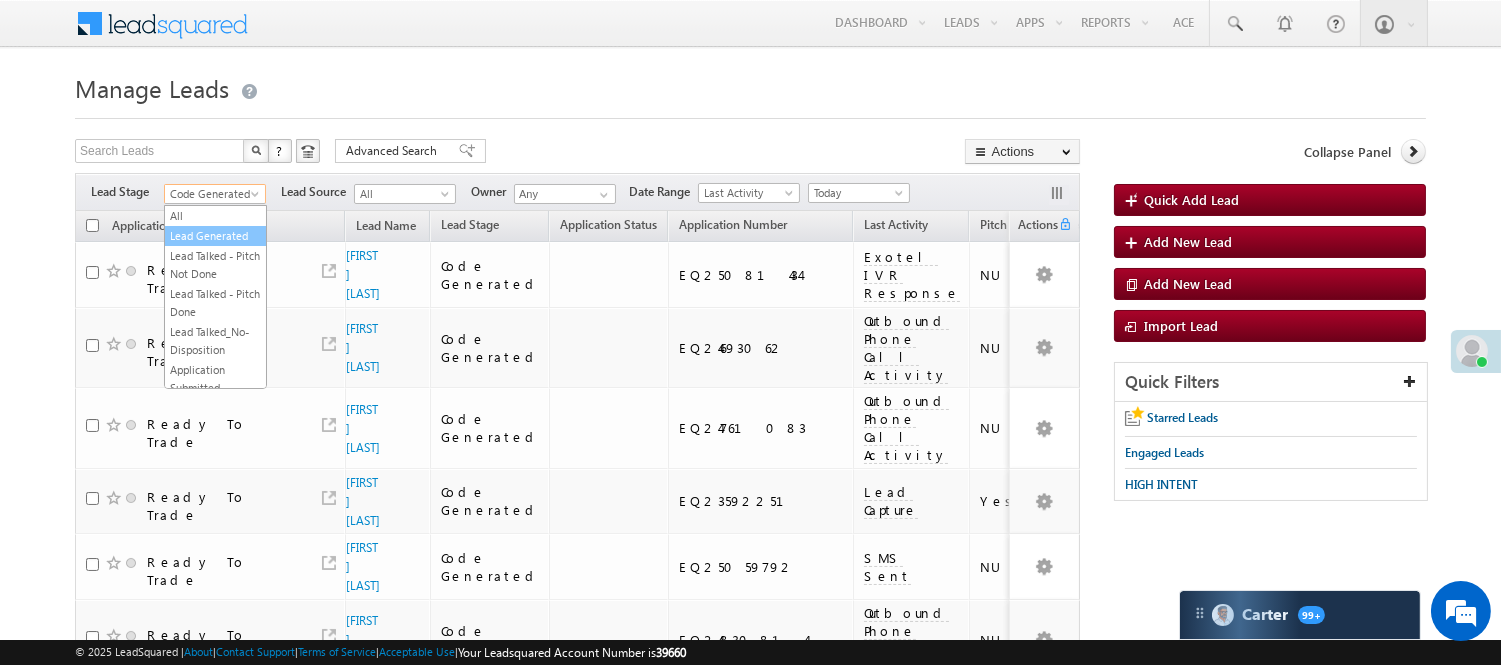 click on "Lead Generated" at bounding box center (215, 236) 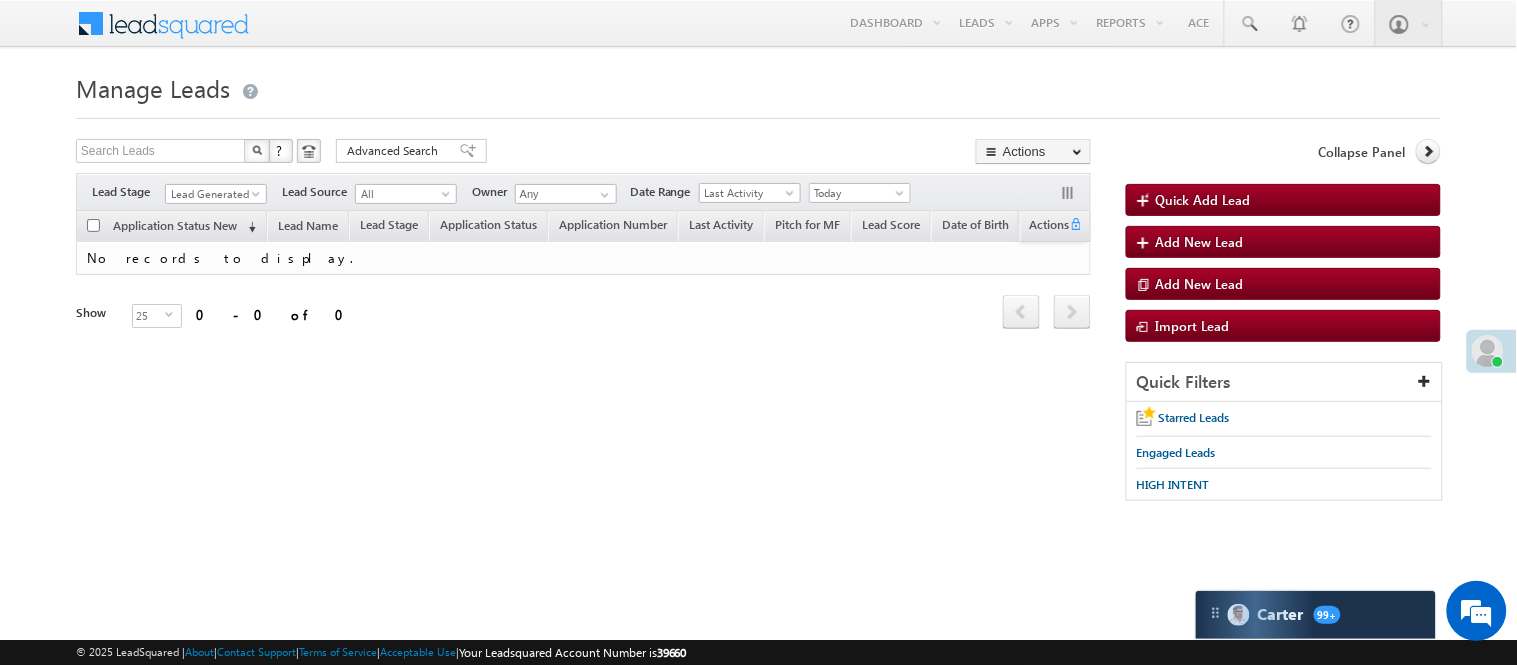 click on "Filters
Lead Stage
All Lead Generated Lead Talked - Pitch Not Done Lead Talked - Pitch Done Lead Talked_No-Disposition Application Submitted Payment Done Application Resubmitted Under Objection Lead Called Lead Talked Not Interested FnO Lead Called FnO Lead Talked FnO submitted FnO Not Interested FnO Approved FnO Rejected FnO Lead Generated Code Generated CG NI Lead Generated
Lead Source
All All
Owner Any Any" at bounding box center (583, 192) 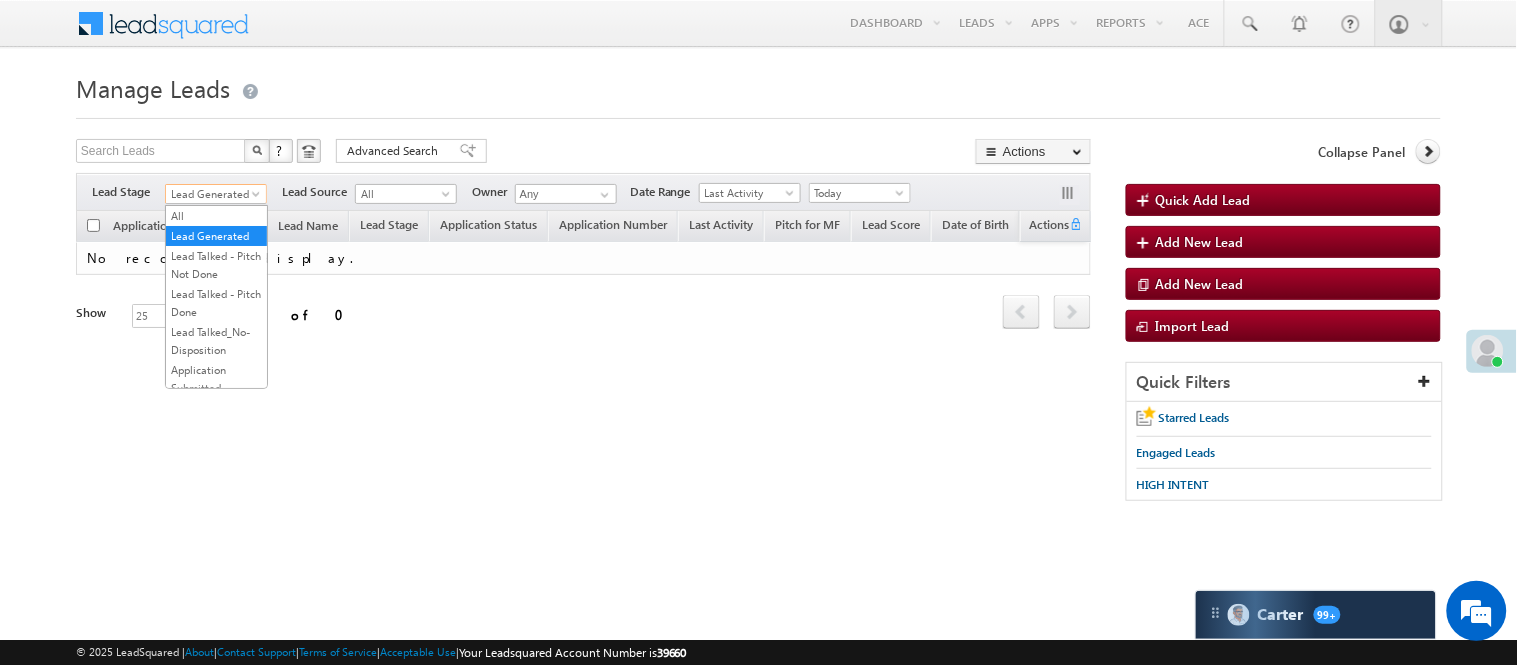 click on "Lead Generated" at bounding box center (213, 194) 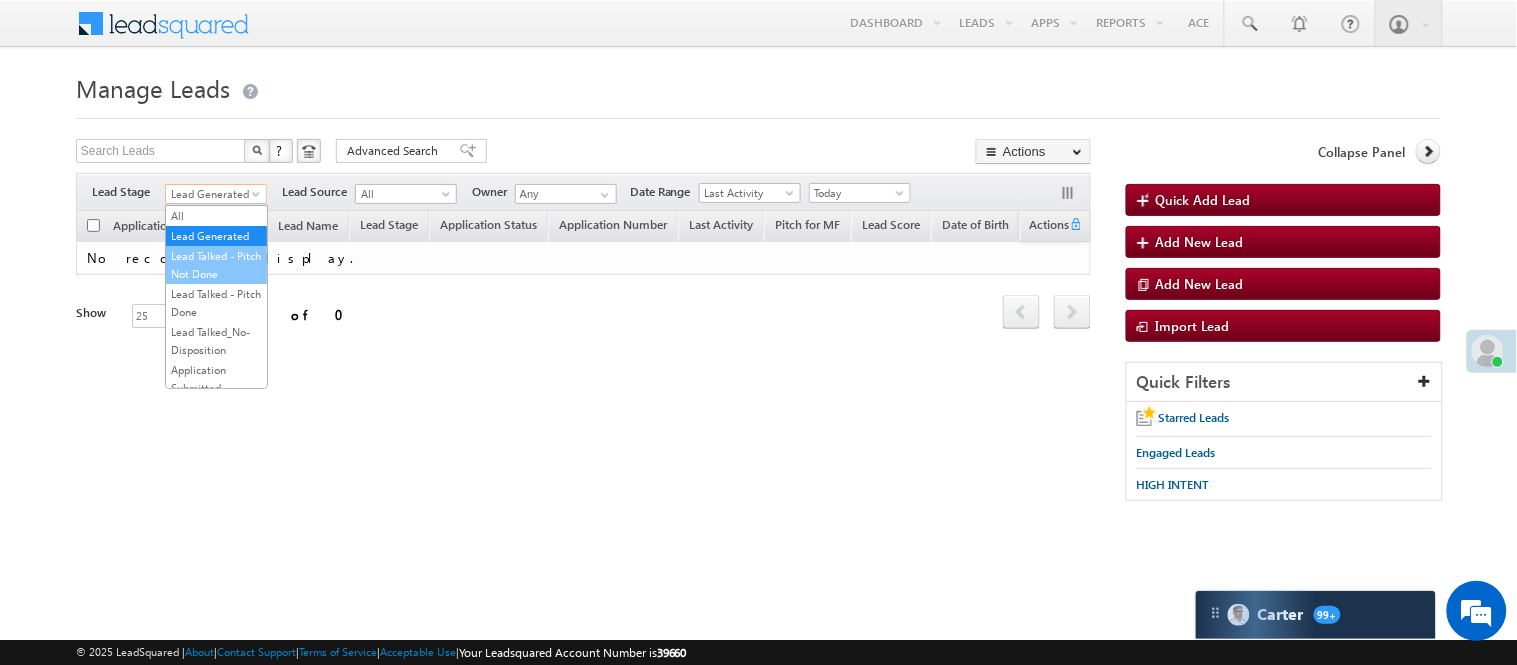 click on "Lead Talked - Pitch Not Done" at bounding box center [216, 265] 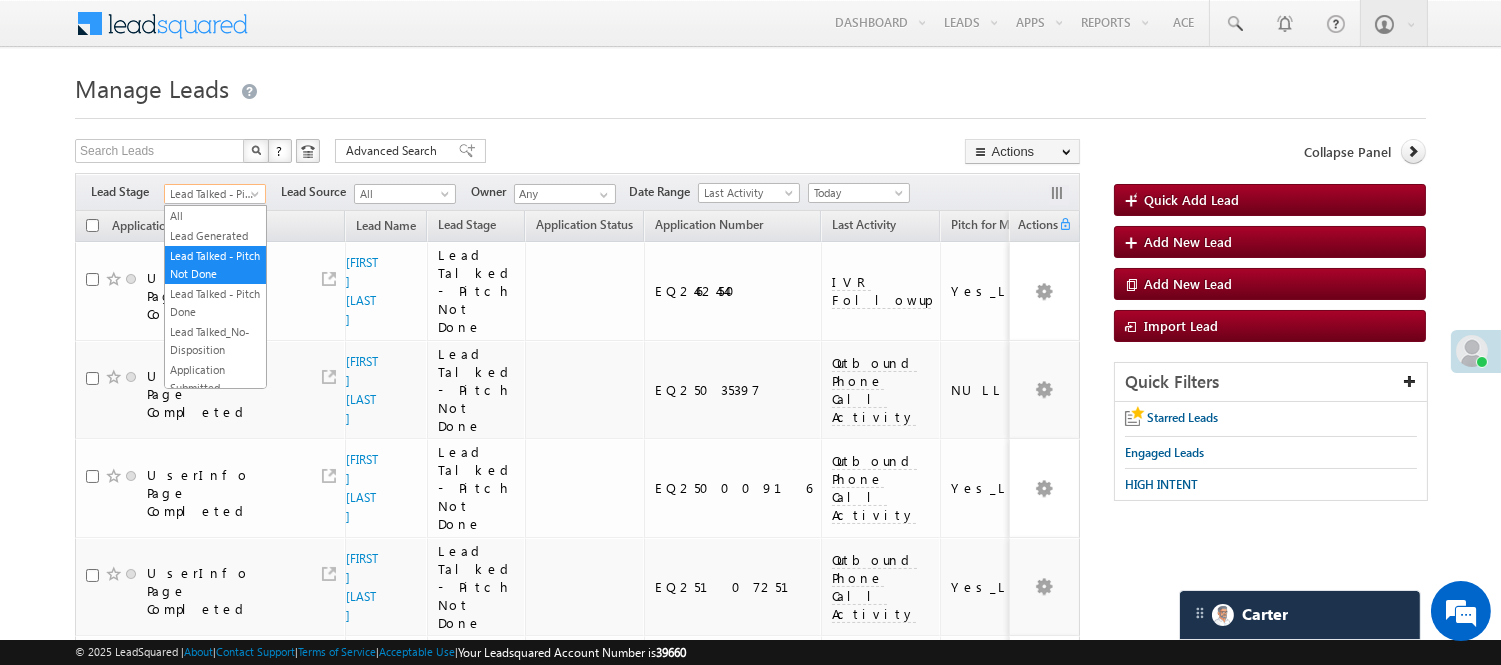 click on "Lead Talked - Pitch Not Done" at bounding box center (212, 194) 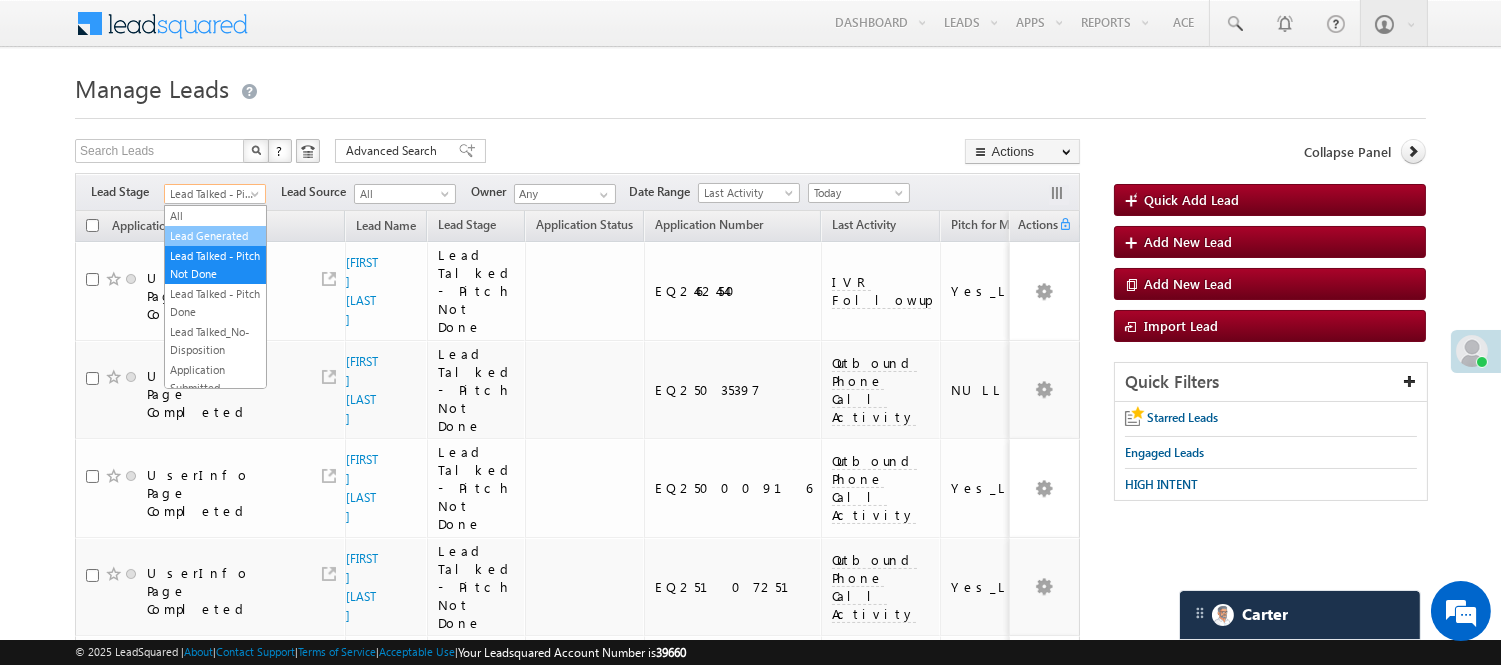 click on "Lead Generated" at bounding box center (215, 236) 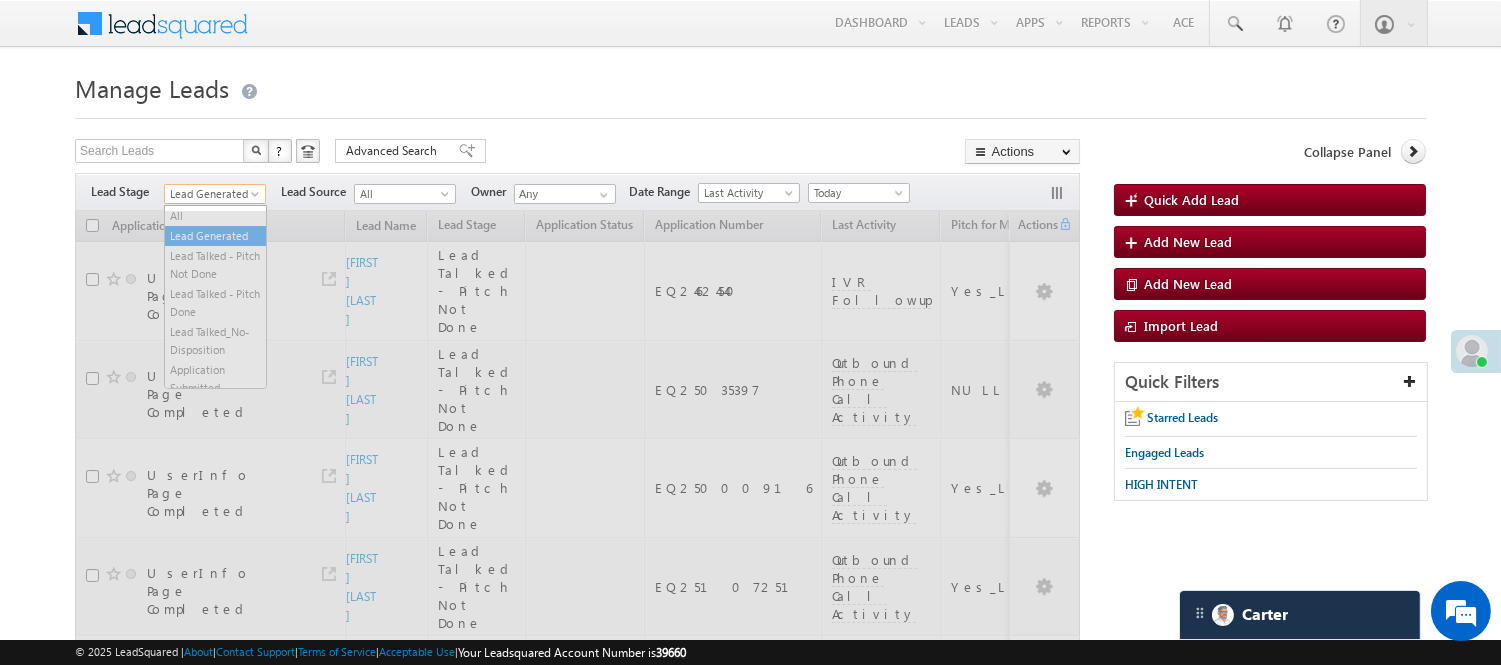 click on "Lead Generated" at bounding box center (212, 194) 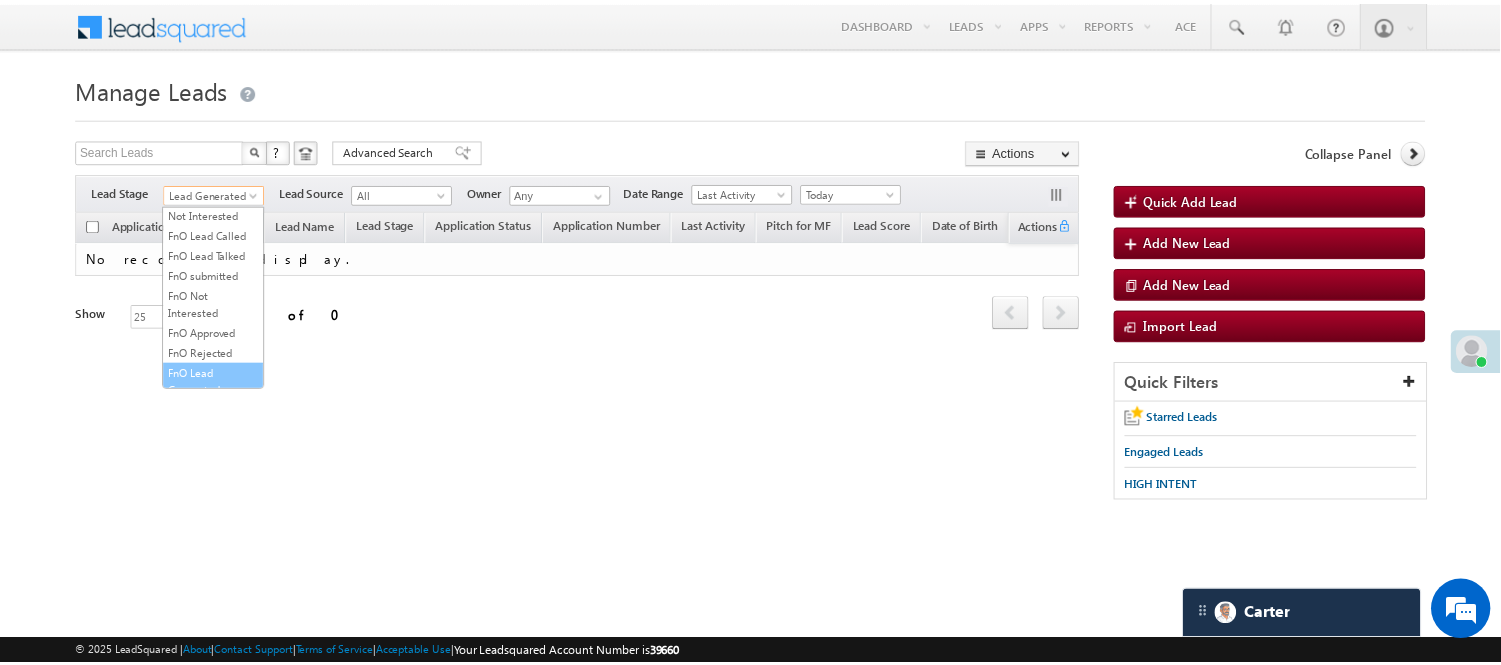 scroll, scrollTop: 274, scrollLeft: 0, axis: vertical 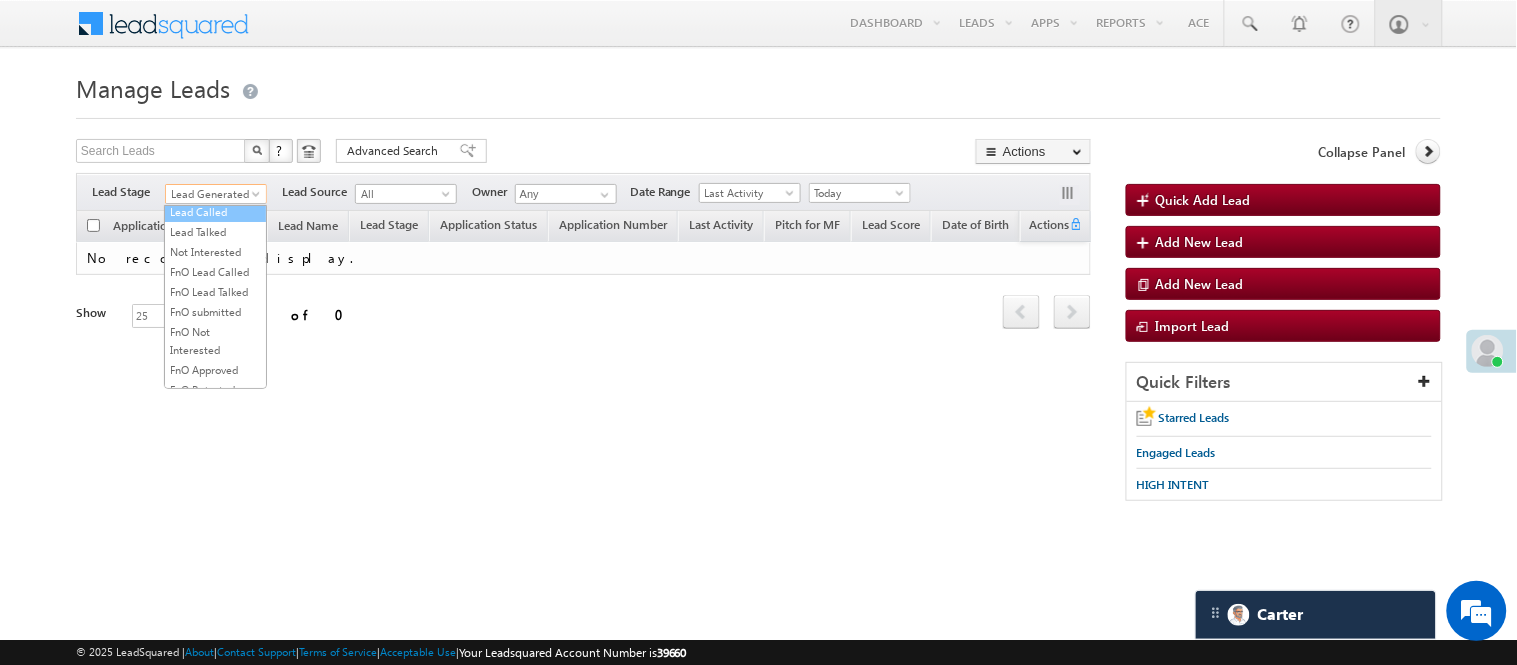 click on "Lead Called" at bounding box center [215, 212] 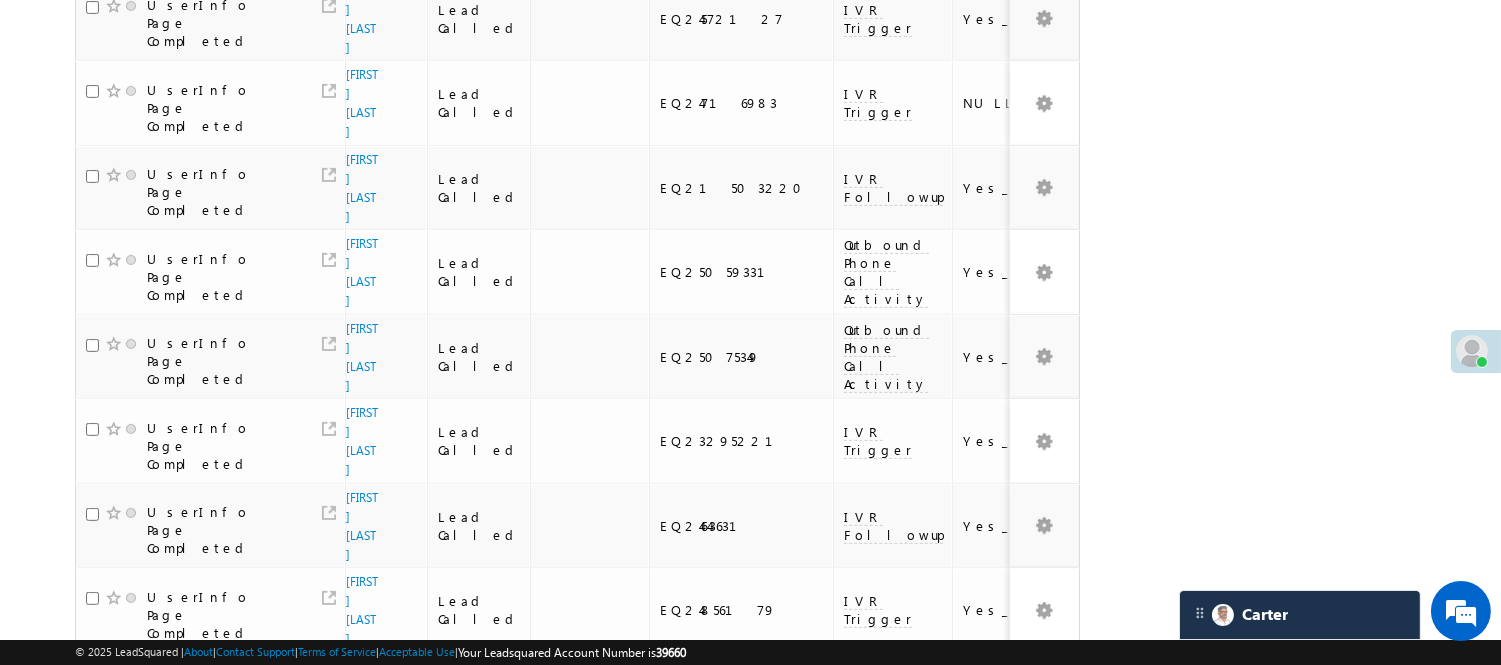 scroll, scrollTop: 1430, scrollLeft: 0, axis: vertical 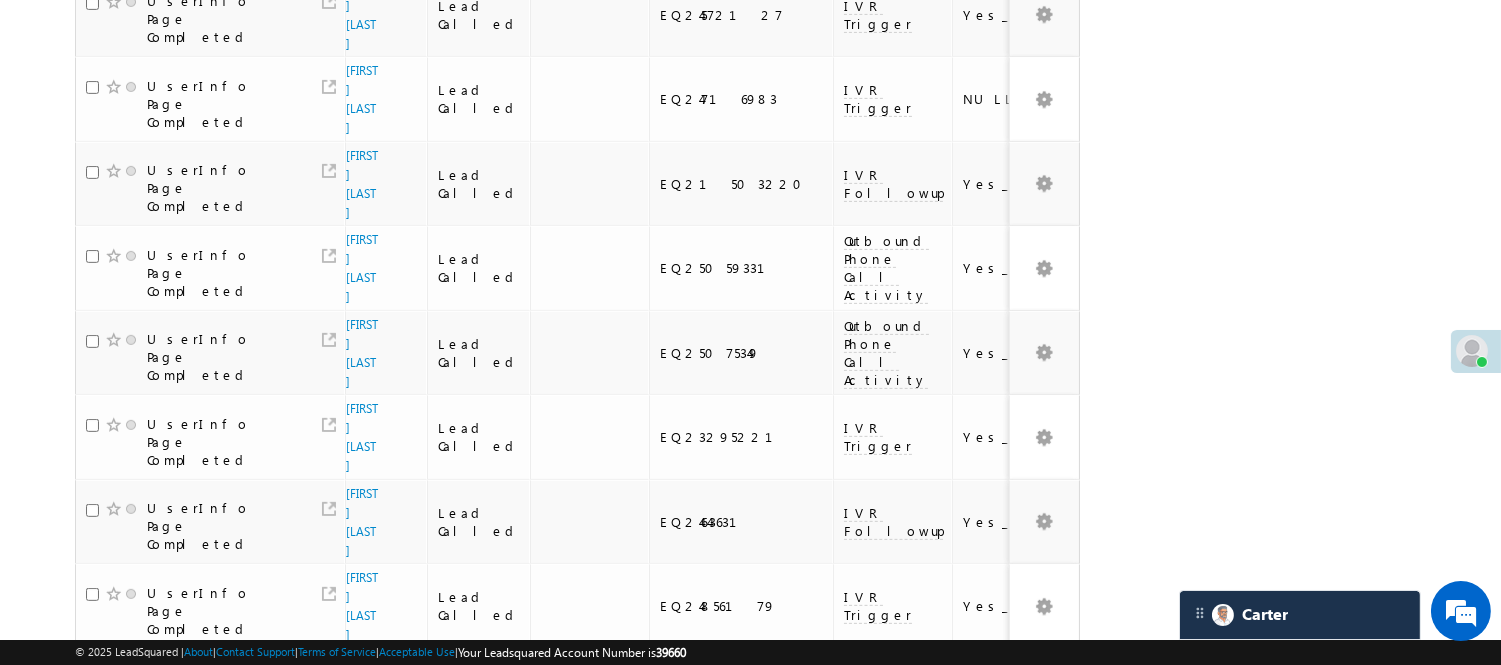 click on "4" at bounding box center [898, 1025] 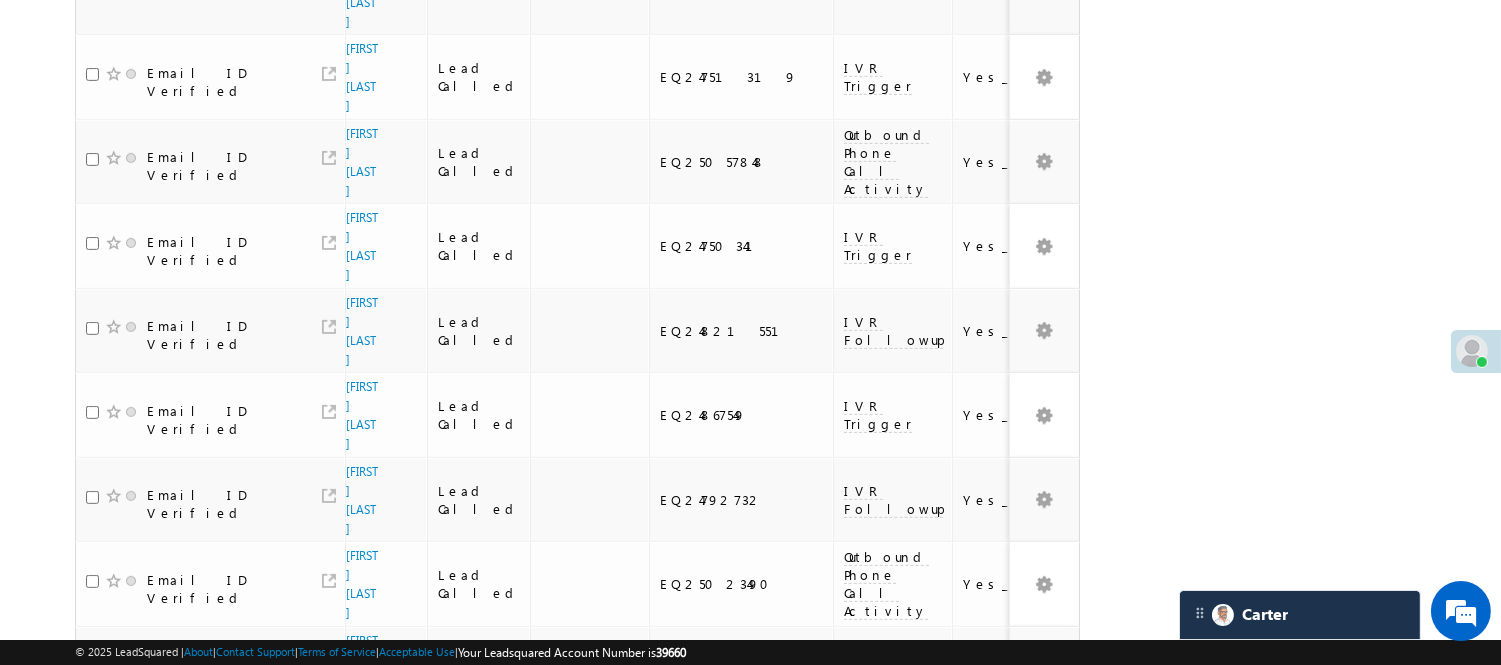 scroll, scrollTop: 1485, scrollLeft: 0, axis: vertical 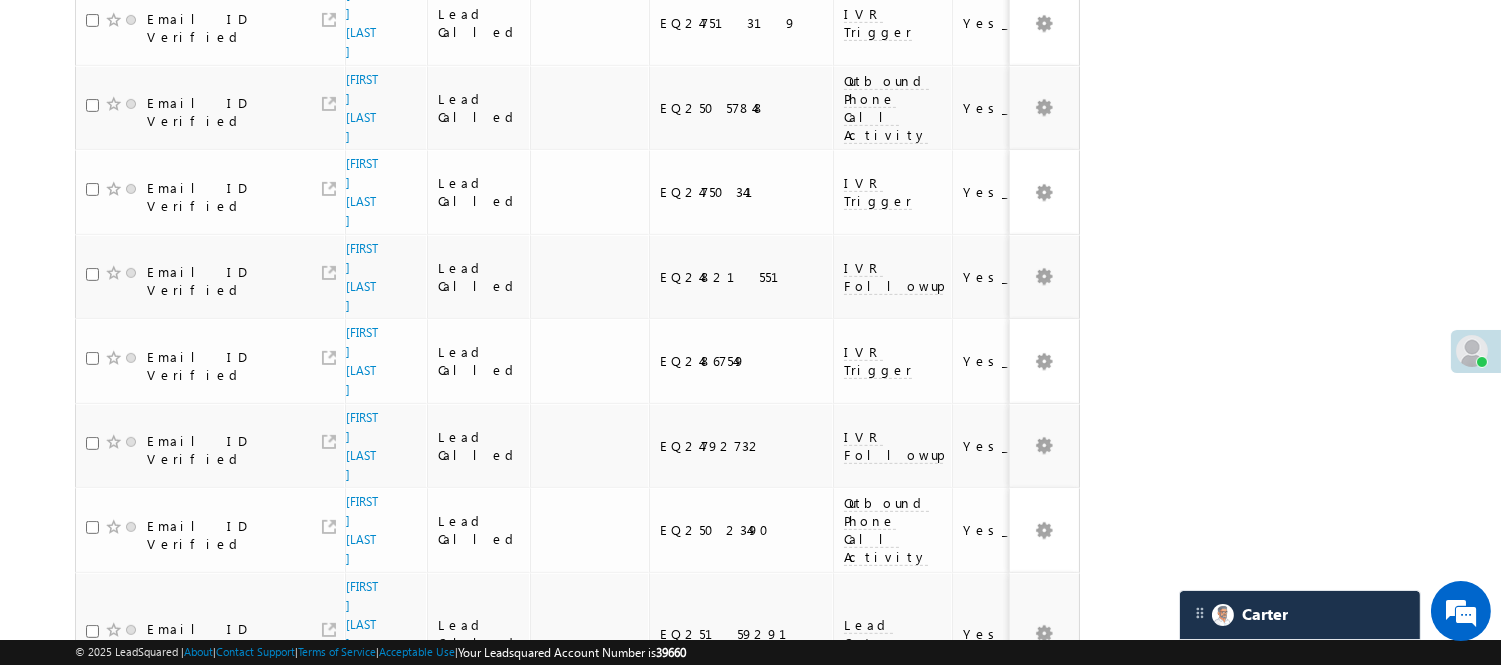click on "5" at bounding box center (938, 987) 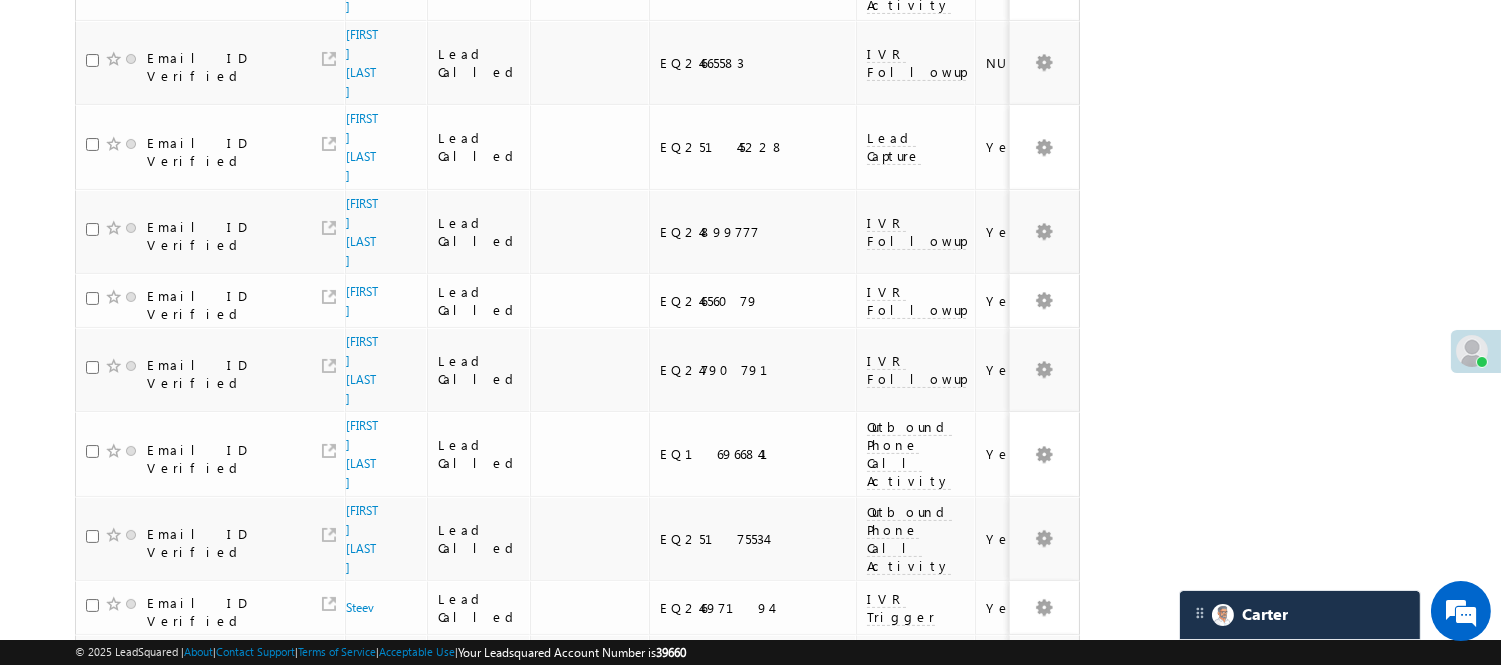 scroll, scrollTop: 62, scrollLeft: 0, axis: vertical 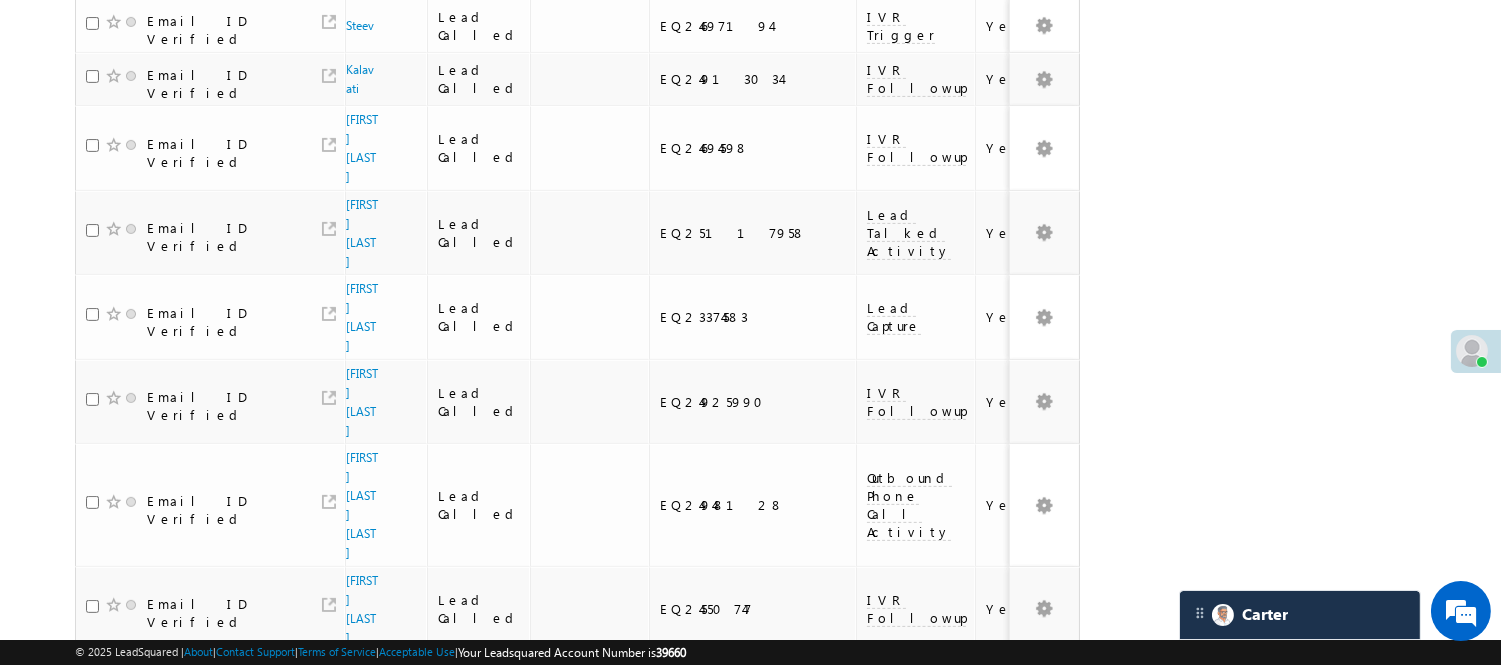 click on "4" at bounding box center [897, 1081] 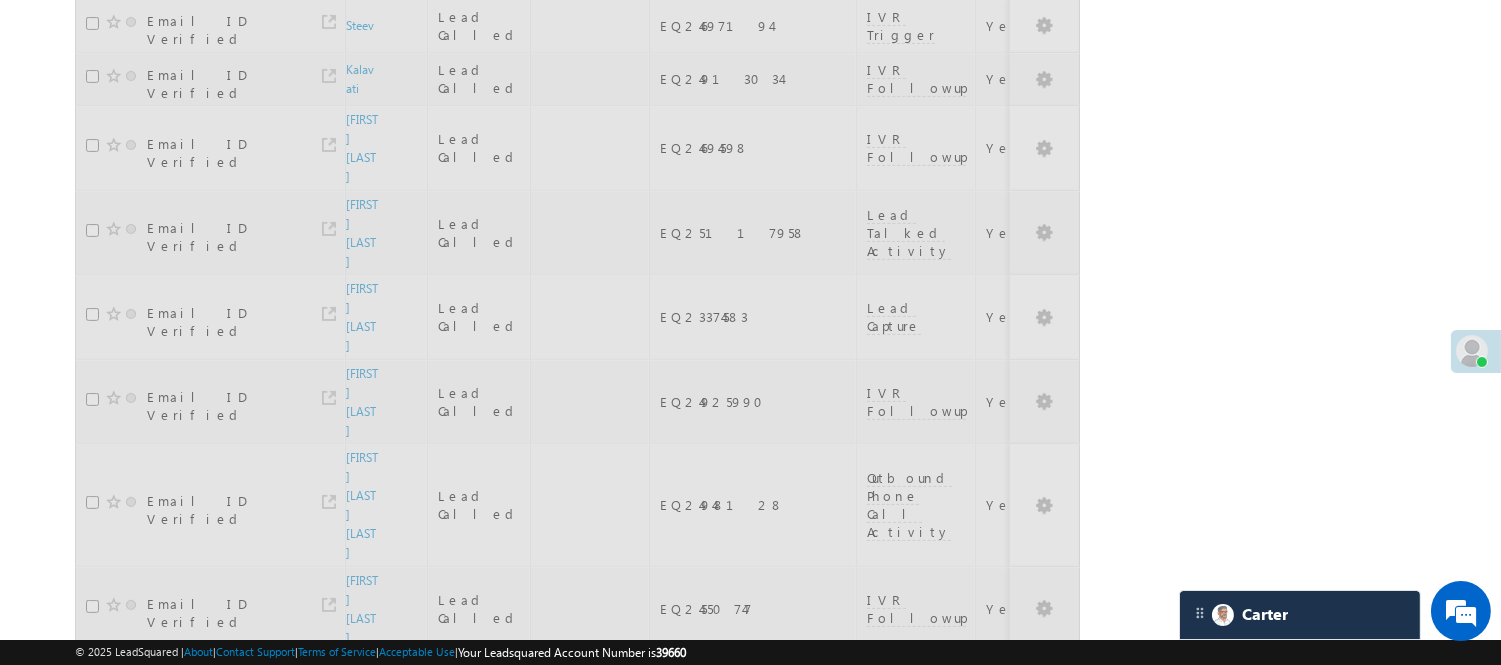 scroll, scrollTop: 644, scrollLeft: 0, axis: vertical 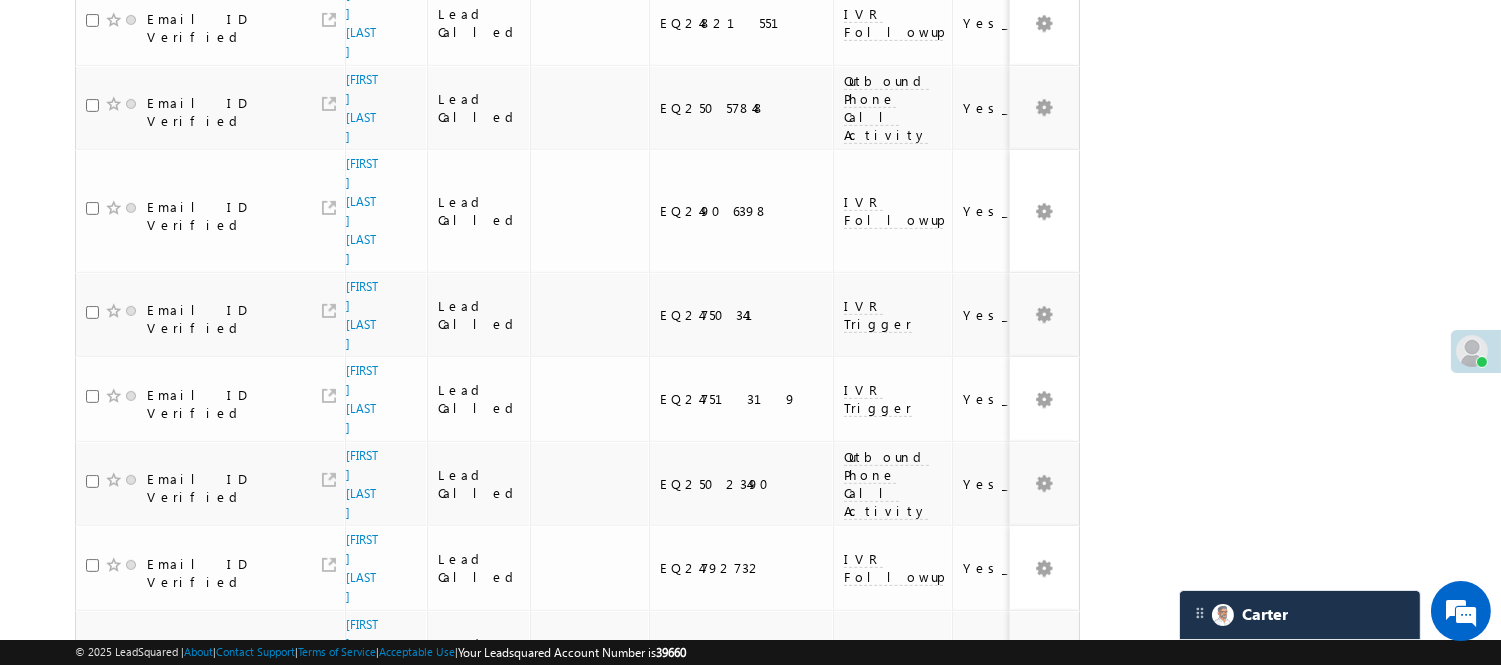 click on "3" at bounding box center (857, 987) 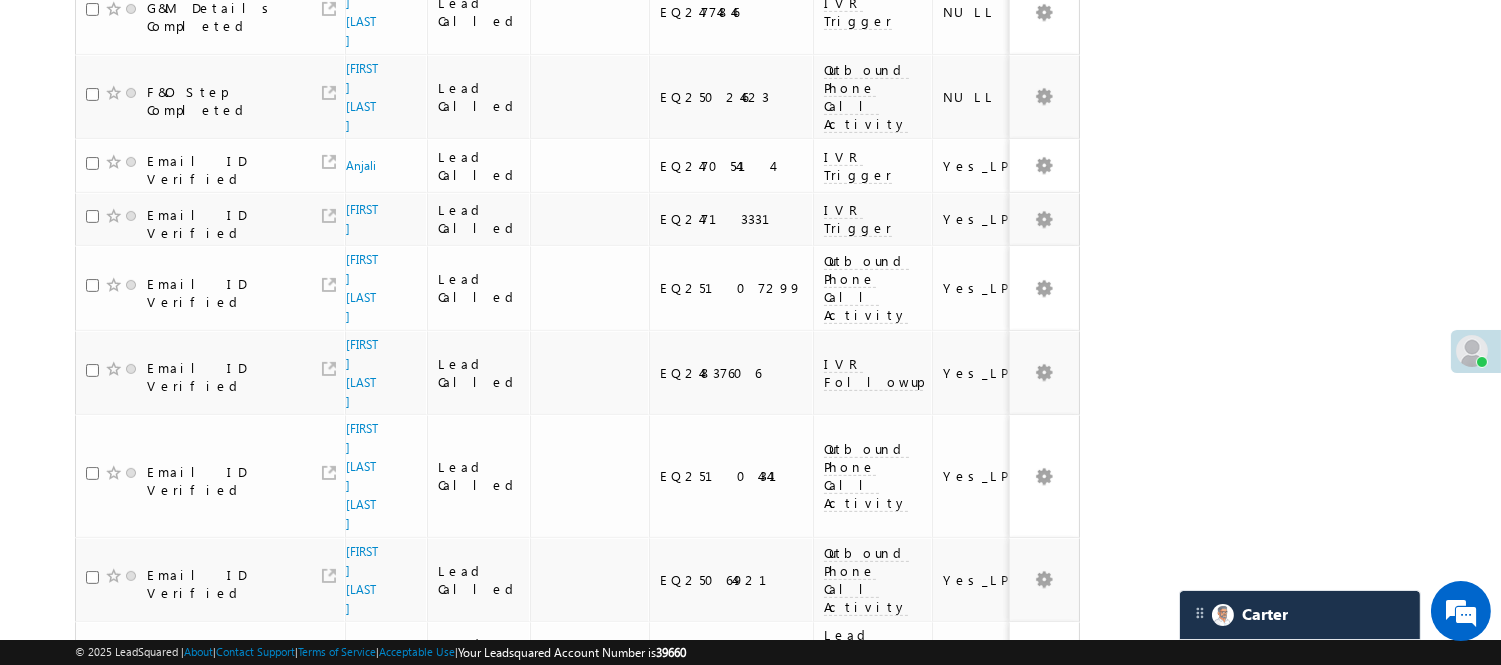 scroll, scrollTop: 1366, scrollLeft: 0, axis: vertical 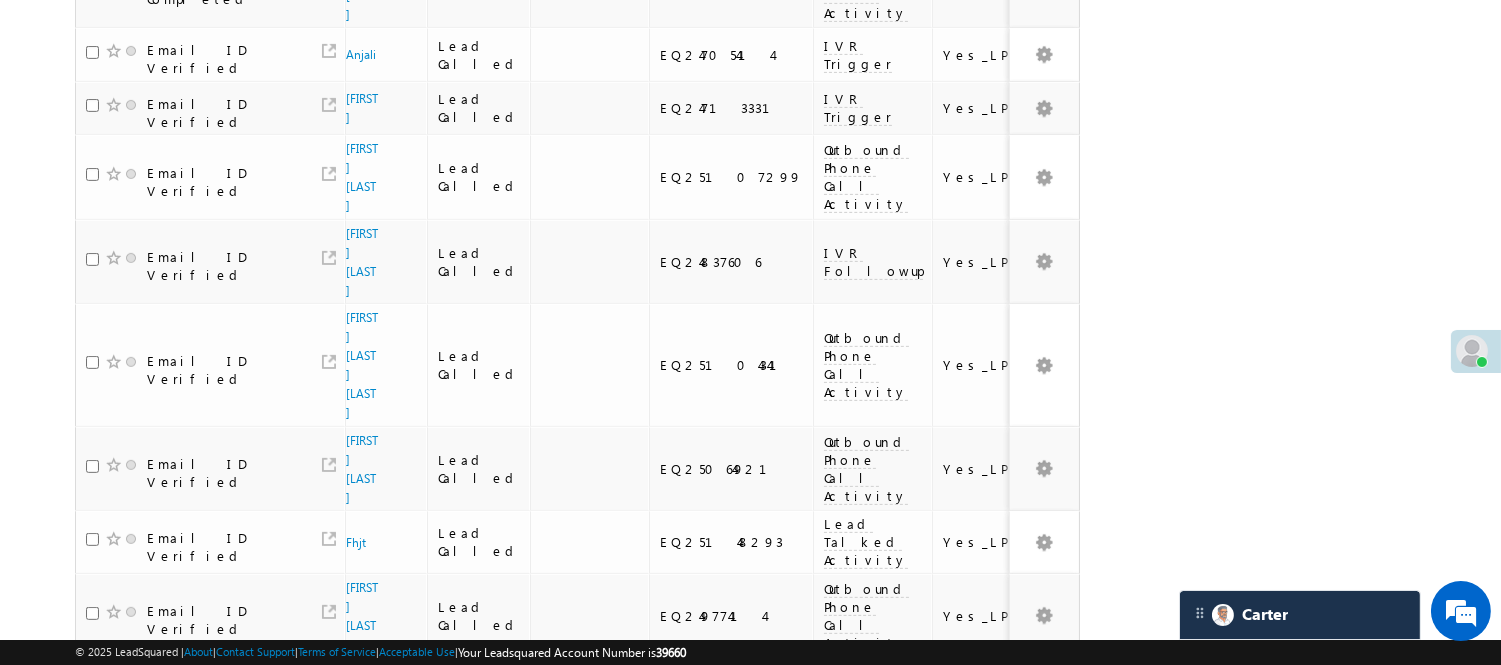 click on "2" at bounding box center [817, 950] 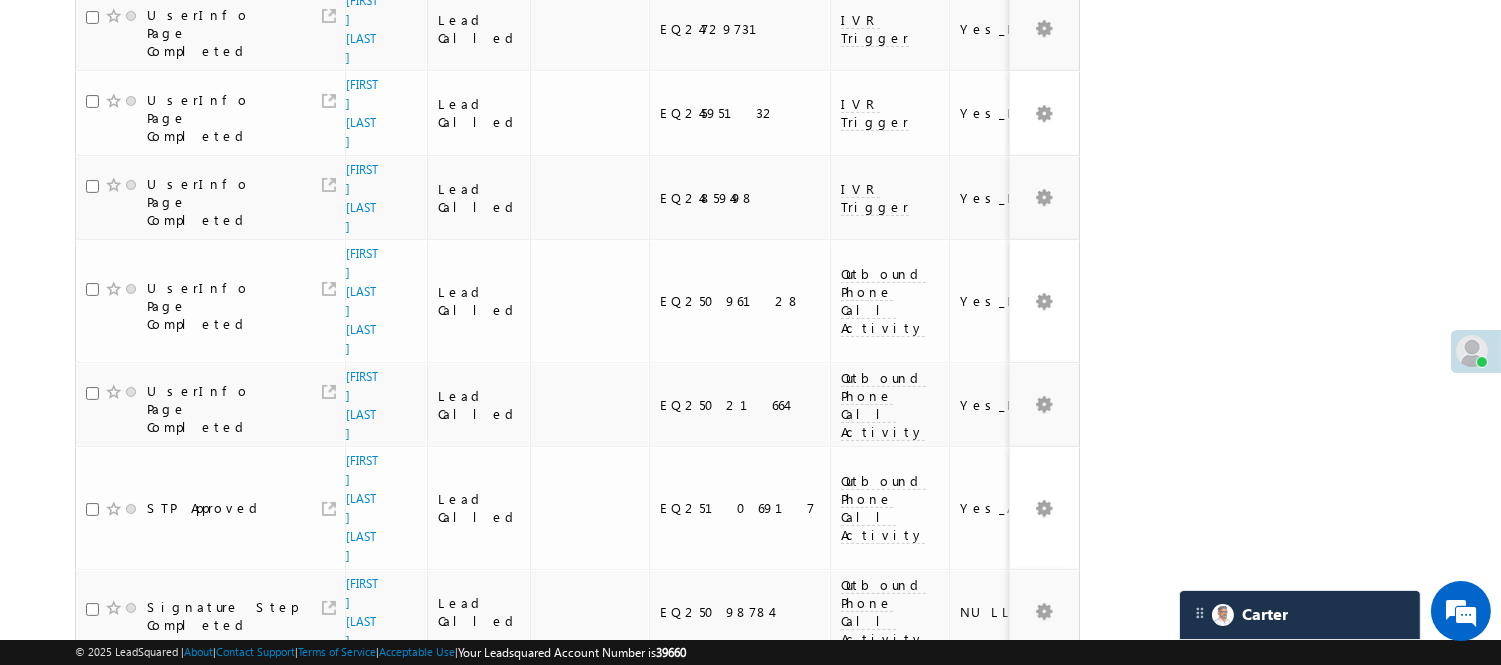 scroll, scrollTop: 922, scrollLeft: 0, axis: vertical 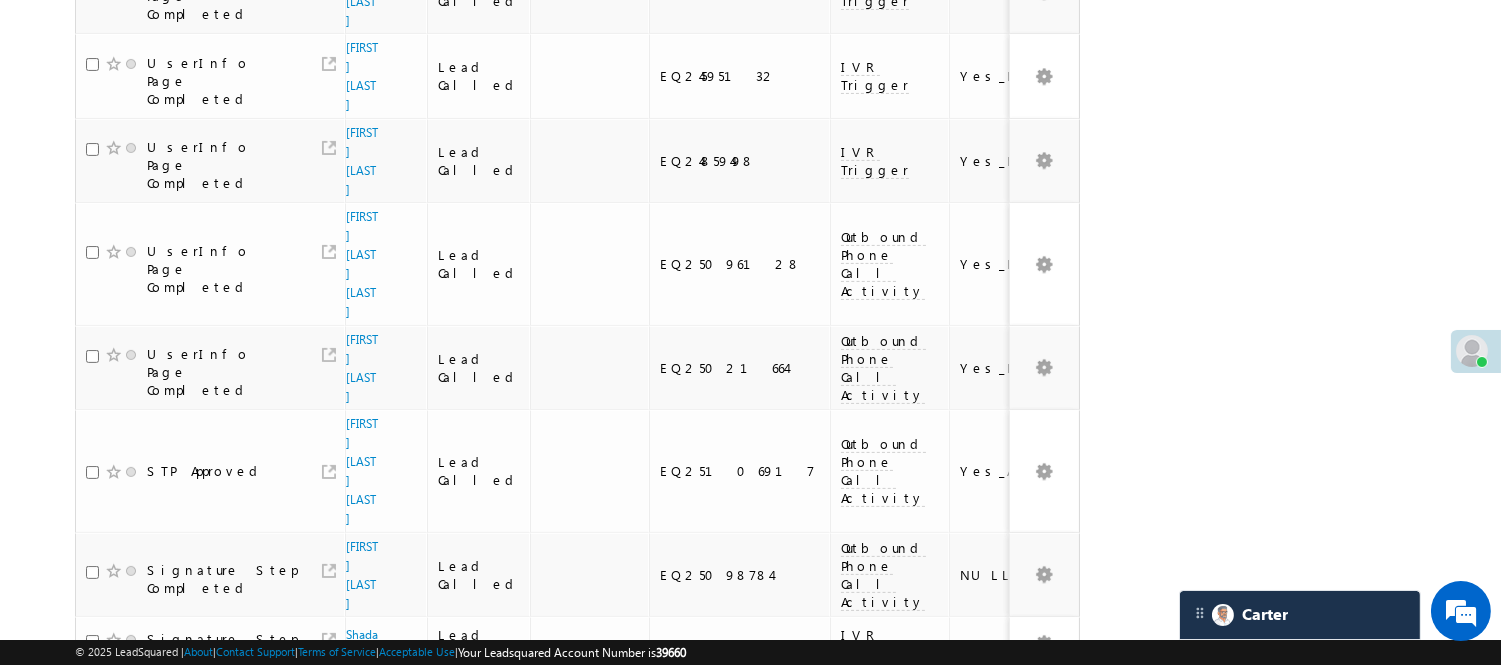 click on "Jit Biswas" at bounding box center [362, 882] 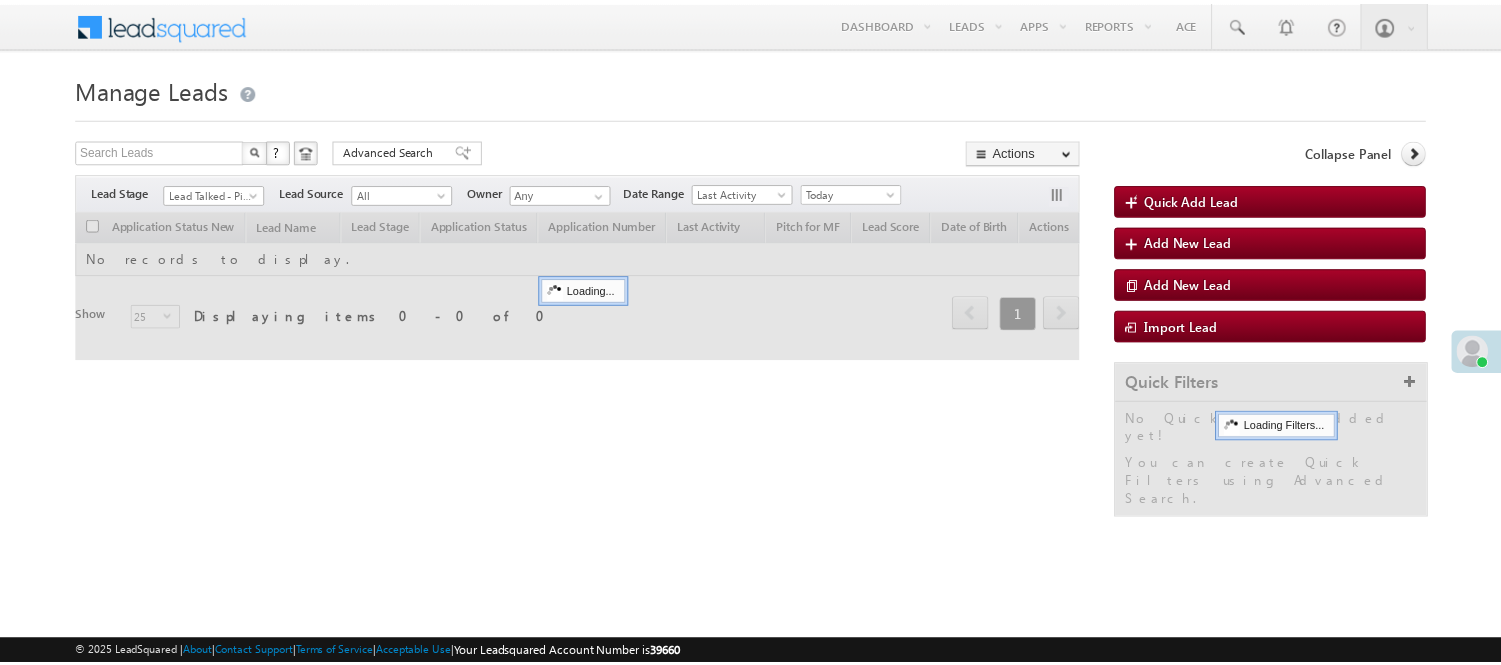 scroll, scrollTop: 0, scrollLeft: 0, axis: both 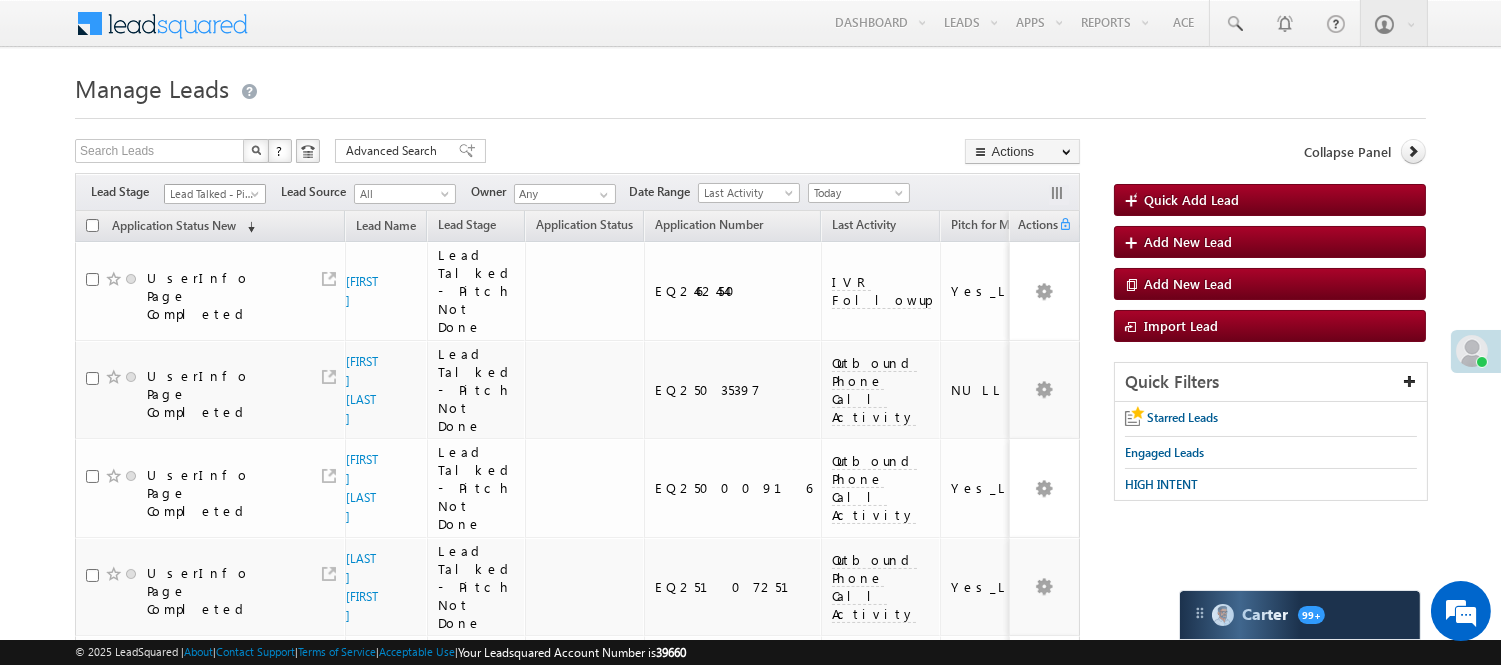 click on "Lead Talked - Pitch Not Done" at bounding box center (212, 194) 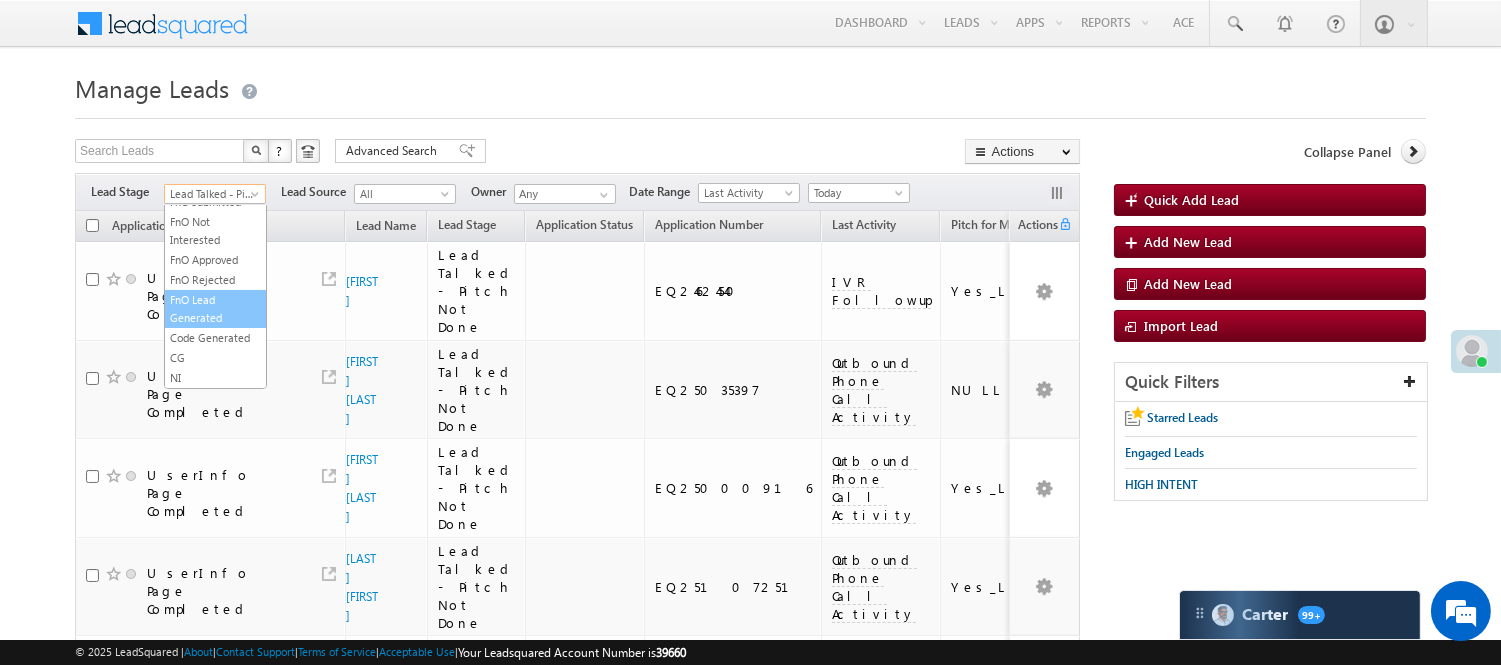 scroll, scrollTop: 496, scrollLeft: 0, axis: vertical 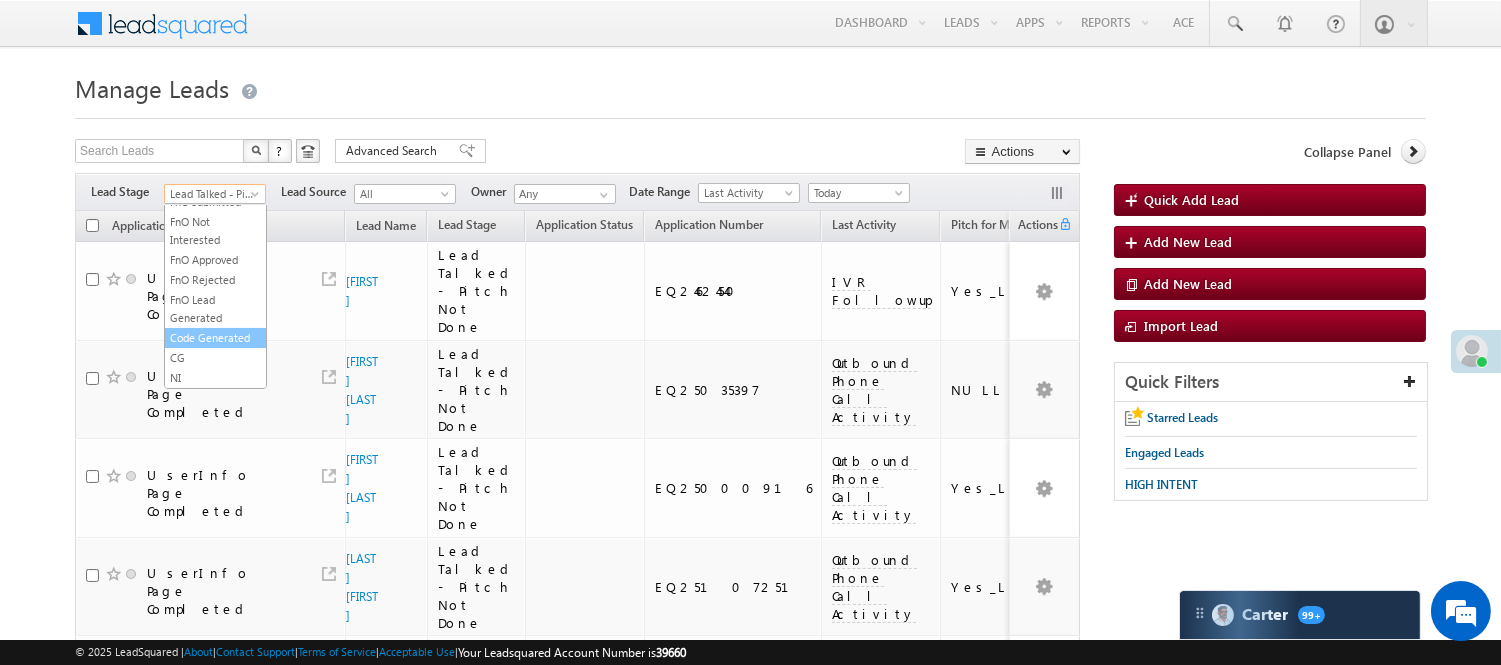 click on "Code Generated" at bounding box center (215, 338) 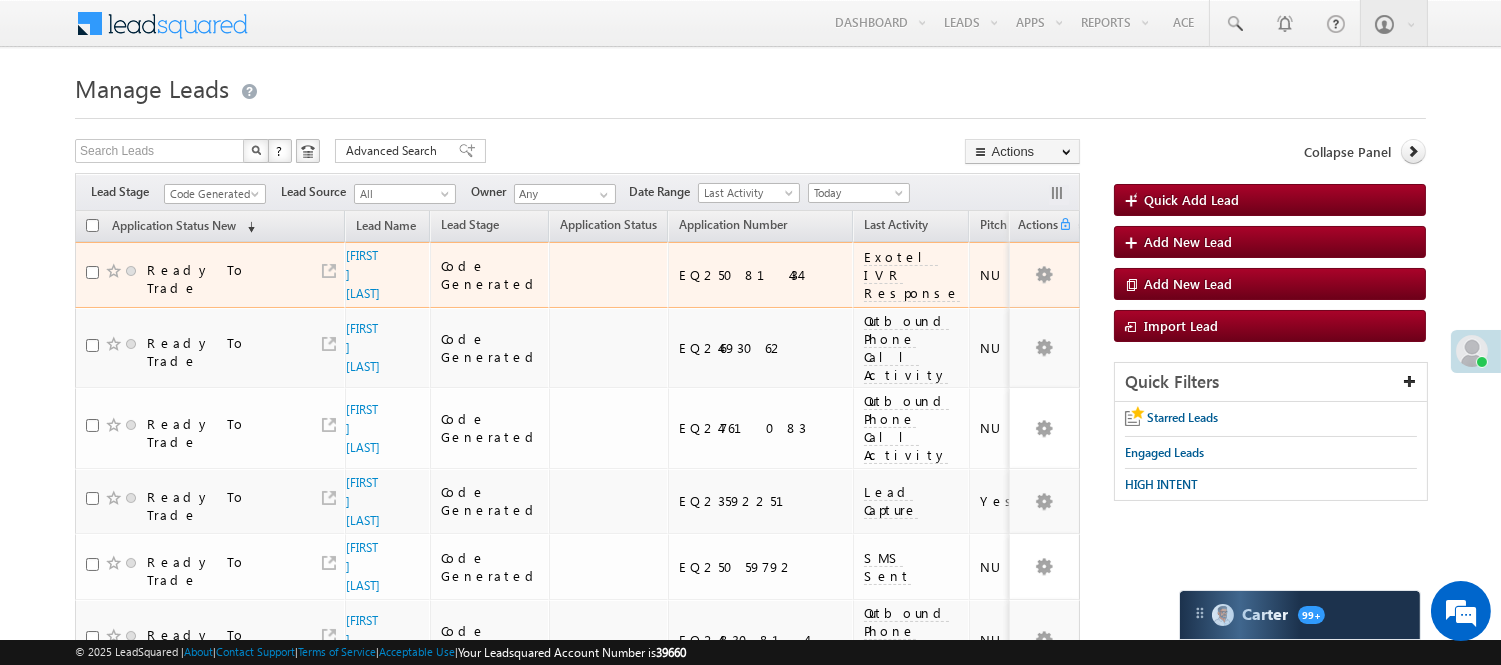 click on "Filters
Lead Stage
All Lead Generated Lead Talked - Pitch Not Done Lead Talked - Pitch Done Lead Talked_No-Disposition Application Submitted Payment Done Application Resubmitted Under Objection Lead Called Lead Talked Not Interested FnO Lead Called FnO Lead Talked FnO submitted FnO Not Interested FnO Approved FnO Rejected FnO Lead Generated Code Generated CG NI Code Generated
Lead Source
All All
Owner Any Any" at bounding box center [577, 192] 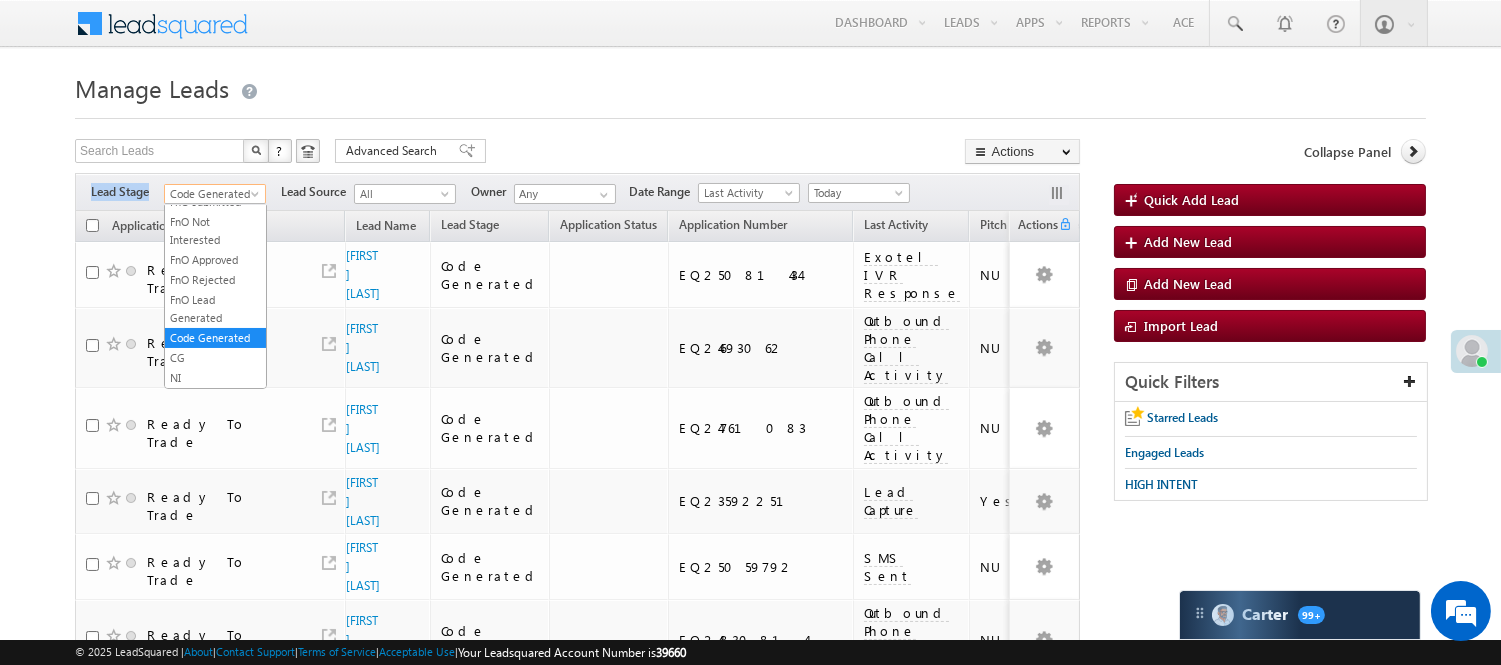 scroll, scrollTop: 0, scrollLeft: 0, axis: both 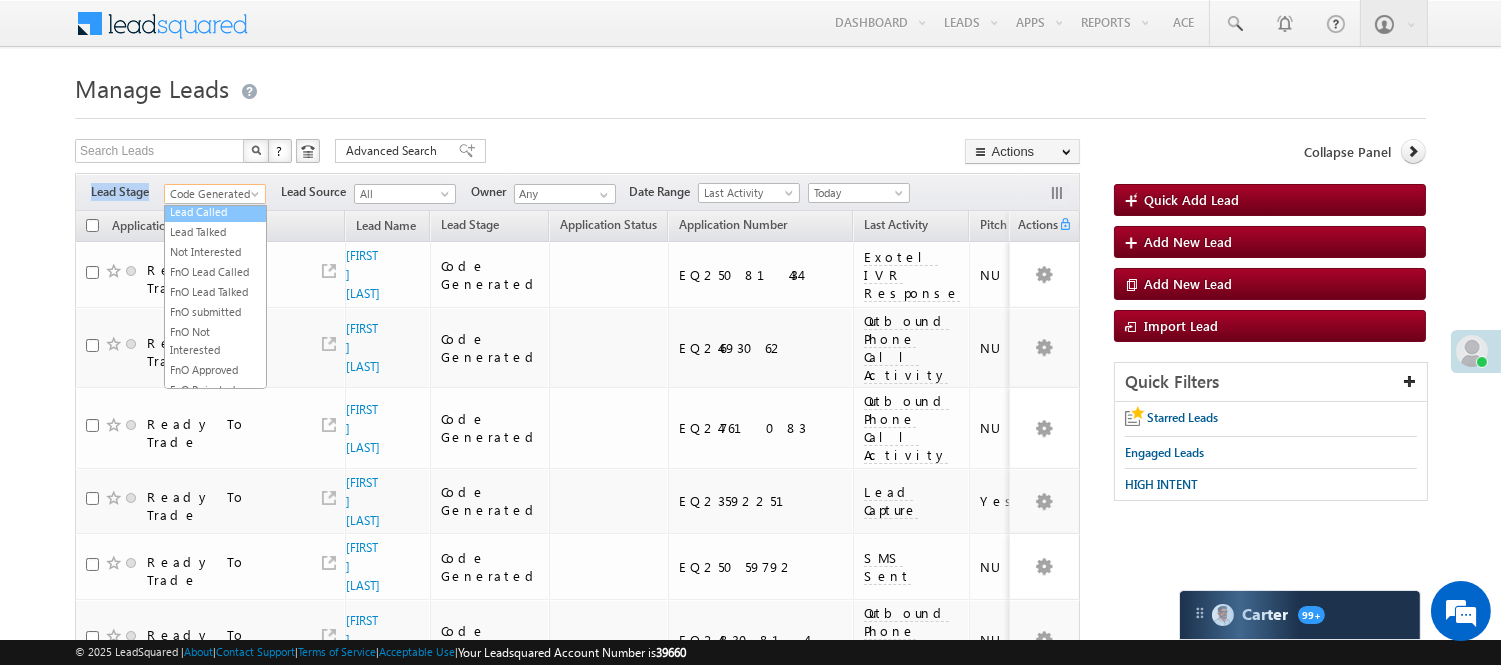 click on "Lead Called" at bounding box center [215, 212] 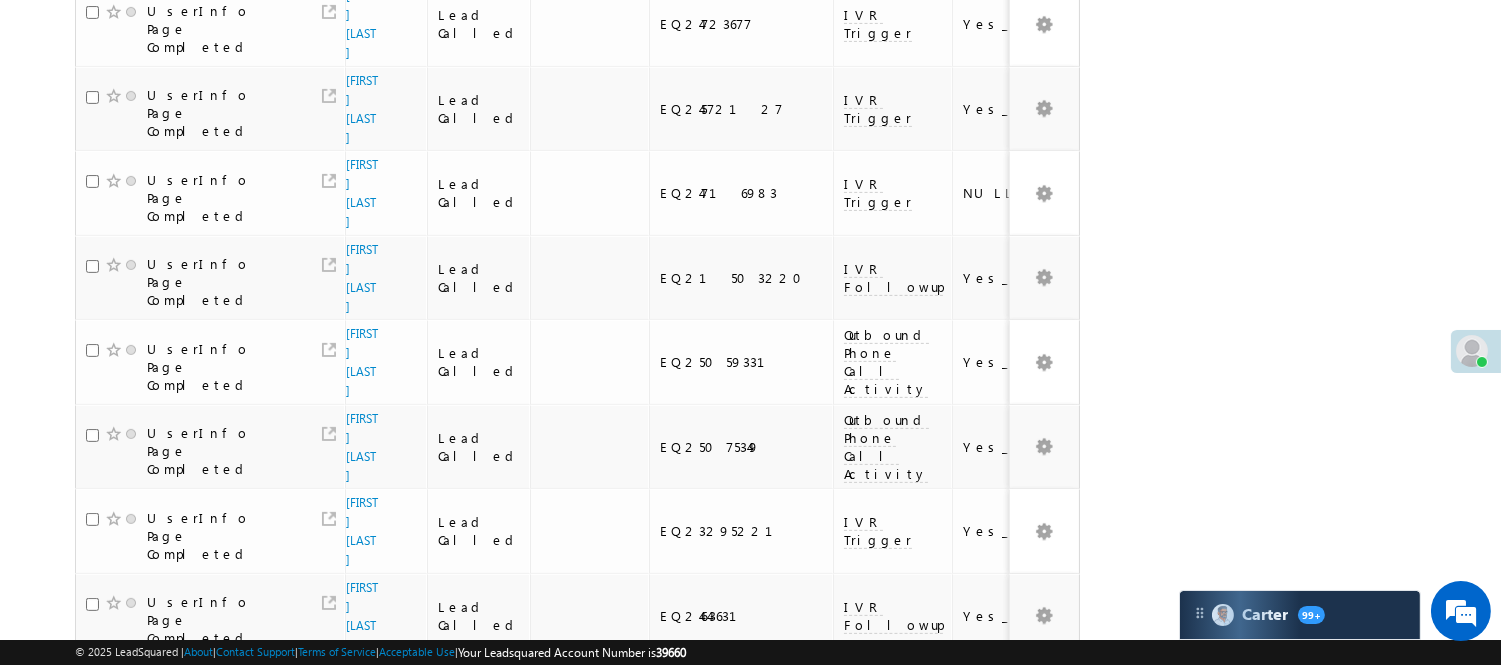 scroll, scrollTop: 1430, scrollLeft: 0, axis: vertical 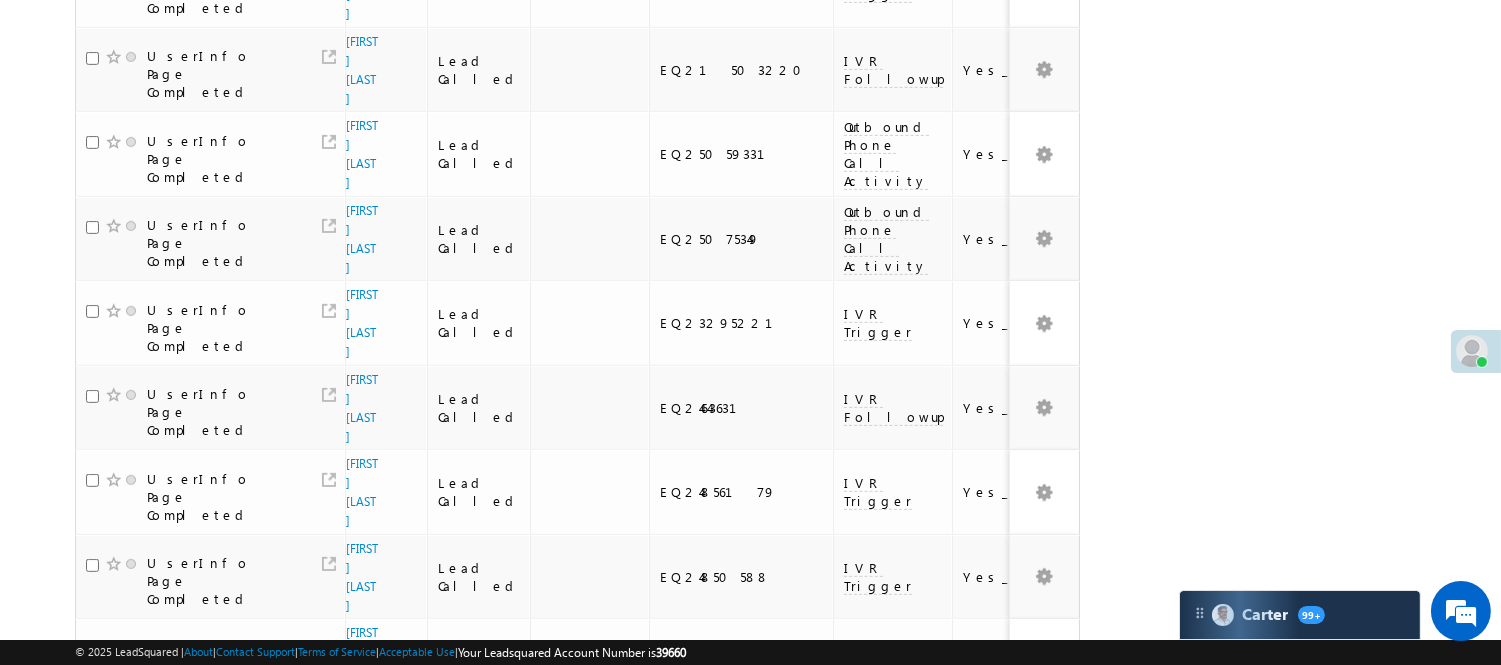 click on "3" at bounding box center [858, 911] 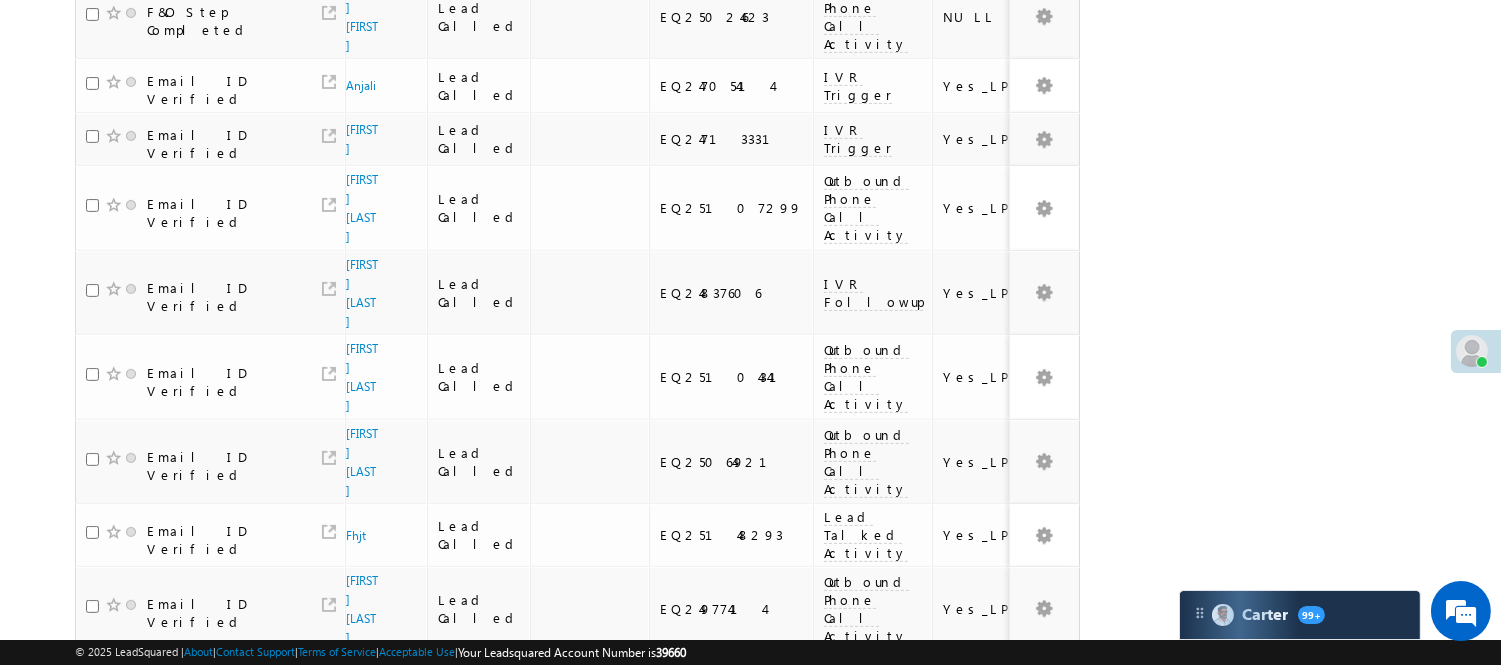 scroll, scrollTop: 1366, scrollLeft: 0, axis: vertical 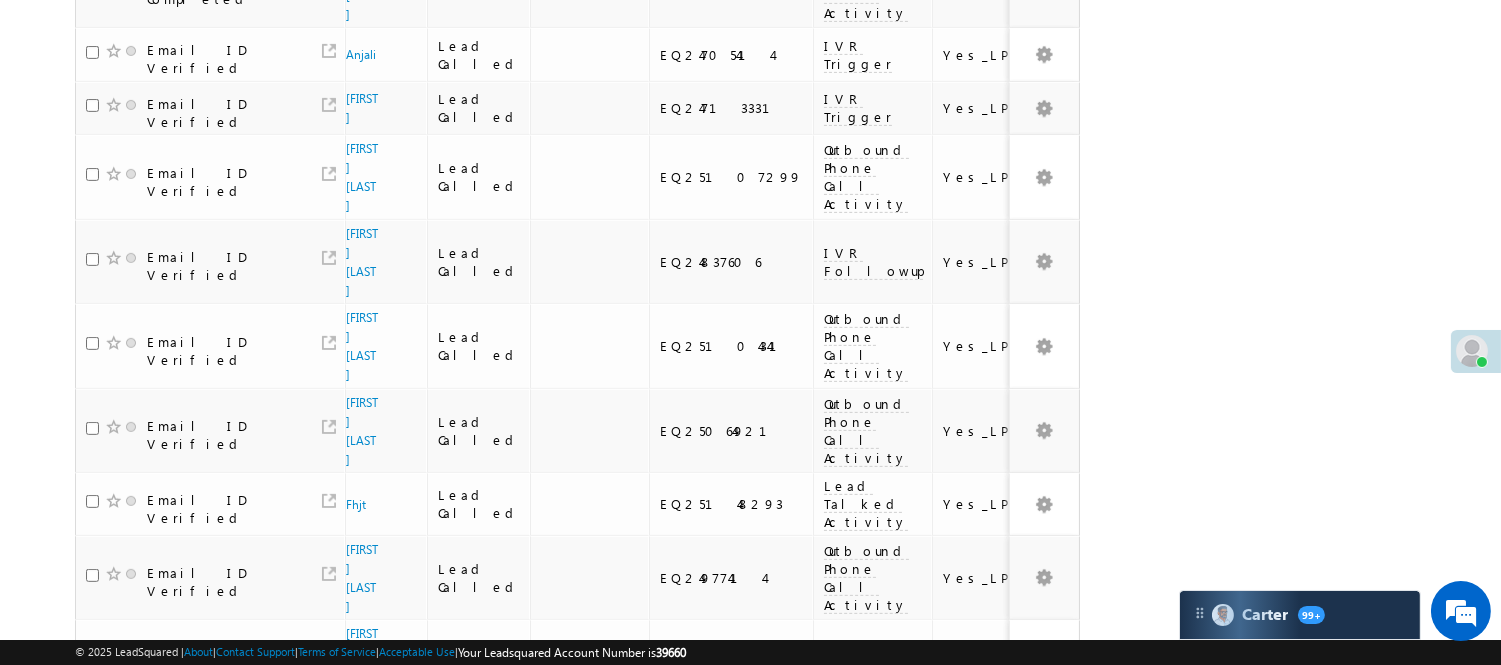 click on "5" at bounding box center [938, 912] 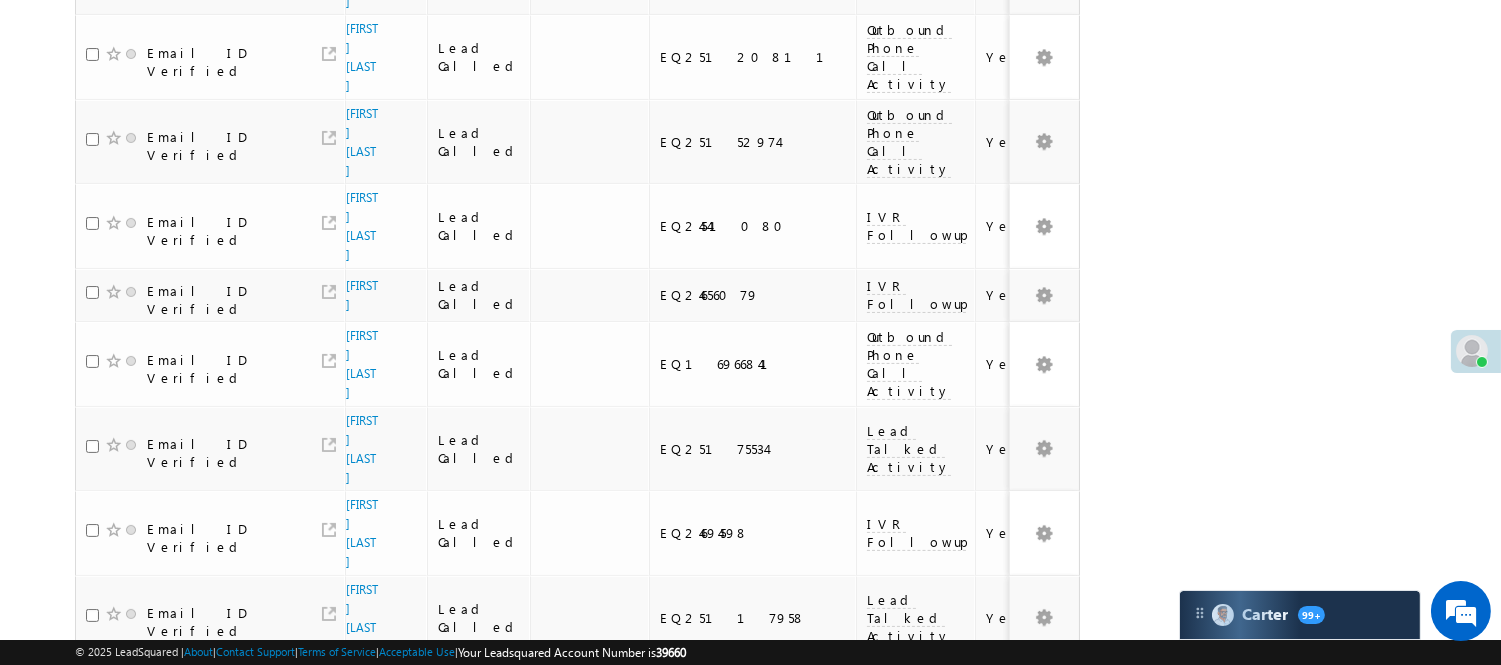 scroll, scrollTop: 4, scrollLeft: 0, axis: vertical 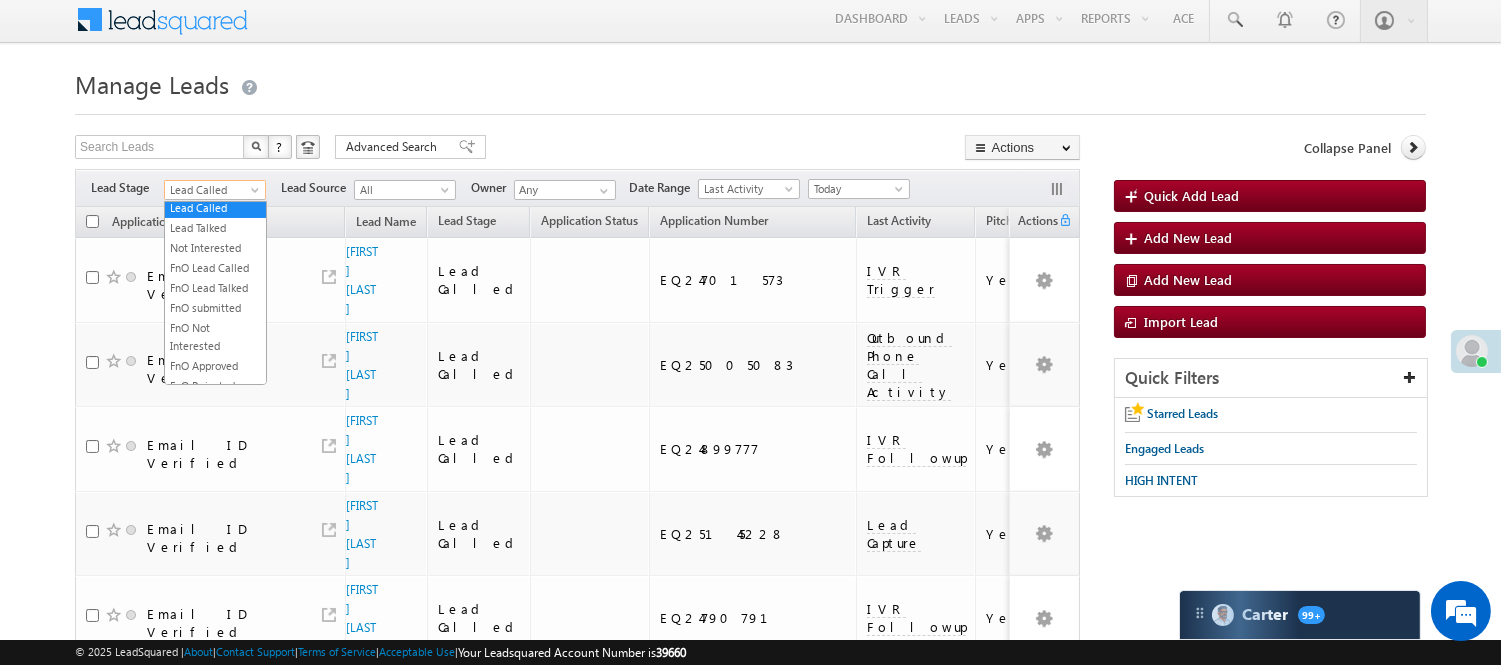 click on "Lead Called" at bounding box center [212, 190] 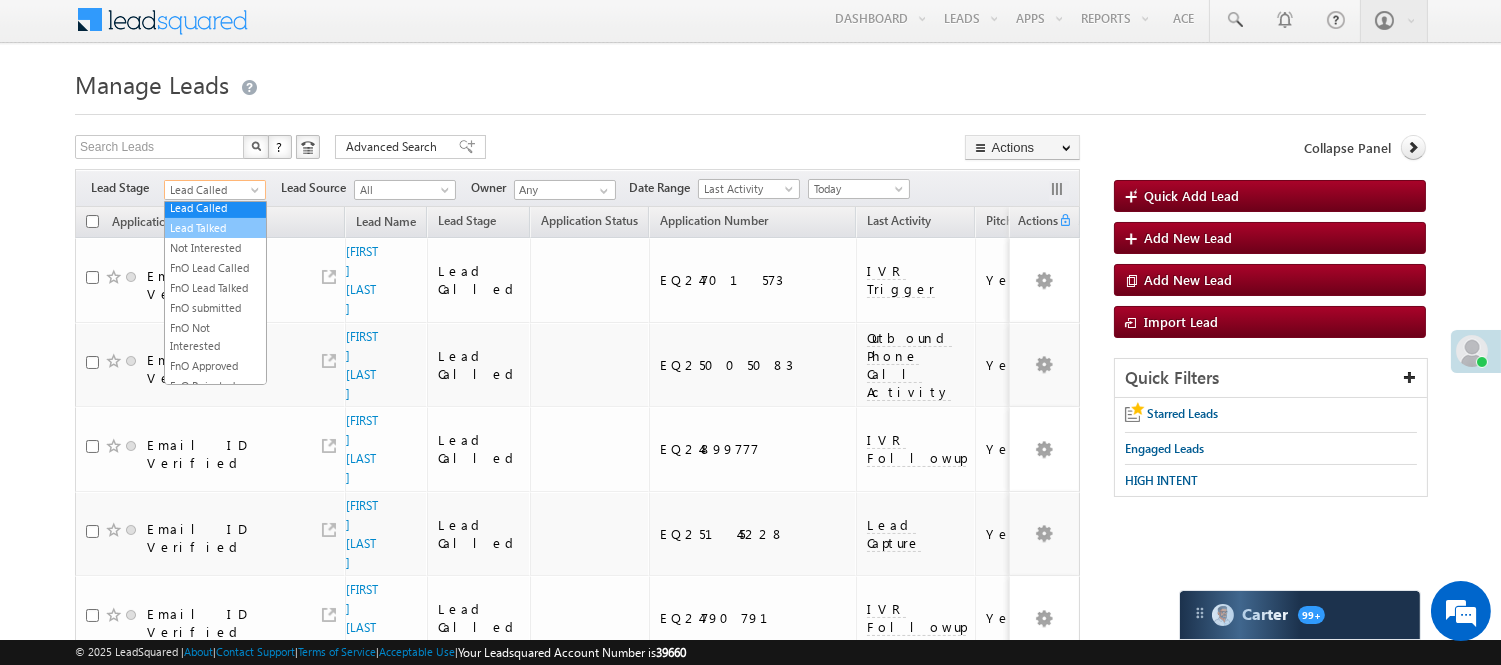 click on "Lead Talked" at bounding box center [215, 228] 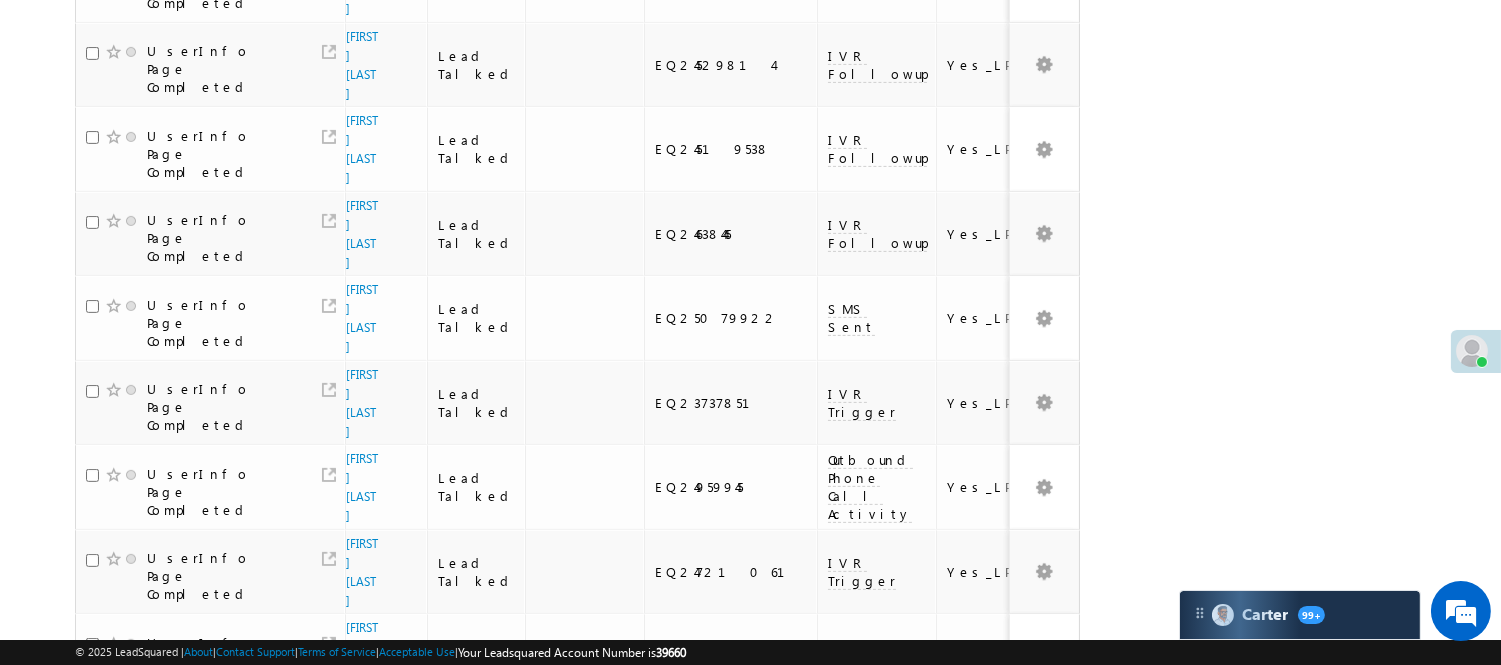 scroll, scrollTop: 1380, scrollLeft: 0, axis: vertical 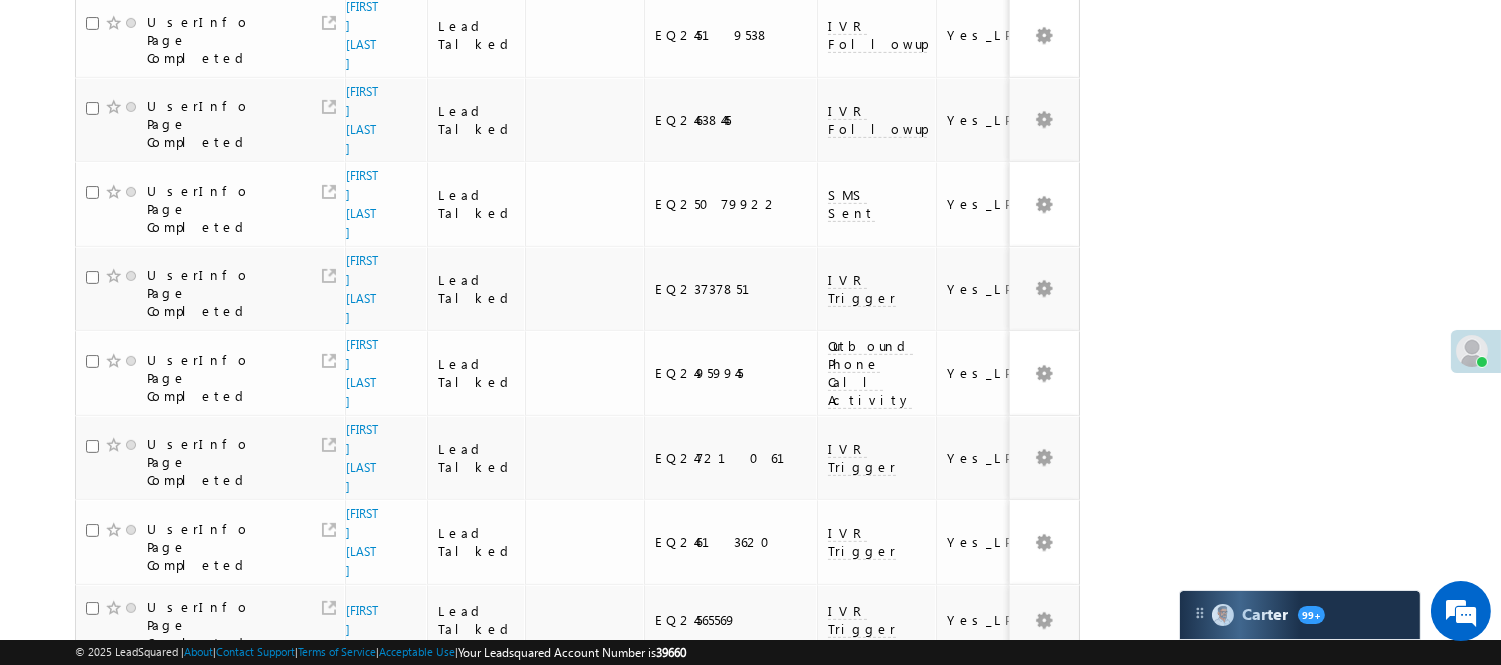 click on "3" at bounding box center [938, 948] 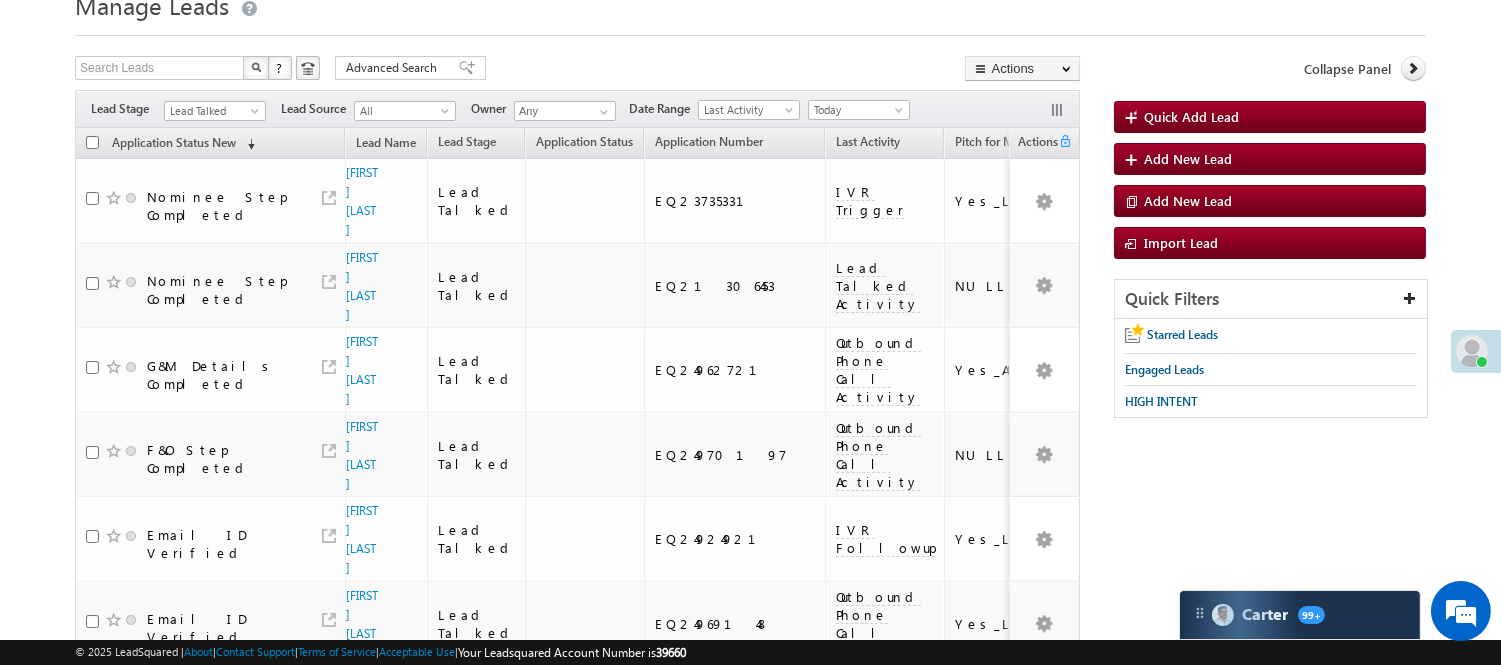 scroll, scrollTop: 0, scrollLeft: 0, axis: both 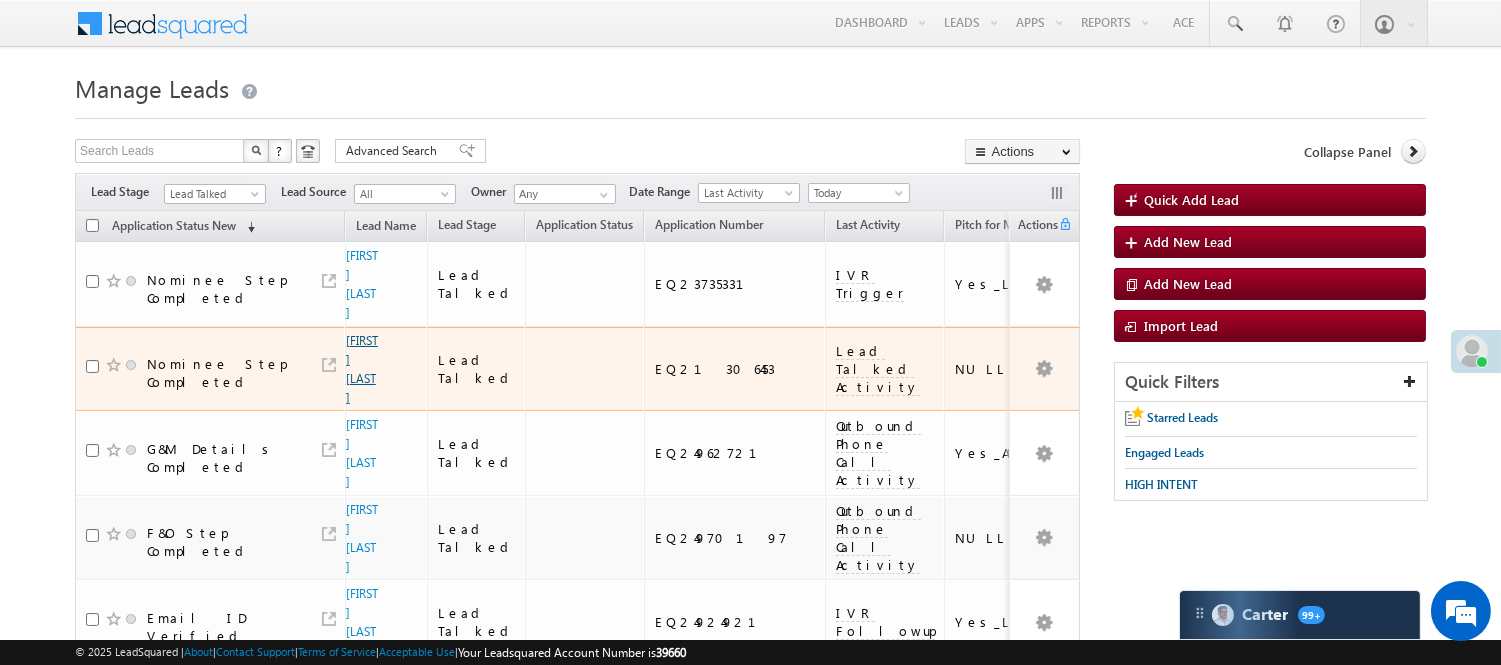 click on "Negi Paji" at bounding box center [362, 369] 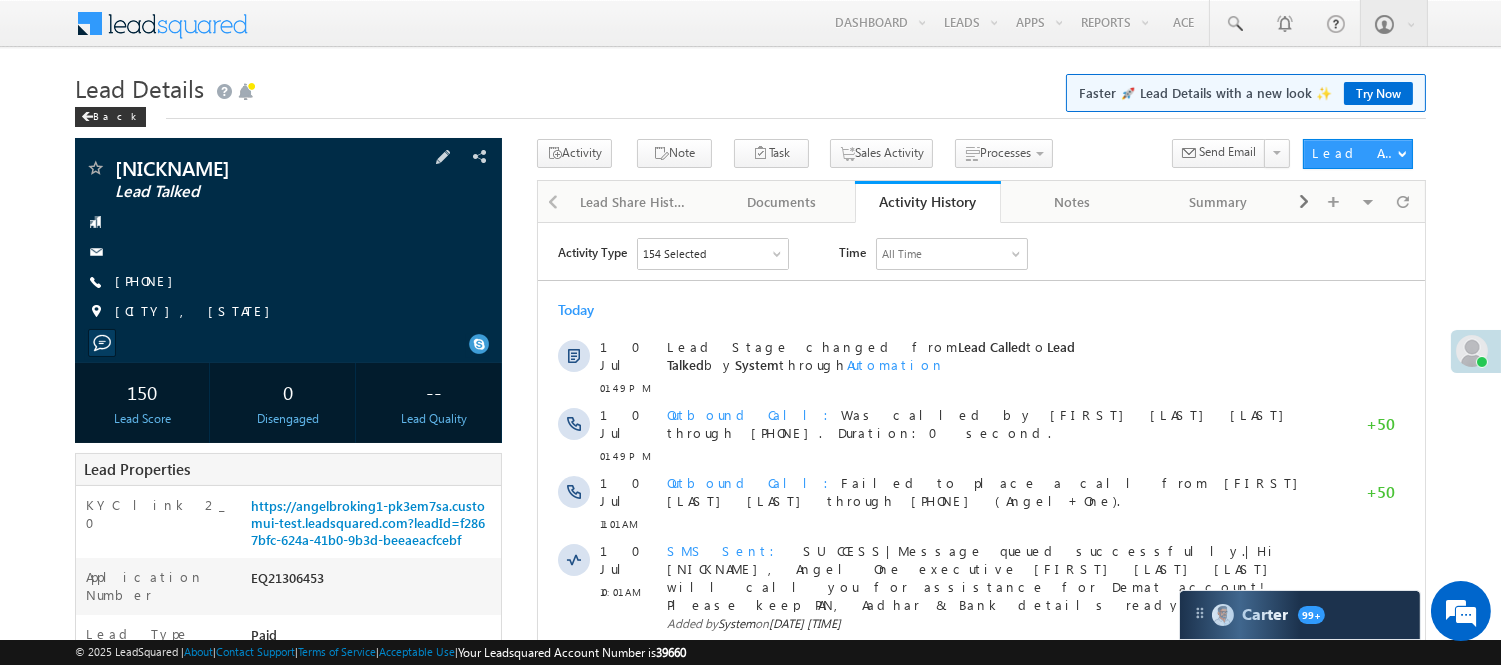scroll, scrollTop: 0, scrollLeft: 0, axis: both 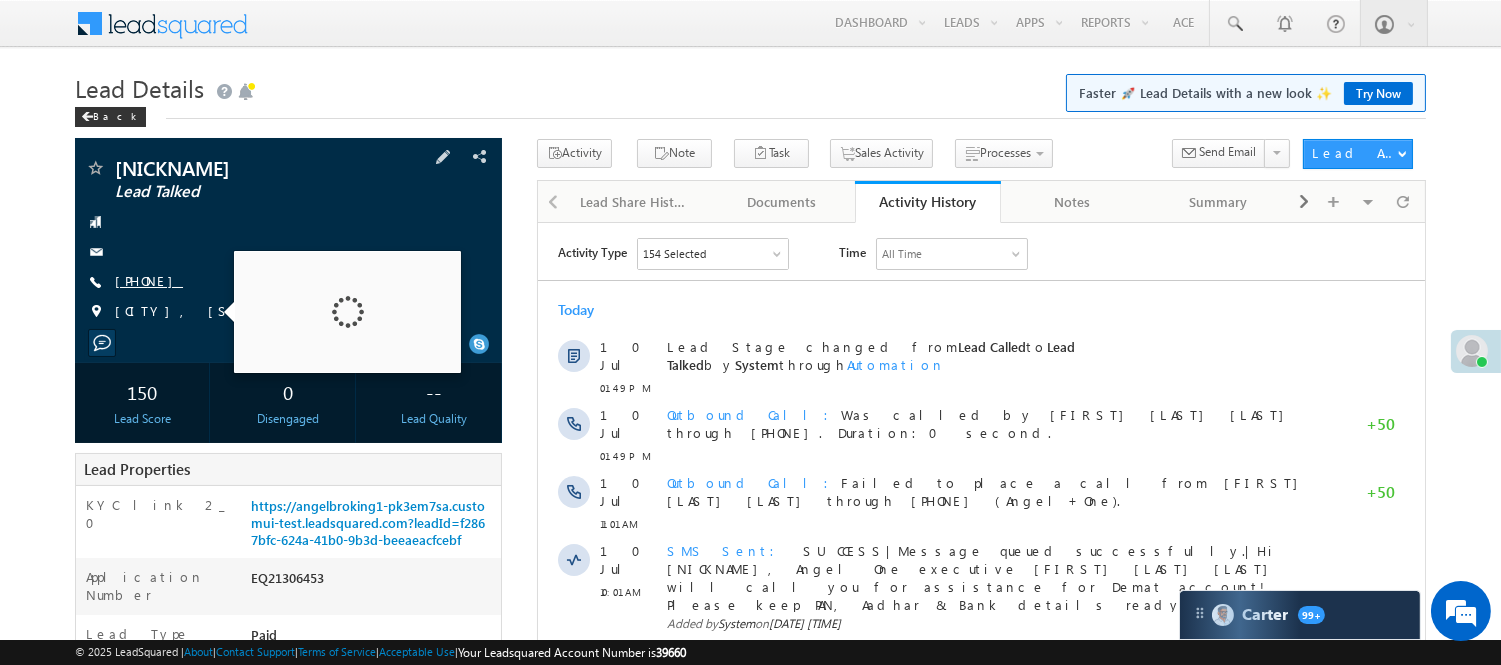 click on "+91-7011405661" at bounding box center (149, 280) 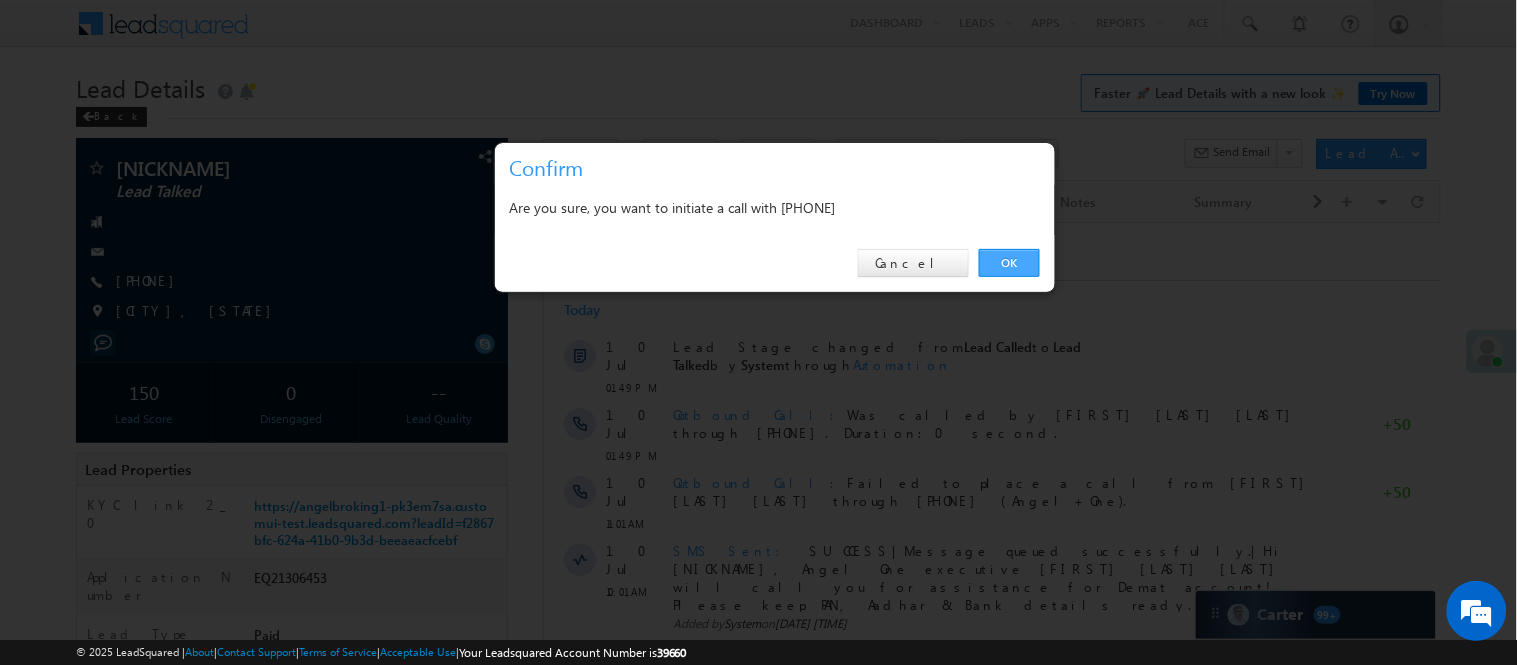 click on "OK" at bounding box center (1009, 263) 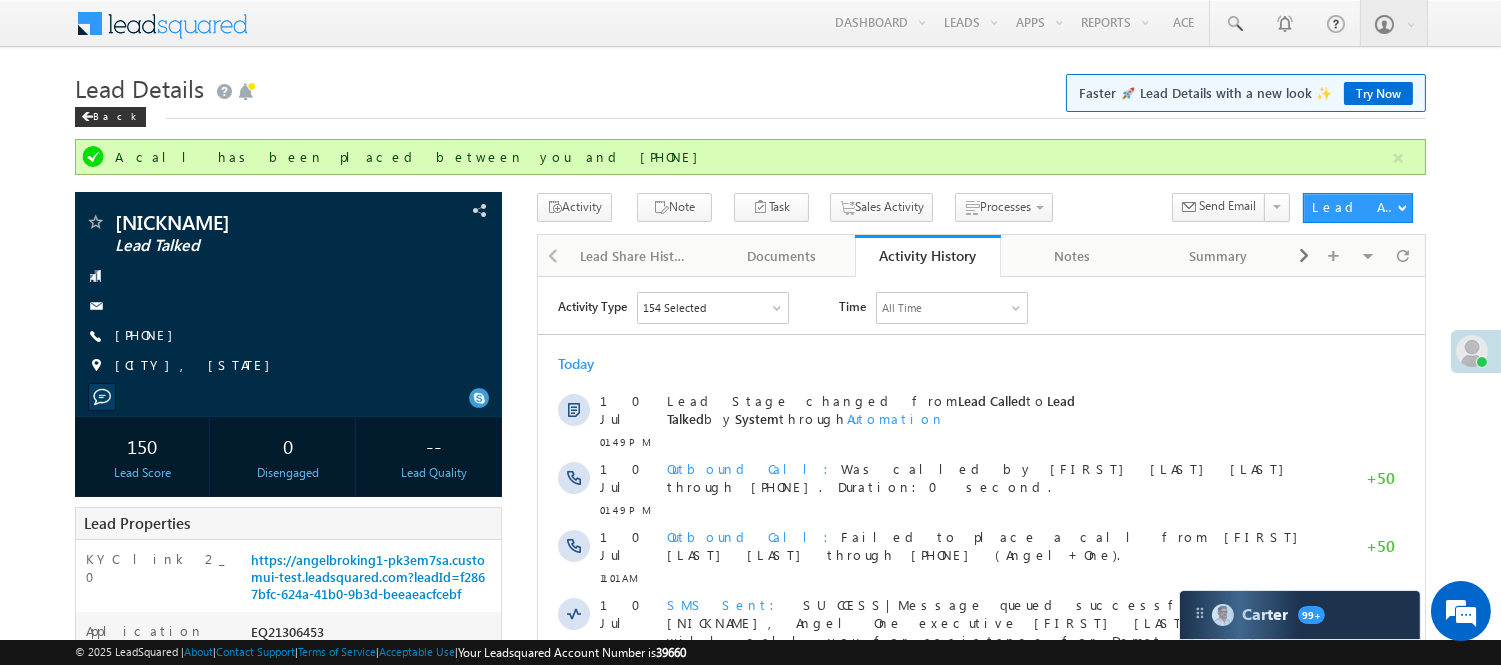 scroll, scrollTop: 0, scrollLeft: 0, axis: both 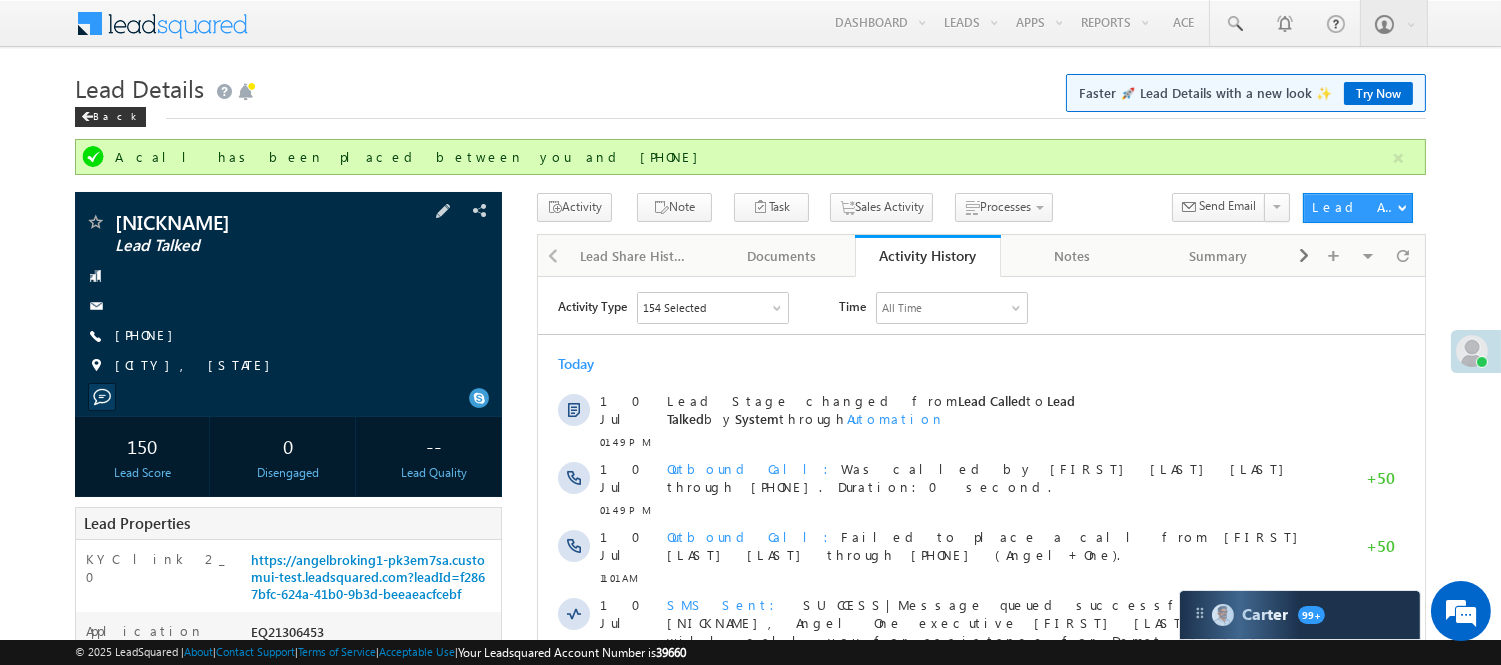 click on "Negi Paji
Lead Talked
+91-7011405661" at bounding box center (288, 299) 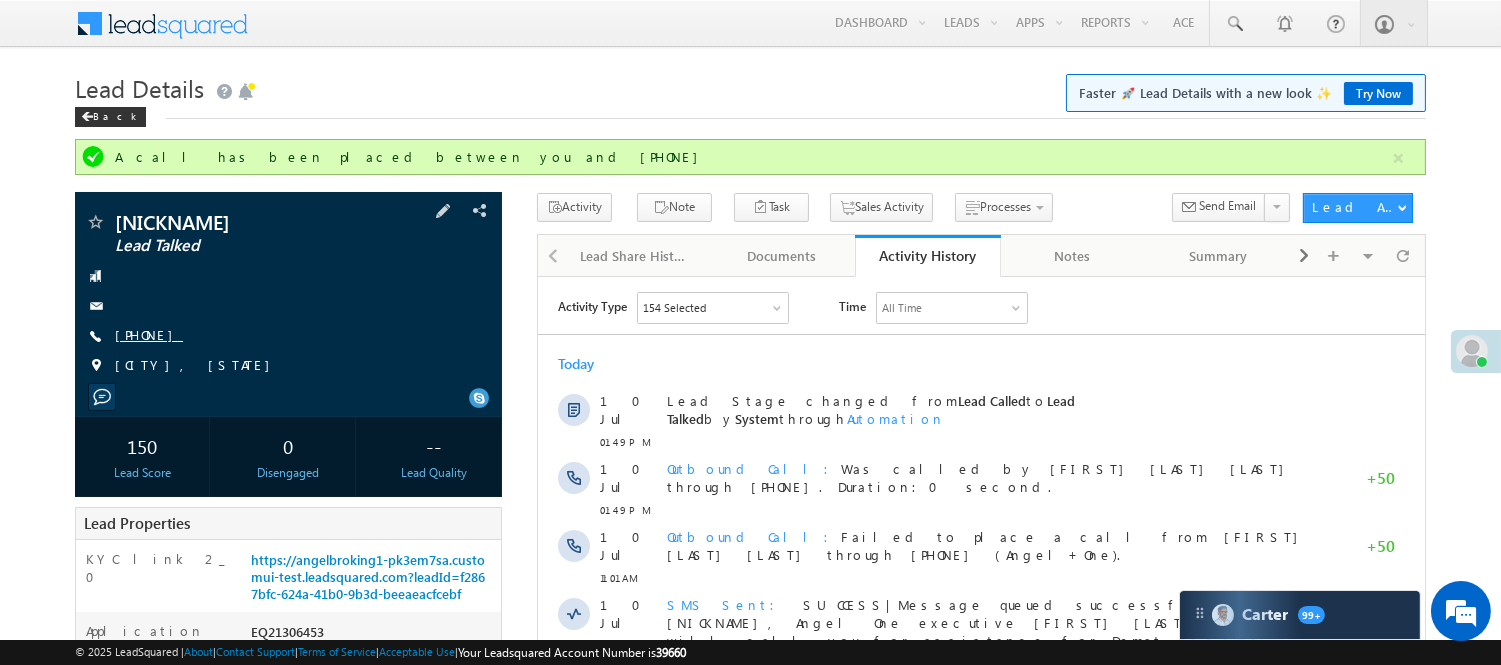 click on "+91-7011405661" at bounding box center (149, 334) 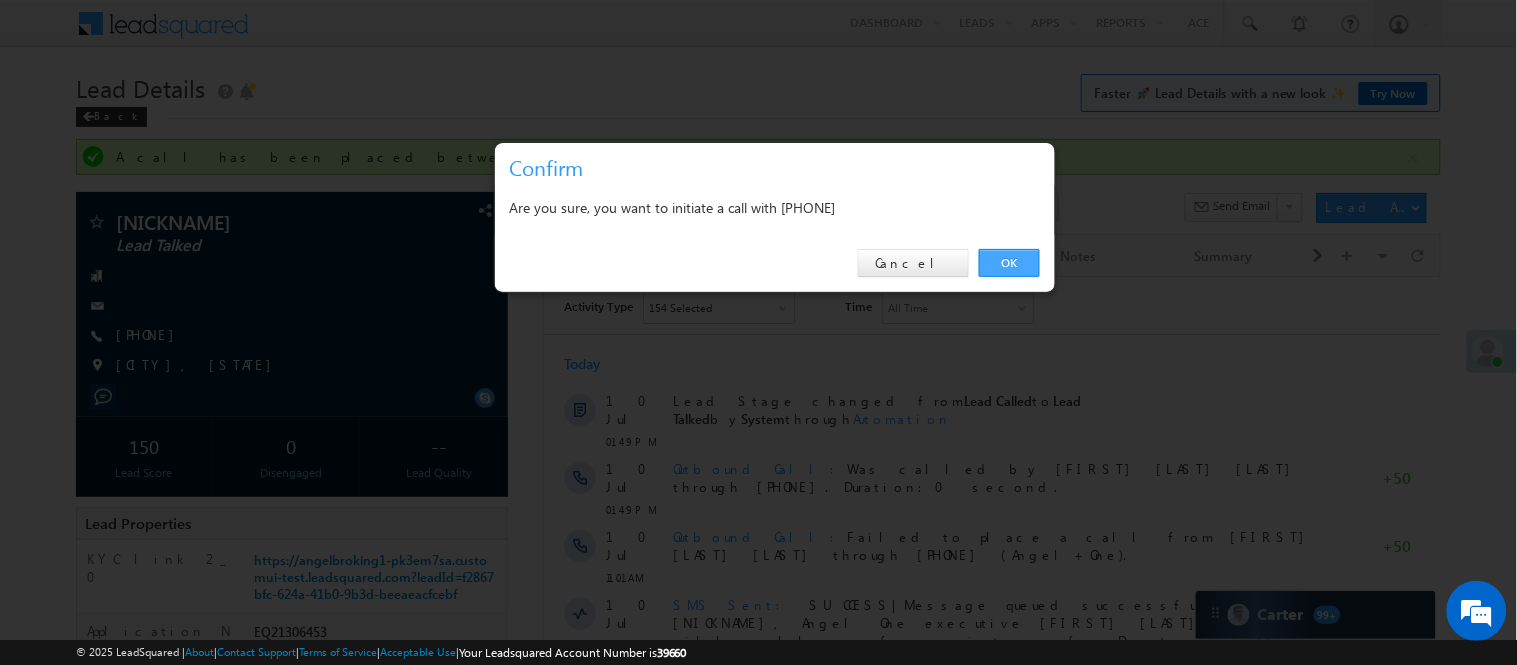 click on "OK" at bounding box center (1009, 263) 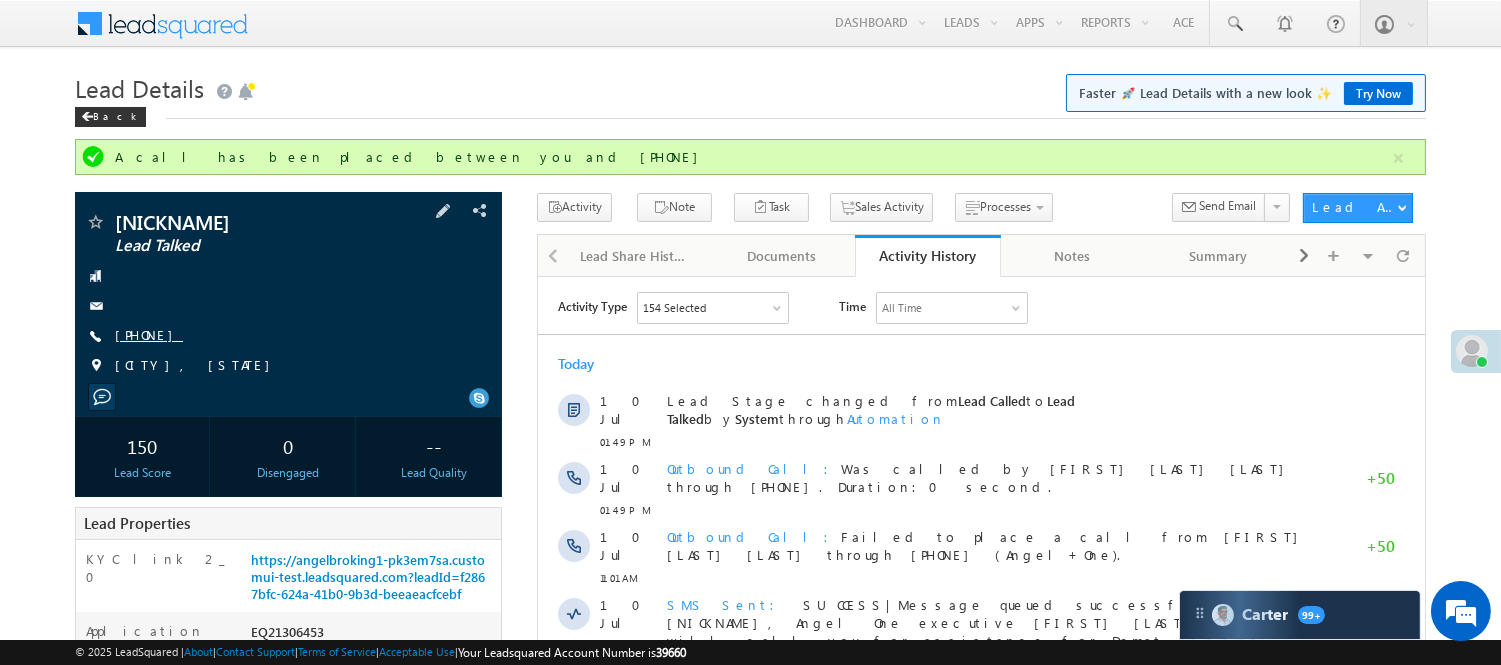 click on "+91-7011405661" at bounding box center [149, 334] 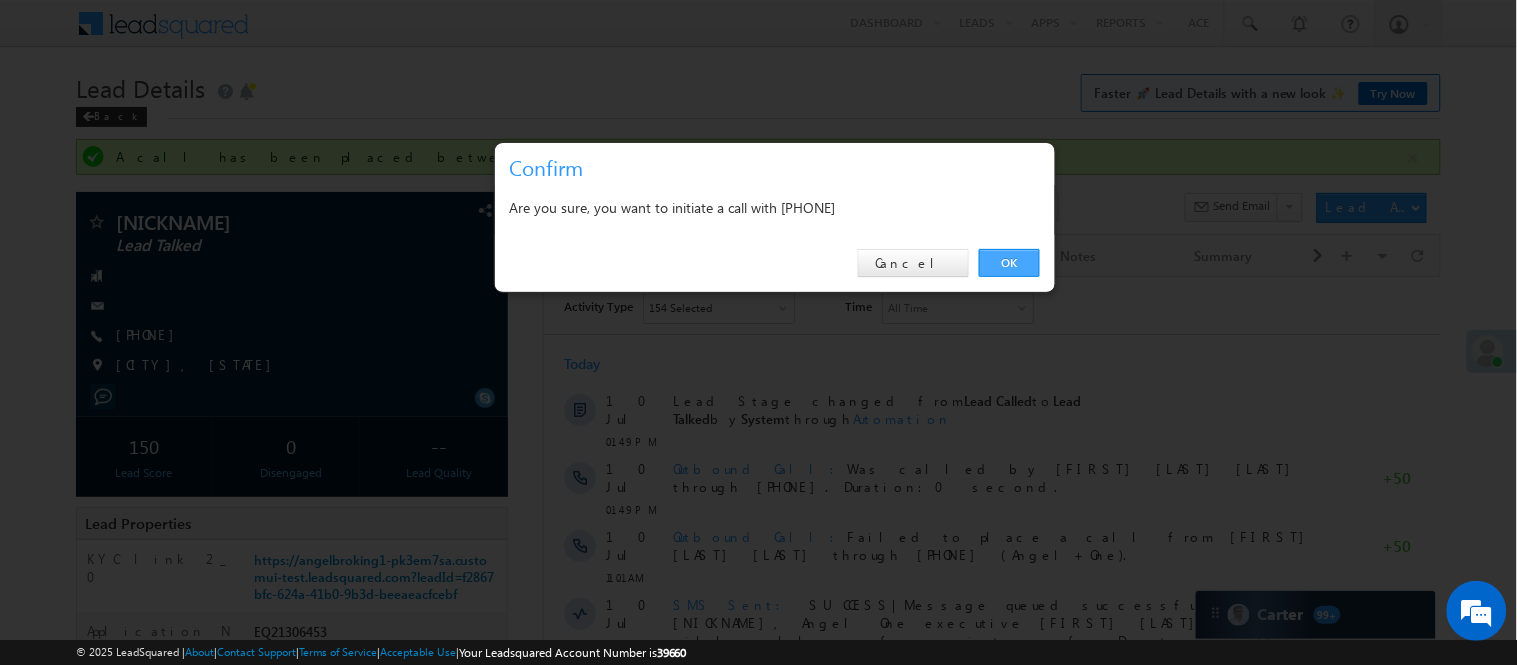 click on "OK" at bounding box center [1009, 263] 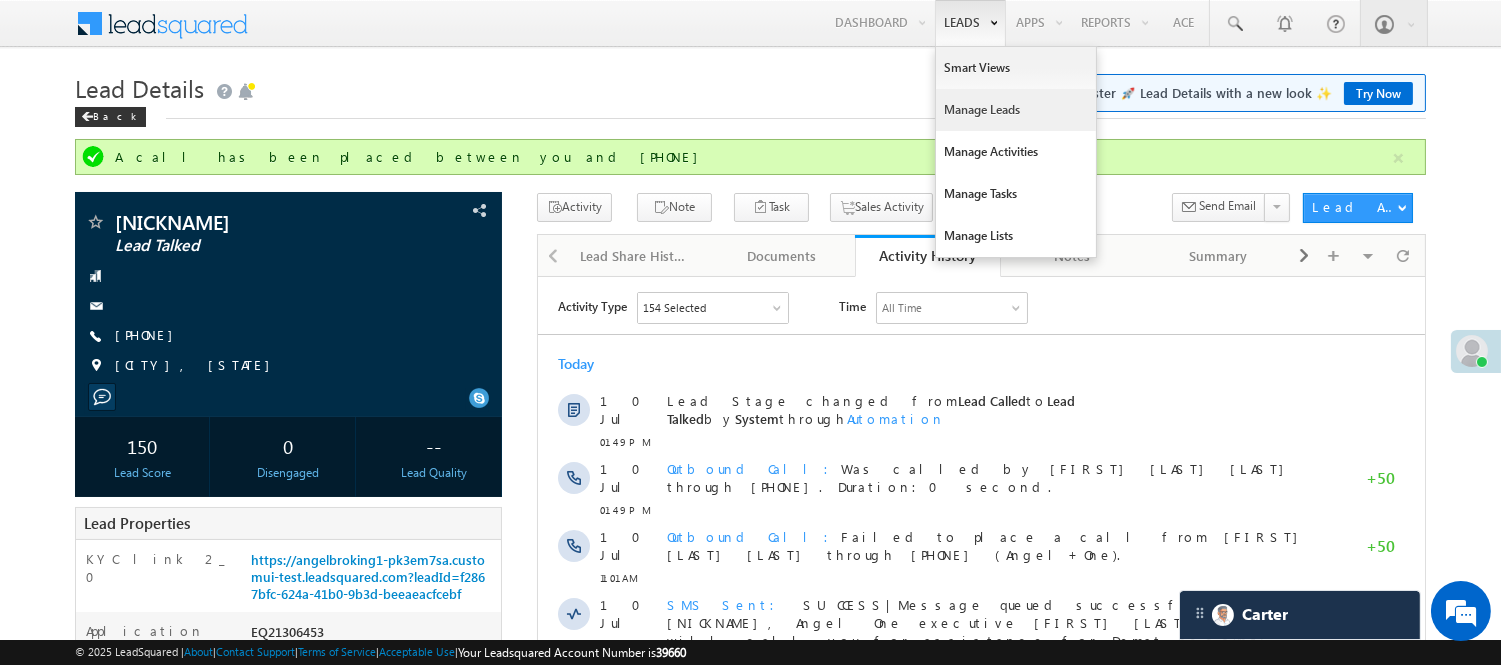 click on "Manage Leads" at bounding box center (1016, 110) 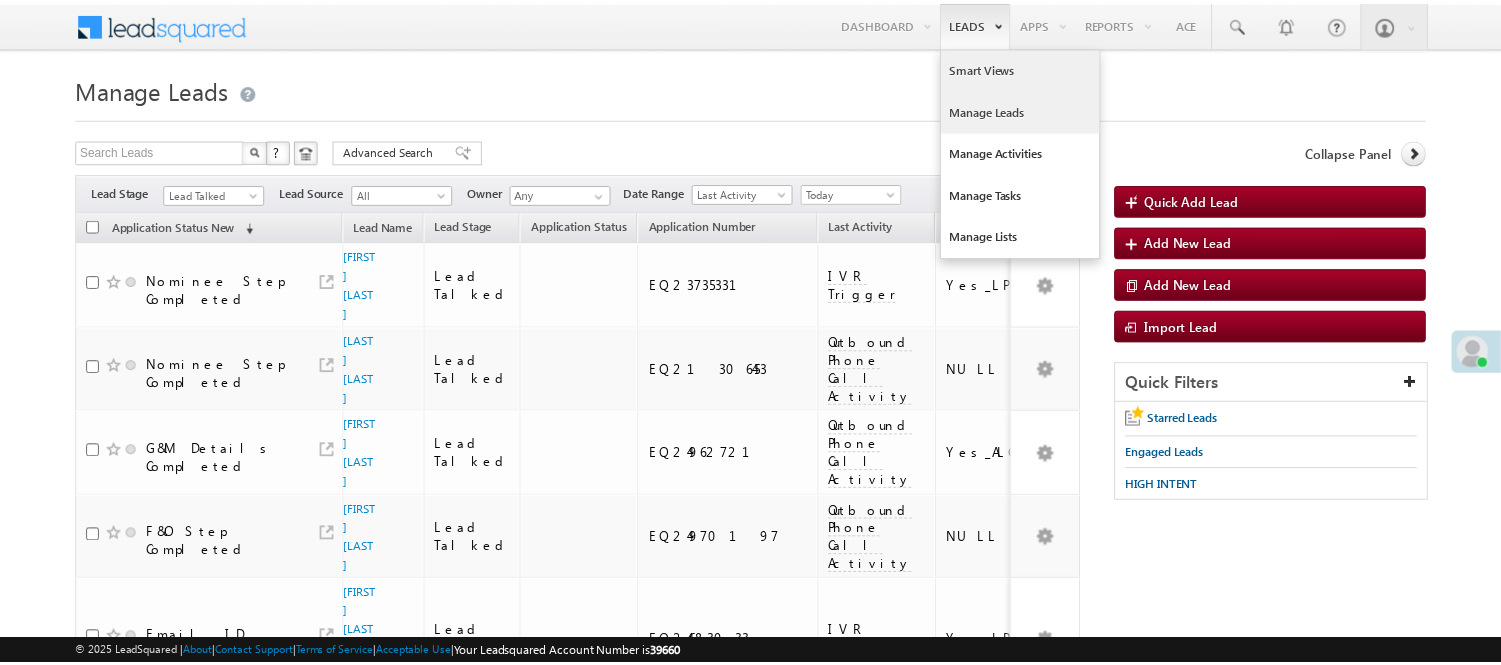 scroll, scrollTop: 0, scrollLeft: 0, axis: both 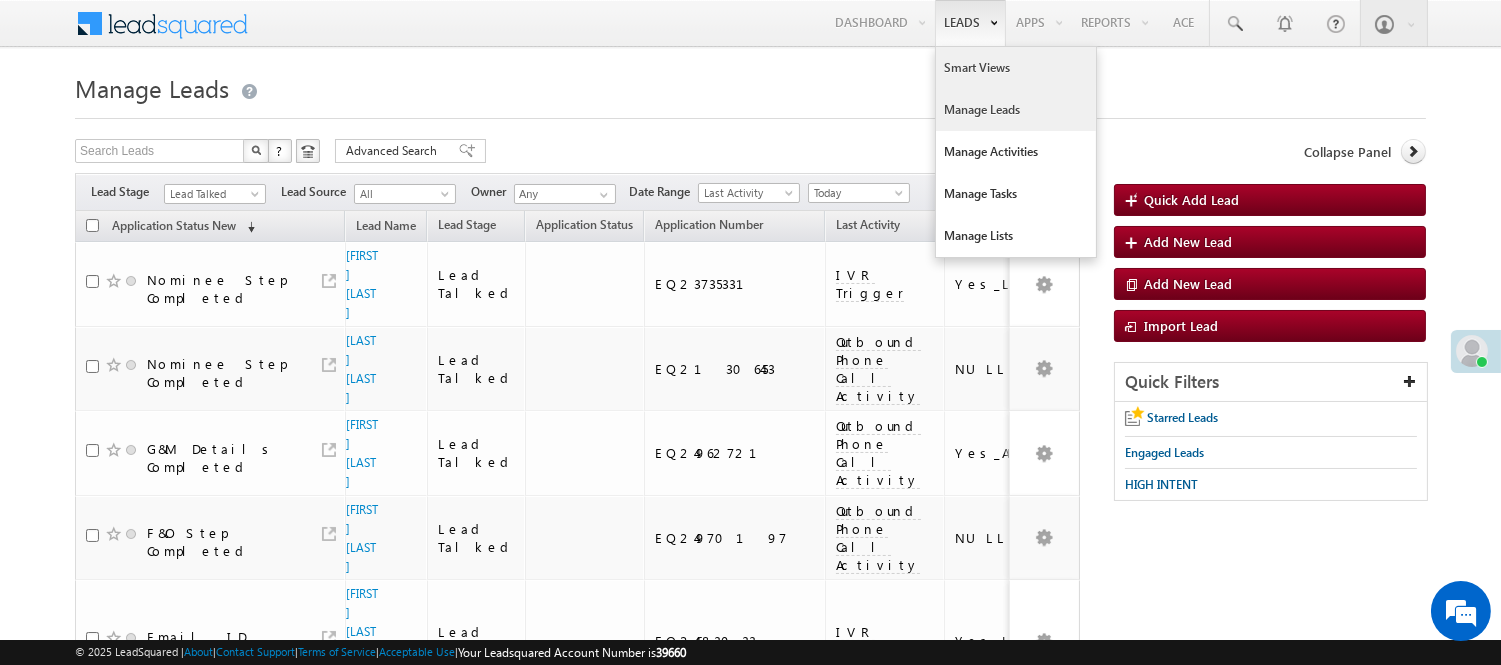 click on "Smart Views" at bounding box center [1016, 68] 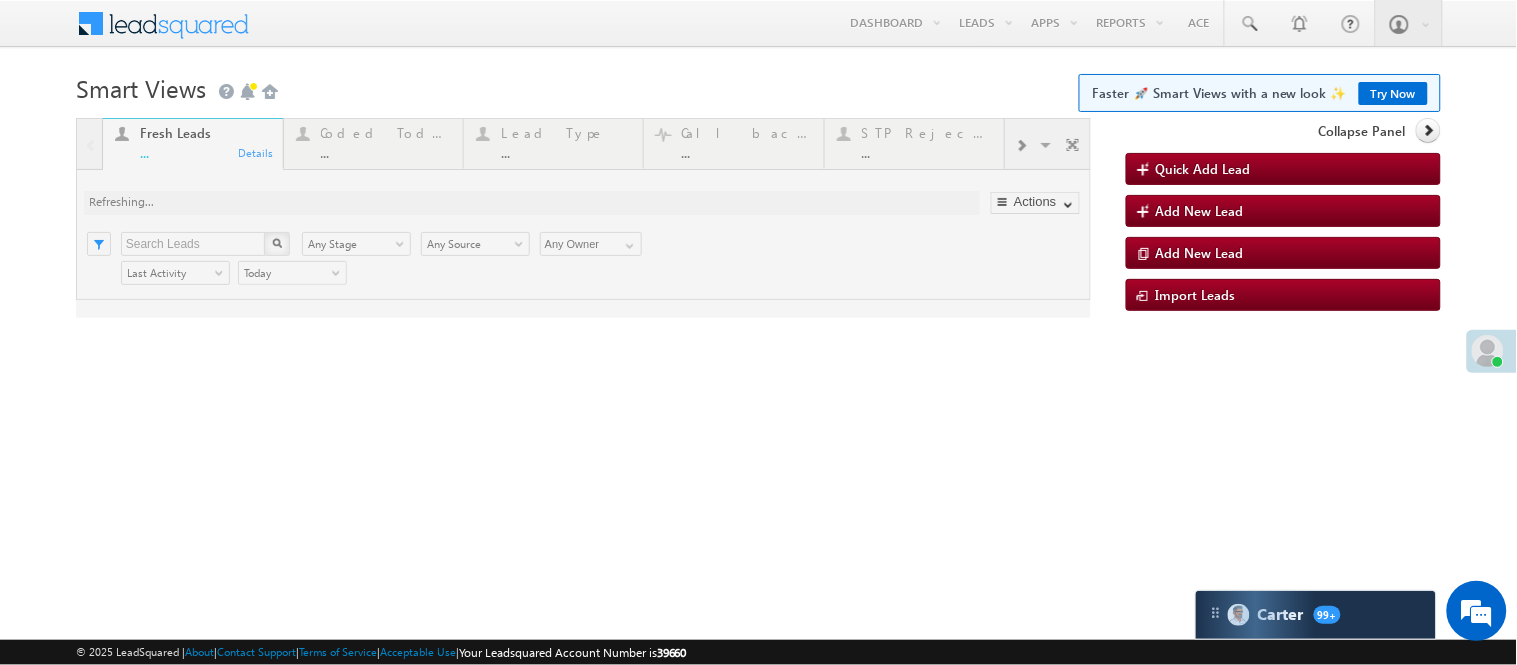 scroll, scrollTop: 0, scrollLeft: 0, axis: both 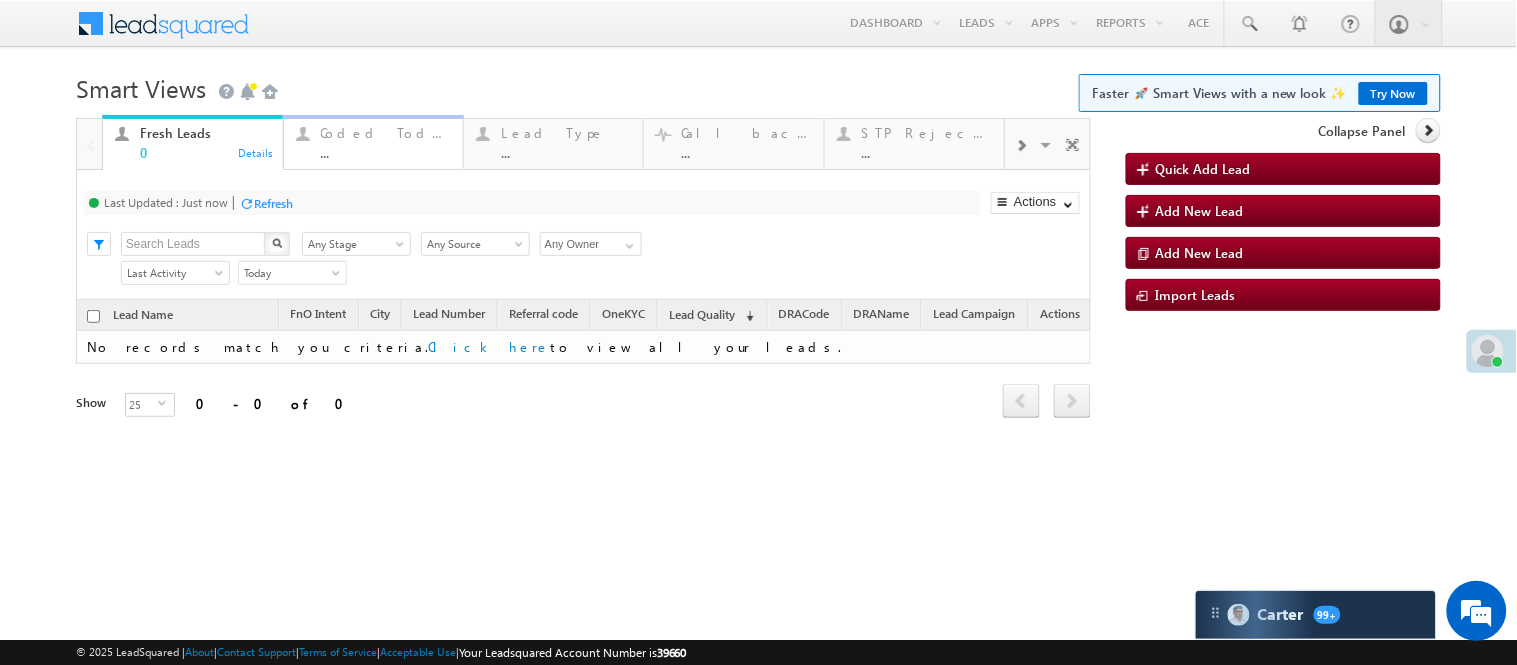 click on "..." at bounding box center [386, 152] 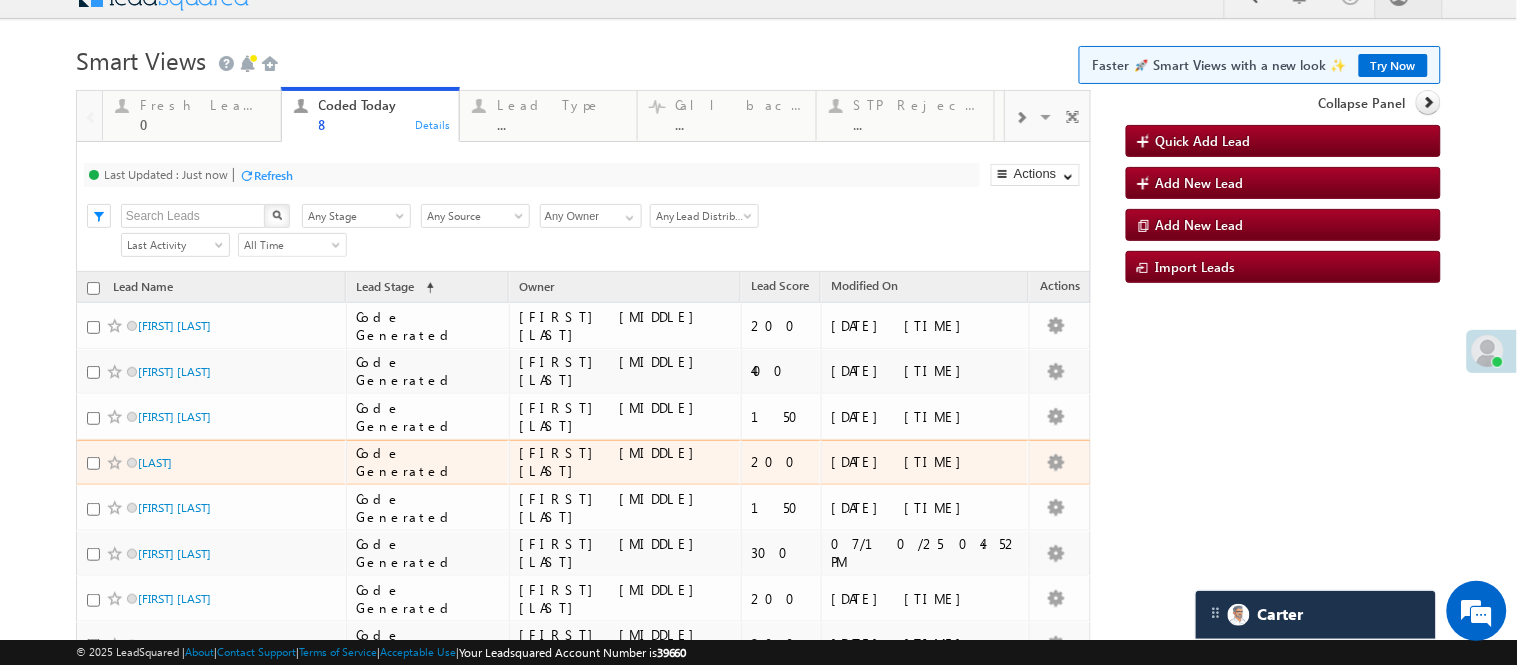 scroll, scrollTop: 0, scrollLeft: 0, axis: both 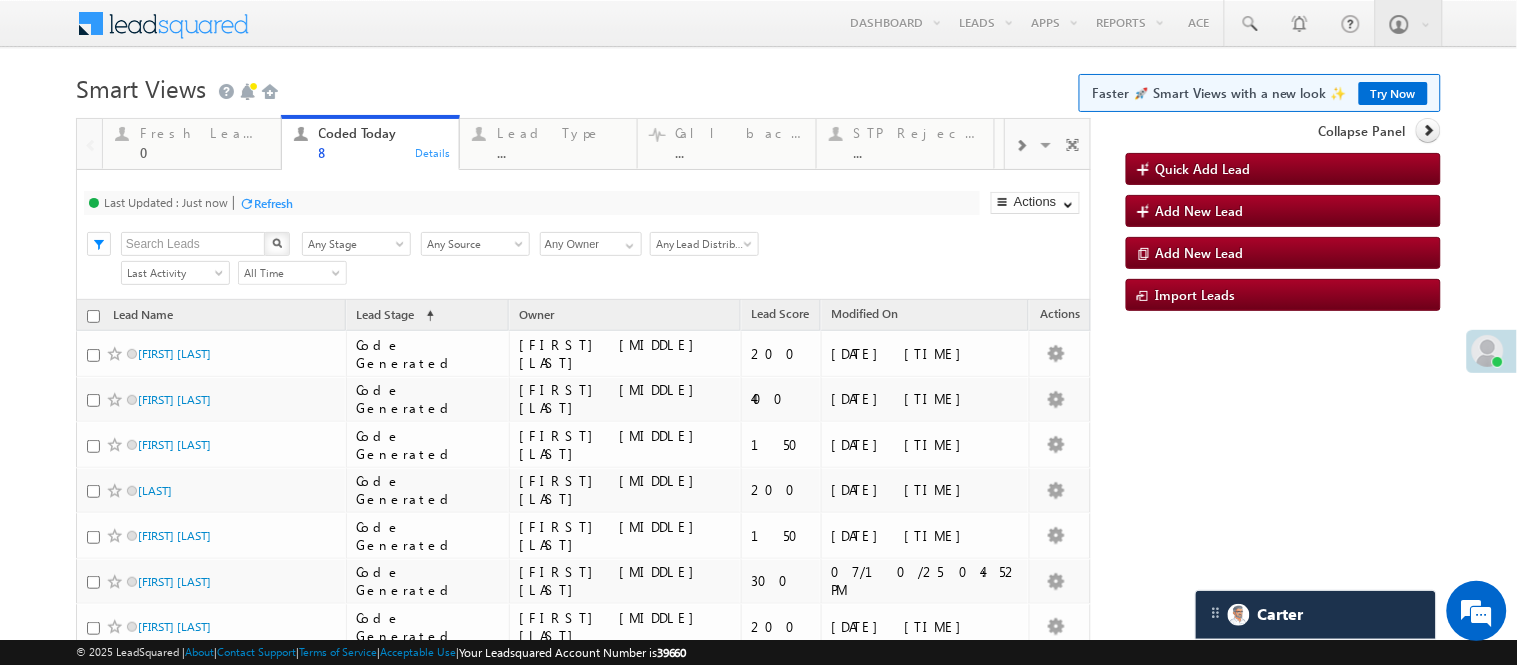 click on "Smart Views Getting Started Faster 🚀 Smart Views with a new look ✨ Try Now" at bounding box center (758, 86) 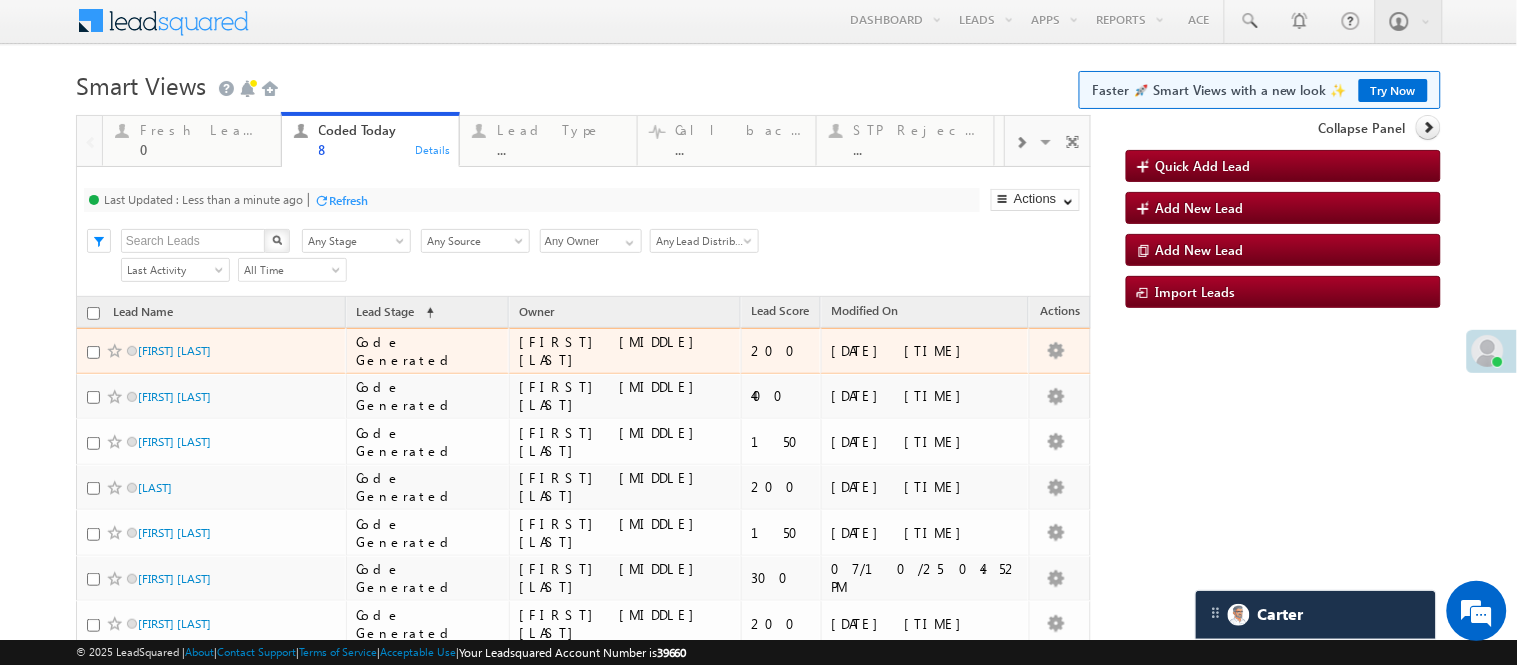 scroll, scrollTop: 0, scrollLeft: 0, axis: both 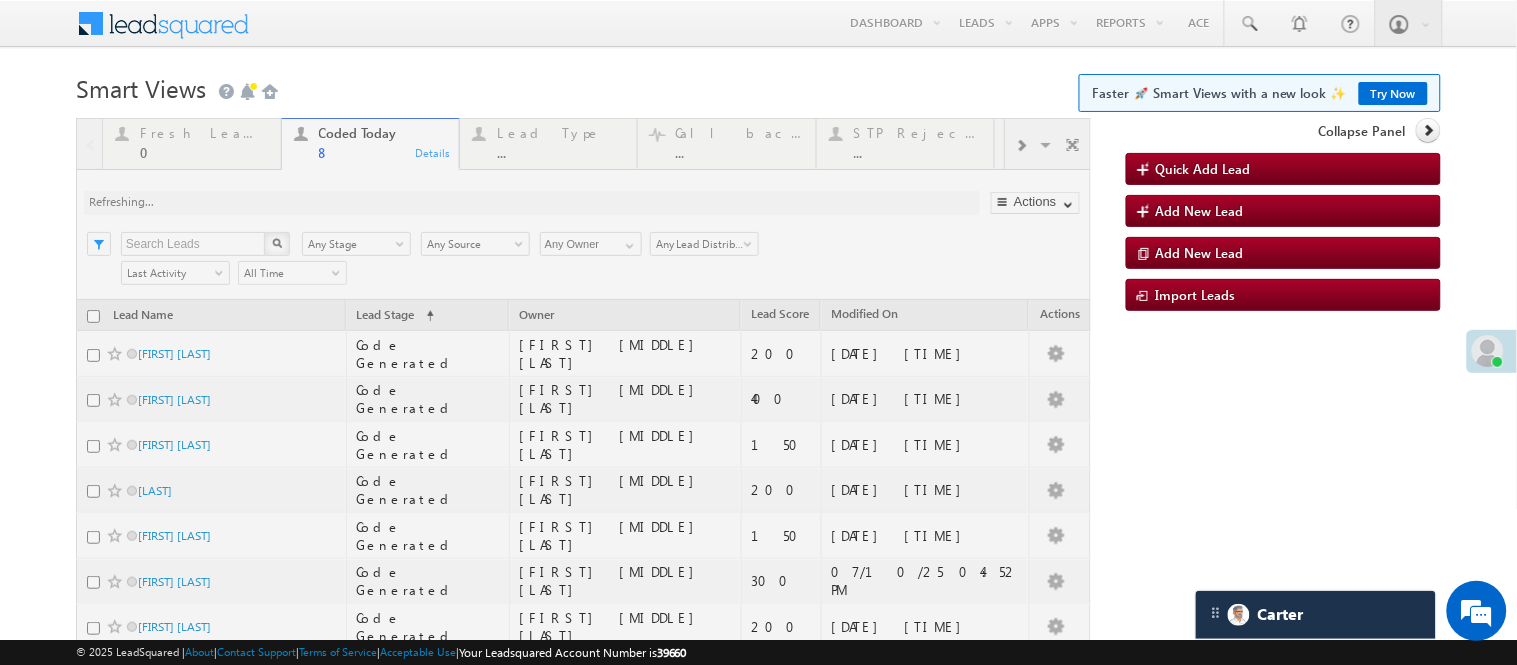 click on "Smart Views Getting Started Faster 🚀 Smart Views with a new look ✨ Try Now" at bounding box center [758, 86] 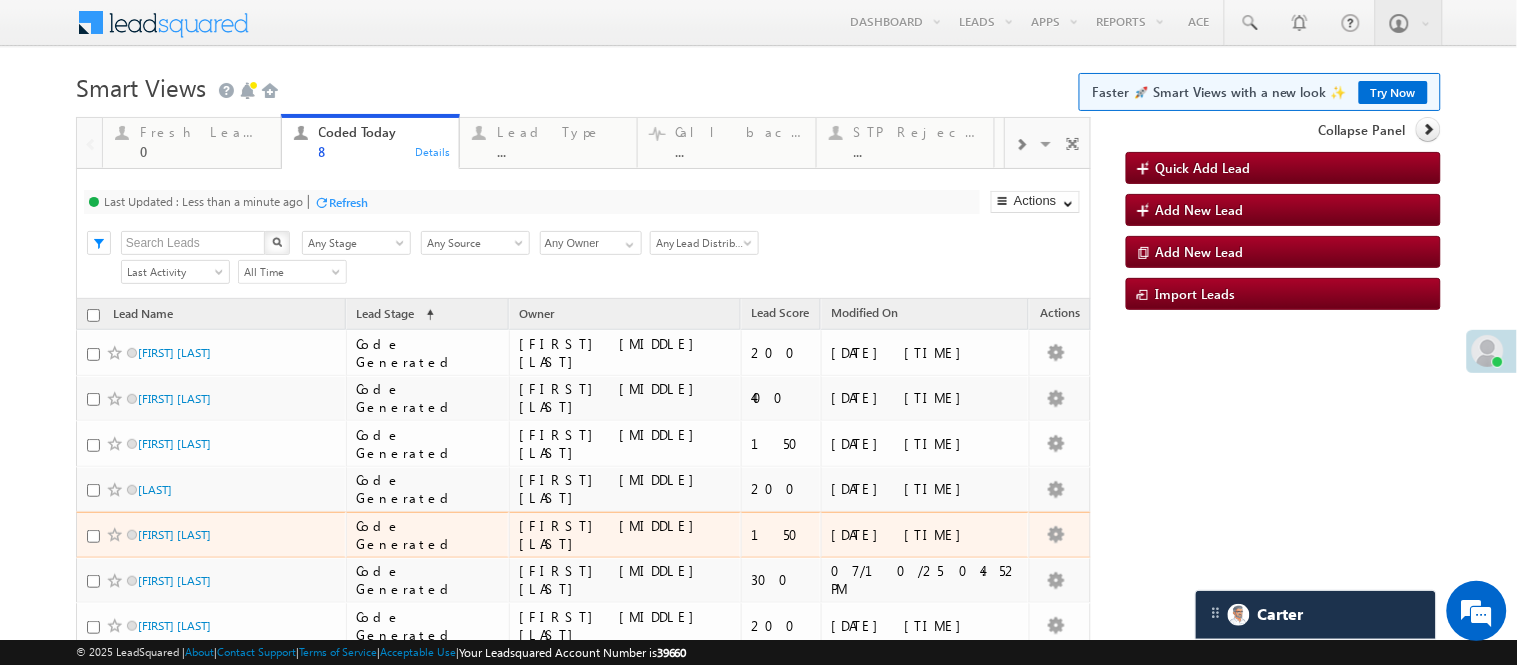 scroll, scrollTop: 0, scrollLeft: 0, axis: both 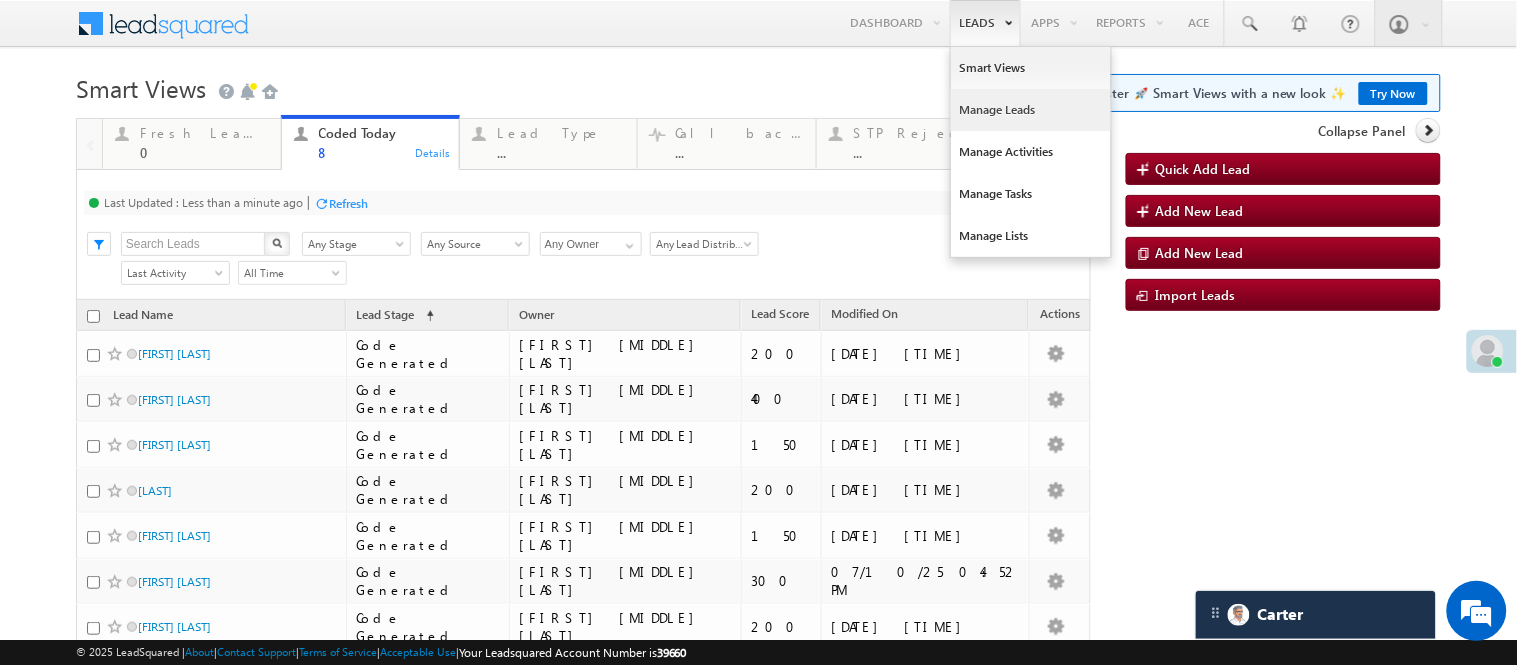 click on "Manage Leads" at bounding box center [1031, 110] 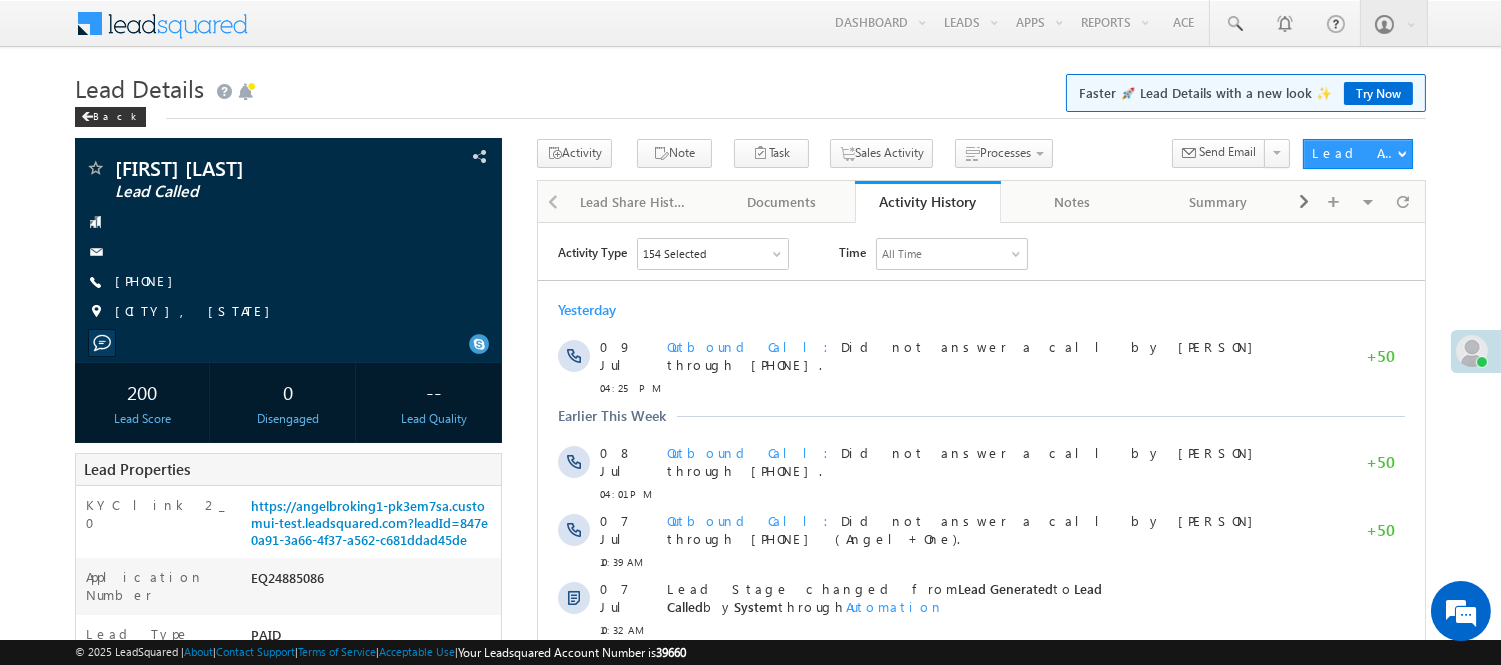 scroll, scrollTop: 0, scrollLeft: 0, axis: both 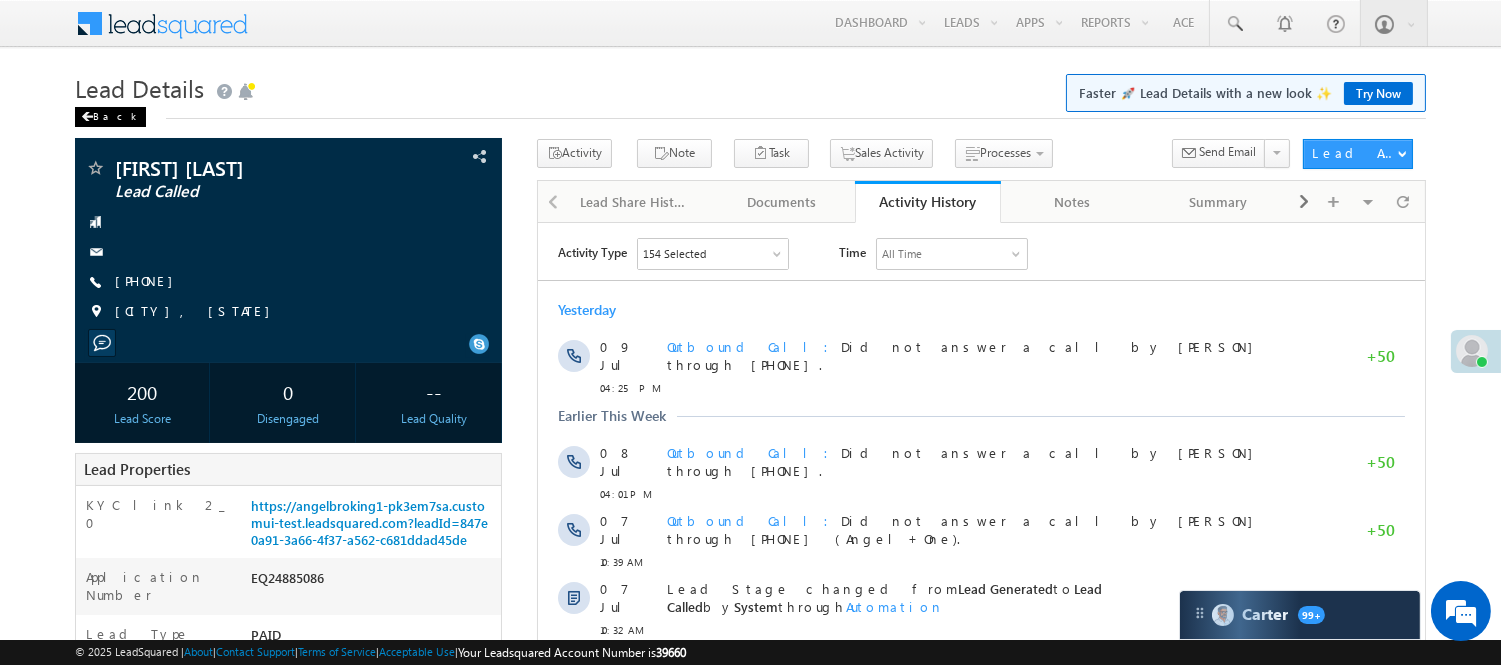 click on "Back" at bounding box center (110, 117) 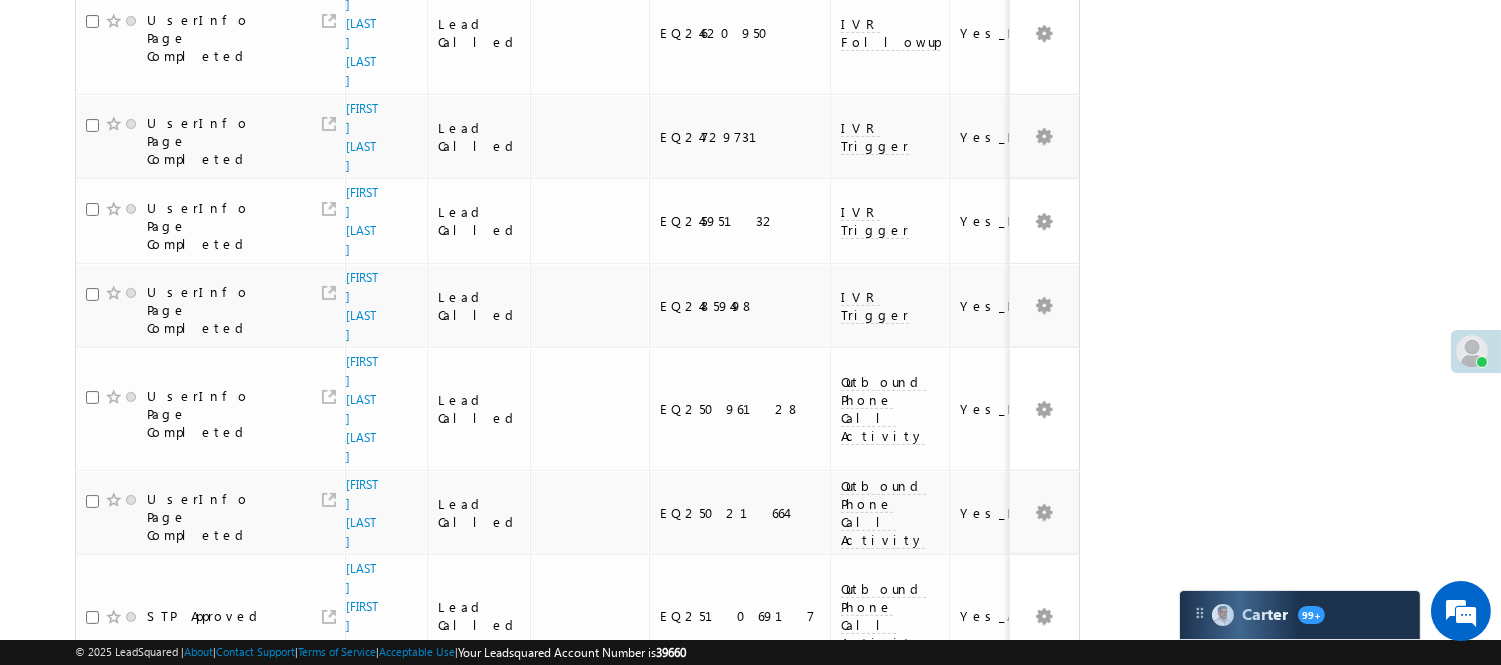 scroll, scrollTop: 1420, scrollLeft: 0, axis: vertical 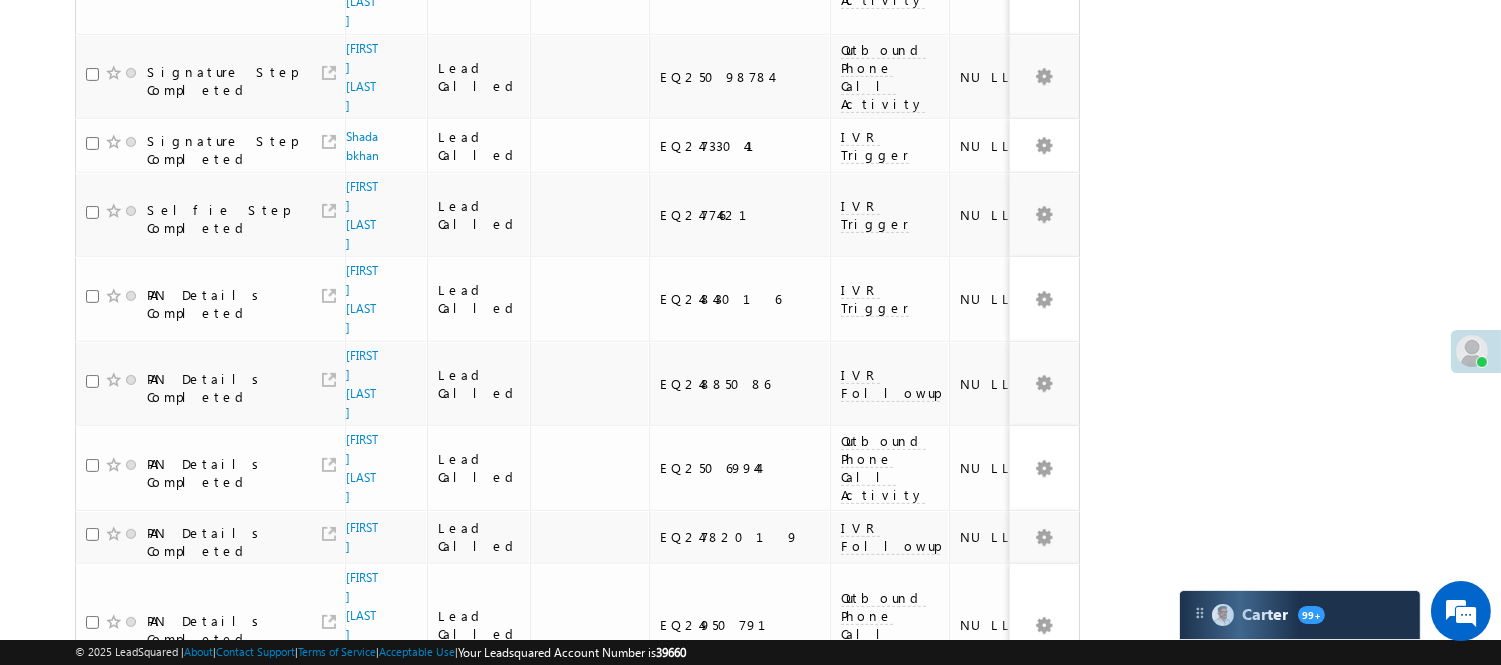 click on "3" at bounding box center [858, 1001] 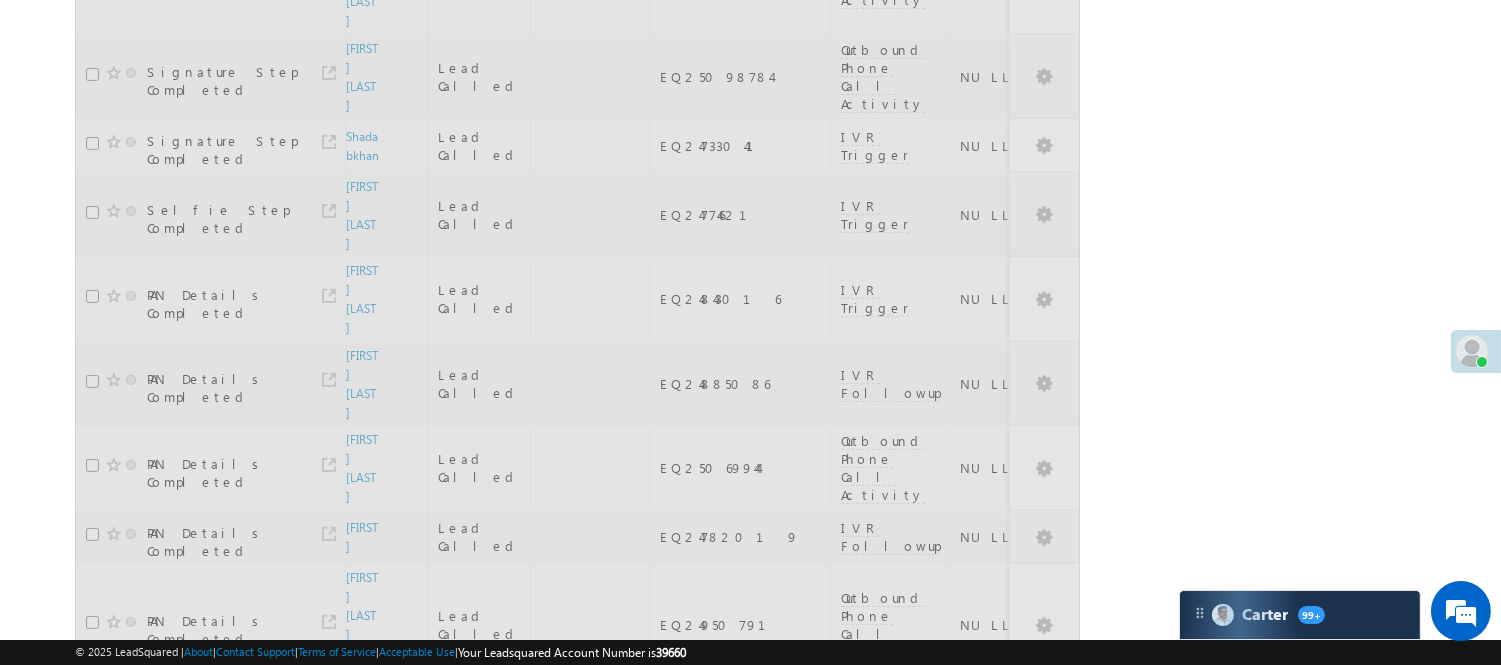 scroll, scrollTop: 0, scrollLeft: 0, axis: both 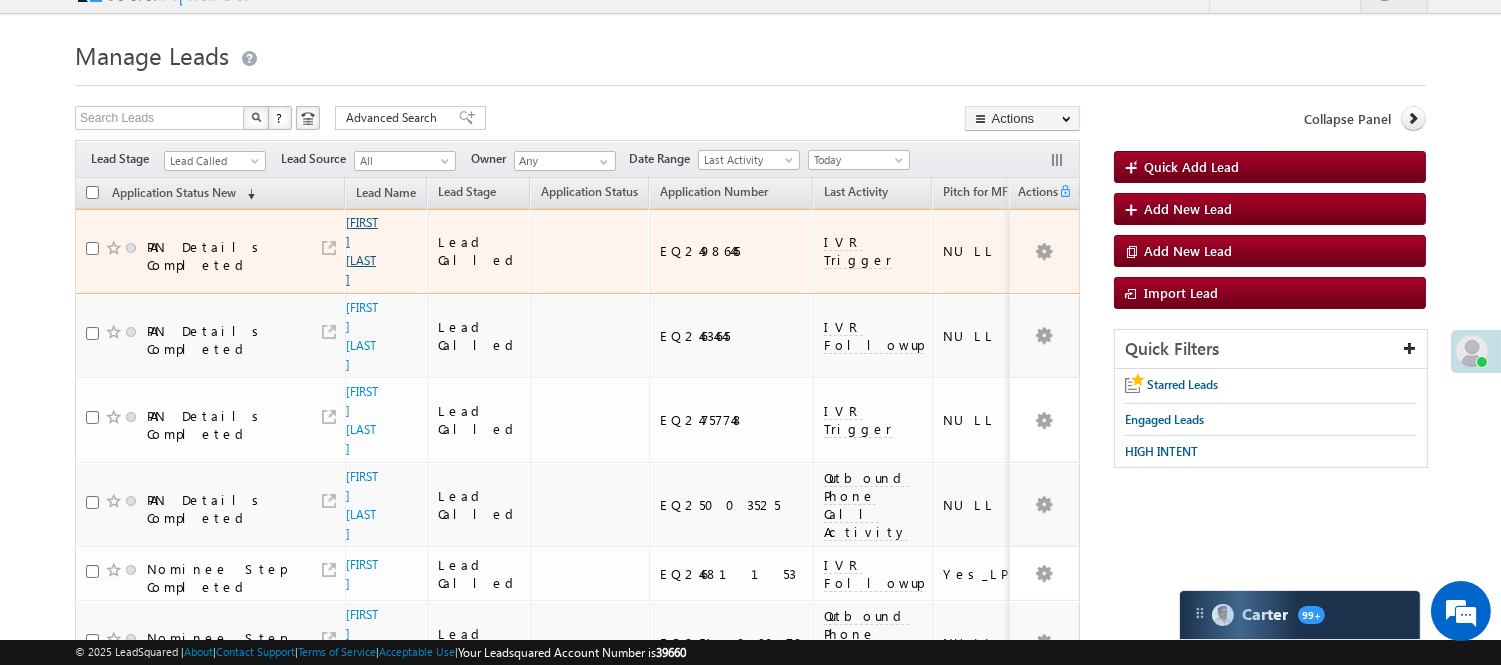 click on "[FIRST] [LAST]" at bounding box center (362, 251) 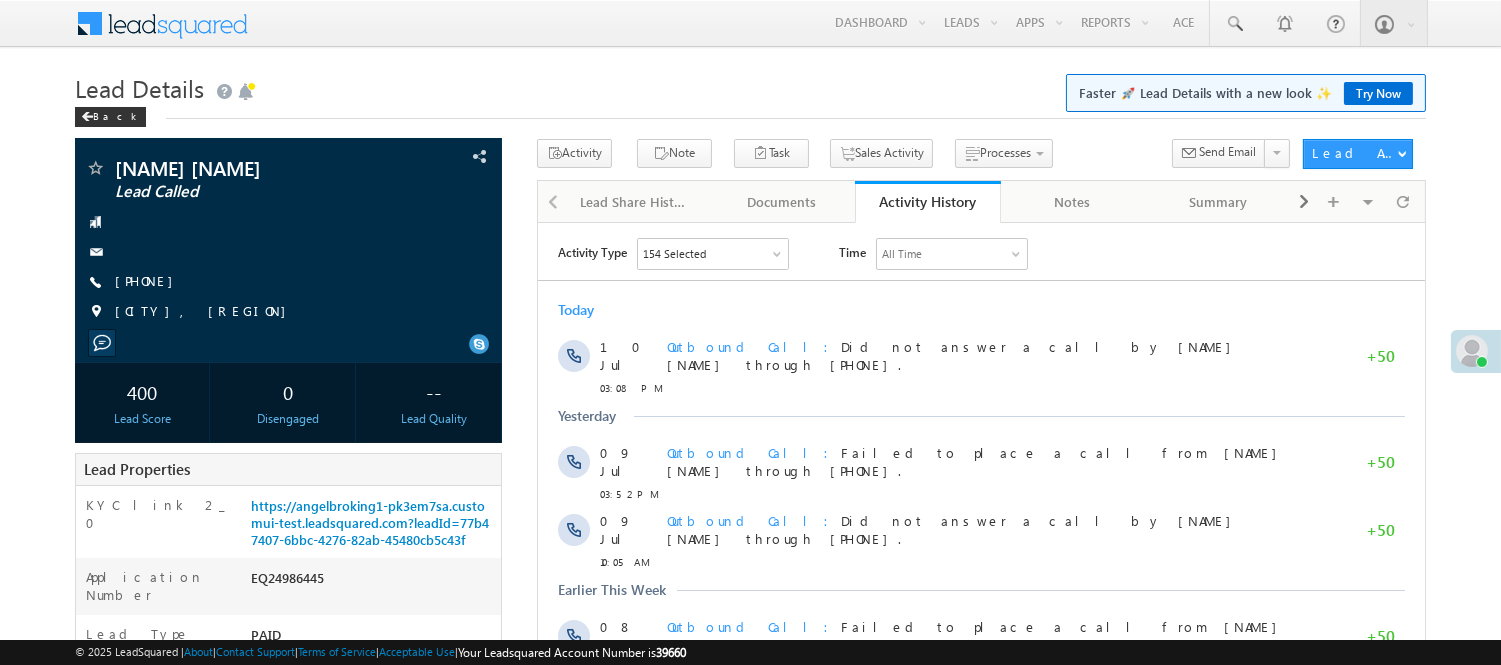 scroll, scrollTop: 0, scrollLeft: 0, axis: both 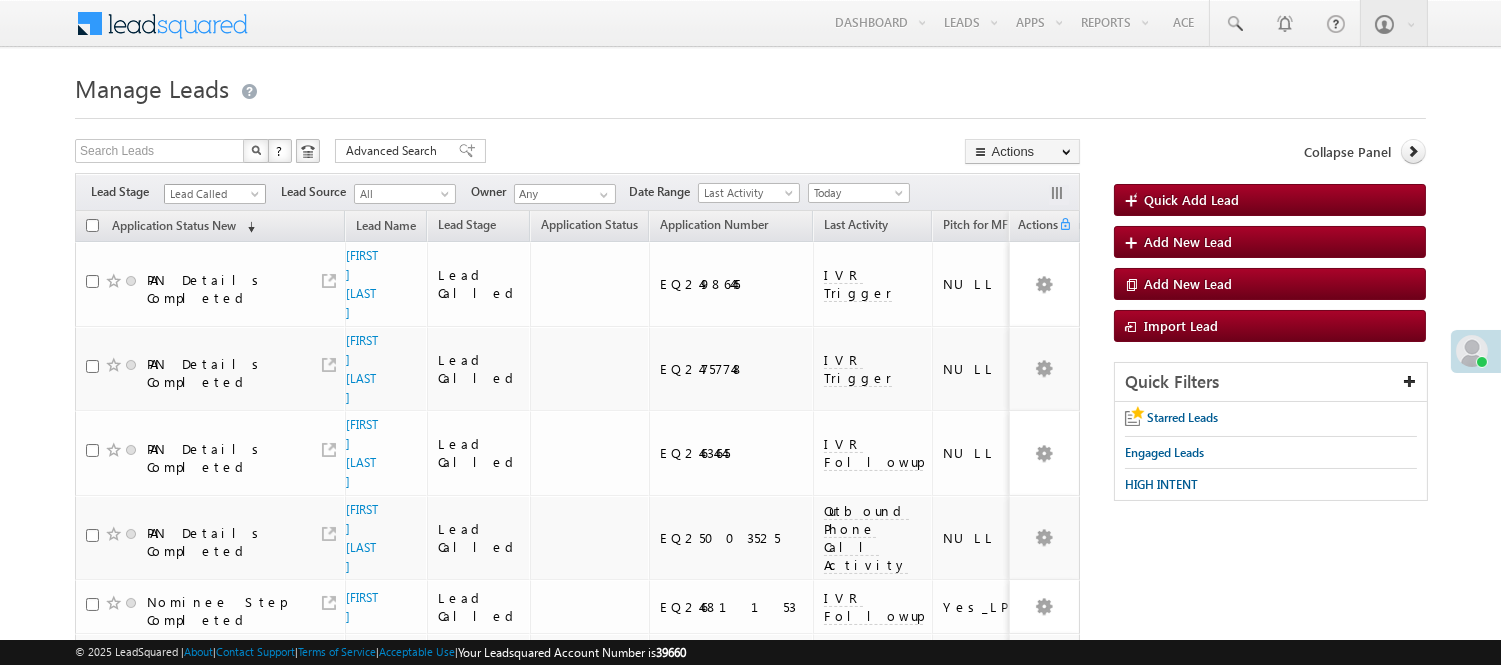 click on "Lead Called" at bounding box center (212, 194) 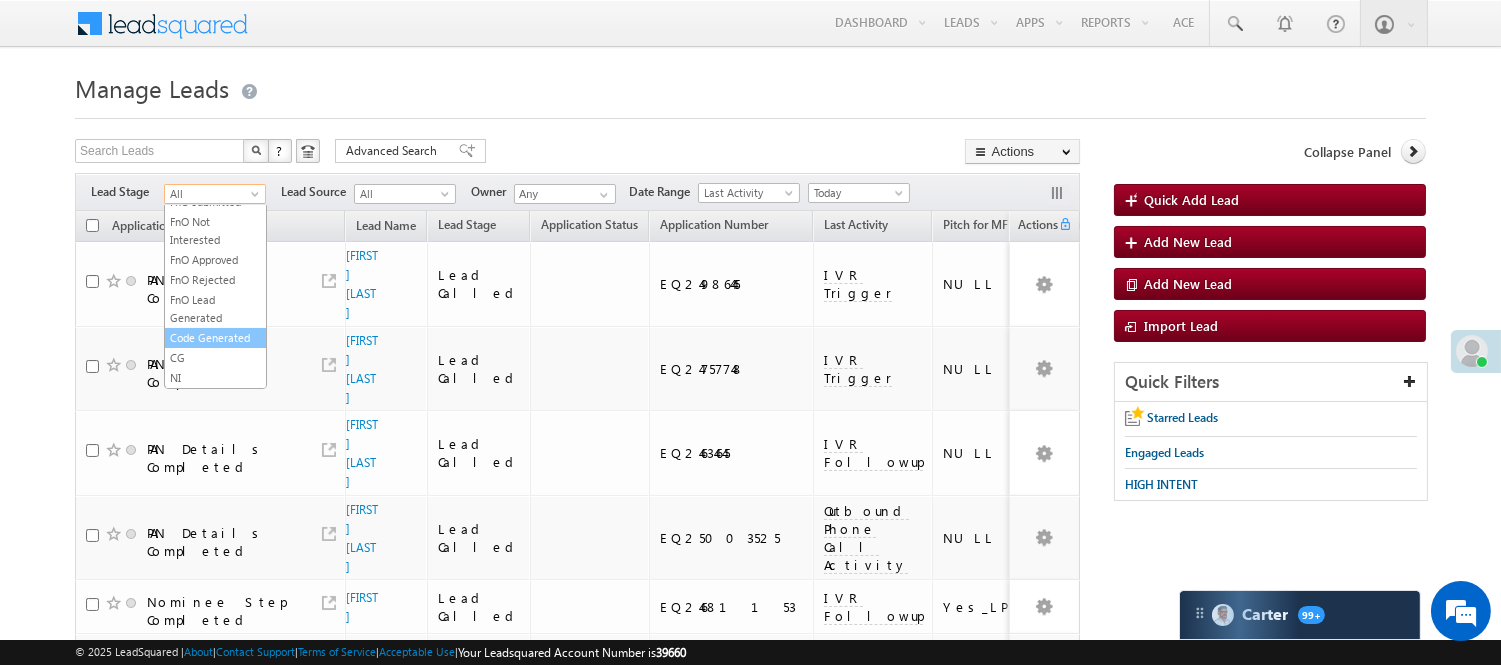 scroll, scrollTop: 274, scrollLeft: 0, axis: vertical 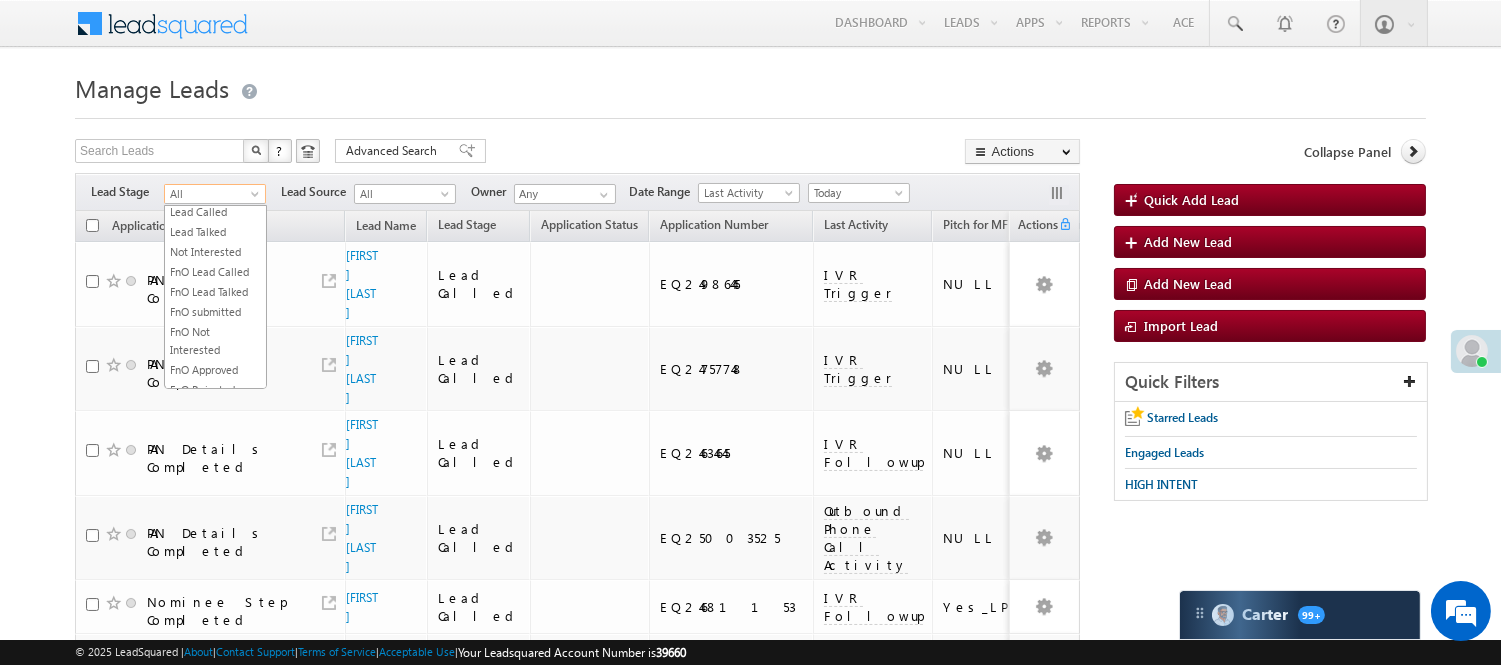 click on "Under Objection" at bounding box center [215, 192] 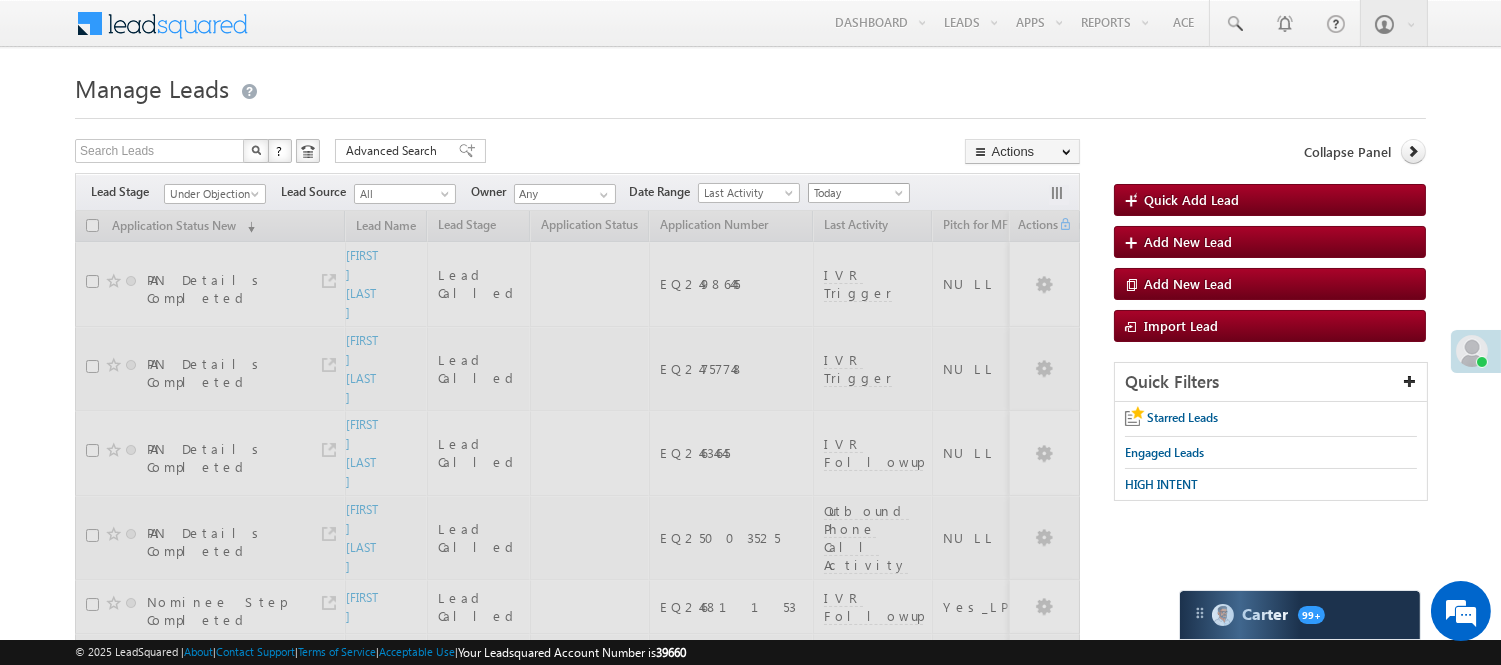 click on "Today" at bounding box center (856, 193) 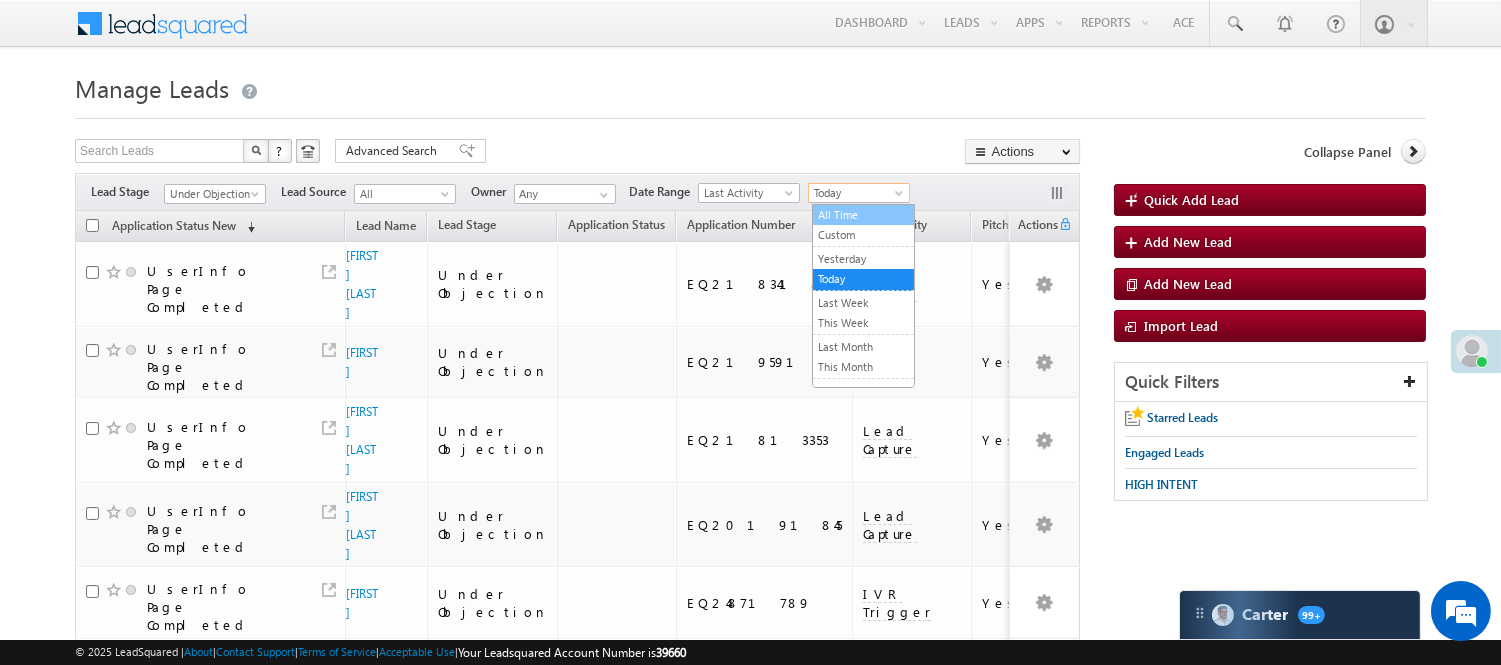 click on "All Time" at bounding box center (863, 215) 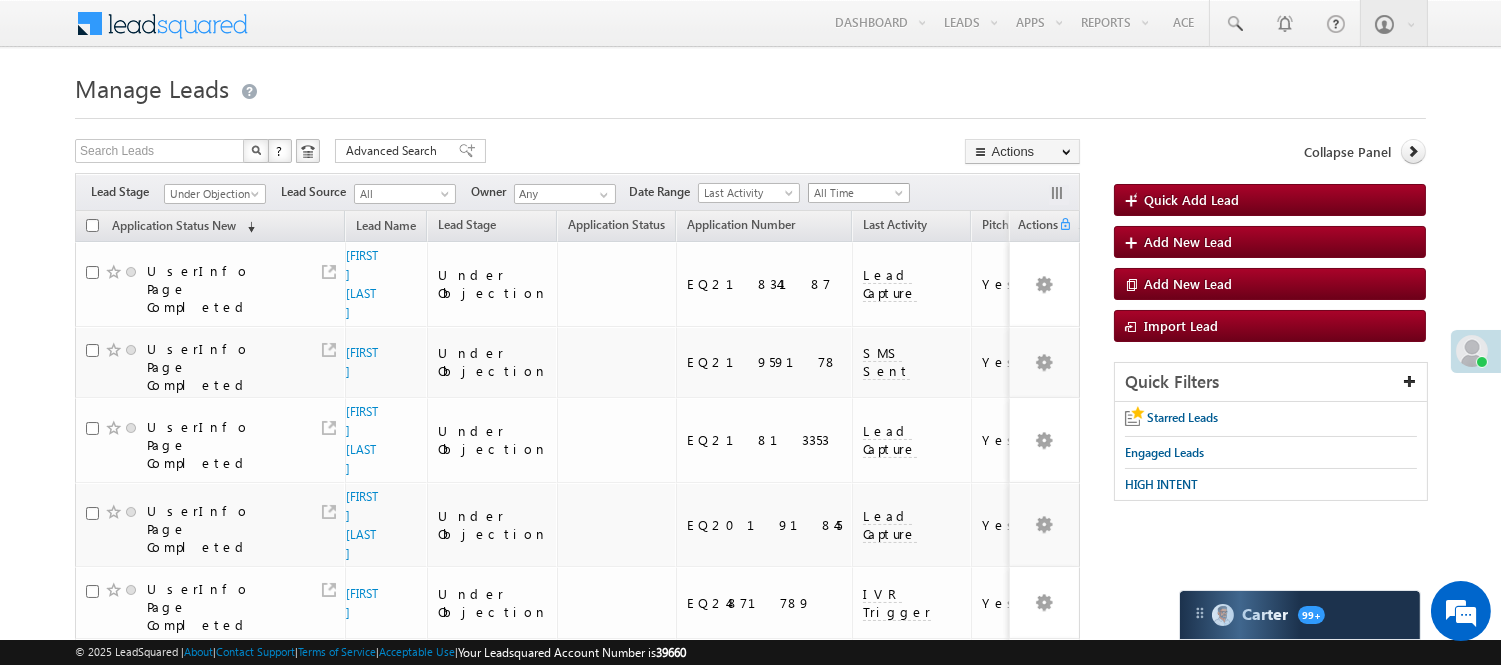 scroll, scrollTop: 0, scrollLeft: 0, axis: both 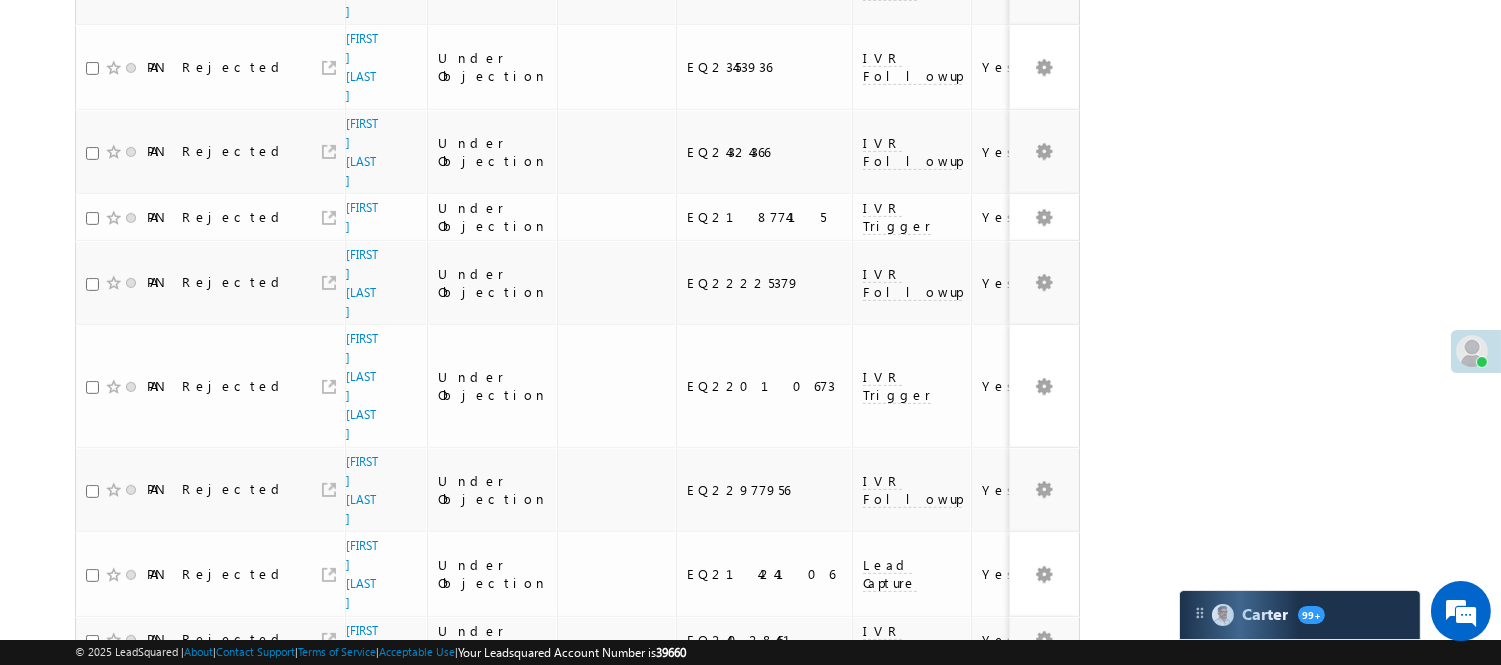 click on "2" at bounding box center (978, 955) 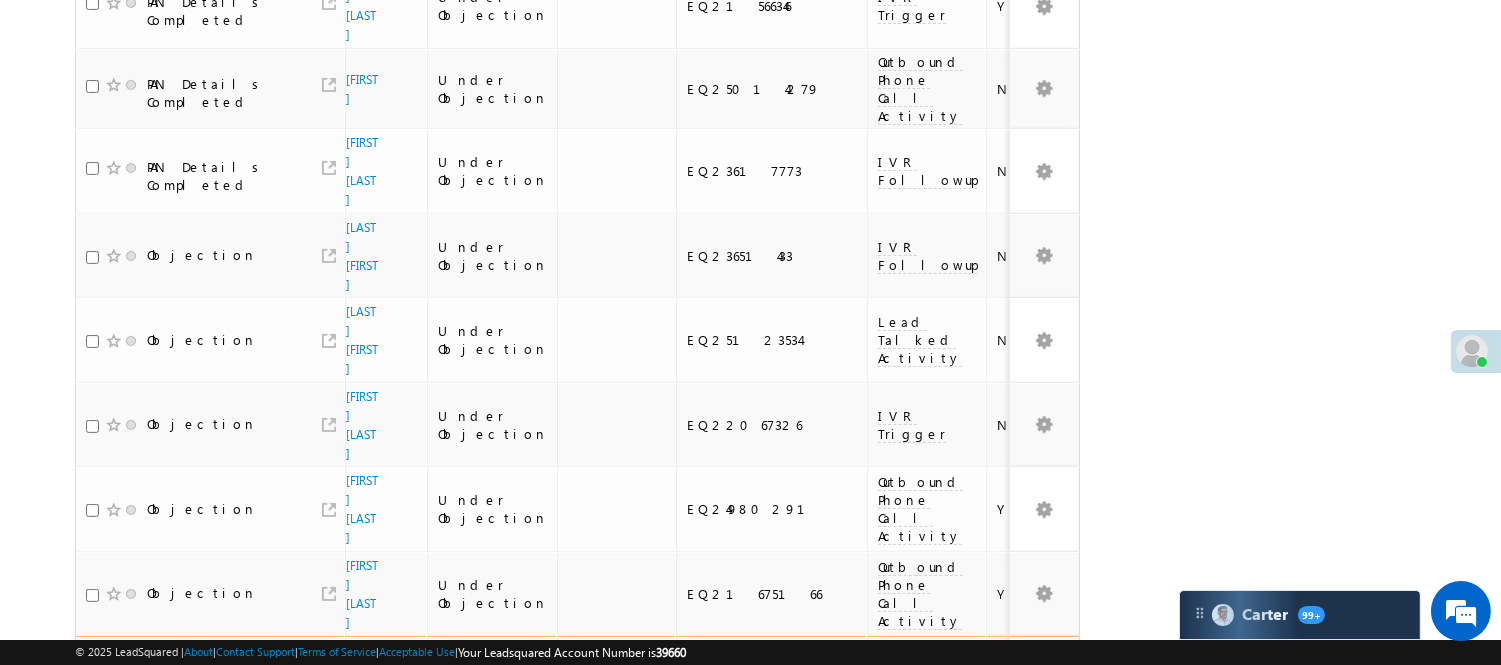 scroll, scrollTop: 980, scrollLeft: 0, axis: vertical 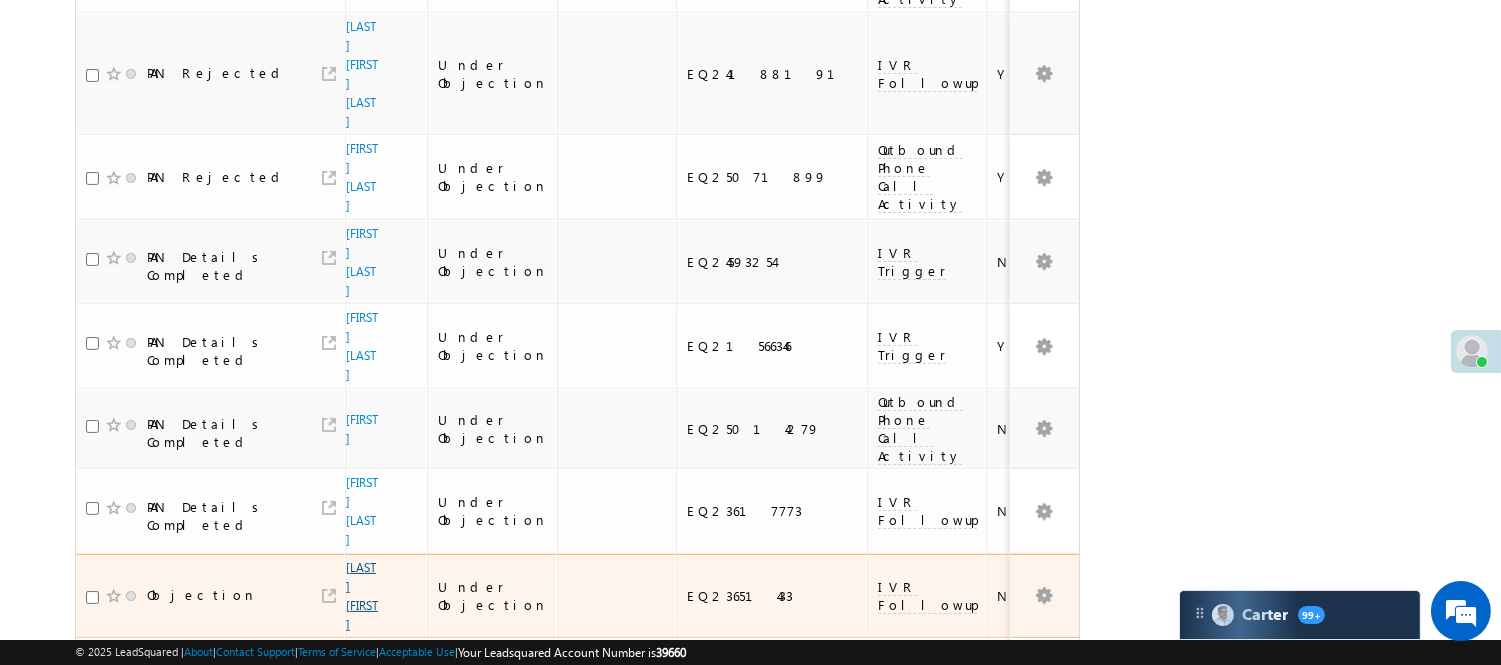 click on "[FIRST] [LAST]" at bounding box center (362, 596) 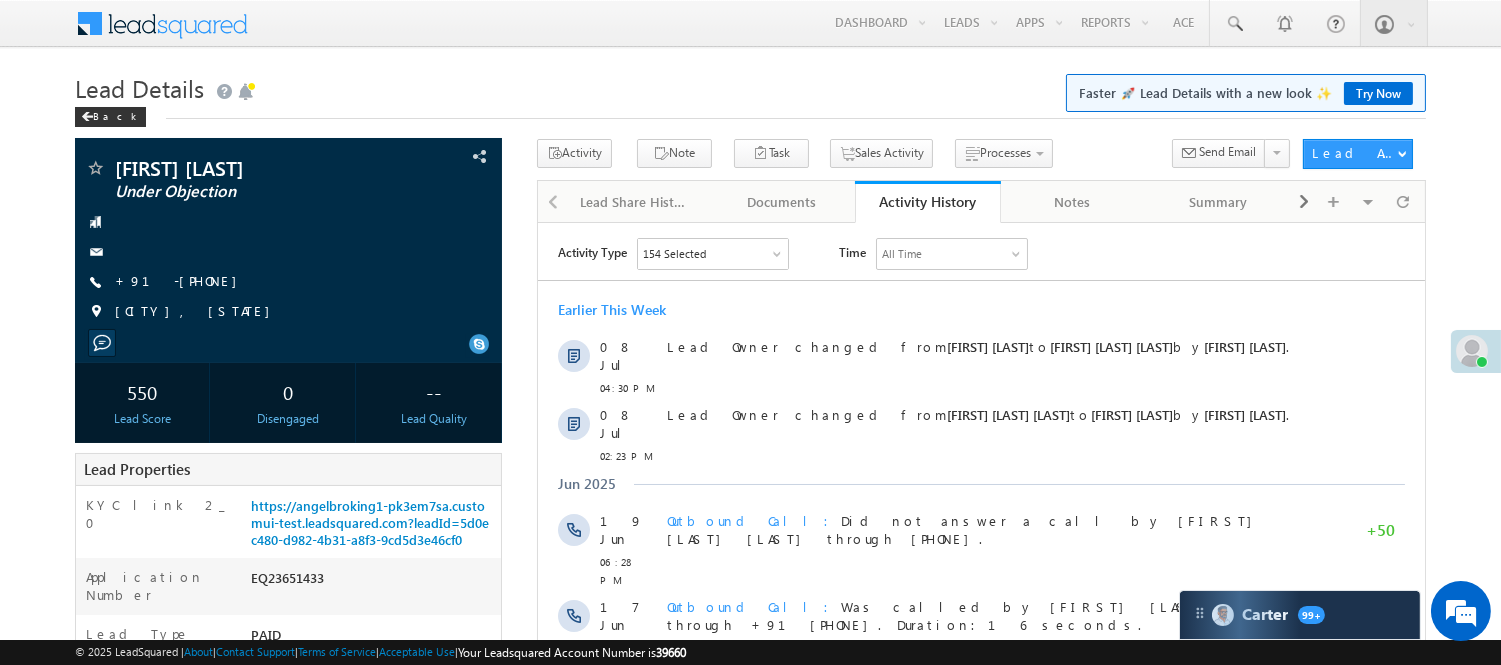 scroll, scrollTop: 0, scrollLeft: 0, axis: both 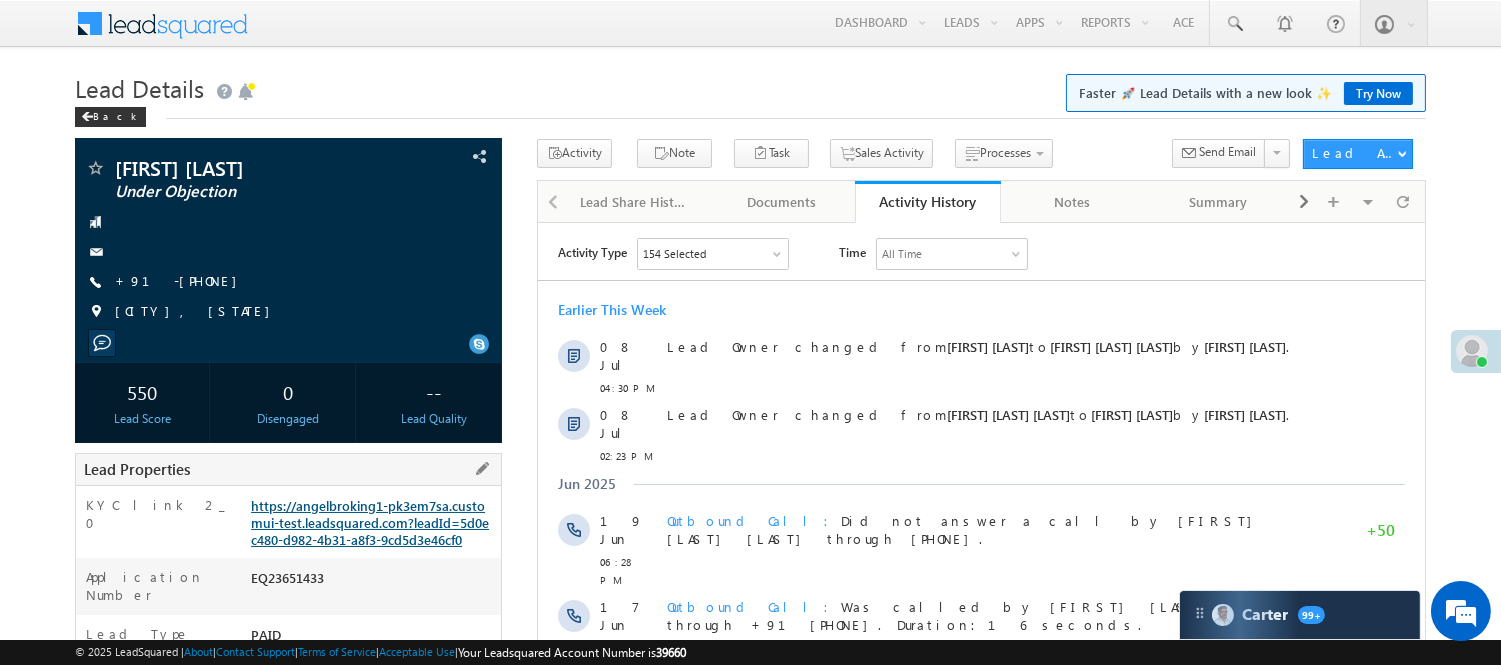click on "https://angelbroking1-pk3em7sa.customui-test.leadsquared.com?leadId=5d0ec480-d982-4b31-a8f3-9cd5d3e46cf0" at bounding box center (370, 522) 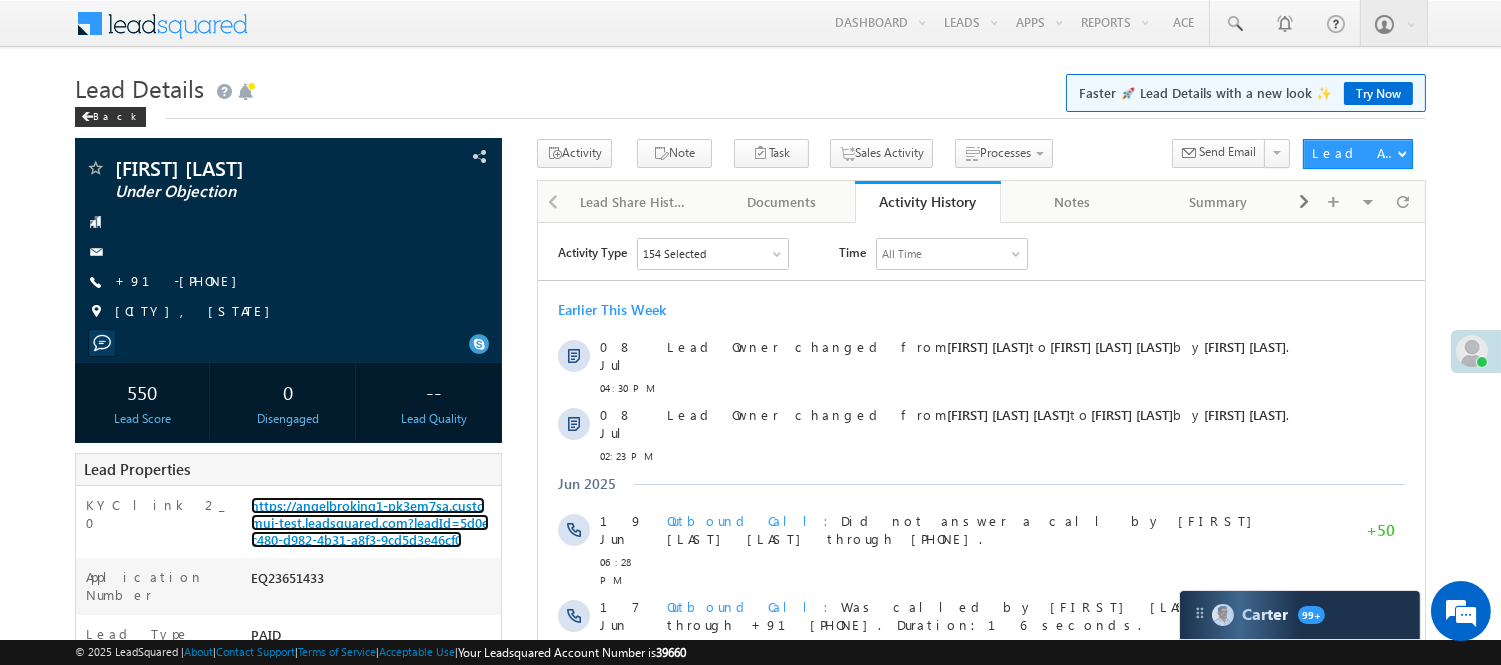 scroll, scrollTop: 0, scrollLeft: 0, axis: both 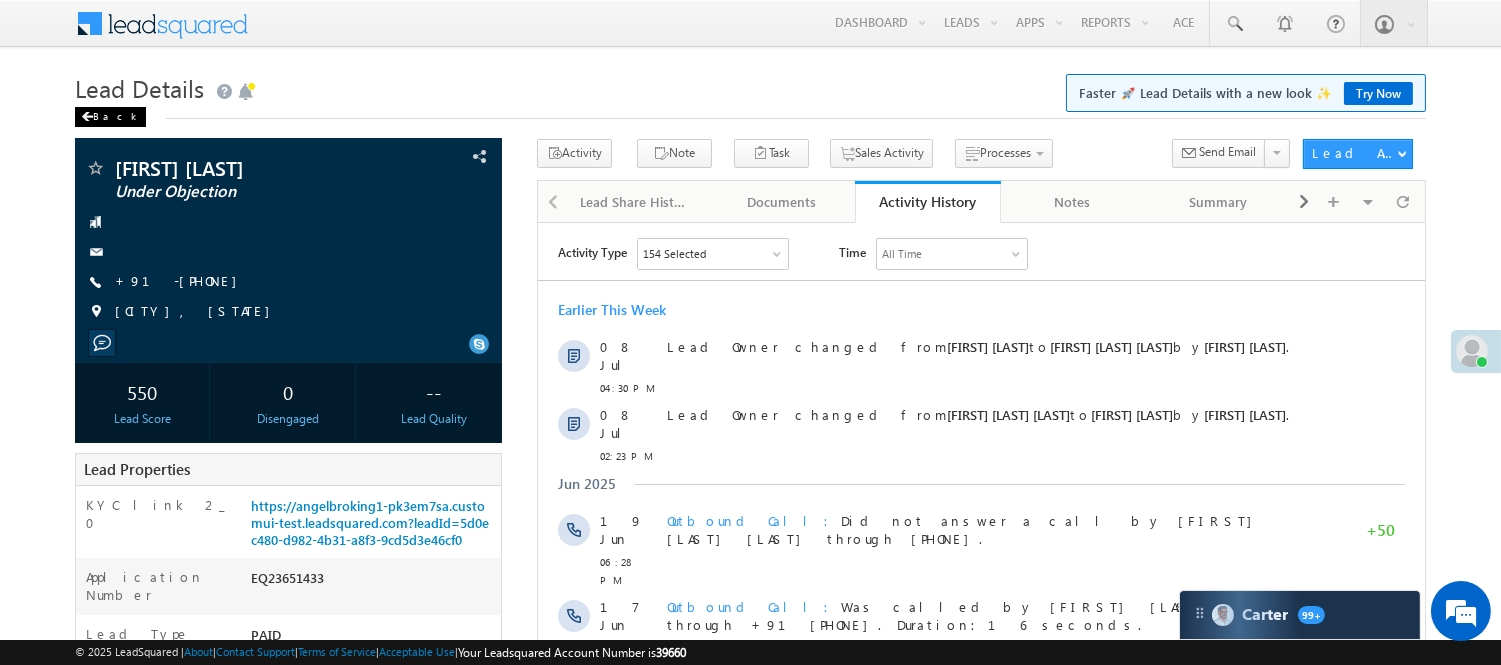 click on "Back" at bounding box center [110, 117] 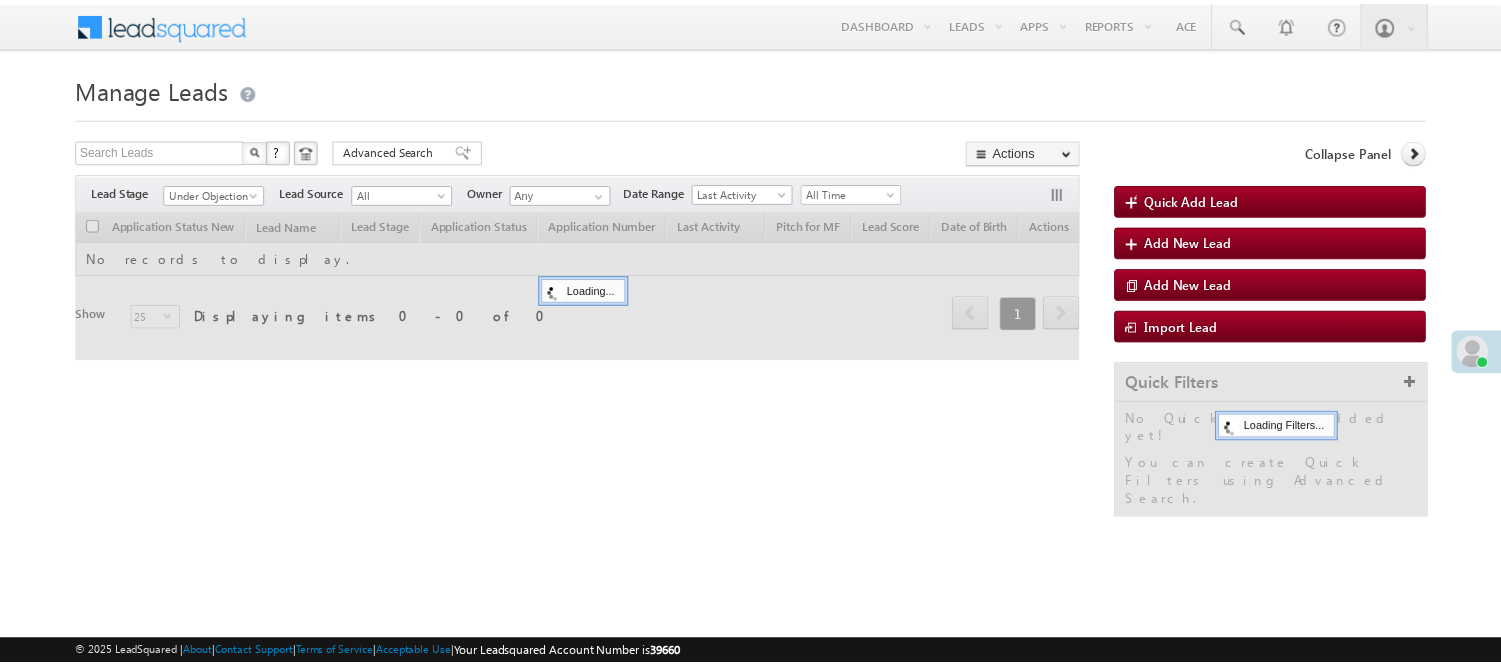 scroll, scrollTop: 0, scrollLeft: 0, axis: both 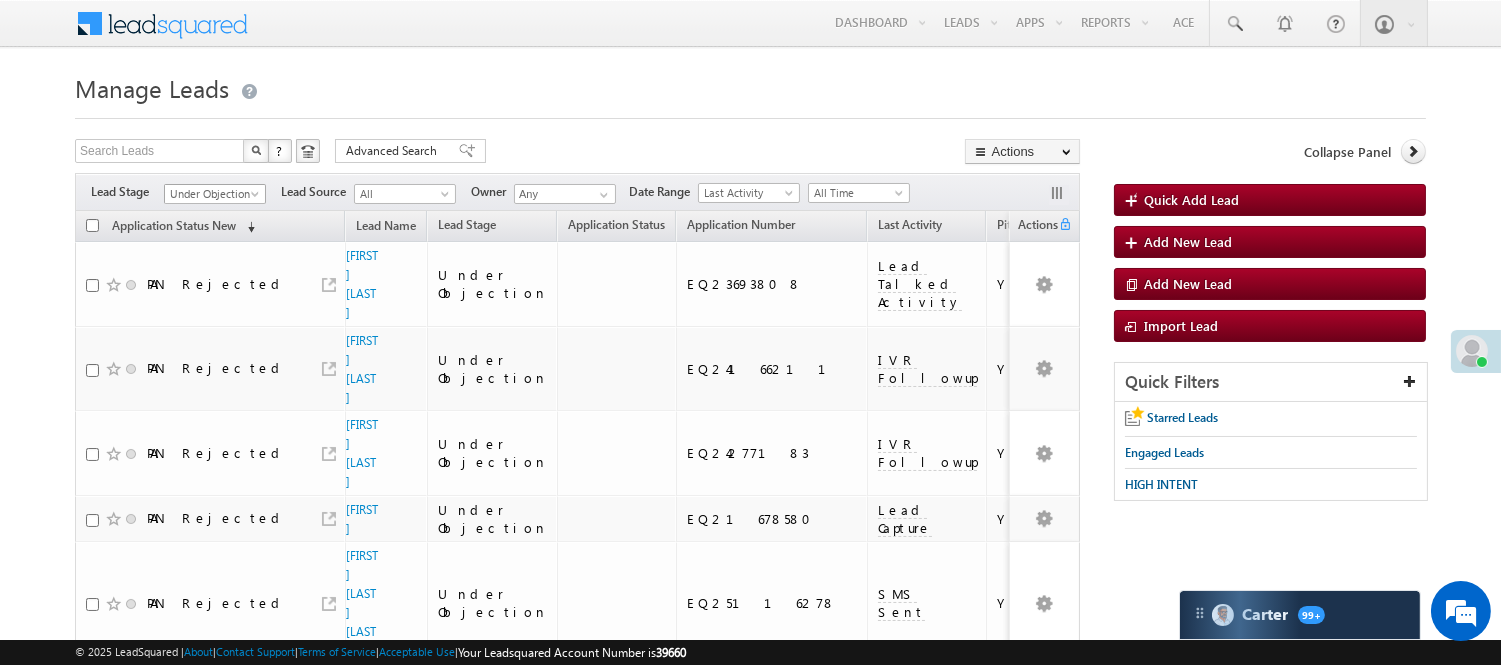 click on "Under Objection" at bounding box center [212, 194] 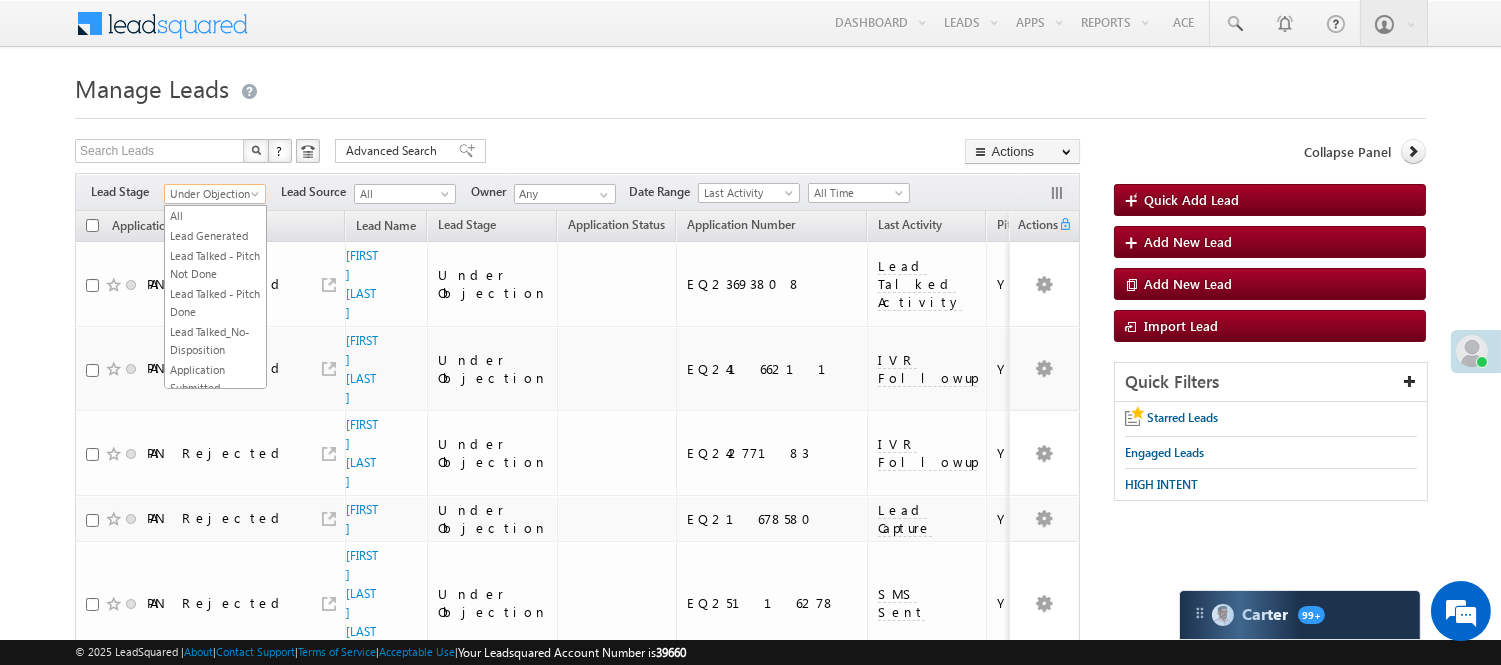 scroll, scrollTop: 215, scrollLeft: 0, axis: vertical 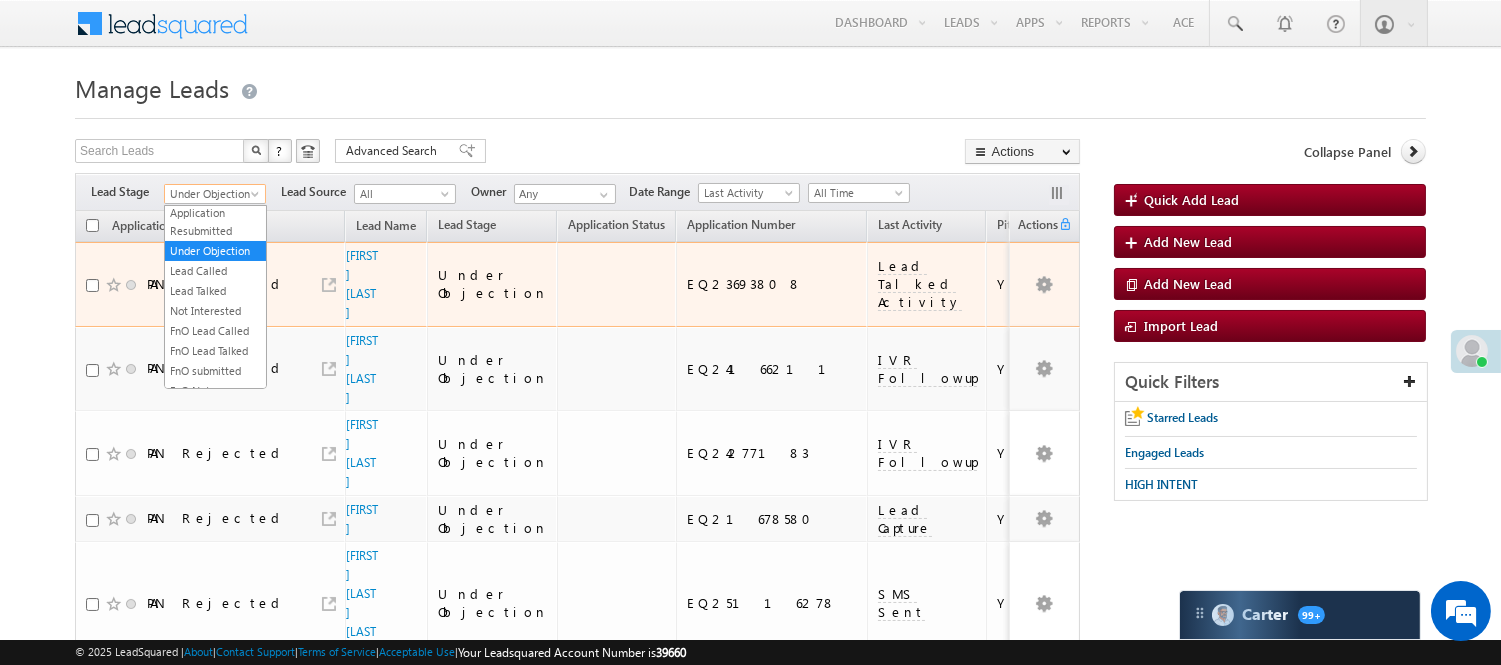 click on "Search Leads X ?   61 results found
Advanced Search
Advanced Search
Advanced search results
Actions Export Leads Reset all Filters
Actions Export Leads Bulk Update Send Email Add to List Add Activity Change Owner Change Stage Delete Merge Leads" at bounding box center [577, 153] 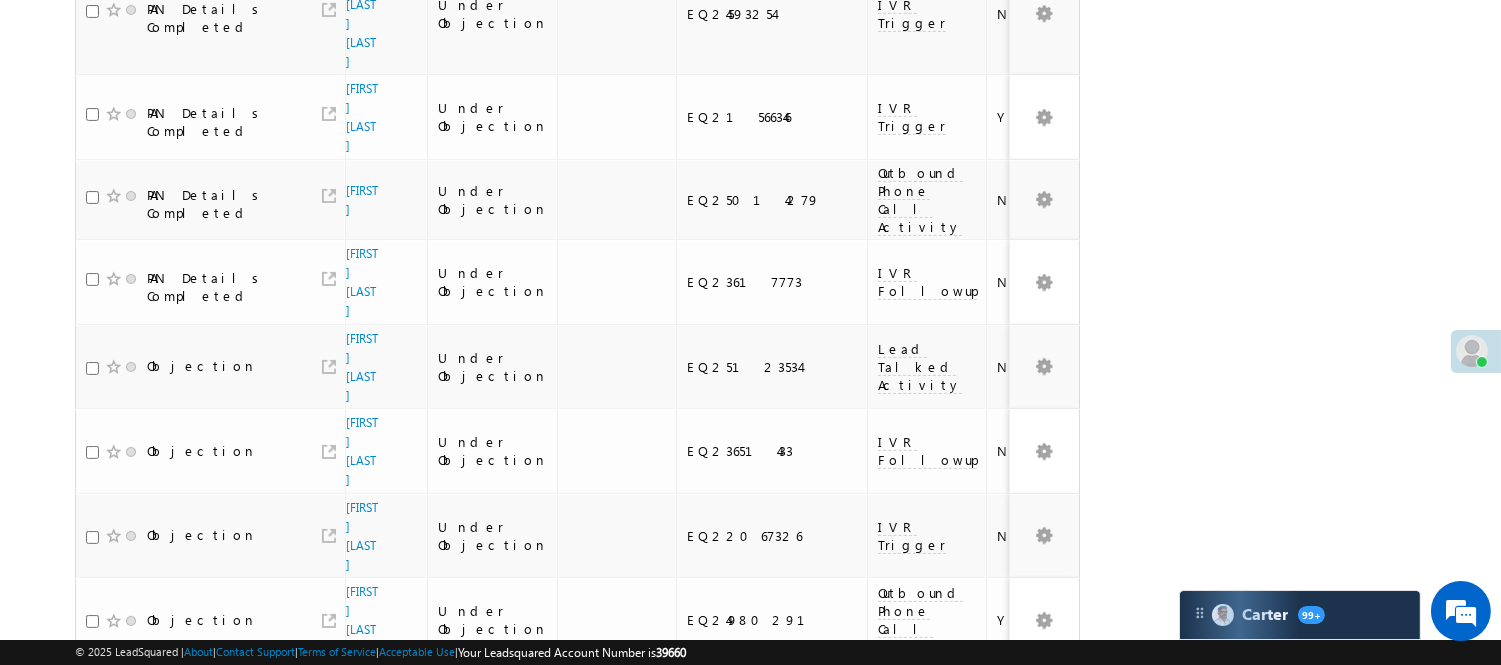 scroll, scrollTop: 1111, scrollLeft: 0, axis: vertical 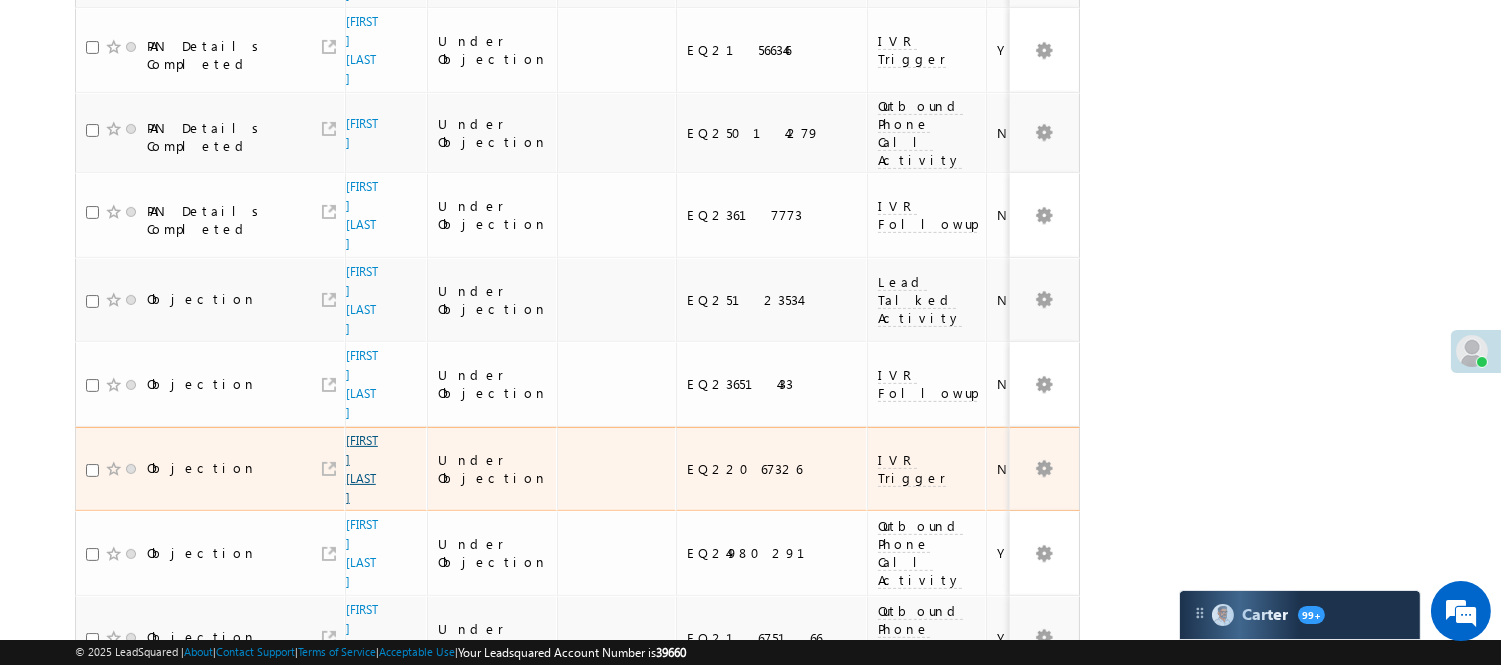 click on "[FIRST] [LAST]" at bounding box center (362, 469) 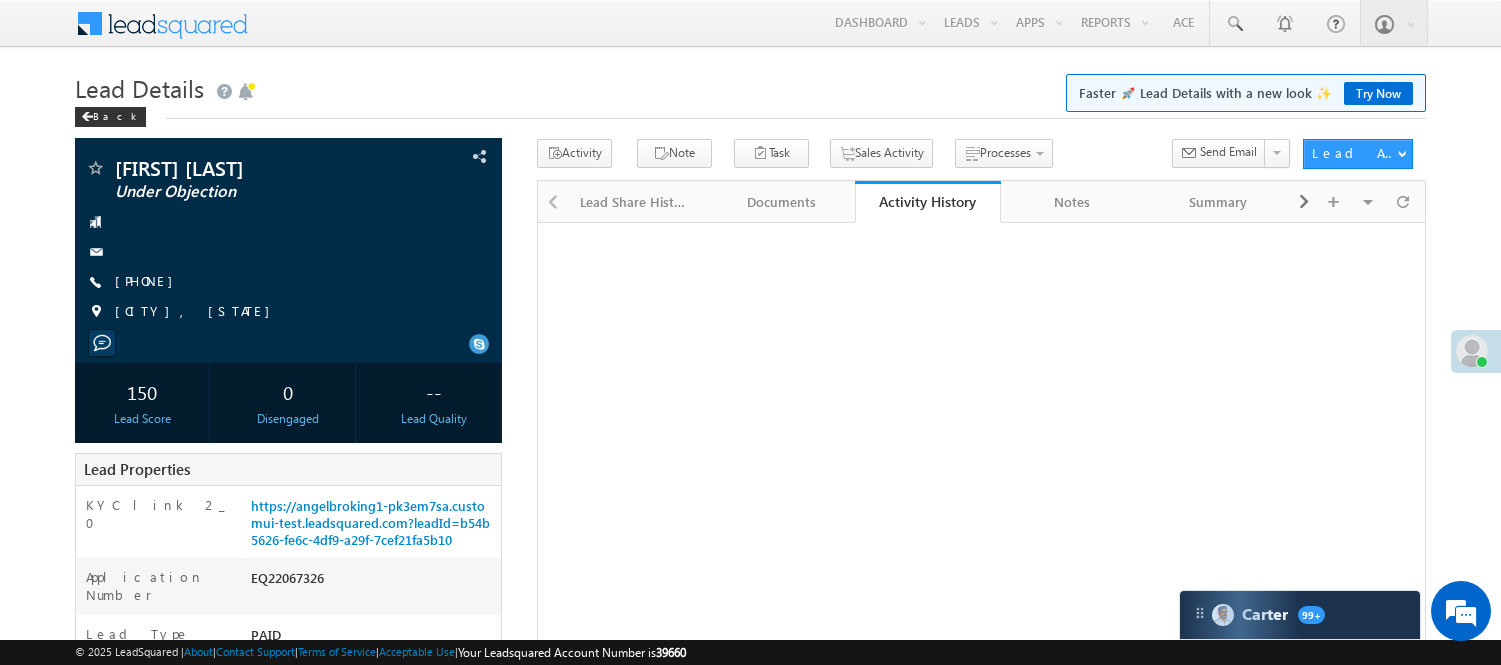 click on "+91-7029227878" at bounding box center [149, 280] 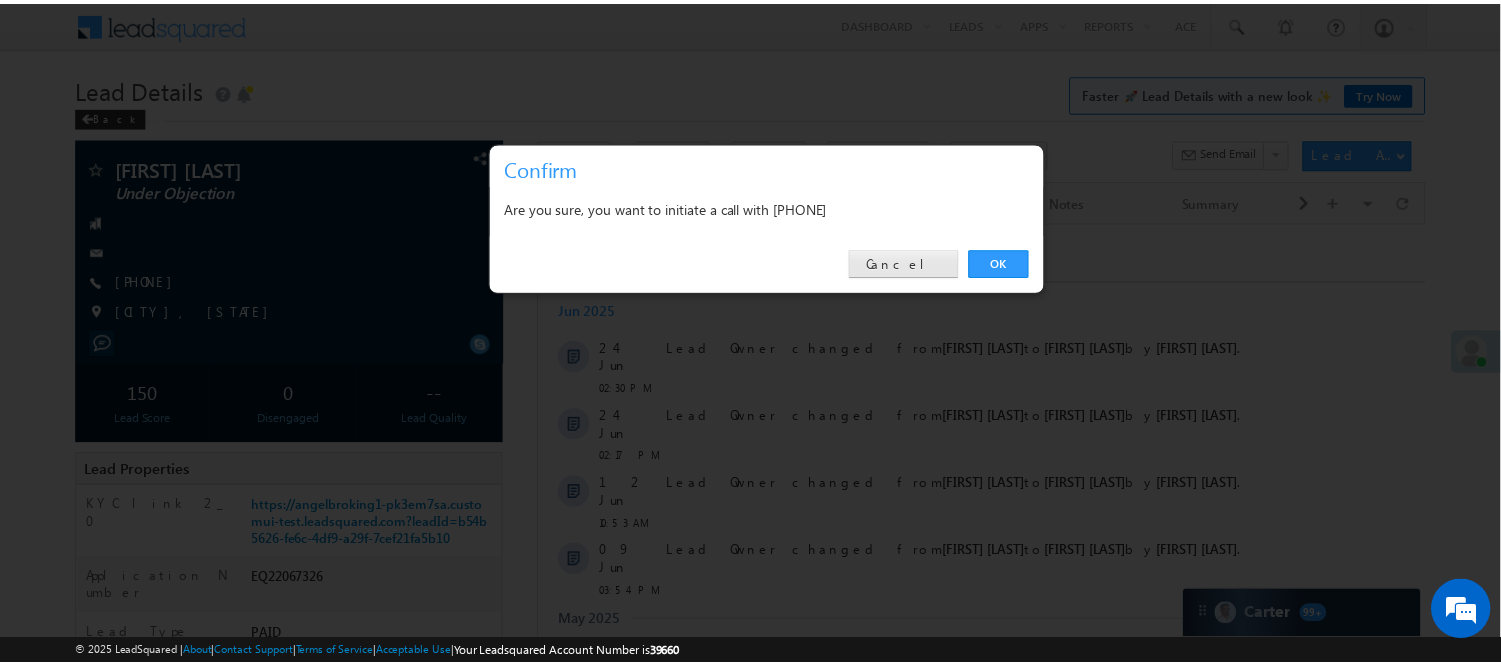 scroll, scrollTop: 0, scrollLeft: 0, axis: both 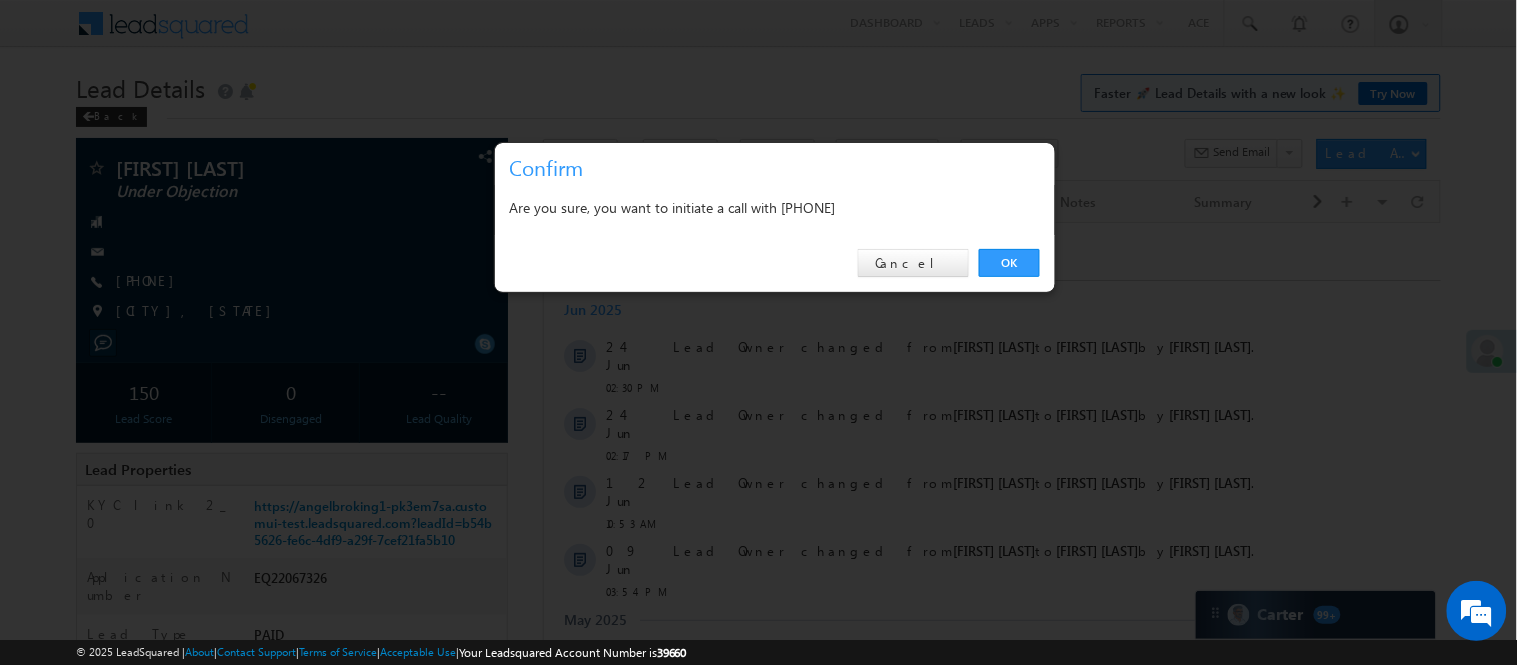 click on "OK" at bounding box center [1009, 263] 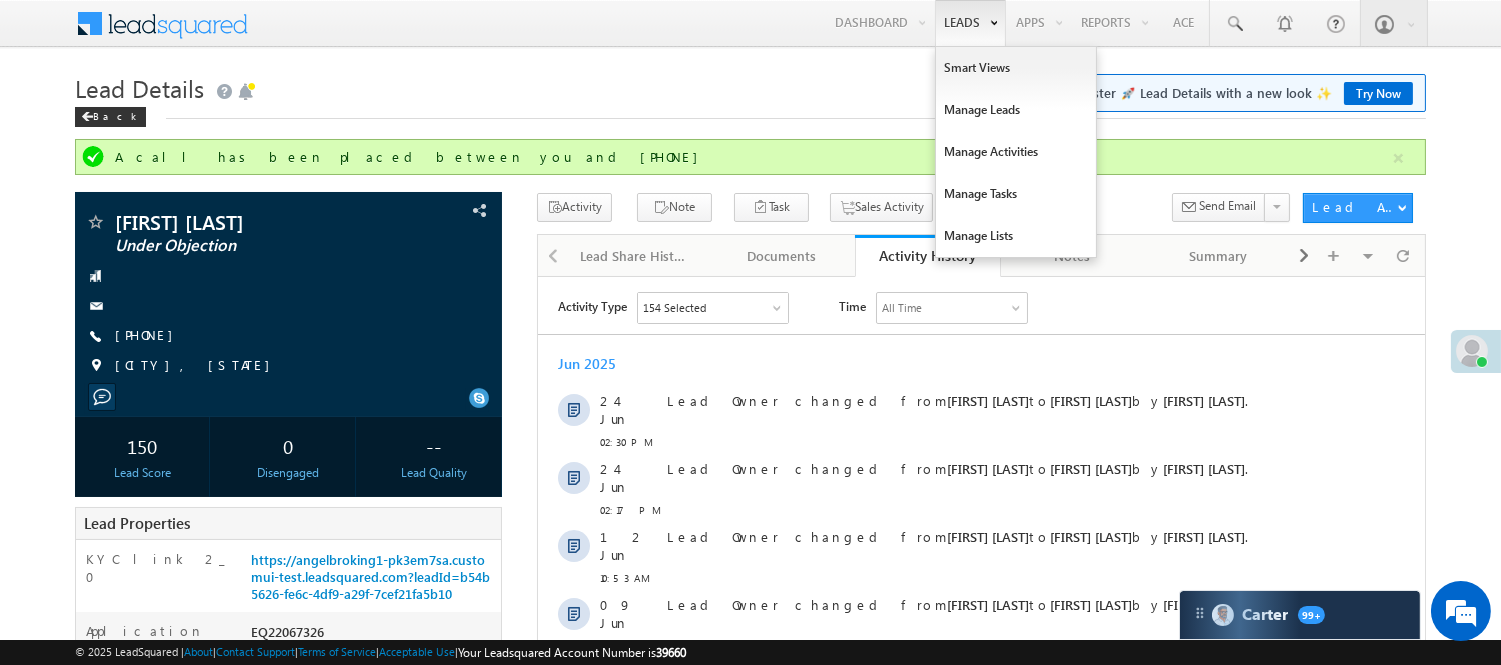 scroll, scrollTop: 0, scrollLeft: 0, axis: both 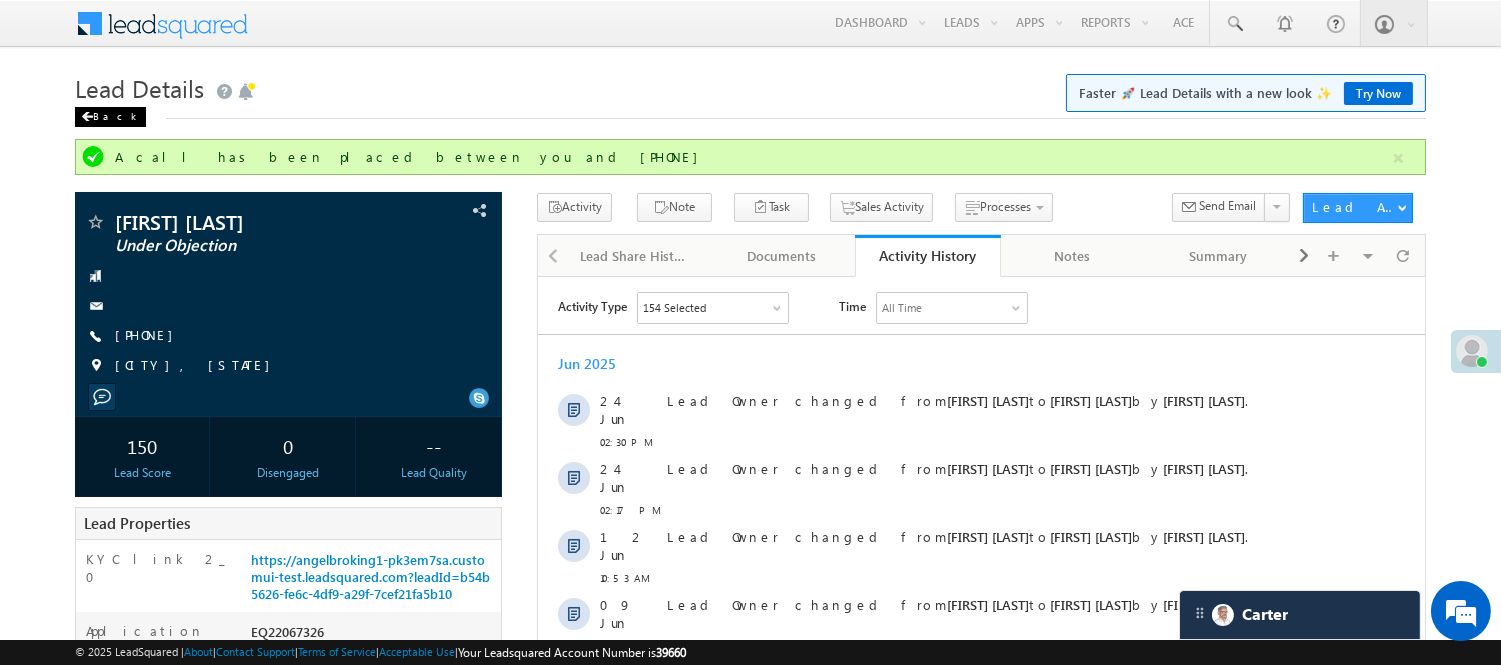 click on "Back" at bounding box center (110, 117) 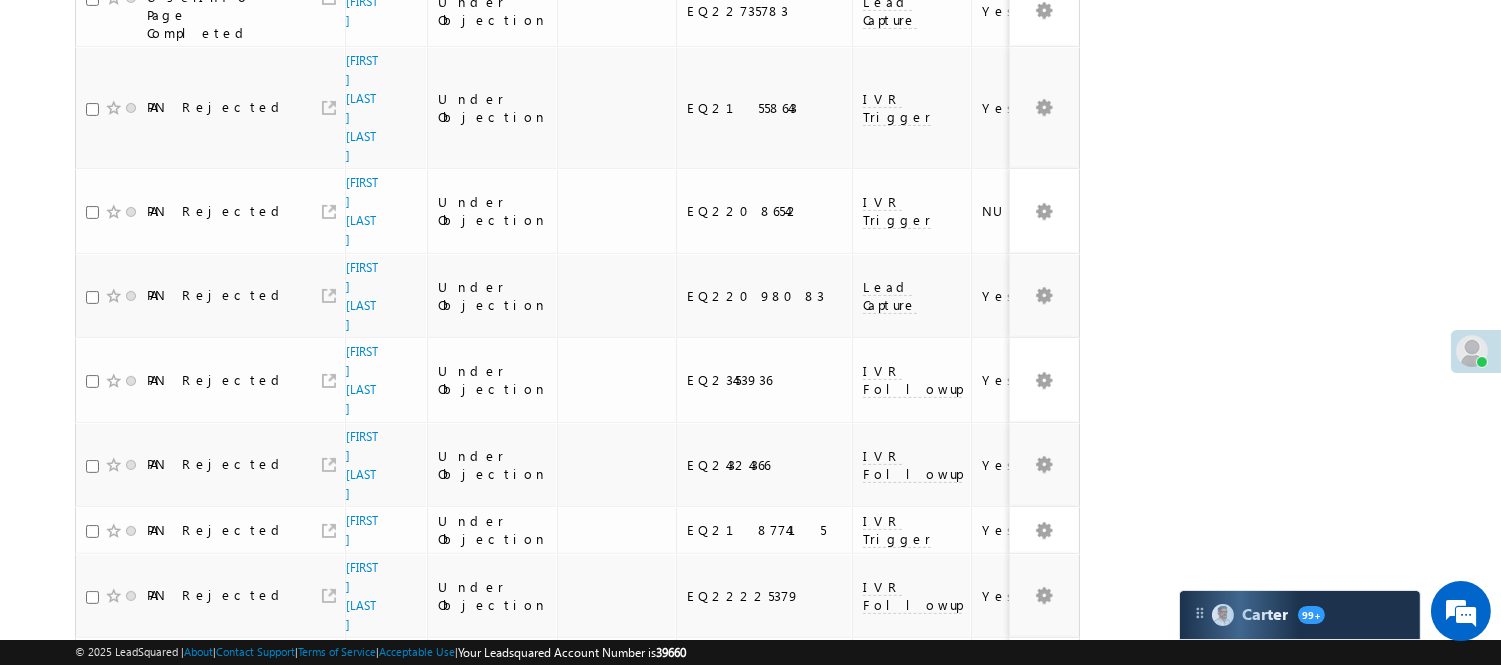 scroll, scrollTop: 1424, scrollLeft: 0, axis: vertical 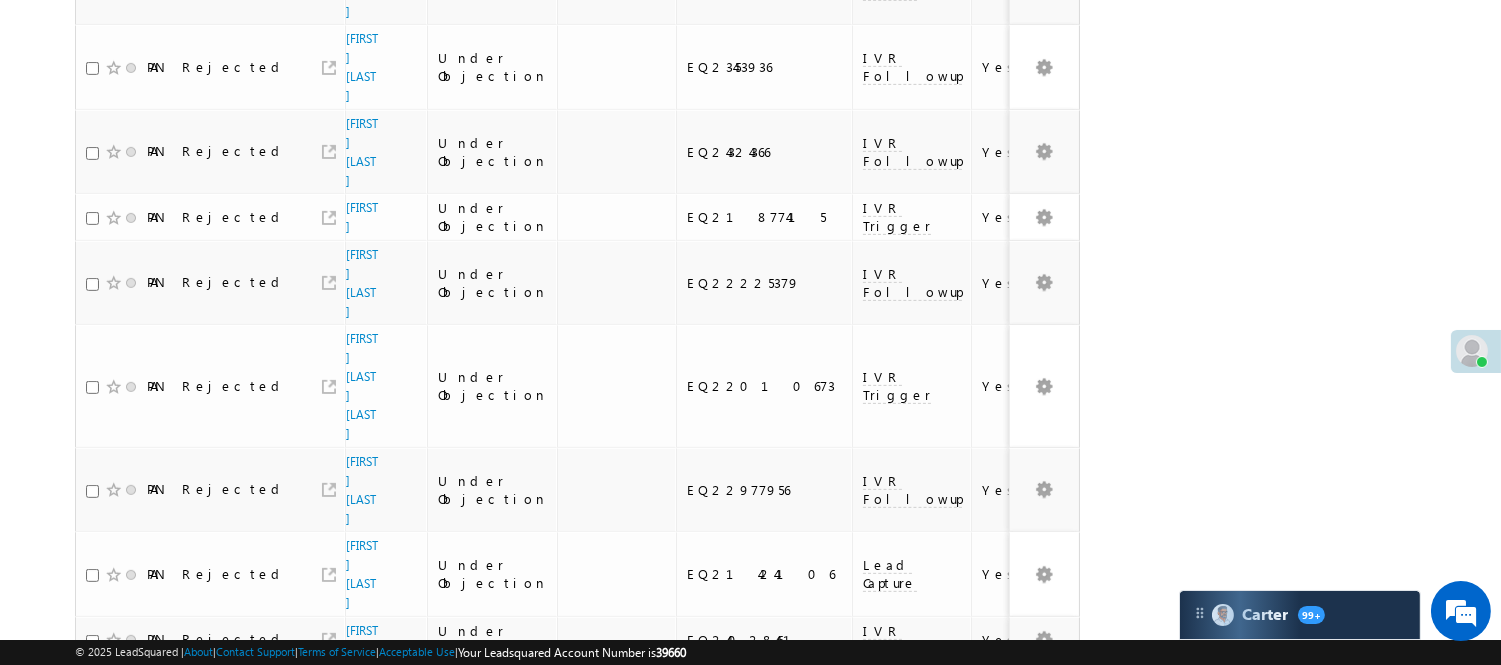 click on "2" at bounding box center [978, 955] 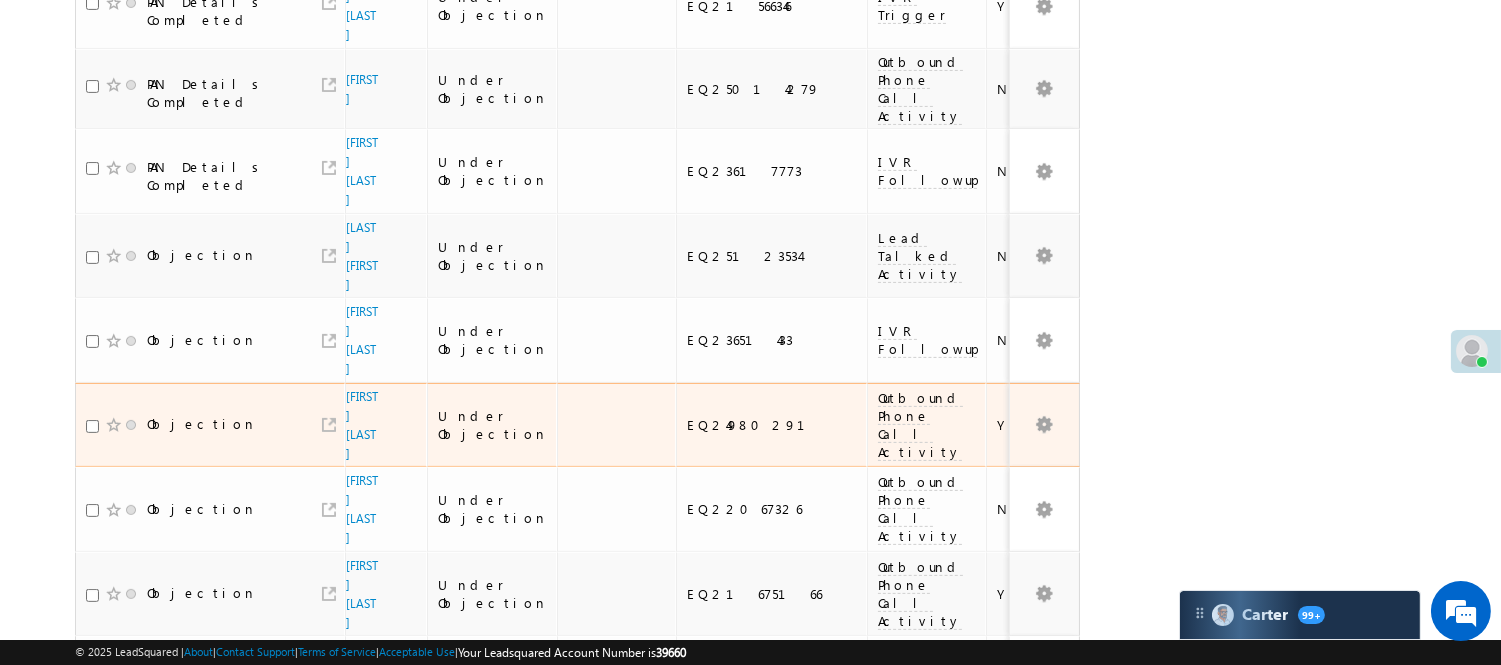 scroll, scrollTop: 0, scrollLeft: 0, axis: both 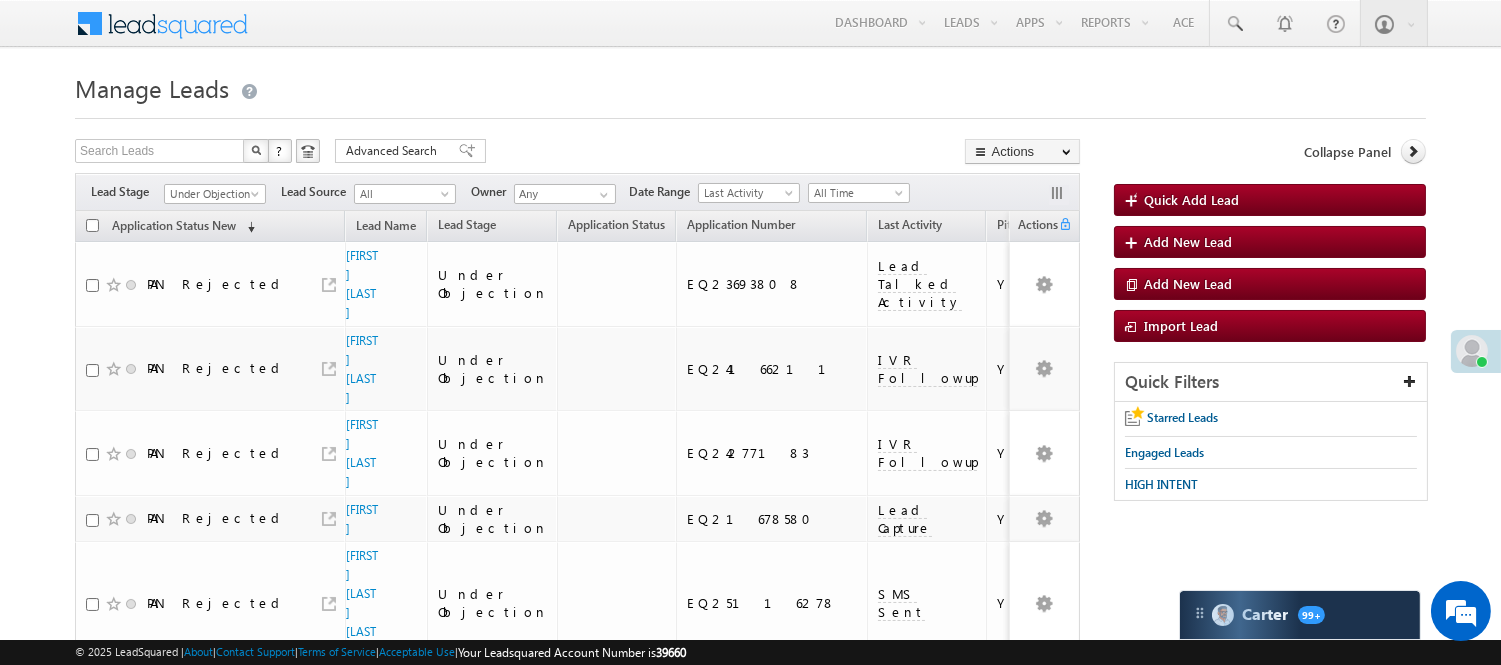 click on "Filters
Lead Stage
Under Objection Under Objection
Lead Source
All All
Owner
Any Any
Go" at bounding box center (577, 192) 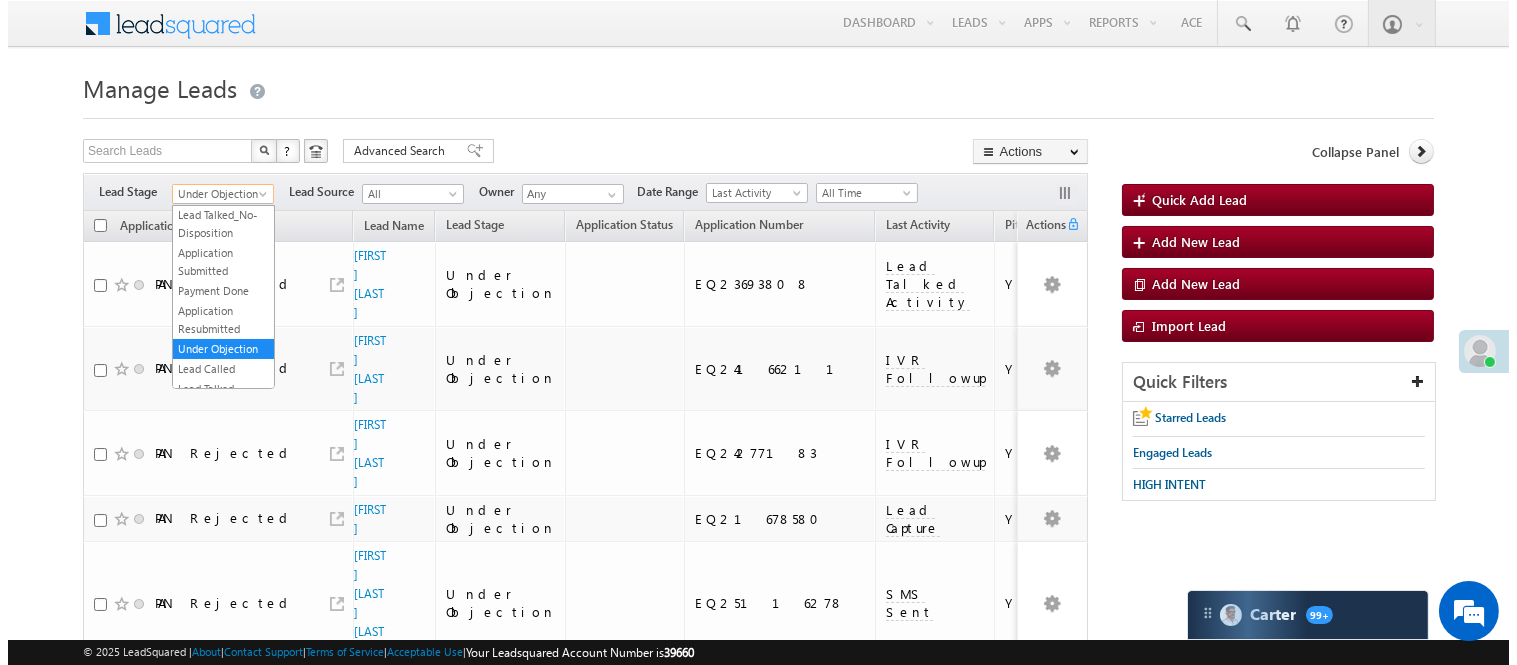 scroll, scrollTop: 0, scrollLeft: 0, axis: both 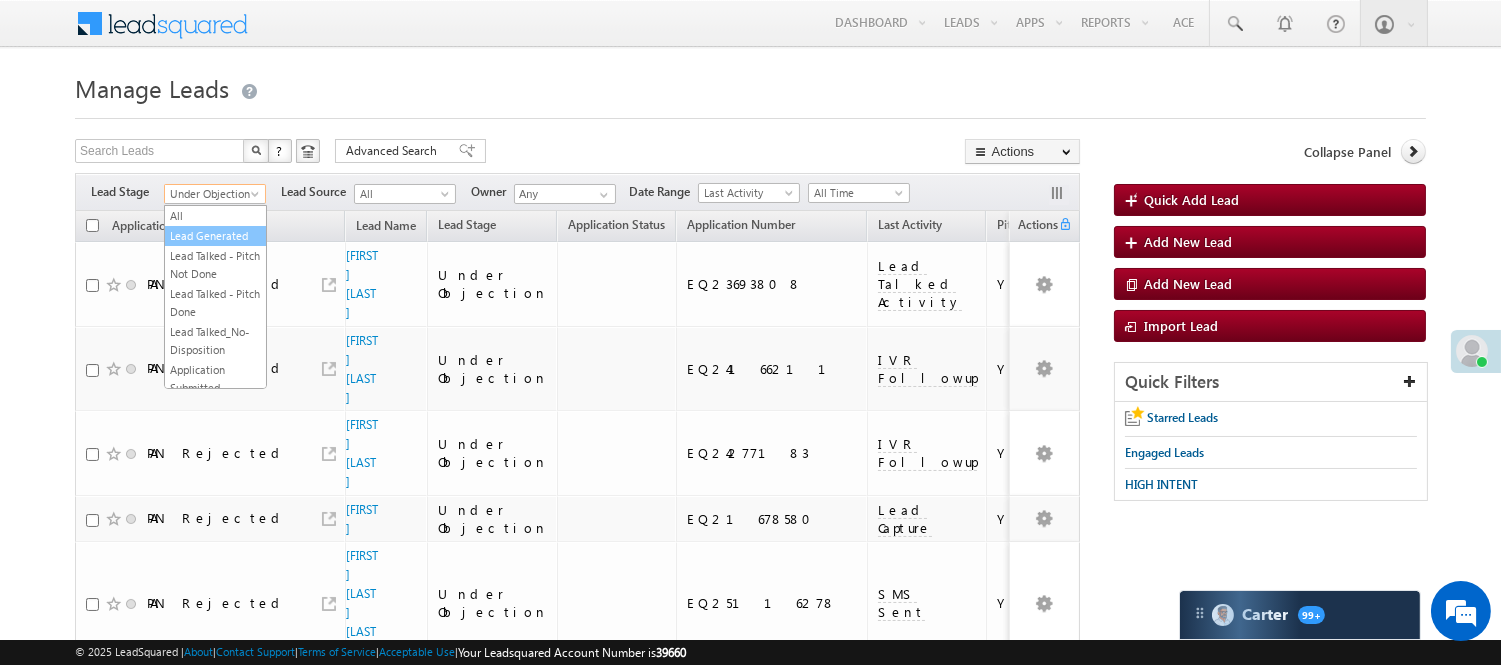 click on "Lead Generated" at bounding box center (215, 236) 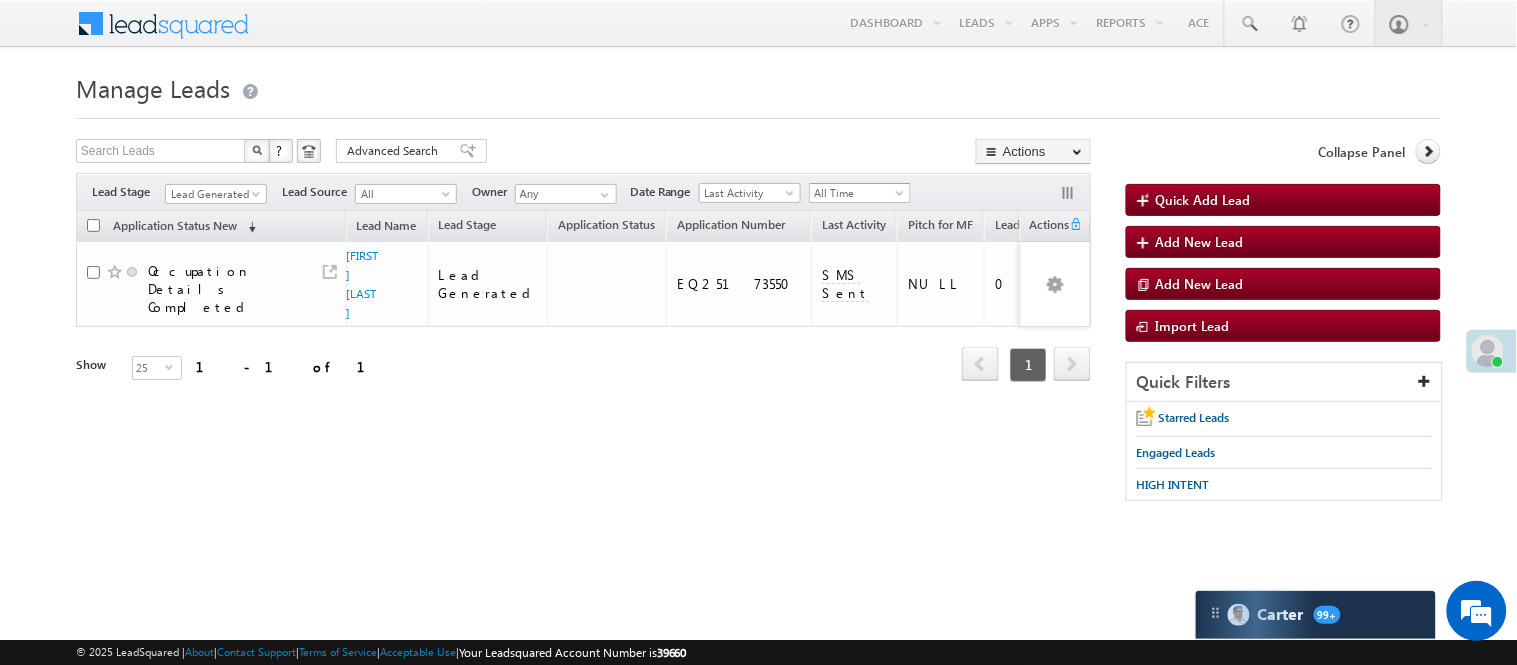 click on "All Time" at bounding box center (857, 193) 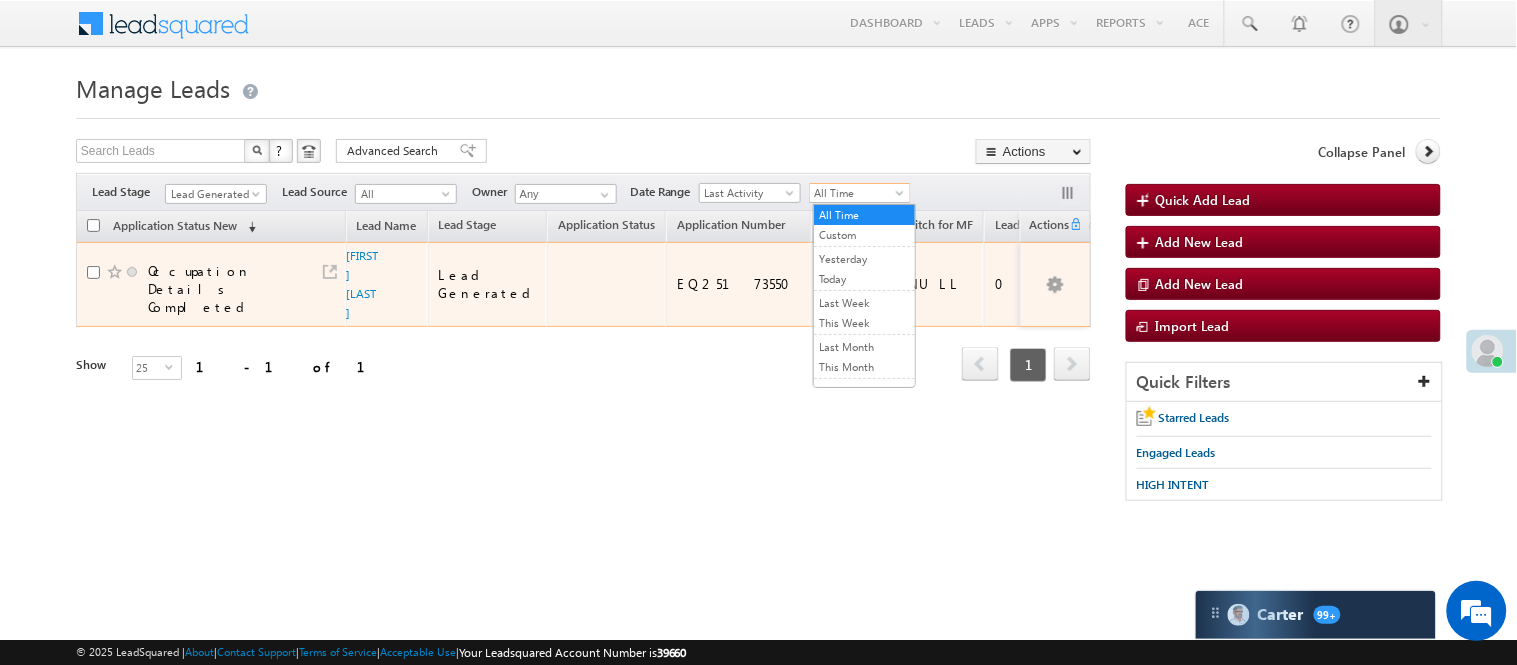 click on "Occupation Details Completed" at bounding box center (211, 284) 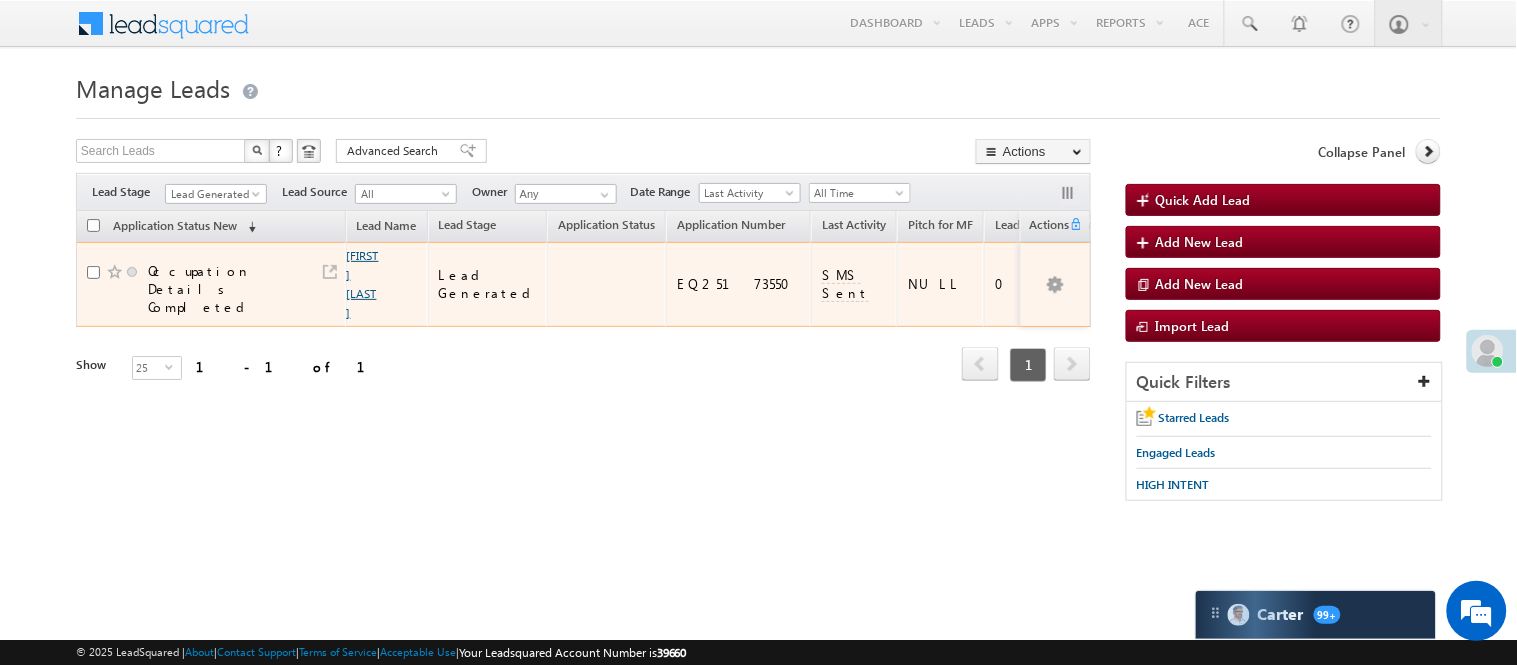 click on "Suraj Dwivedi" at bounding box center (363, 284) 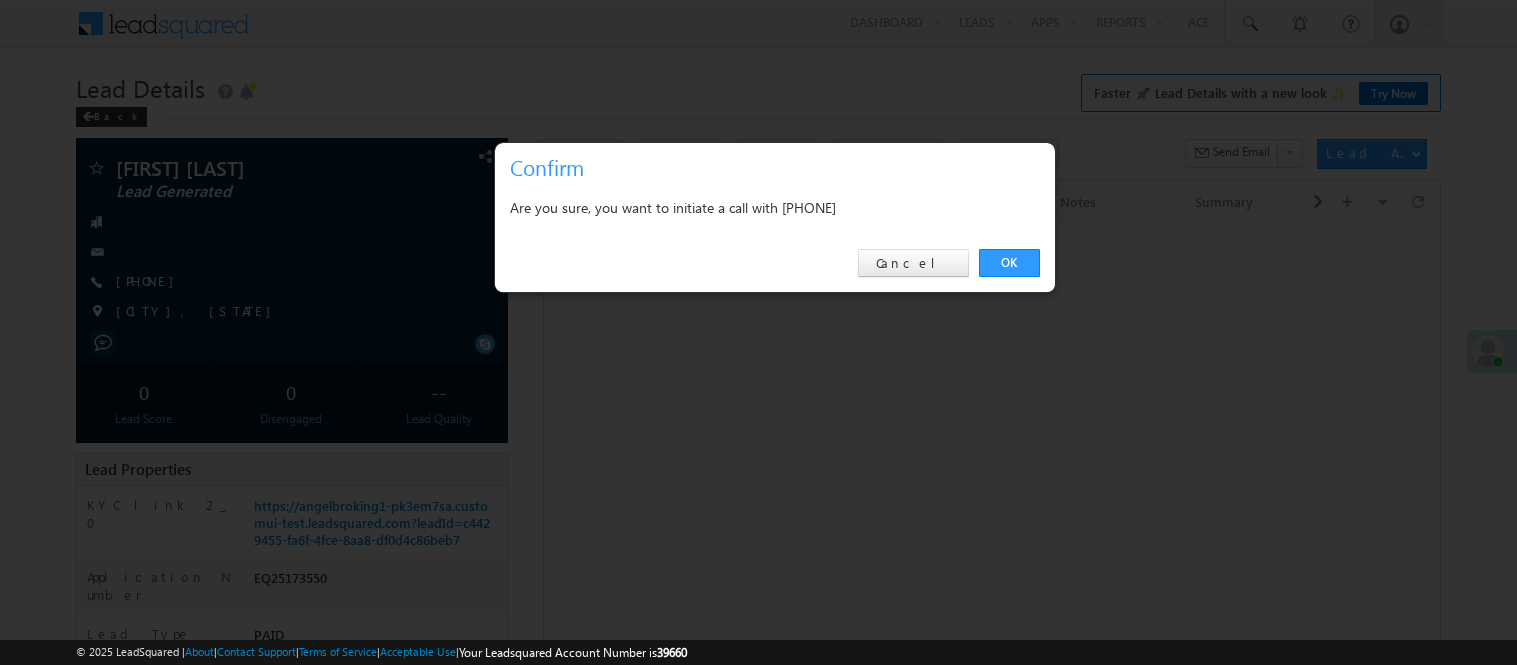scroll, scrollTop: 222, scrollLeft: 0, axis: vertical 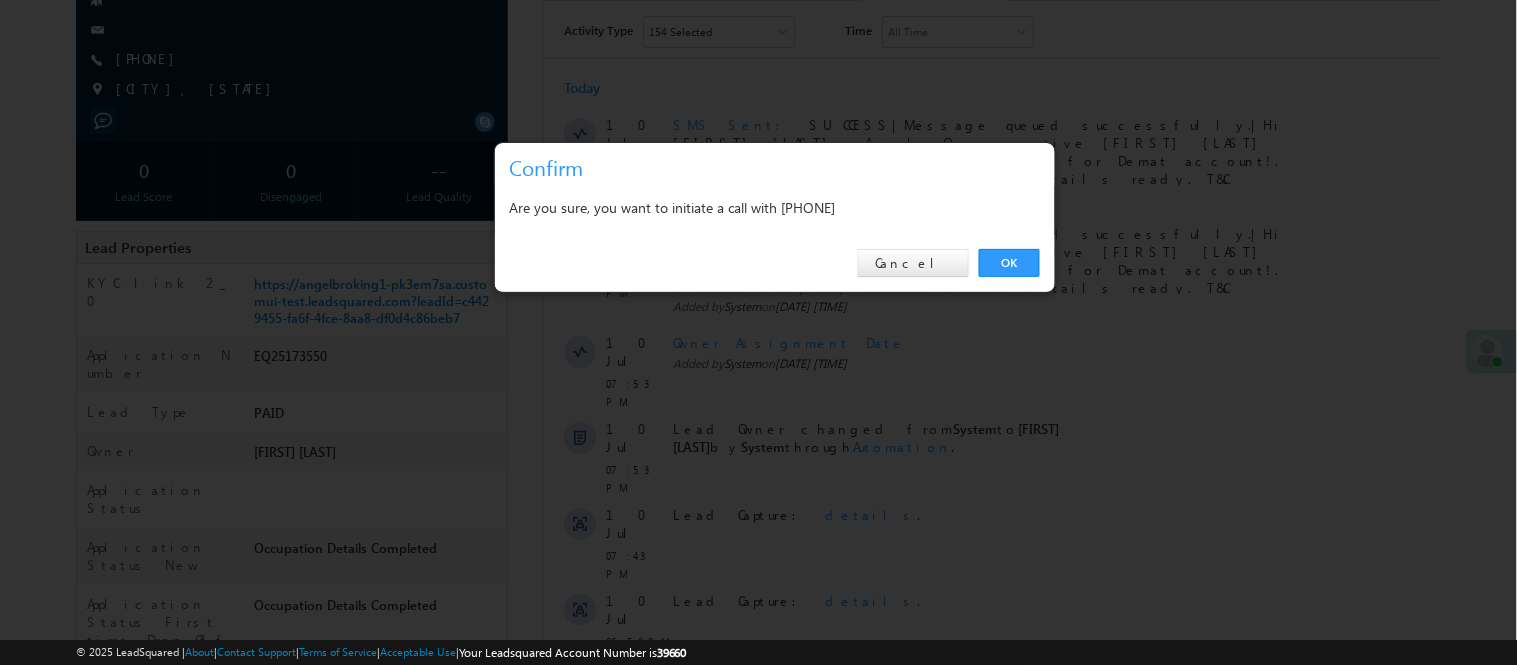 click on "OK Cancel" at bounding box center [775, 263] 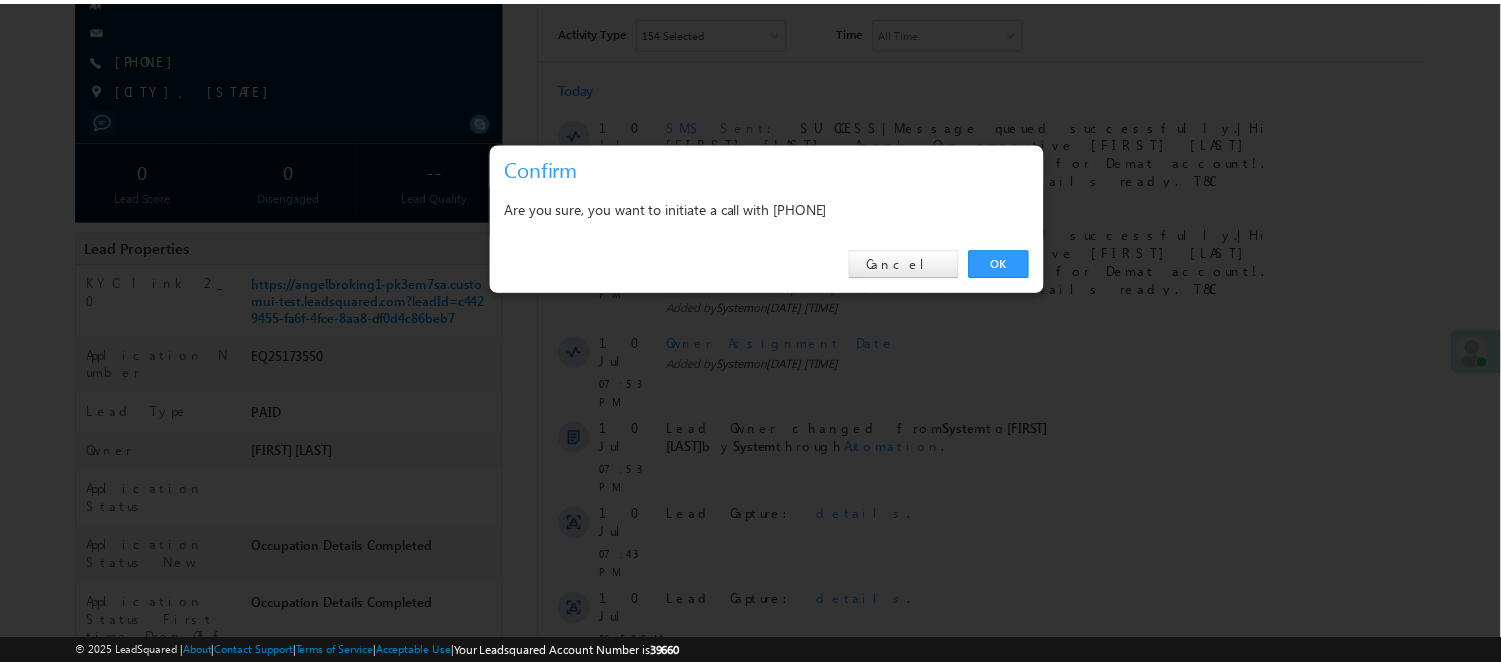 scroll, scrollTop: 222, scrollLeft: 0, axis: vertical 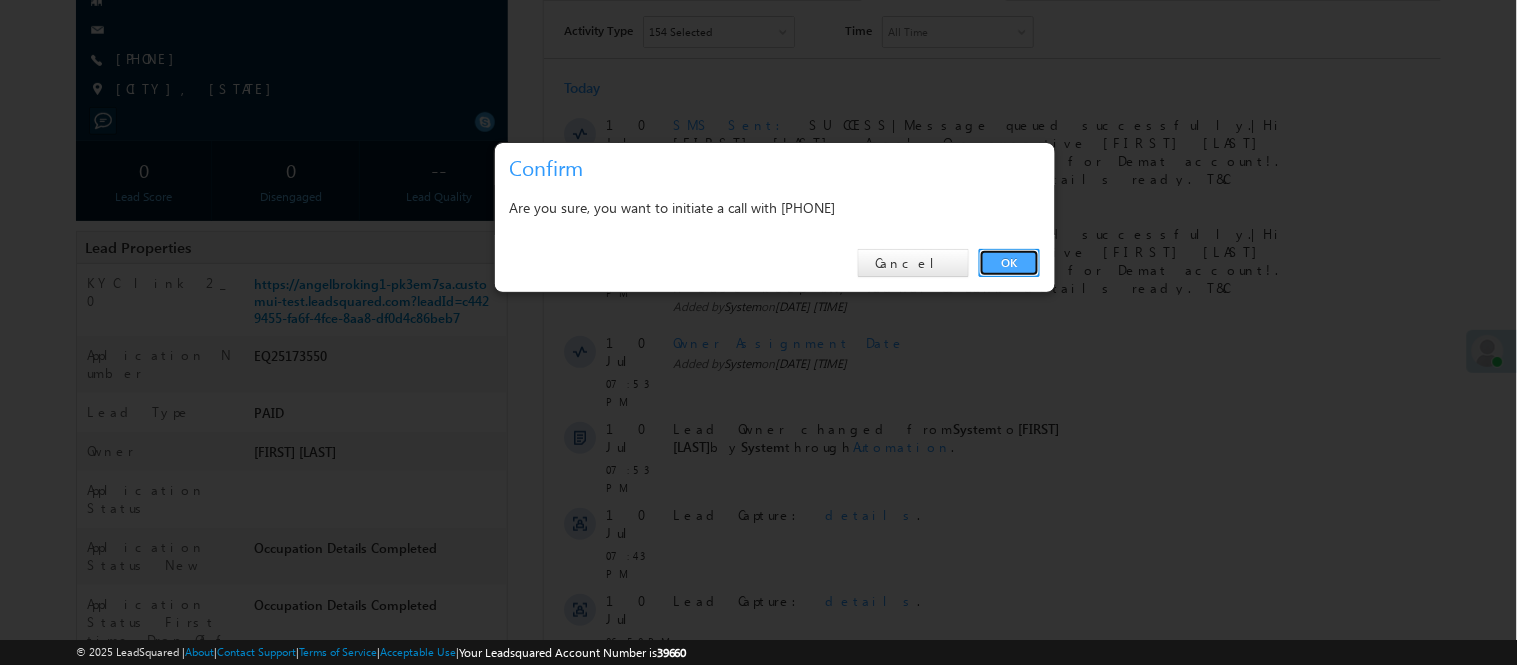 click on "OK" at bounding box center [1009, 263] 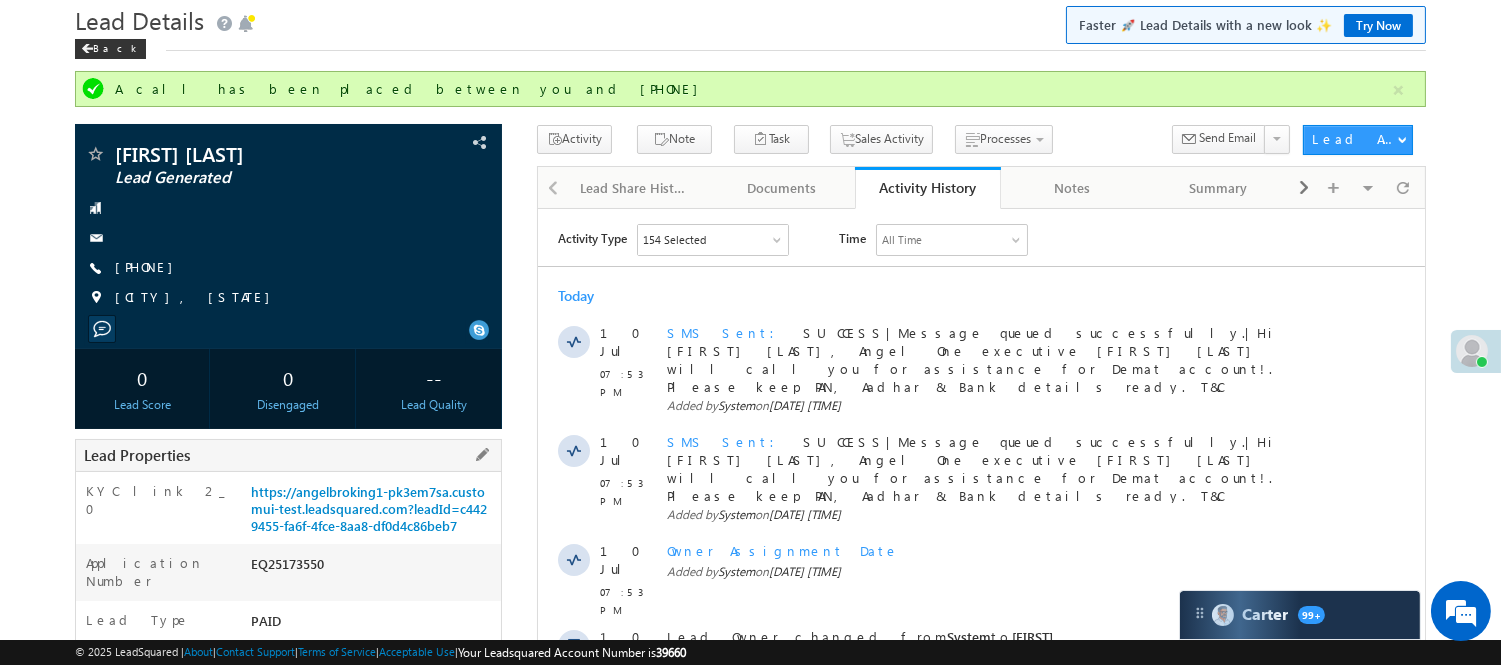 scroll, scrollTop: 0, scrollLeft: 0, axis: both 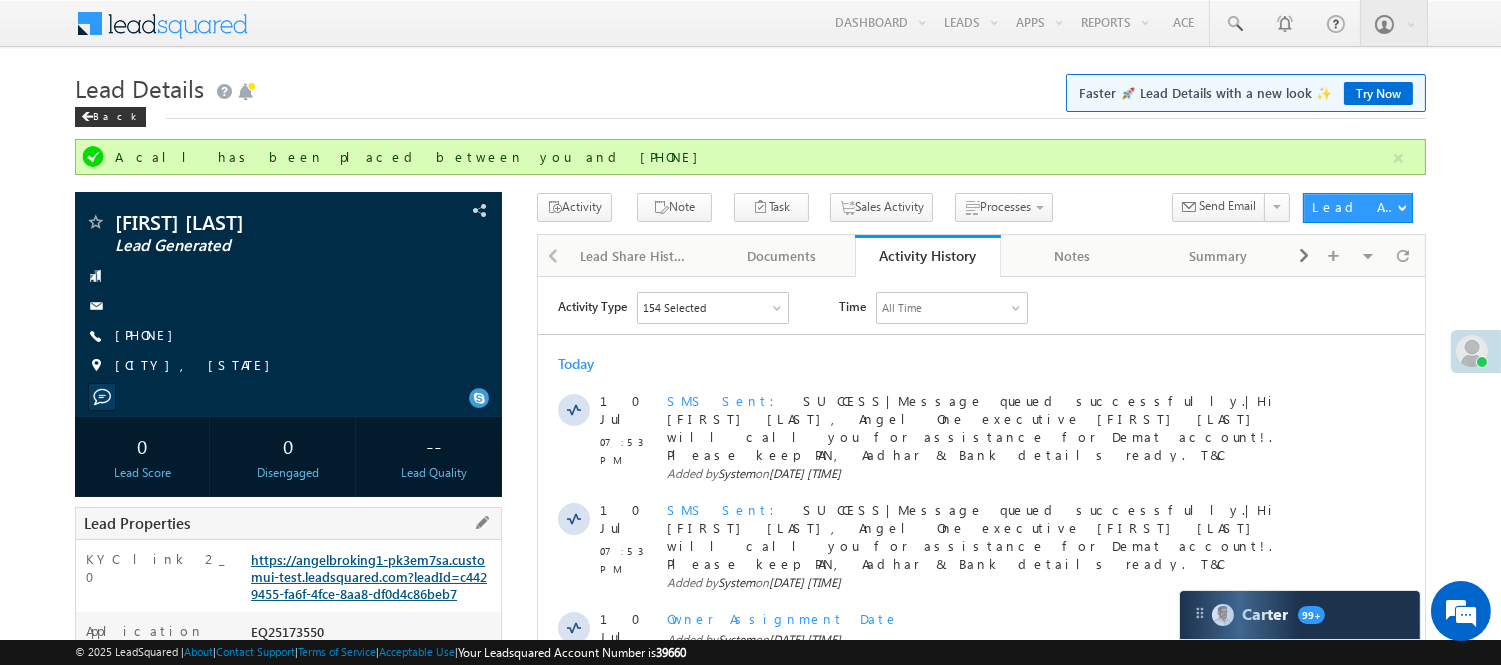 click on "https://angelbroking1-pk3em7sa.customui-test.leadsquared.com?leadId=c4429455-fa6f-4fce-8aa8-df0d4c86beb7" at bounding box center (369, 576) 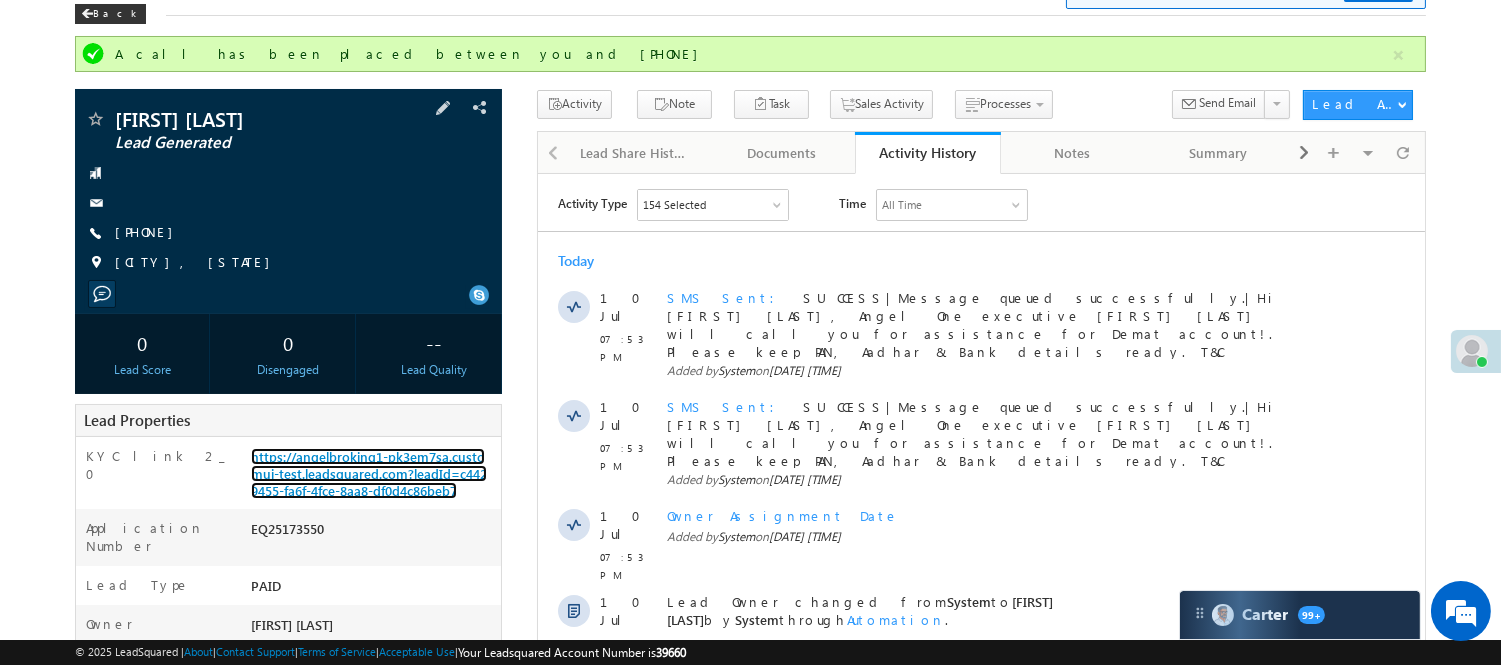 scroll, scrollTop: 0, scrollLeft: 0, axis: both 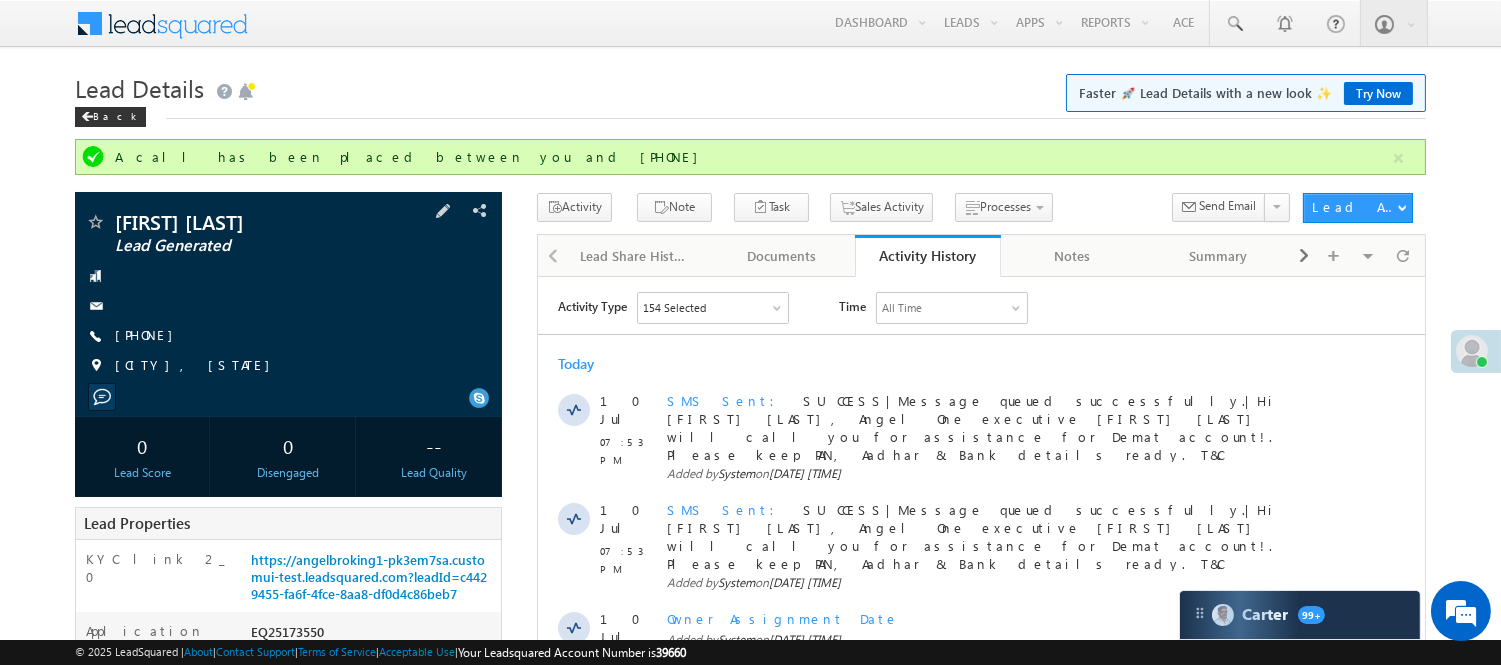 click on "Suraj Dwivedi
Lead Generated
+91-9628395185" at bounding box center [288, 299] 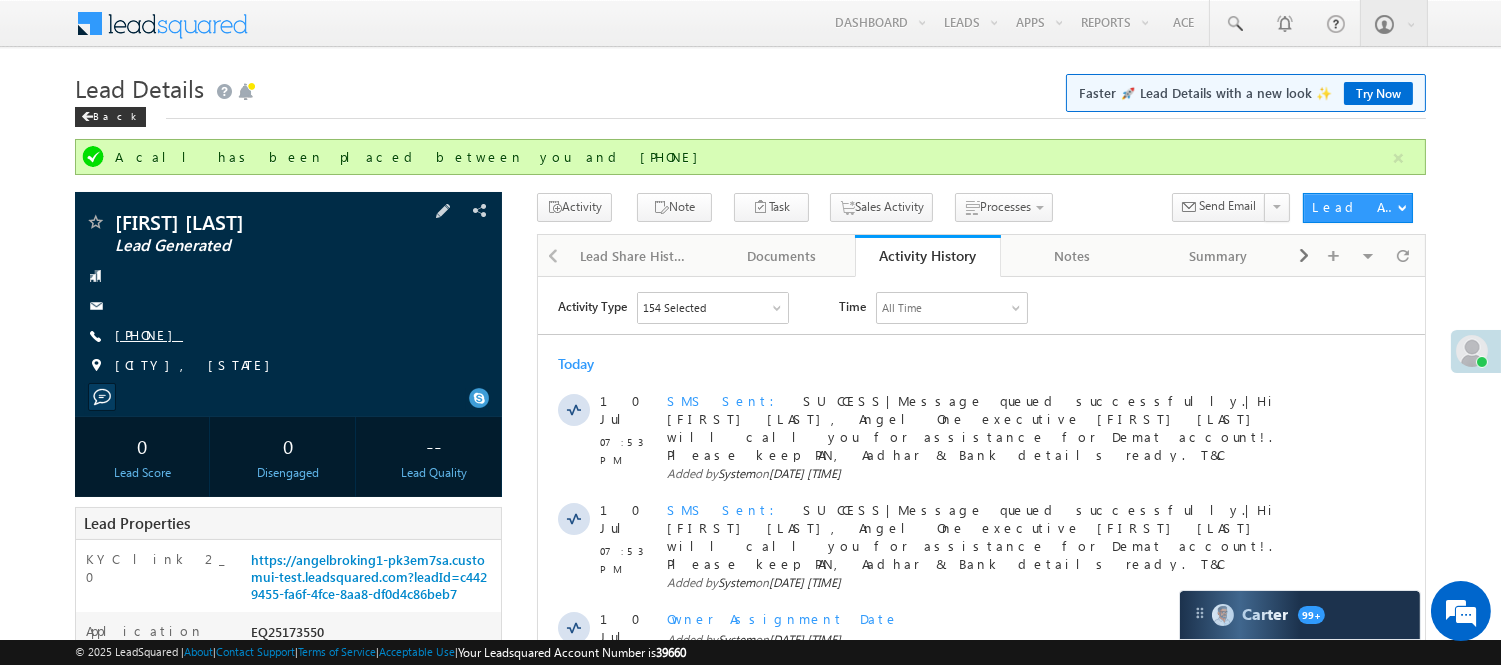 click on "+91-9628395185" at bounding box center [149, 334] 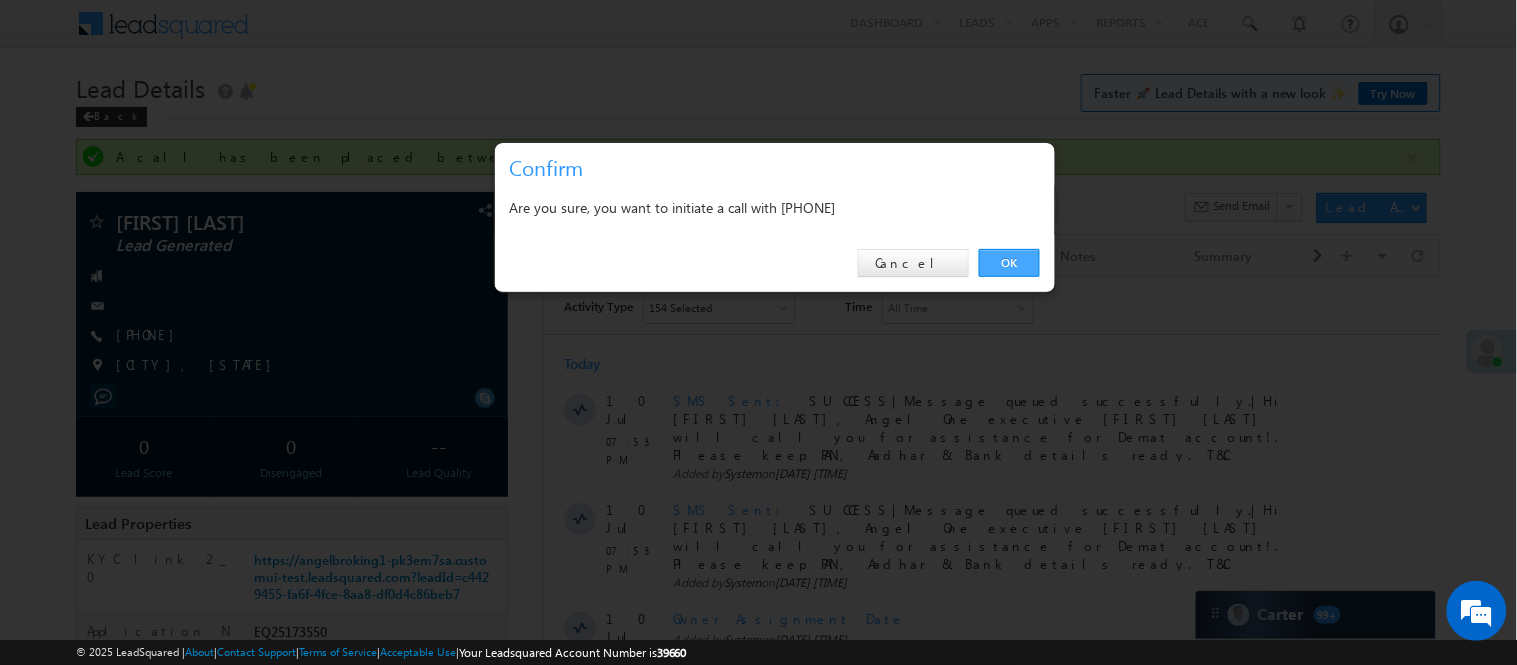 click on "OK" at bounding box center [1009, 263] 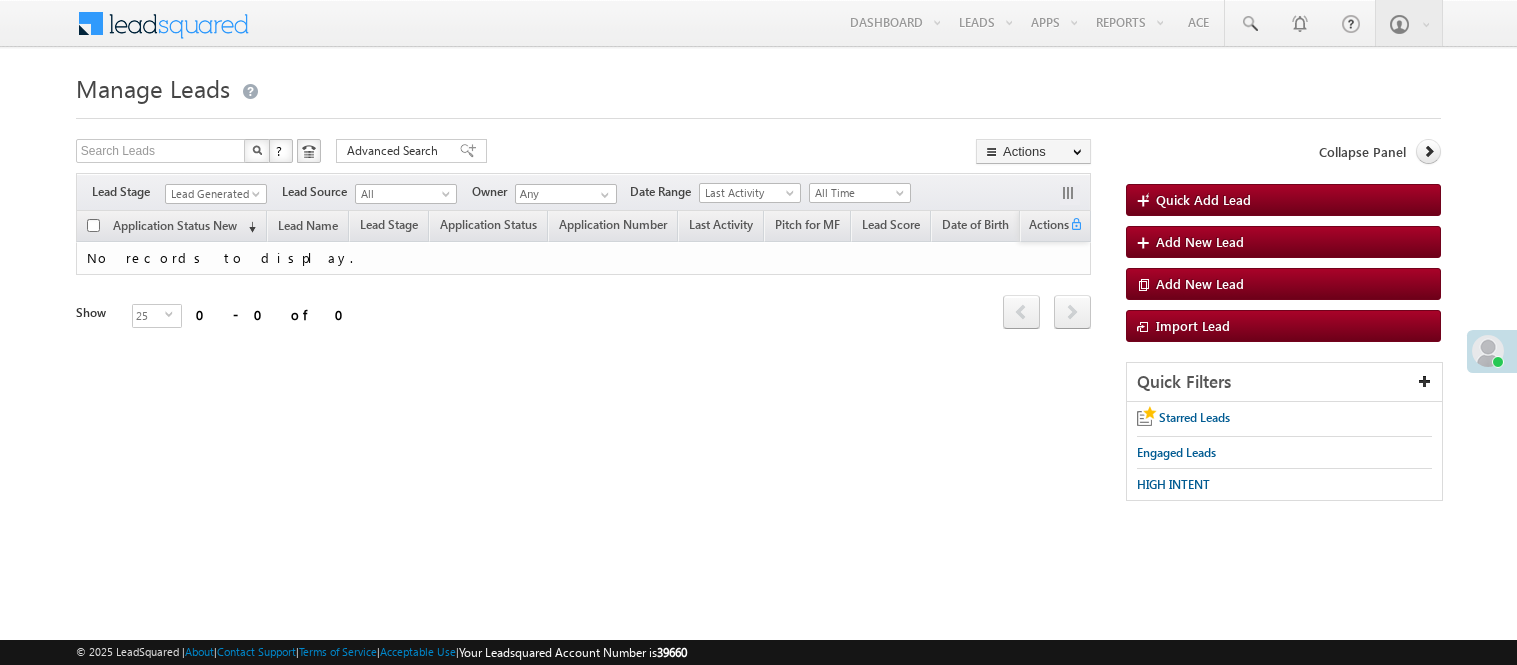scroll, scrollTop: 0, scrollLeft: 0, axis: both 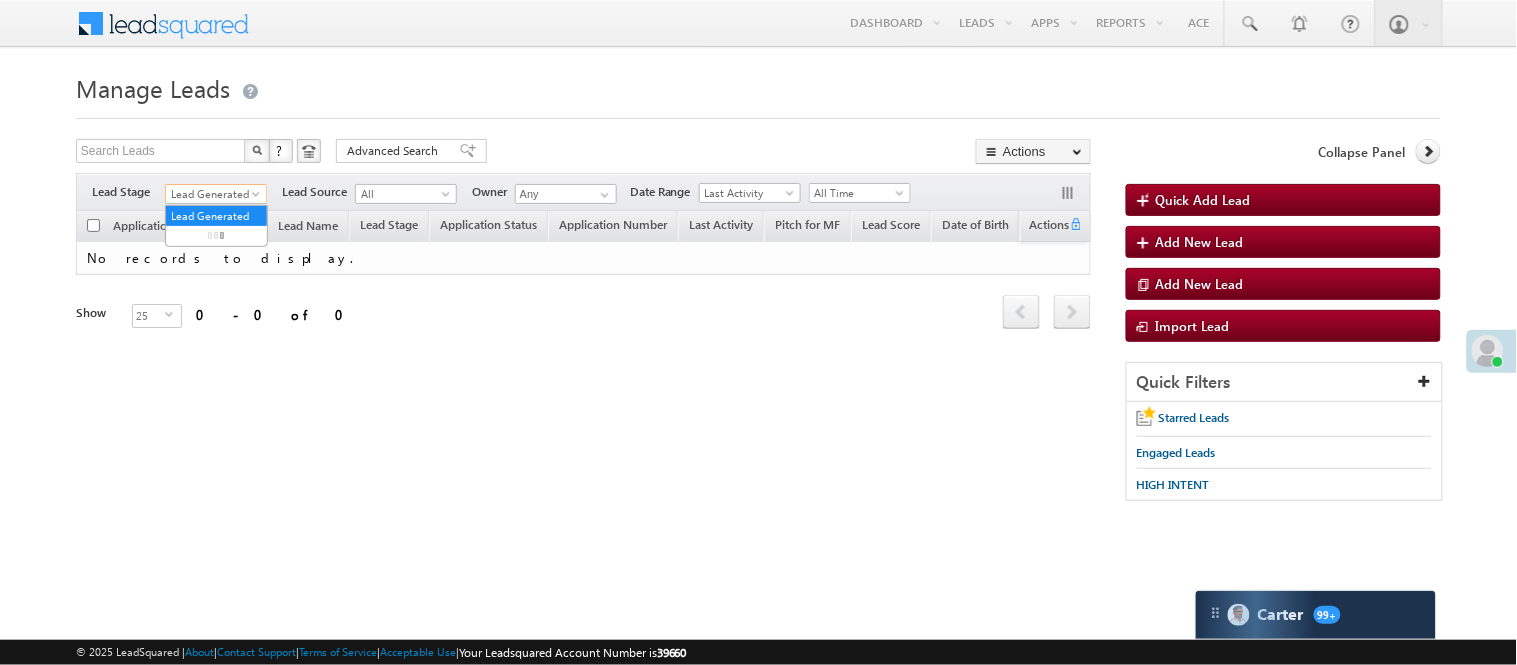 click on "Lead Generated" at bounding box center (213, 194) 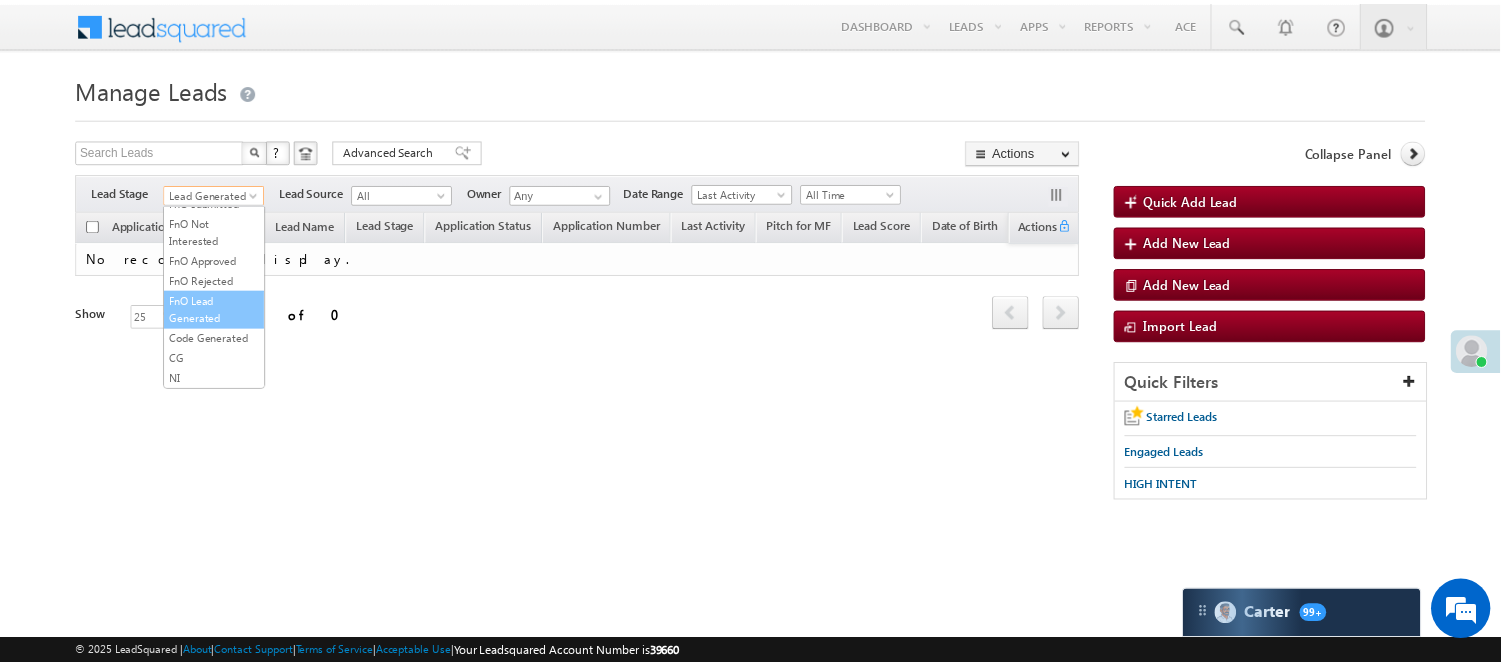 scroll, scrollTop: 496, scrollLeft: 0, axis: vertical 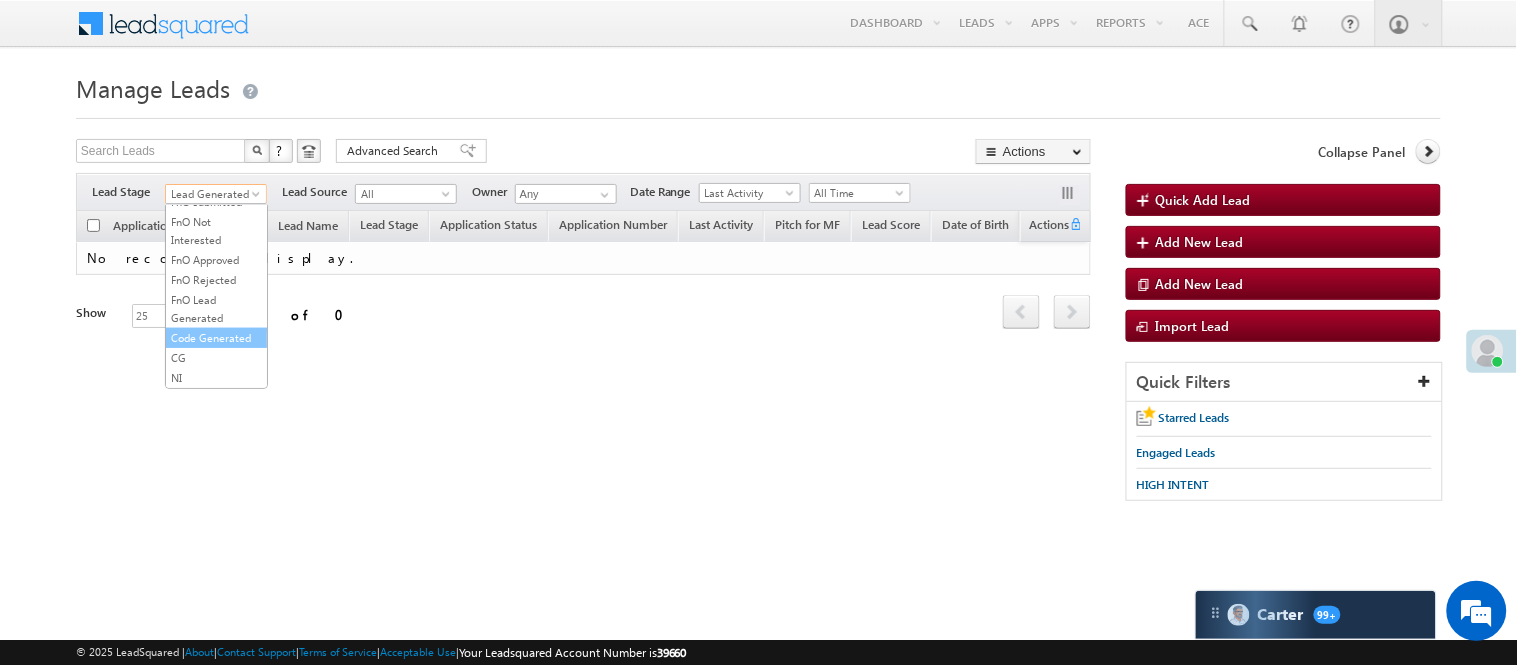 click on "Code Generated" at bounding box center [216, 338] 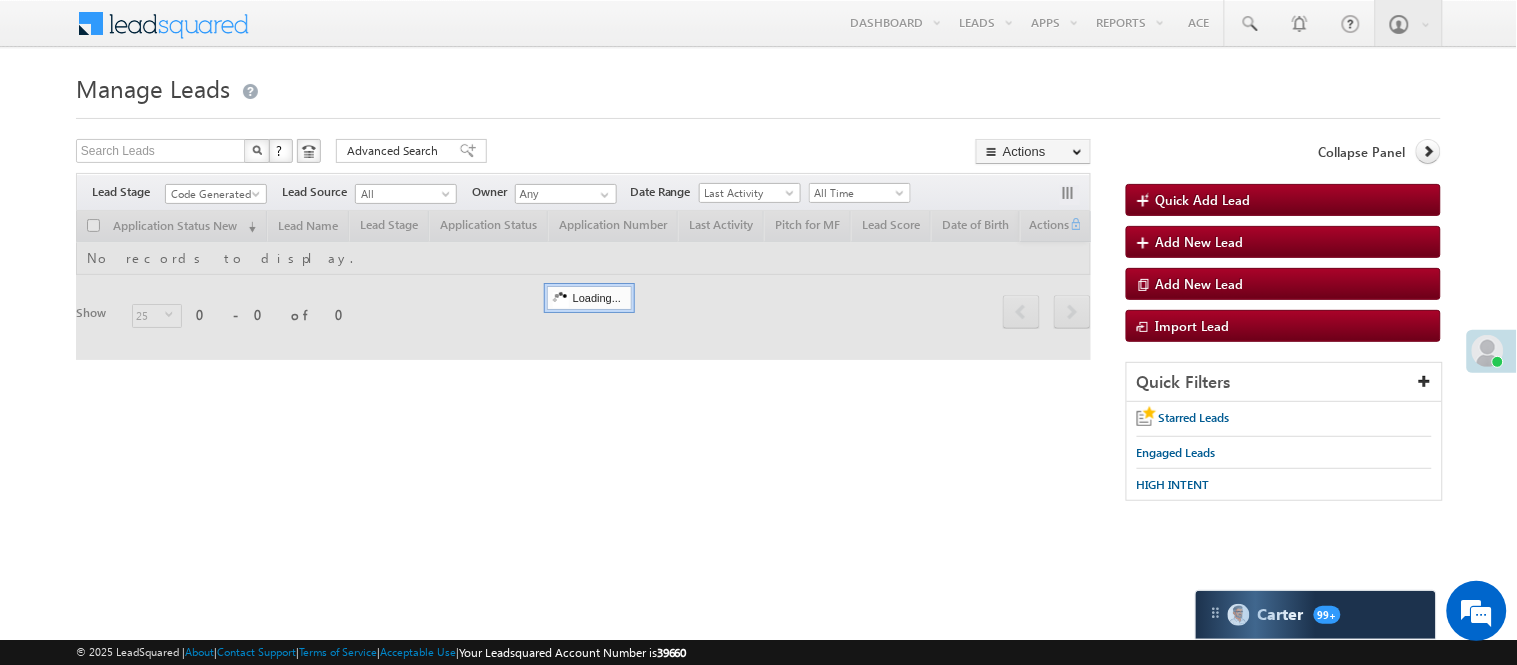click on "Manage Leads" at bounding box center (758, 86) 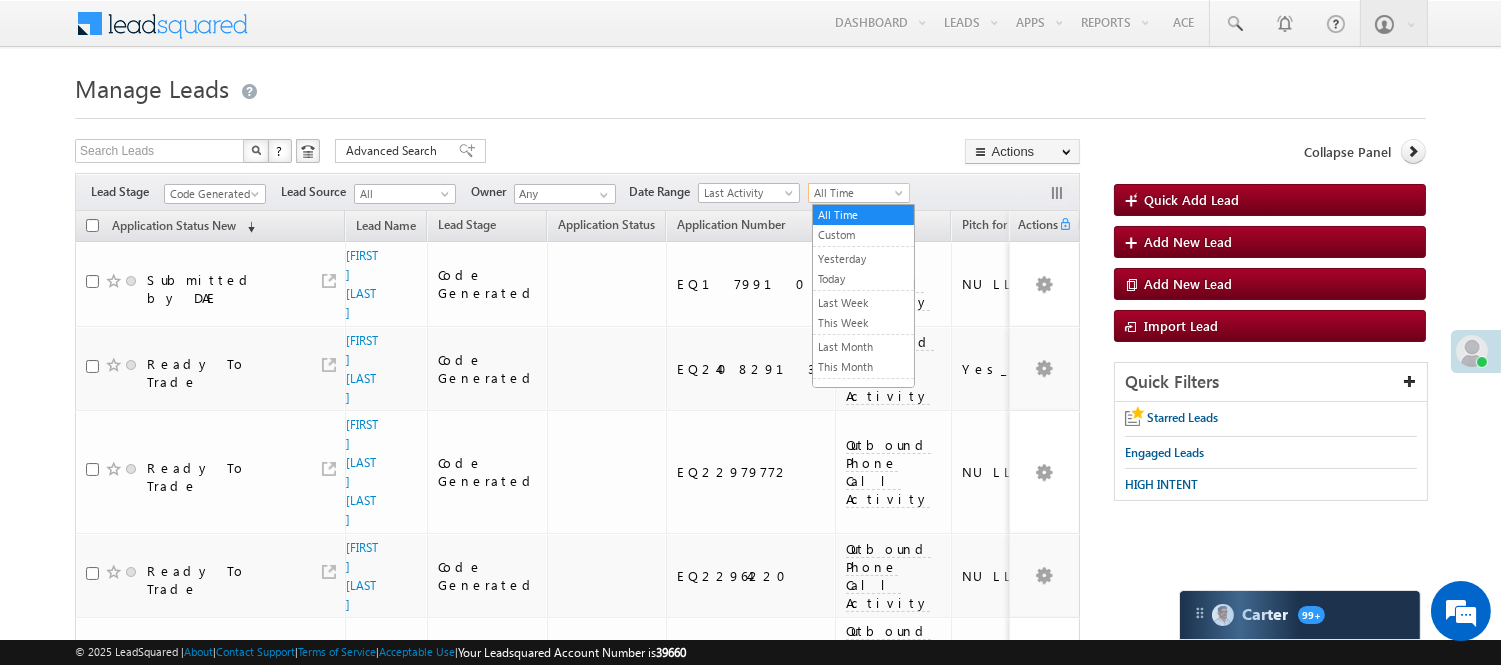 click on "All Time" at bounding box center (856, 193) 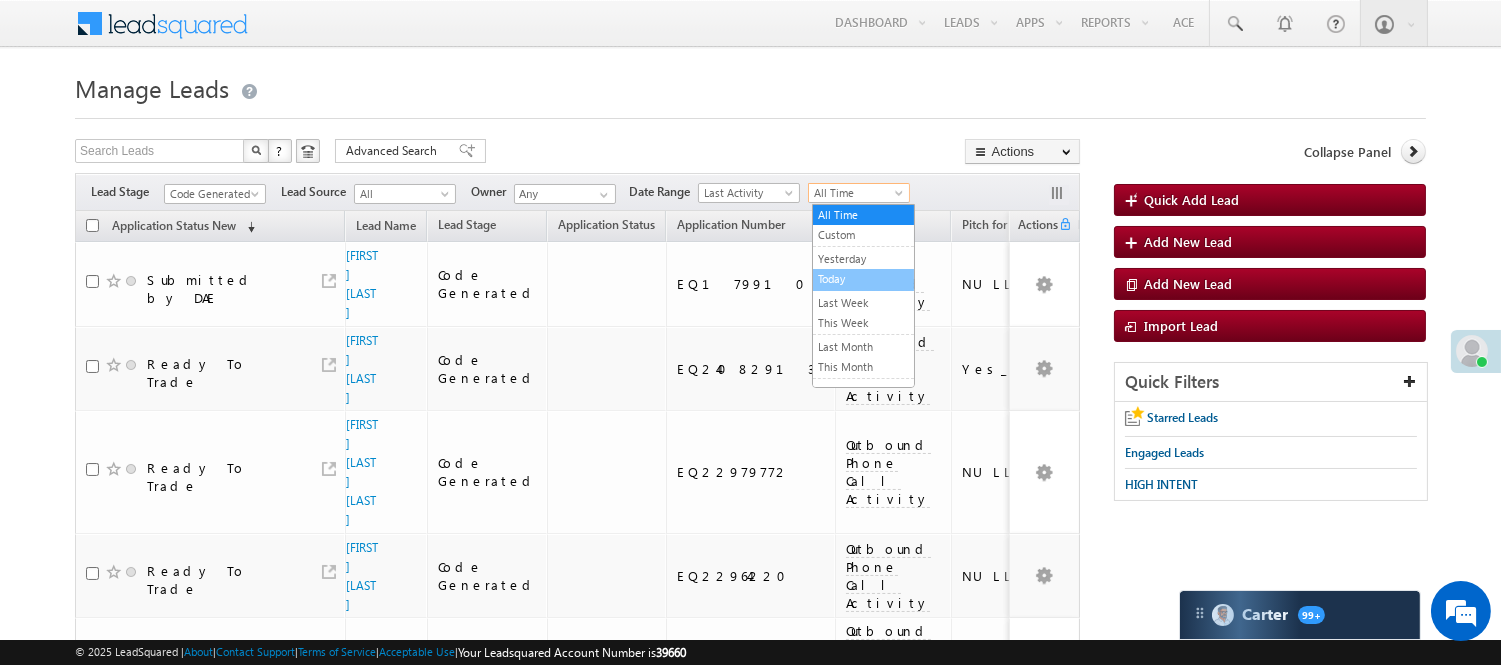 click on "Today" at bounding box center (863, 279) 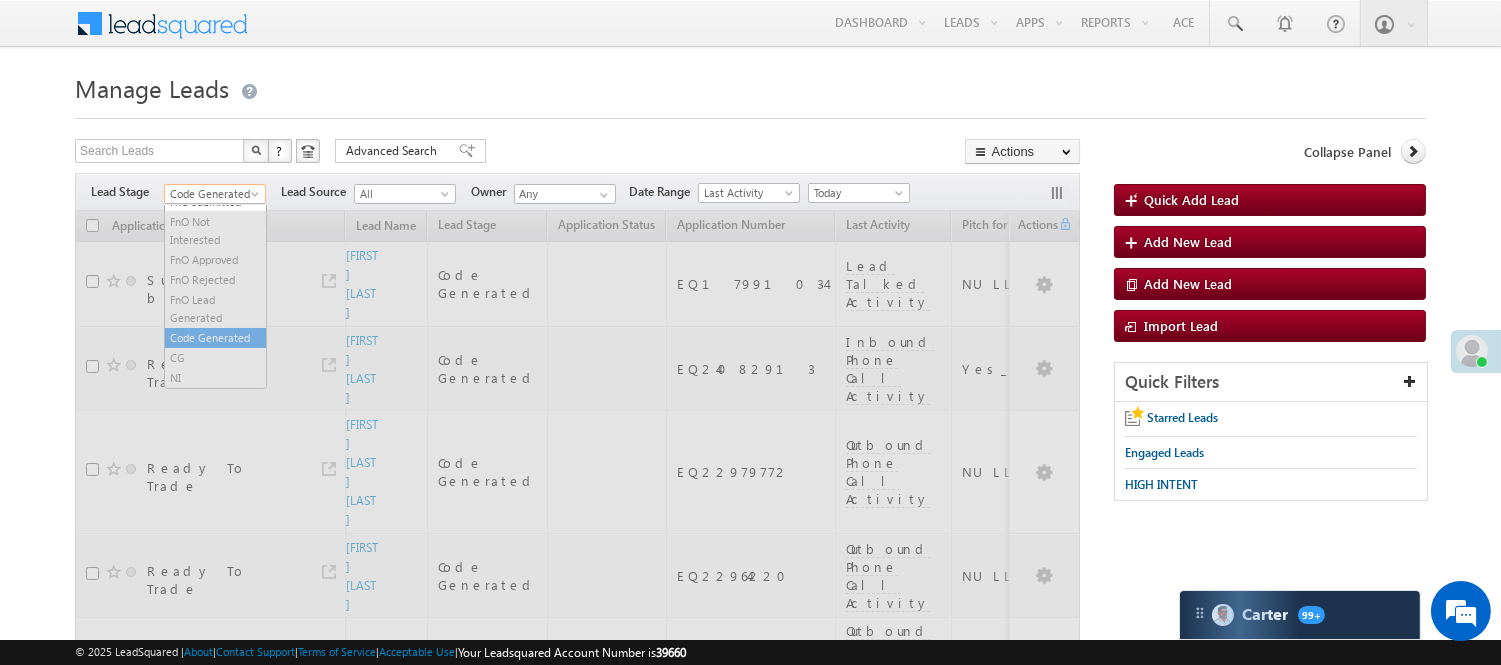 click on "Code Generated" at bounding box center [212, 194] 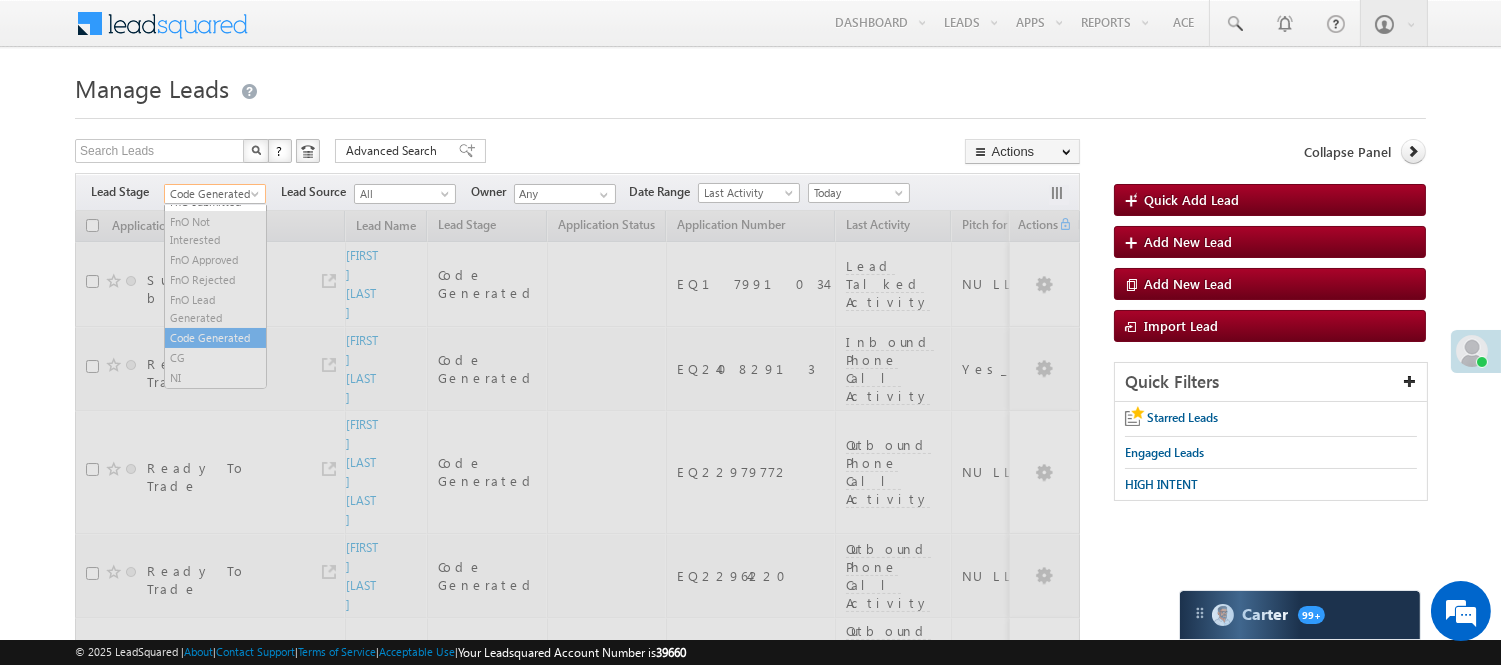 scroll, scrollTop: 0, scrollLeft: 0, axis: both 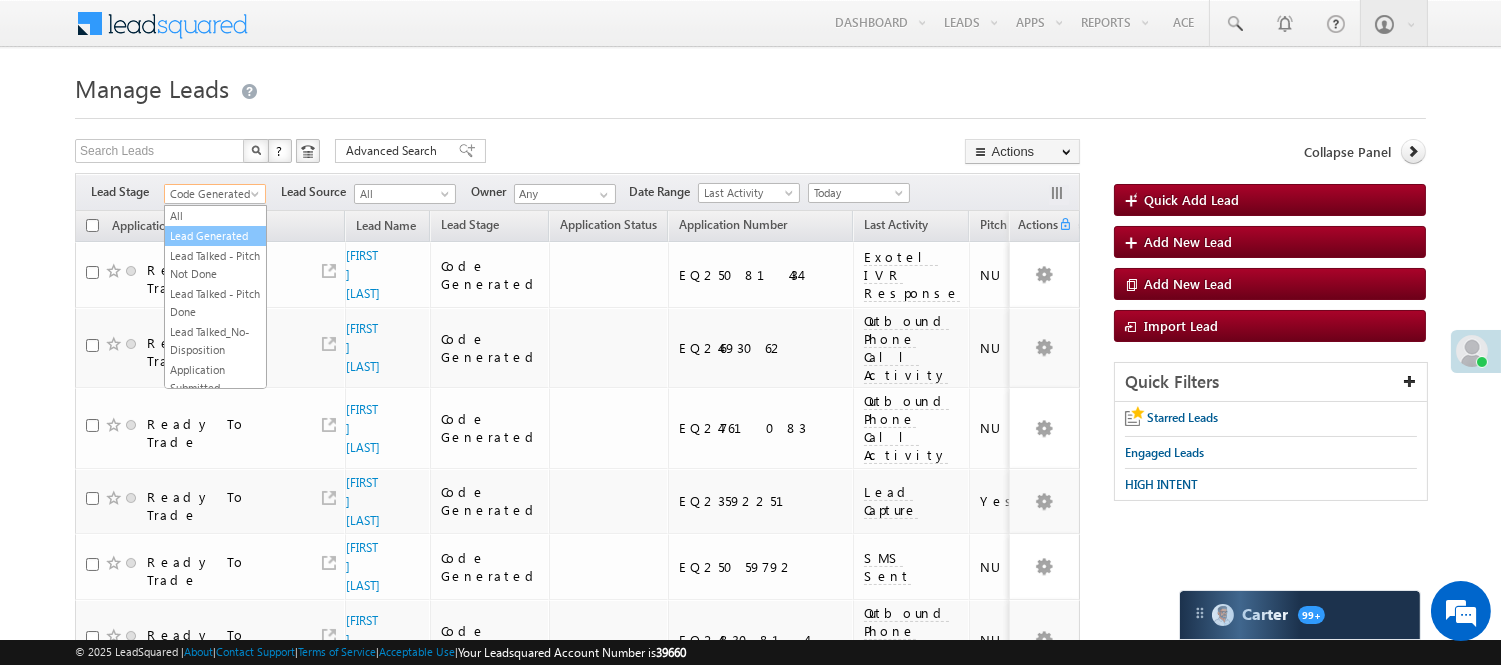 click on "Lead Generated" at bounding box center (215, 236) 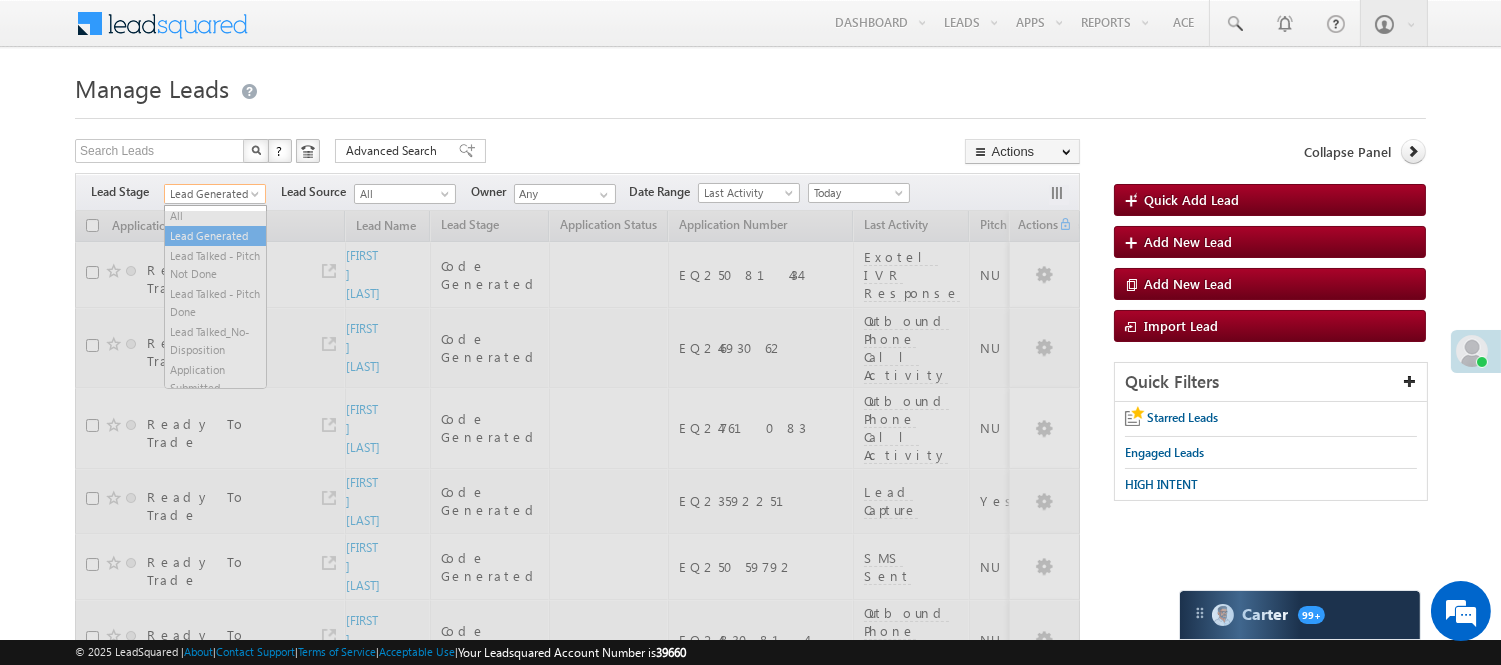 click on "Lead Generated" at bounding box center (212, 194) 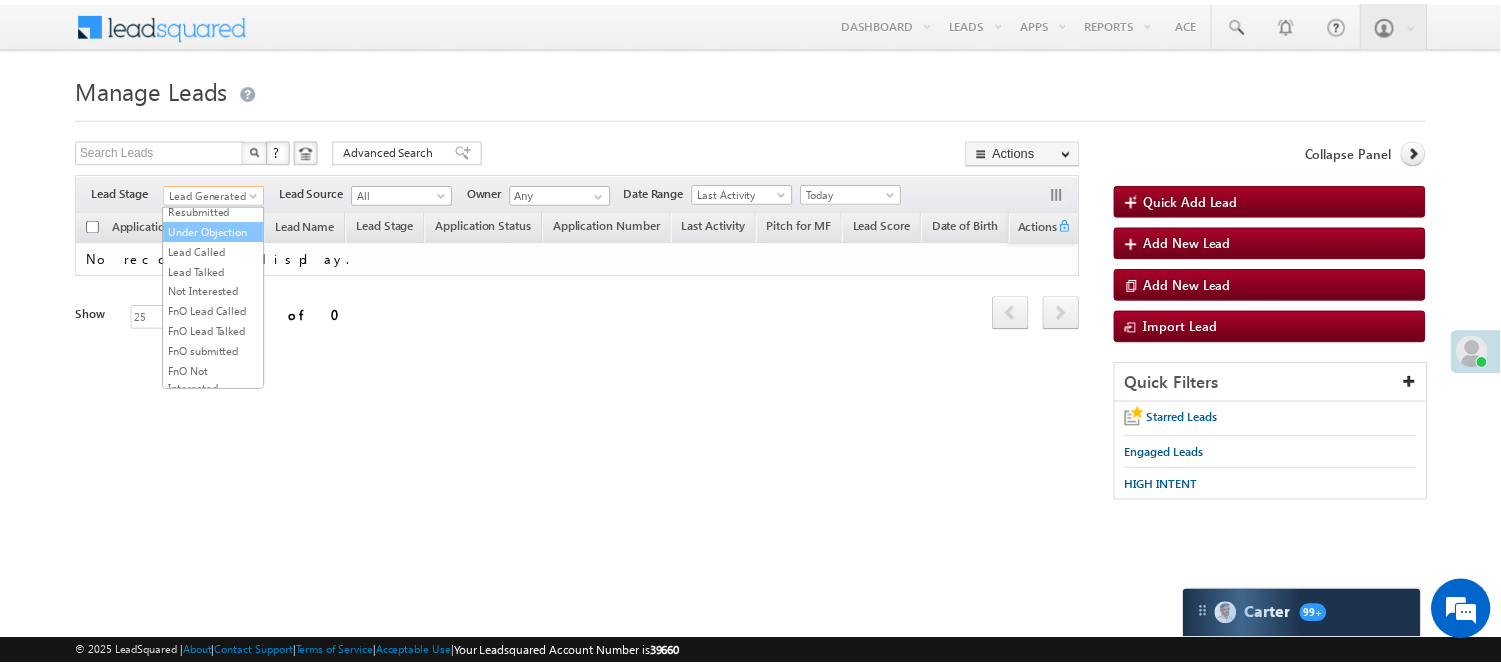 scroll, scrollTop: 222, scrollLeft: 0, axis: vertical 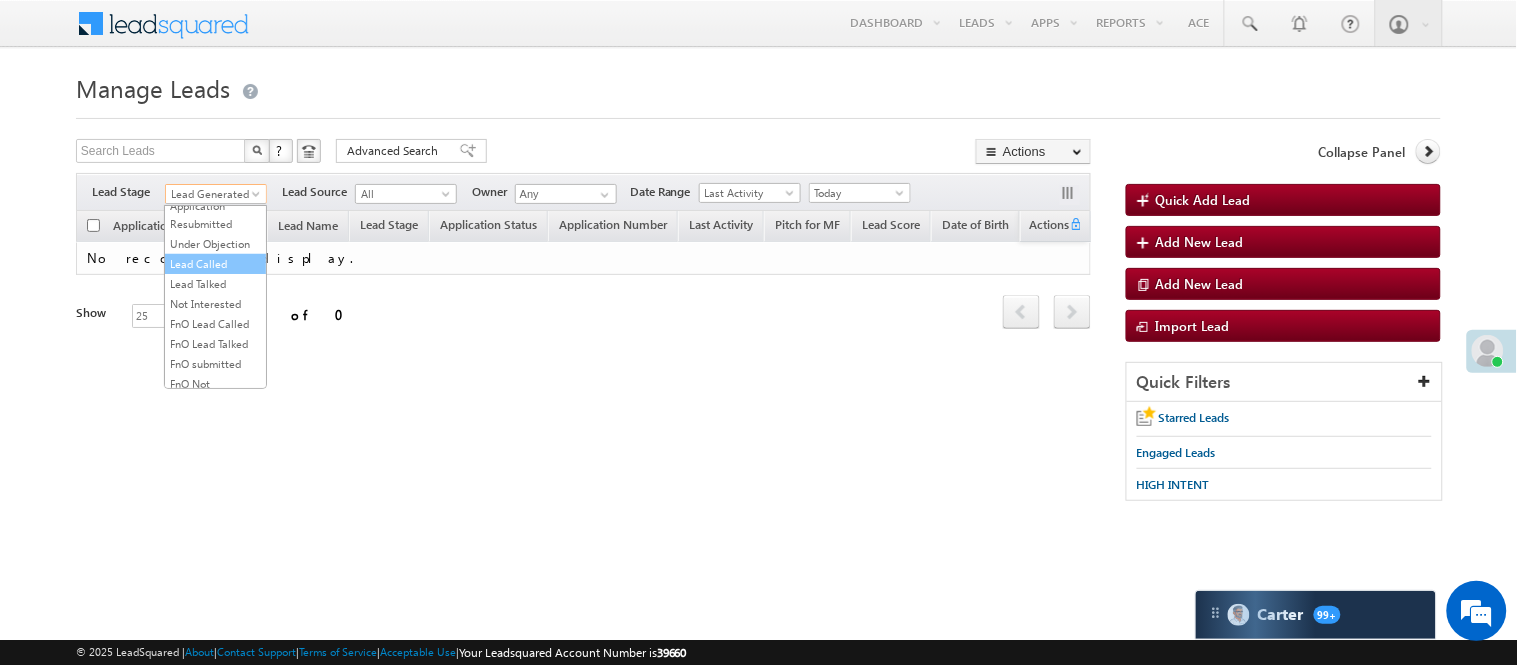 click on "Lead Called" at bounding box center (215, 264) 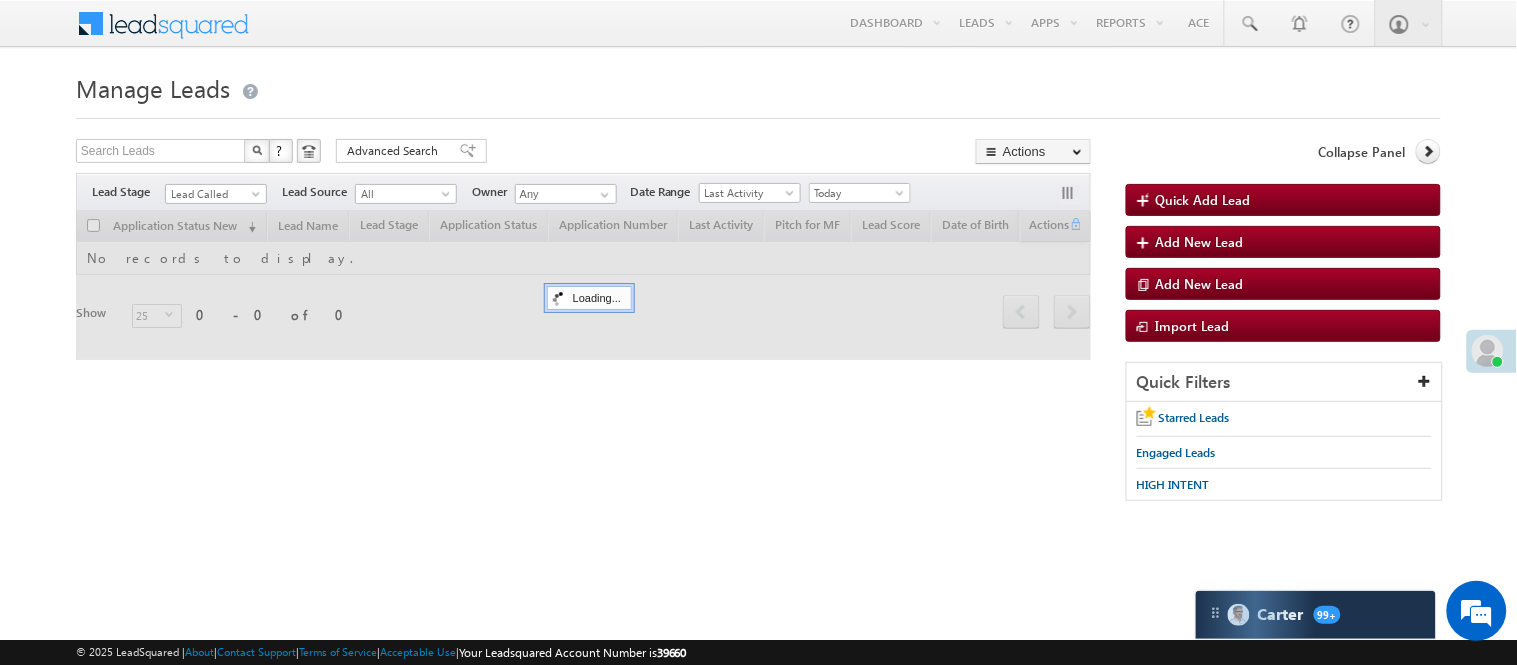 click on "Manage Leads" at bounding box center [758, 86] 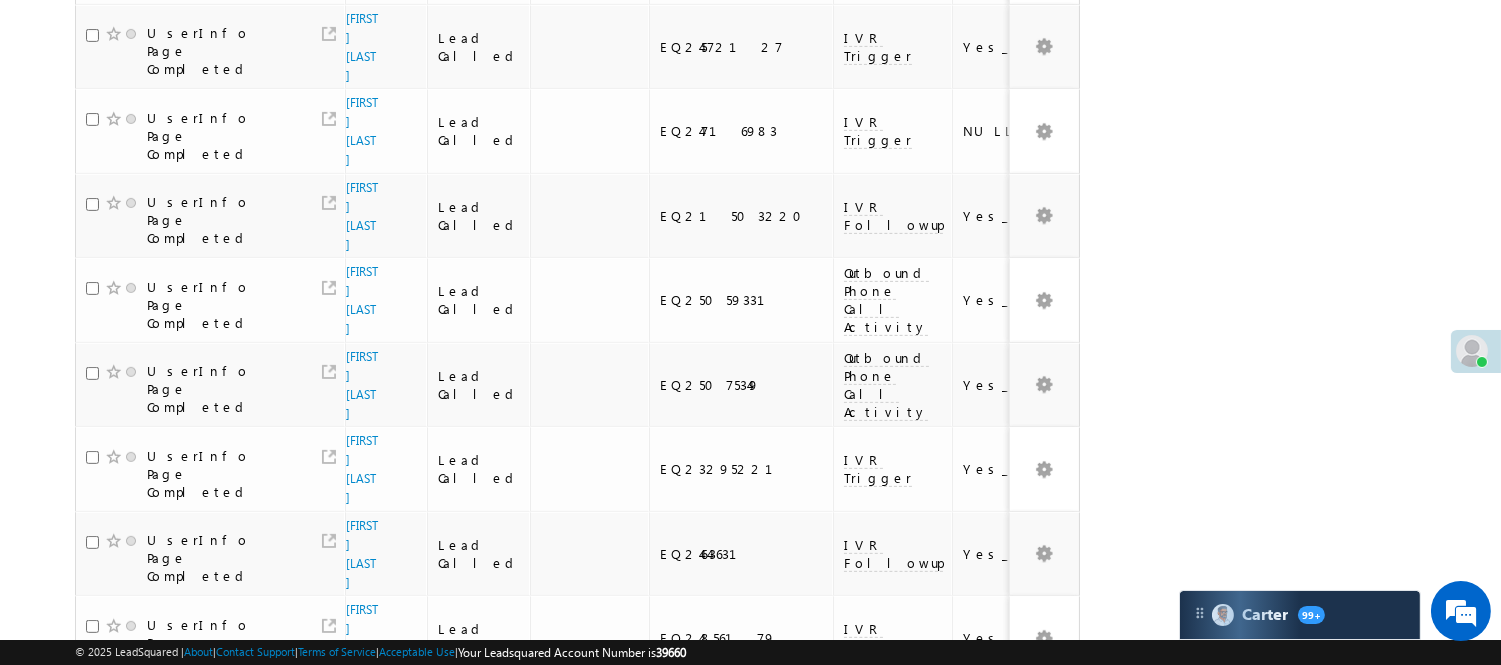 scroll, scrollTop: 1430, scrollLeft: 0, axis: vertical 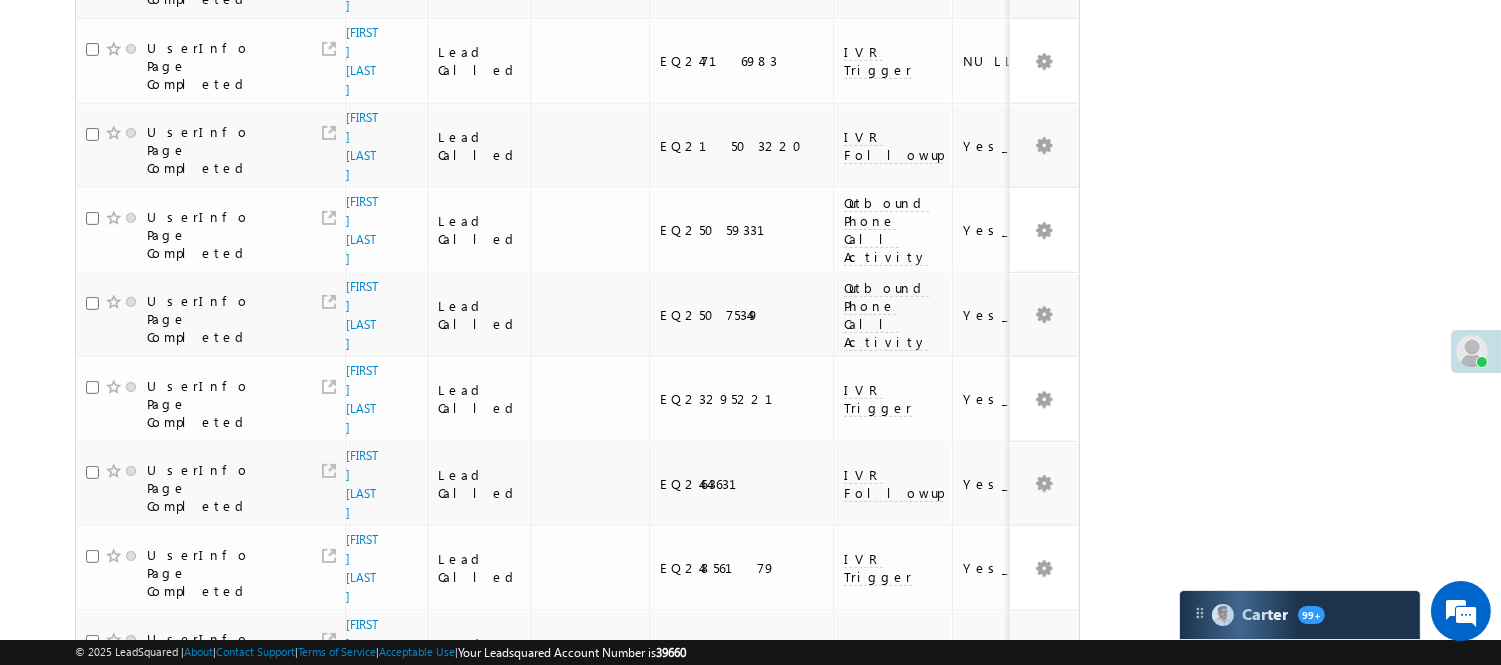 click on "4" at bounding box center (898, 987) 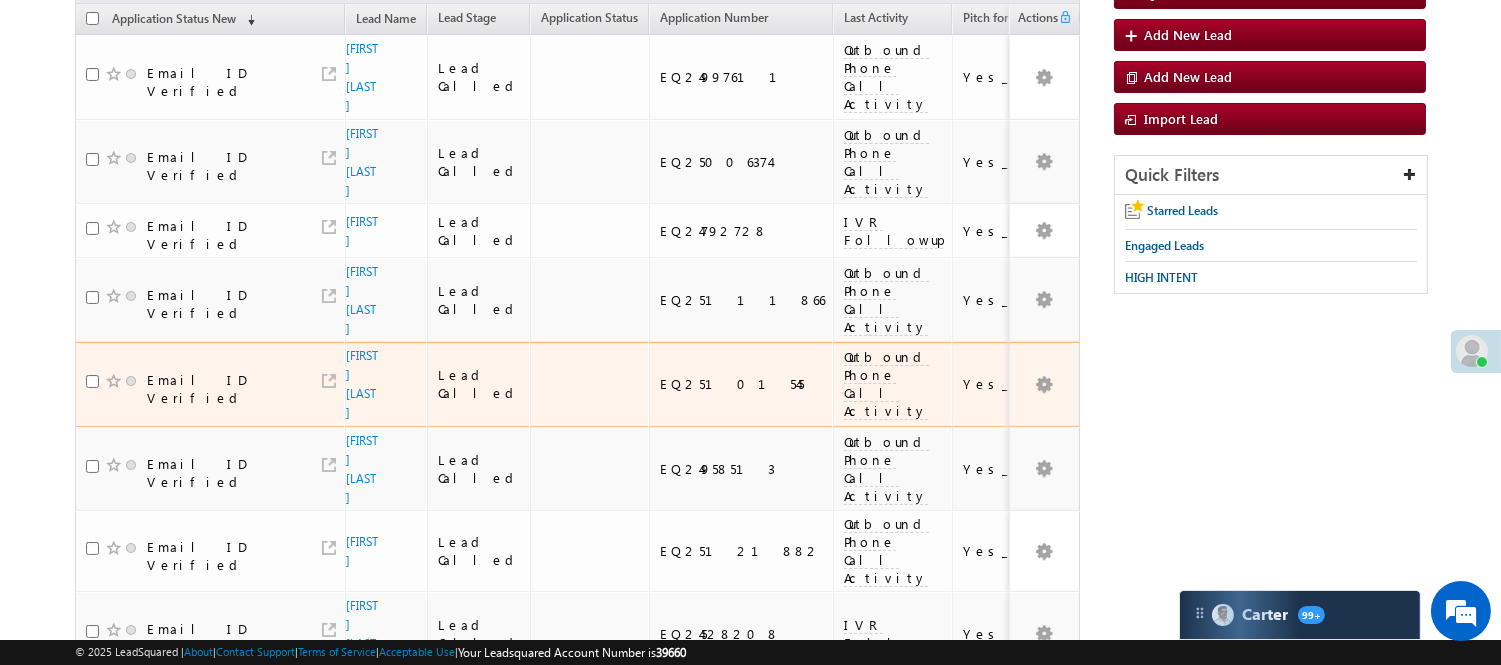 scroll, scrollTop: 0, scrollLeft: 0, axis: both 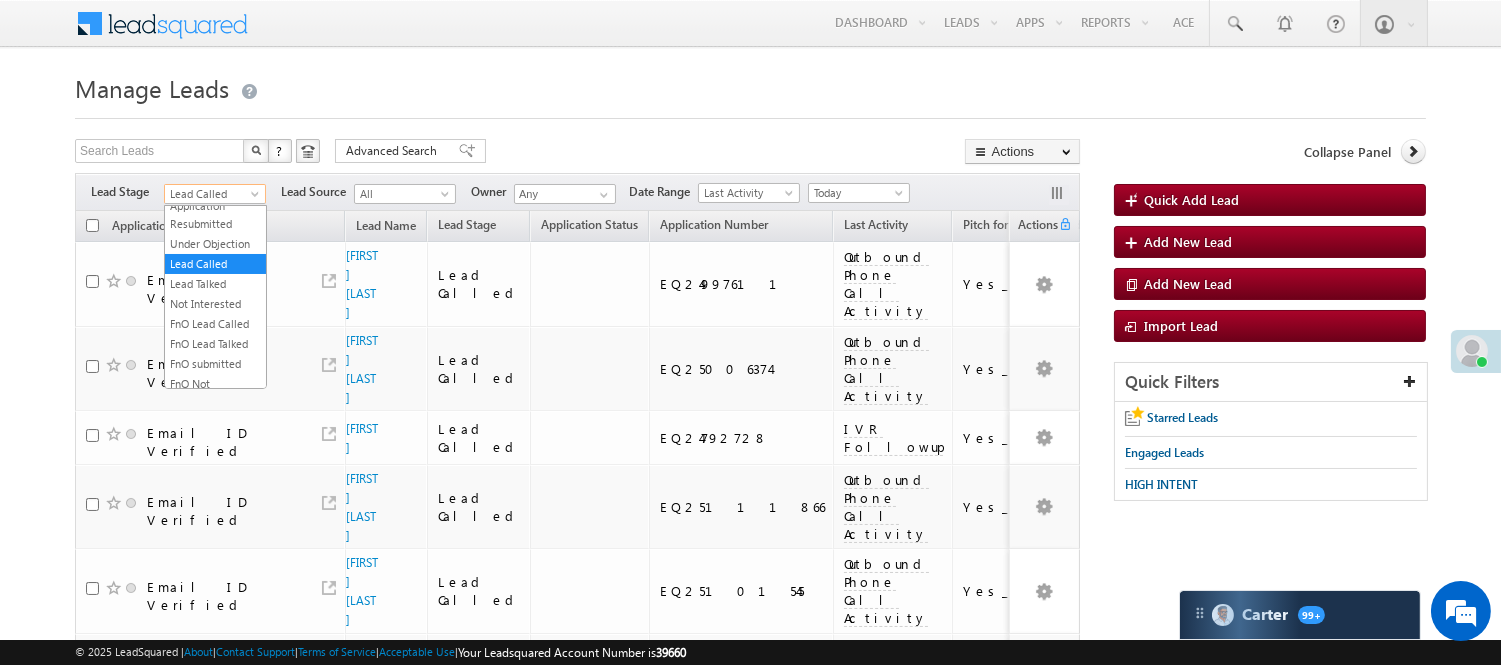 click on "Lead Called" at bounding box center (212, 194) 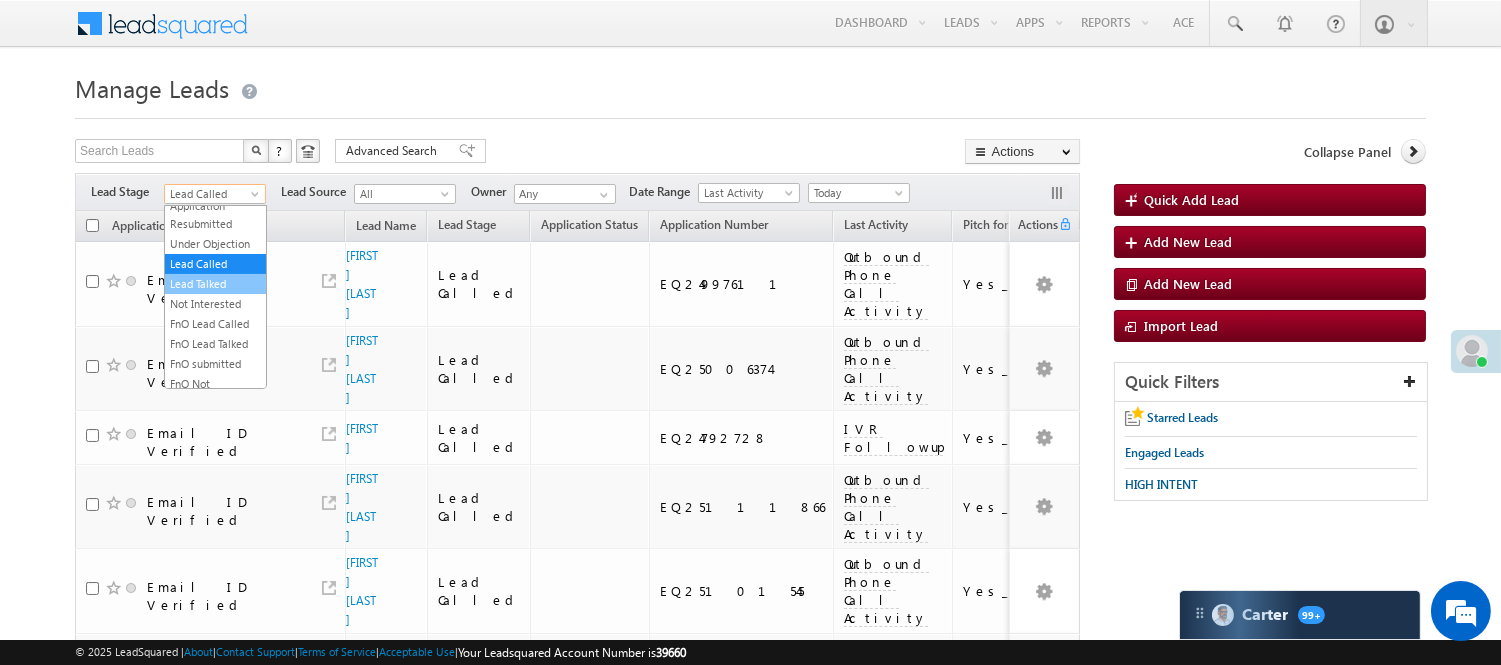 click on "Lead Talked" at bounding box center [215, 284] 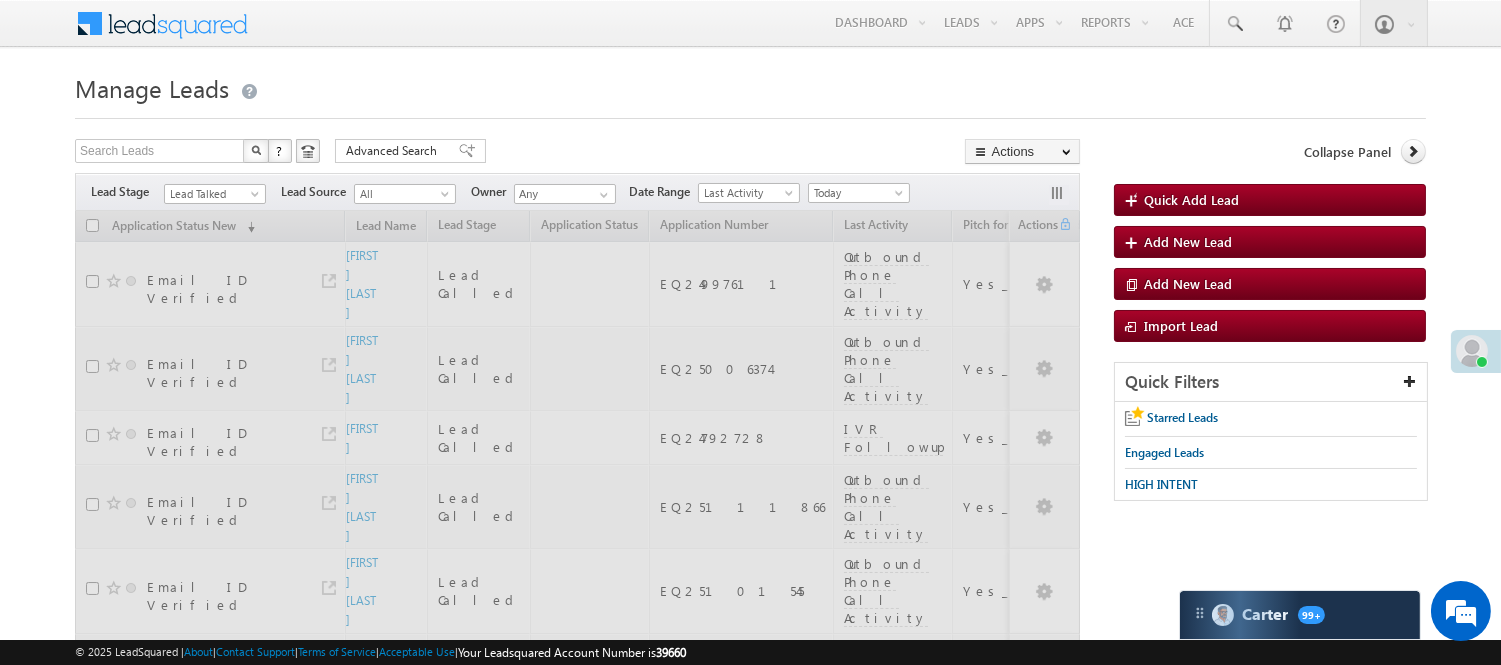 click on "Manage Leads
Quick Add Lead
Search Leads X ?   169 results found
Advanced Search
Advanced Search
Actions Actions" at bounding box center [750, 1290] 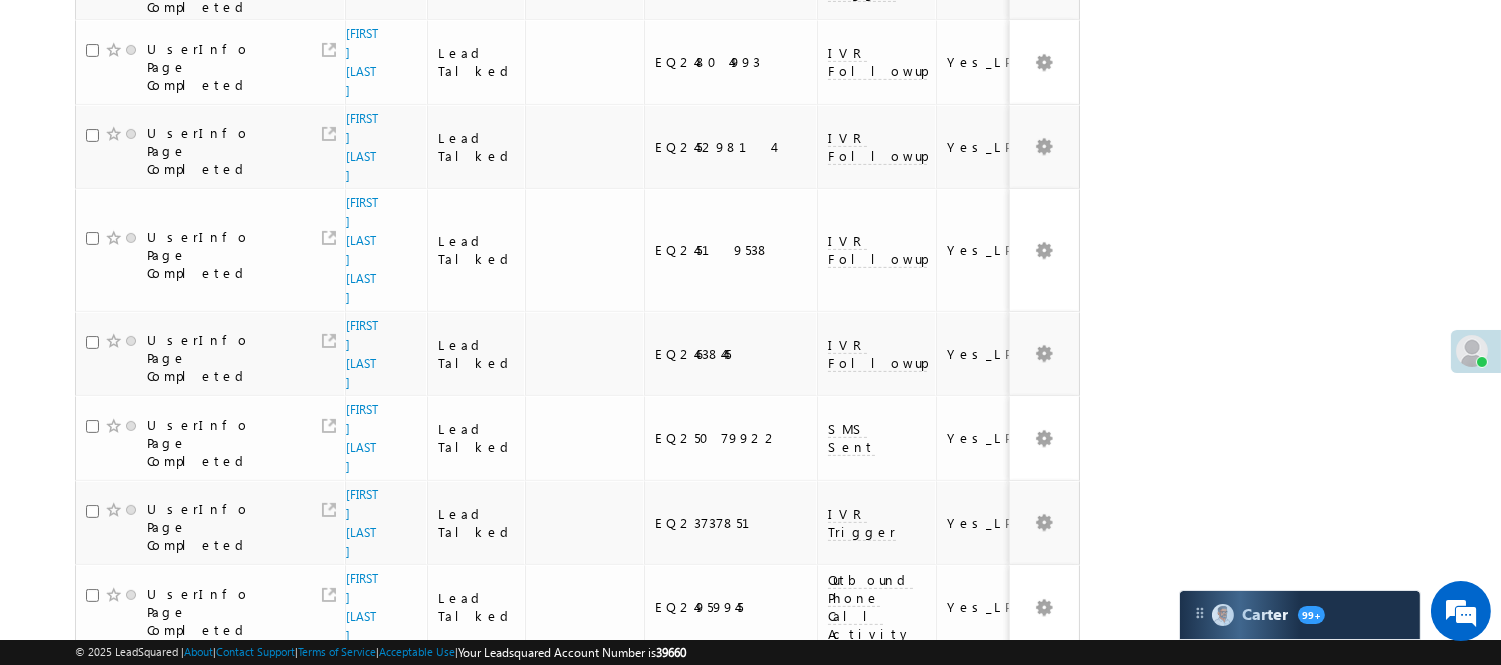 scroll, scrollTop: 1380, scrollLeft: 0, axis: vertical 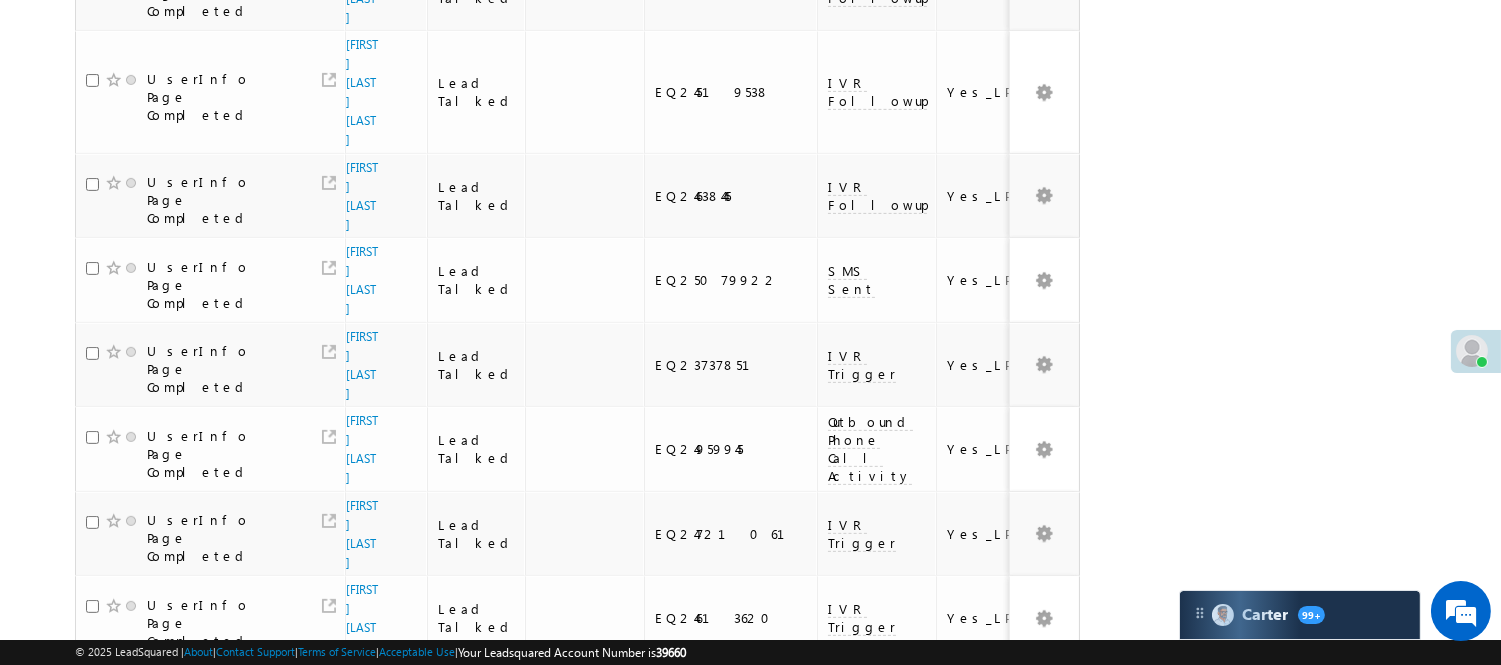 click on "3" at bounding box center (938, 1024) 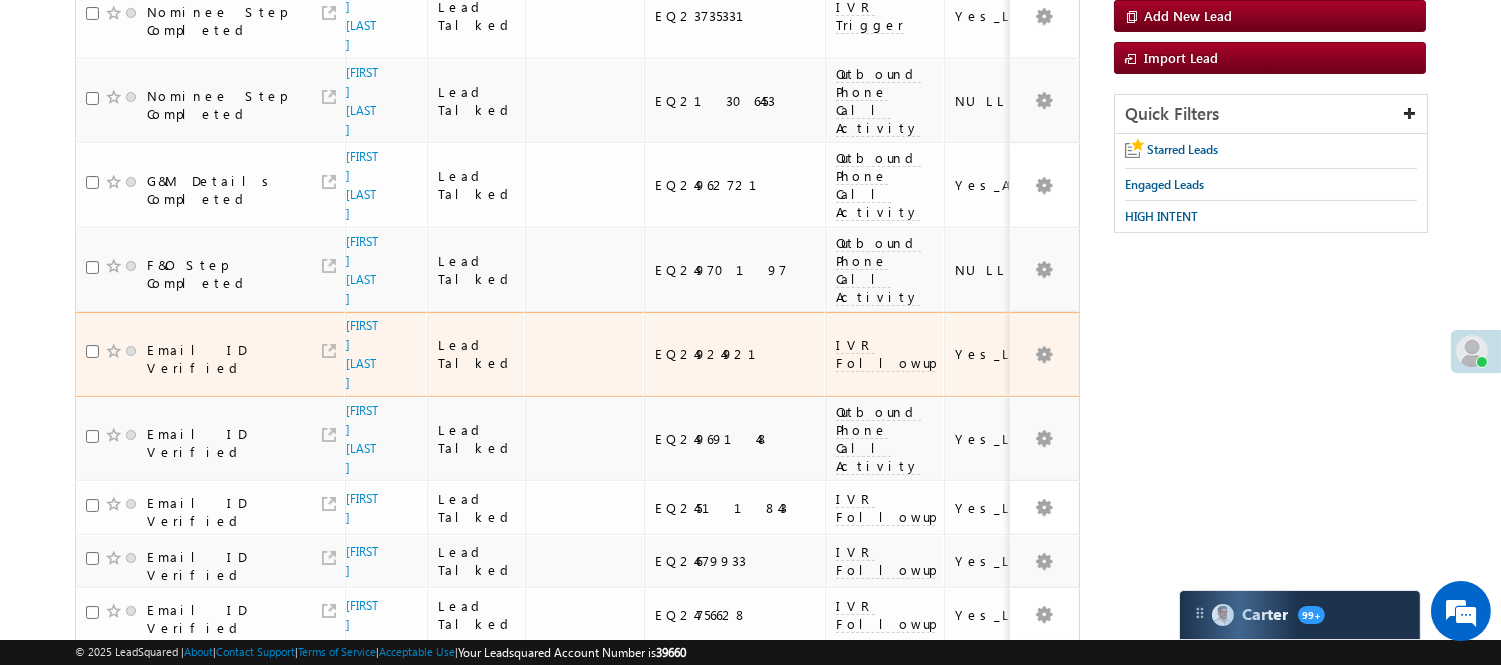 scroll, scrollTop: 46, scrollLeft: 0, axis: vertical 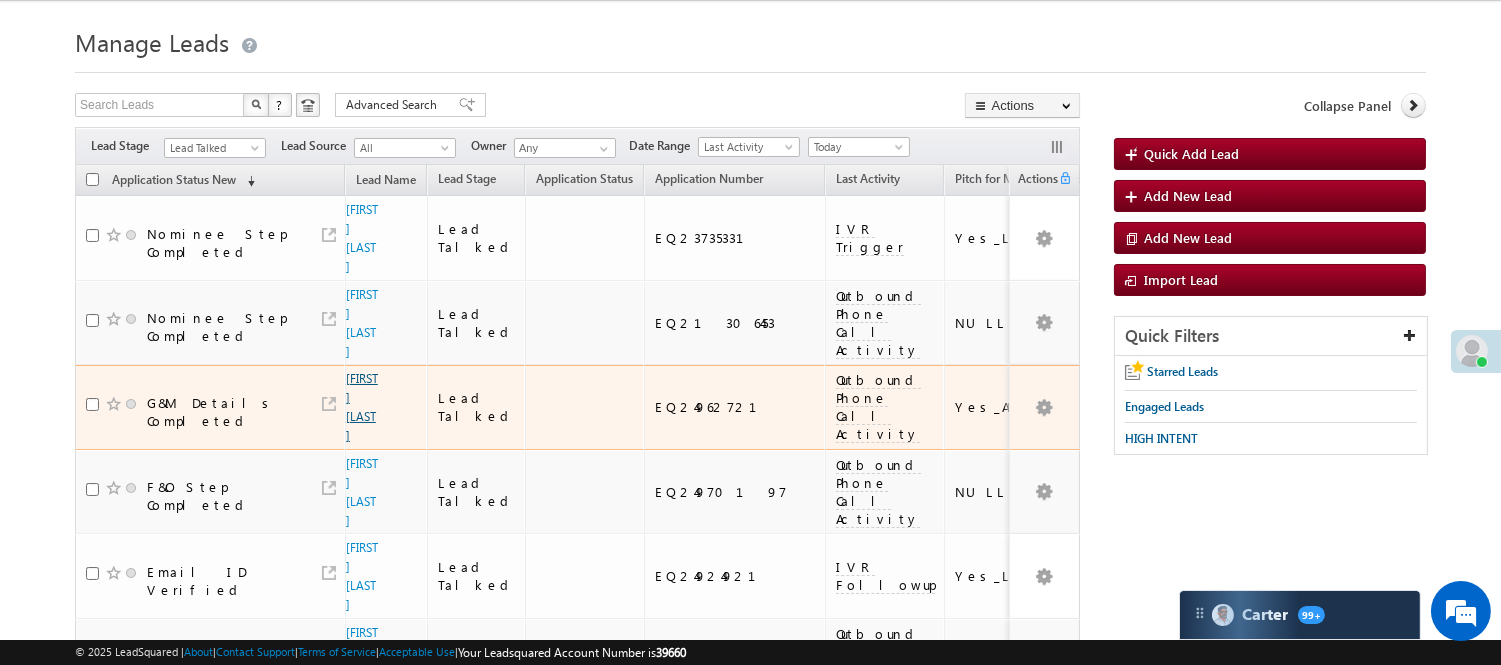 click on "Riyajul mallick" at bounding box center (362, 407) 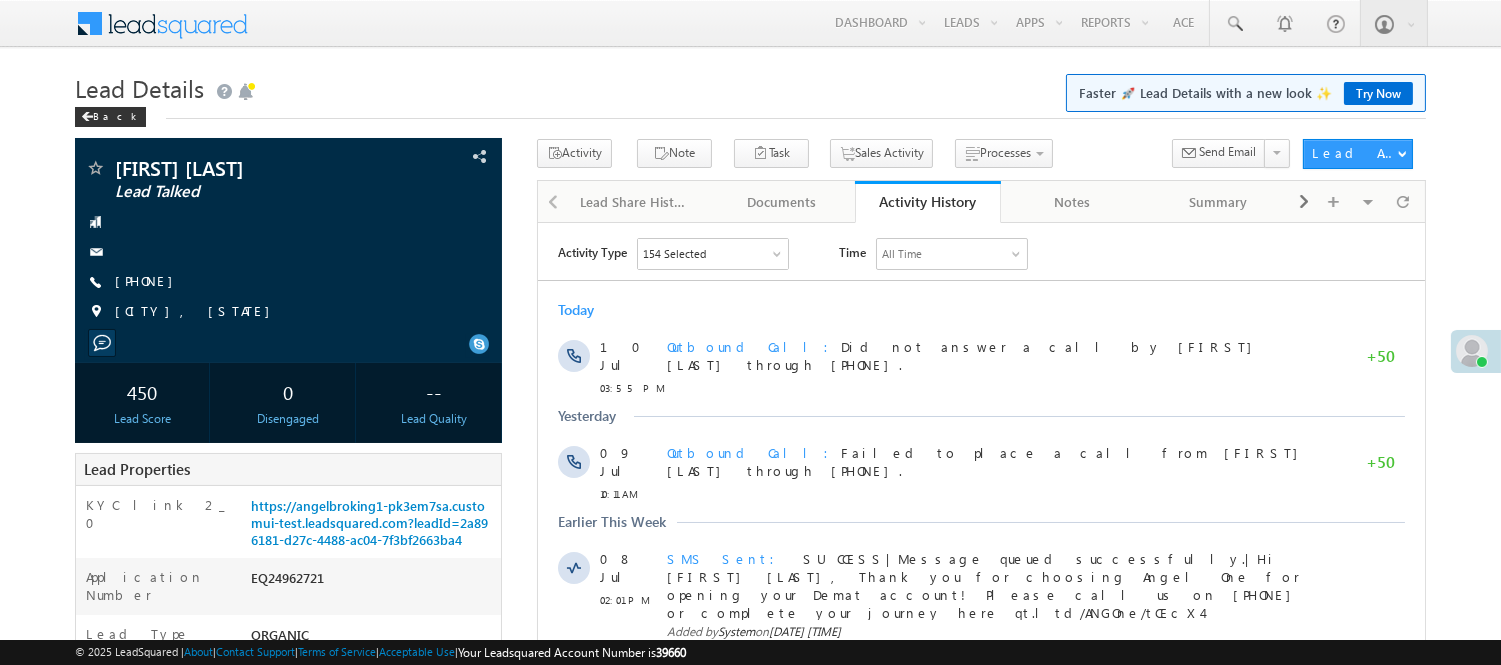 scroll, scrollTop: 0, scrollLeft: 0, axis: both 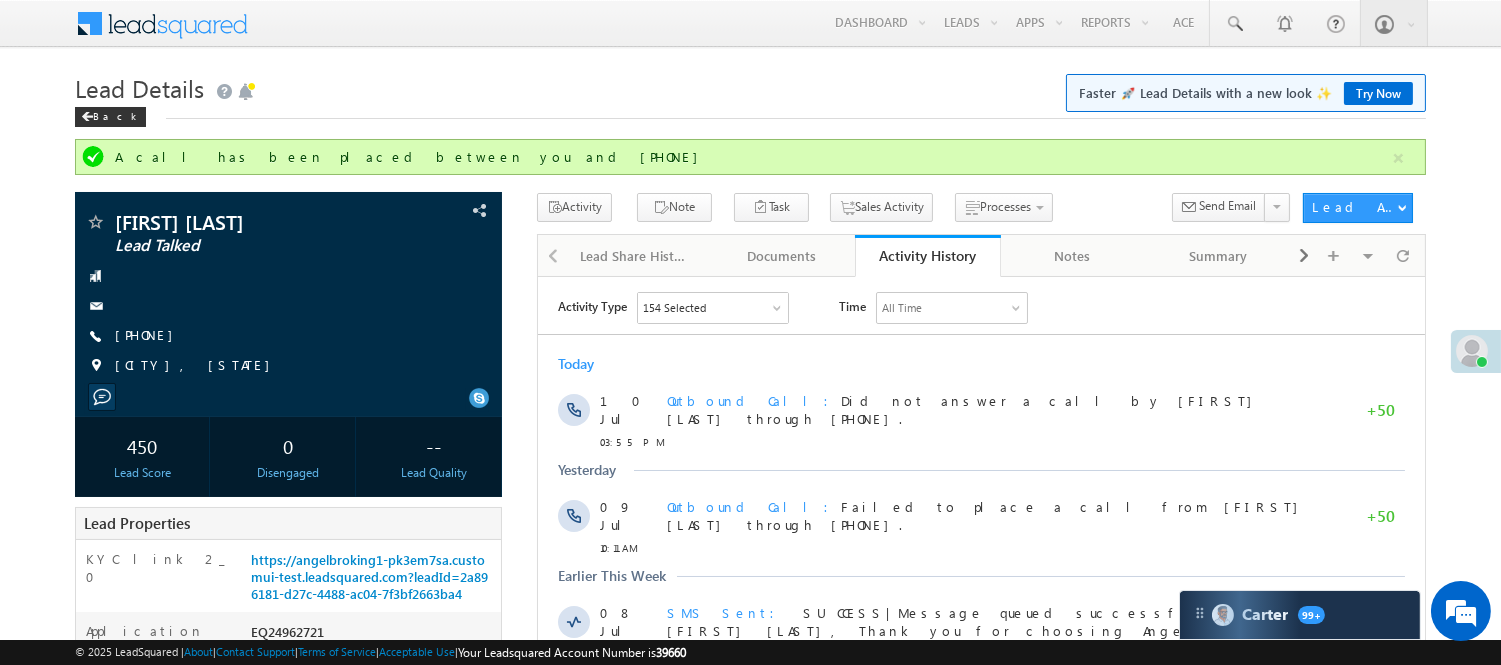 click on "Back" at bounding box center (750, 112) 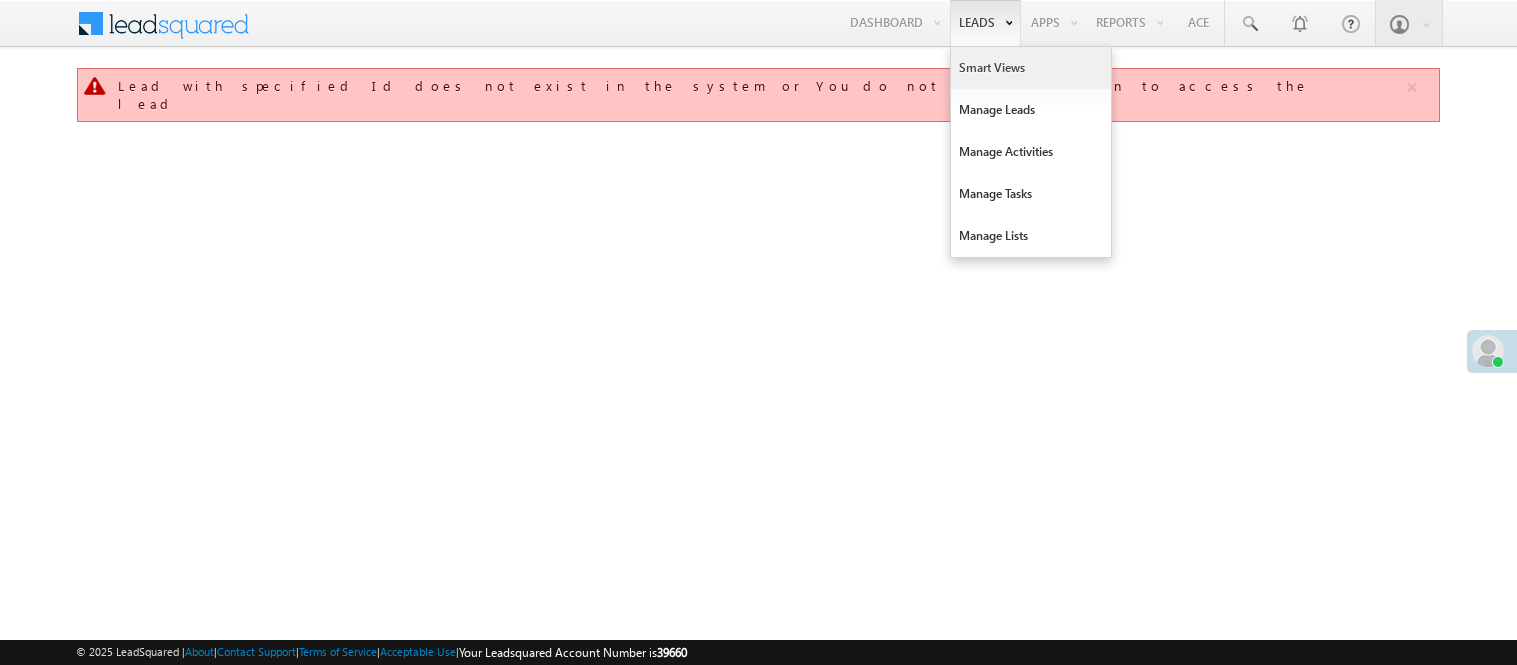 scroll, scrollTop: 0, scrollLeft: 0, axis: both 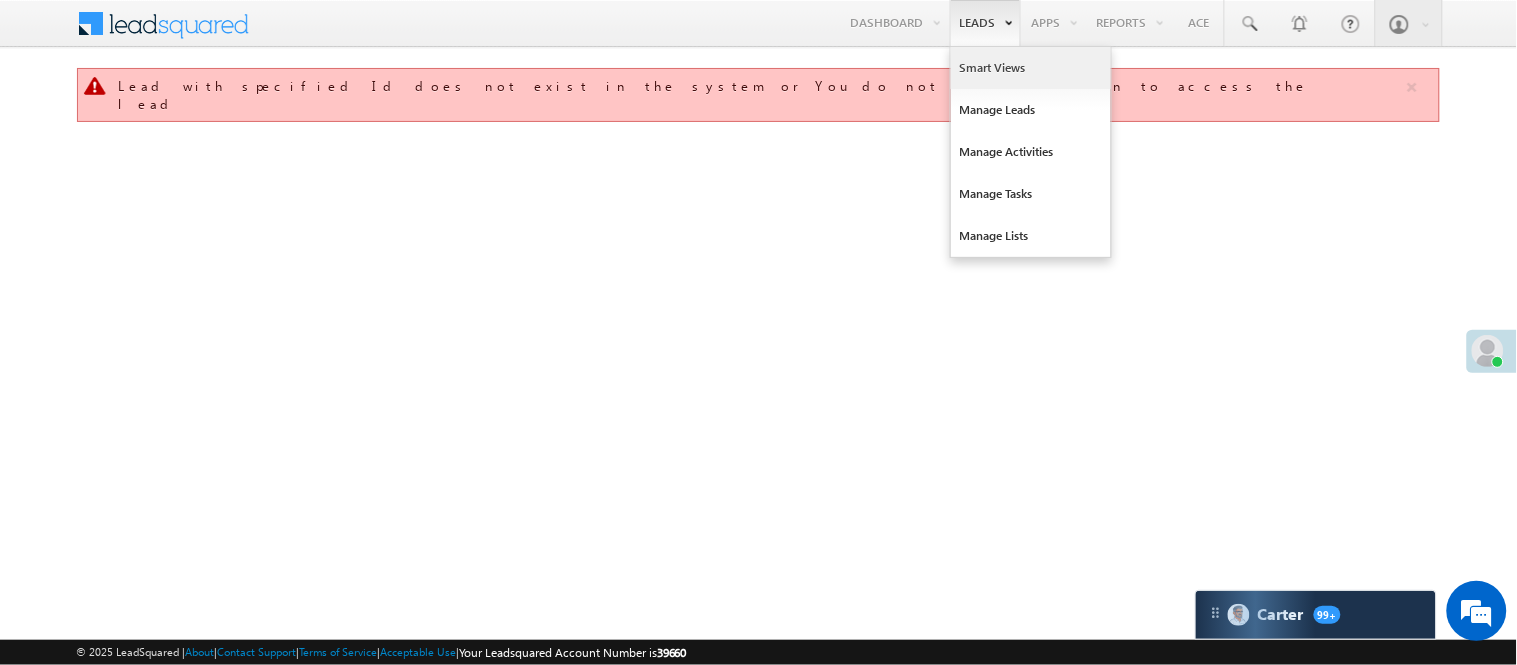click on "Smart Views" at bounding box center (1031, 68) 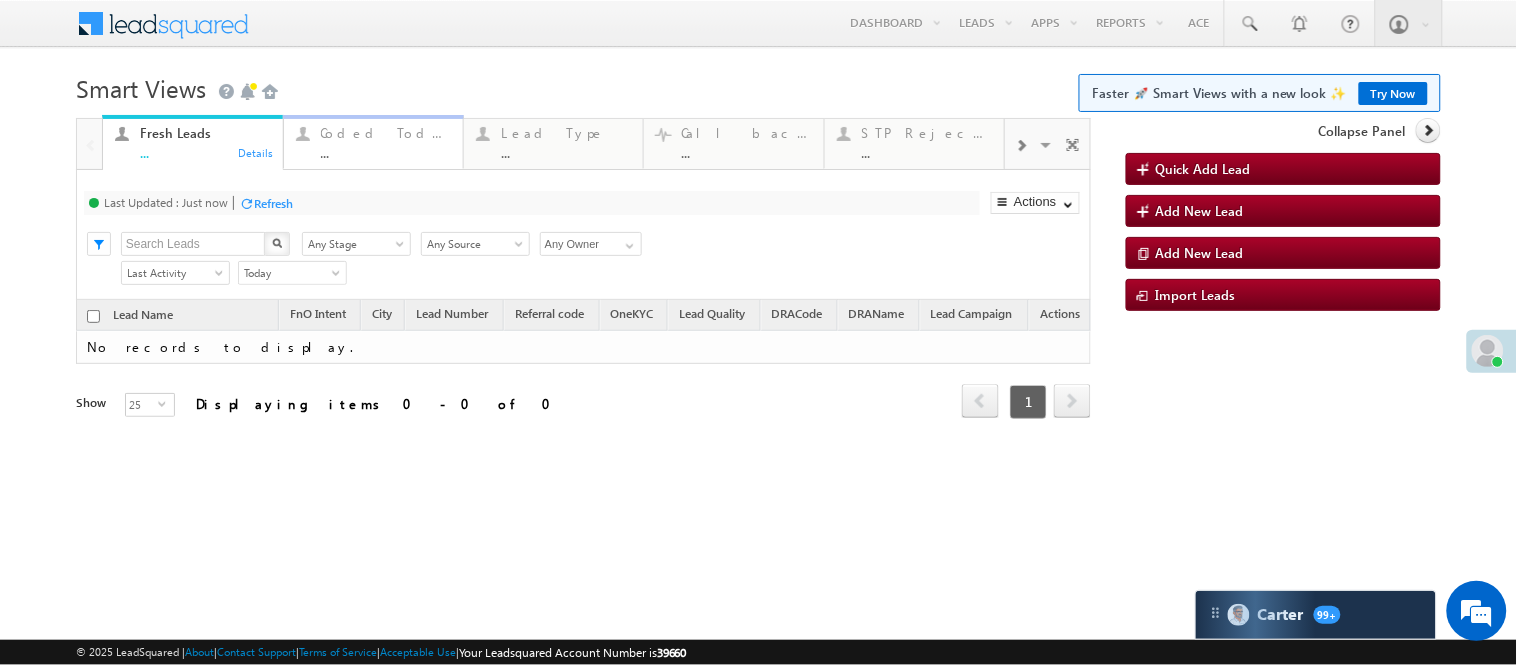 scroll, scrollTop: 0, scrollLeft: 0, axis: both 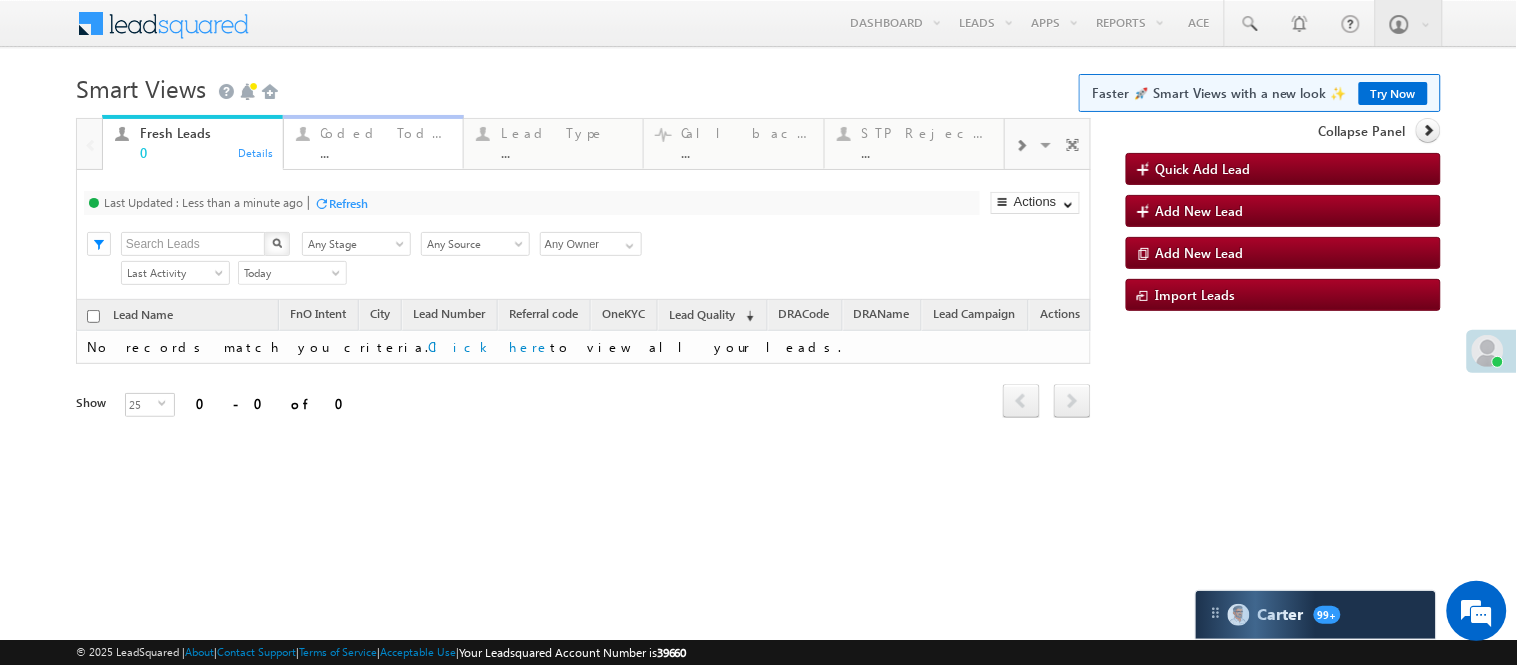 click on "..." at bounding box center [386, 152] 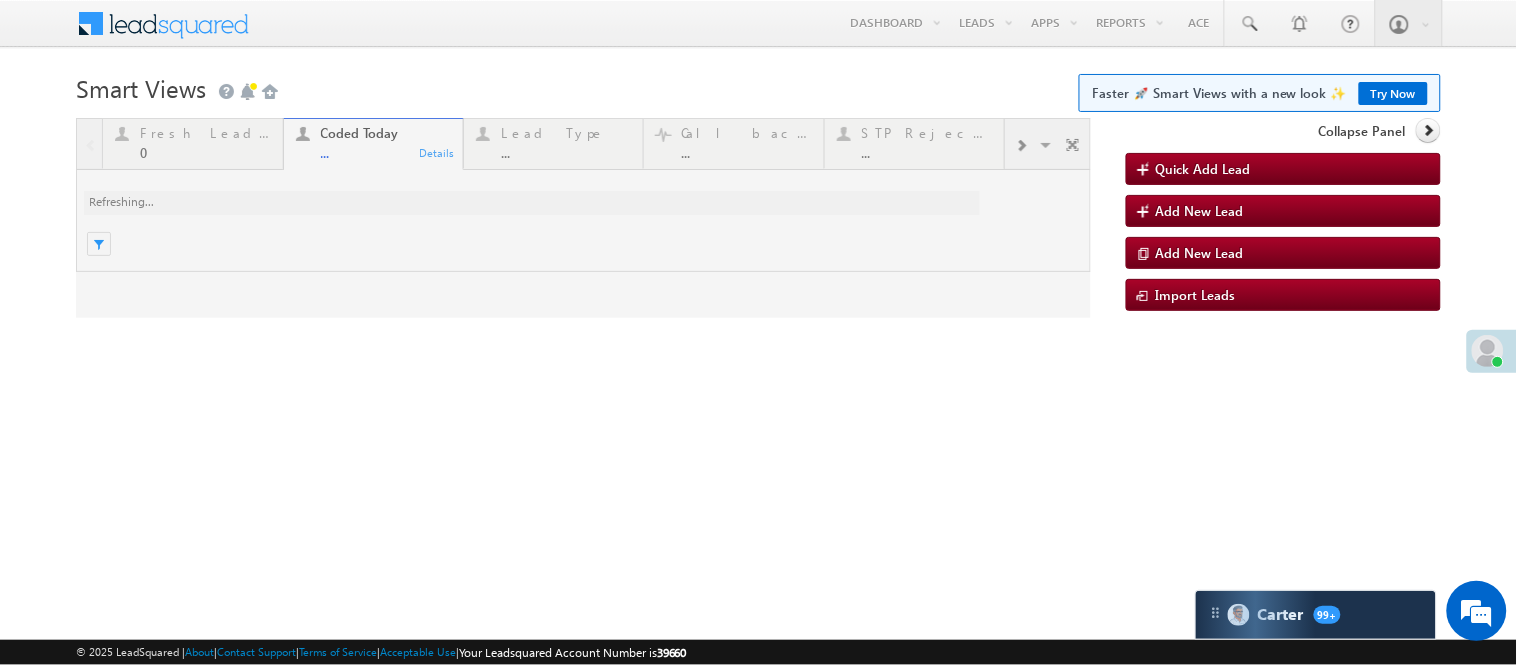 scroll, scrollTop: 0, scrollLeft: 0, axis: both 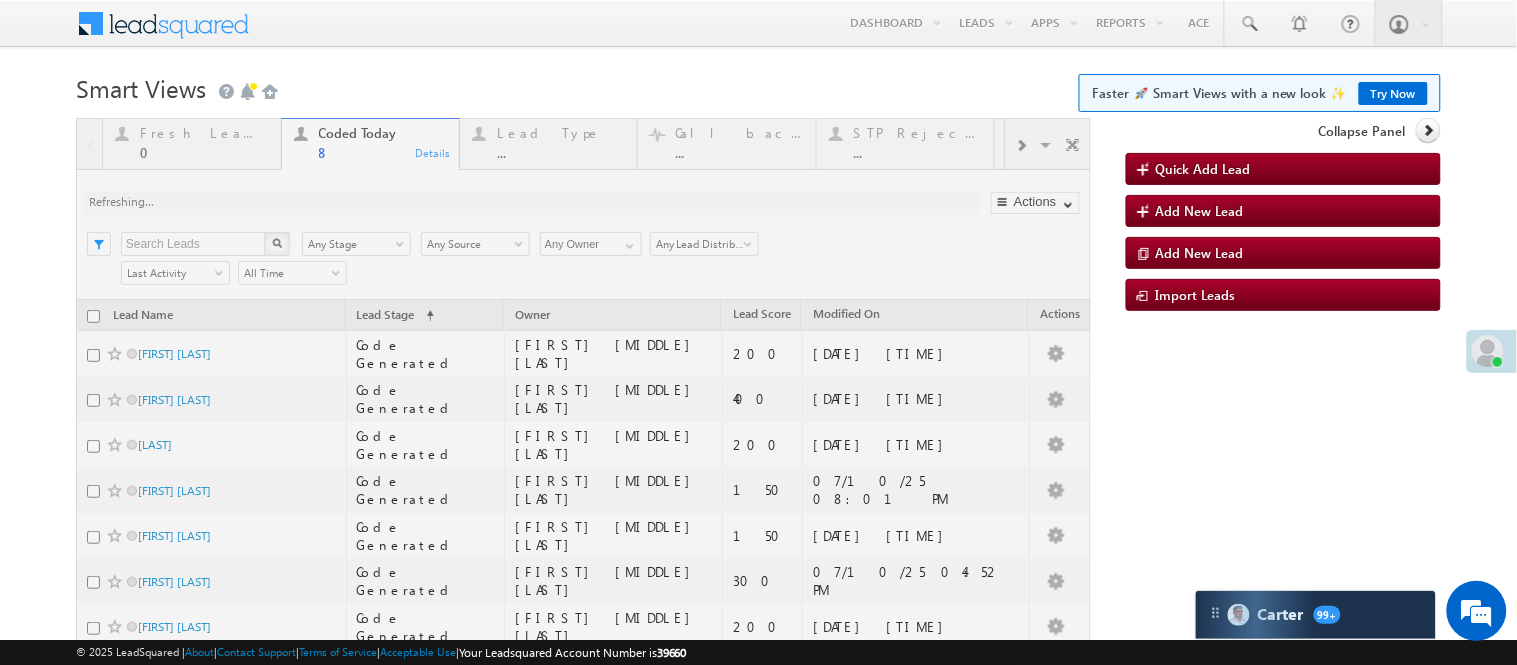 click on "Menu
Nisha Anand Yadav
Nisha .Yada v@ang elbro king. com" at bounding box center (758, 403) 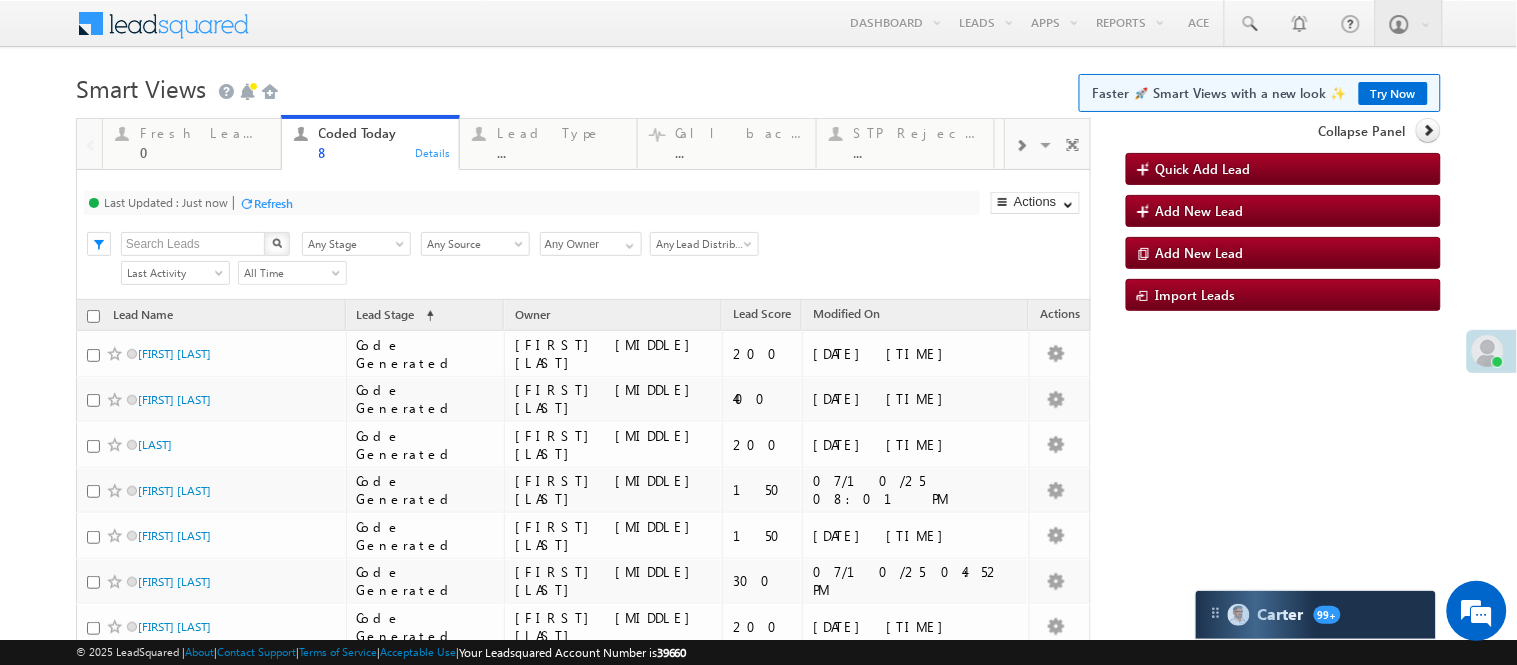 click on "Menu
Nisha Anand Yadav
Nisha .Yada v@ang elbro king. com" at bounding box center (758, 403) 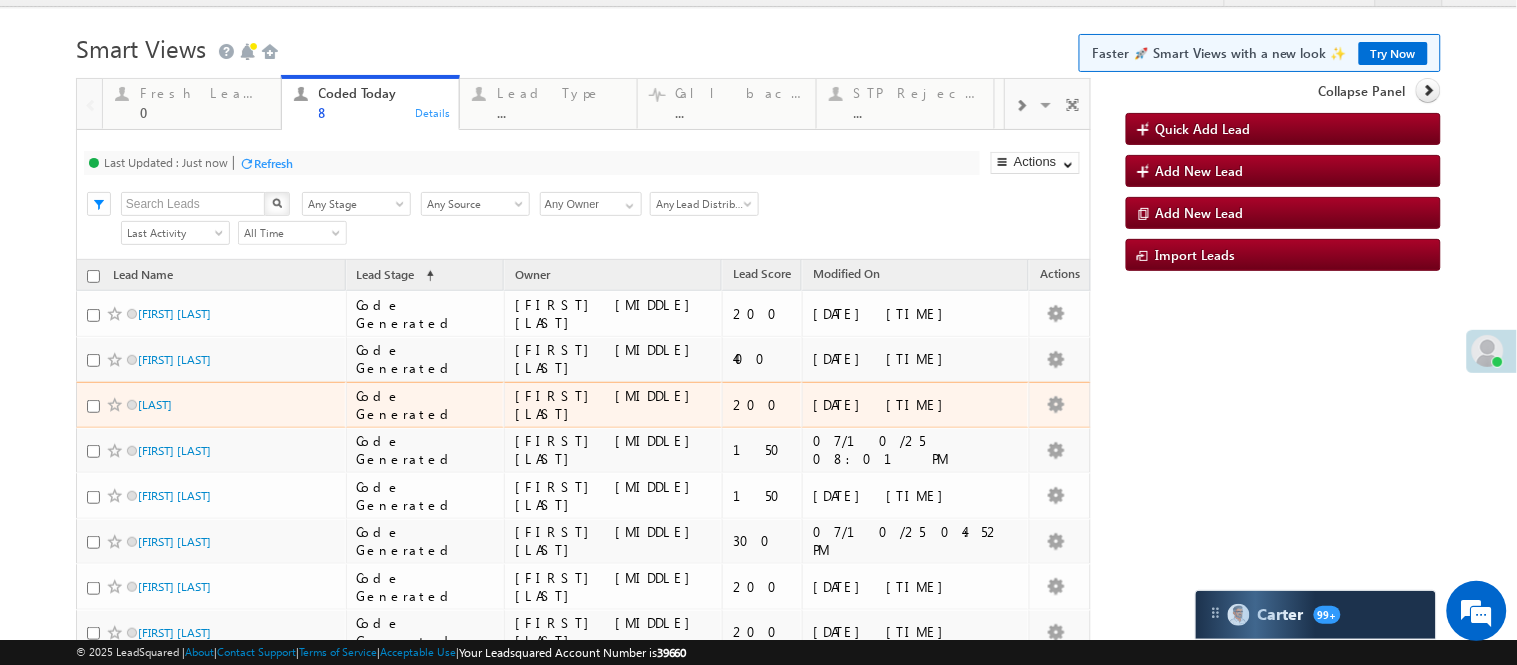 scroll, scrollTop: 0, scrollLeft: 0, axis: both 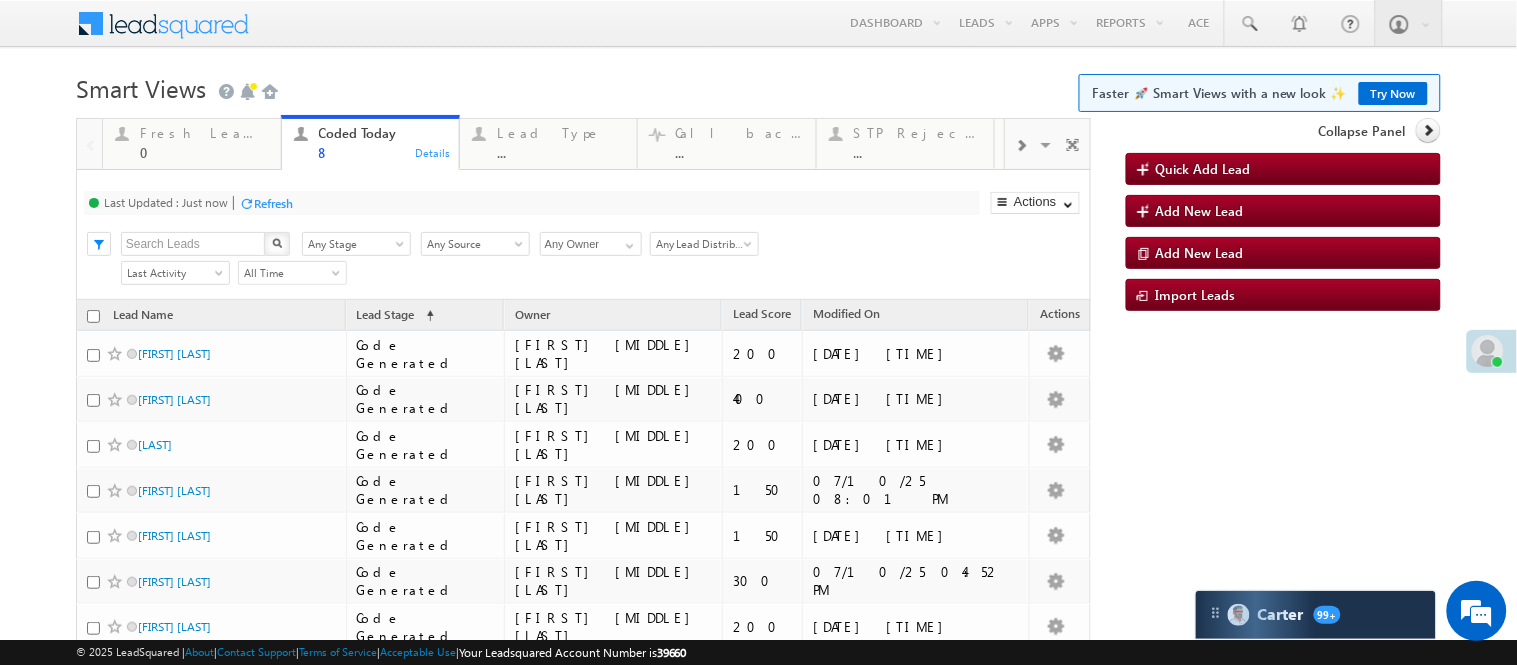 click on "Smart Views Getting Started Faster 🚀 Smart Views with a new look ✨ Try Now" at bounding box center (758, 86) 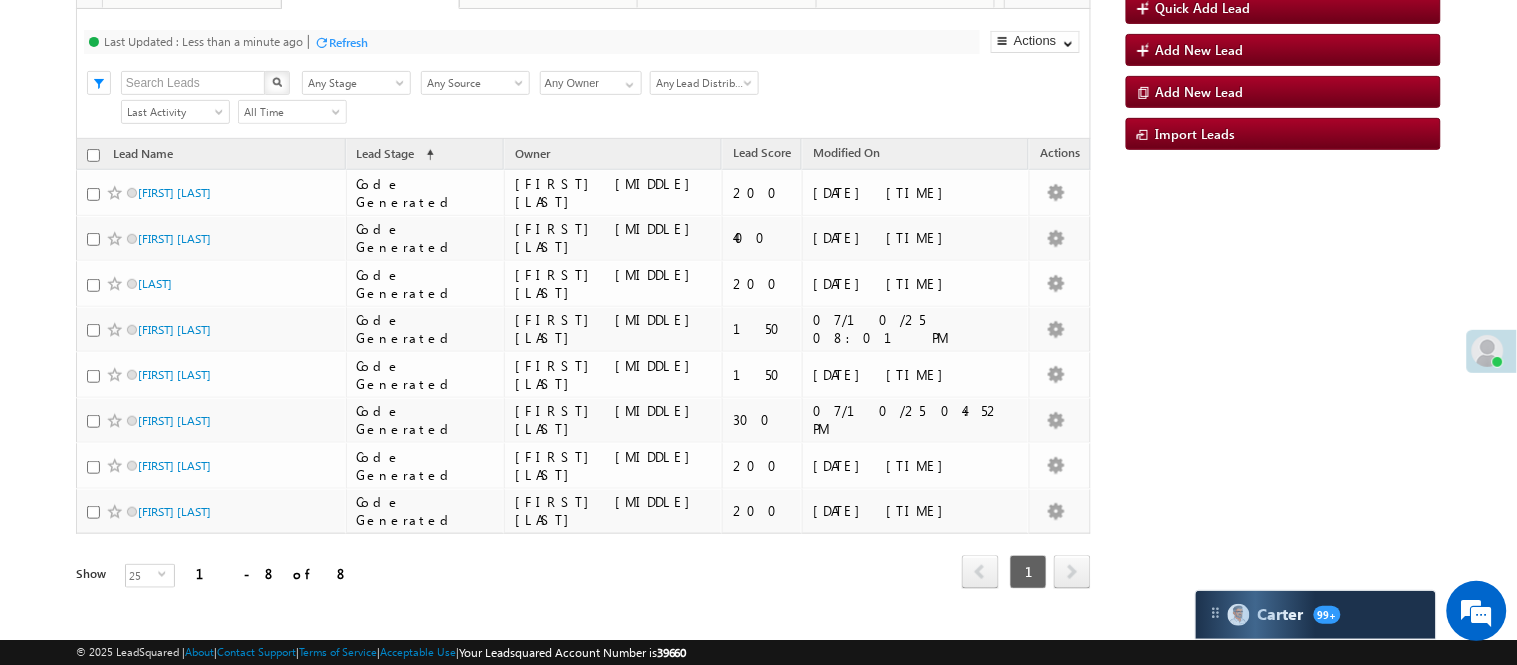 scroll, scrollTop: 0, scrollLeft: 0, axis: both 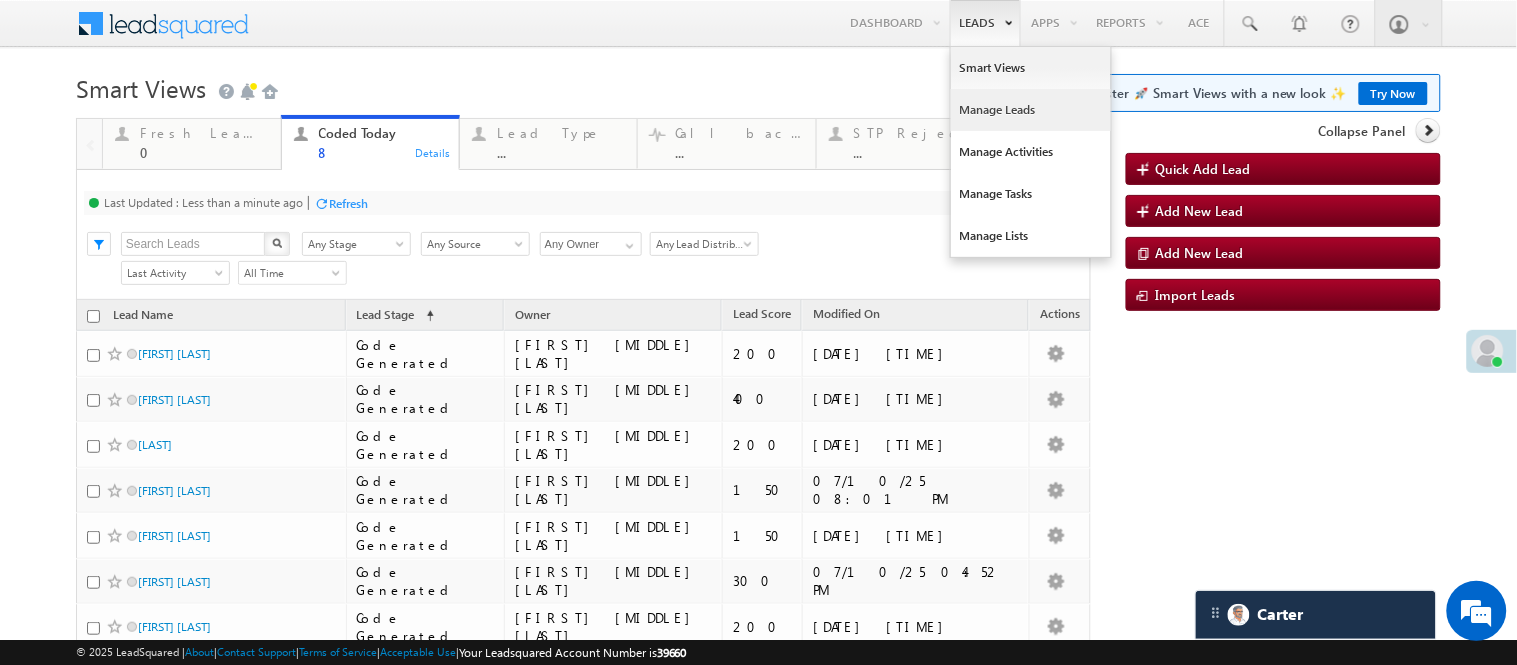 click on "Manage Leads" at bounding box center (1031, 110) 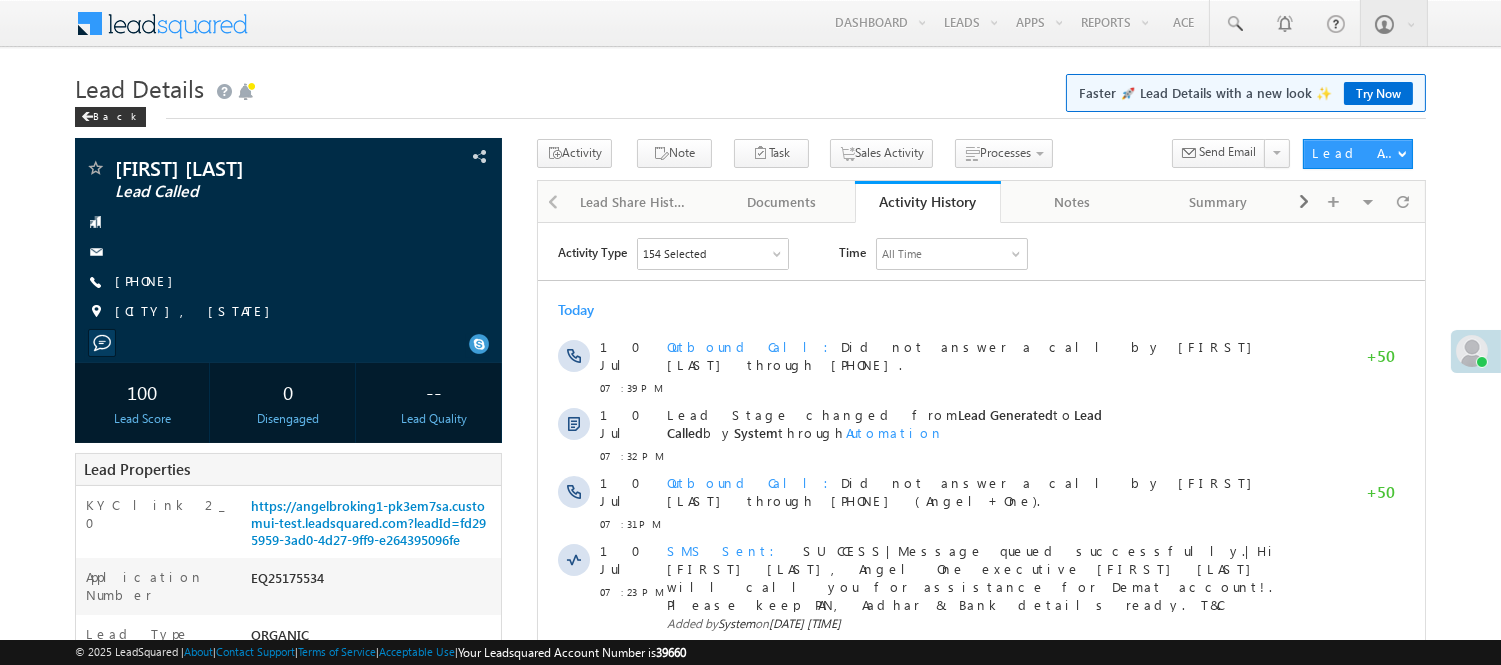 scroll, scrollTop: 0, scrollLeft: 0, axis: both 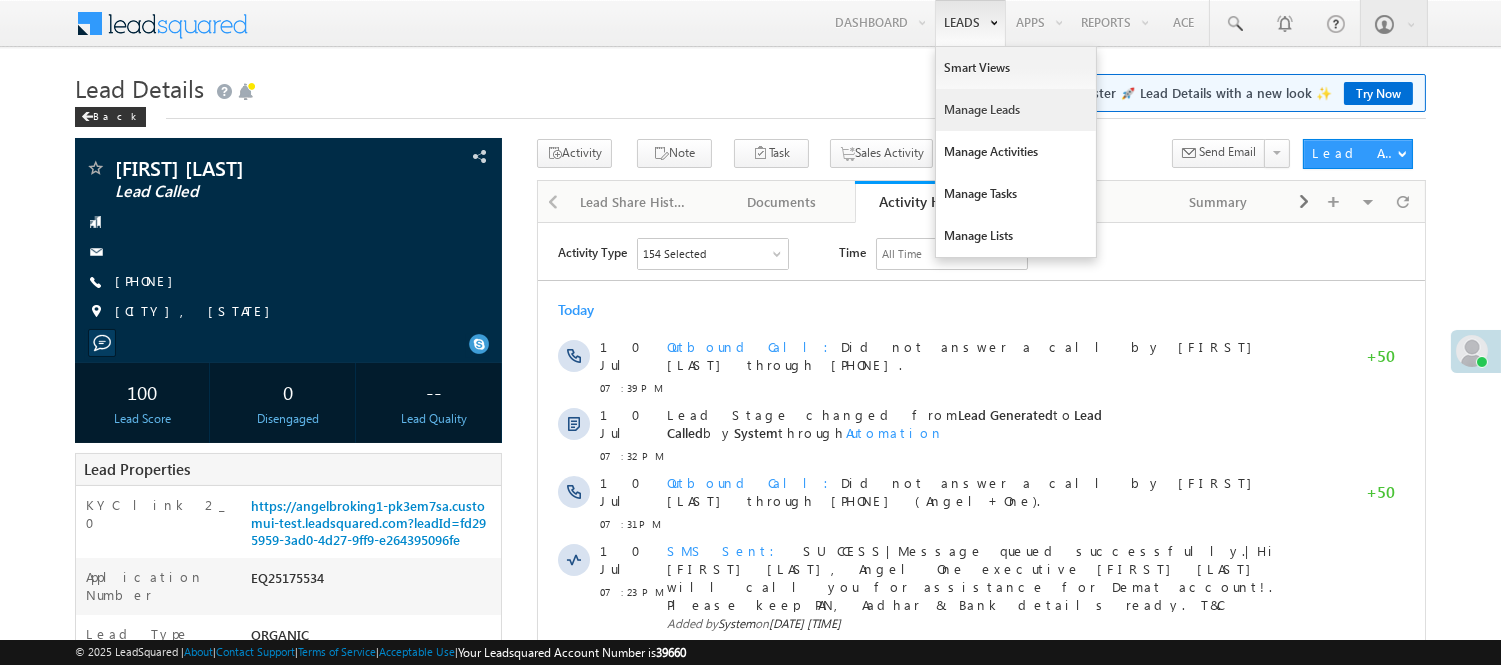 click on "Manage Leads" at bounding box center (1016, 110) 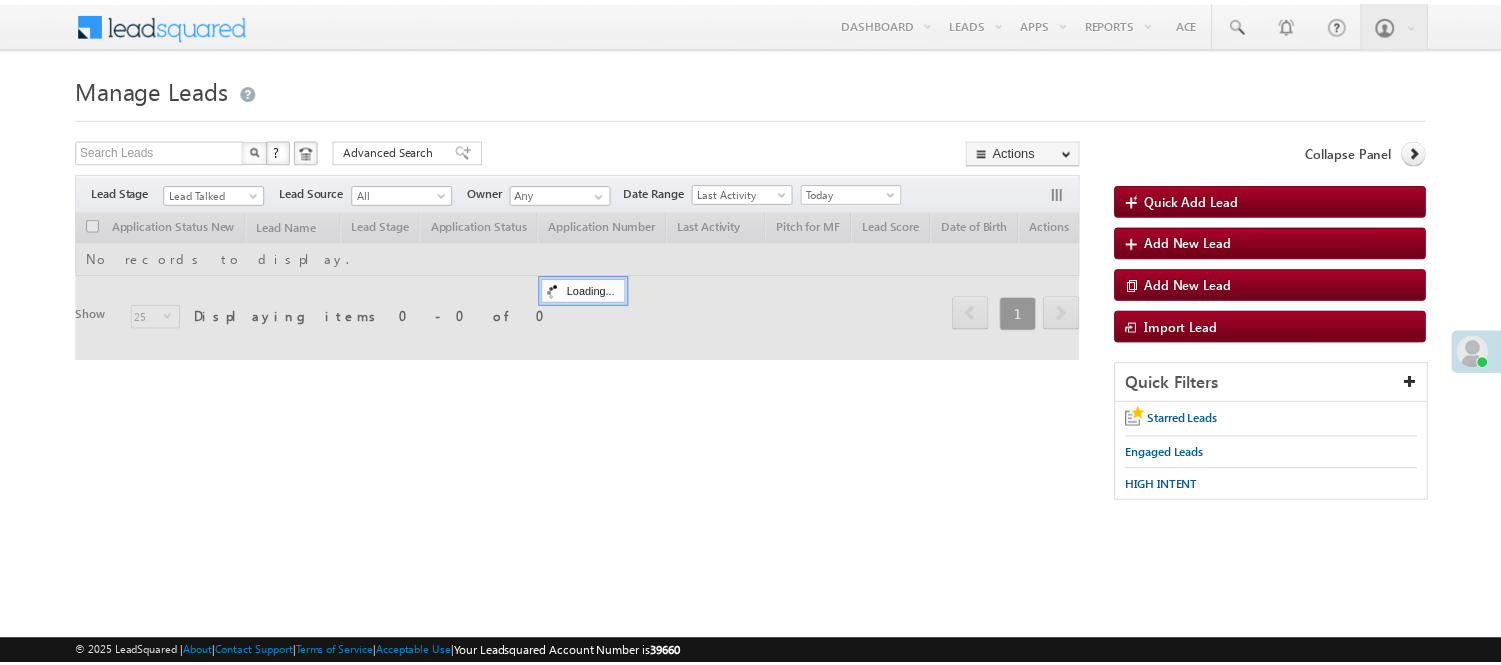 scroll, scrollTop: 0, scrollLeft: 0, axis: both 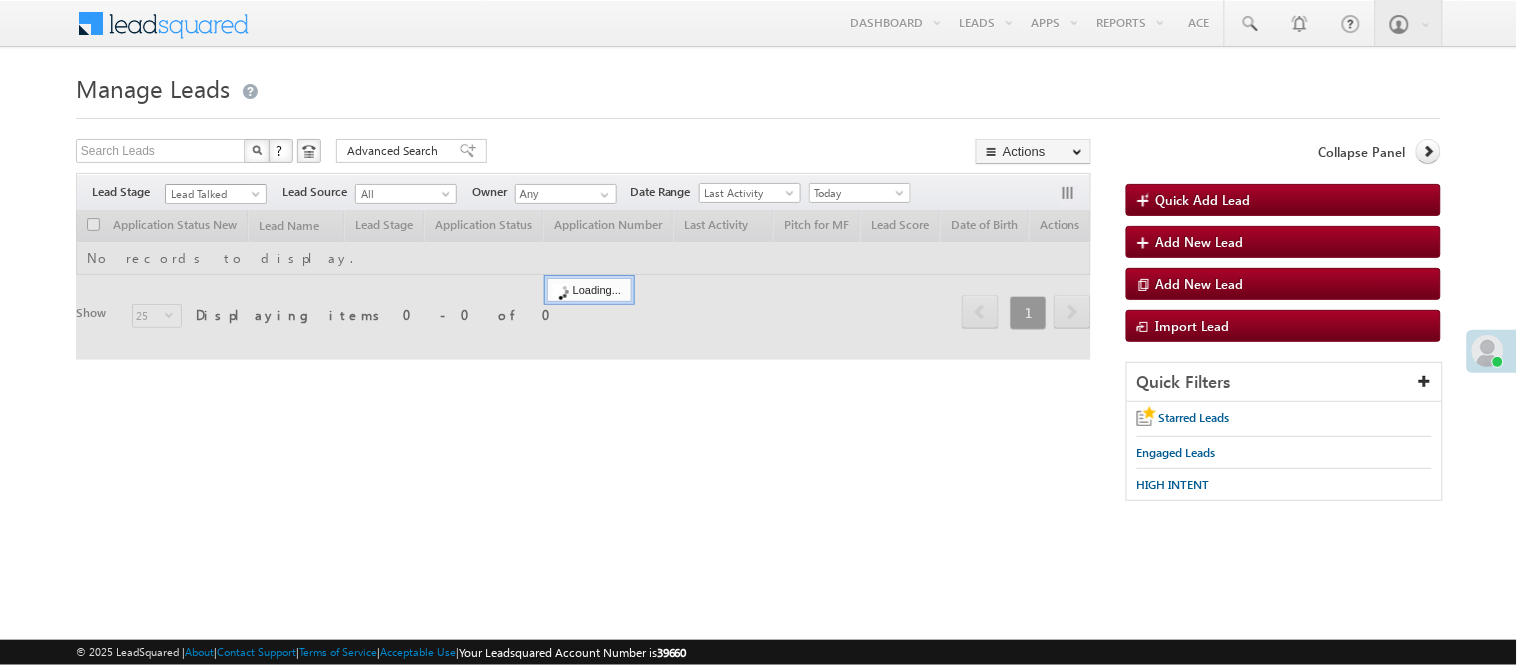click on "Lead Talked" at bounding box center (213, 194) 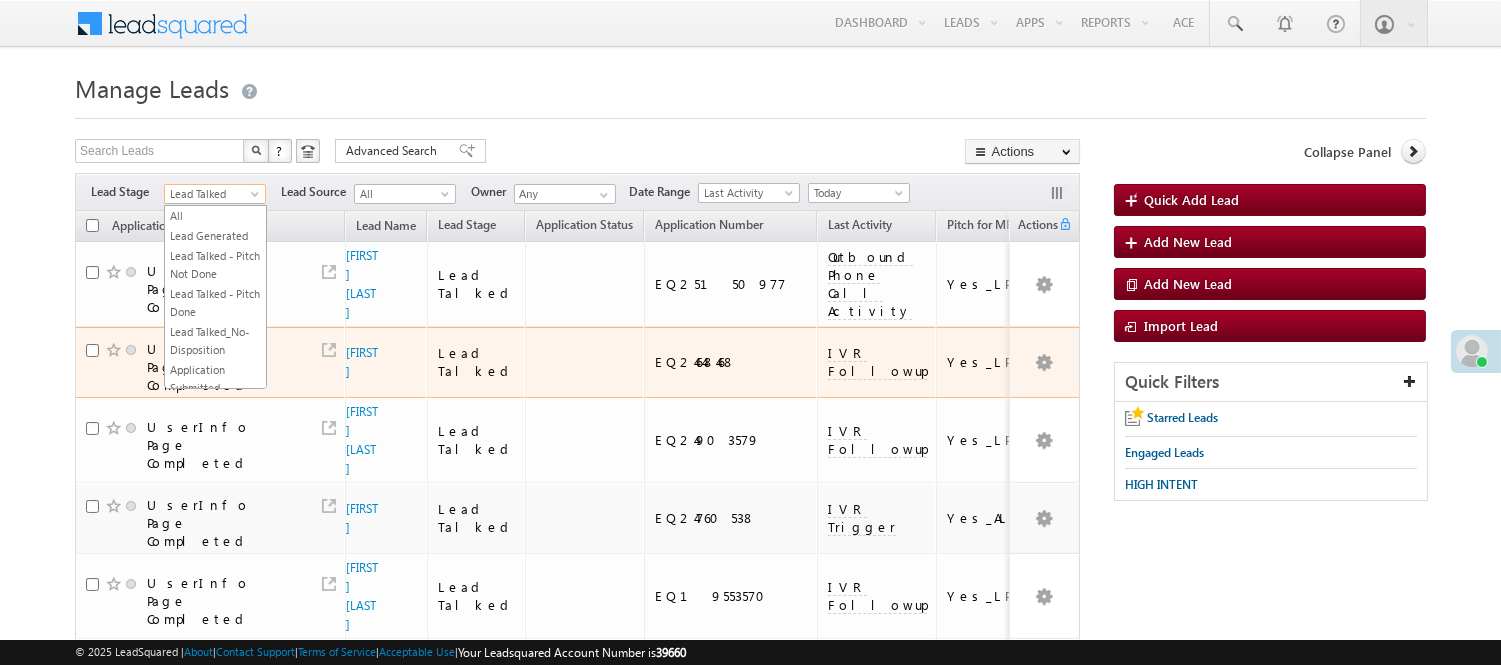 scroll, scrollTop: 265, scrollLeft: 0, axis: vertical 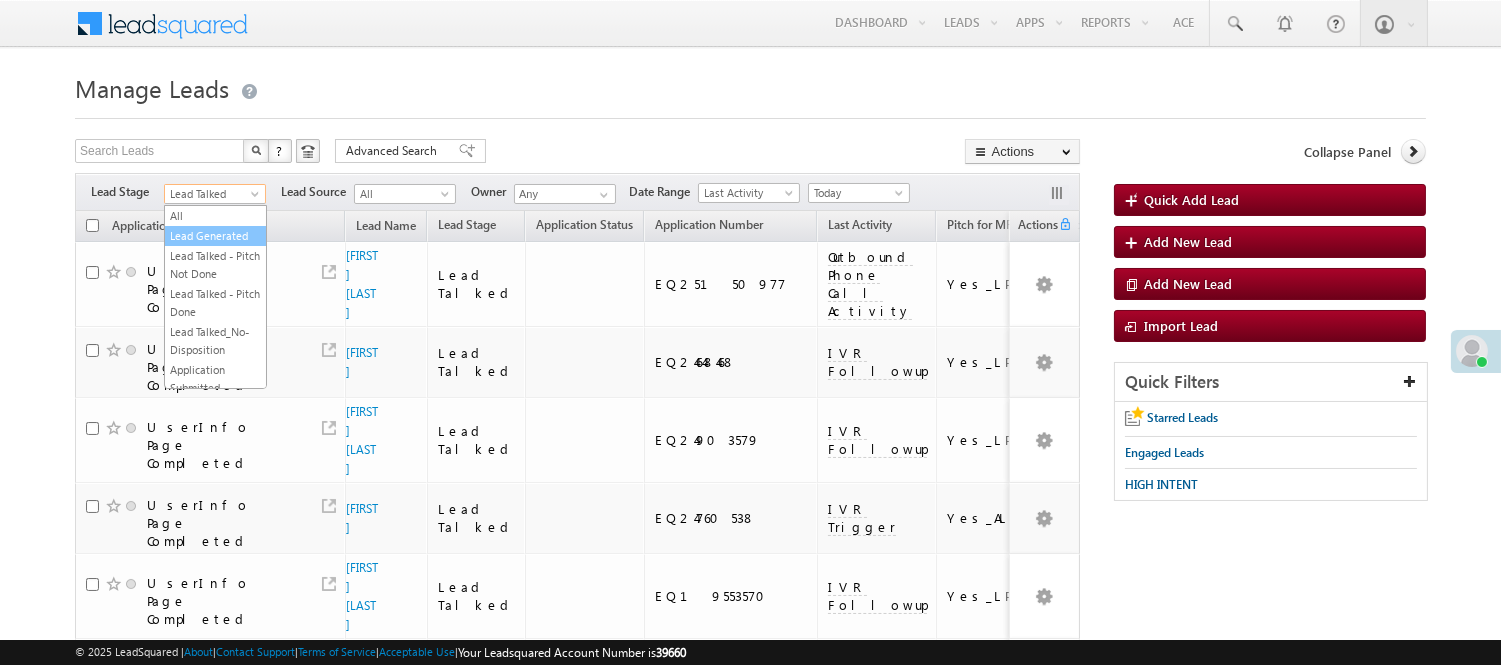 click on "Lead Generated" at bounding box center (215, 236) 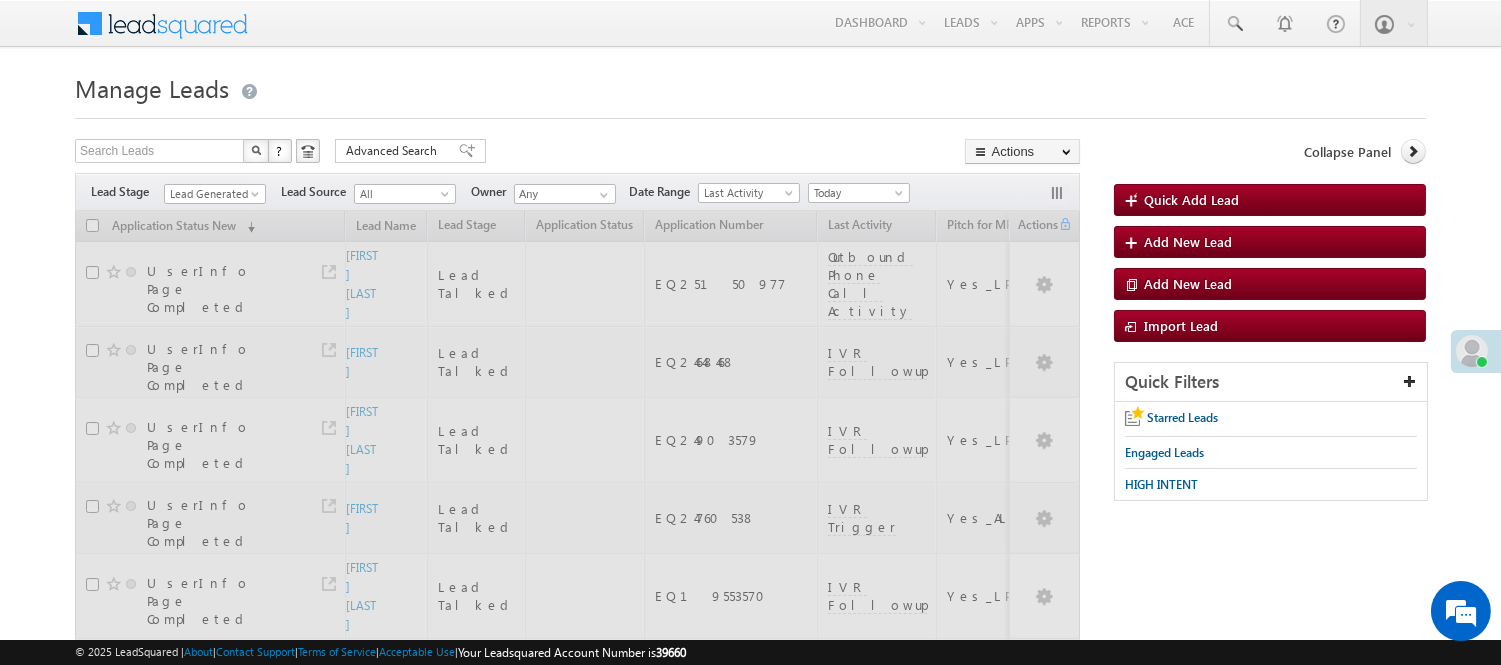 click on "Manage Leads" at bounding box center [750, 86] 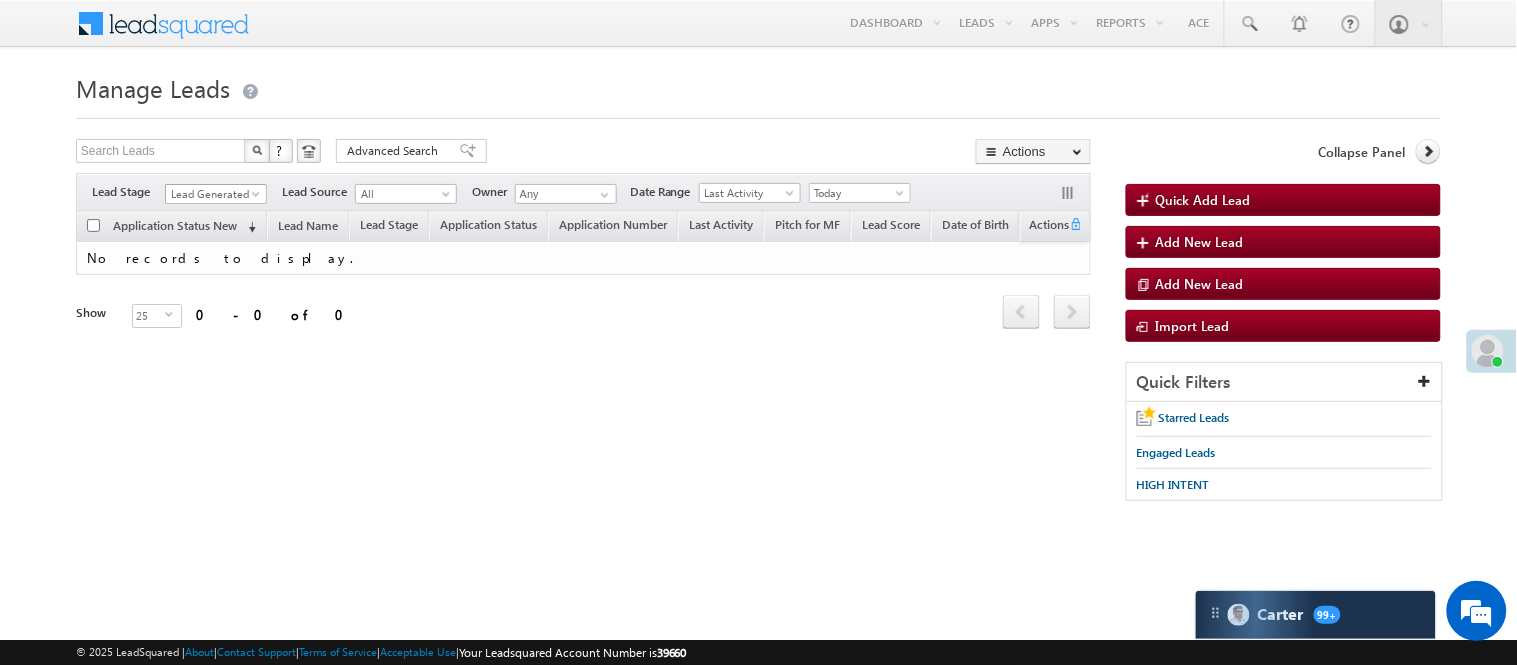 click on "Lead Generated" at bounding box center (213, 194) 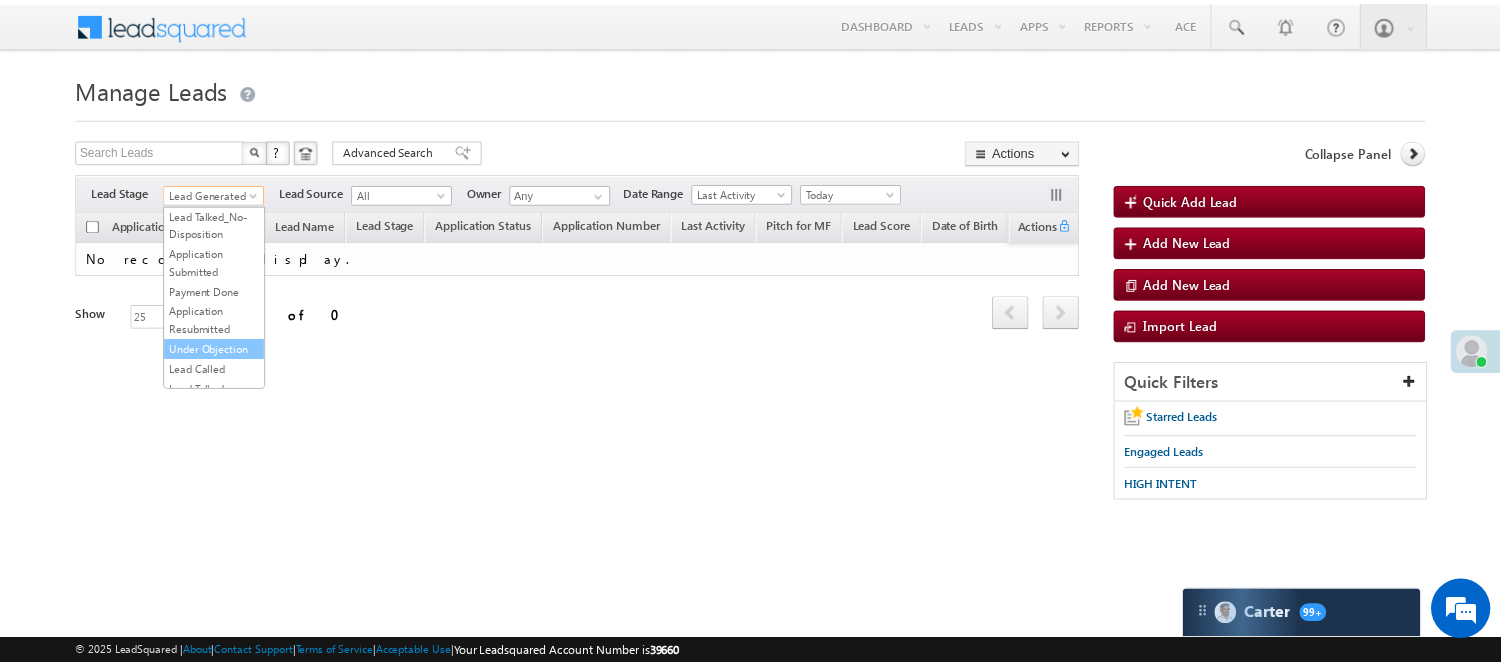 scroll, scrollTop: 222, scrollLeft: 0, axis: vertical 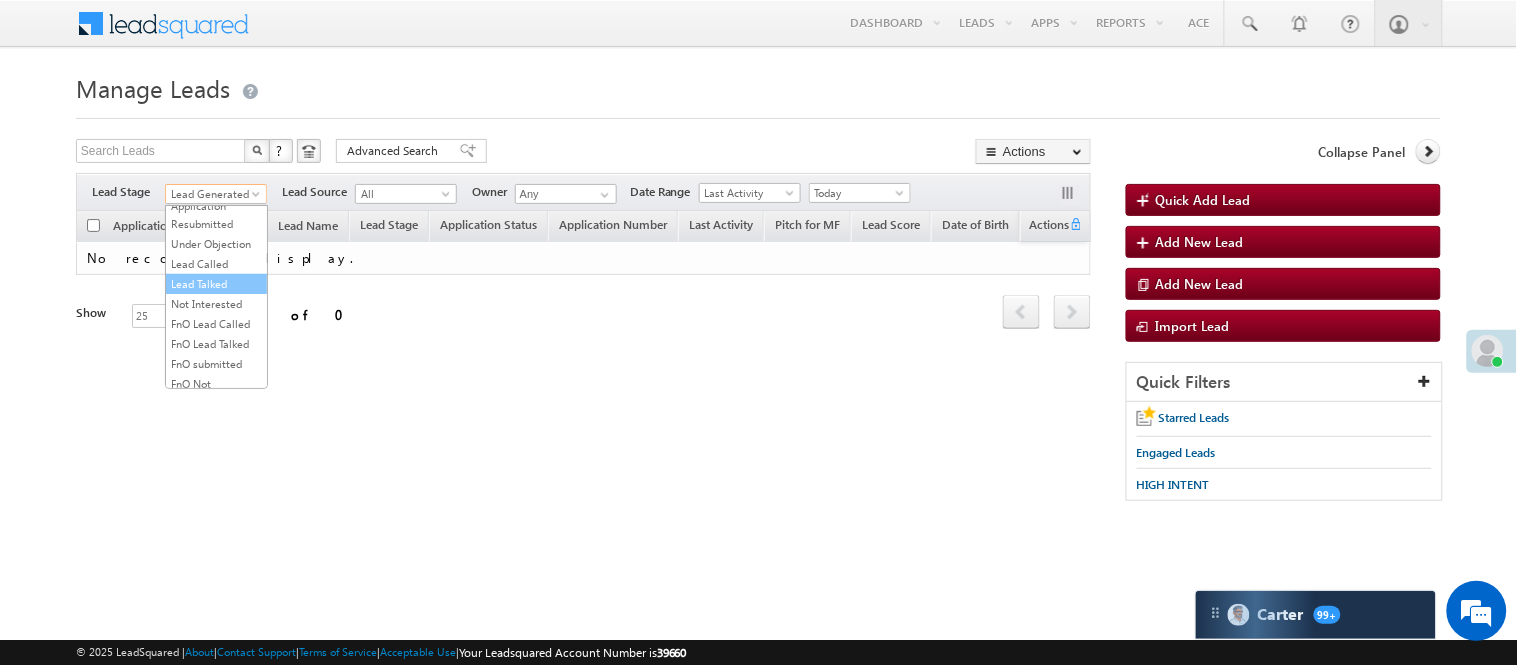 click on "Lead Talked" at bounding box center (216, 284) 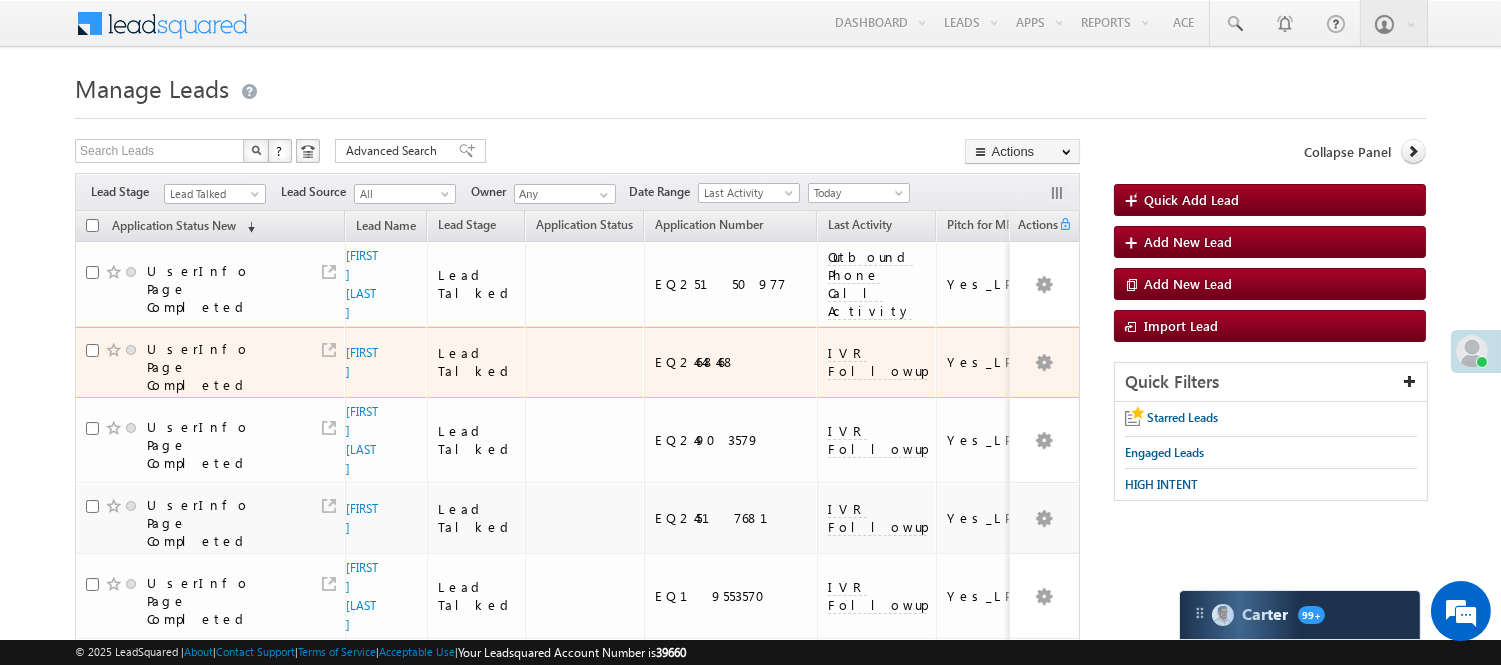 scroll, scrollTop: 0, scrollLeft: 0, axis: both 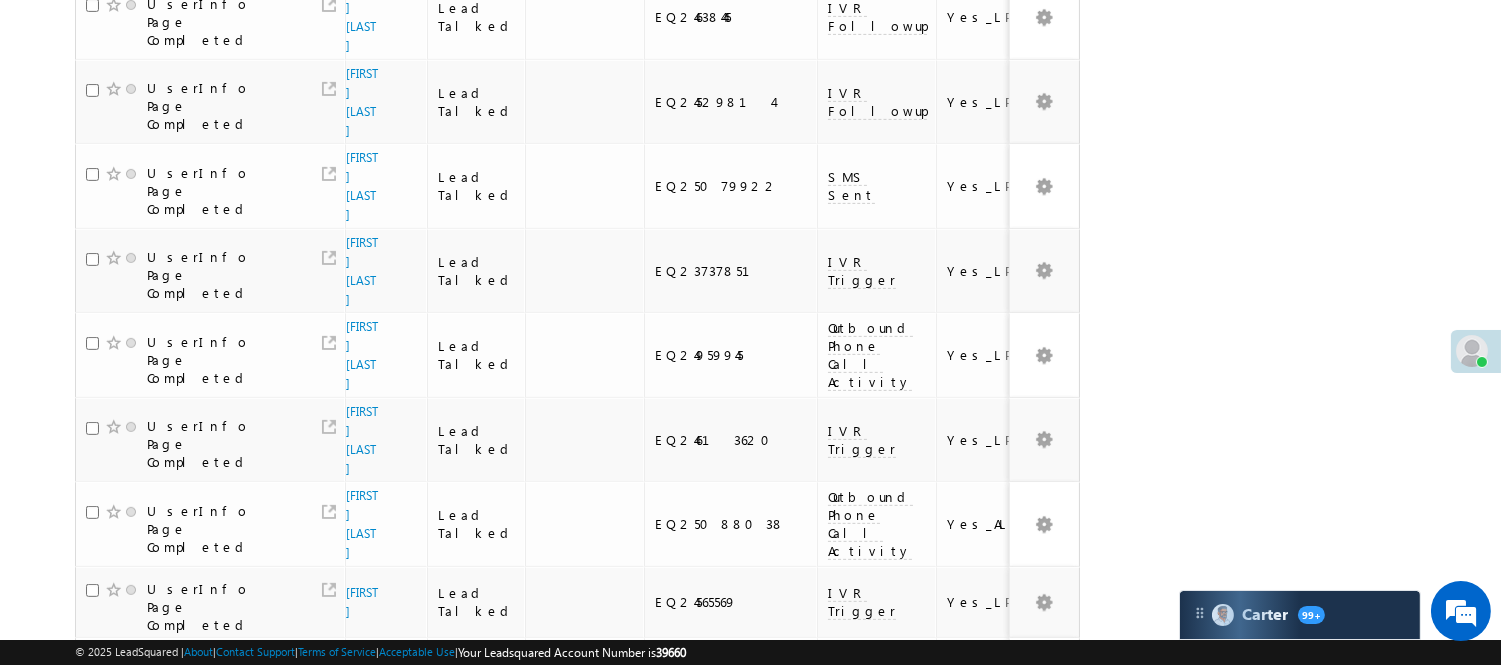 click on "3" at bounding box center (938, 930) 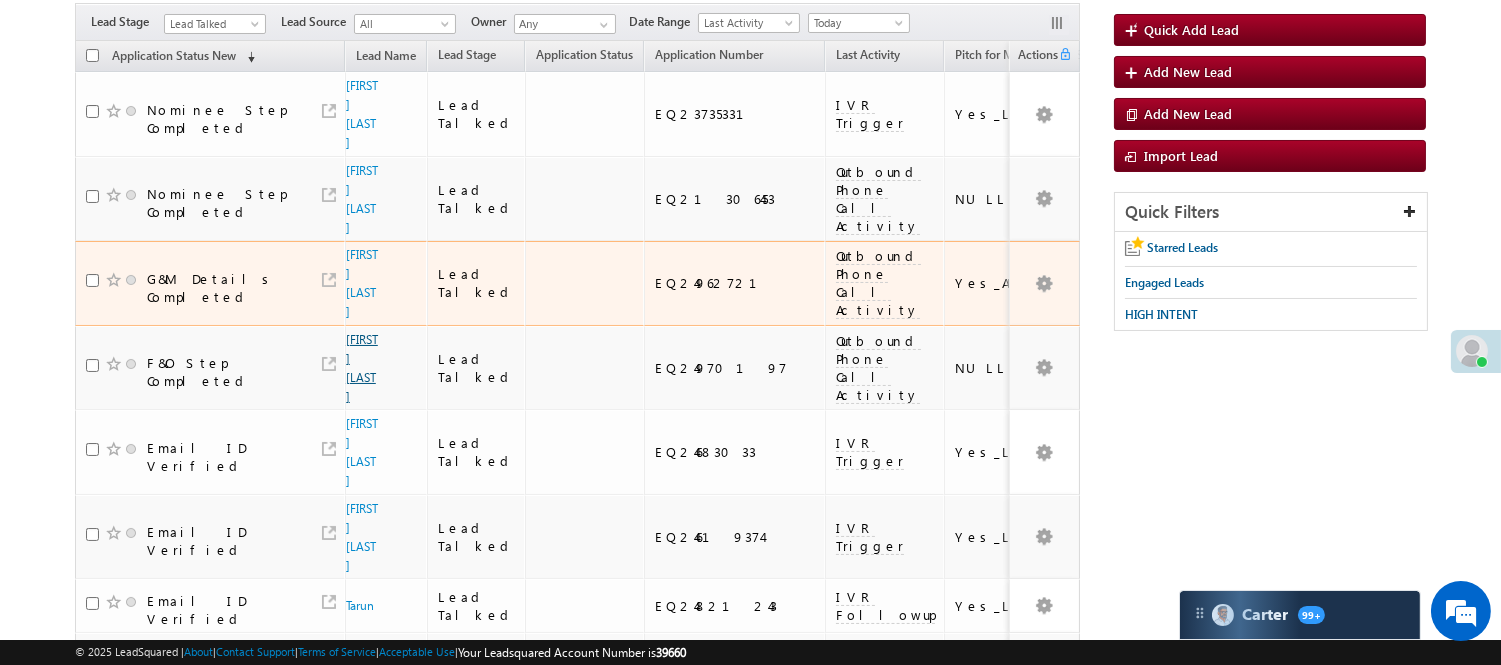 scroll, scrollTop: 0, scrollLeft: 0, axis: both 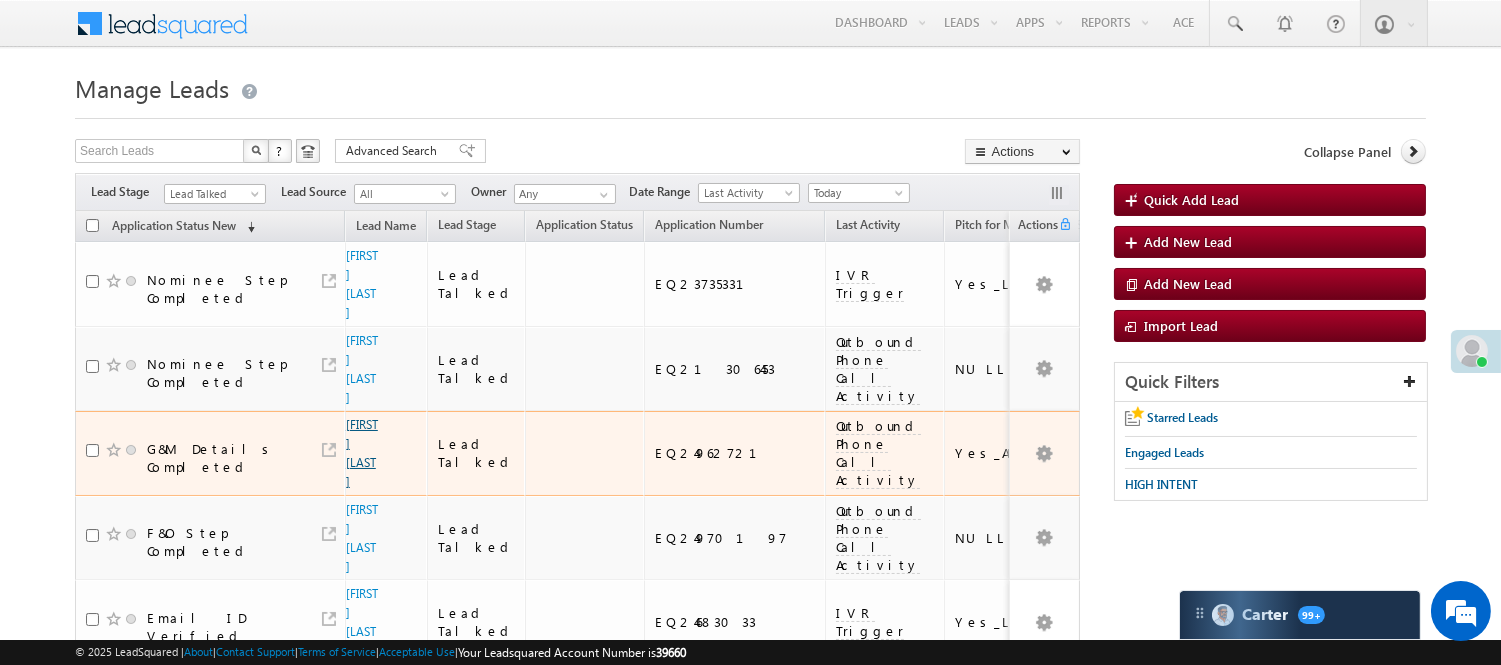 click on "[FIRST] [LAST]" at bounding box center [362, 453] 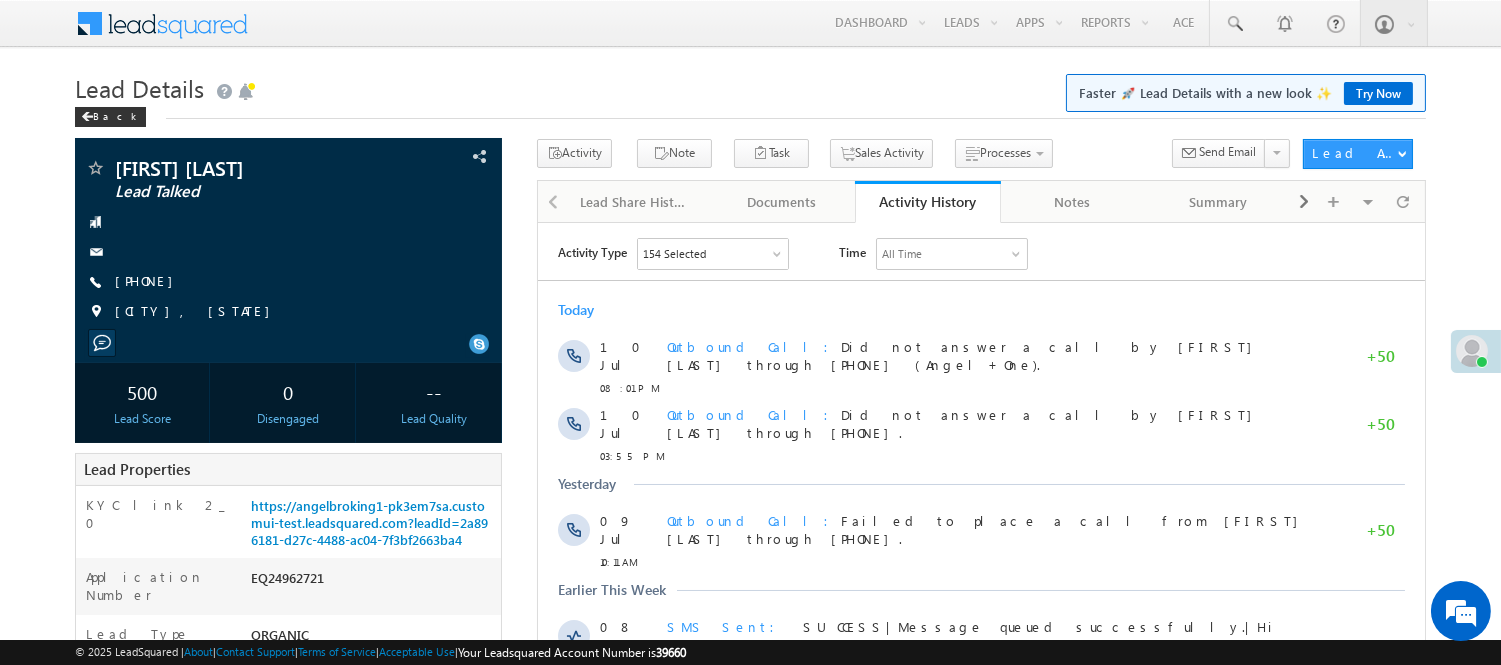 scroll, scrollTop: 0, scrollLeft: 0, axis: both 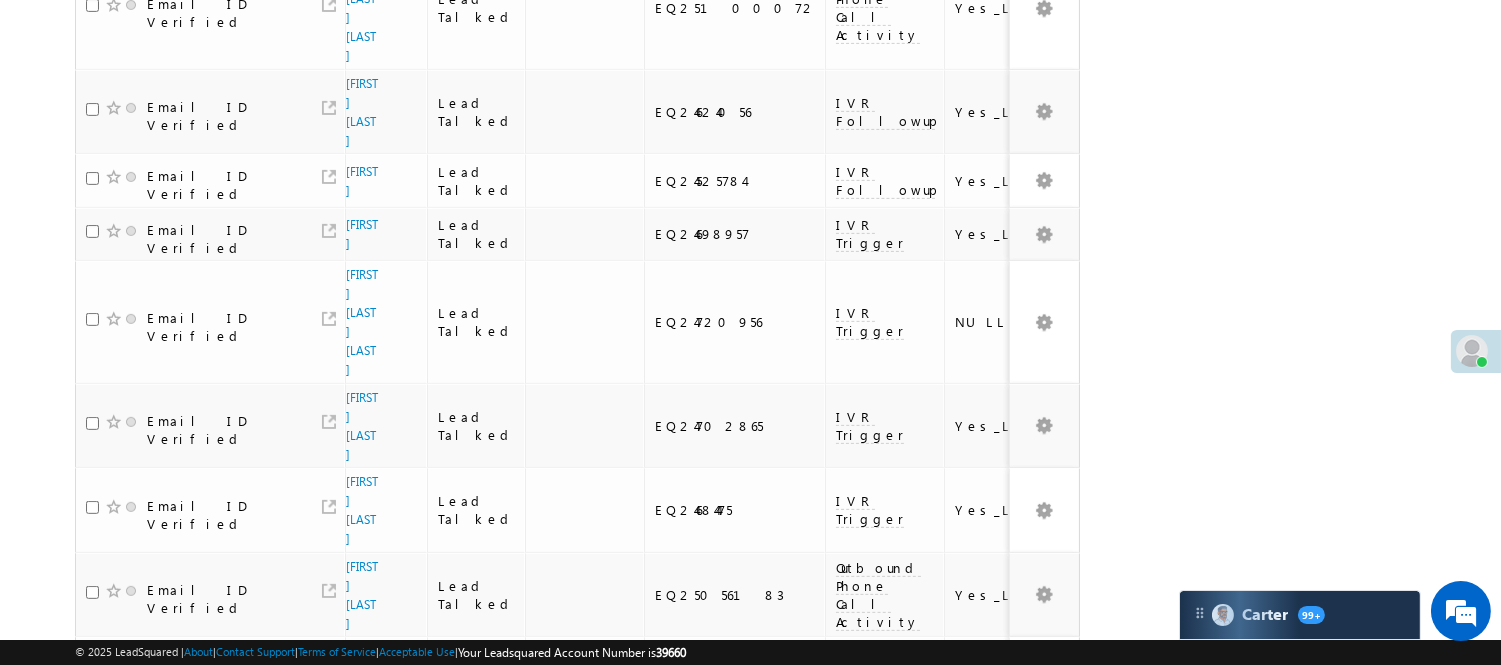 click on "4" at bounding box center [978, 929] 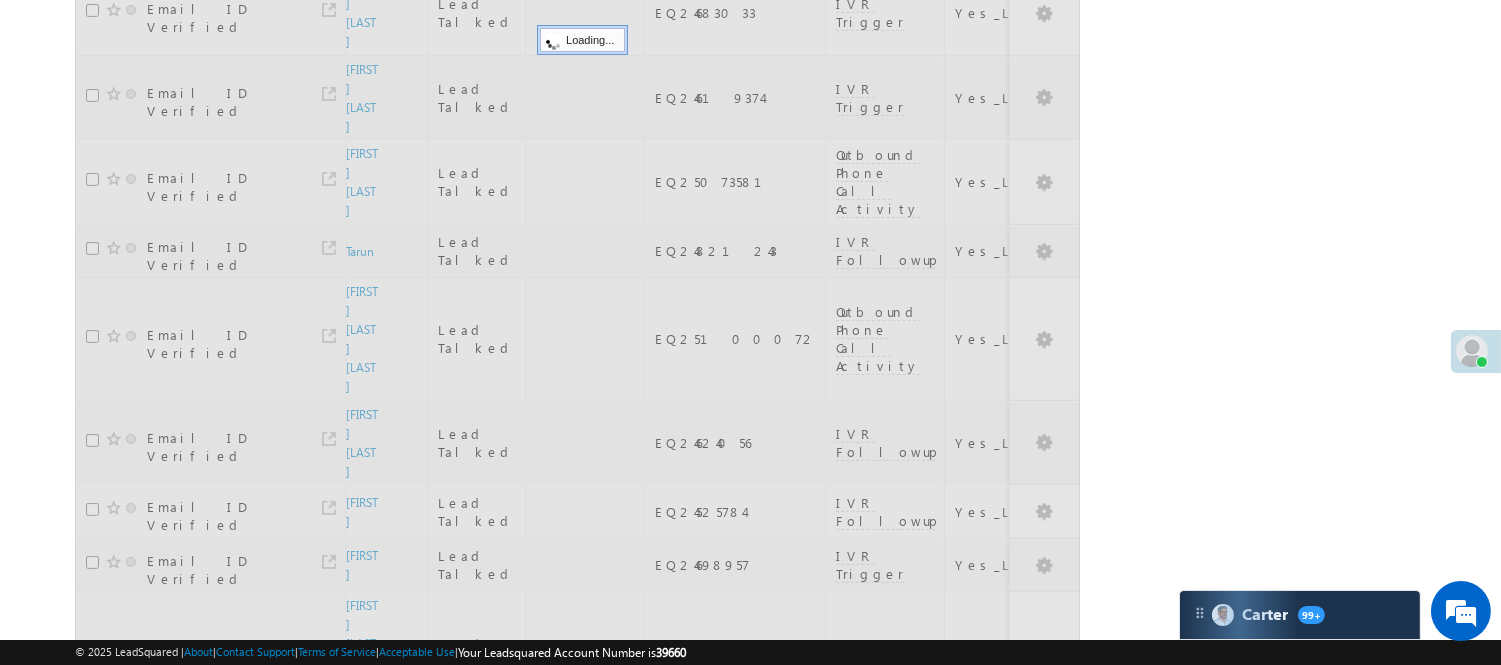 scroll, scrollTop: 836, scrollLeft: 0, axis: vertical 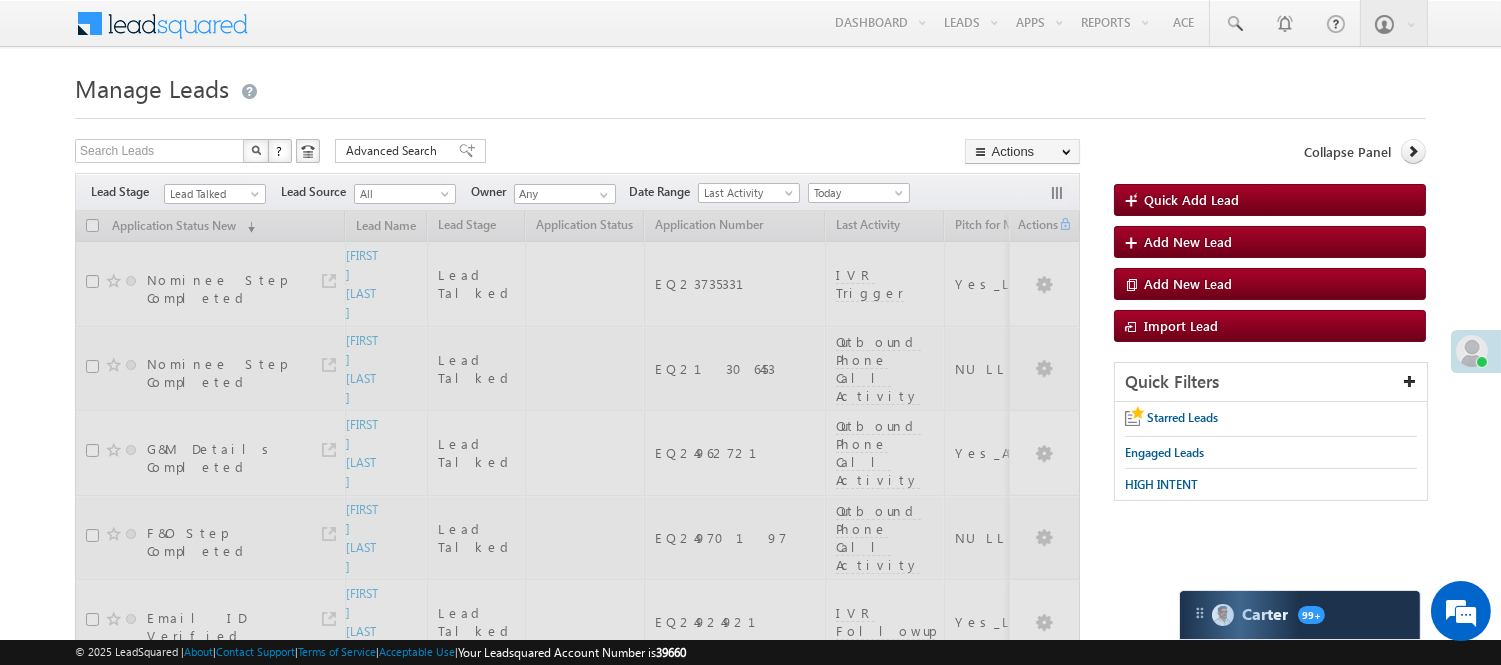 click on "Lead Talked" at bounding box center [212, 194] 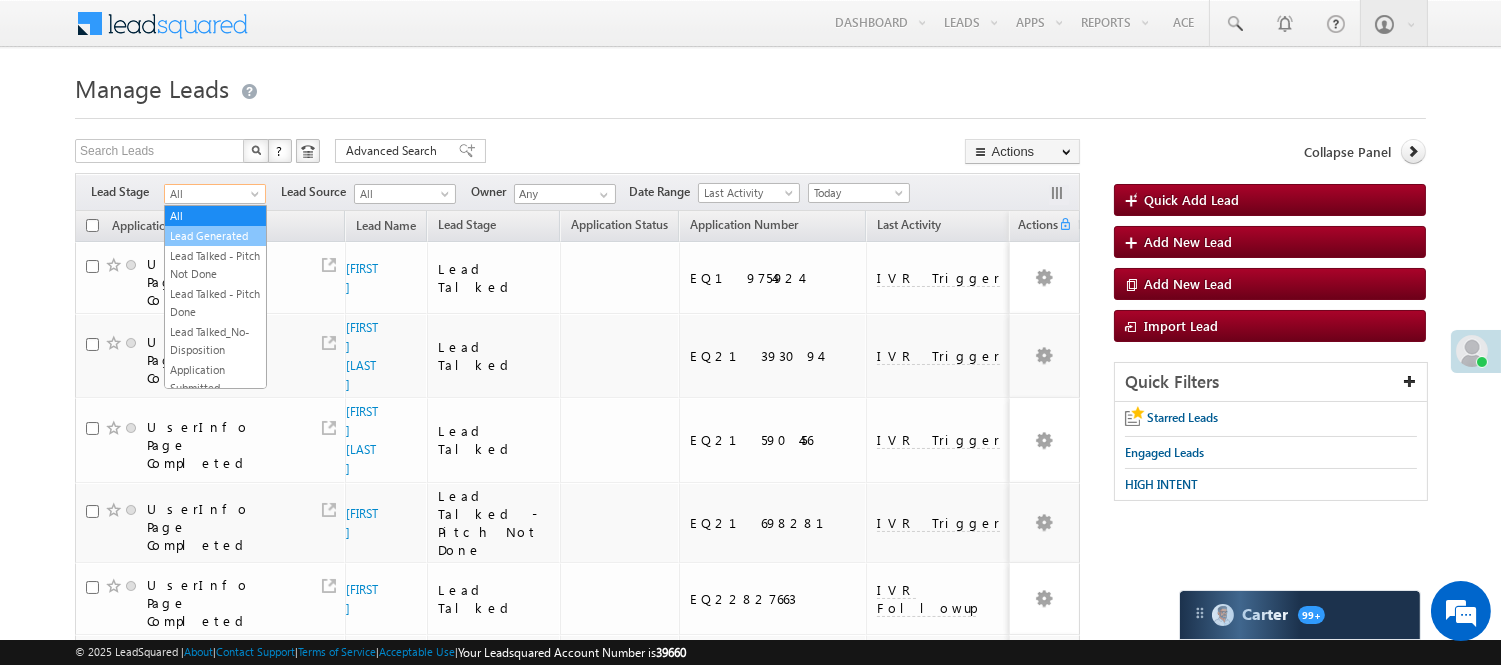 click on "Lead Generated" at bounding box center (215, 236) 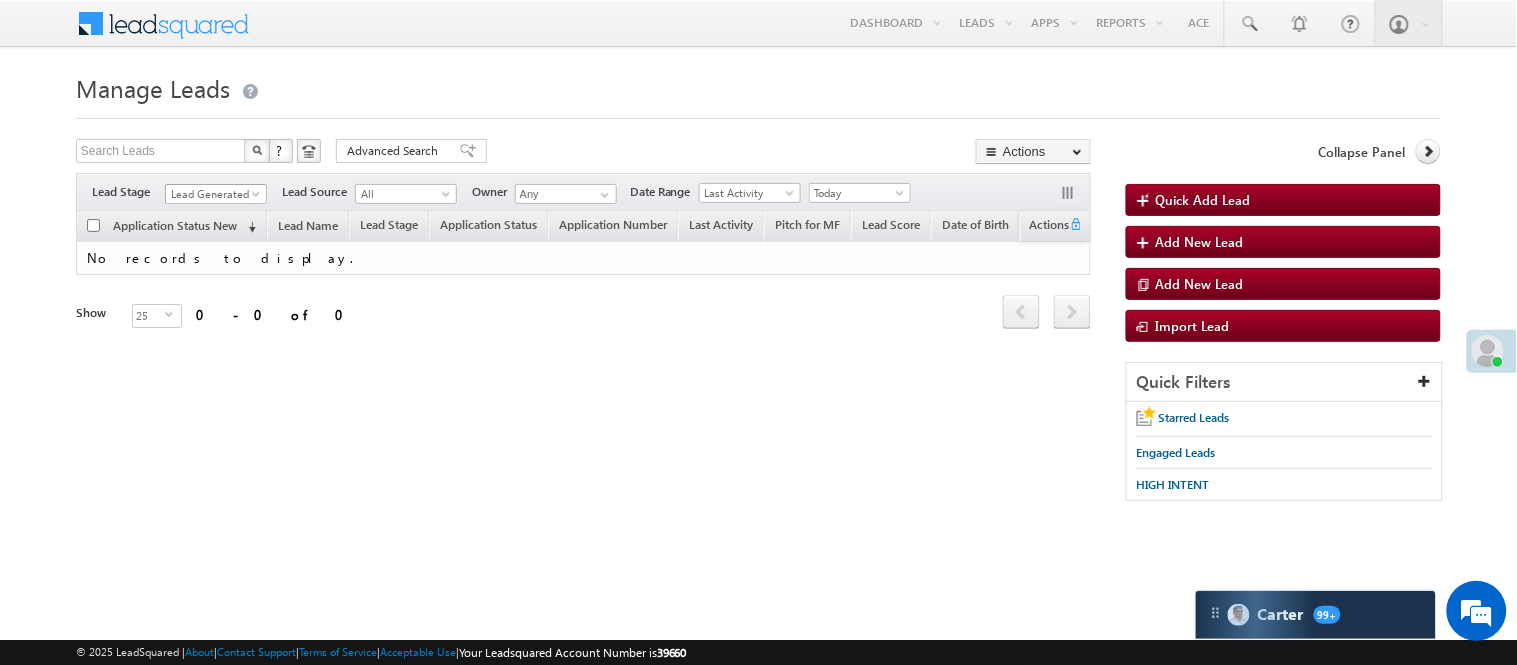 click on "Lead Generated" at bounding box center (213, 194) 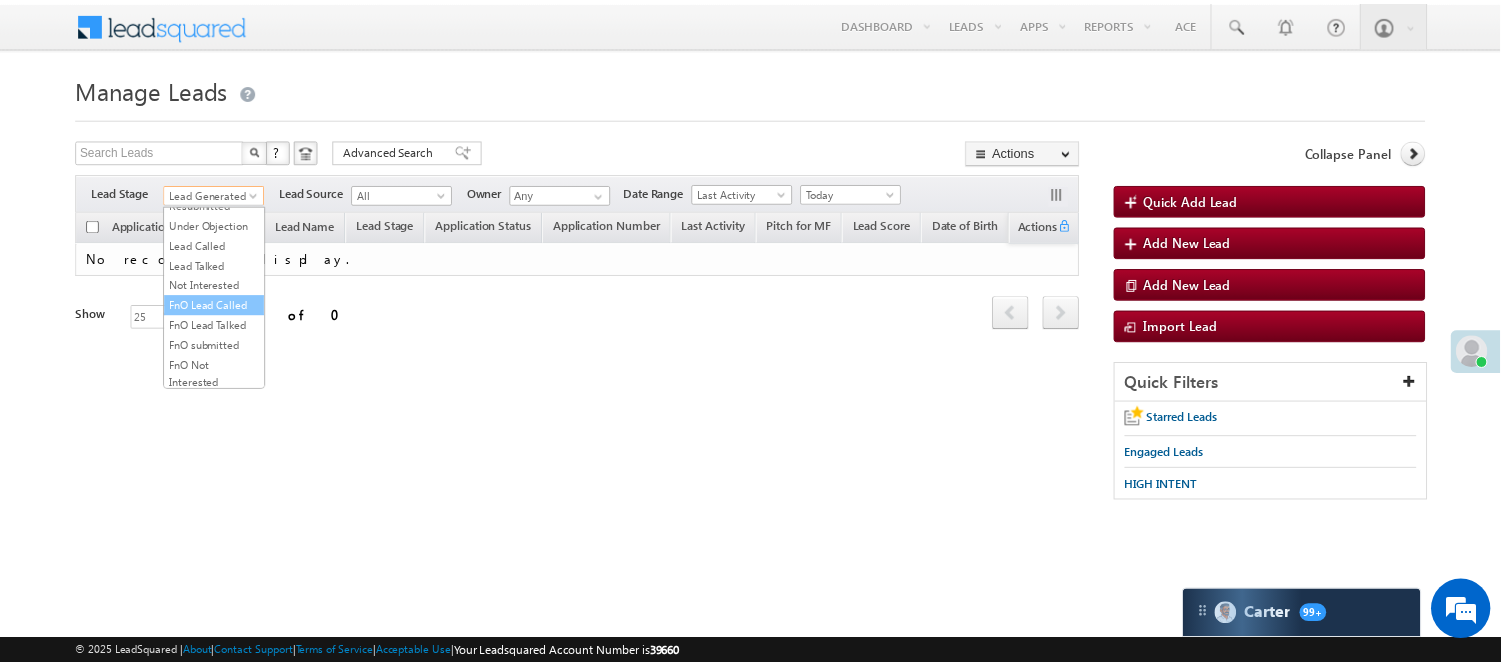 scroll, scrollTop: 163, scrollLeft: 0, axis: vertical 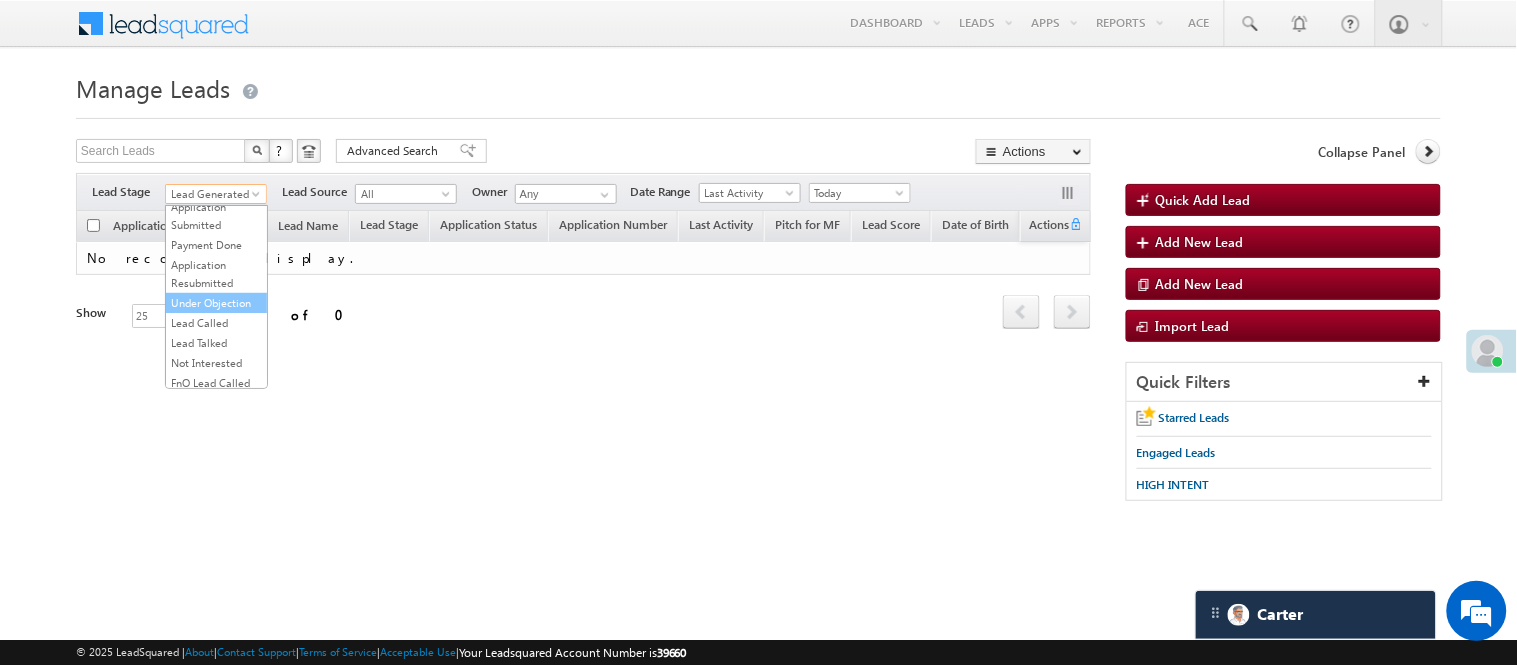 click on "Under Objection" at bounding box center (216, 303) 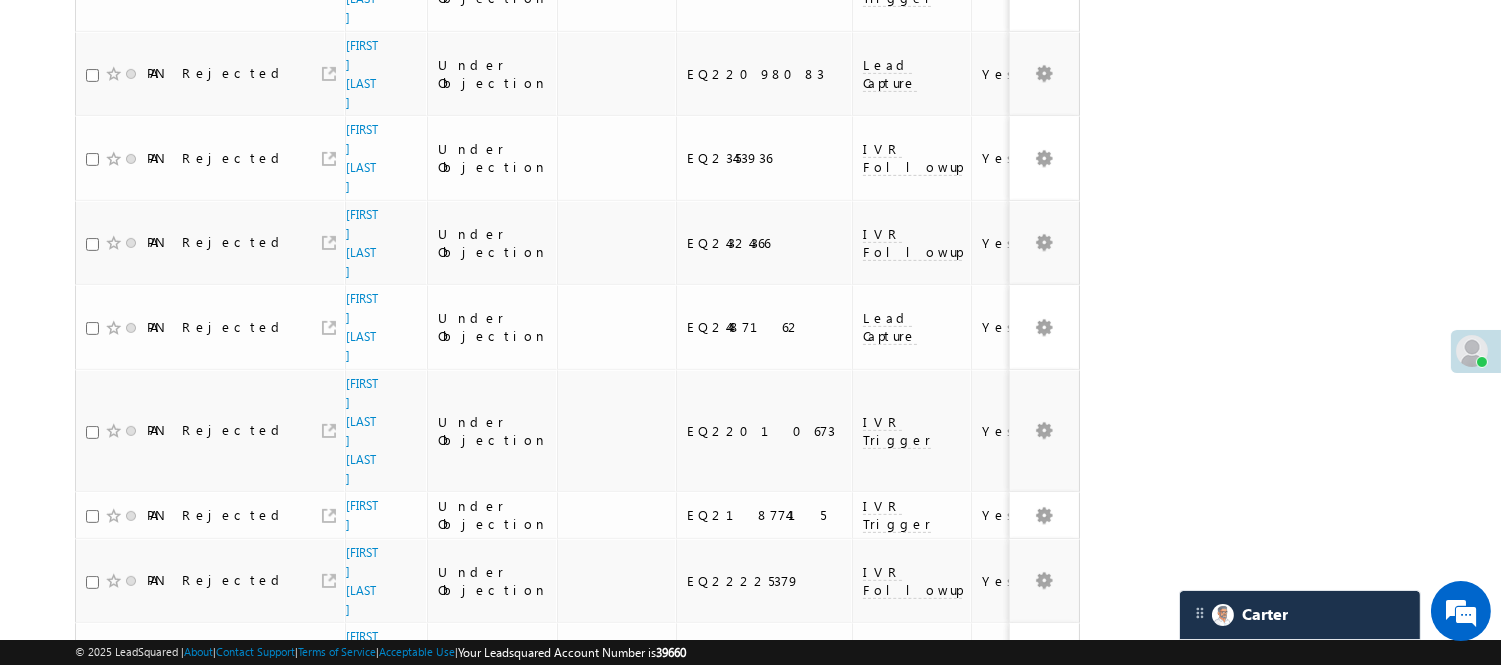 scroll, scrollTop: 1443, scrollLeft: 0, axis: vertical 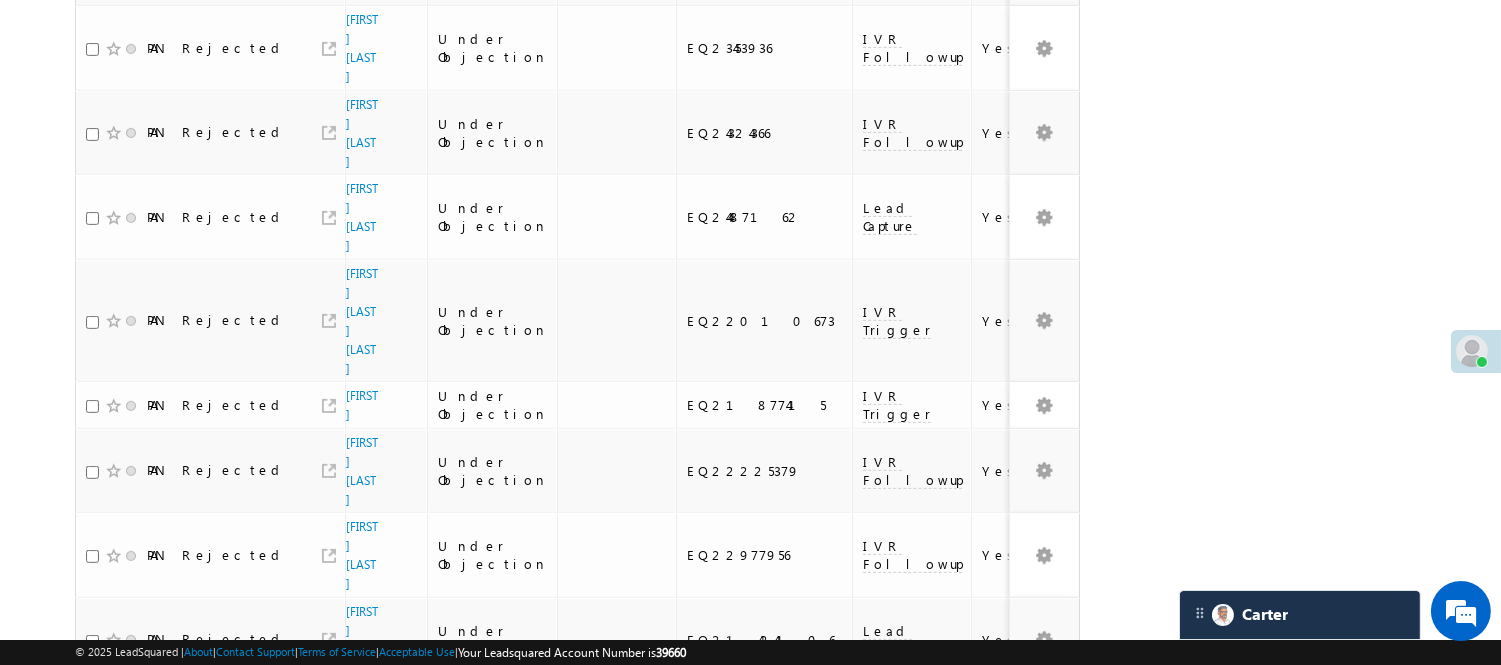 click on "1 2 3" at bounding box center [975, 936] 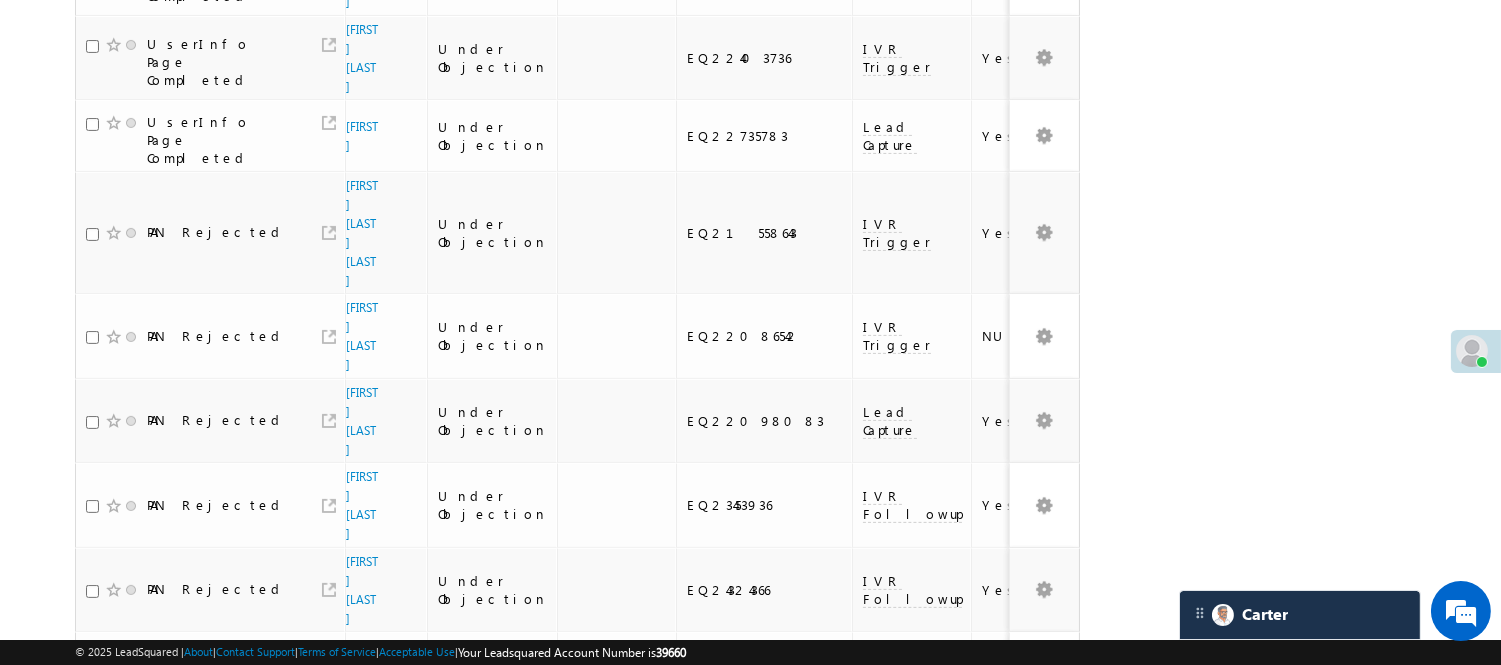 scroll, scrollTop: 1443, scrollLeft: 0, axis: vertical 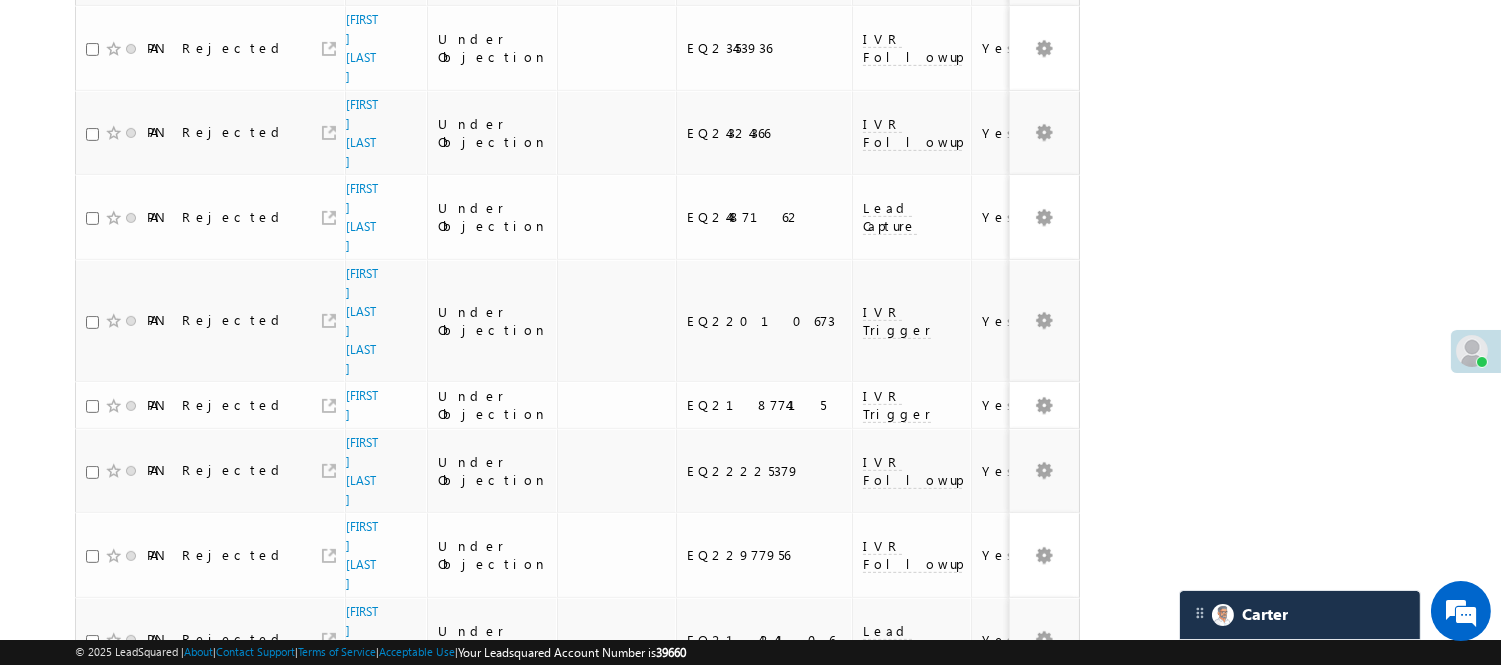 click on "2" at bounding box center [978, 936] 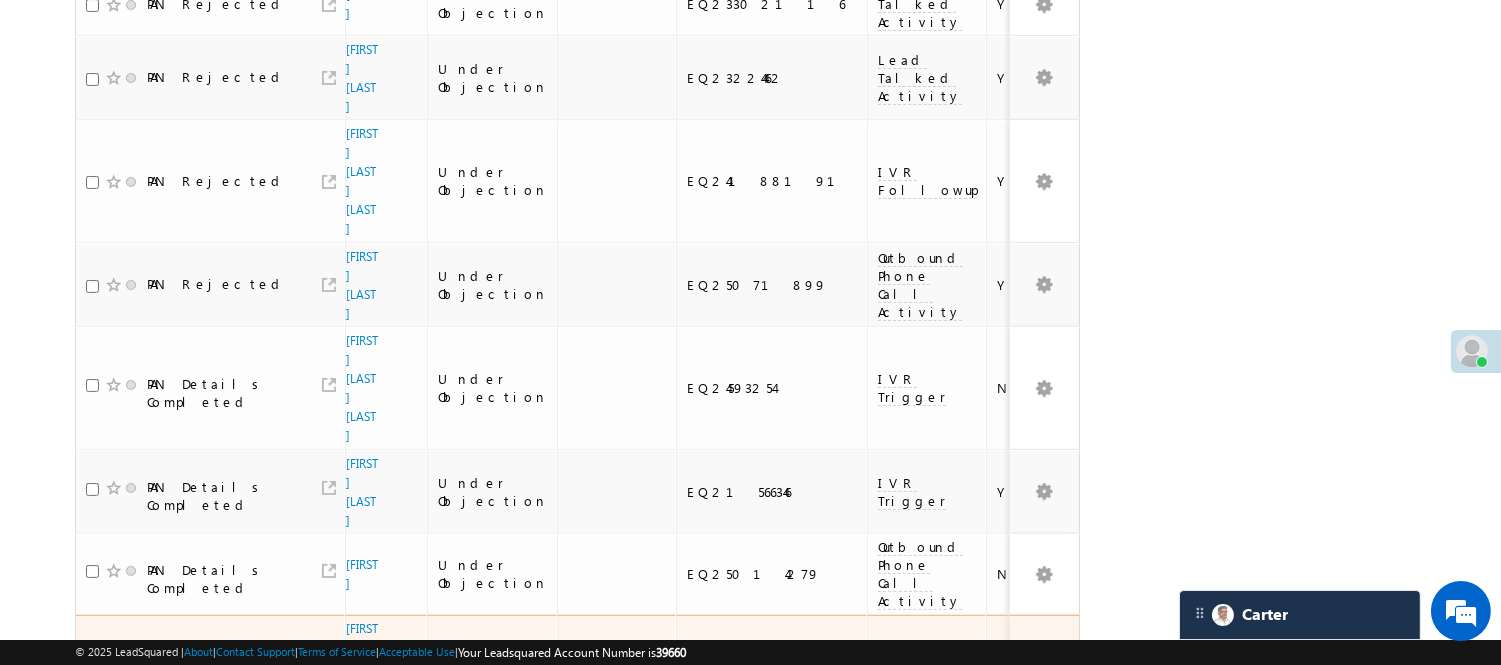 scroll, scrollTop: 1221, scrollLeft: 0, axis: vertical 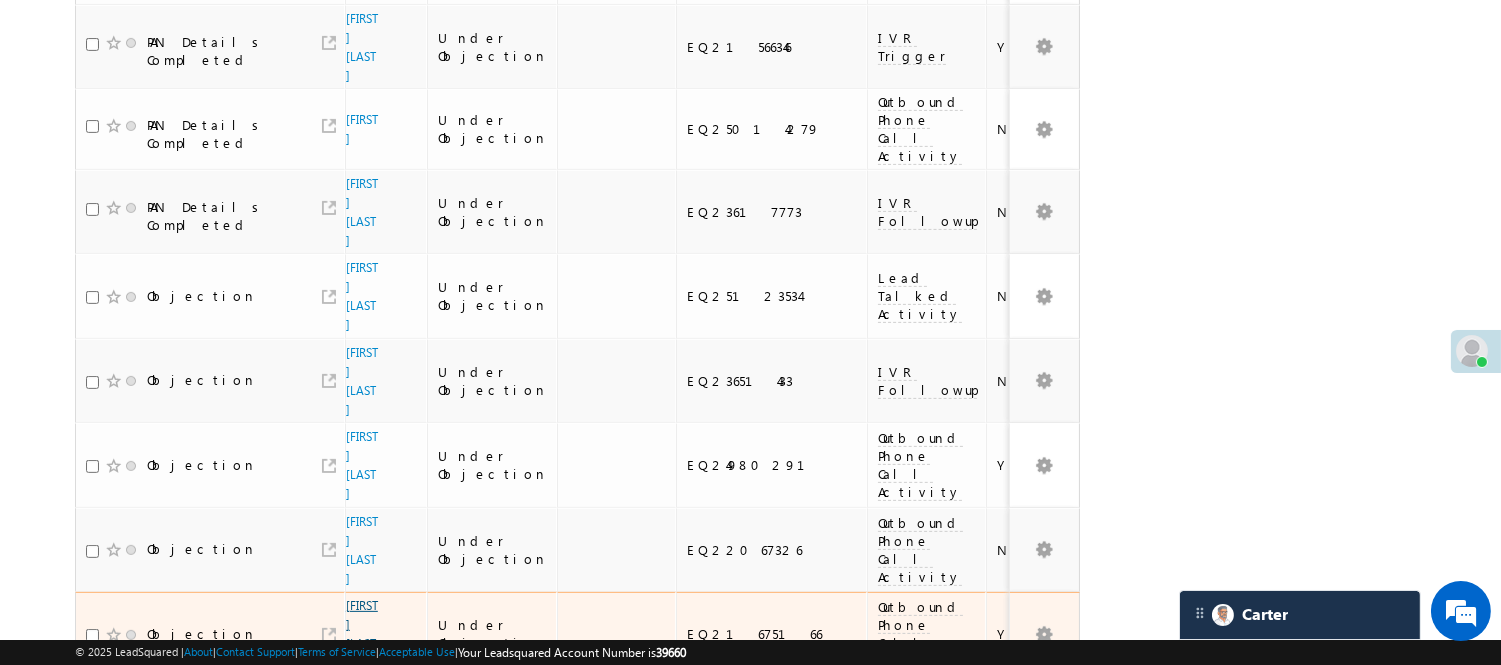 click on "Abhishek Kumar" at bounding box center (362, 634) 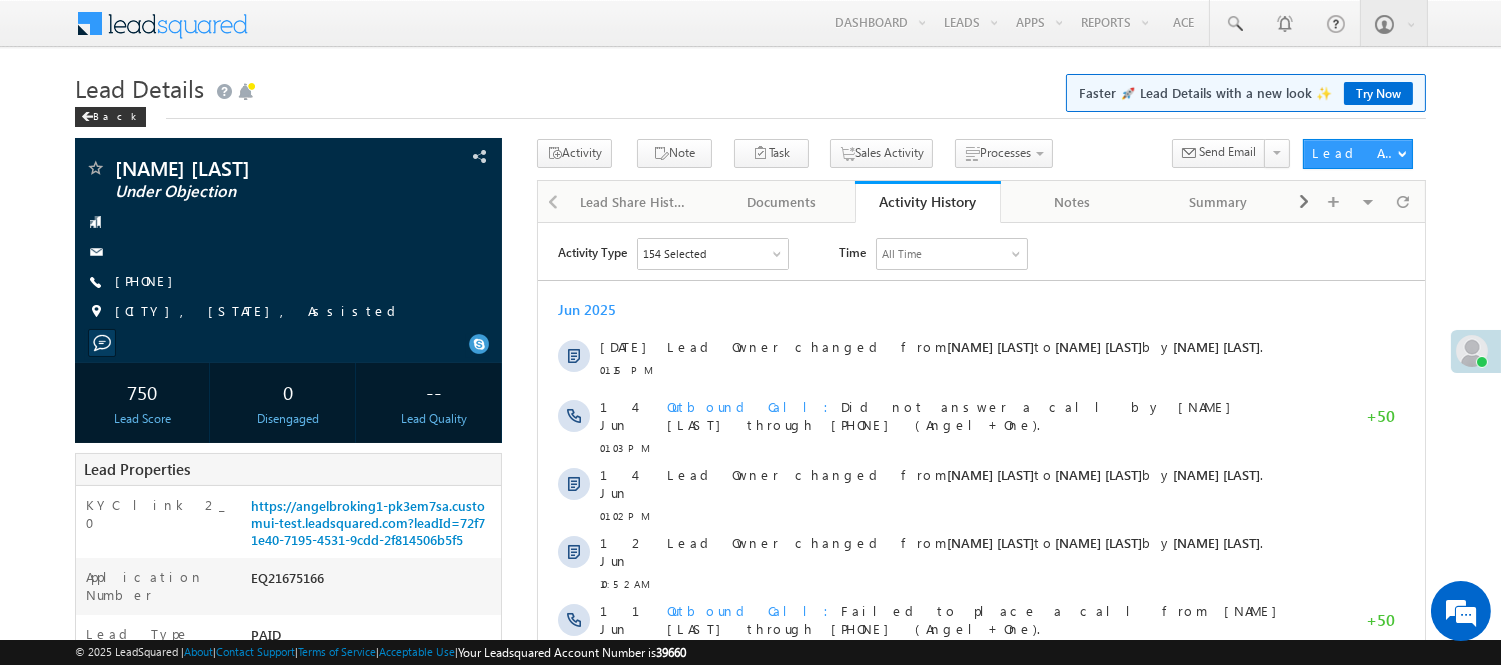 scroll, scrollTop: 0, scrollLeft: 0, axis: both 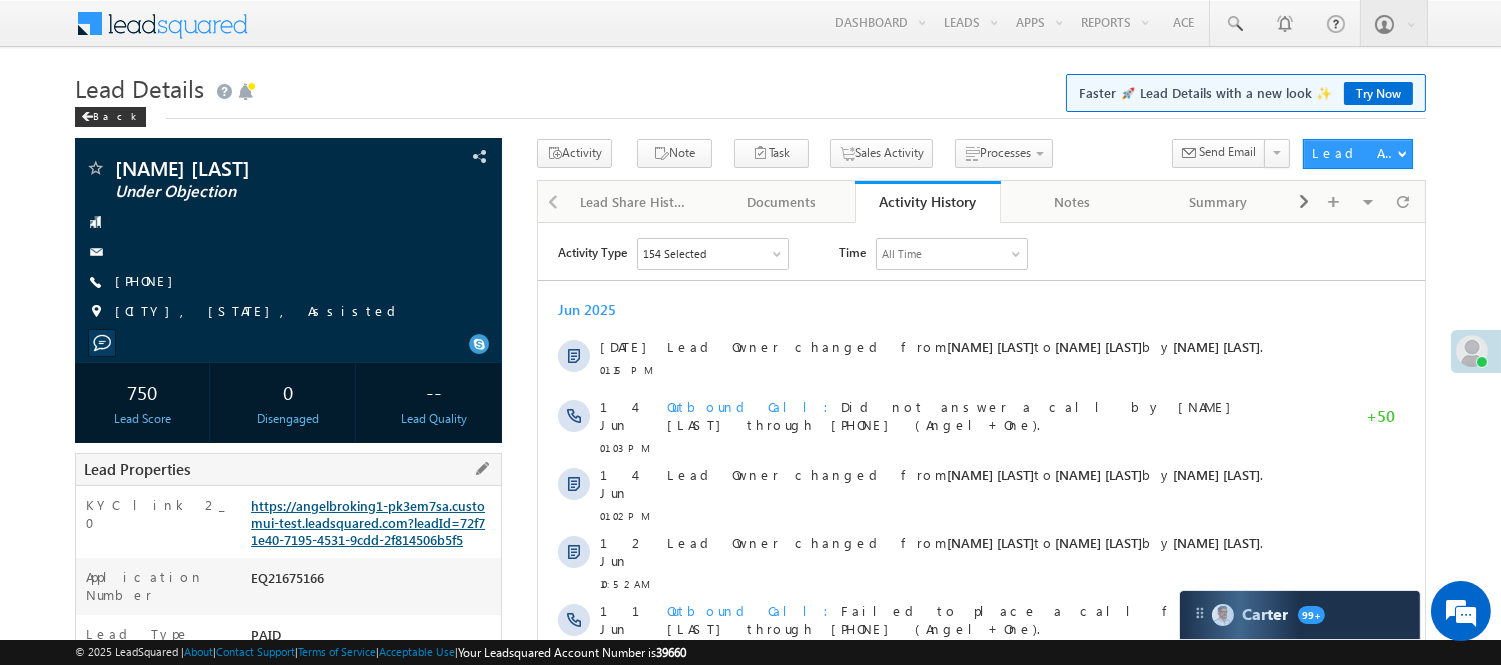 click on "https://angelbroking1-pk3em7sa.customui-test.leadsquared.com?leadId=72f71e40-7195-4531-9cdd-2f814506b5f5" at bounding box center (368, 522) 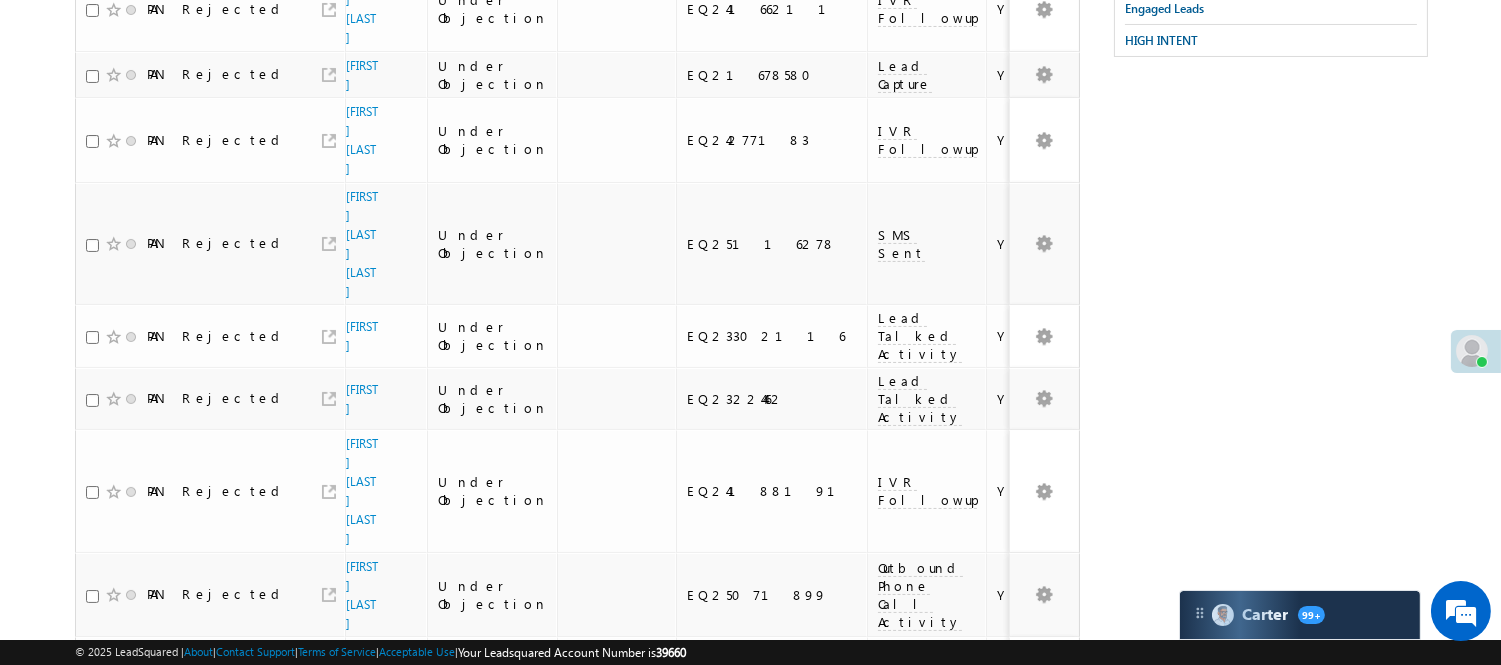 scroll, scrollTop: 1000, scrollLeft: 0, axis: vertical 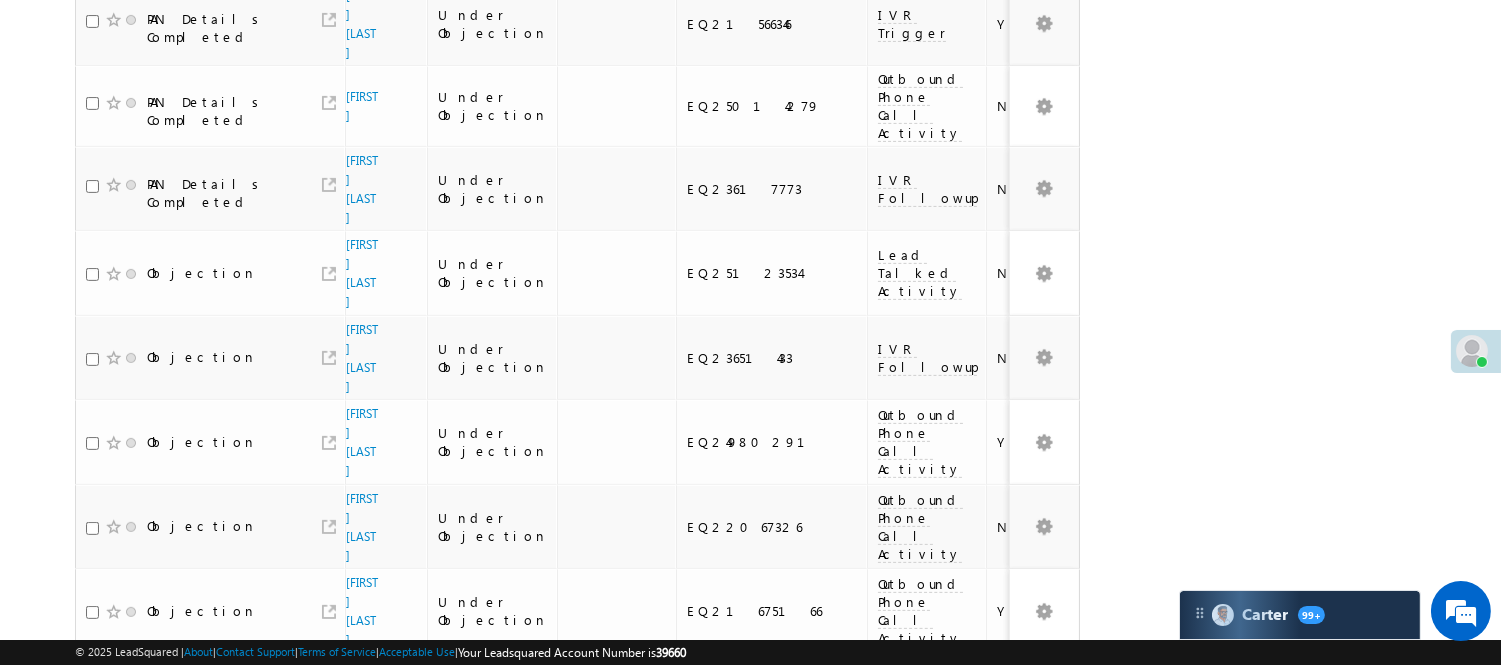 click on "[NAME]" at bounding box center [362, 884] 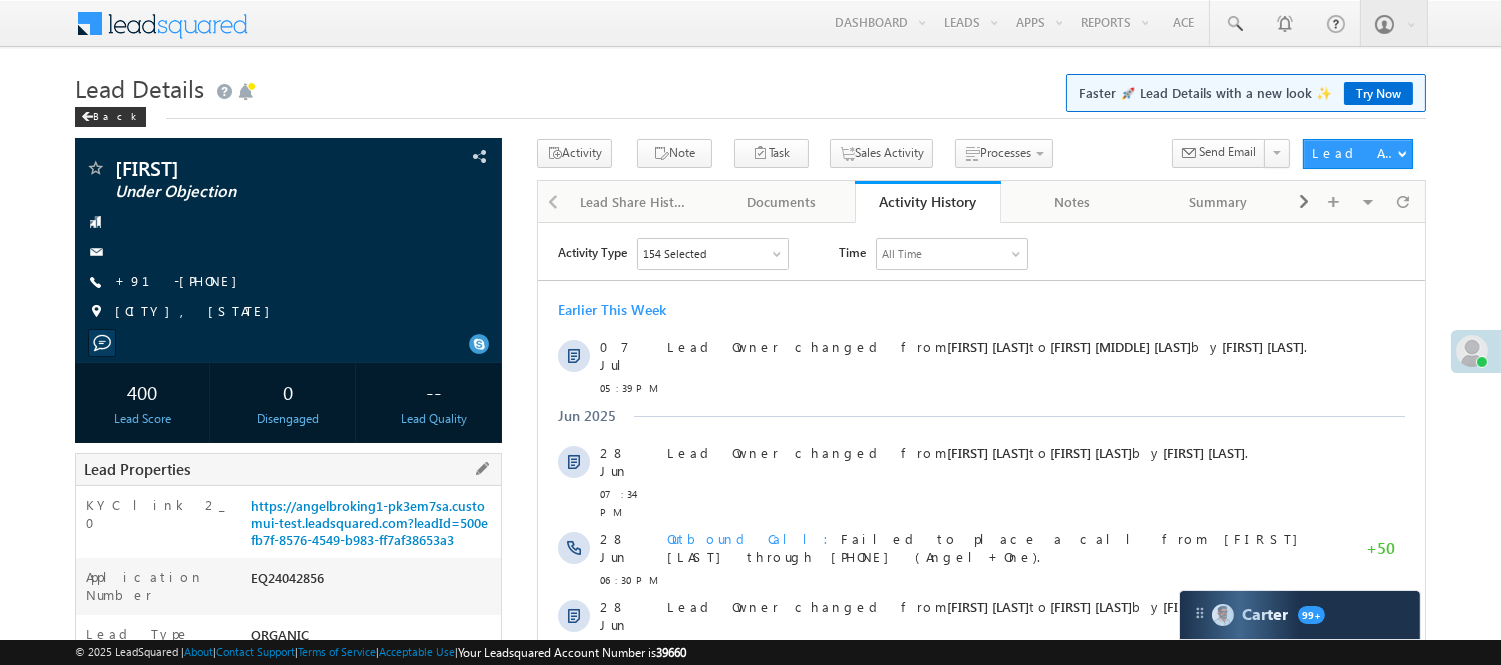 scroll, scrollTop: 0, scrollLeft: 0, axis: both 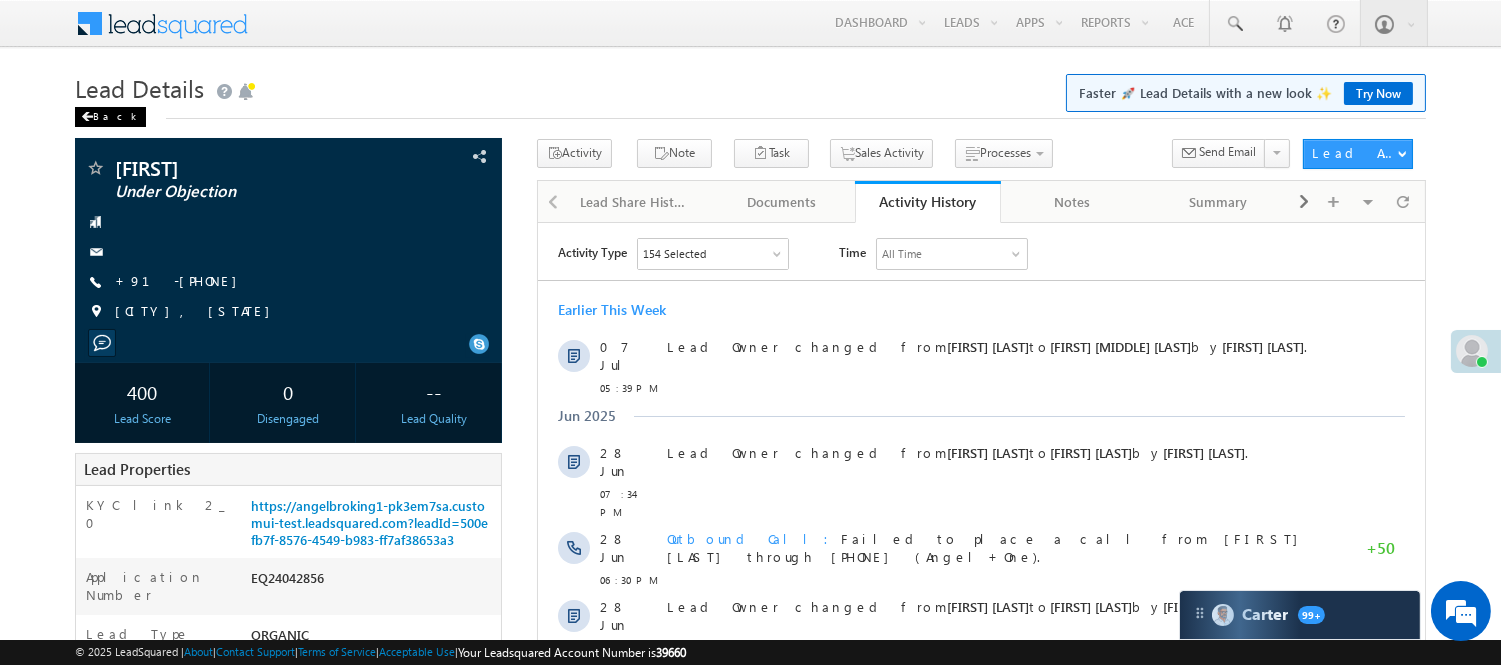 click on "Back" at bounding box center (110, 117) 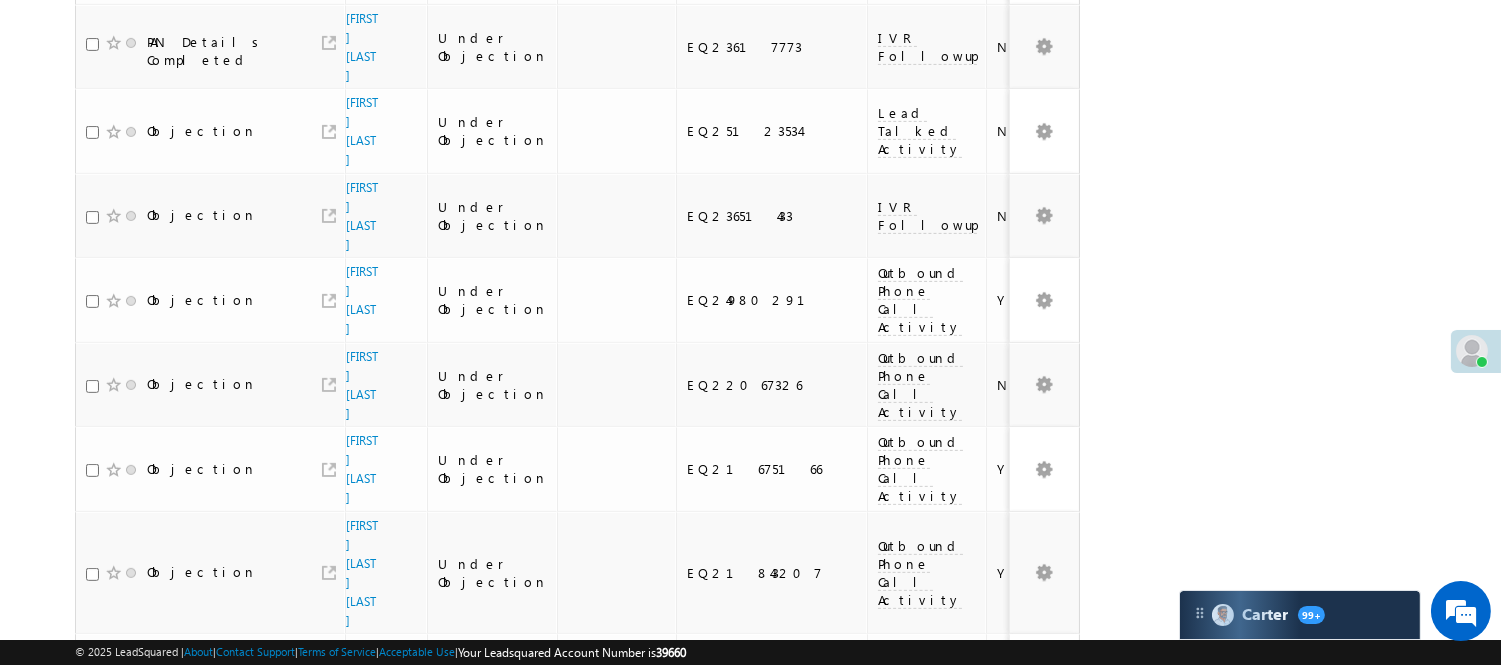 scroll, scrollTop: 1477, scrollLeft: 0, axis: vertical 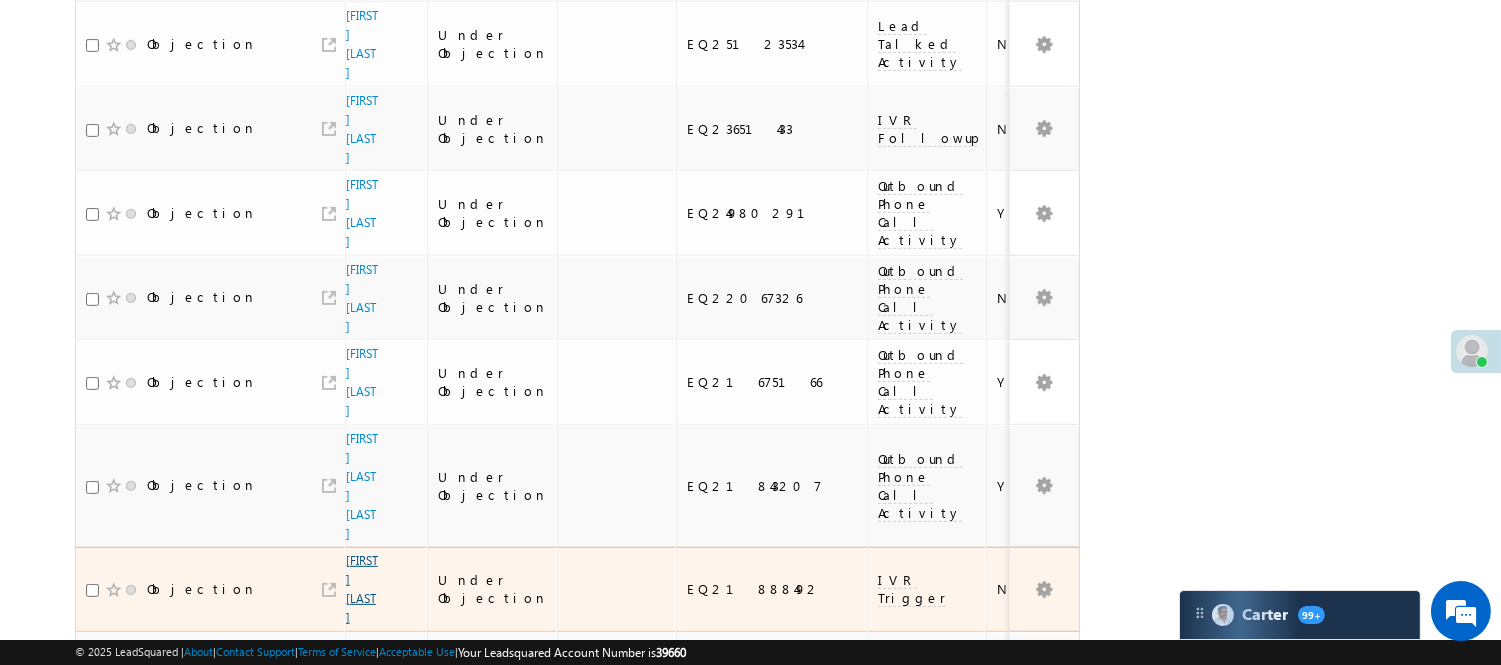 click on "[FIRST] [LAST]" at bounding box center [362, 589] 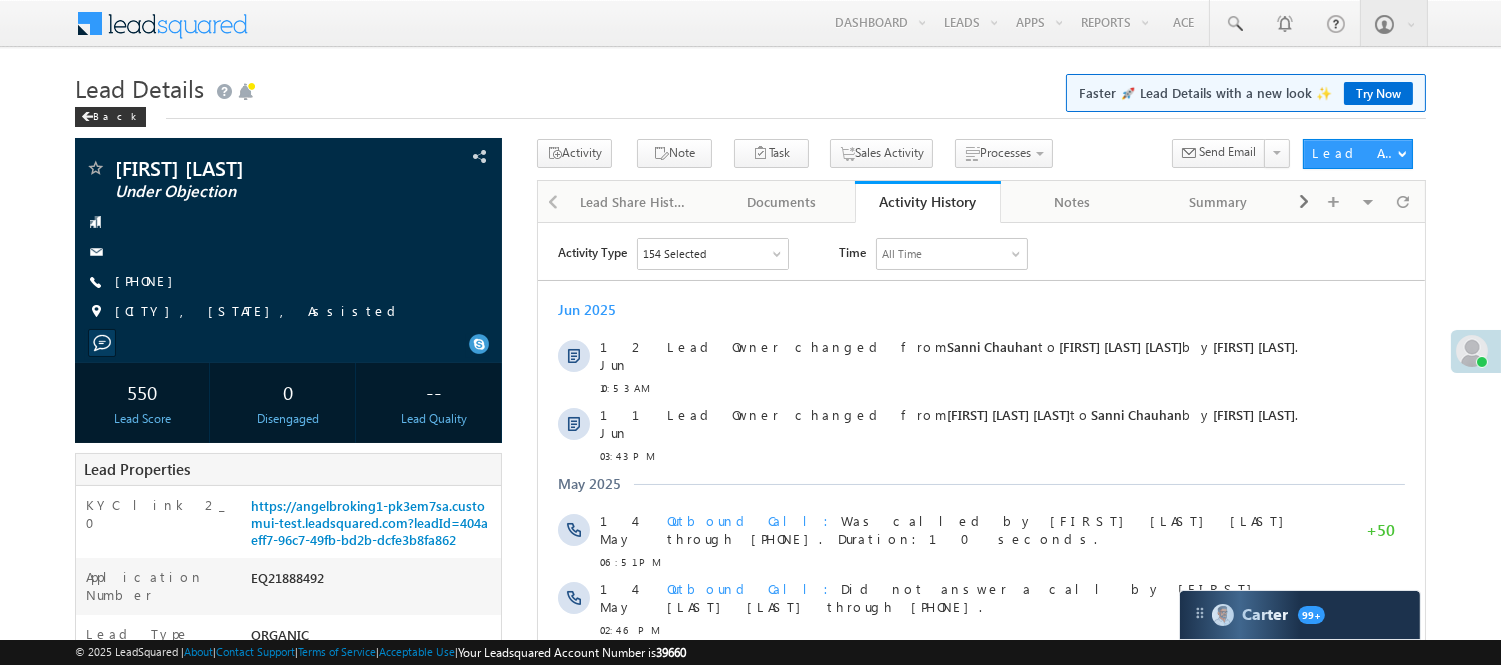 scroll, scrollTop: 0, scrollLeft: 0, axis: both 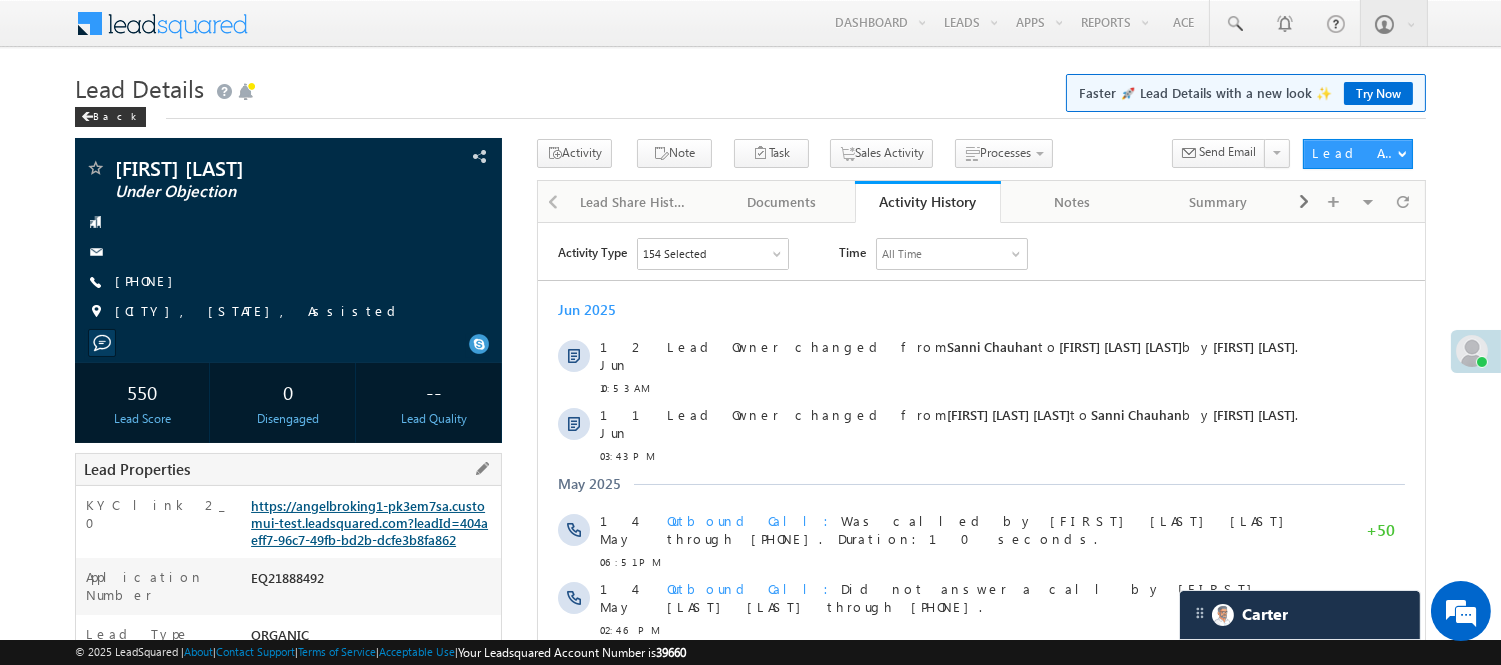 click on "https://angelbroking1-pk3em7sa.customui-test.leadsquared.com?leadId=404aeff7-96c7-49fb-bd2b-dcfe3b8fa862" at bounding box center [369, 522] 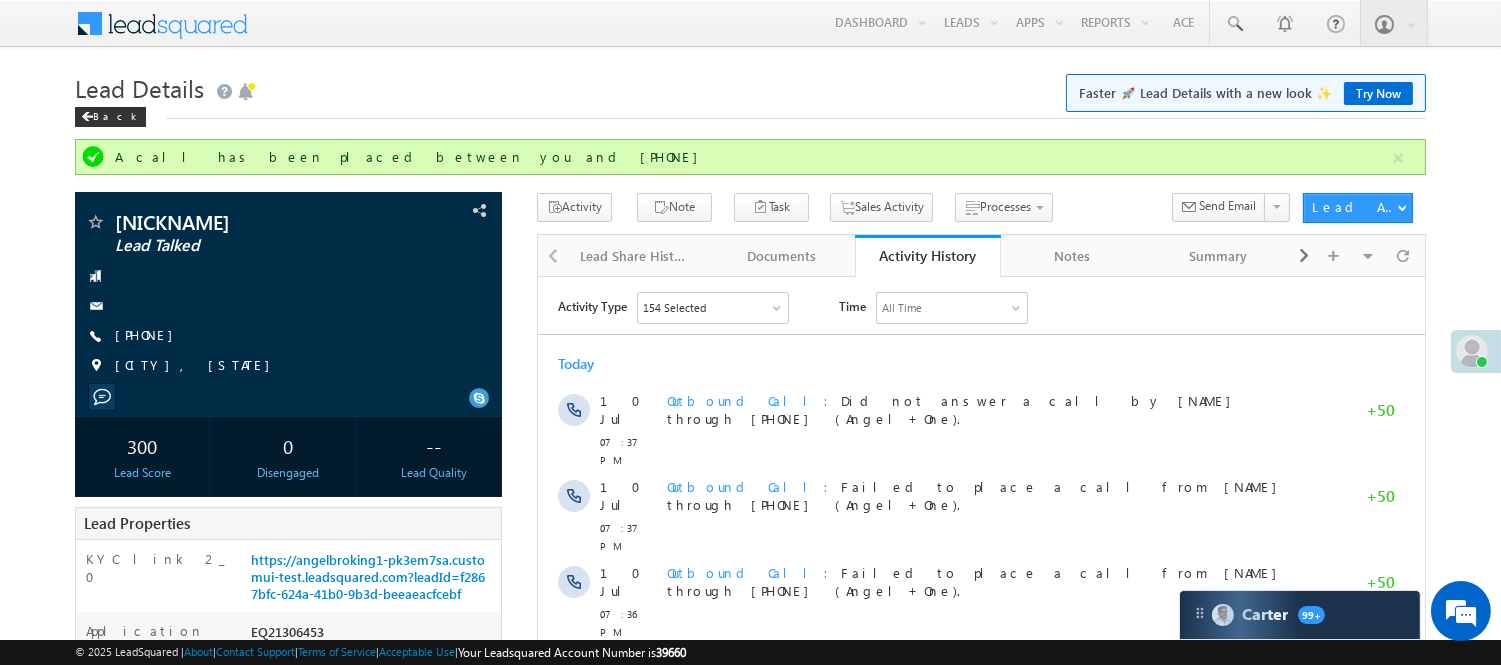 scroll, scrollTop: 0, scrollLeft: 0, axis: both 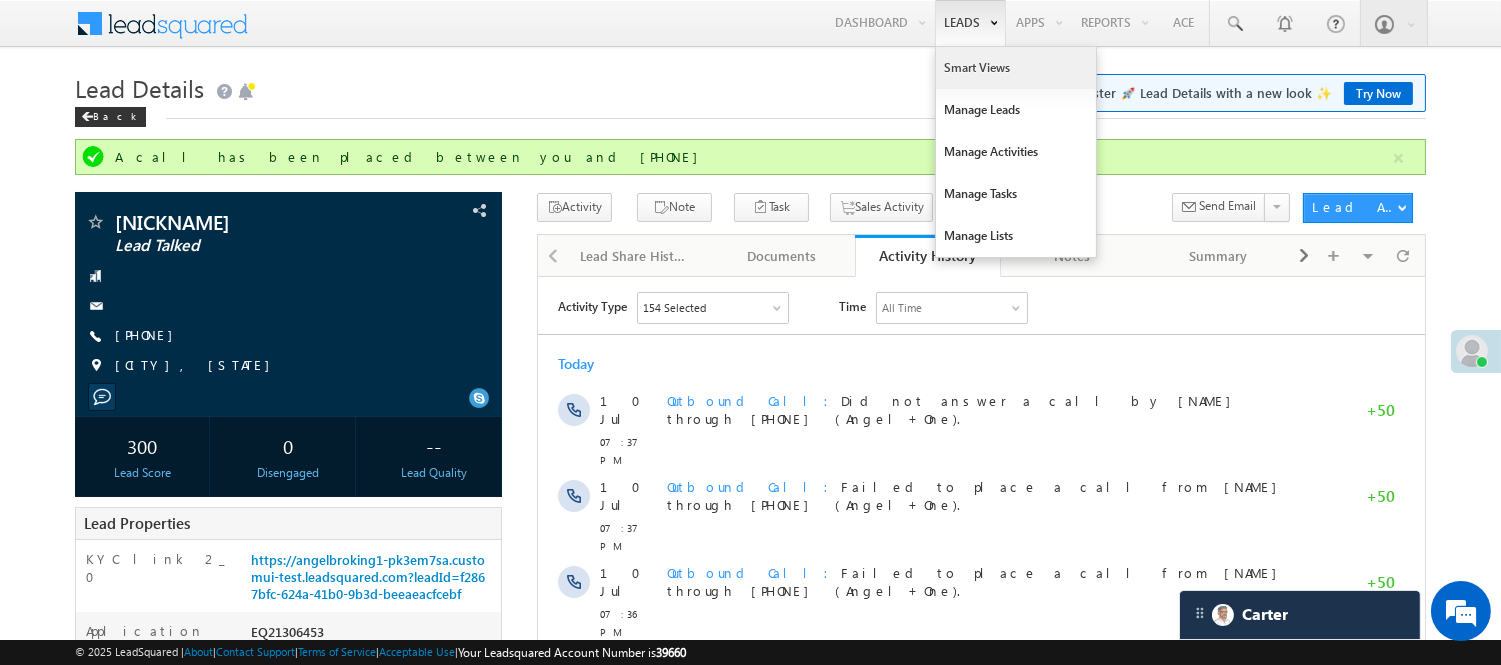 click on "Smart Views" at bounding box center (1016, 68) 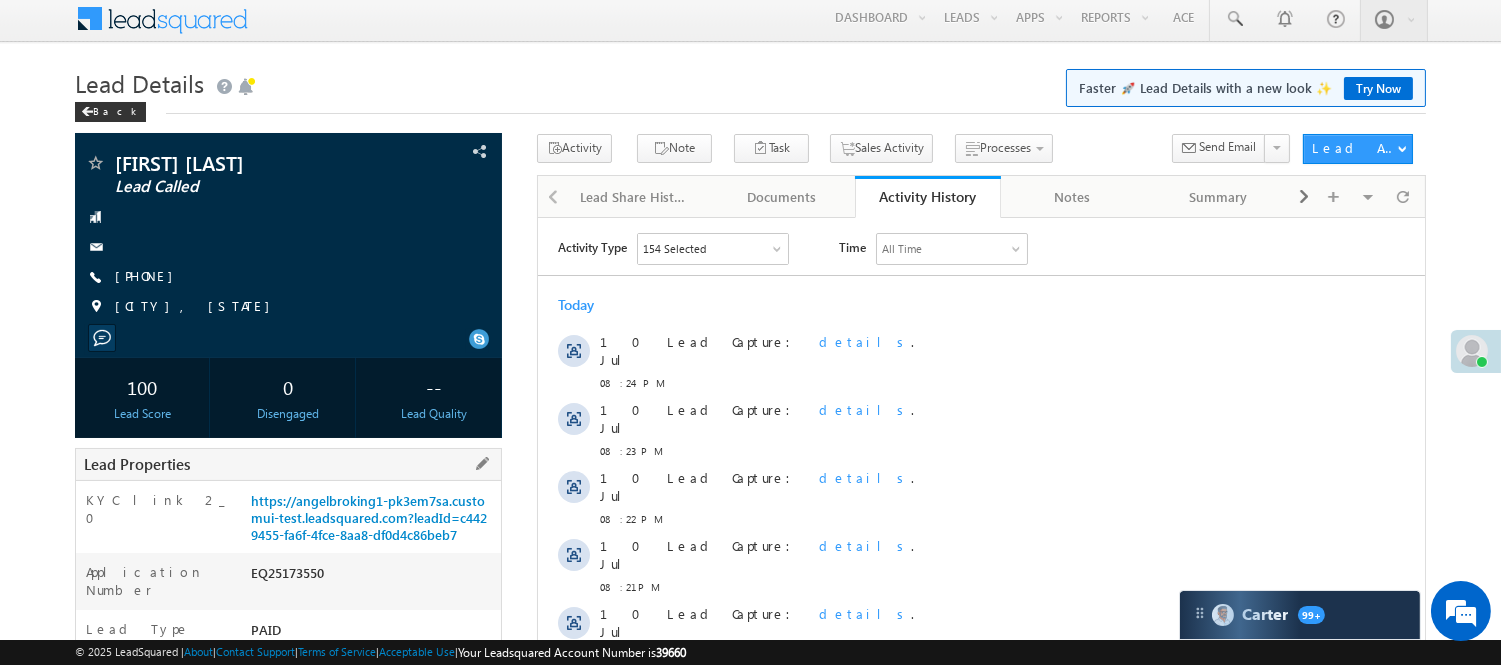 scroll, scrollTop: 0, scrollLeft: 0, axis: both 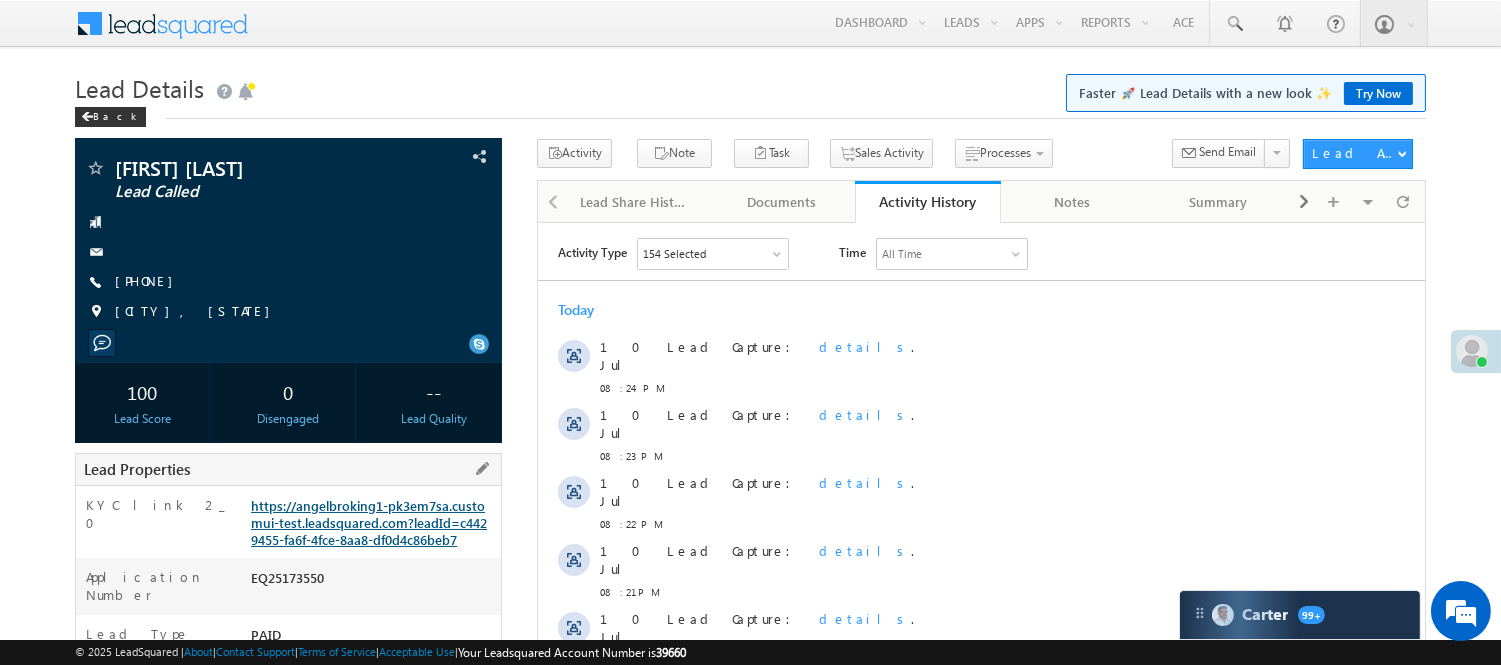 click on "https://angelbroking1-pk3em7sa.customui-test.leadsquared.com?leadId=c4429455-fa6f-4fce-8aa8-df0d4c86beb7" at bounding box center (369, 522) 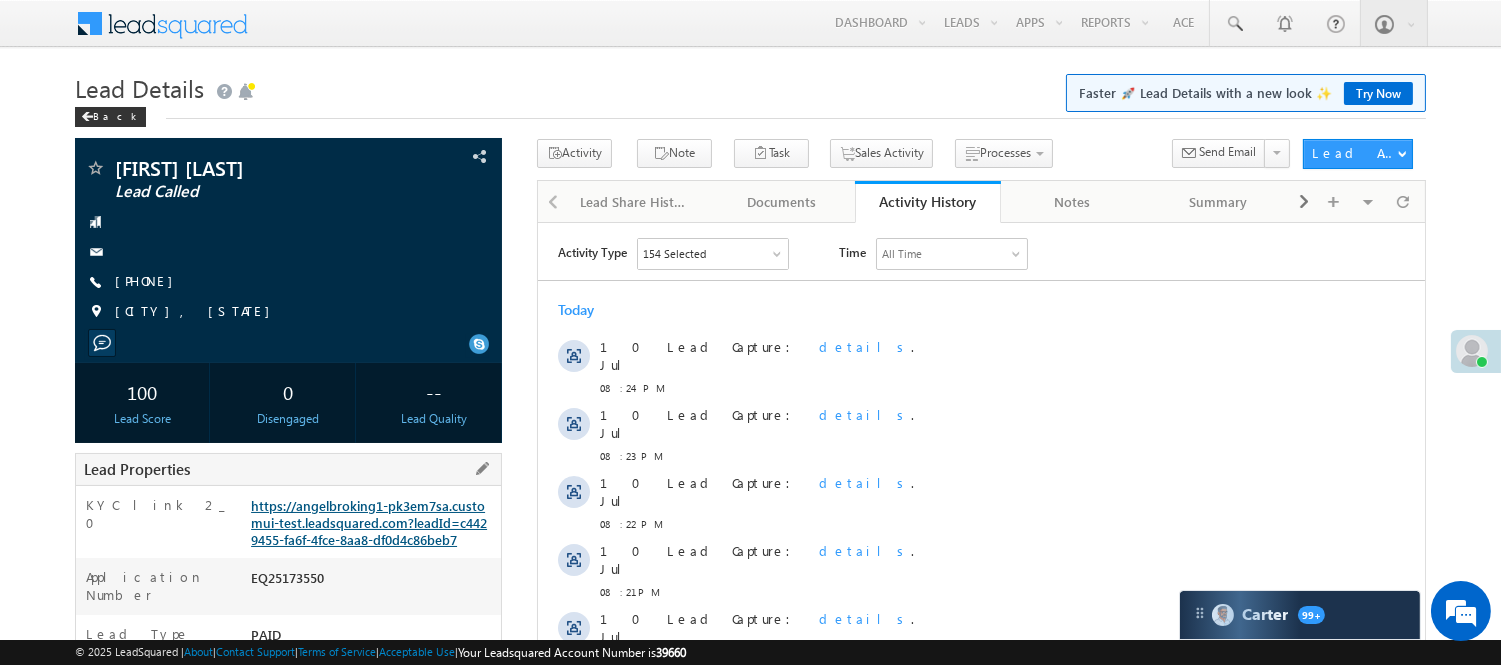 scroll, scrollTop: 0, scrollLeft: 0, axis: both 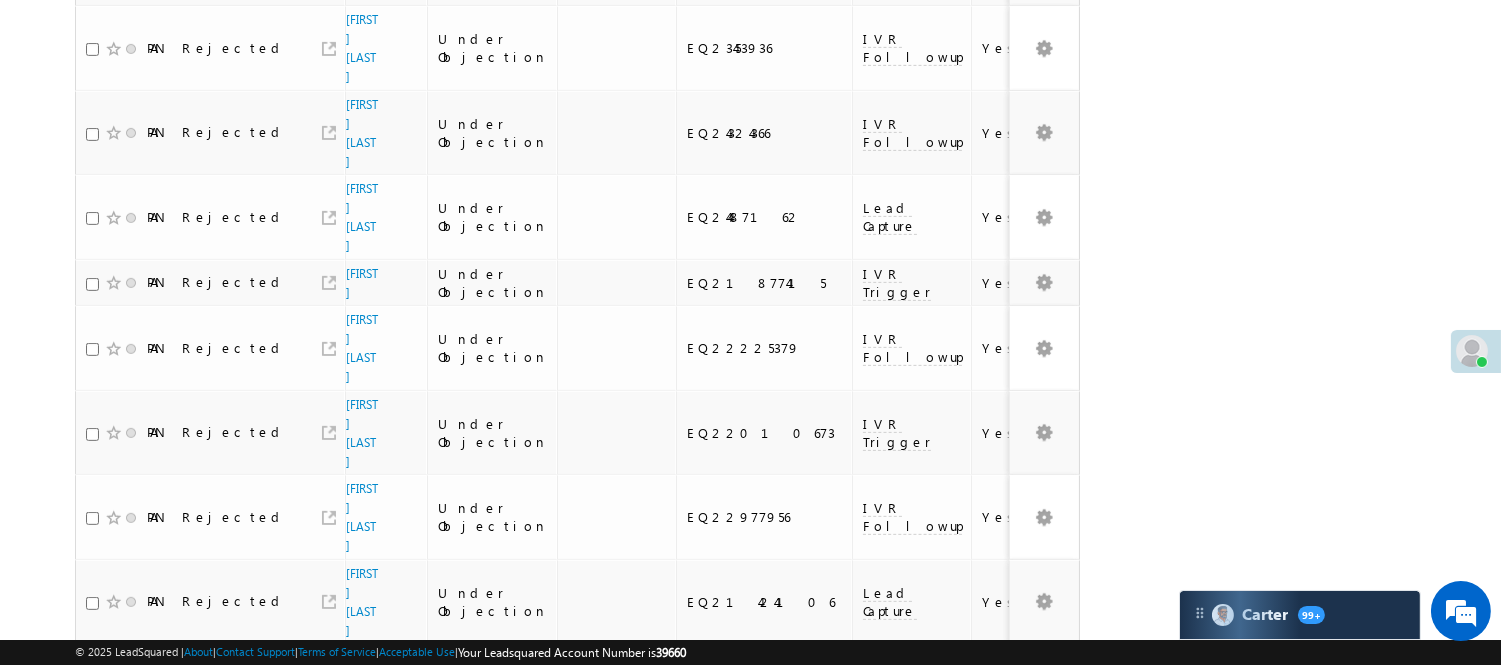 click on "3" at bounding box center [1018, 859] 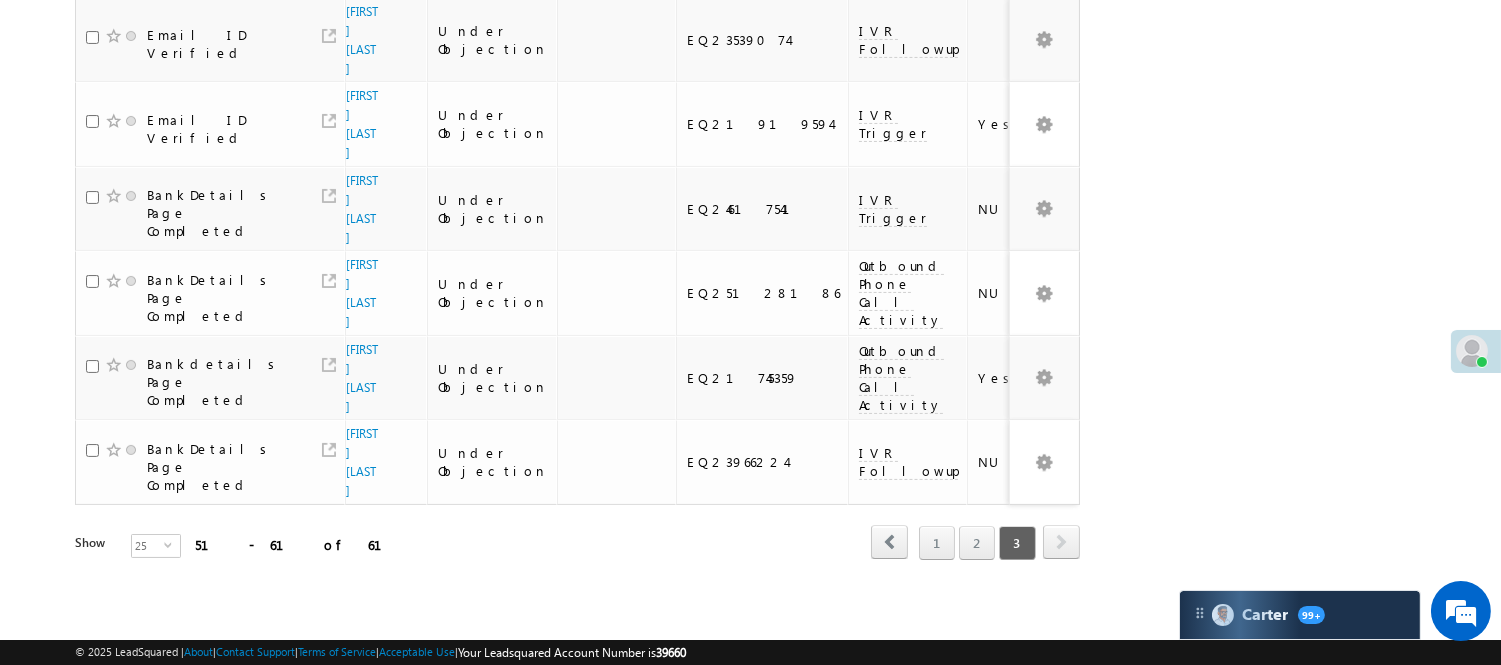 scroll, scrollTop: 535, scrollLeft: 0, axis: vertical 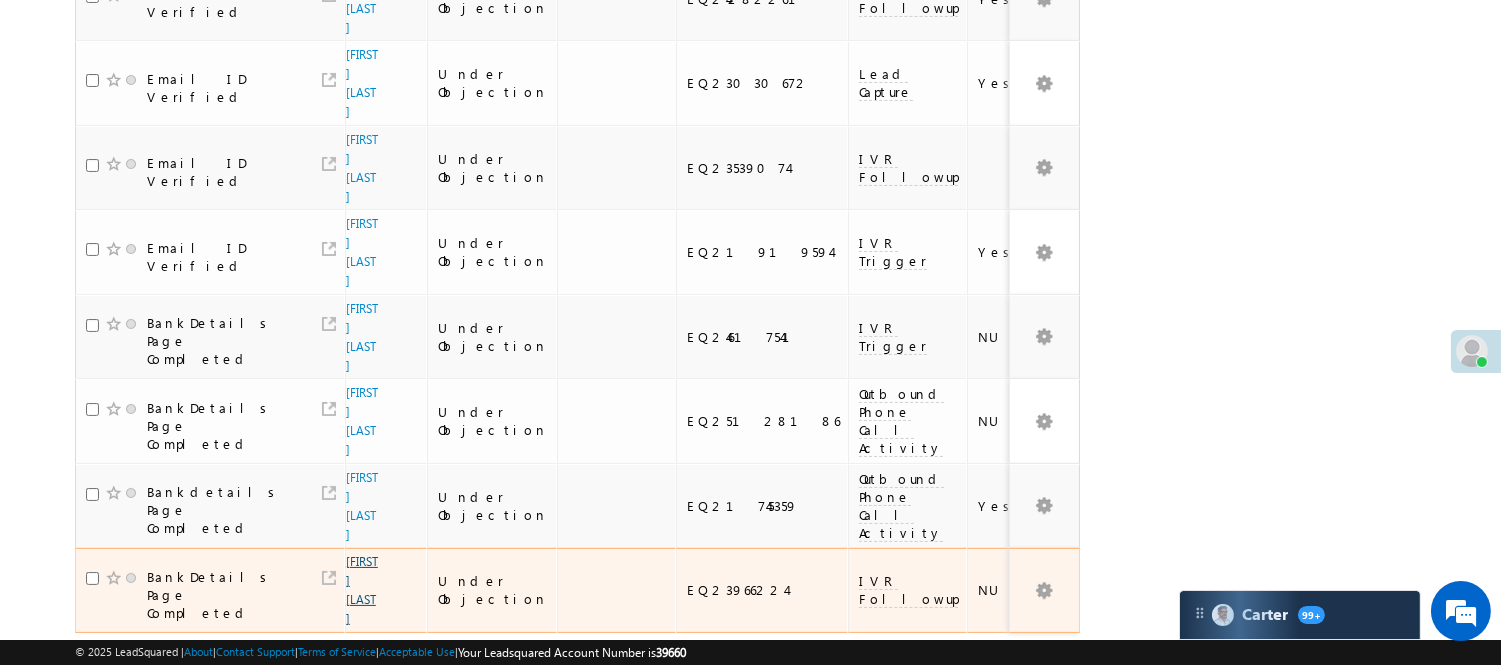 click on "Heera lal meena" at bounding box center (362, 590) 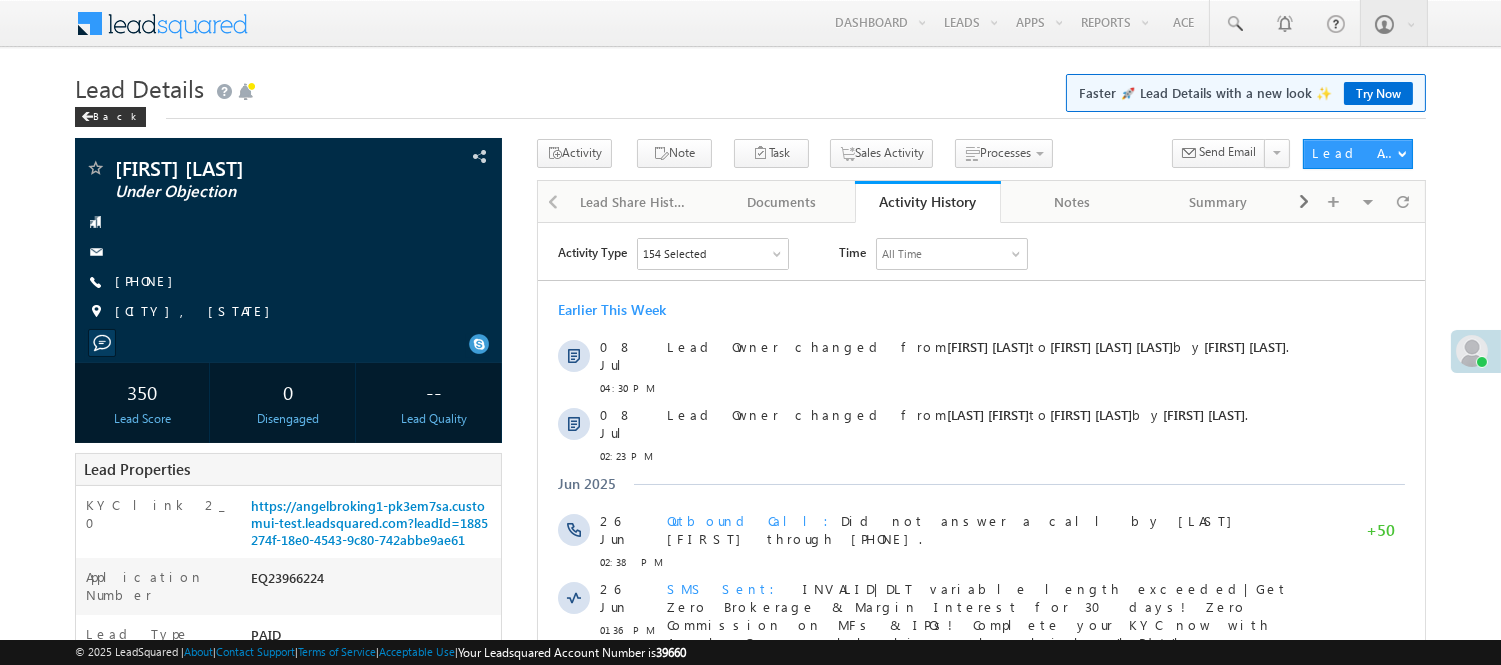 scroll, scrollTop: 0, scrollLeft: 0, axis: both 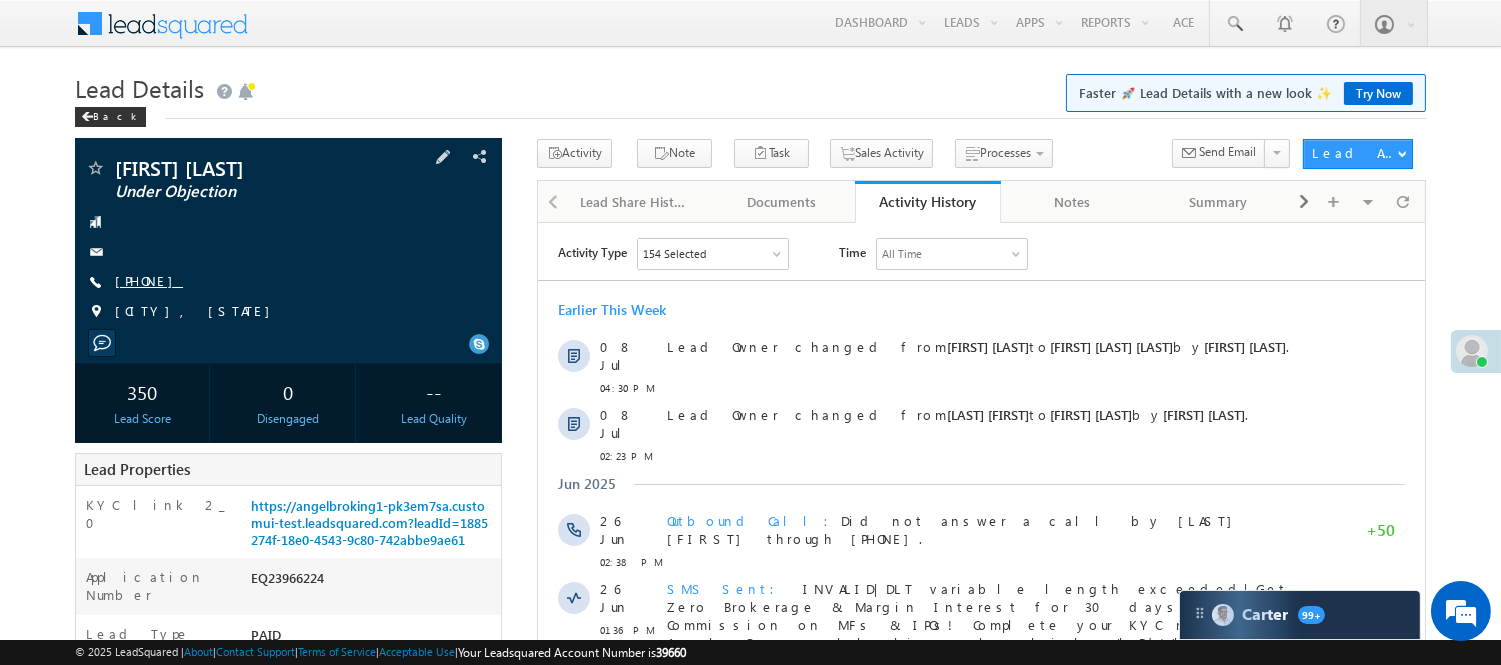 click on "+91-7597691386" at bounding box center (149, 280) 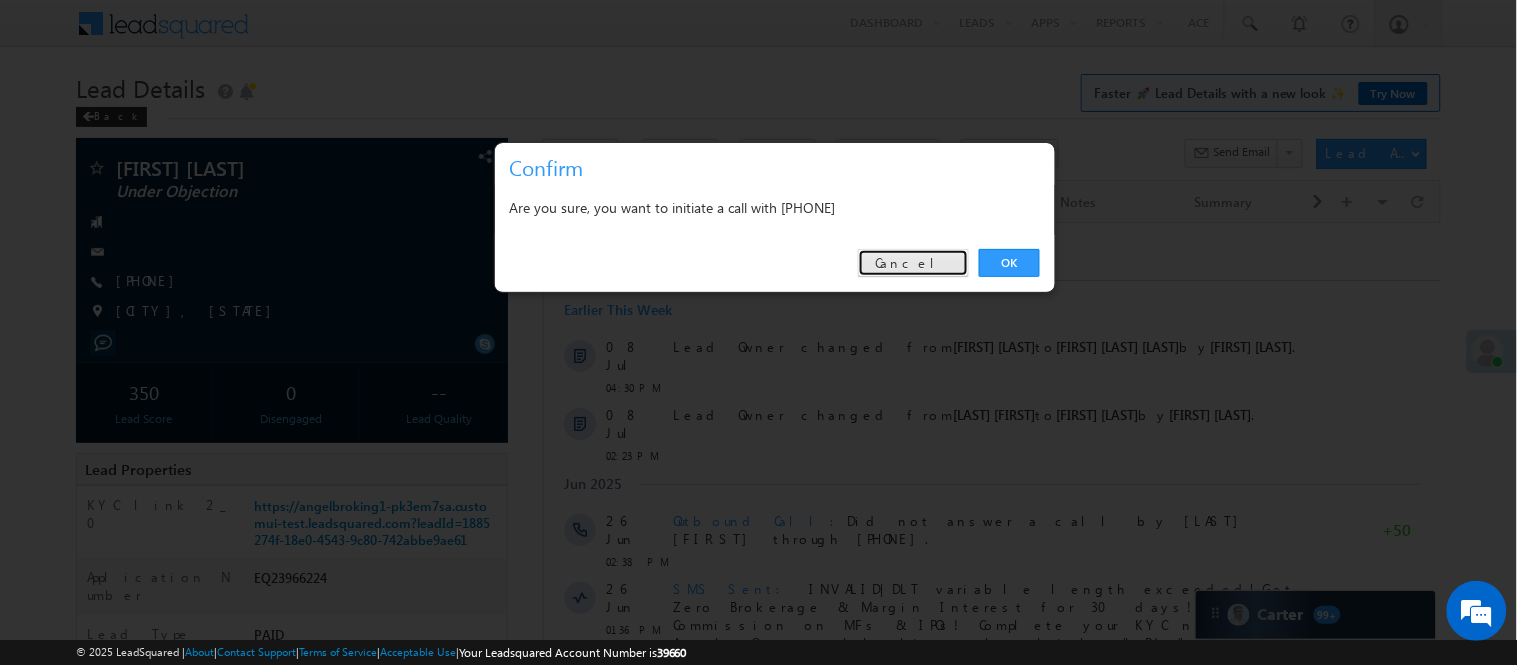click on "Cancel" at bounding box center (913, 263) 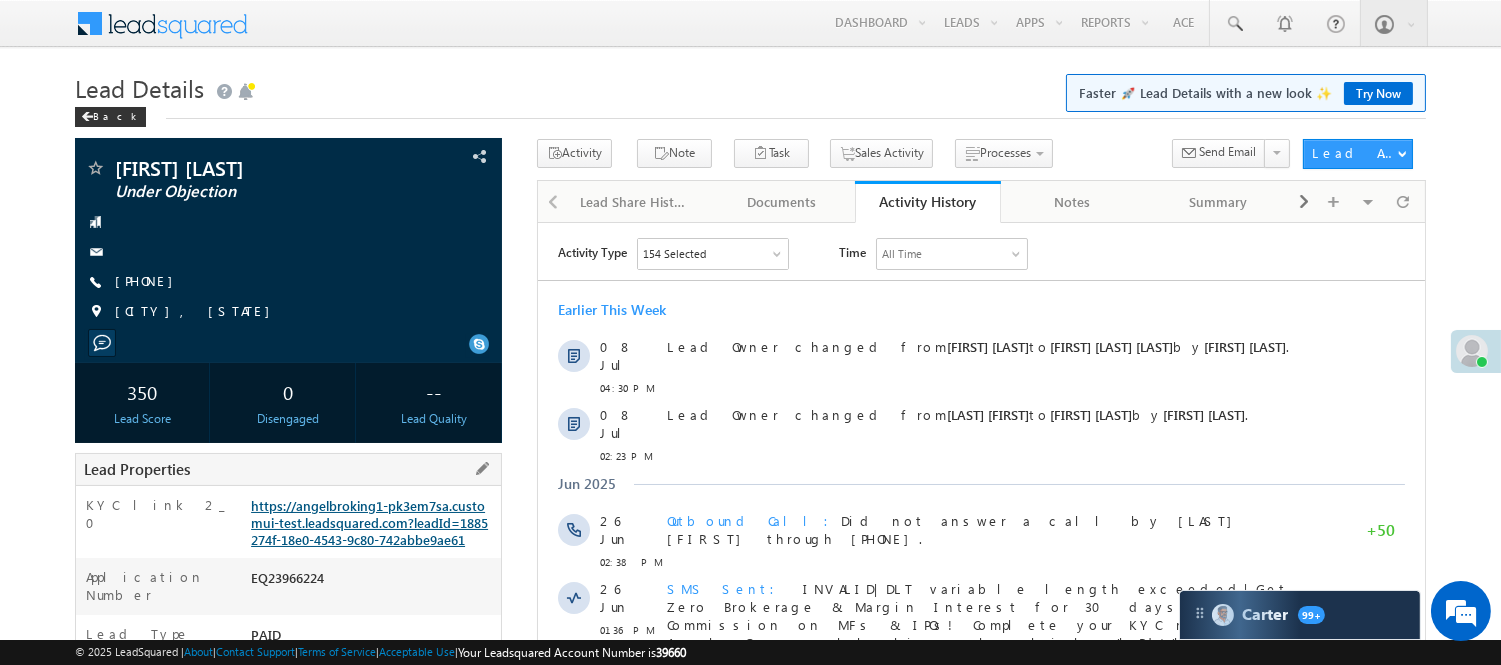 click on "https://angelbroking1-pk3em7sa.customui-test.leadsquared.com?leadId=1885274f-18e0-4543-9c80-742abbe9ae61" at bounding box center (369, 522) 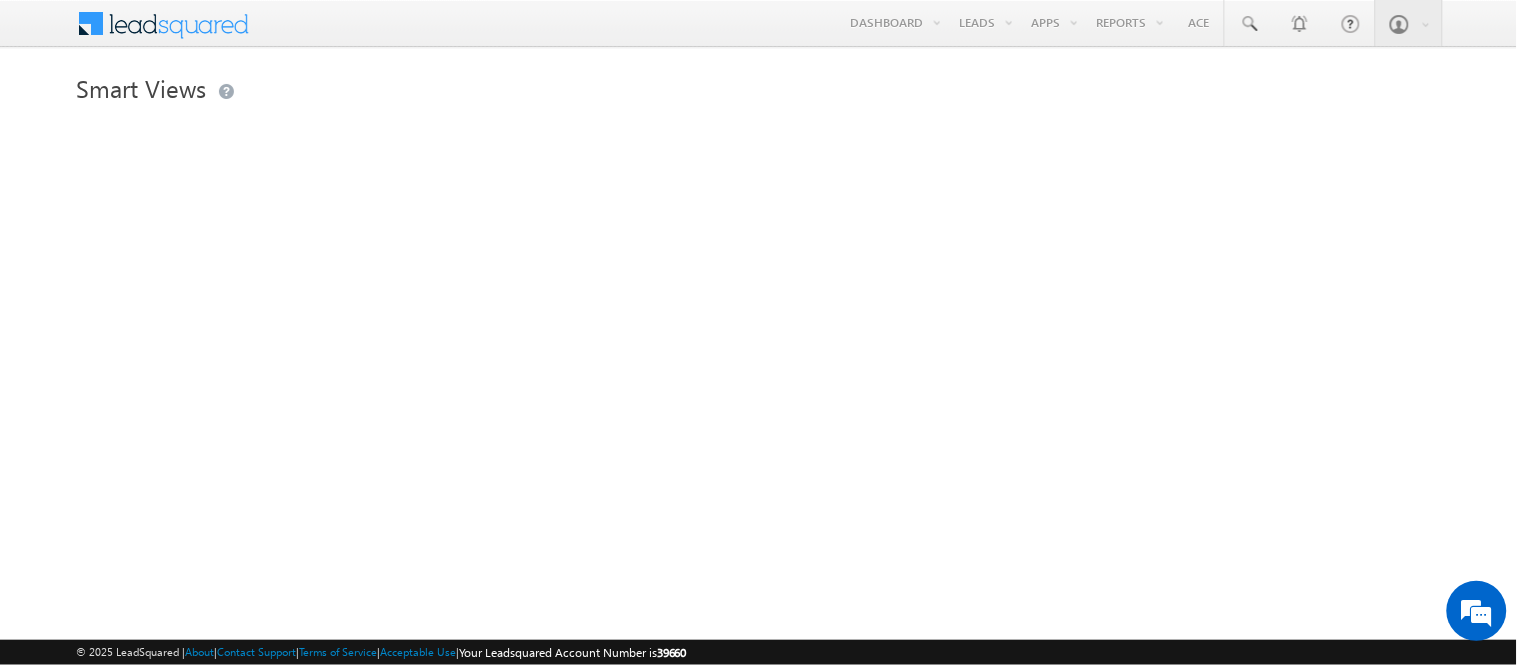 scroll, scrollTop: 0, scrollLeft: 0, axis: both 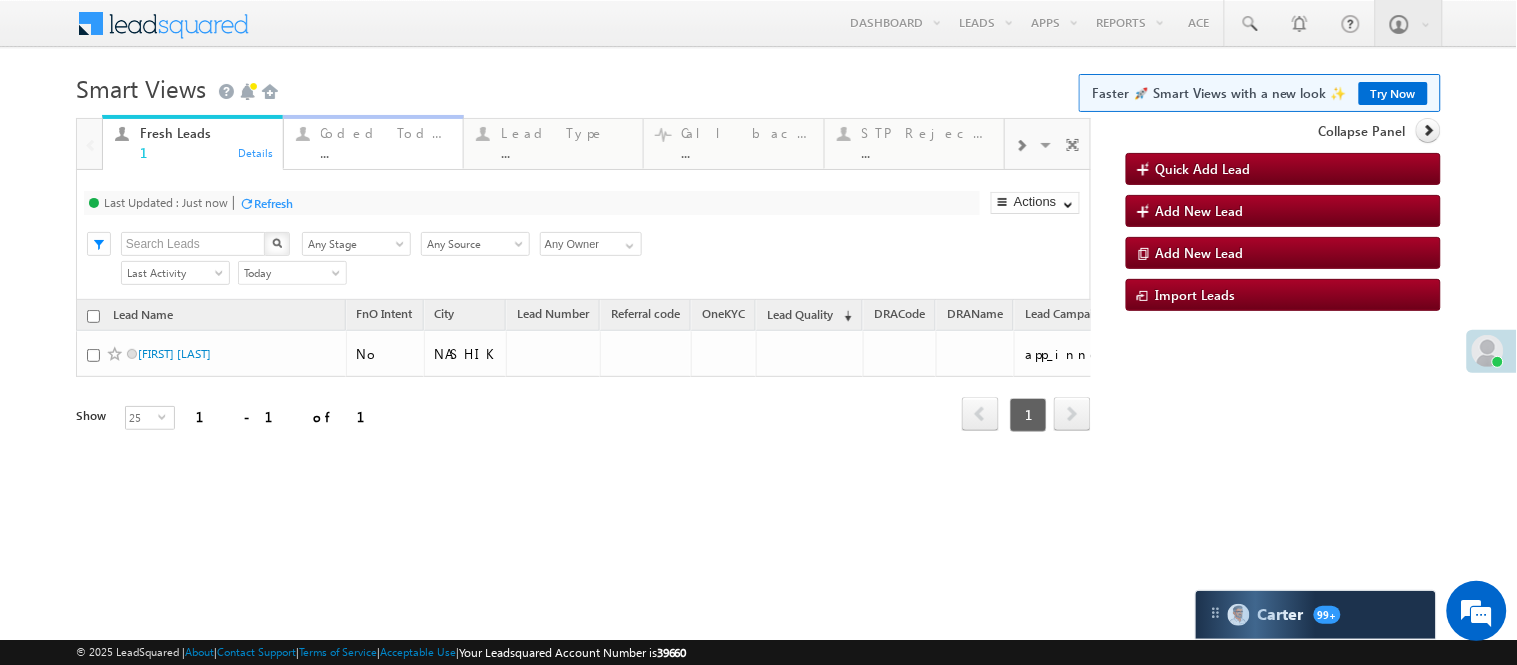 click on "Coded Today" at bounding box center [386, 133] 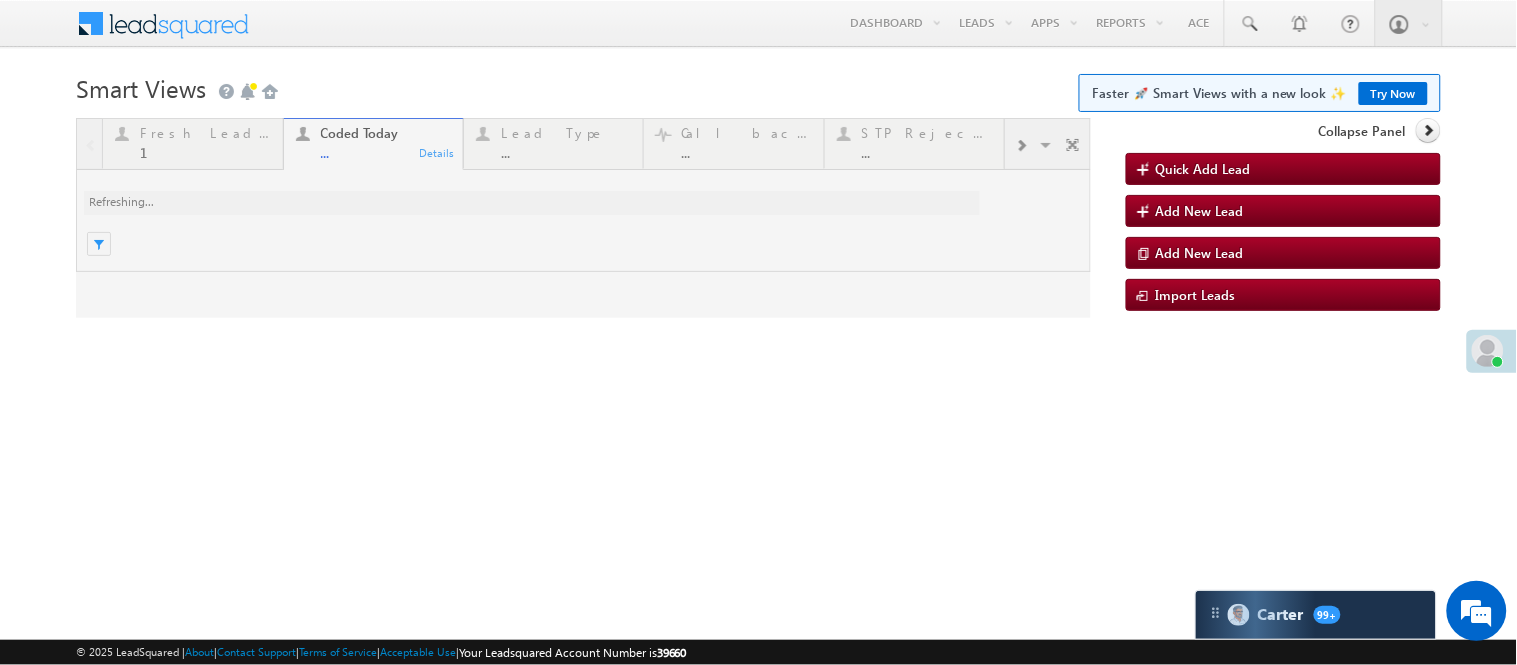 scroll, scrollTop: 0, scrollLeft: 0, axis: both 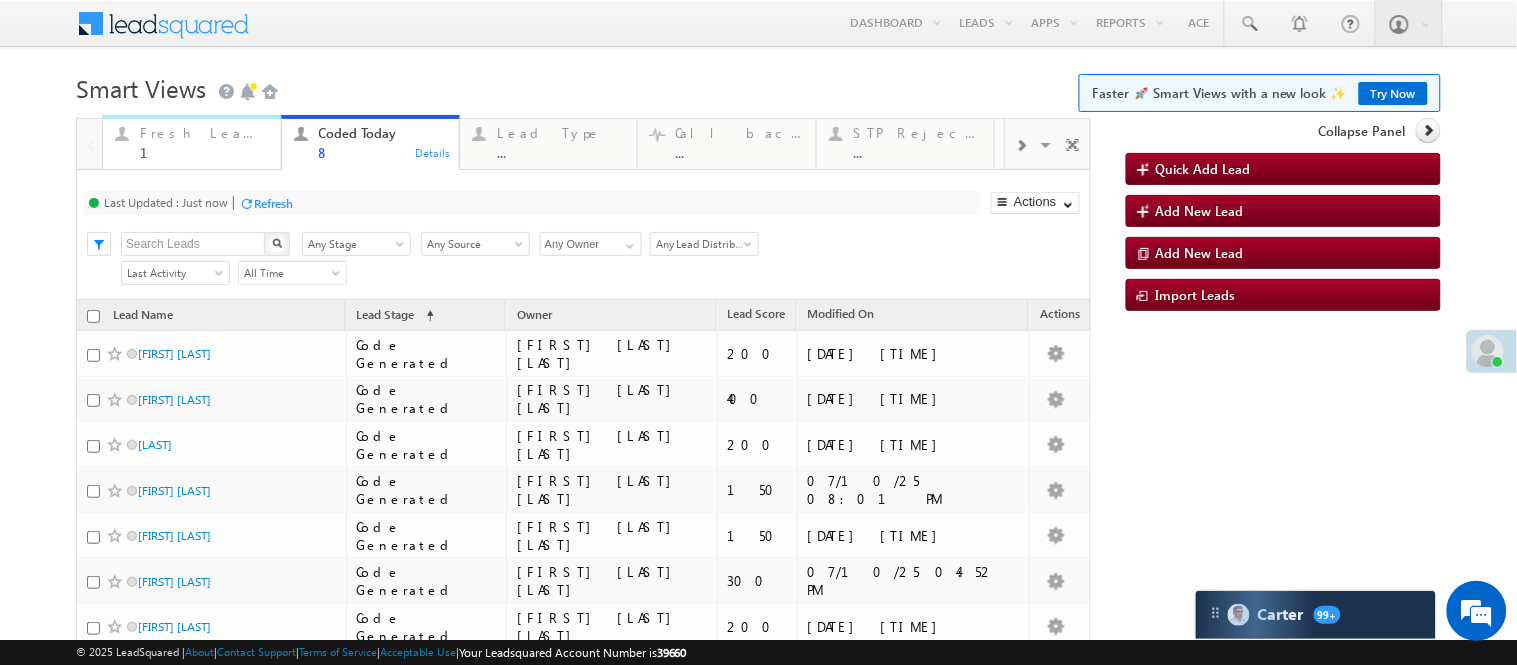 click on "Fresh Leads" at bounding box center [204, 133] 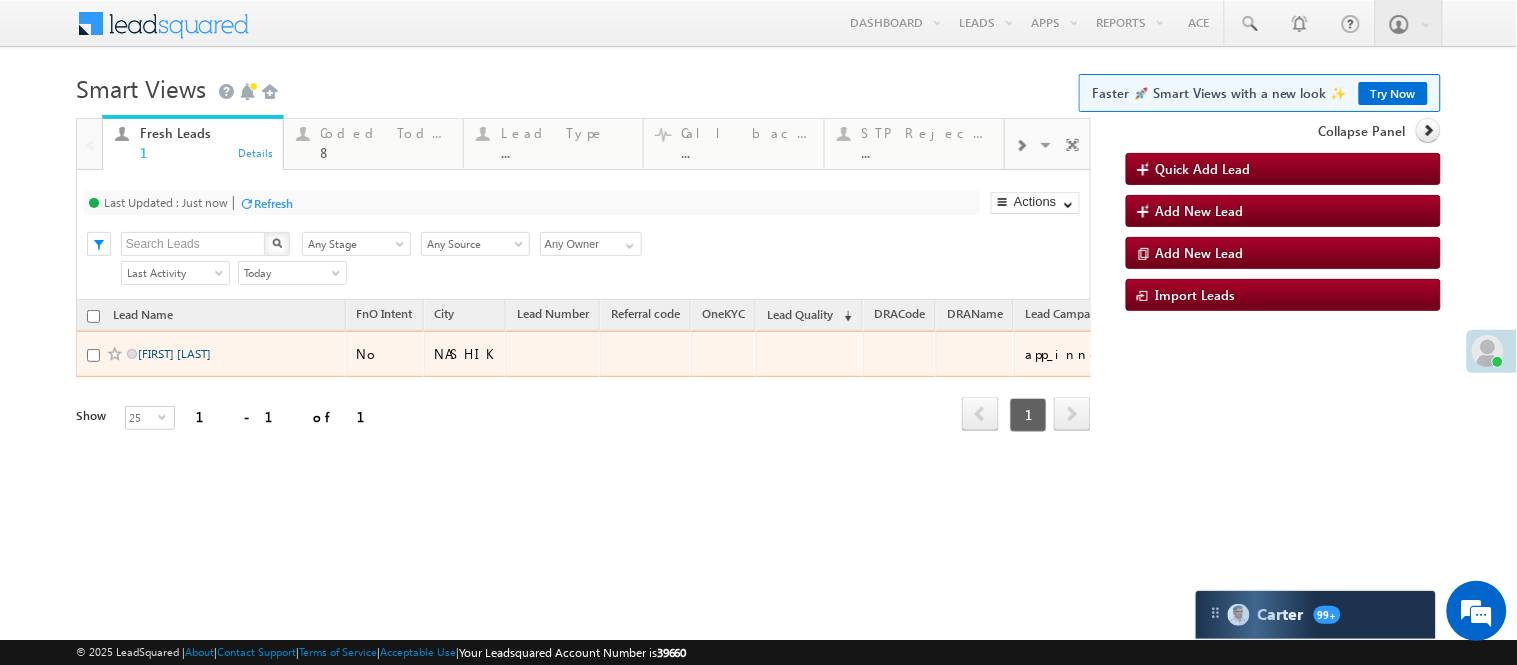 click on "Sunil Patekar" at bounding box center (174, 353) 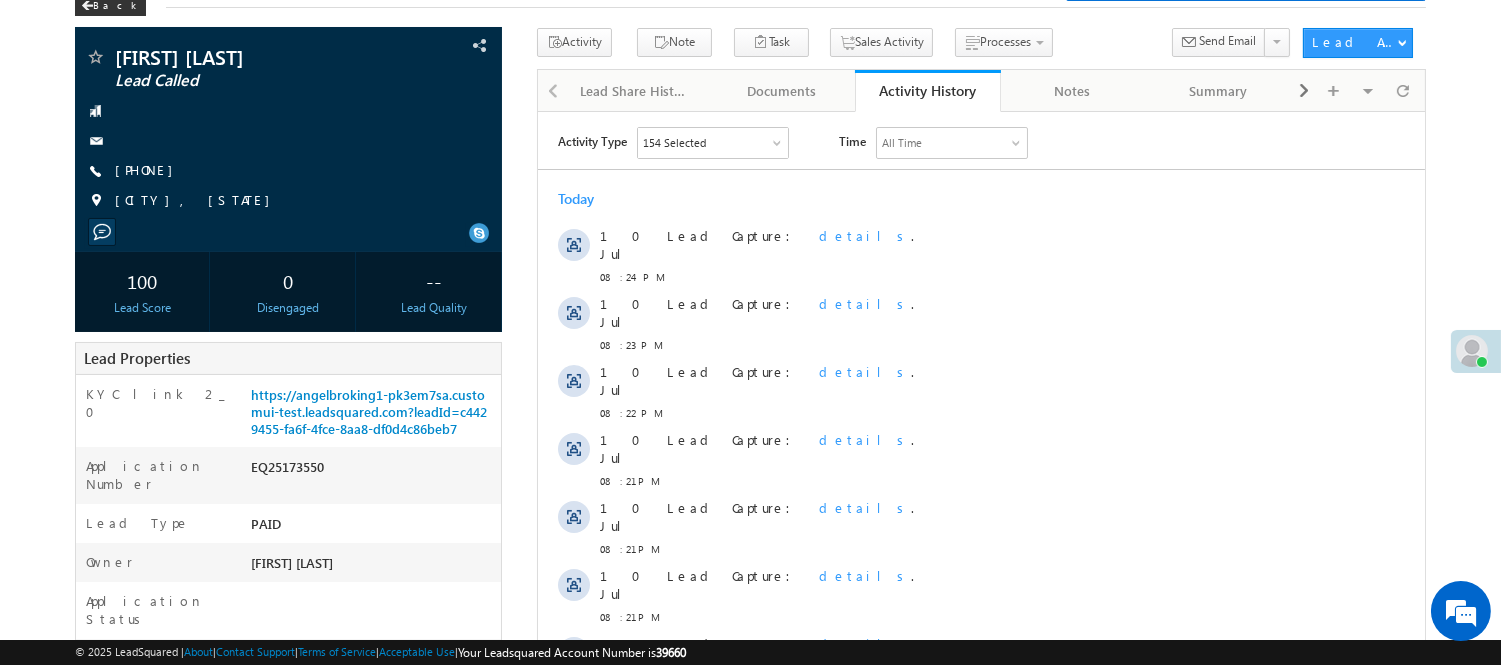 scroll, scrollTop: 0, scrollLeft: 0, axis: both 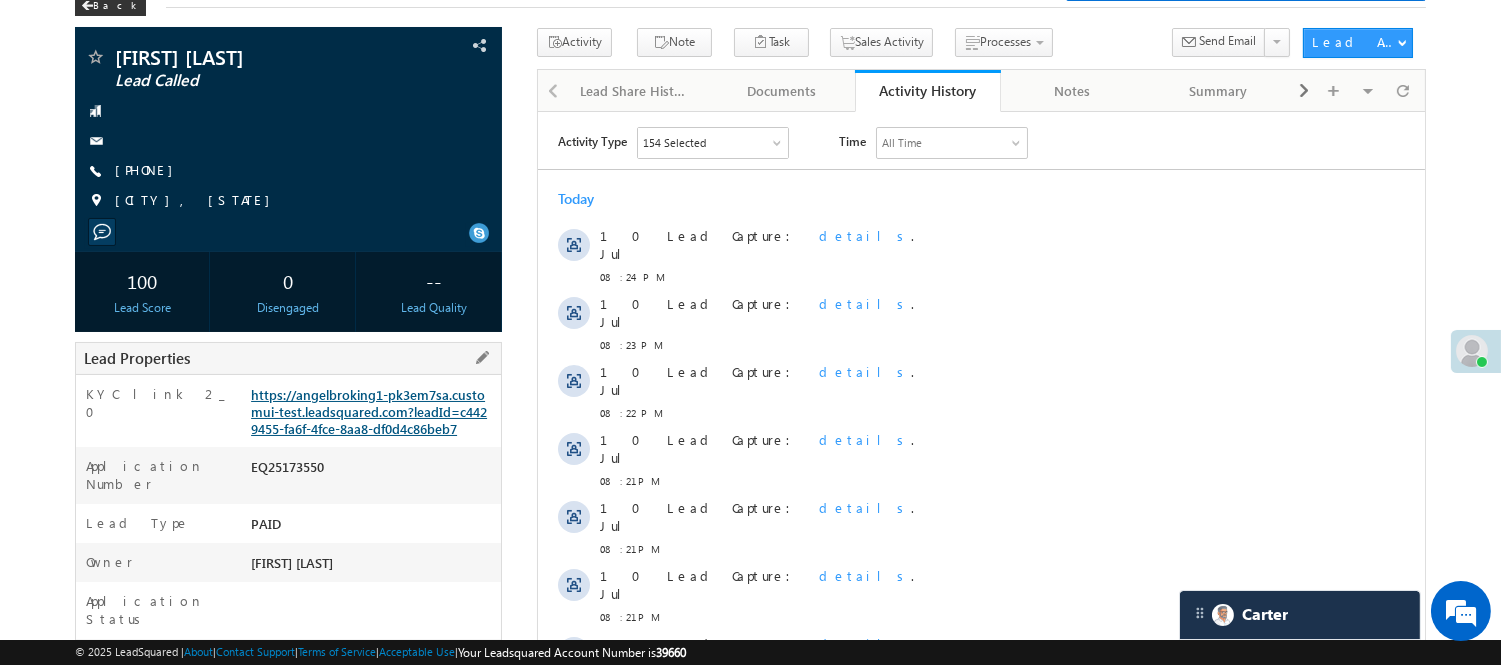 click on "https://angelbroking1-pk3em7sa.customui-test.leadsquared.com?leadId=c4429455-fa6f-4fce-8aa8-df0d4c86beb7" at bounding box center (369, 411) 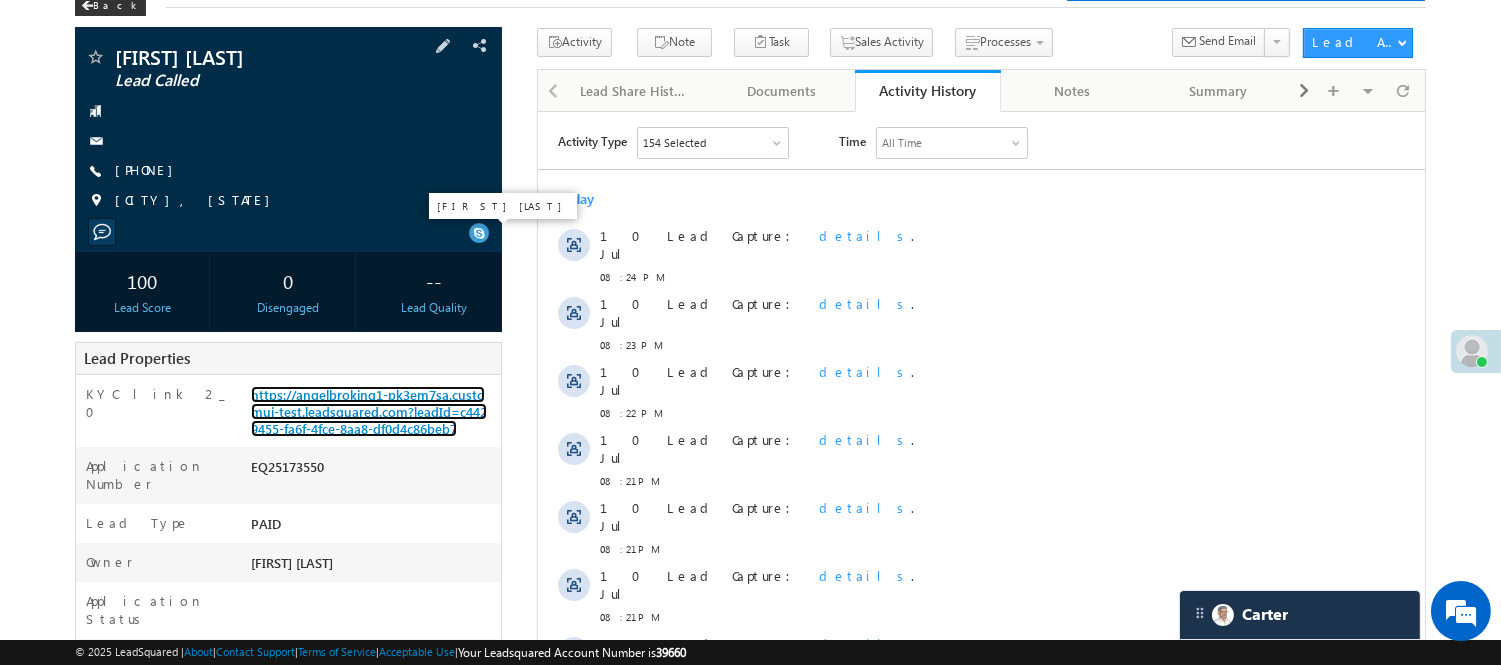 scroll, scrollTop: 0, scrollLeft: 0, axis: both 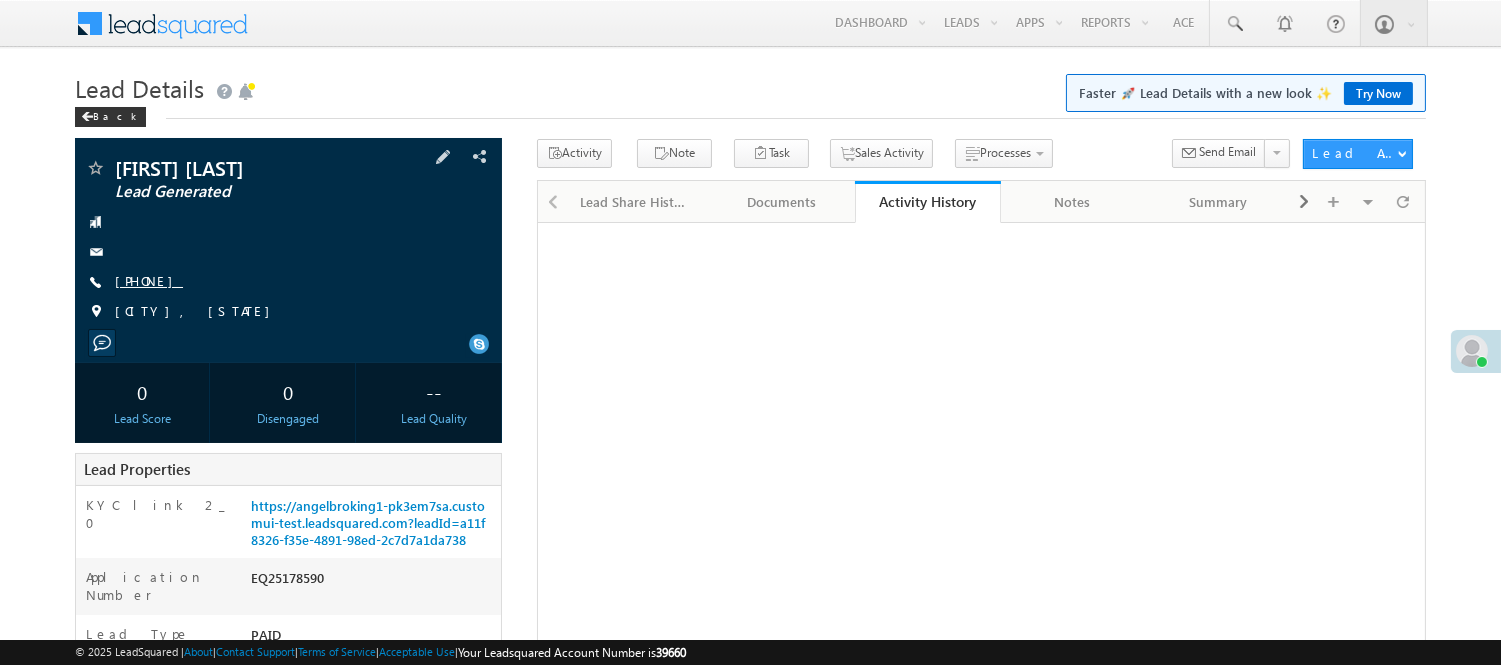 click on "[PHONE]" at bounding box center [149, 280] 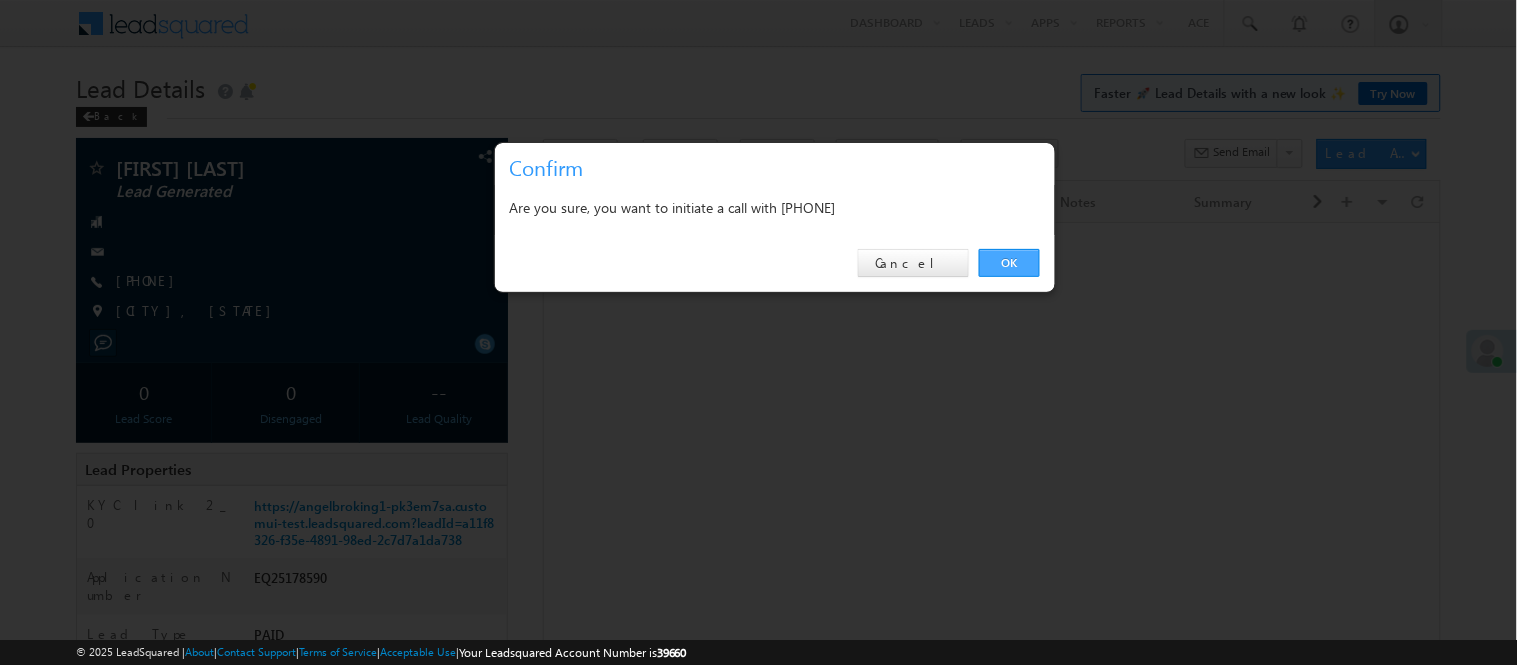 click on "OK" at bounding box center [1009, 263] 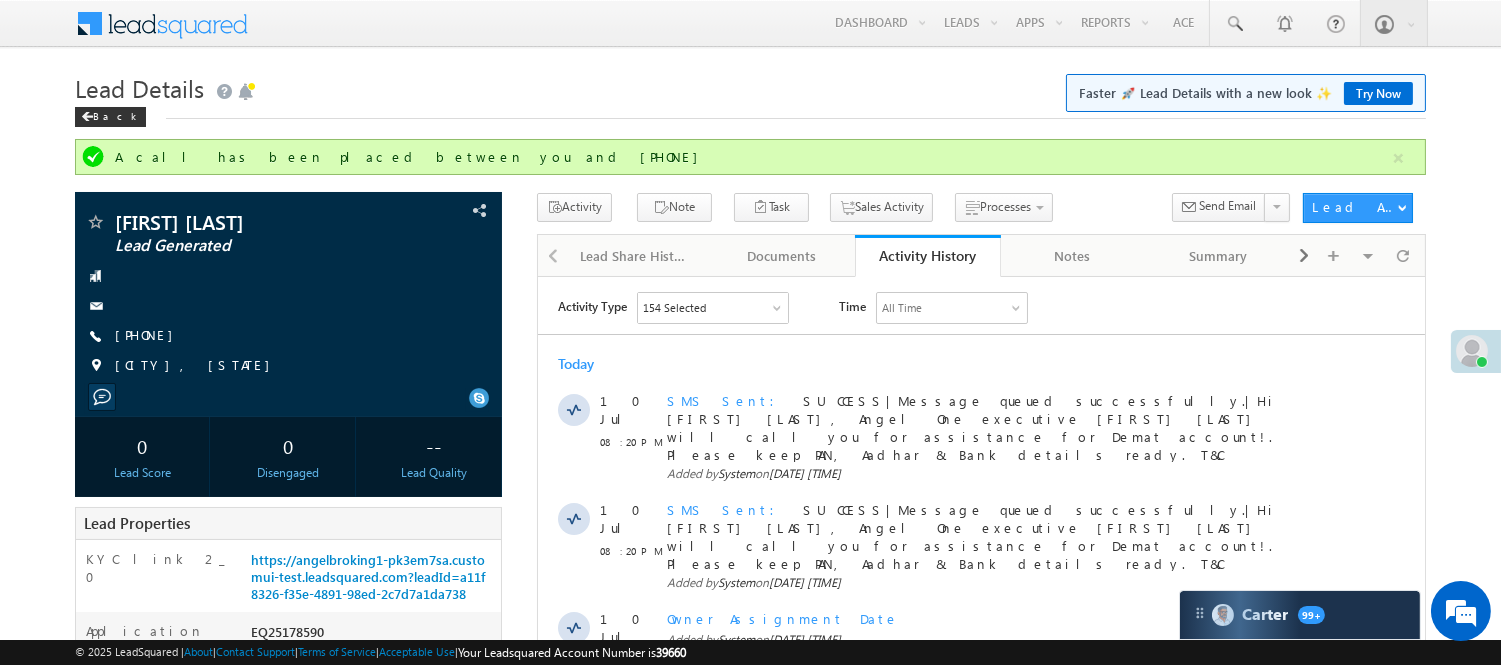scroll, scrollTop: 333, scrollLeft: 0, axis: vertical 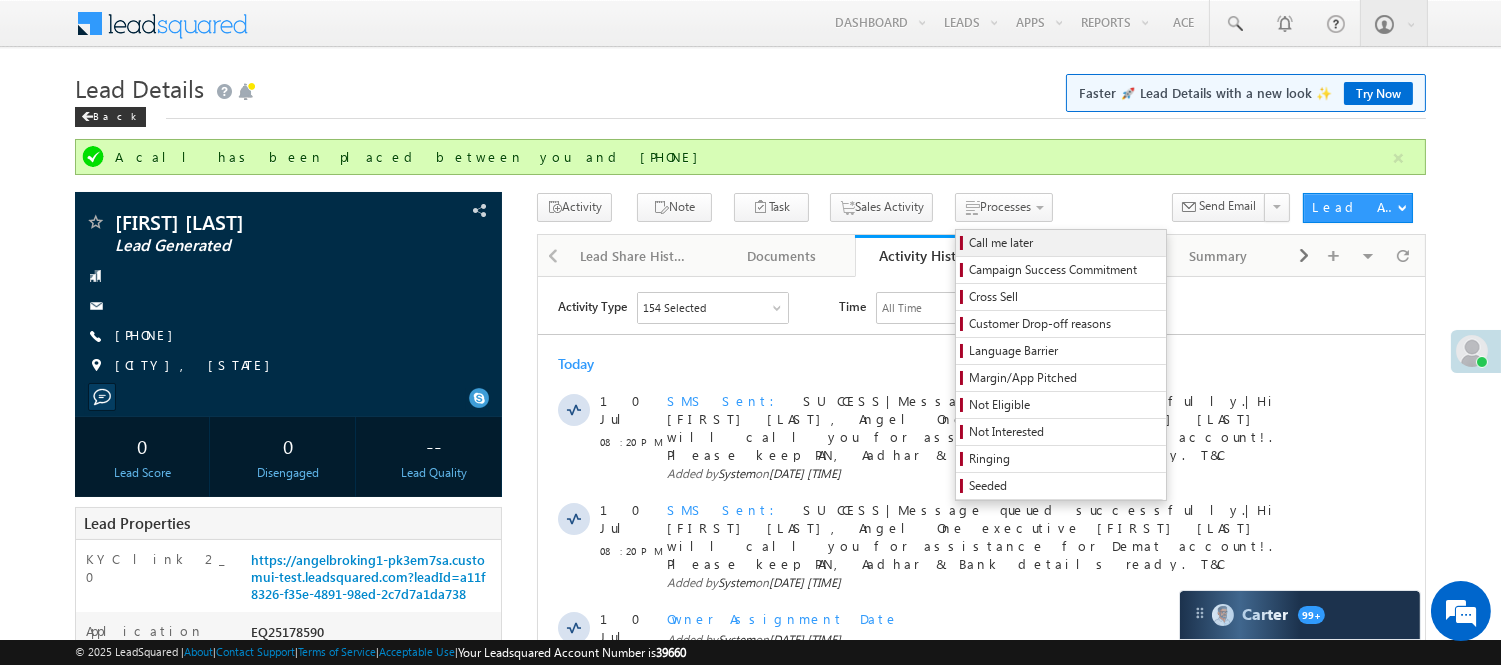 click on "Call me later" at bounding box center (1064, 243) 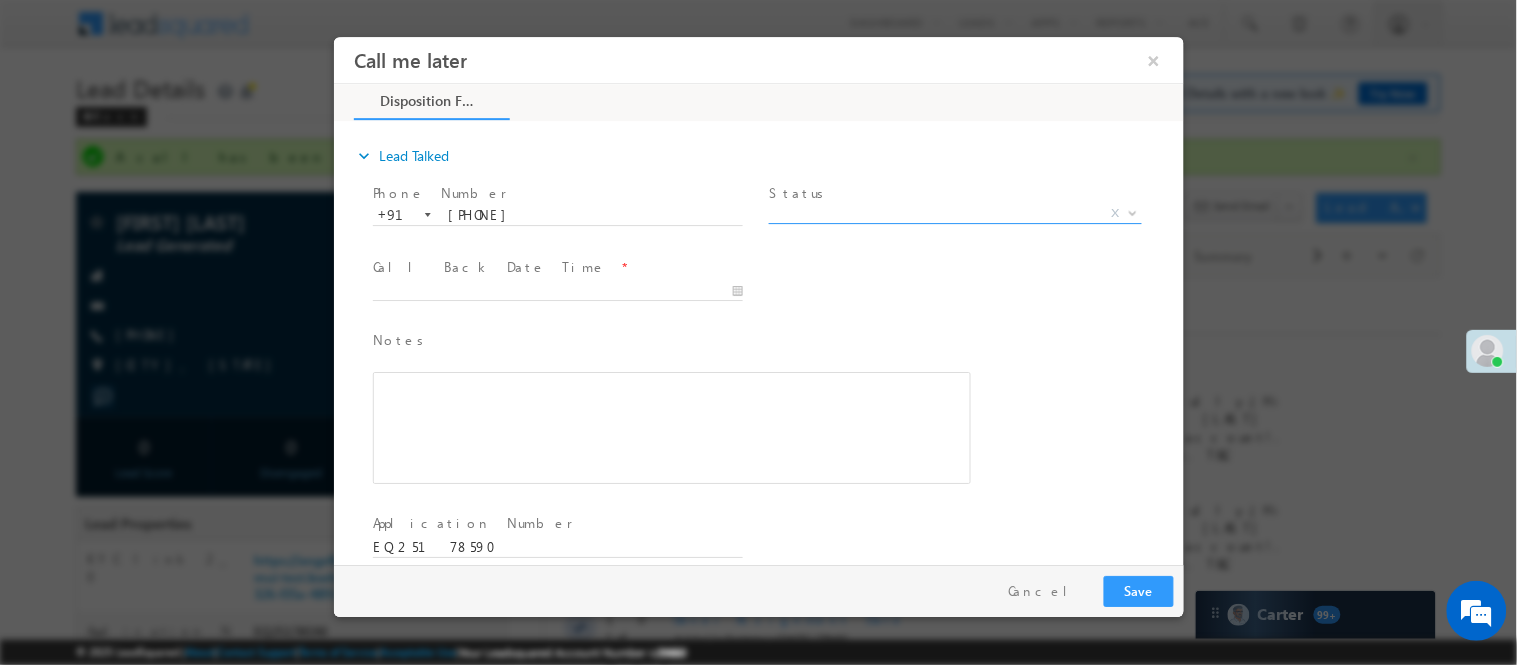 click on "X" at bounding box center (954, 213) 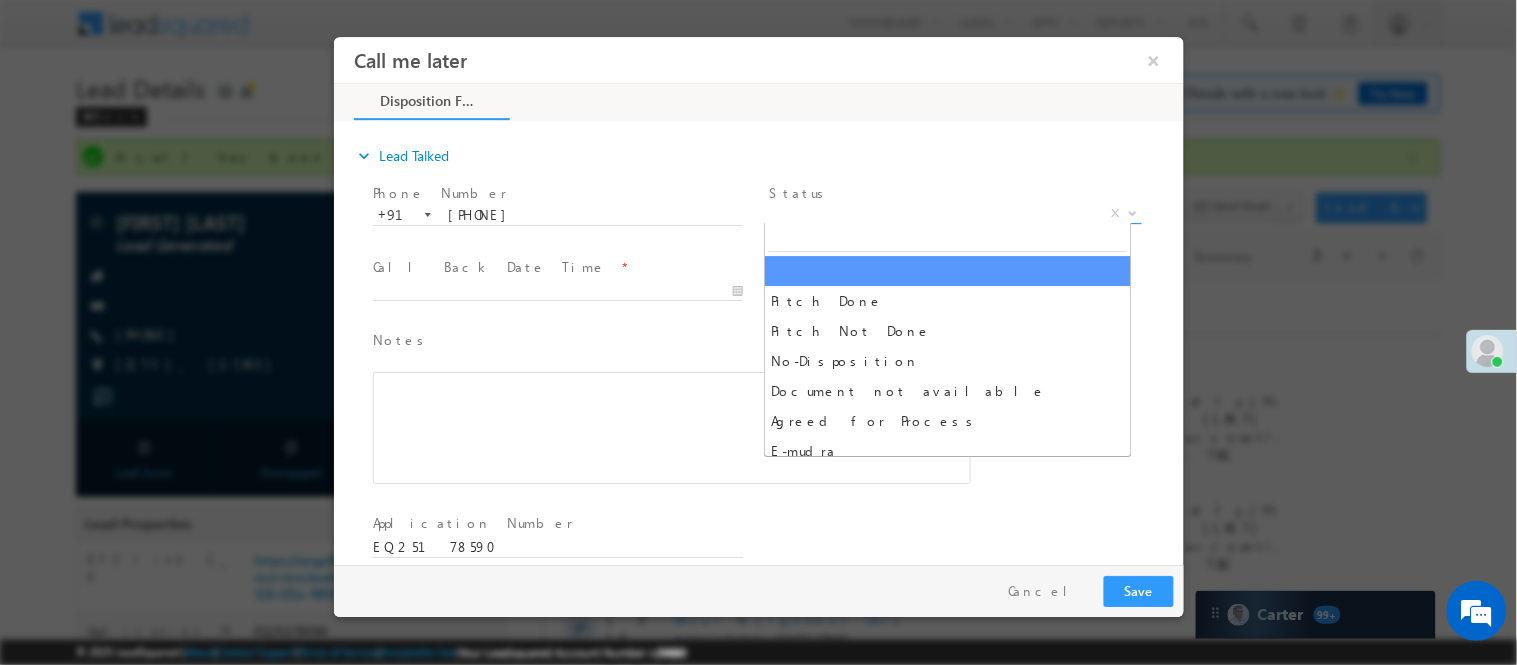 scroll, scrollTop: 0, scrollLeft: 0, axis: both 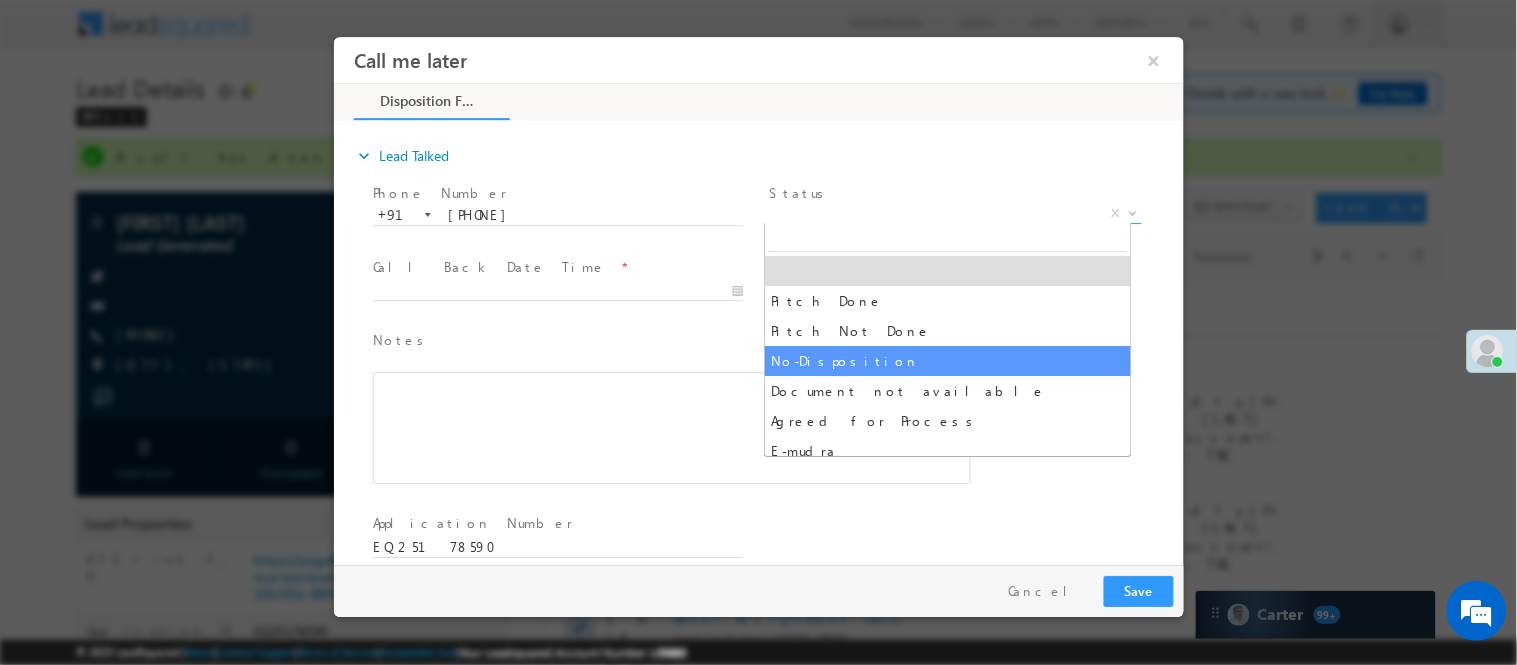 drag, startPoint x: 824, startPoint y: 345, endPoint x: 825, endPoint y: 321, distance: 24.020824 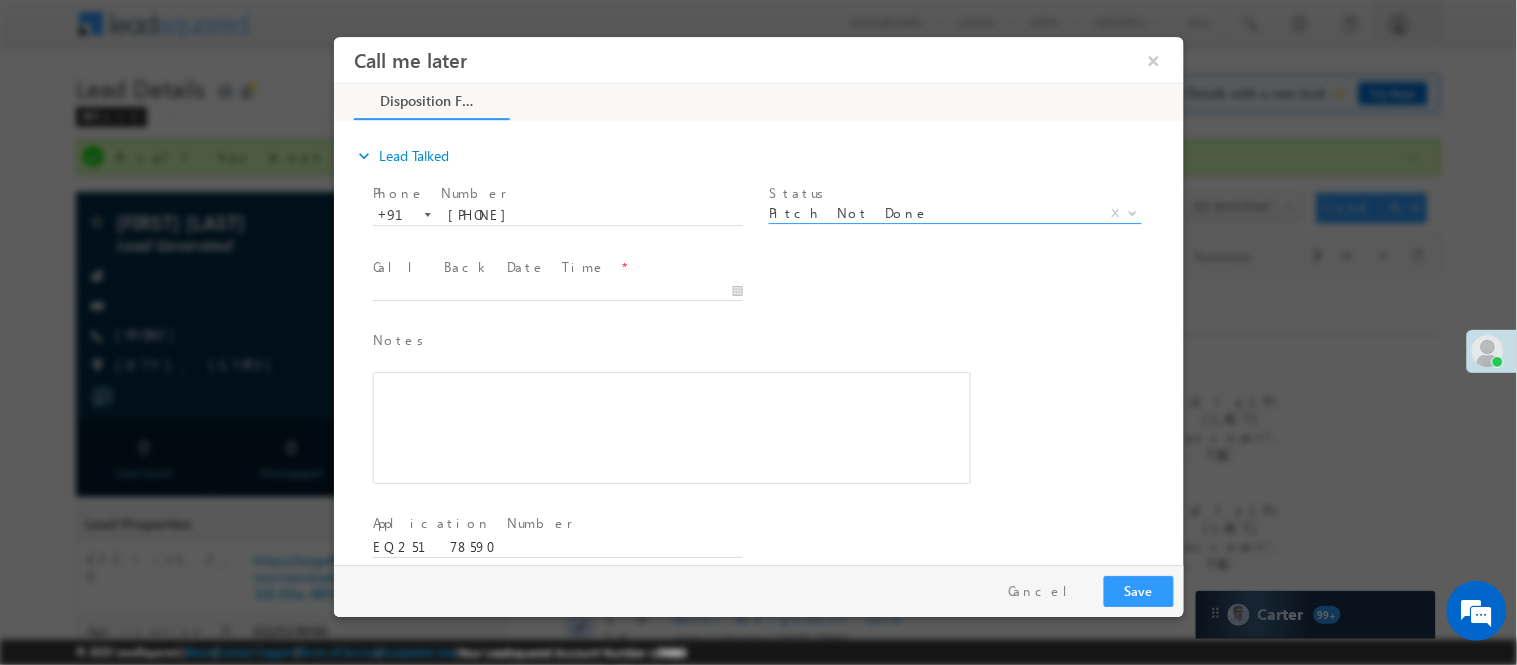 select on "Pitch Not Done" 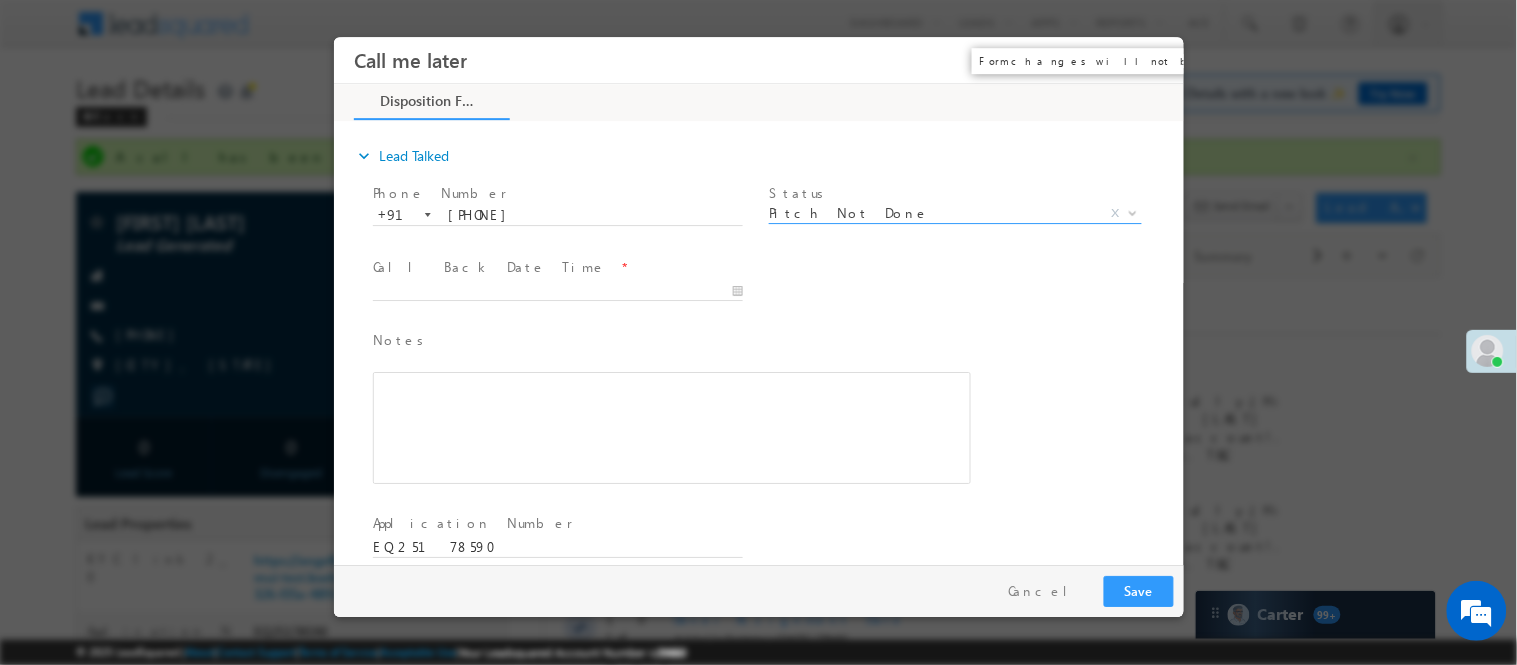 click on "×" at bounding box center [1153, 59] 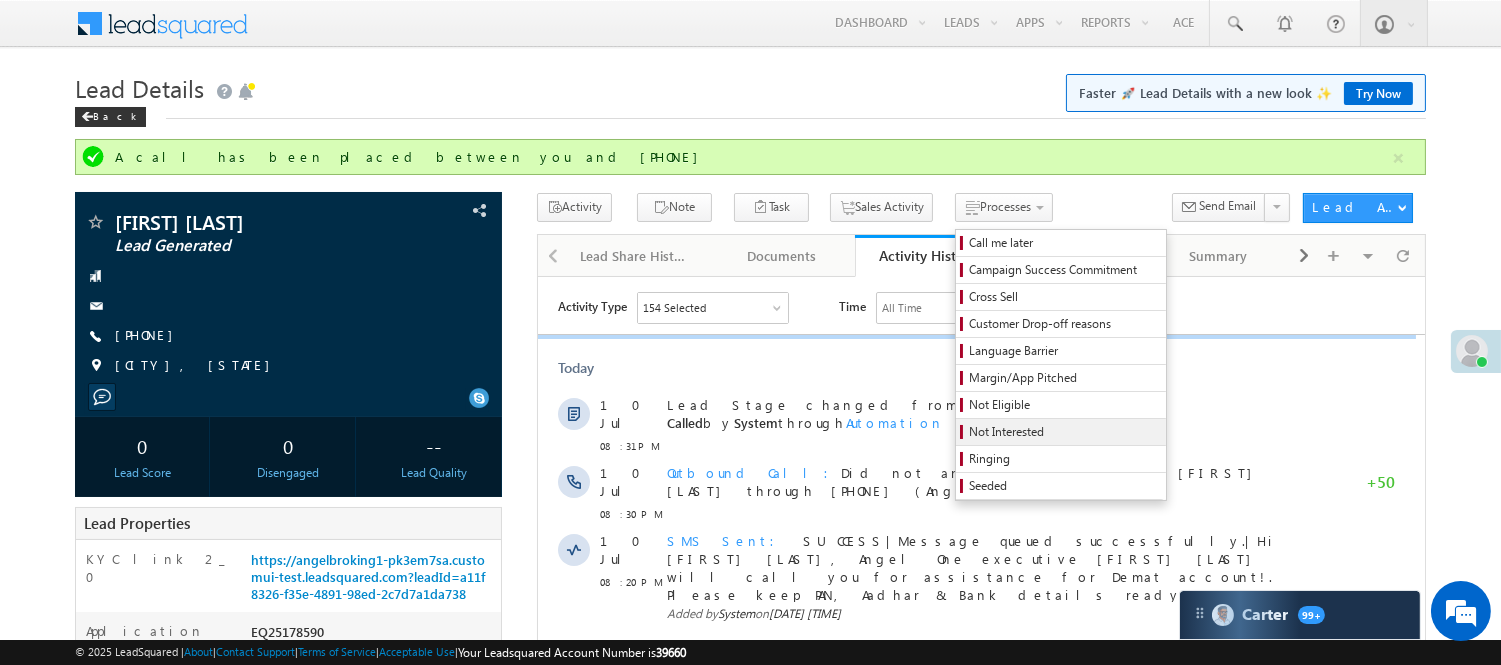 click on "Not Interested" at bounding box center [1061, 432] 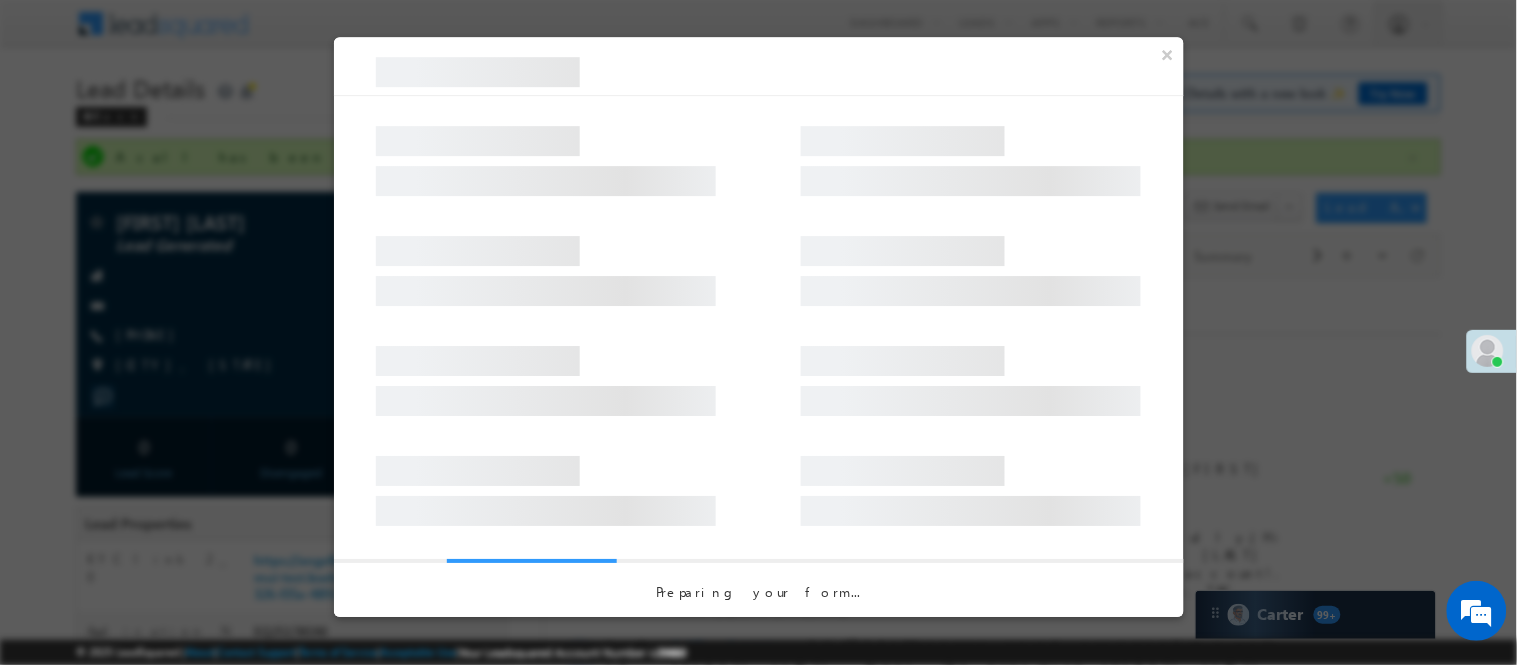 click on "×" at bounding box center (1168, 54) 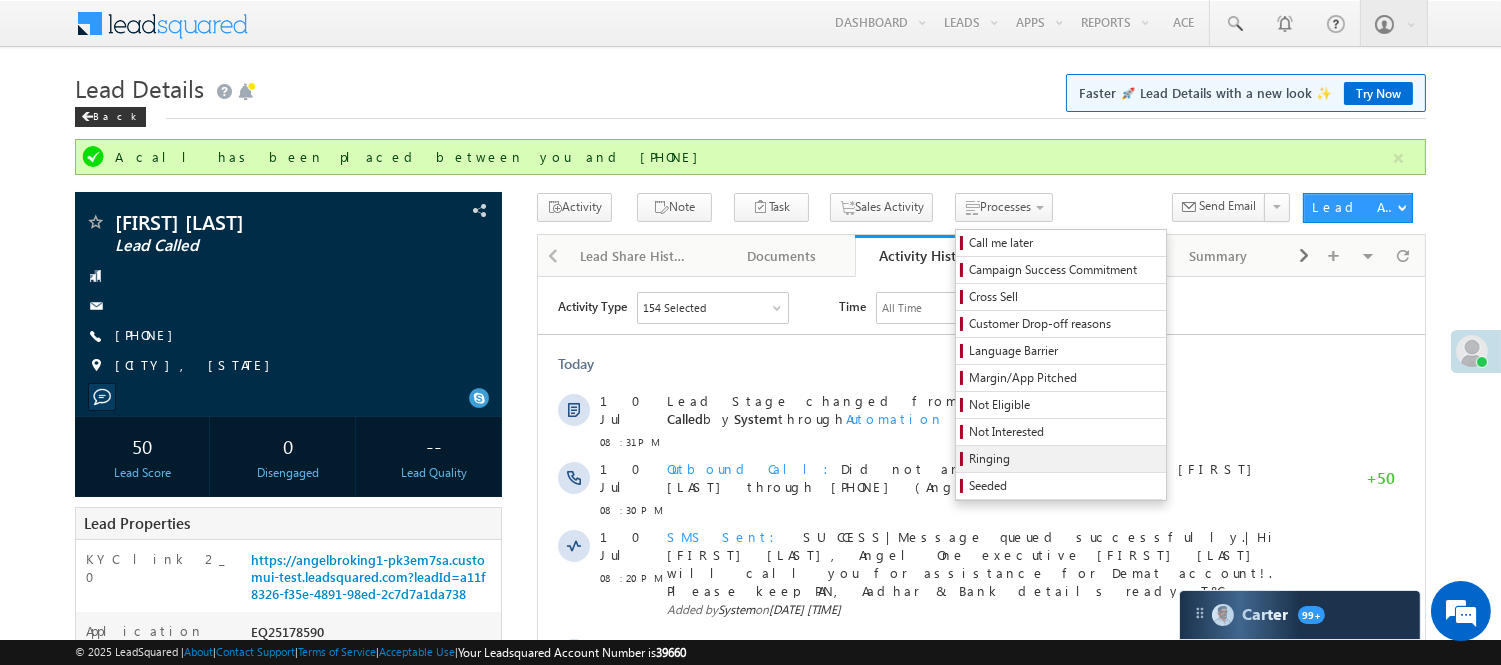 click on "Ringing" at bounding box center (1064, 459) 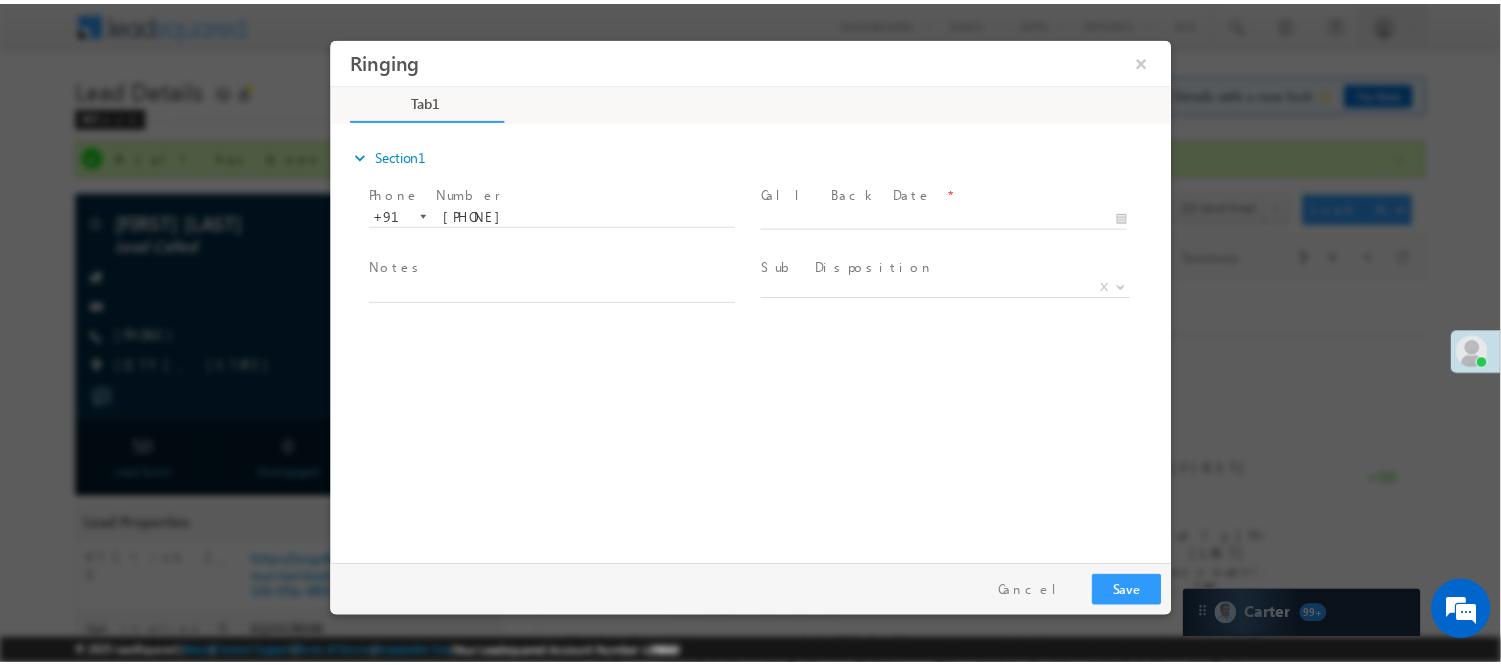 scroll, scrollTop: 0, scrollLeft: 0, axis: both 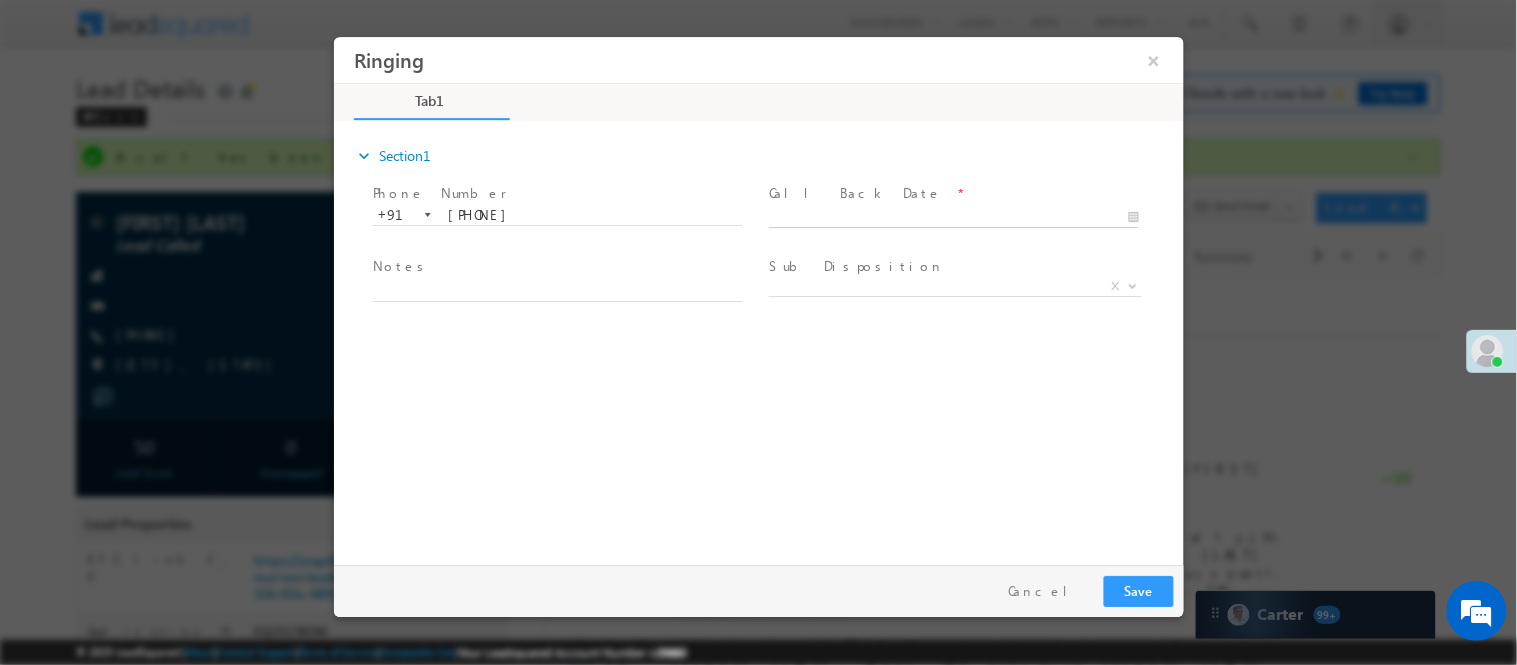 click at bounding box center [953, 217] 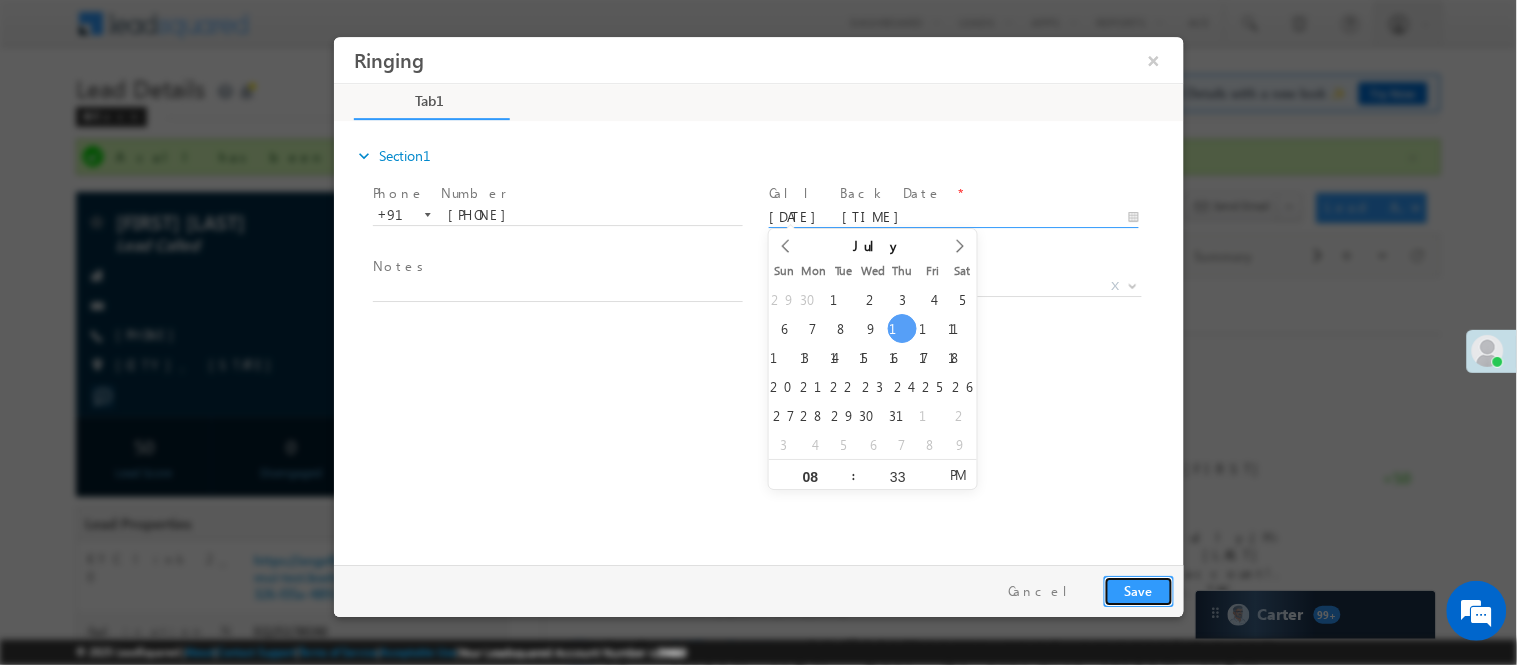 click on "Save" at bounding box center (1138, 590) 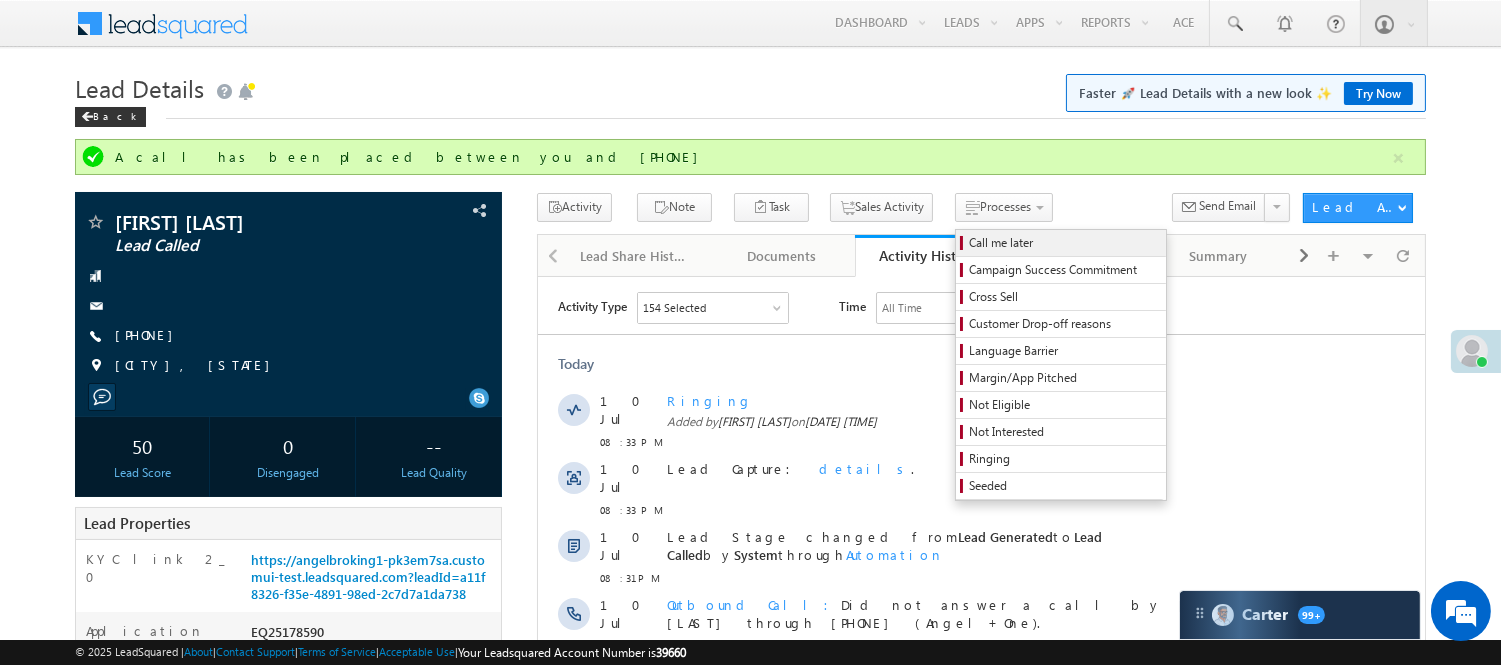 click on "Call me later" at bounding box center [1064, 243] 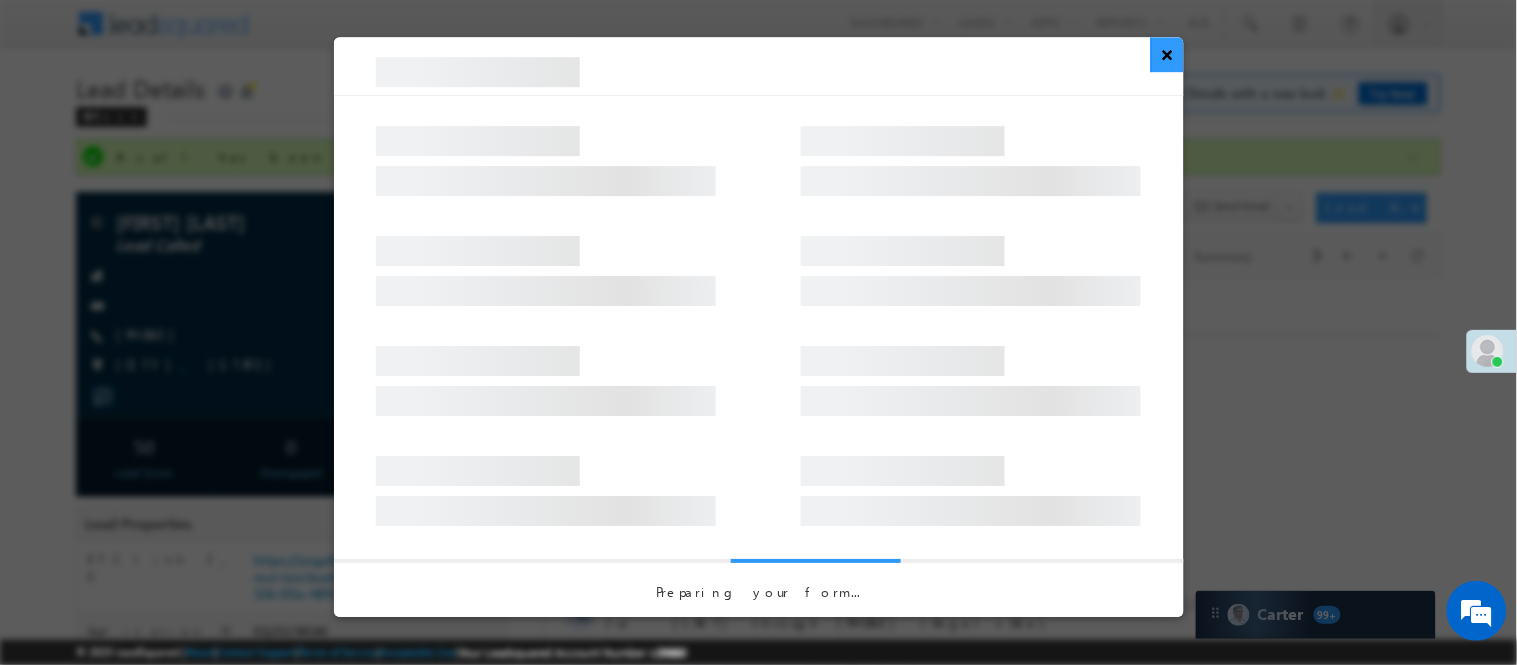 click on "×" at bounding box center [1167, 54] 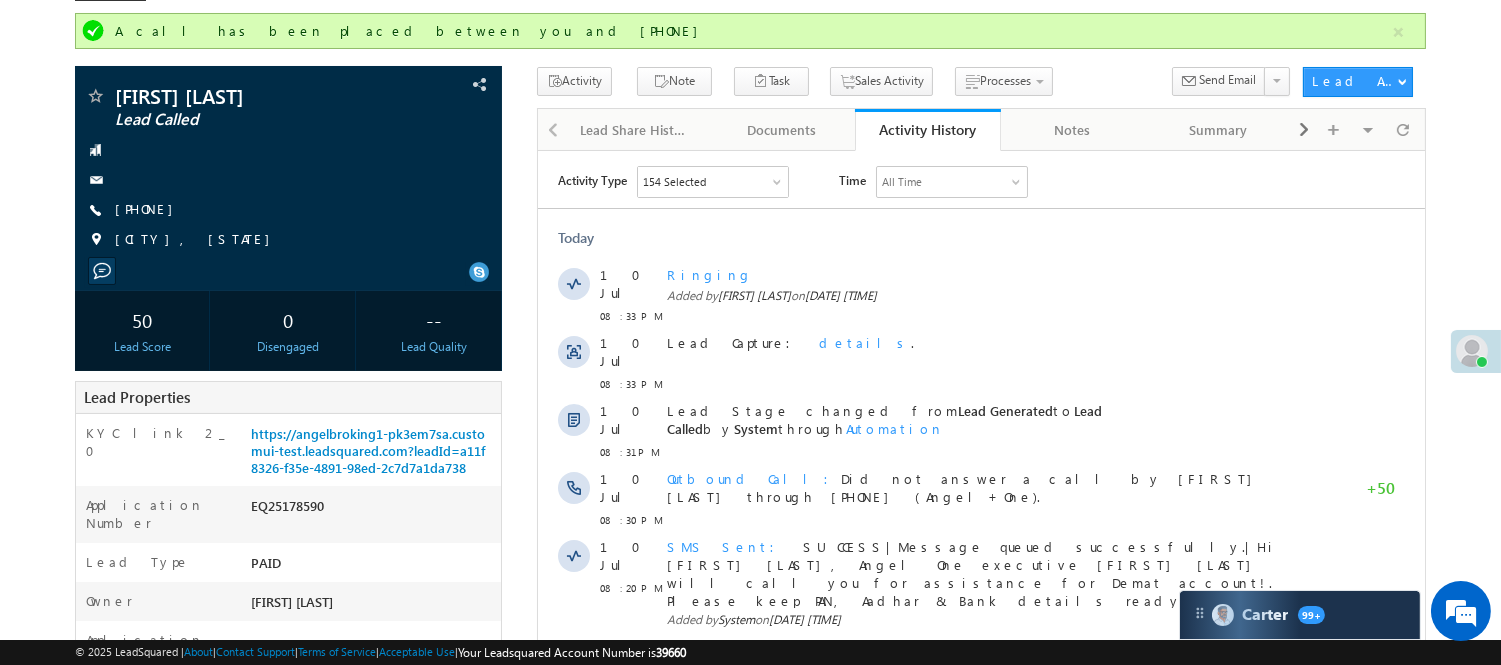scroll, scrollTop: 111, scrollLeft: 0, axis: vertical 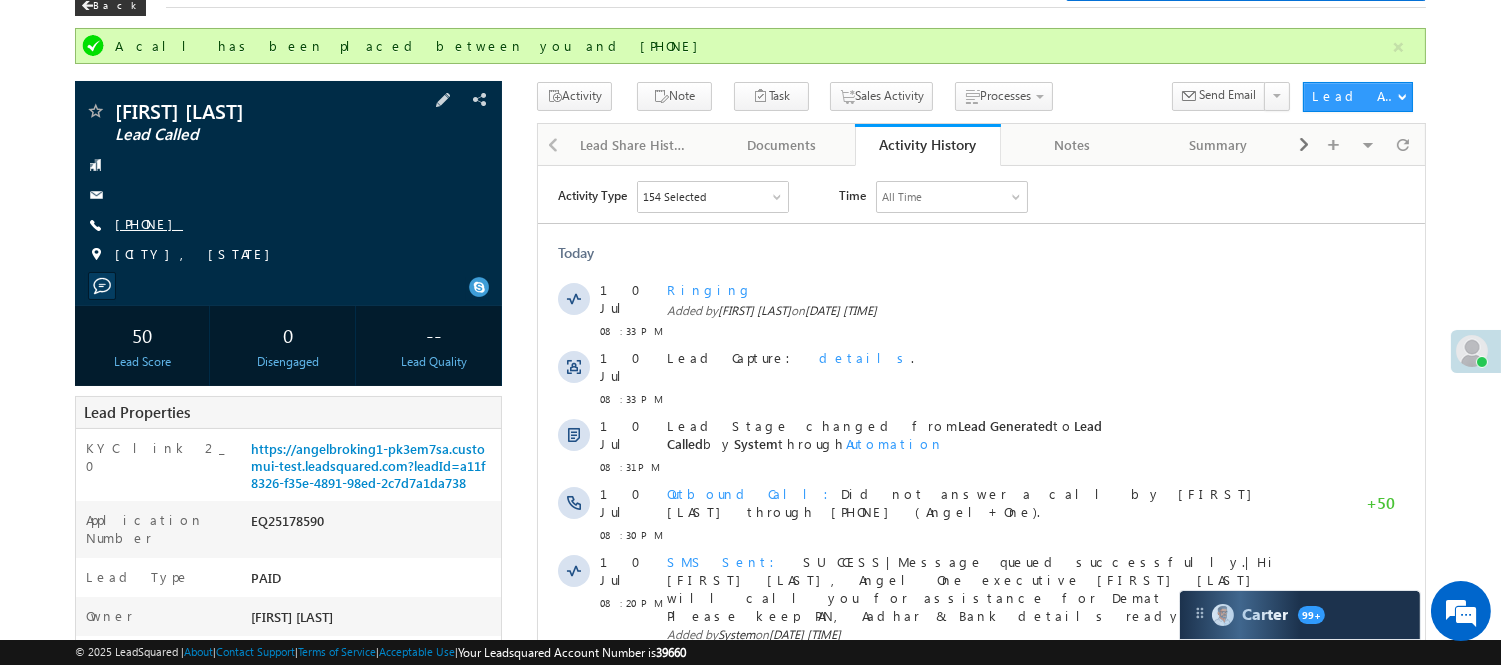 click on "+91-9657052123" at bounding box center [149, 223] 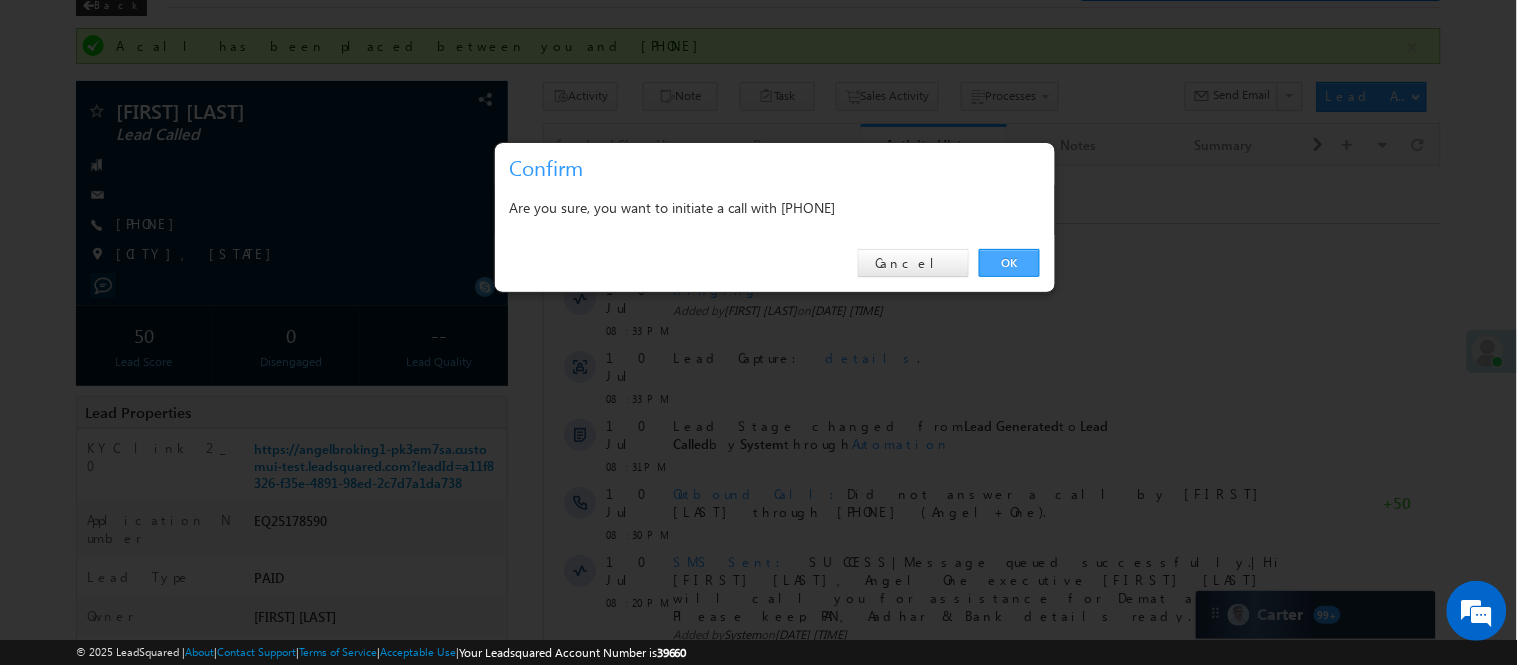 drag, startPoint x: 1014, startPoint y: 260, endPoint x: 64, endPoint y: 155, distance: 955.78503 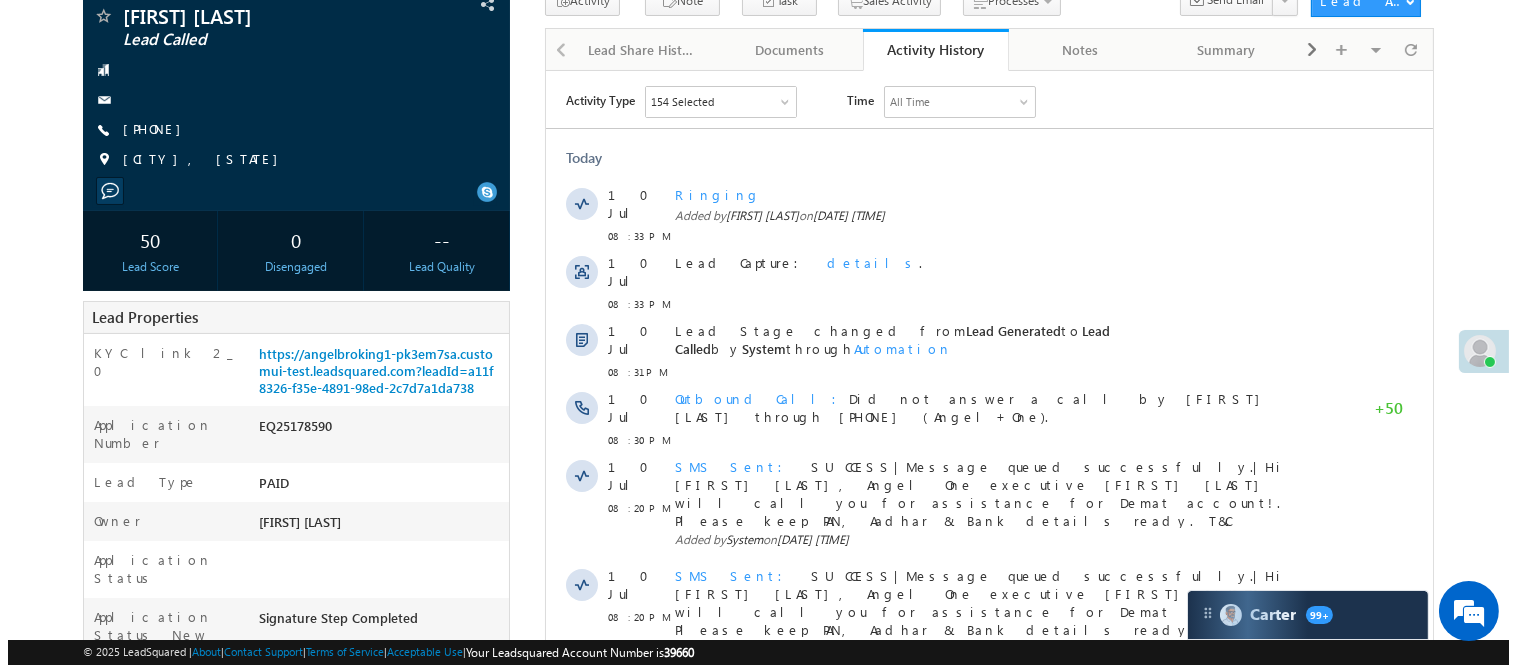 scroll, scrollTop: 111, scrollLeft: 0, axis: vertical 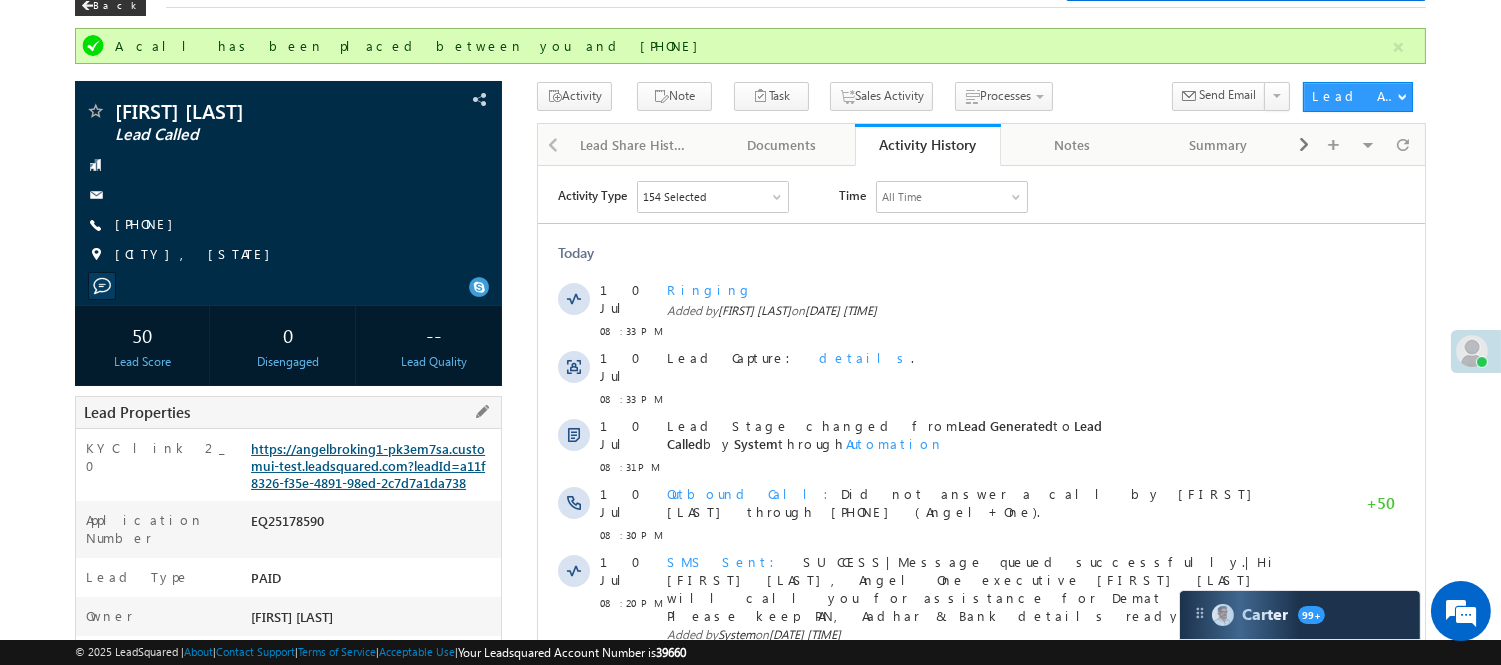 click on "https://angelbroking1-pk3em7sa.customui-test.leadsquared.com?leadId=a11f8326-f35e-4891-98ed-2c7d7a1da738" at bounding box center [368, 465] 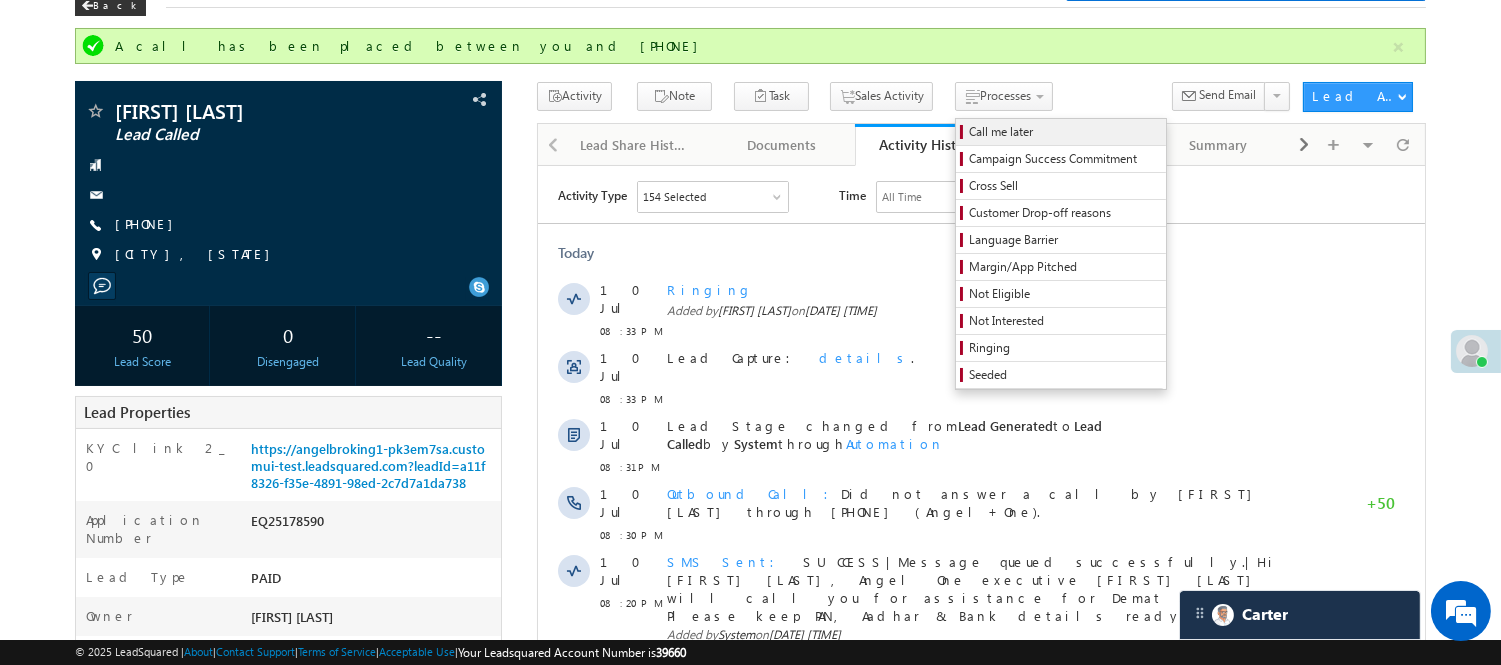 click on "Call me later" at bounding box center [1064, 132] 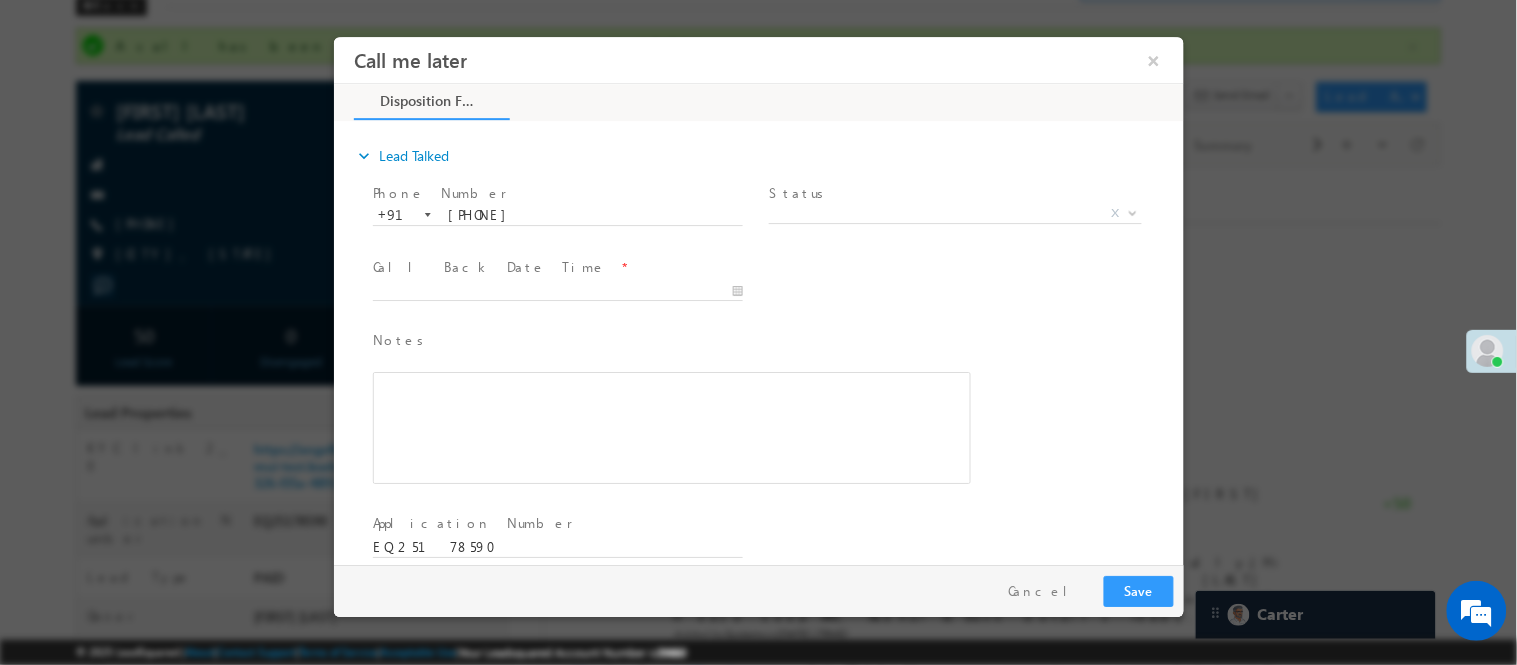 scroll, scrollTop: 0, scrollLeft: 0, axis: both 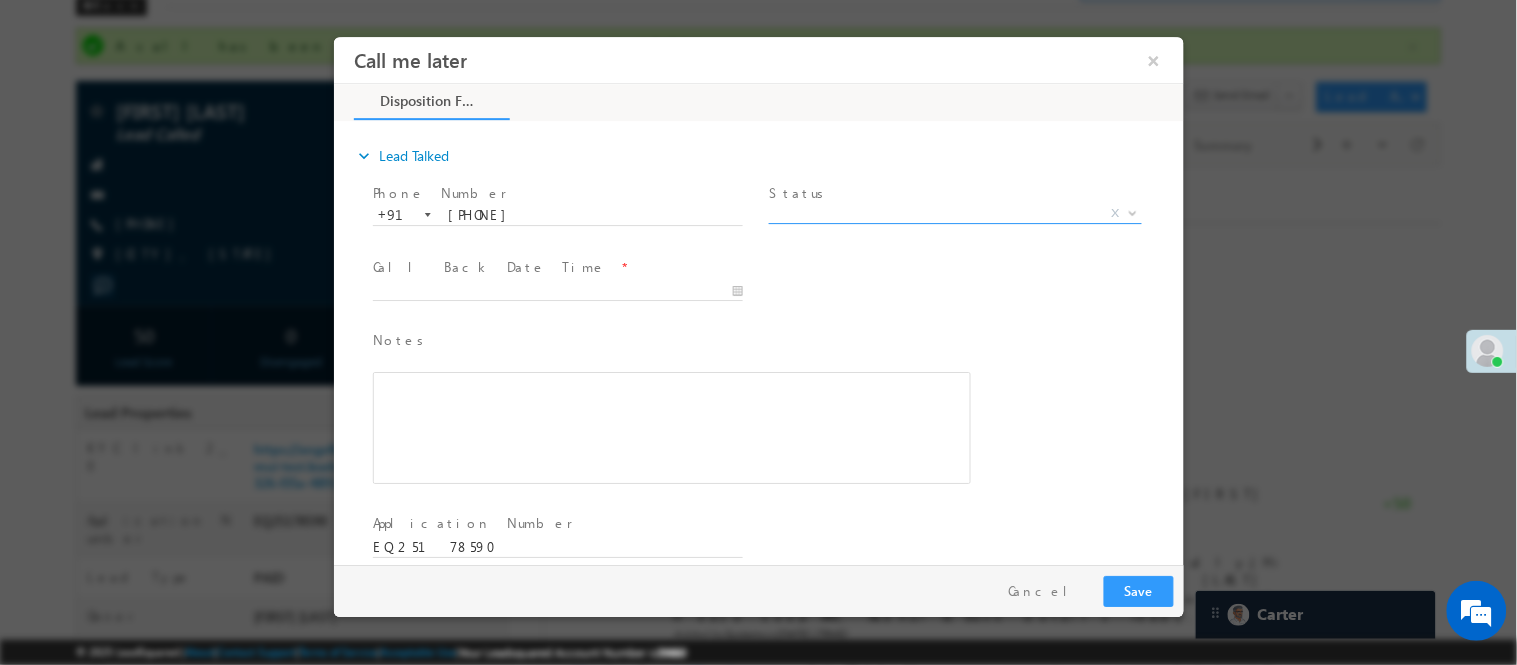 click on "Call me later
×" at bounding box center (758, 300) 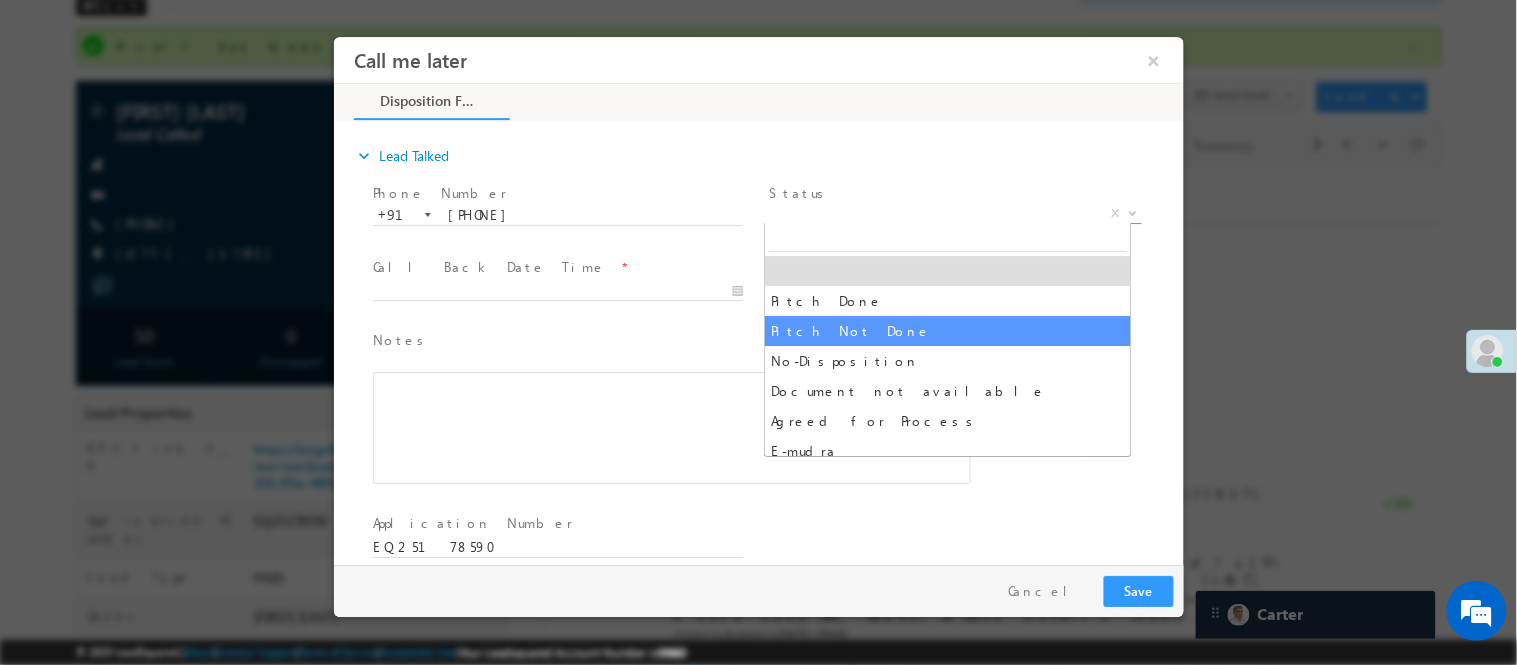 select on "Pitch Not Done" 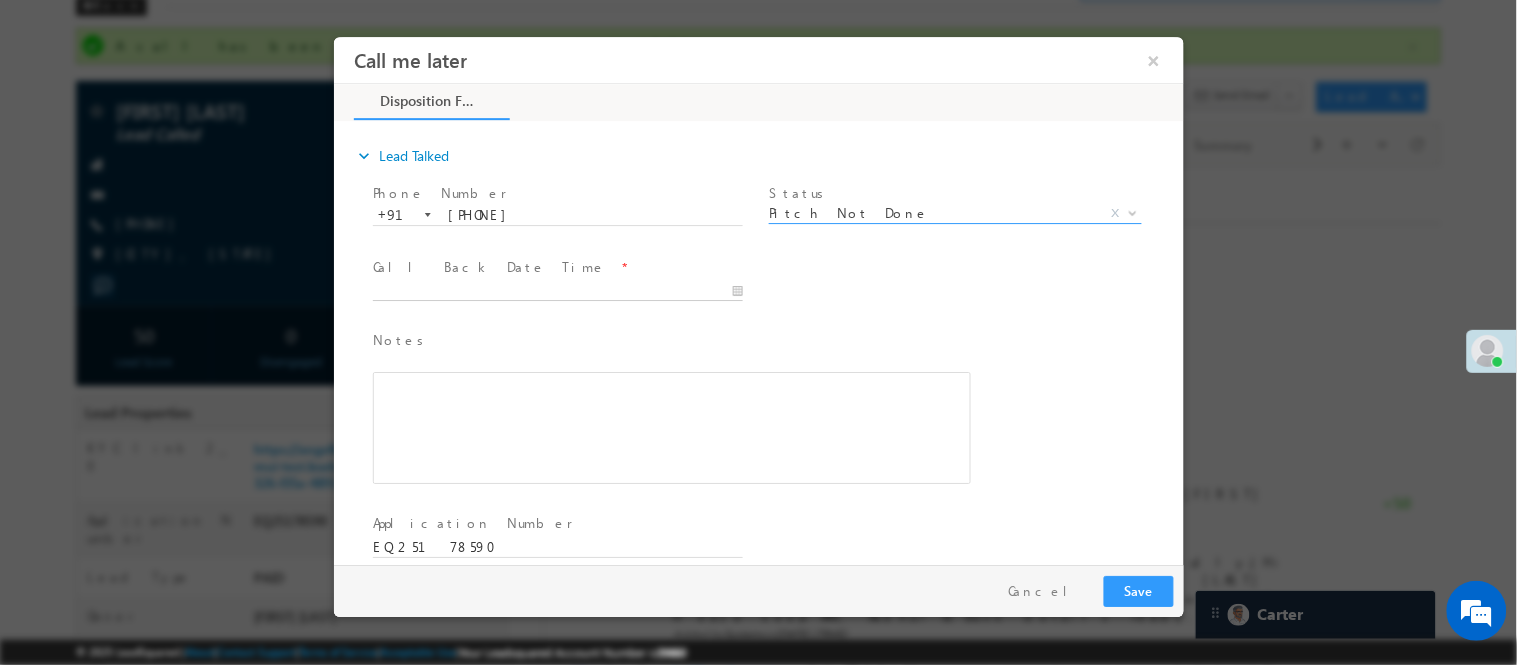 type on "07/10/25 8:44 PM" 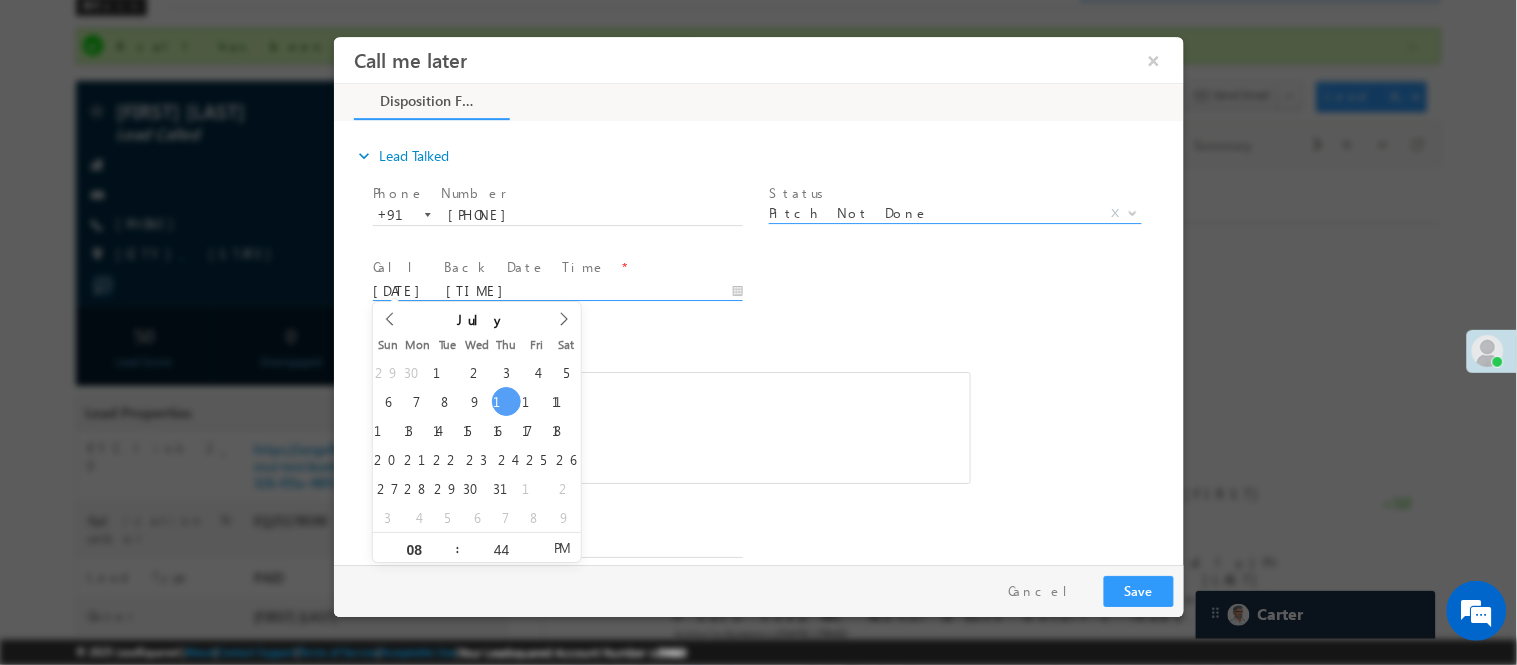 click on "07/10/25 8:44 PM" at bounding box center (557, 291) 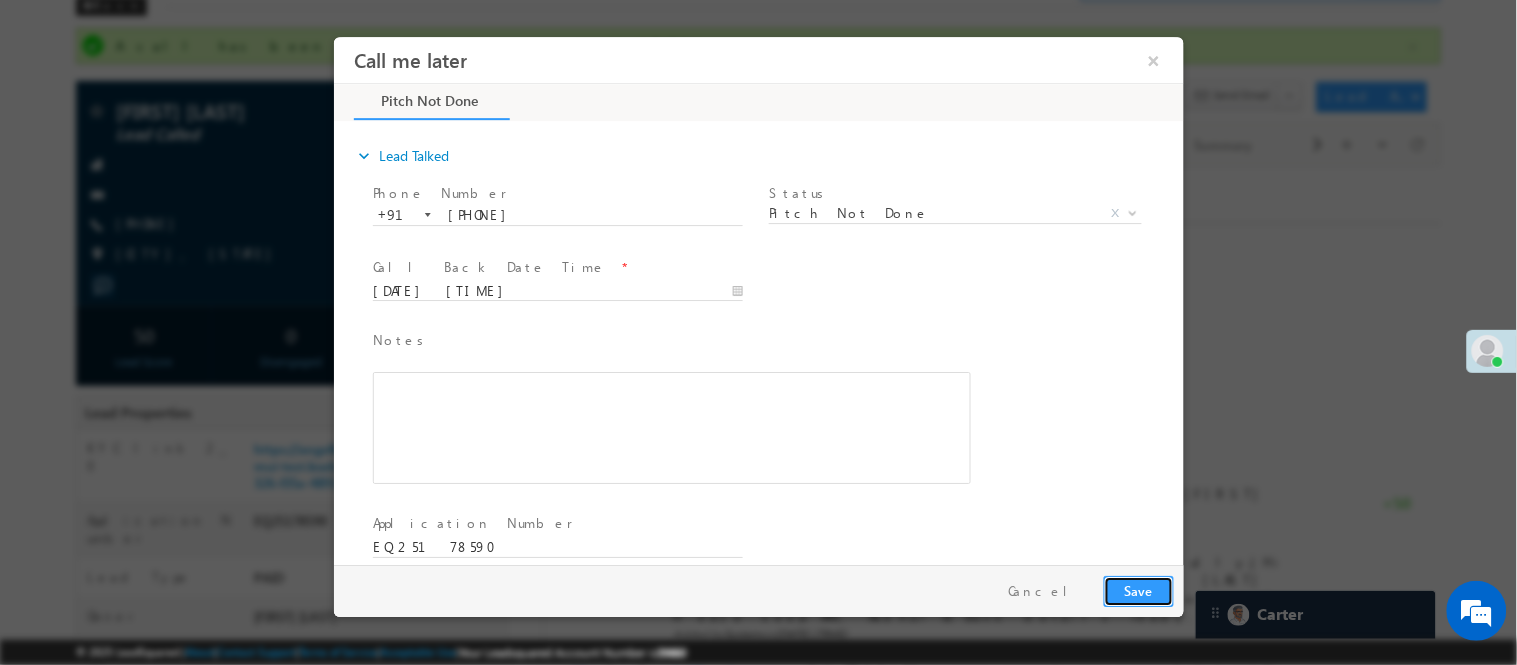 click on "Save" at bounding box center (1138, 590) 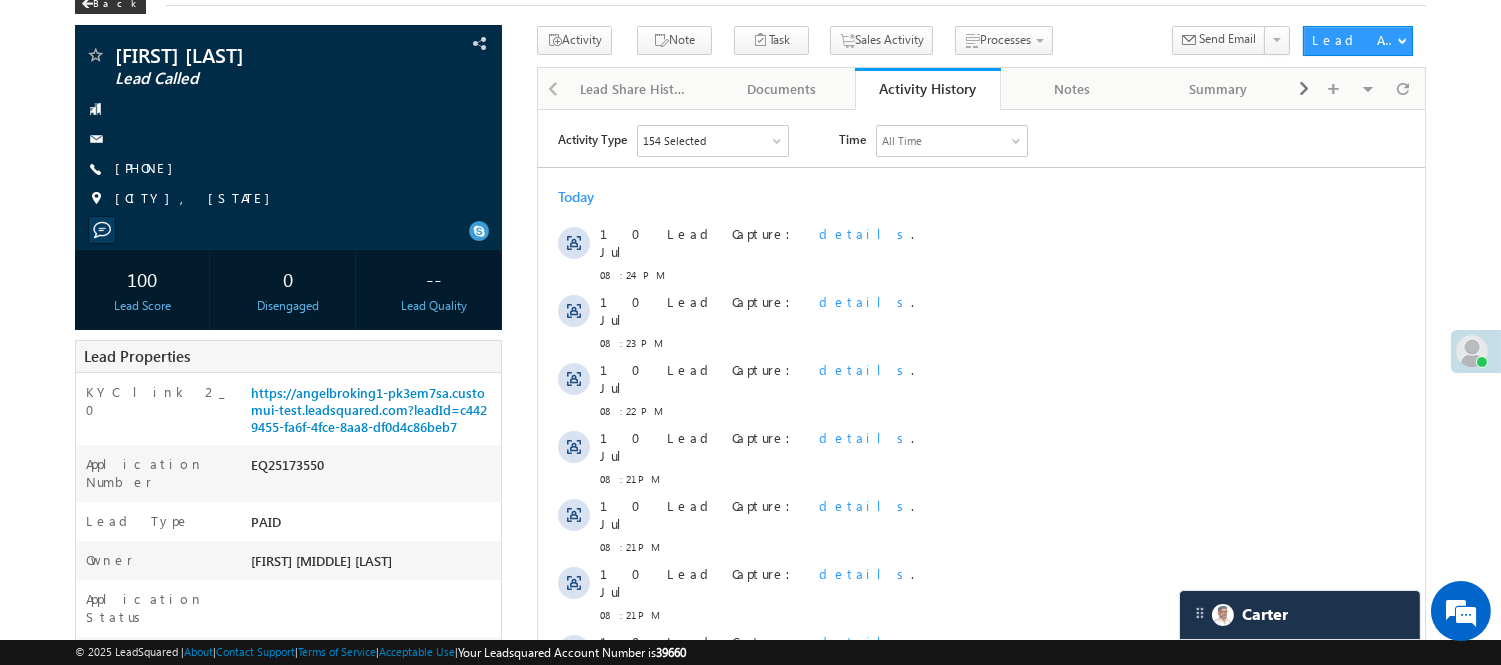 scroll, scrollTop: 0, scrollLeft: 0, axis: both 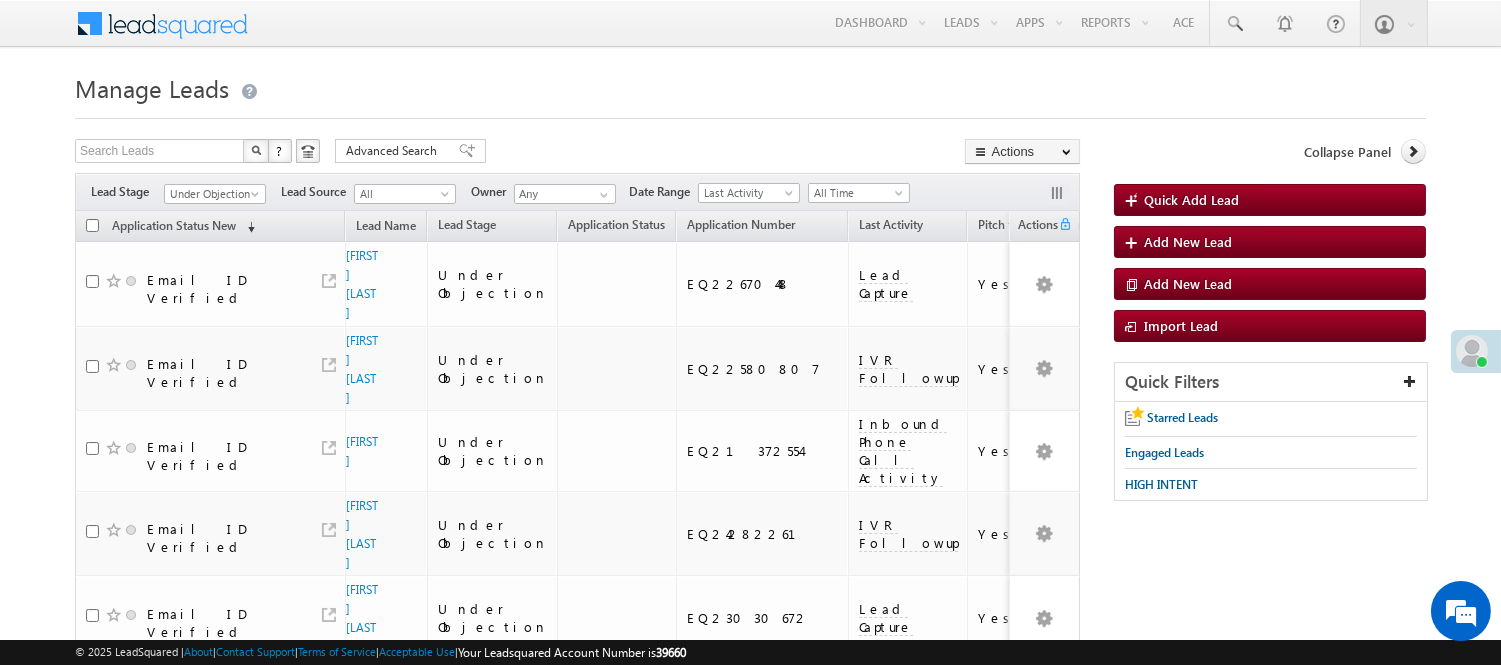 click on "Filters
Lead Stage
Under Objection Under Objection
Lead Source
All All
Owner
Any Any
Go" at bounding box center [577, 192] 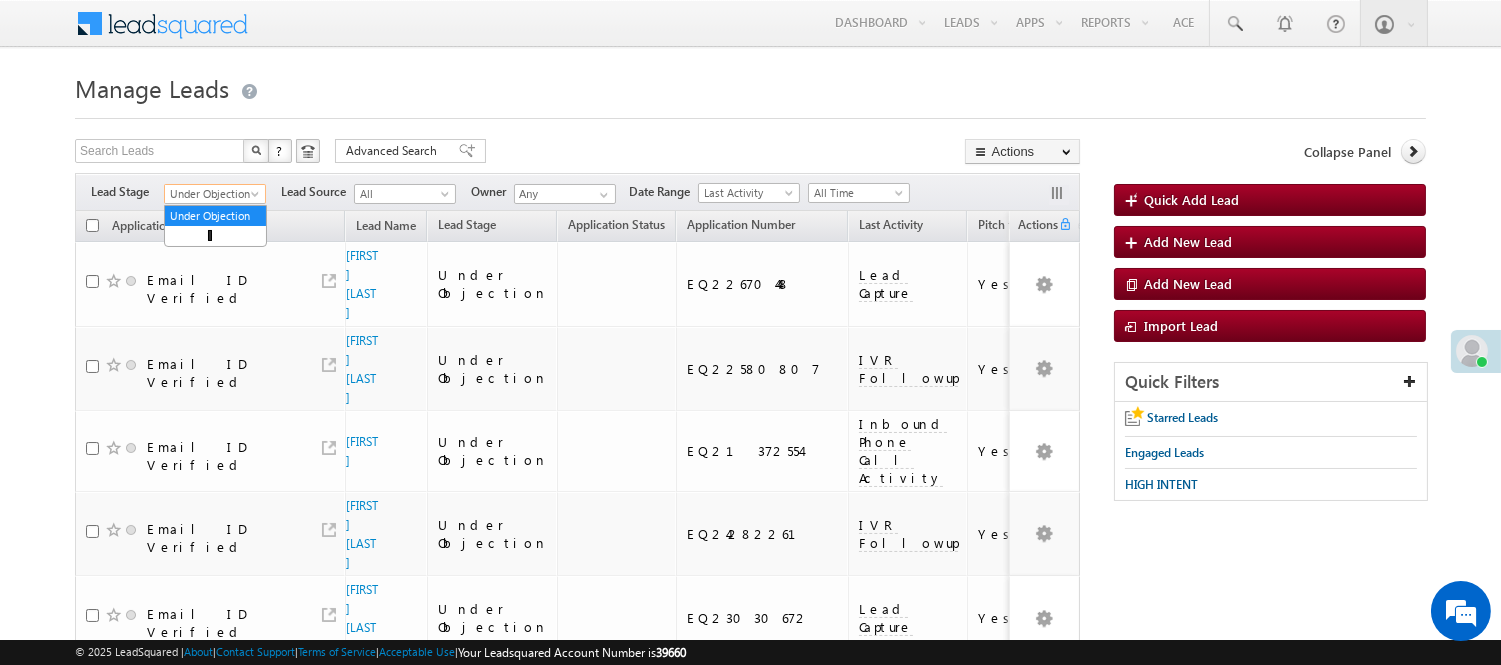 click on "Under Objection" at bounding box center [212, 194] 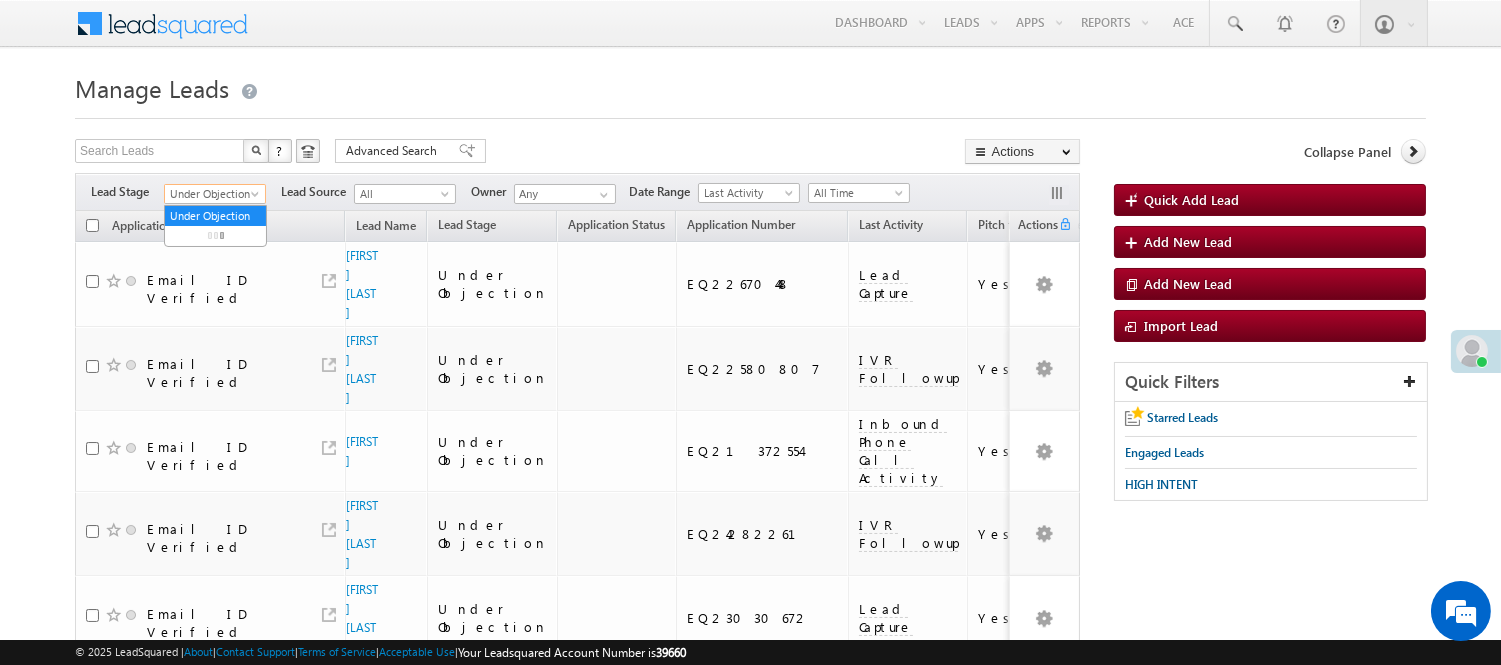 click on "Under Objection" at bounding box center [212, 194] 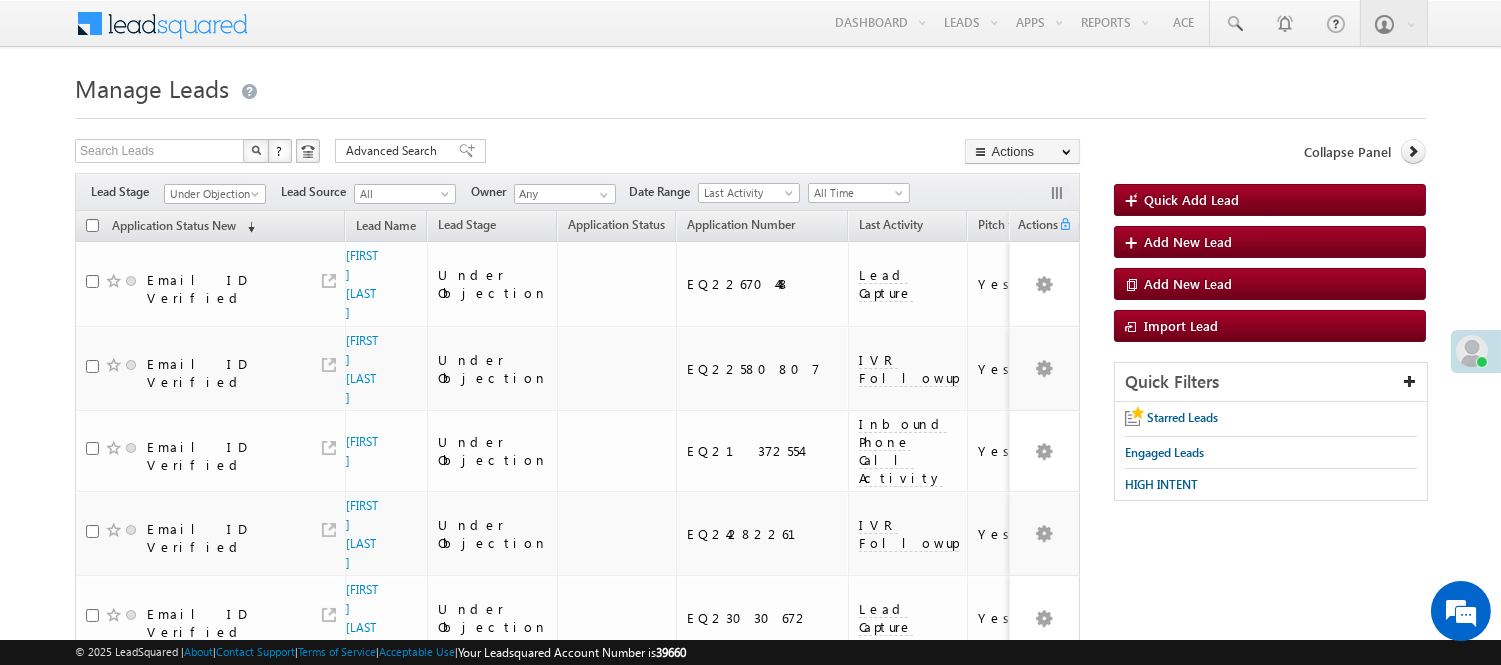click on "Under Objection" at bounding box center [212, 194] 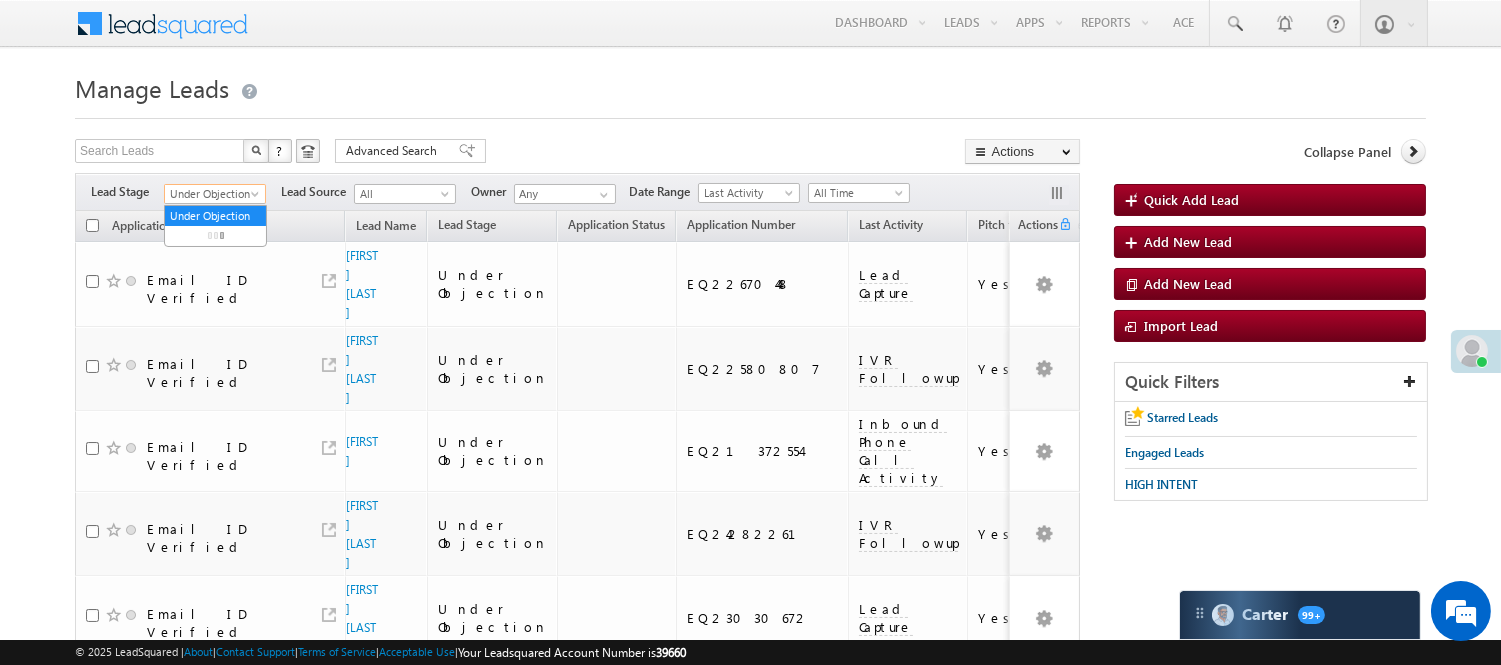 click on "All Time" at bounding box center [856, 193] 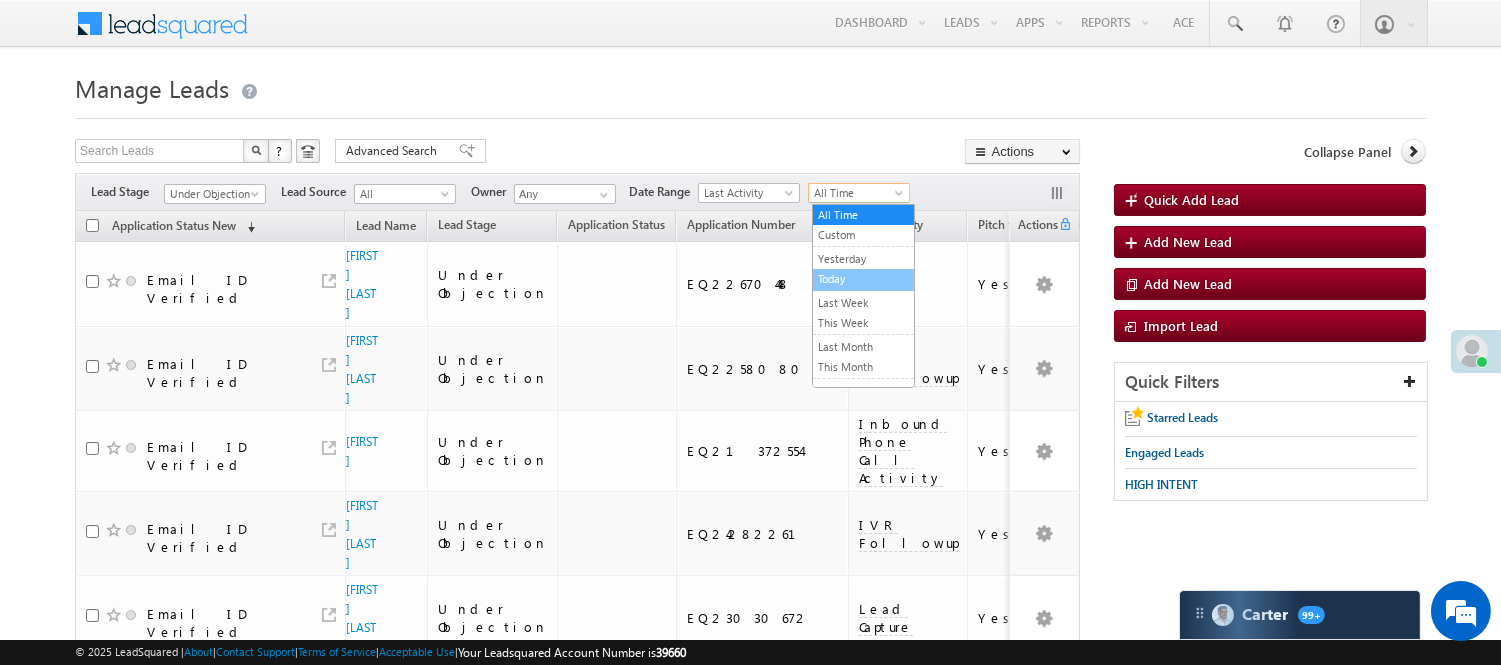 click on "Today" at bounding box center [863, 279] 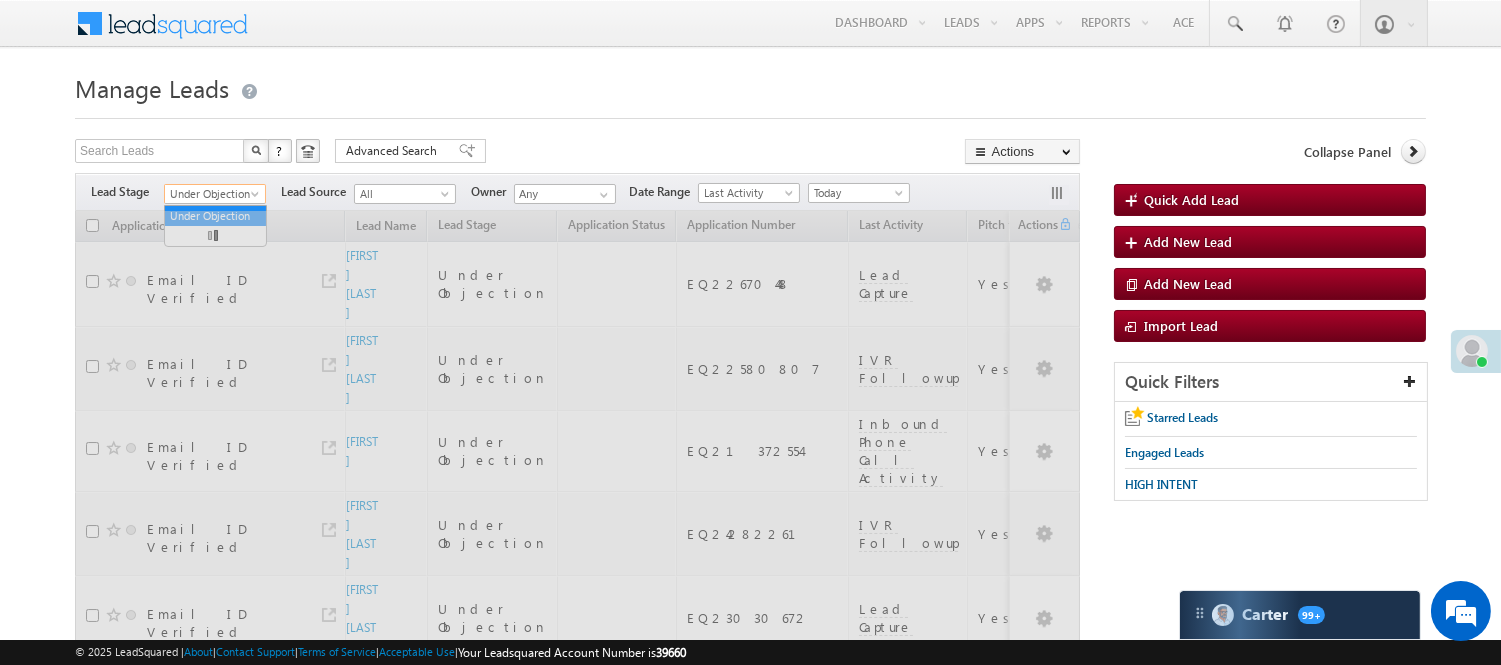 click at bounding box center (257, 198) 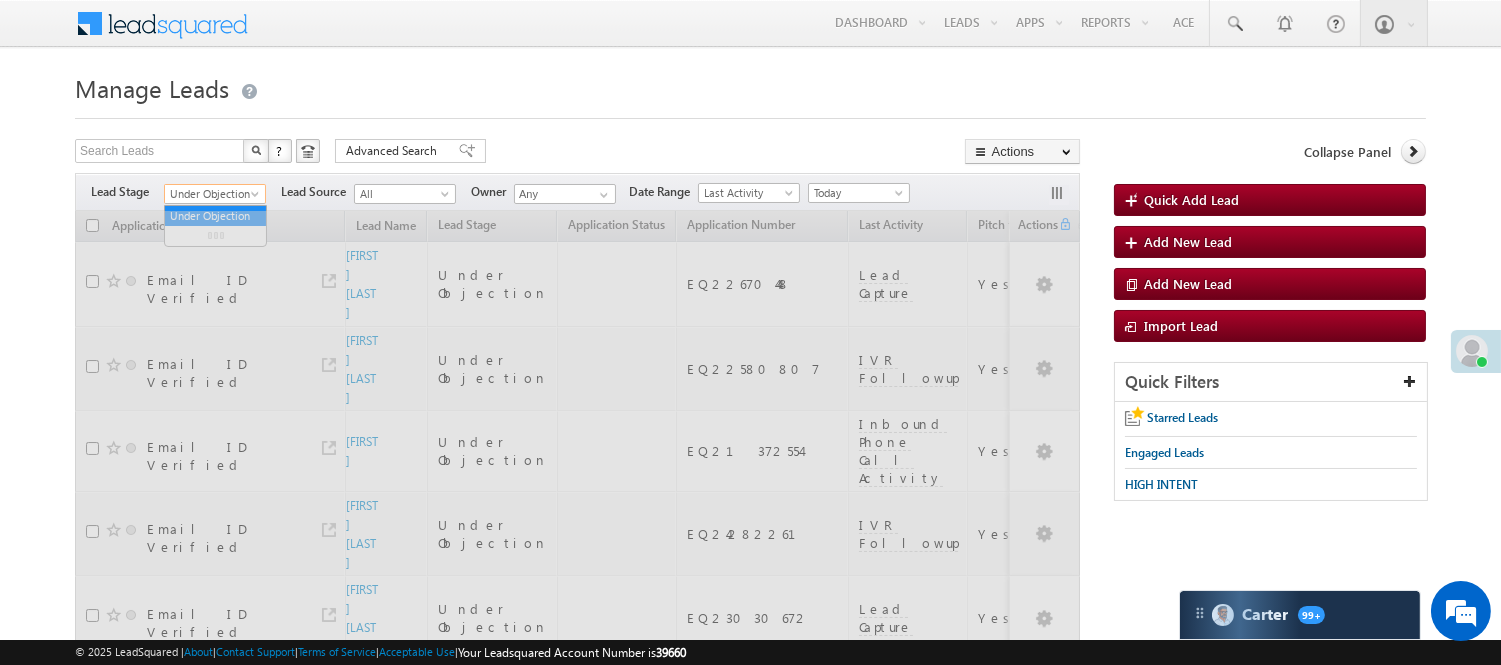 scroll, scrollTop: 0, scrollLeft: 0, axis: both 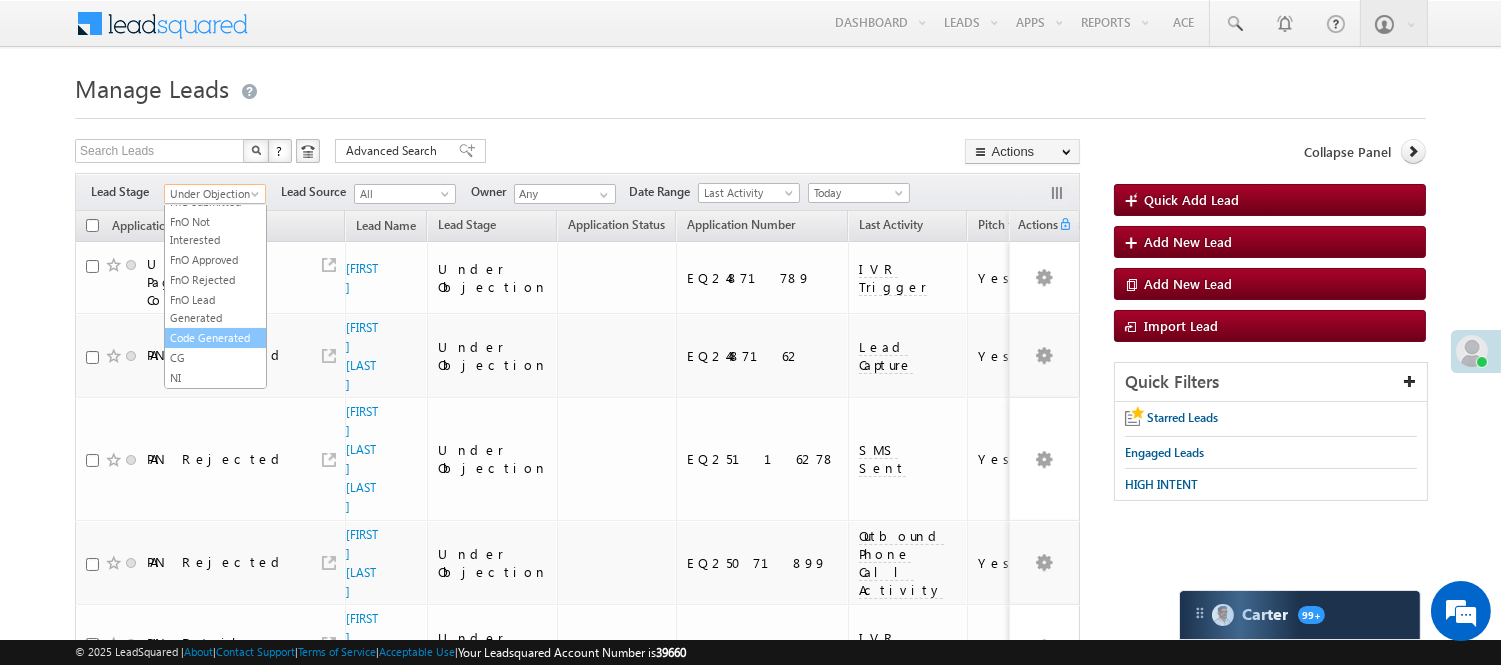 click on "Code Generated" at bounding box center (215, 338) 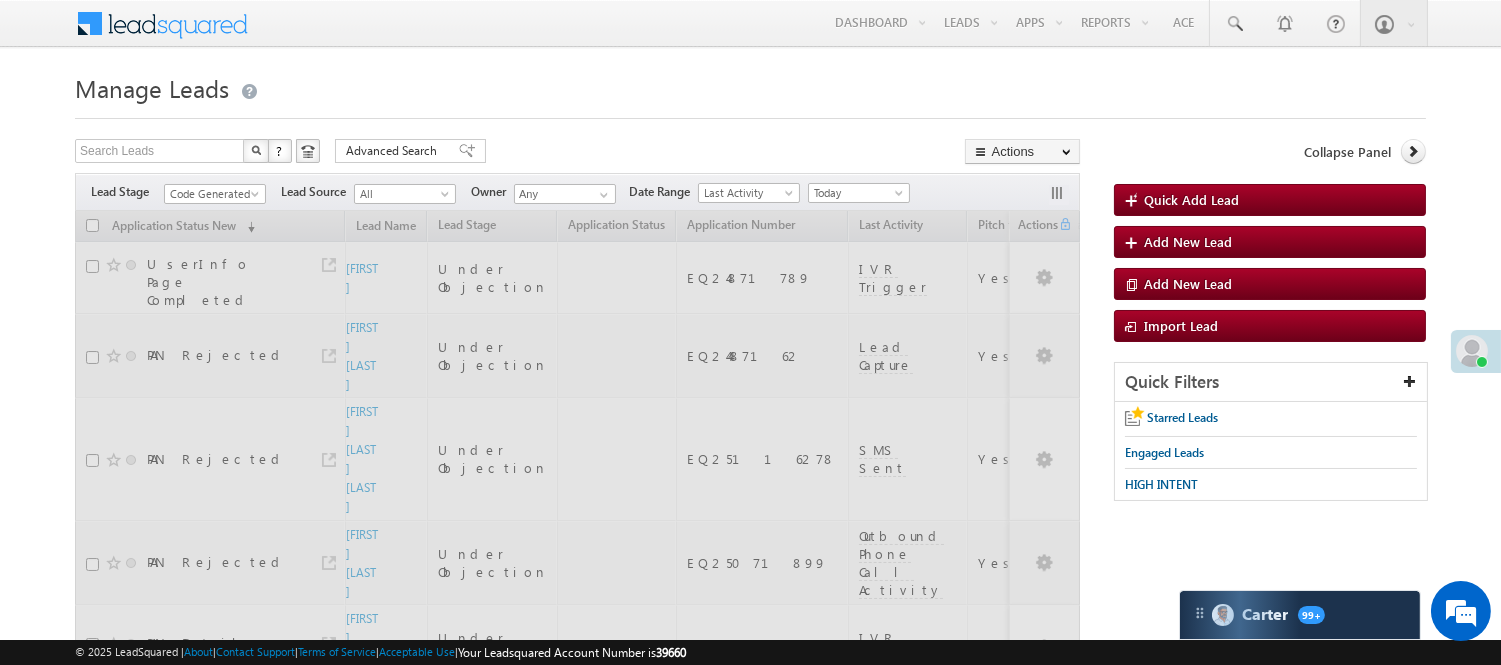 click on "Manage Leads" at bounding box center [750, 86] 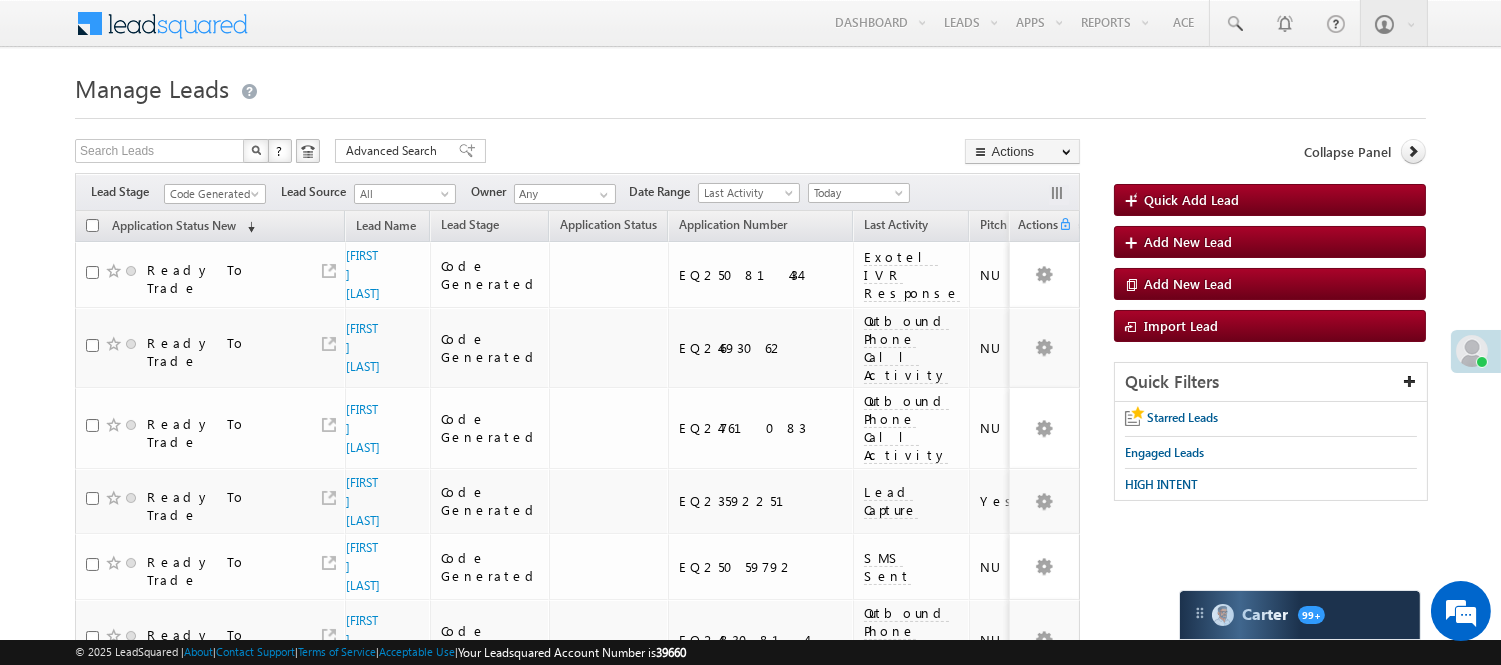 scroll, scrollTop: 1437, scrollLeft: 0, axis: vertical 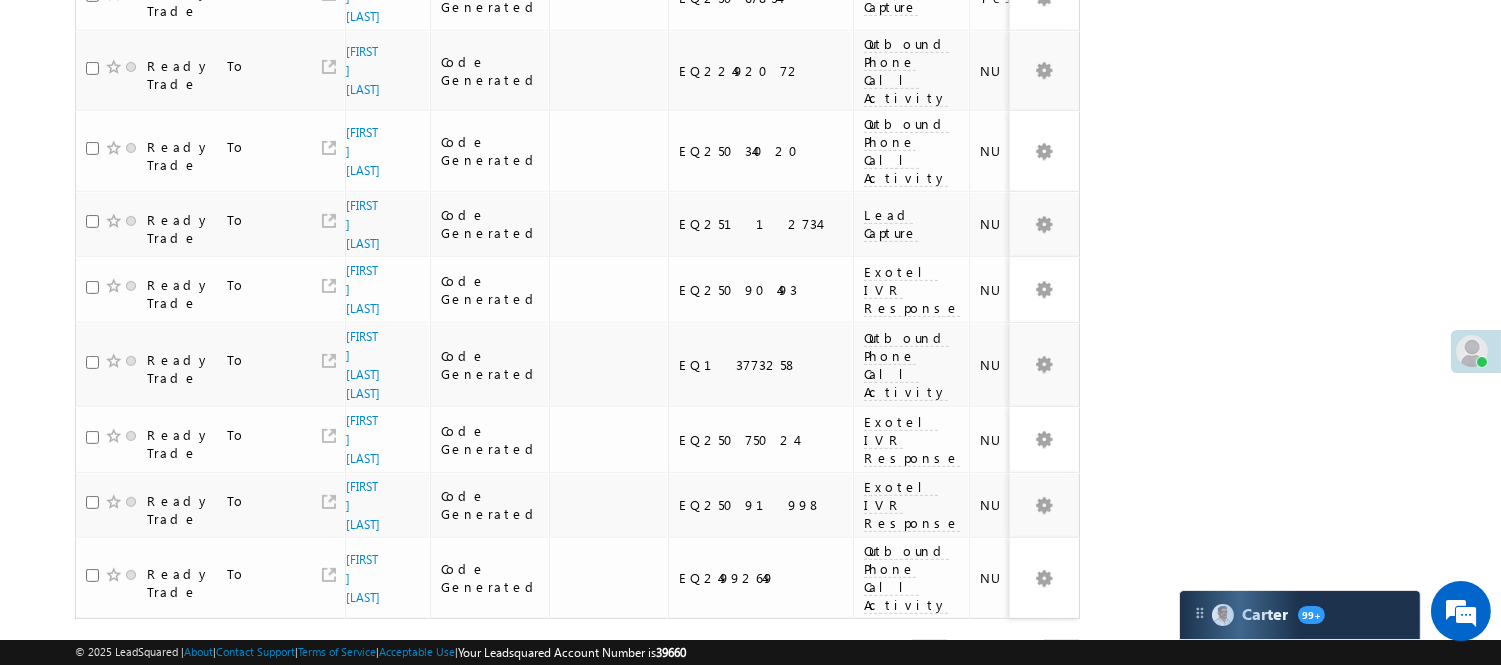click on "2" at bounding box center [1018, 657] 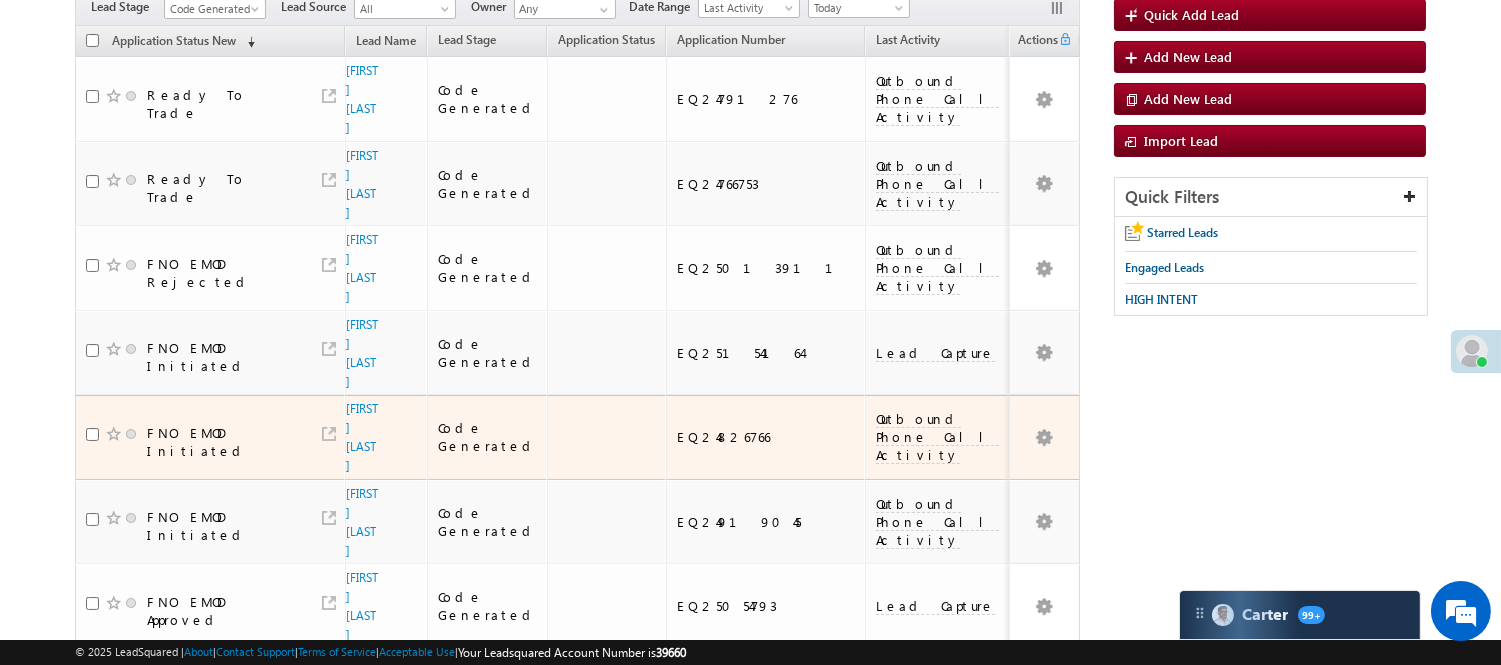 scroll, scrollTop: 0, scrollLeft: 0, axis: both 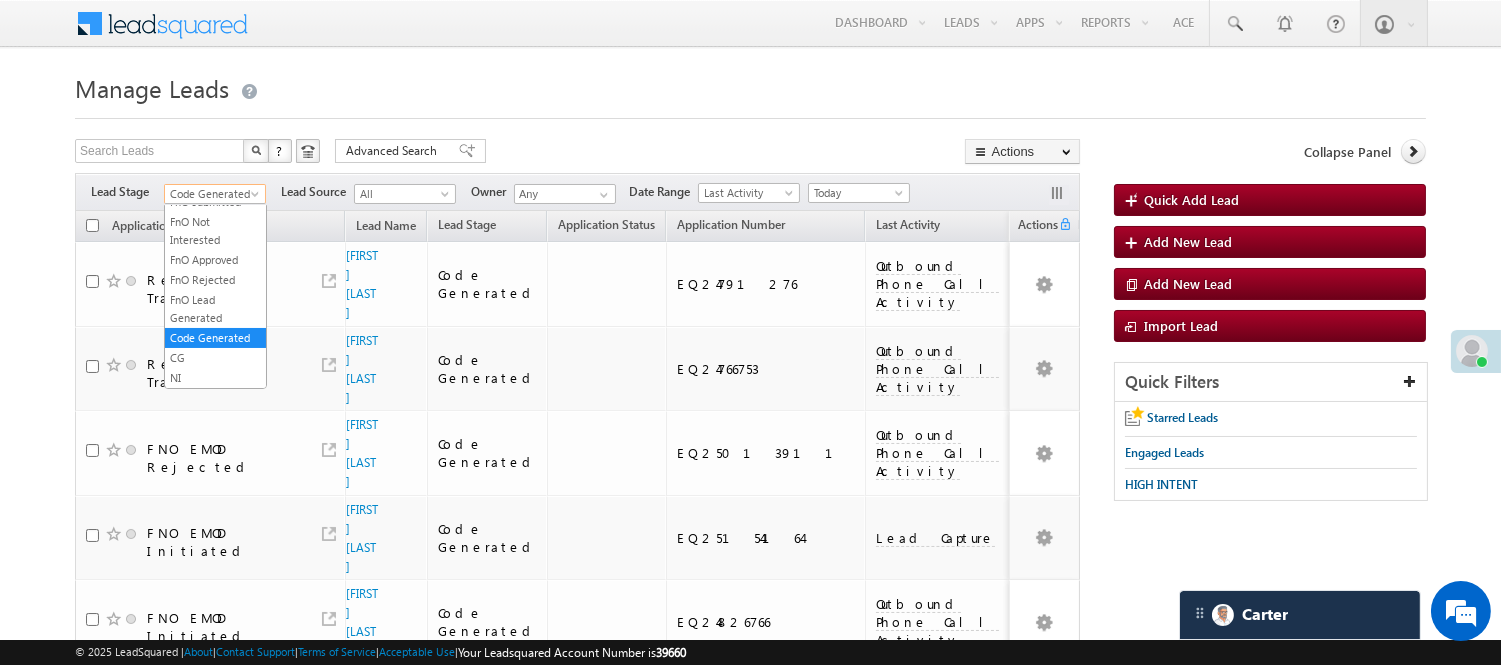 click on "Code Generated" at bounding box center [212, 194] 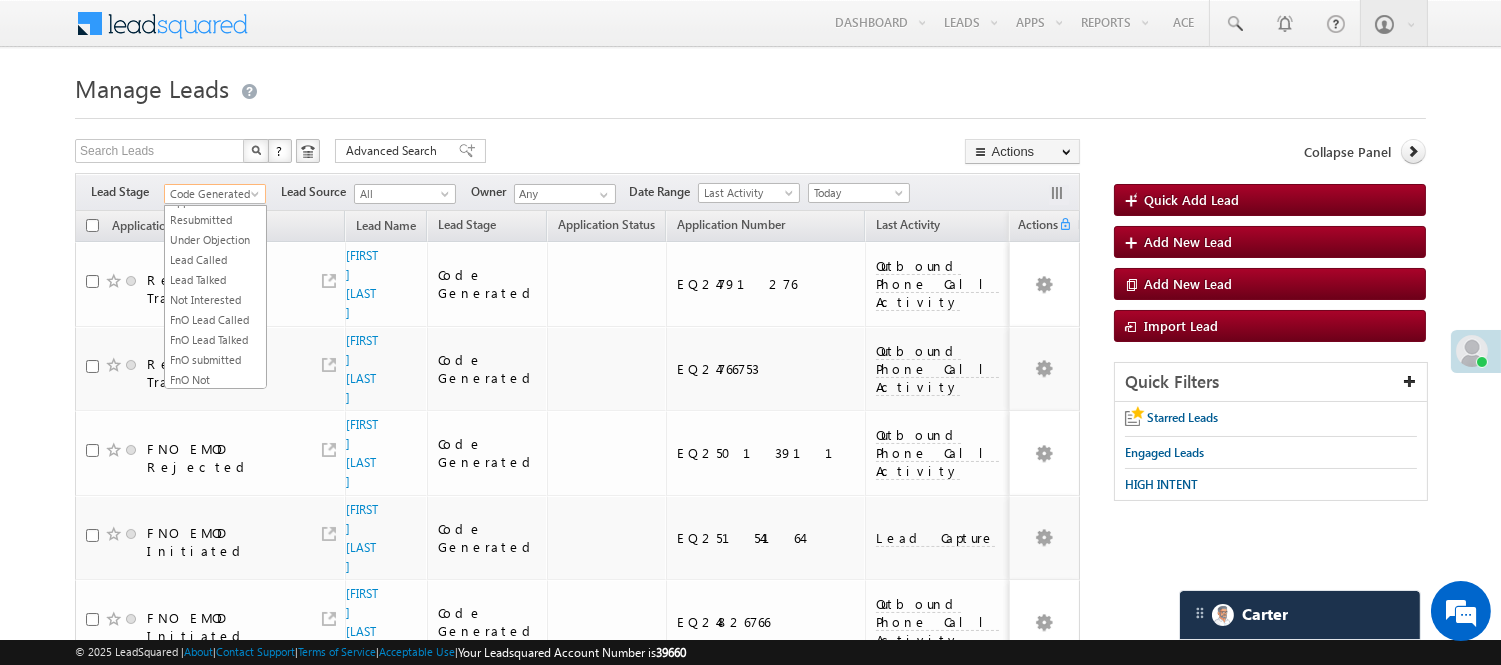 scroll, scrollTop: 163, scrollLeft: 0, axis: vertical 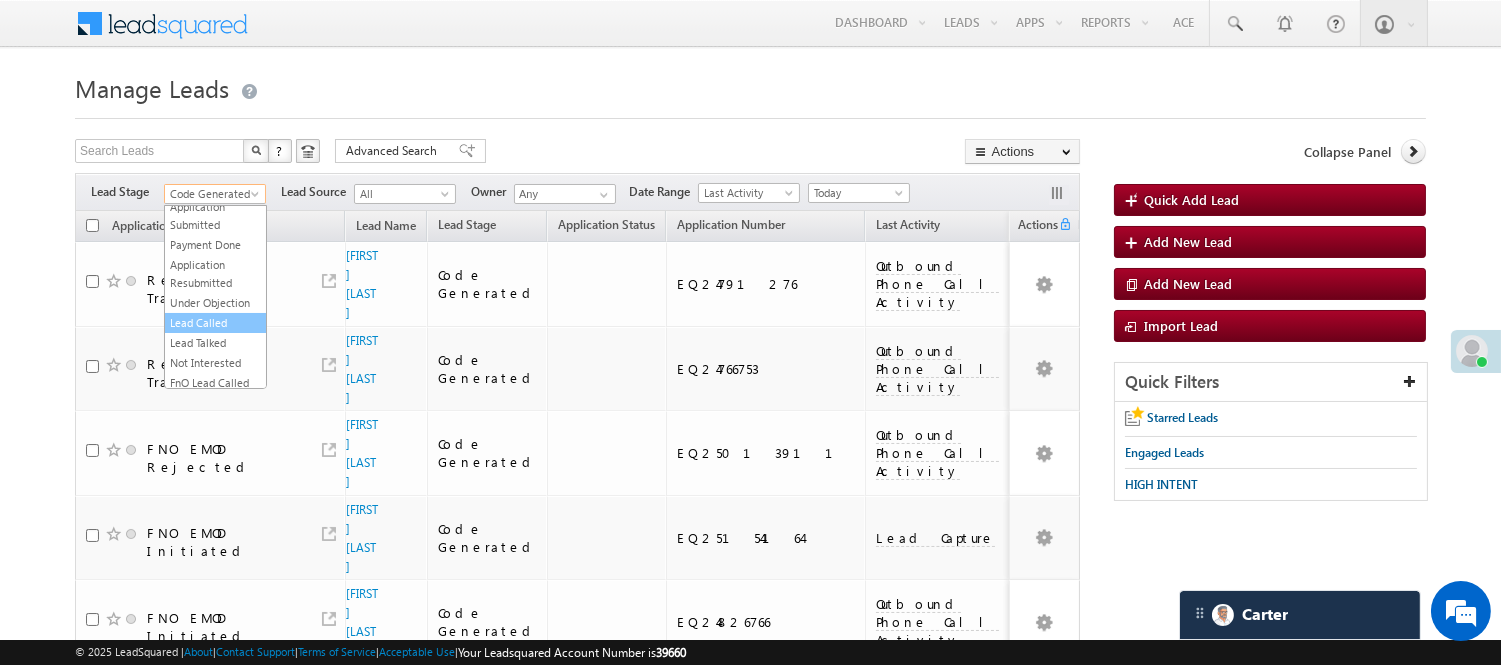 click on "Lead Called" at bounding box center (215, 323) 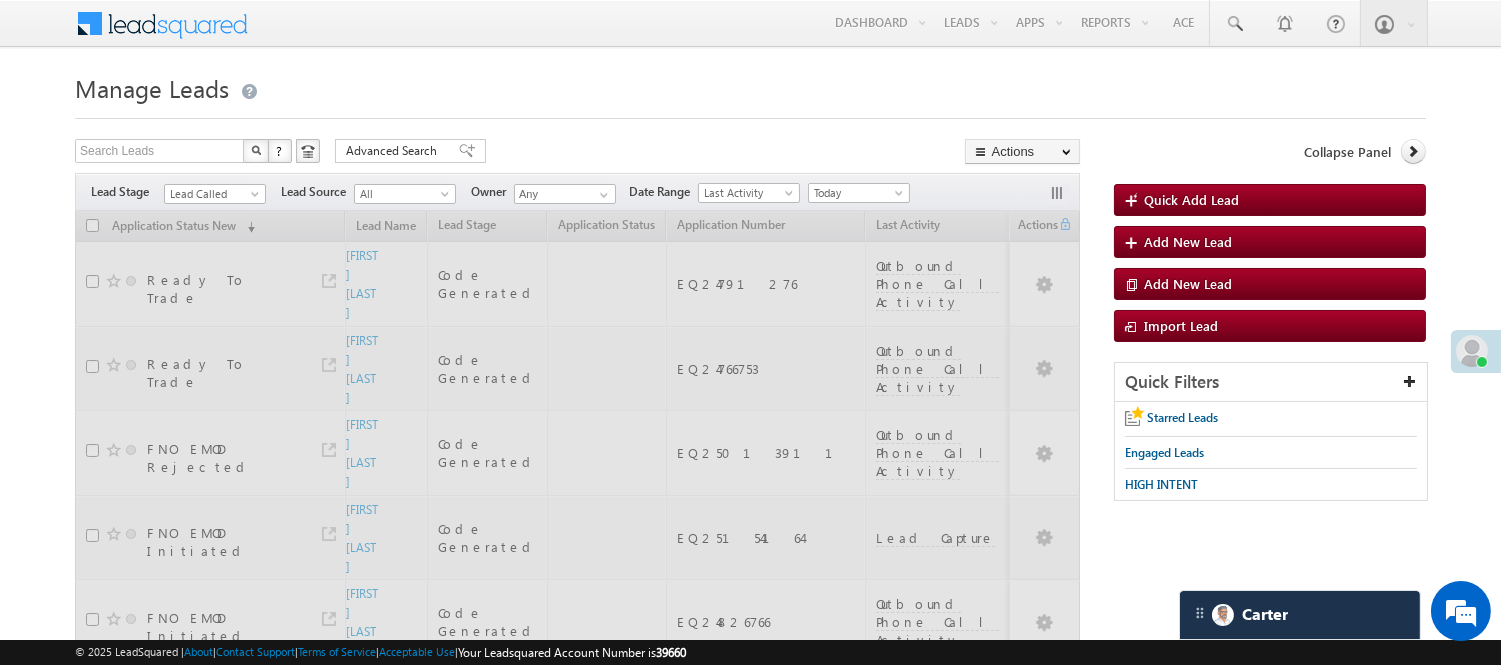 click on "Manage Leads
Quick Add Lead
Search Leads X ?   37 results found
Advanced Search
Advanced Search
Actions Actions" at bounding box center [750, 717] 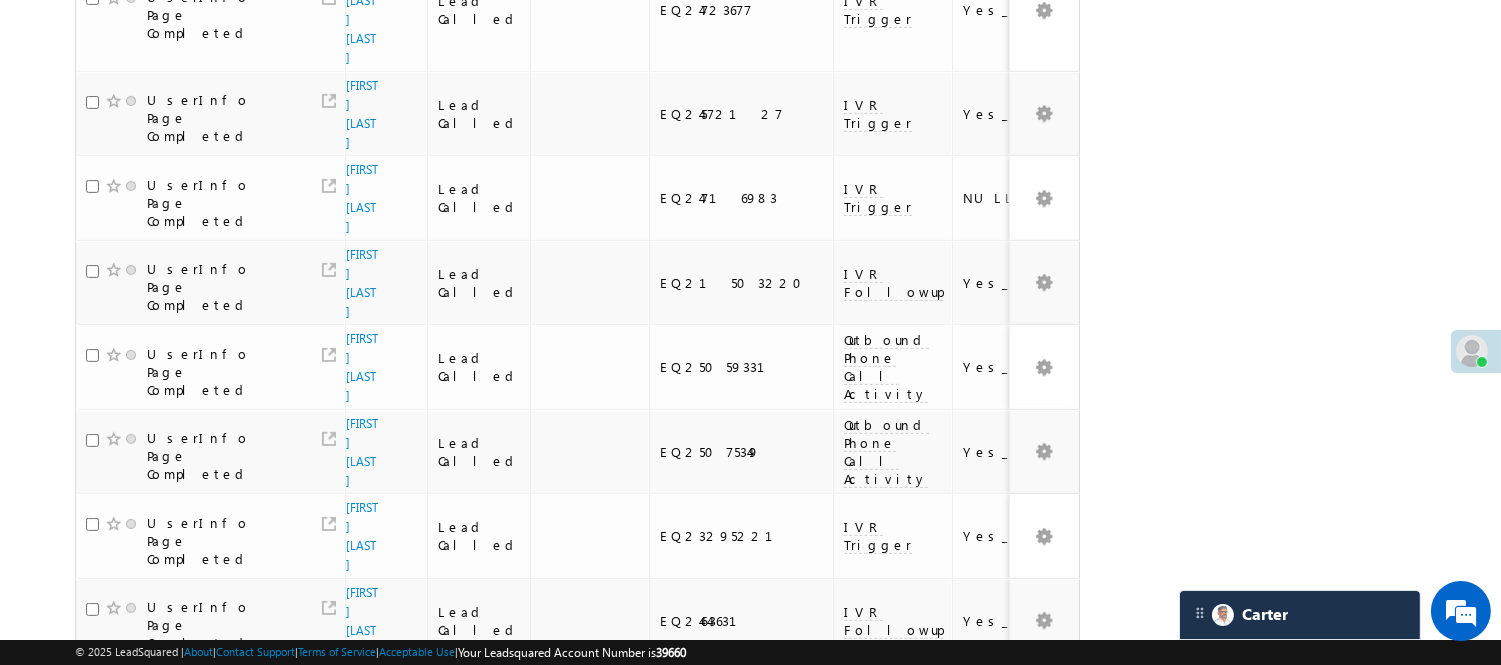scroll, scrollTop: 1430, scrollLeft: 0, axis: vertical 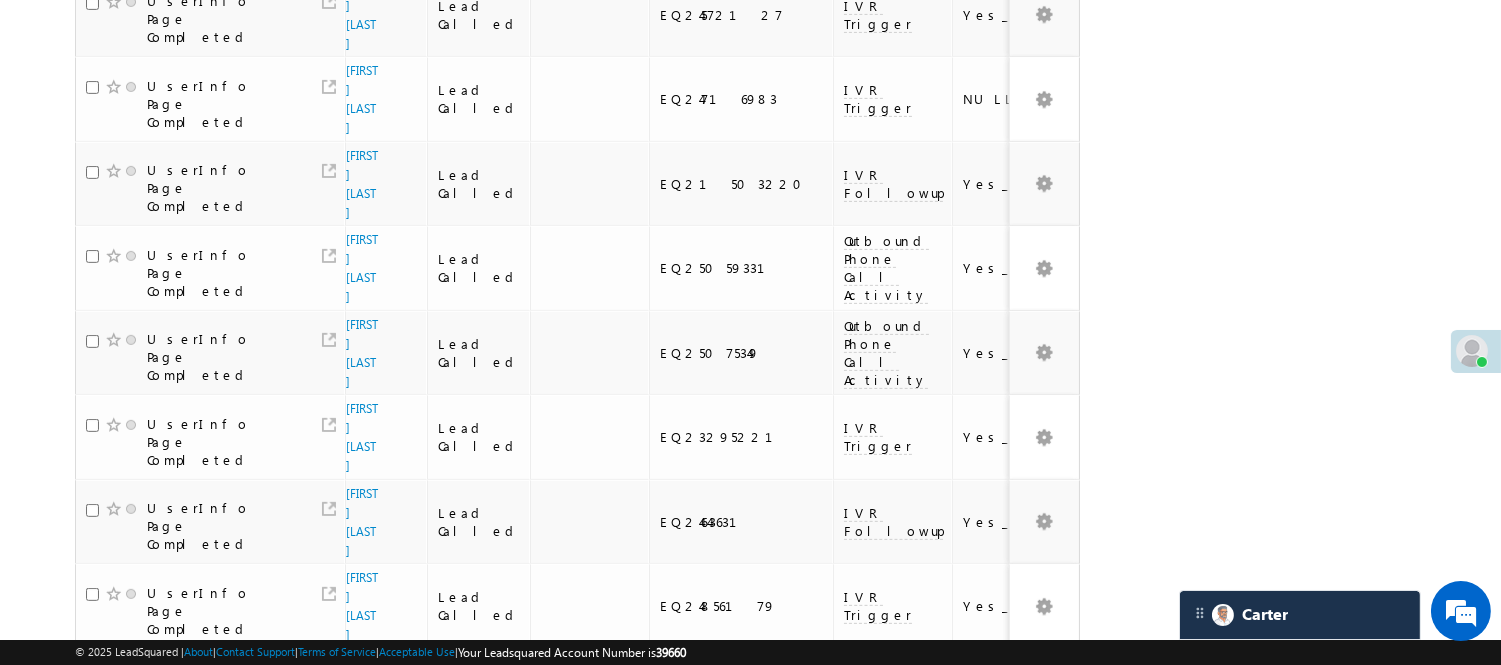 click on "4" at bounding box center [898, 1025] 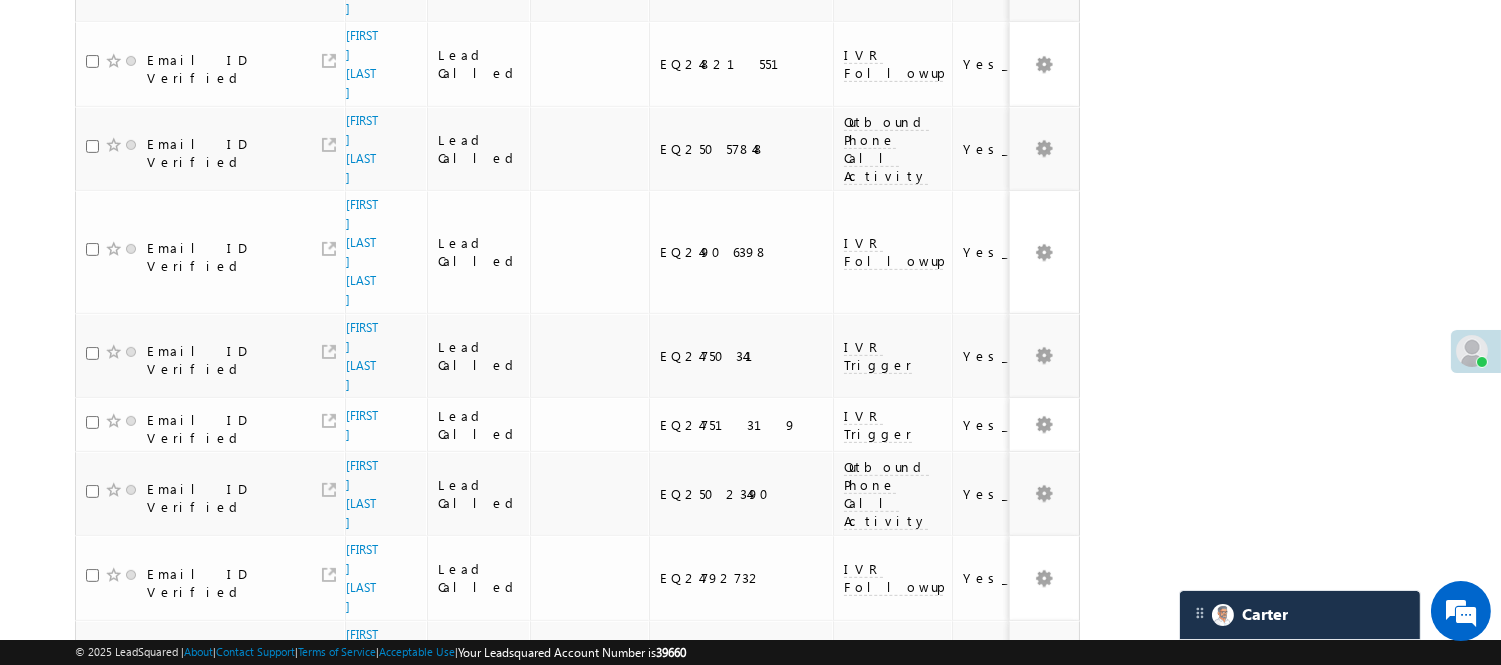 scroll, scrollTop: 1485, scrollLeft: 0, axis: vertical 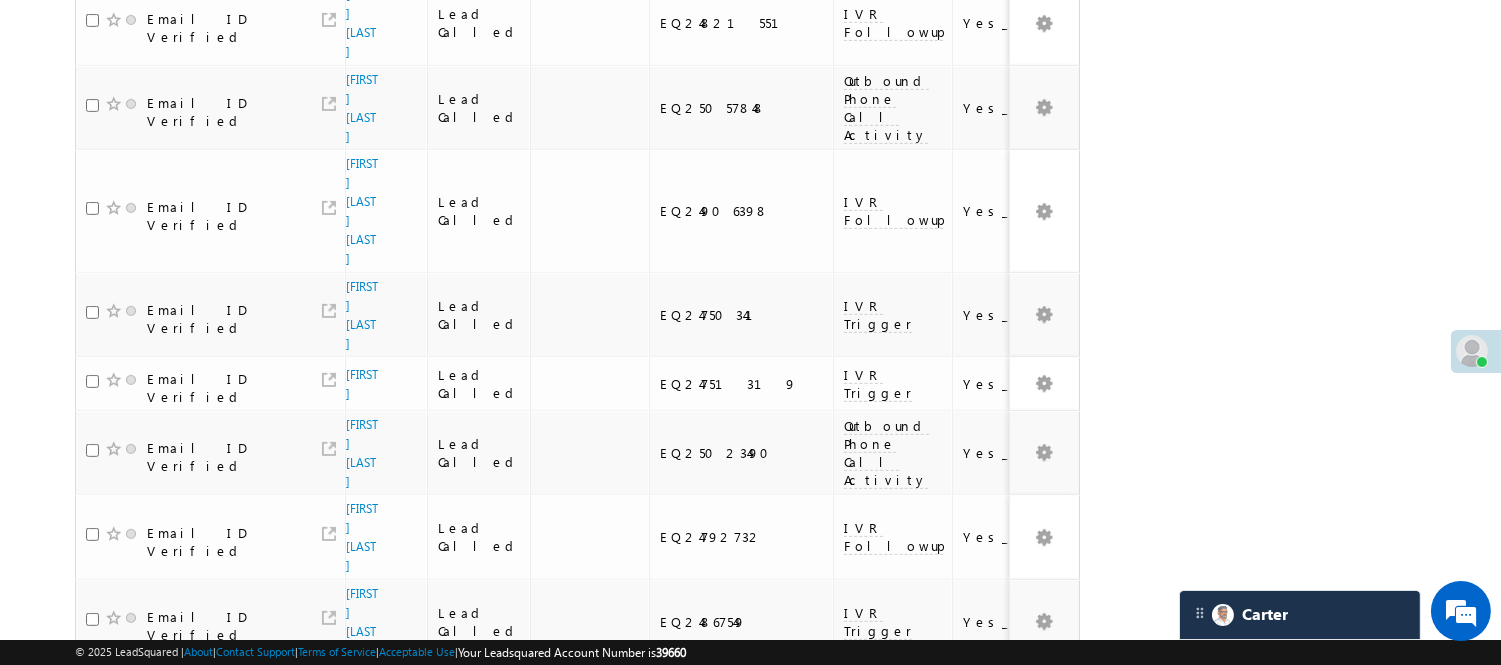 click on "5" at bounding box center [938, 956] 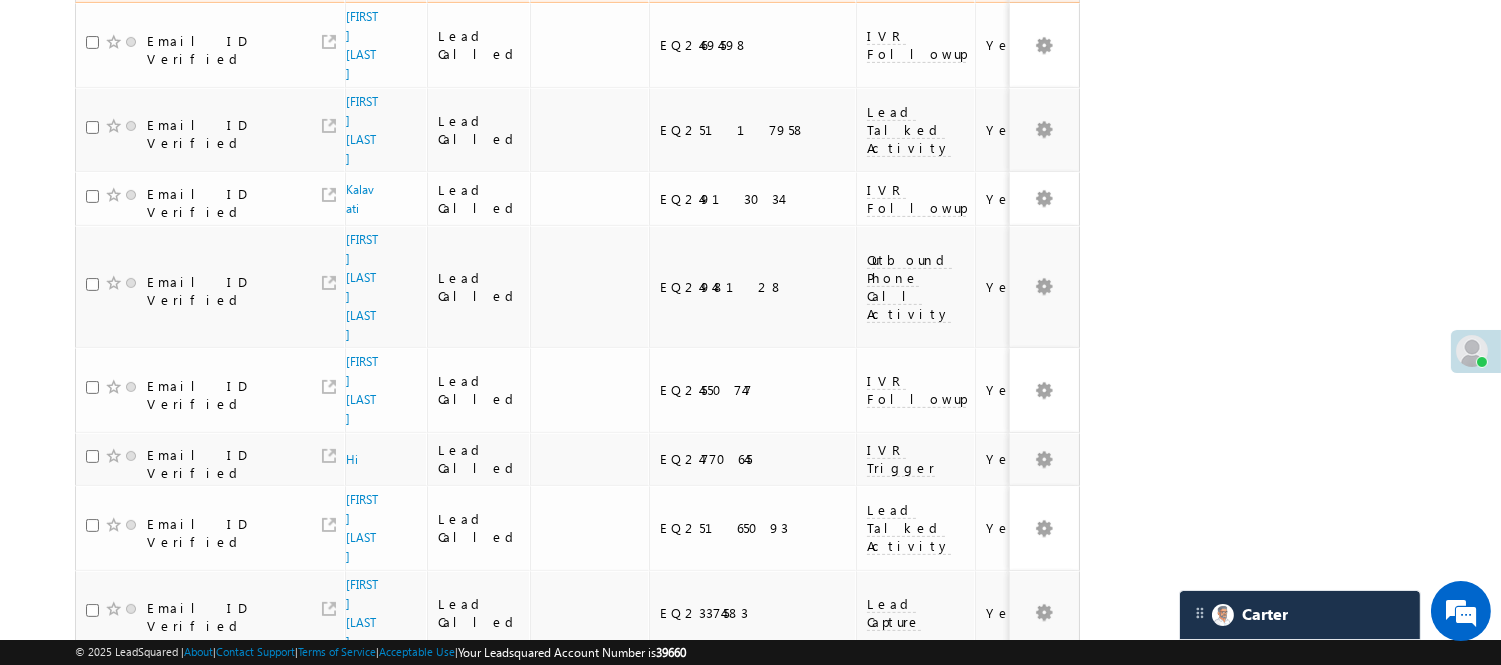 scroll, scrollTop: 1226, scrollLeft: 0, axis: vertical 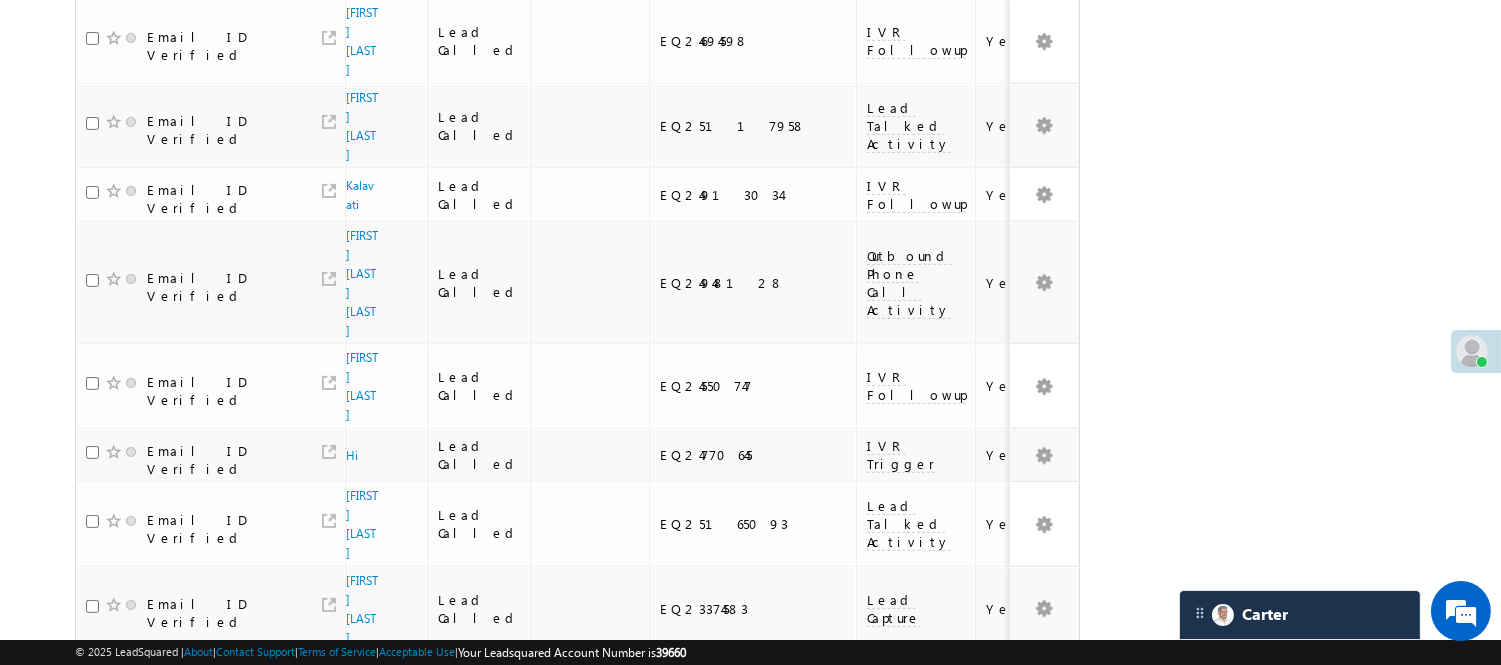 click on "6" at bounding box center (978, 1081) 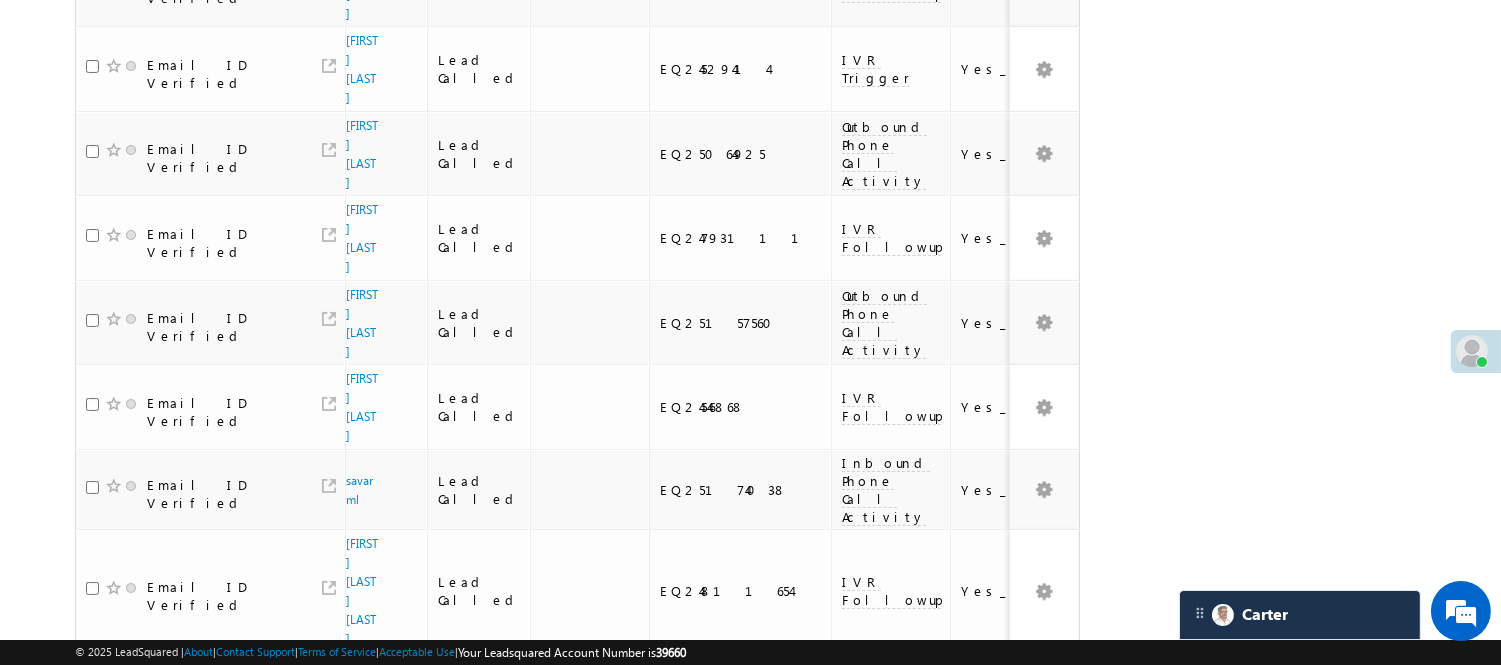 scroll, scrollTop: 1531, scrollLeft: 0, axis: vertical 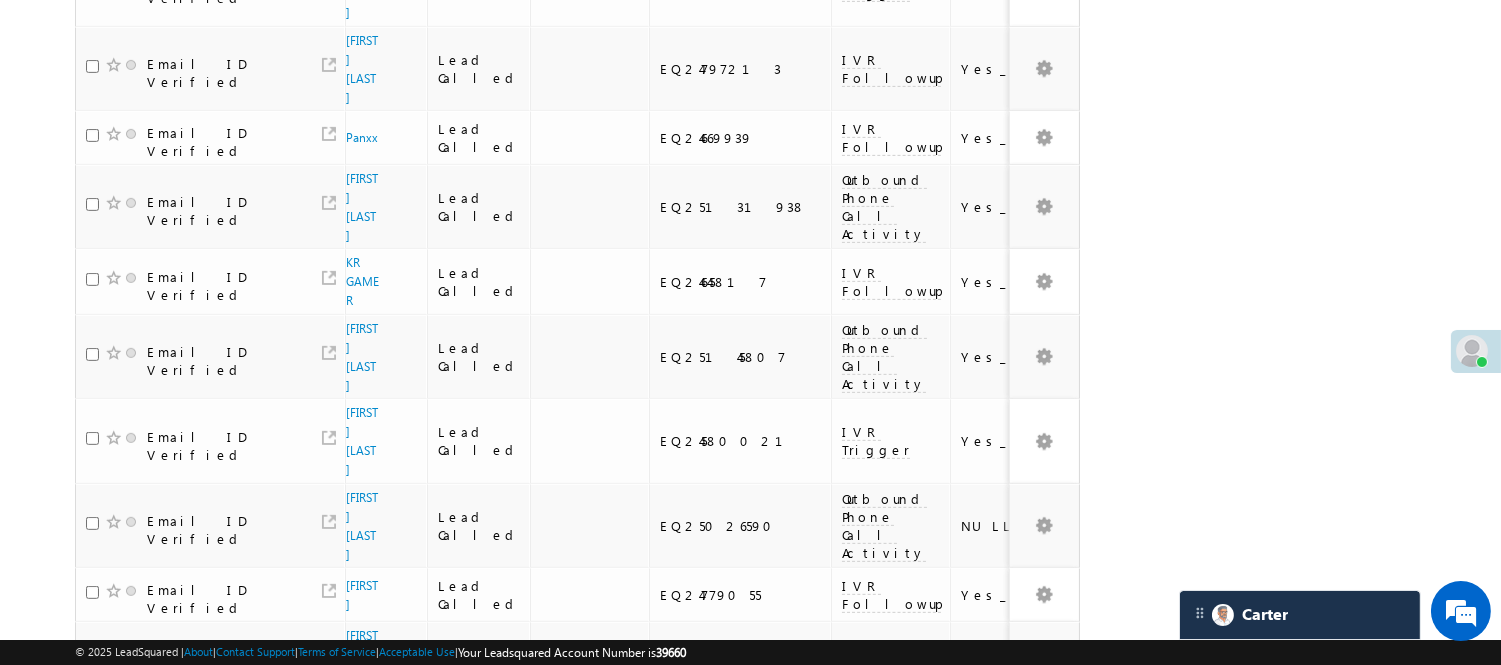 click on "7" at bounding box center [1018, 867] 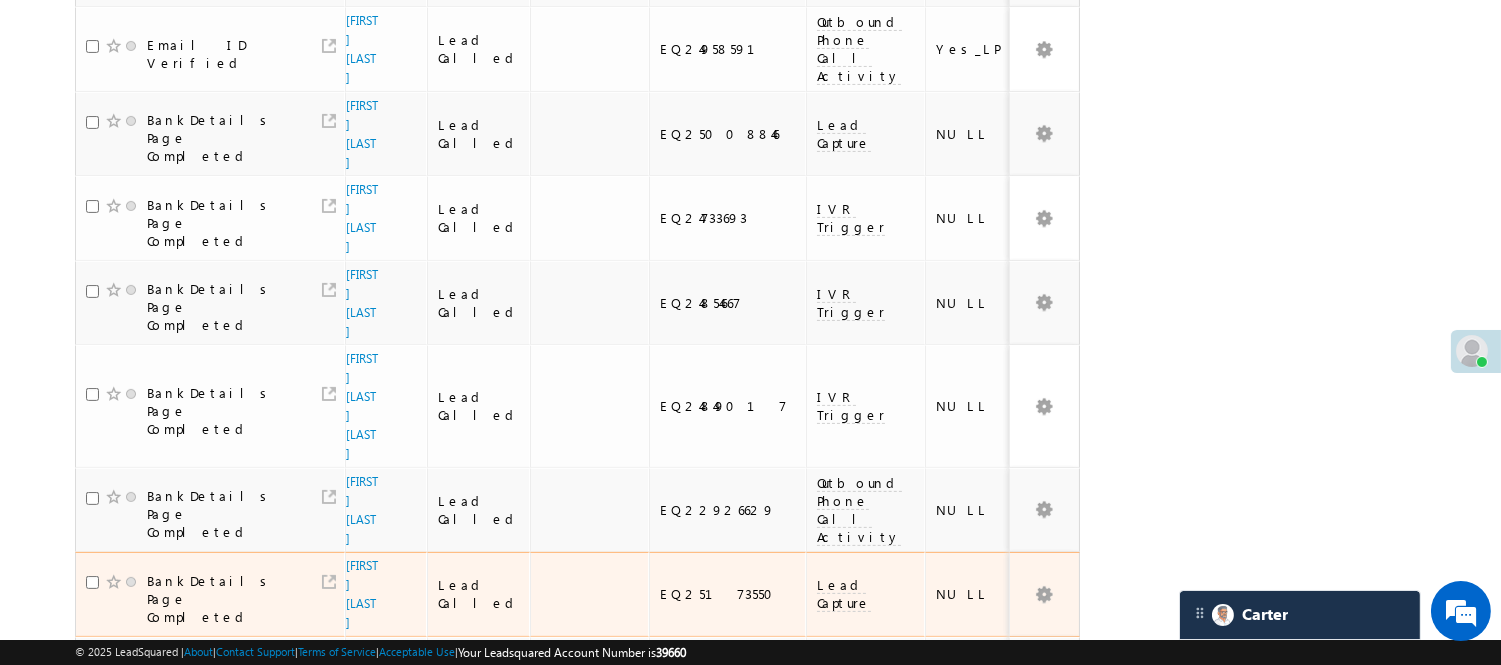 scroll, scrollTop: 994, scrollLeft: 0, axis: vertical 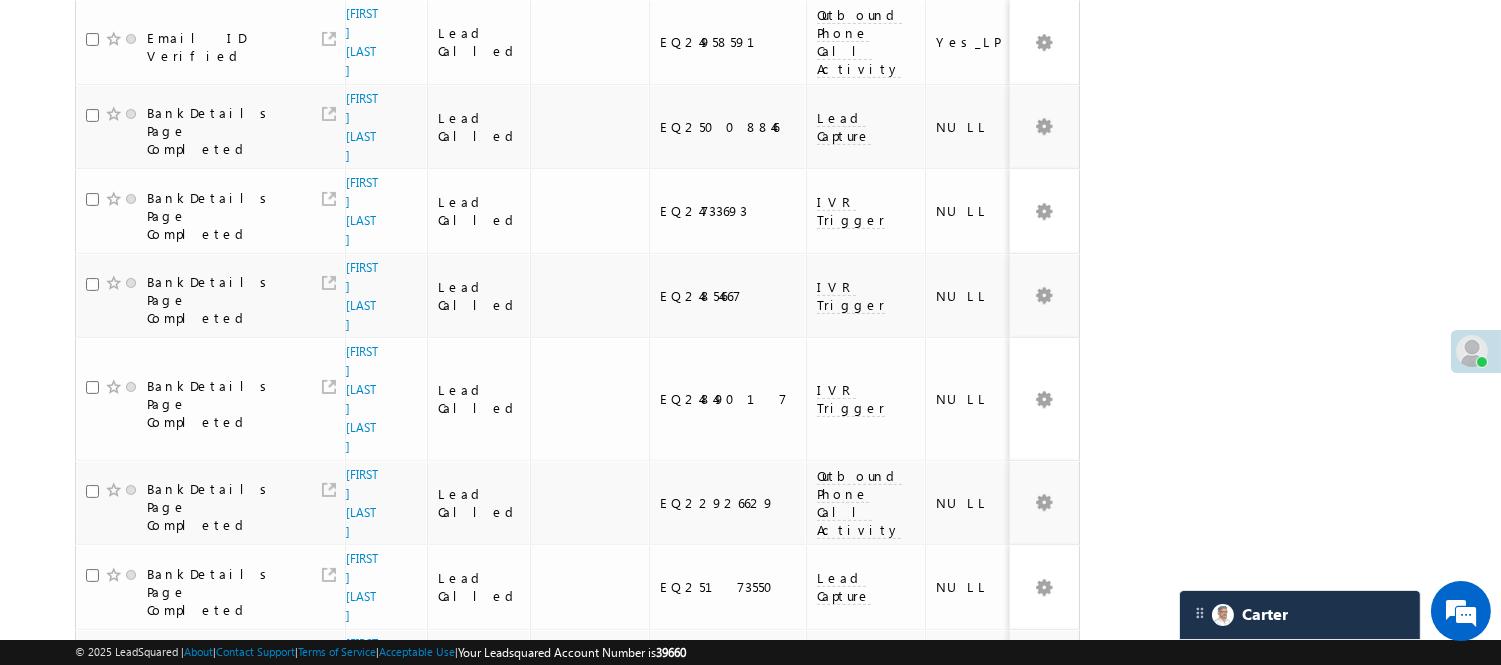 click on "2" at bounding box center (817, 837) 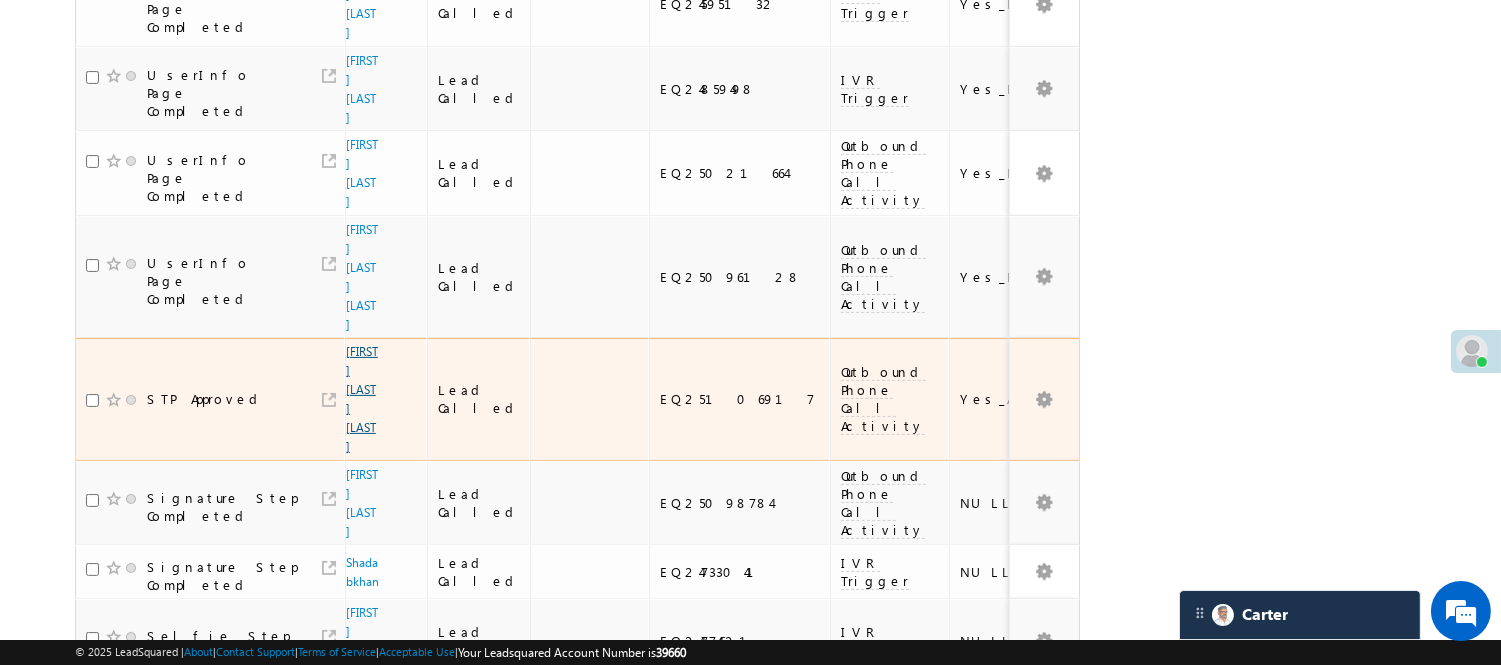 click on "SHINDE DIPAK EKANTH" at bounding box center [362, 399] 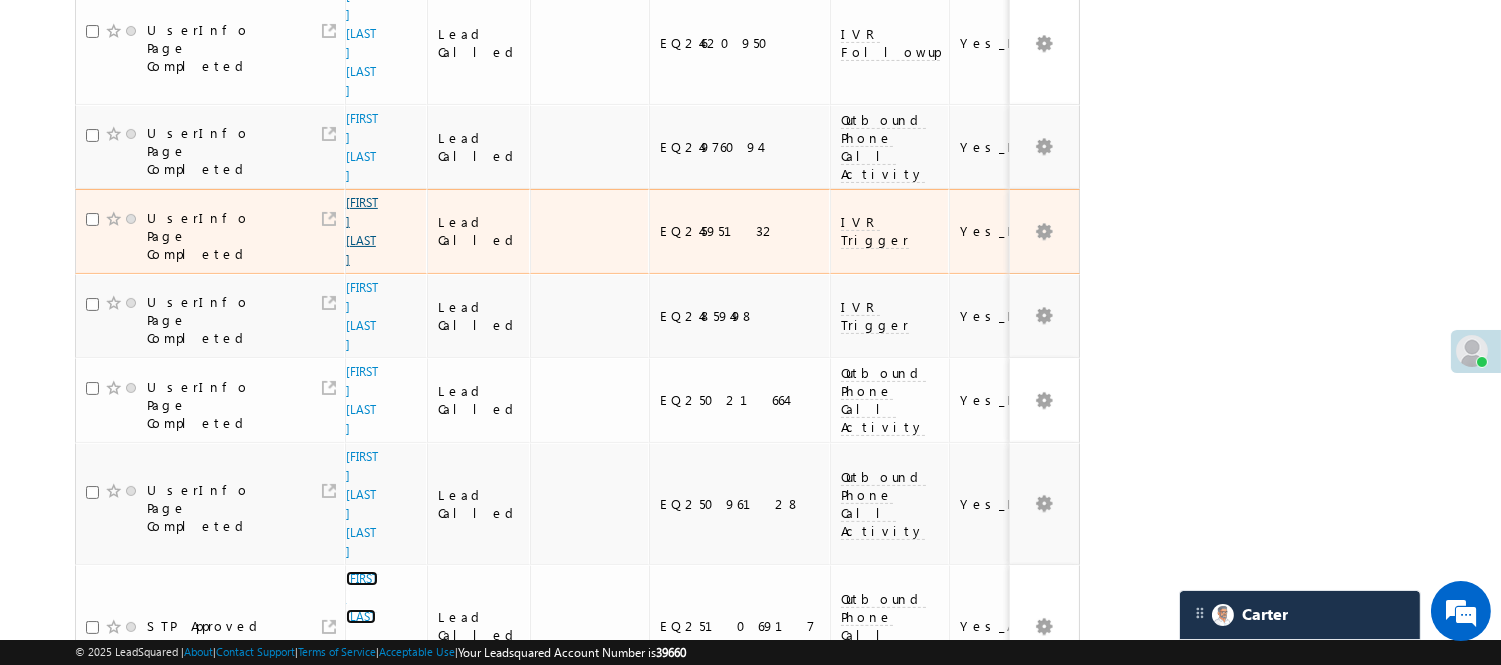 scroll, scrollTop: 661, scrollLeft: 0, axis: vertical 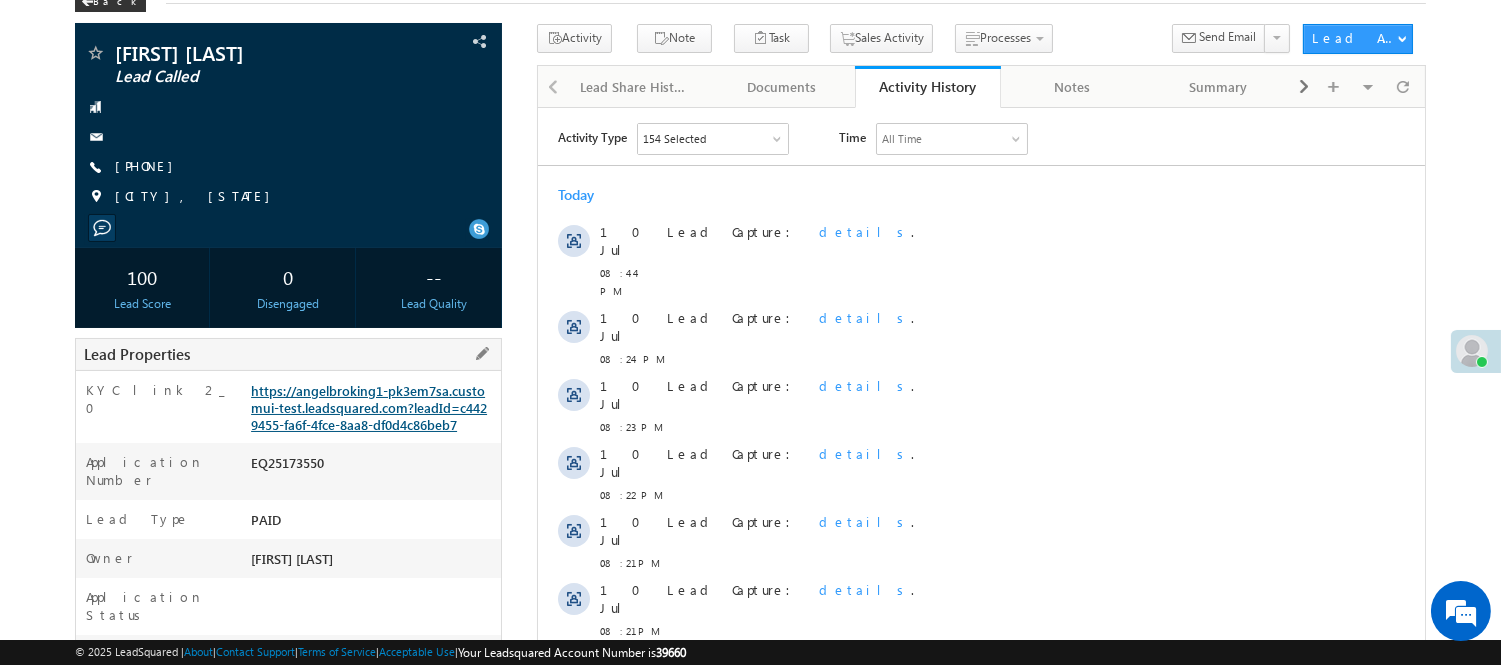 click on "https://angelbroking1-pk3em7sa.customui-test.leadsquared.com?leadId=c4429455-fa6f-4fce-8aa8-df0d4c86beb7" at bounding box center [369, 407] 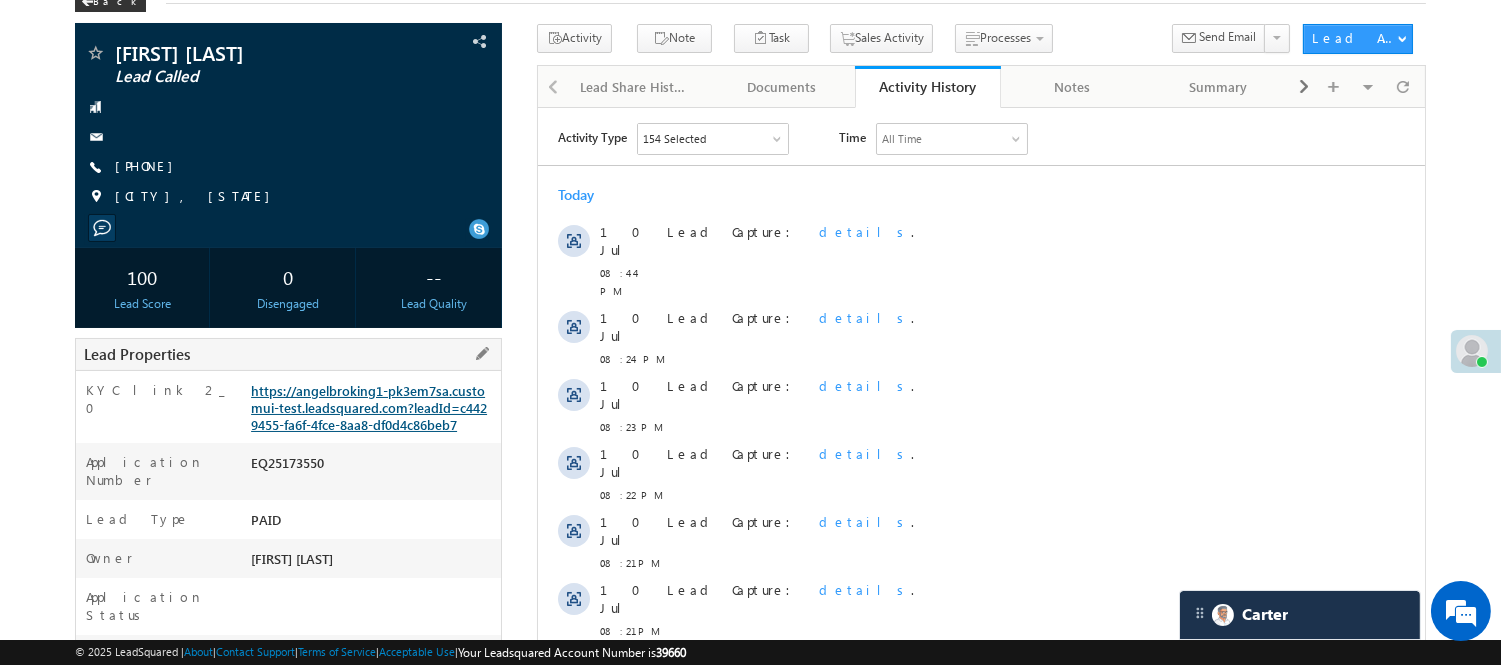 scroll, scrollTop: 0, scrollLeft: 0, axis: both 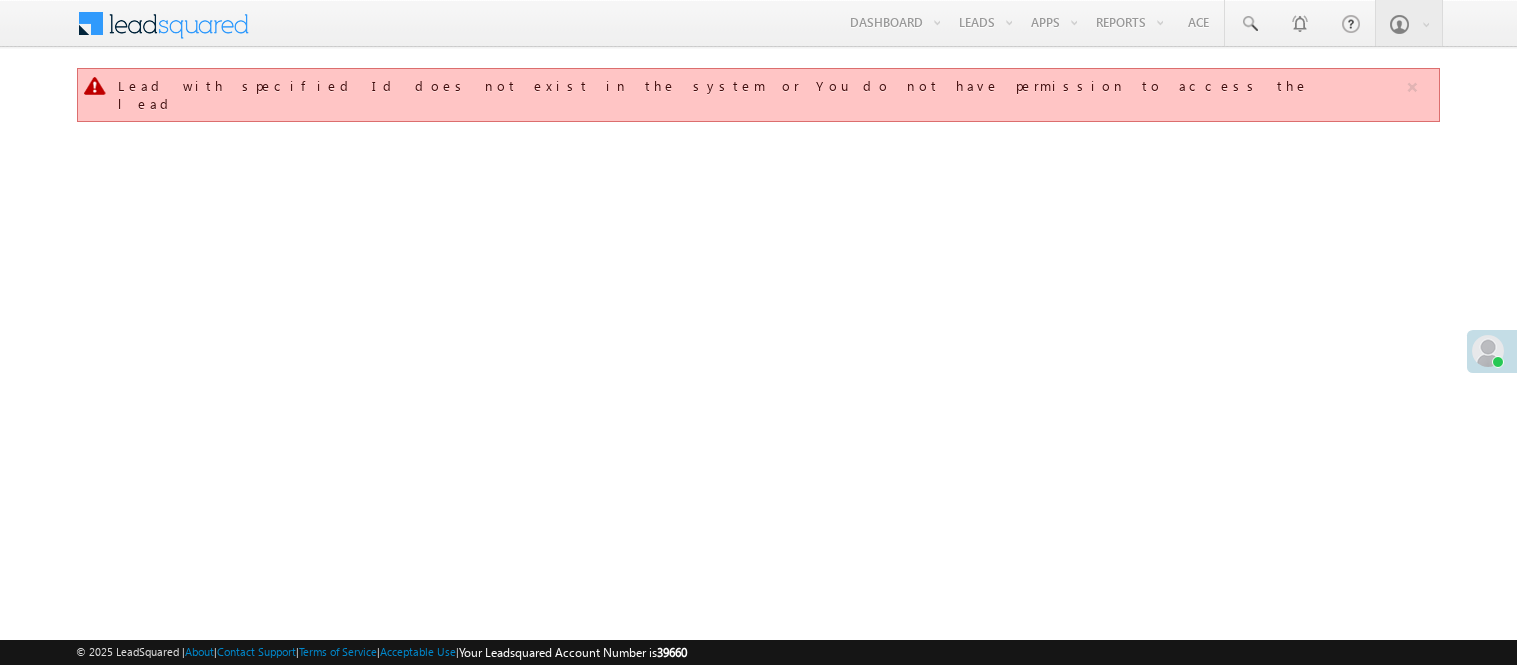 click on "Manage Leads" at bounding box center (0, 0) 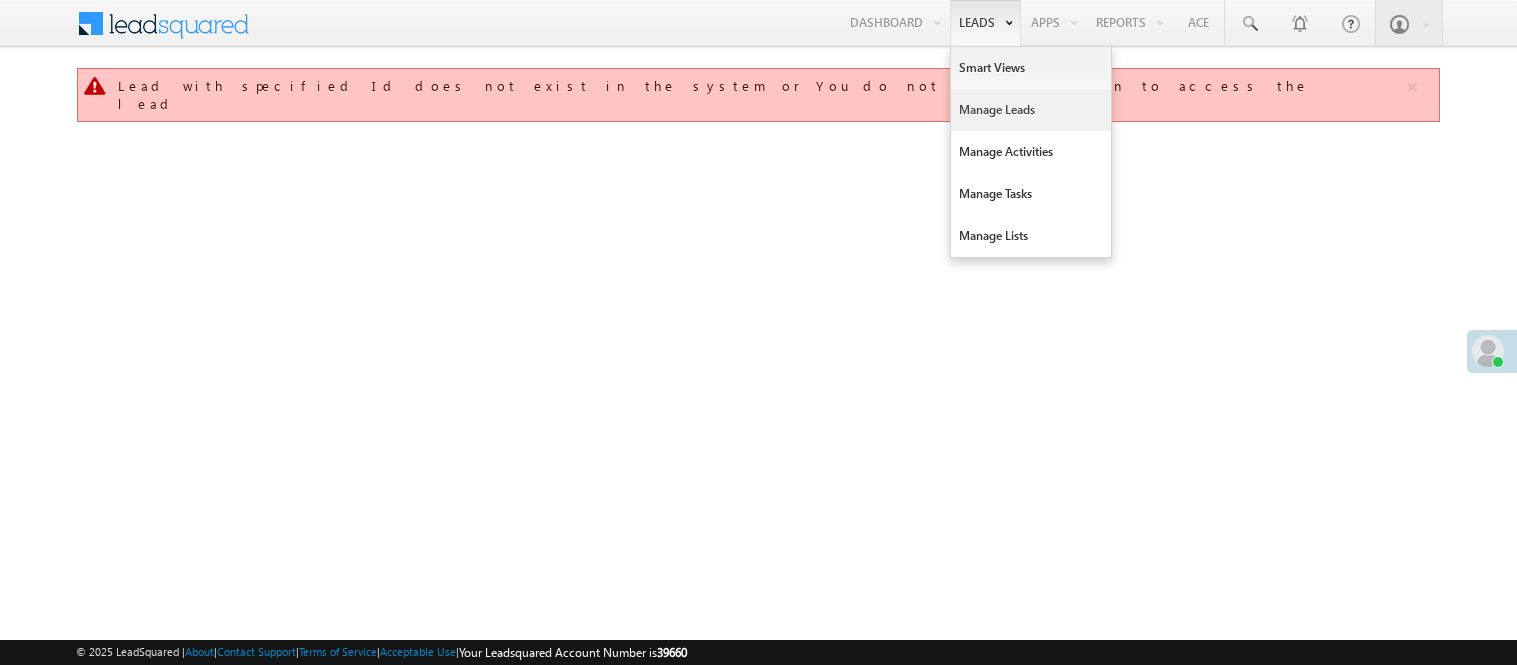 scroll, scrollTop: 0, scrollLeft: 0, axis: both 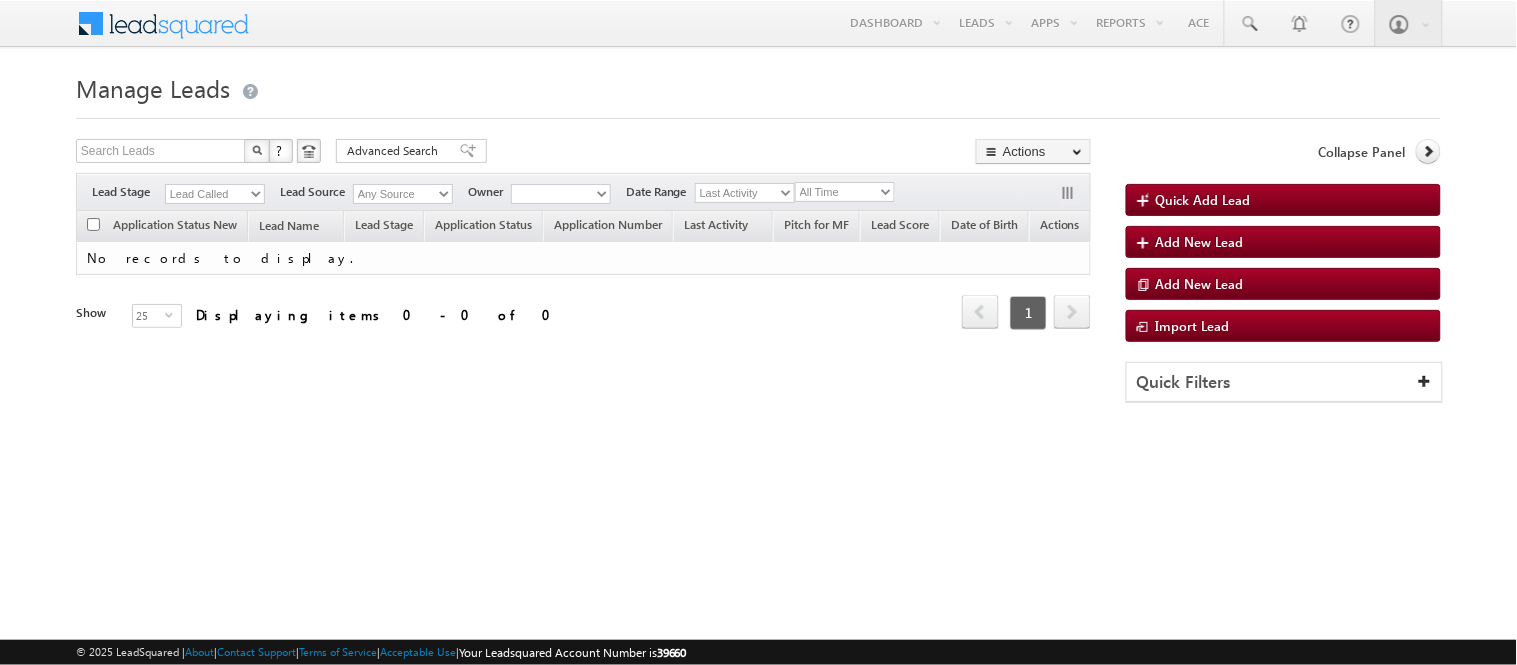click on "Tags
×
Select at-least one lead to tag...
×
Close
Application Status New
Lead Name
Lead Stage Pitch for MF 1" at bounding box center [583, 298] 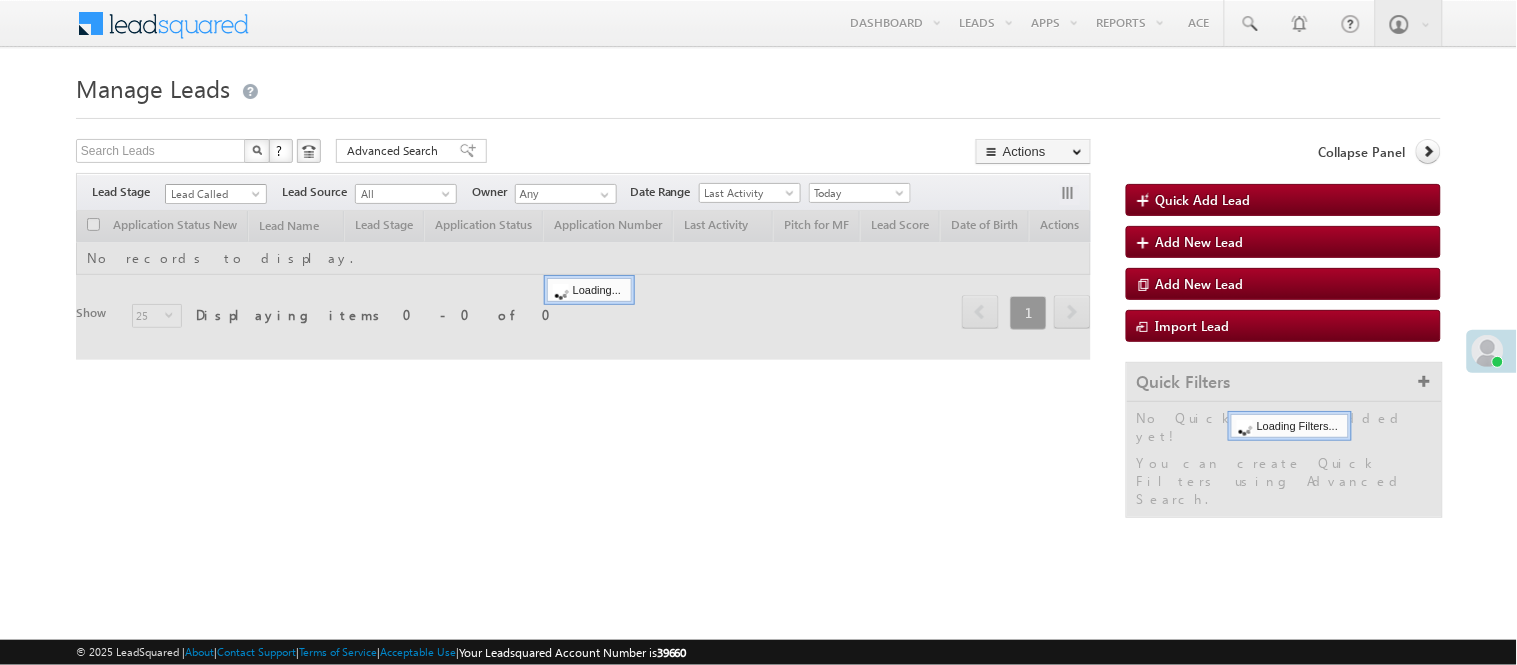 click on "Lead Called" at bounding box center (213, 194) 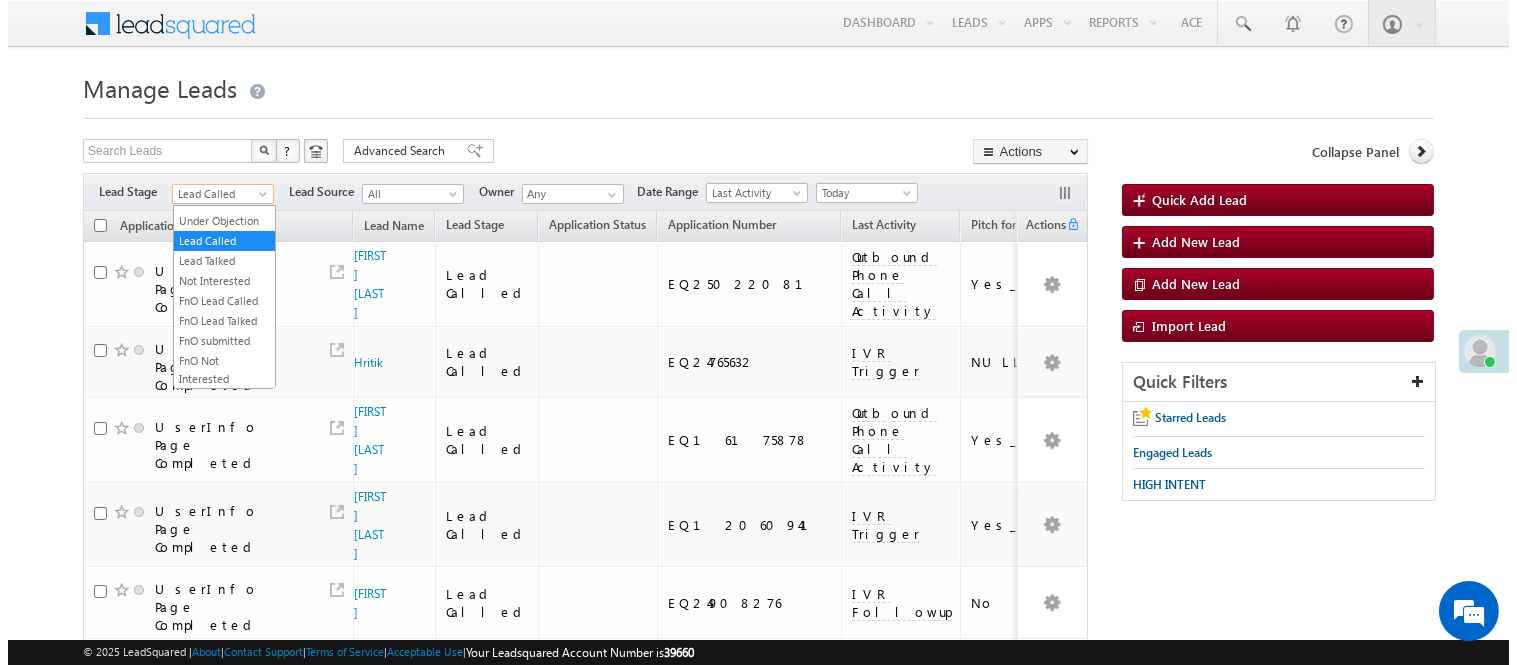 scroll, scrollTop: 0, scrollLeft: 0, axis: both 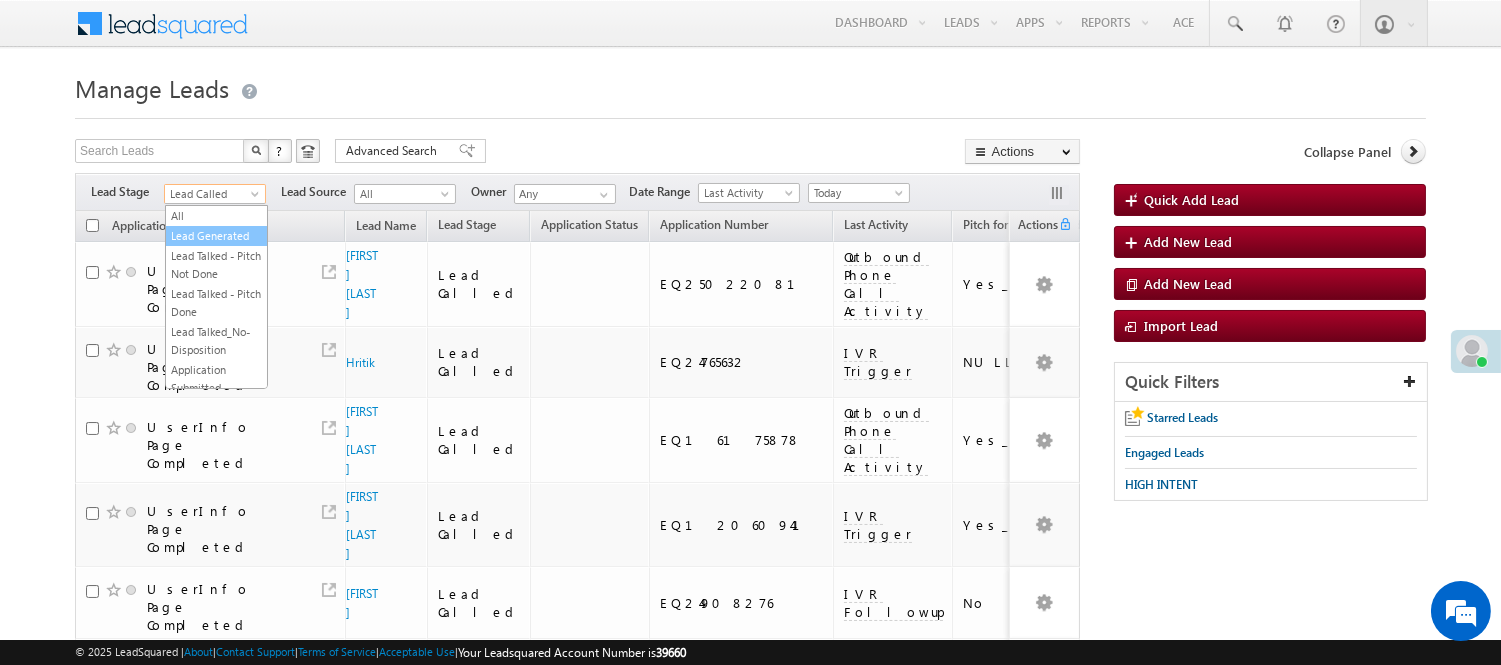 click on "Lead Generated" at bounding box center (216, 236) 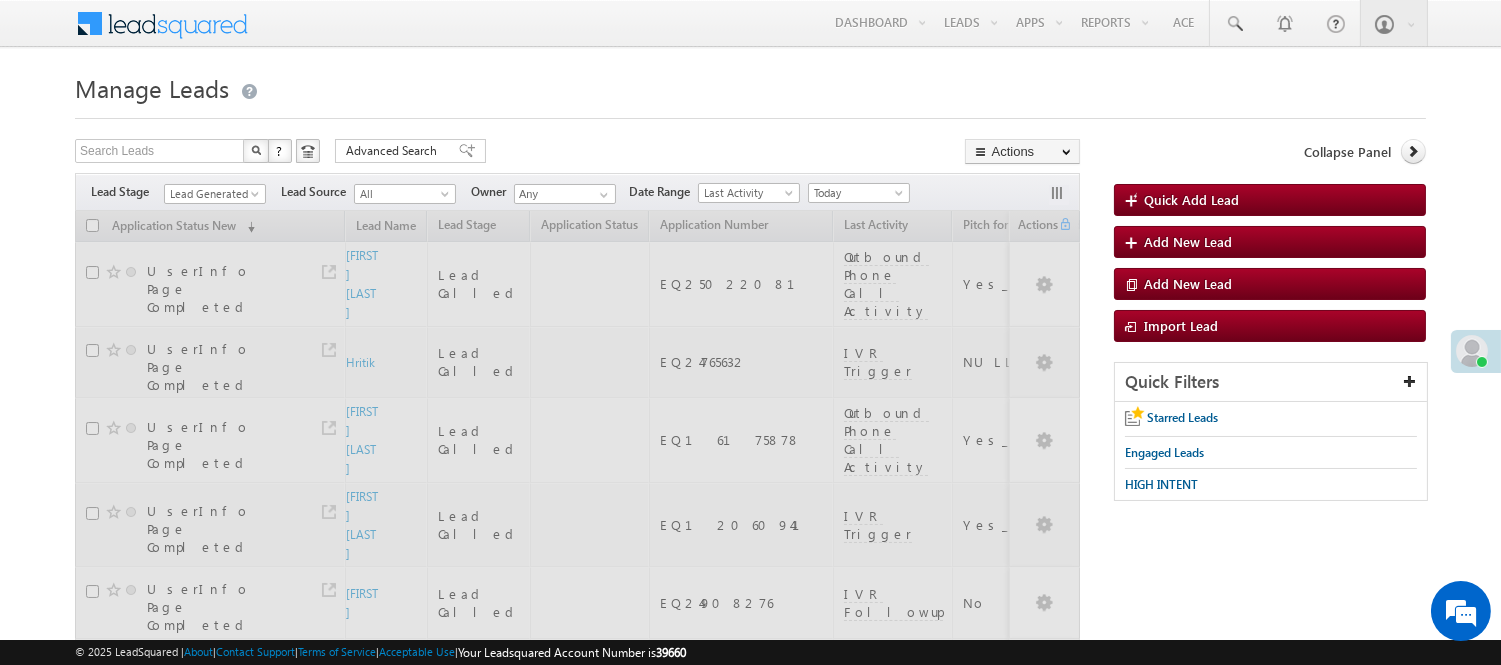 click on "Search Leads X ?   169 results found
Advanced Search
Advanced Search
Advanced search results
Actions Export Leads Reset all Filters
Actions Export Leads Bulk Update Send Email Add to List Add Activity Change Owner Change Stage Delete Merge Leads" at bounding box center [577, 153] 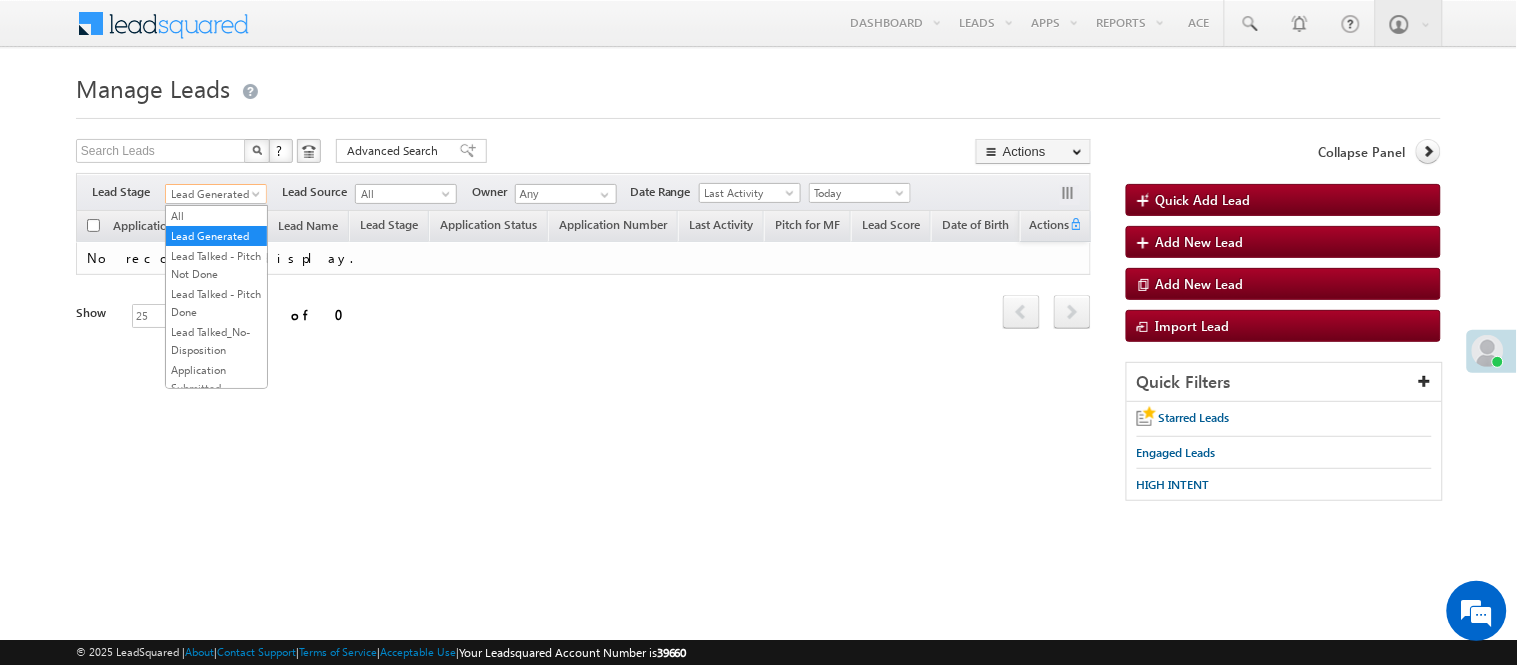 click on "Lead Generated" at bounding box center (213, 194) 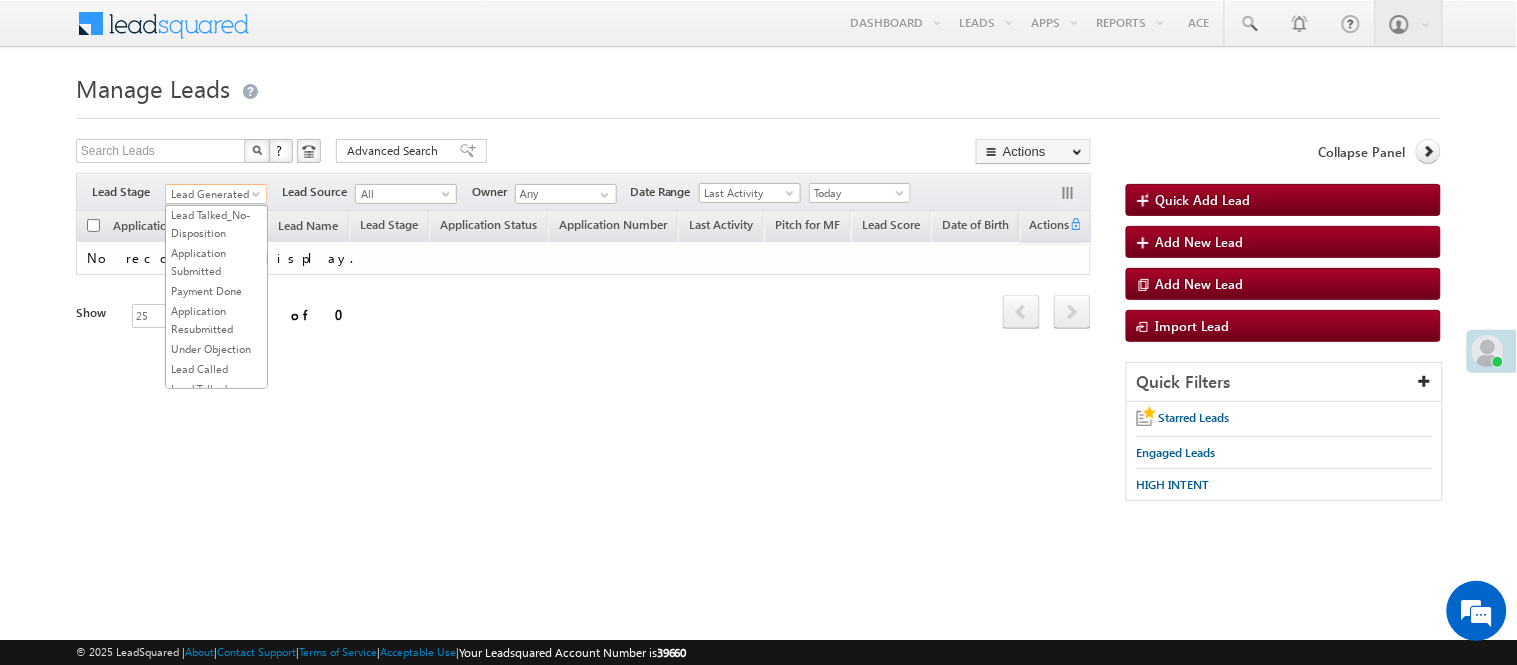 scroll, scrollTop: 496, scrollLeft: 0, axis: vertical 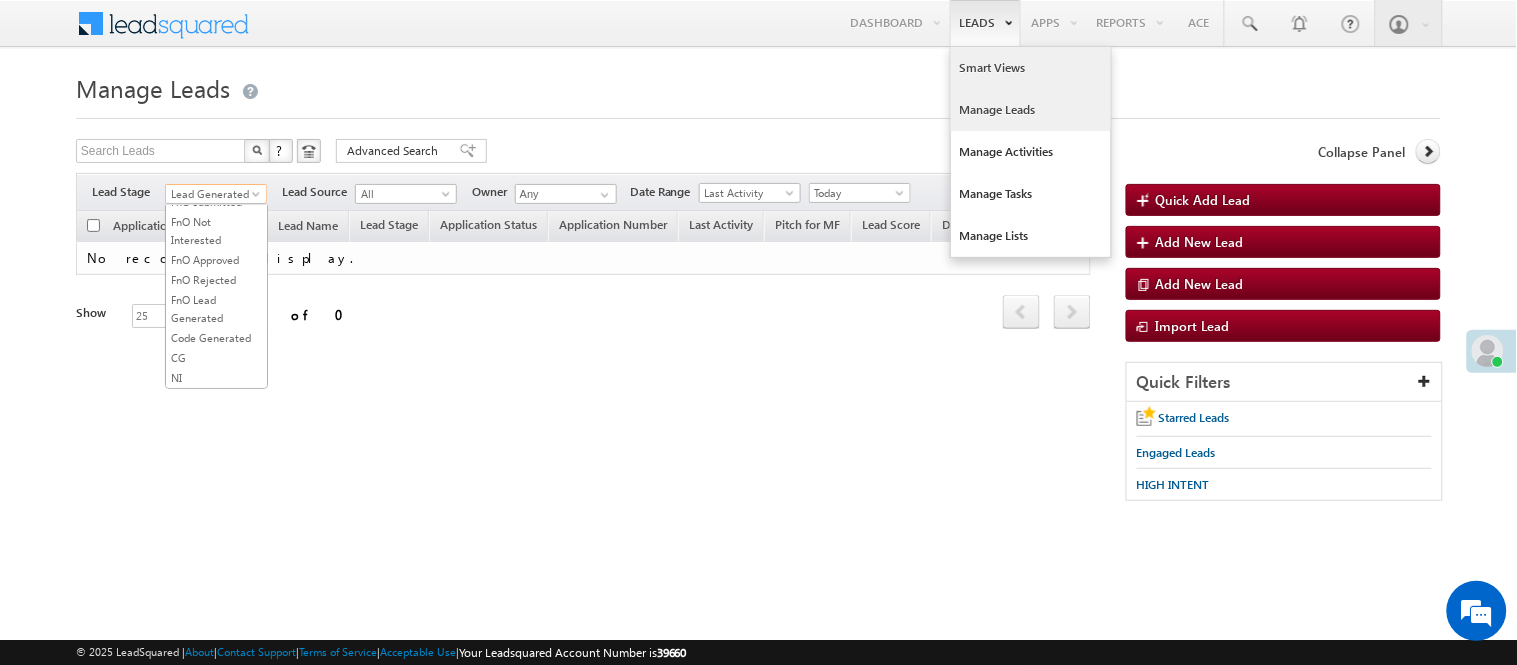 click on "Smart Views" at bounding box center (1031, 68) 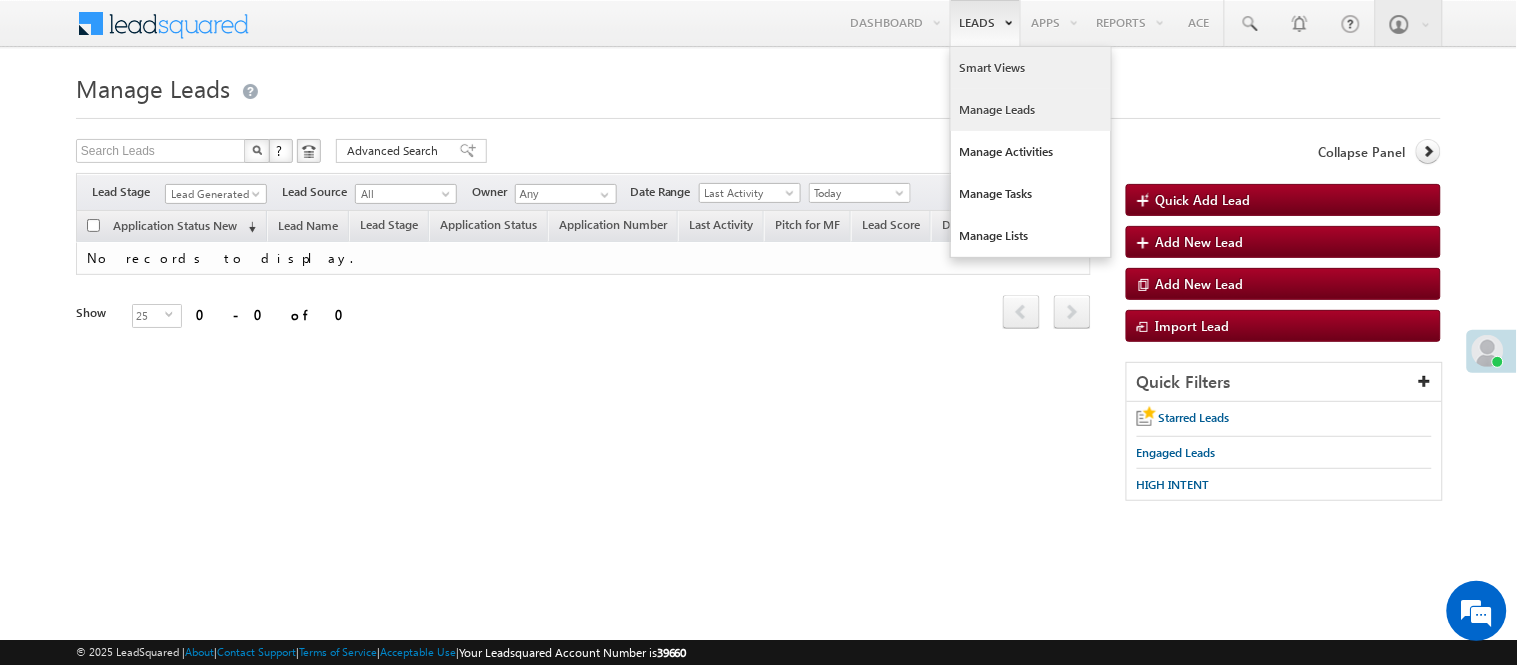 click on "Smart Views" at bounding box center [1031, 68] 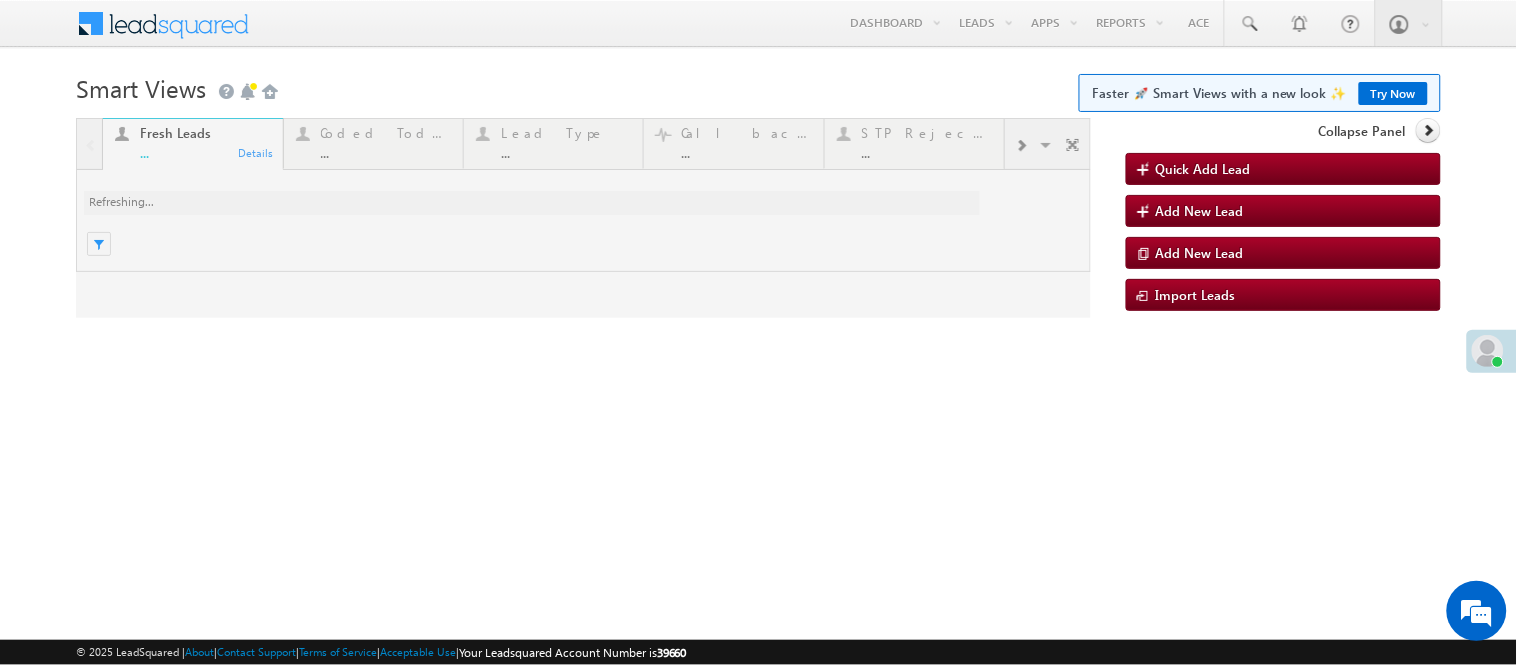 scroll, scrollTop: 0, scrollLeft: 0, axis: both 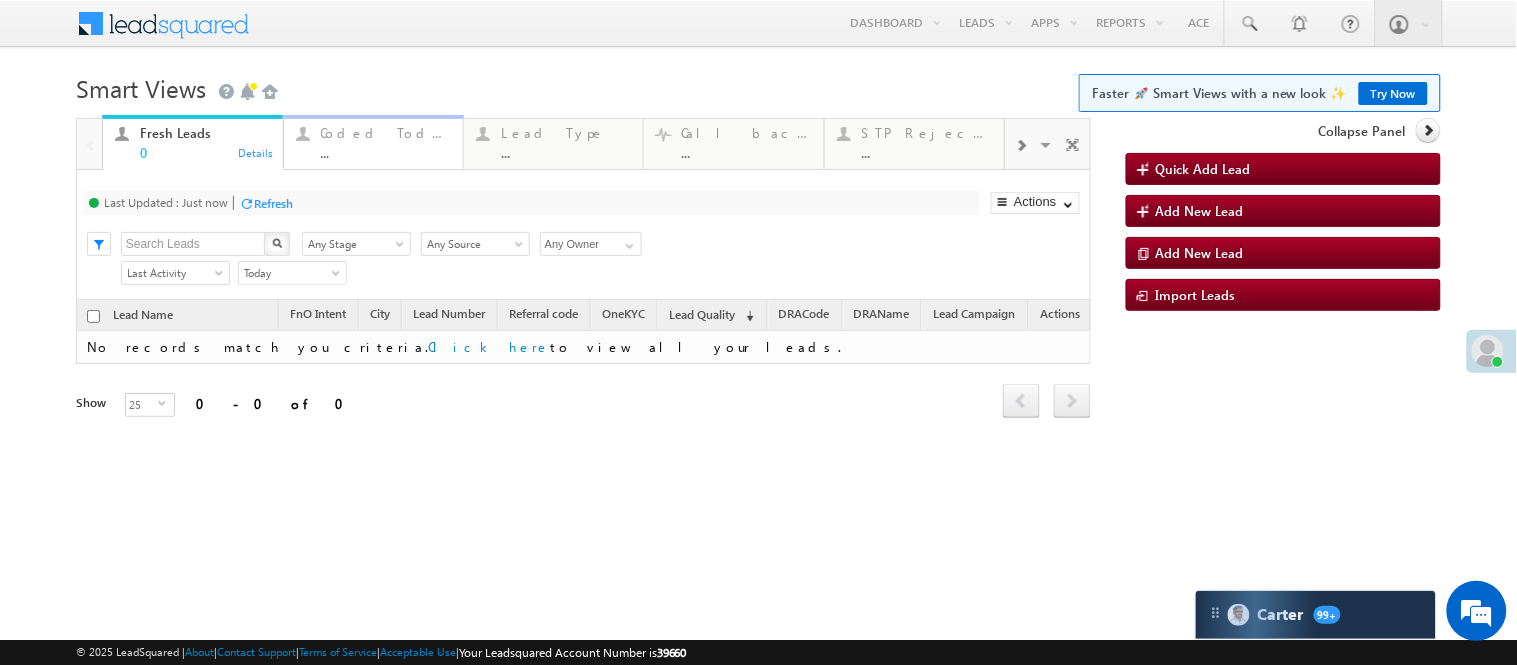 click on "..." at bounding box center (386, 152) 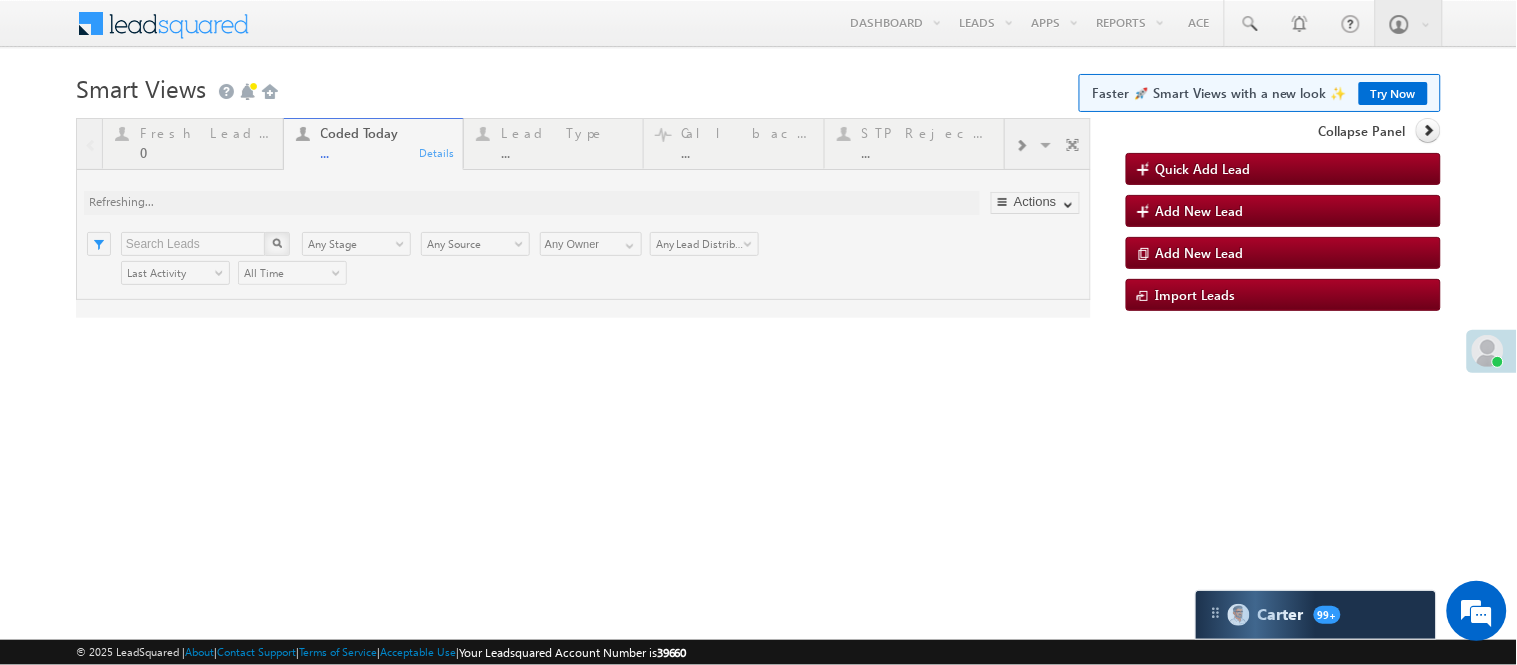 scroll, scrollTop: 0, scrollLeft: 0, axis: both 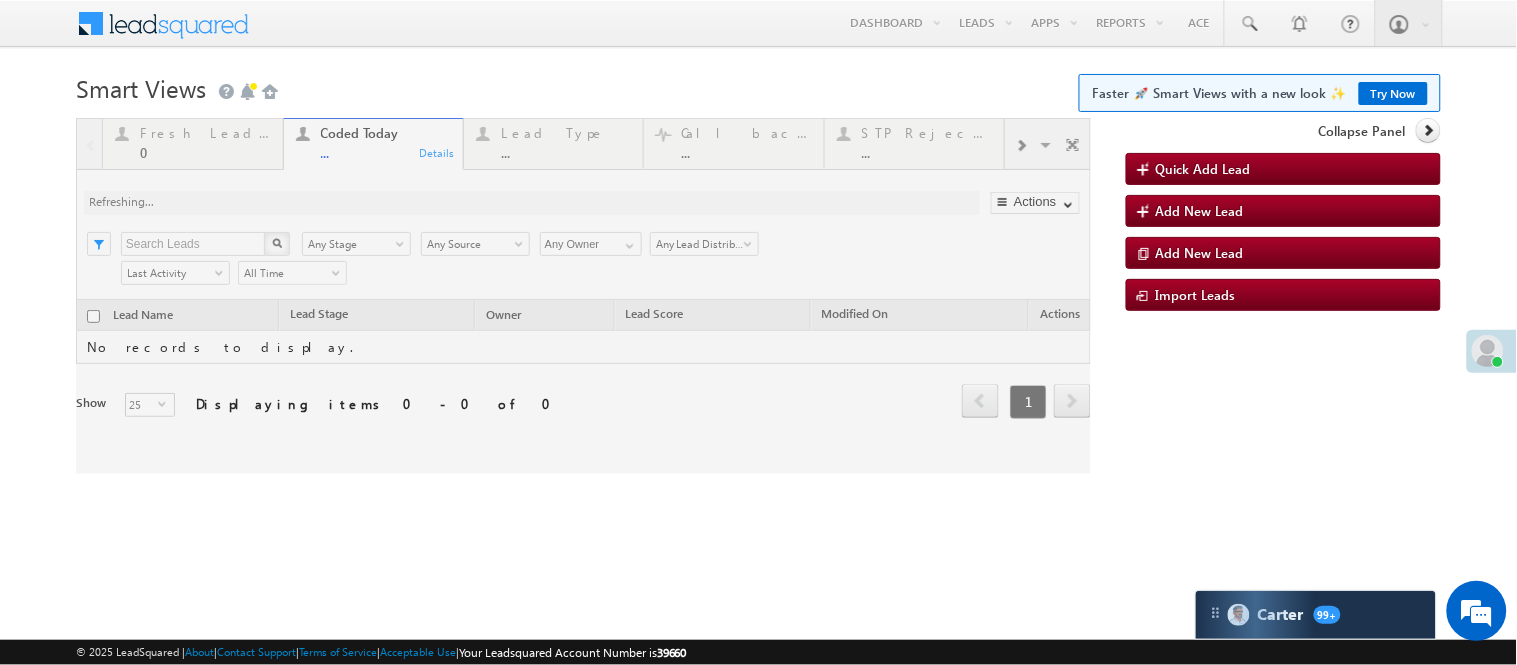 click on "Menu
[FIRST] [LAST] [LAST]
[FIRST] .[LAST]@[DOMAIN]" at bounding box center [758, 283] 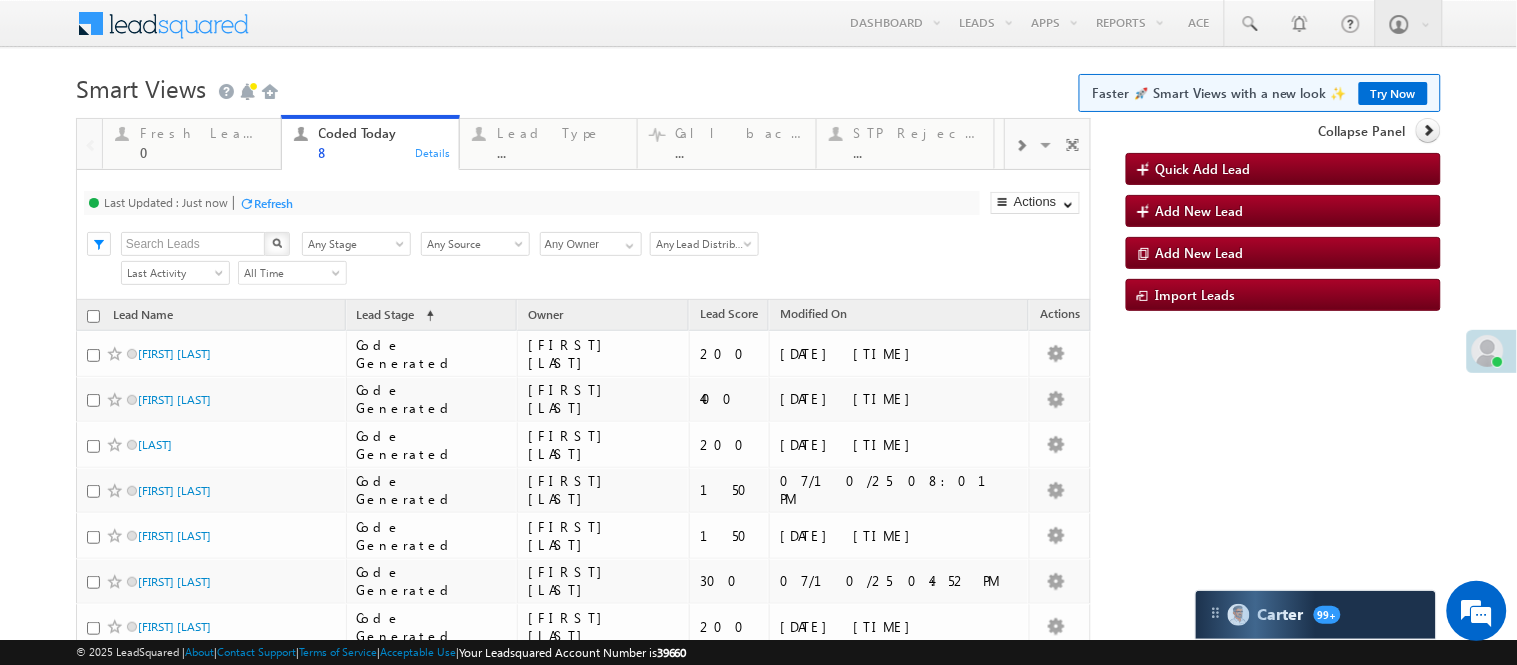 click on "Smart Views Getting Started Faster 🚀 Smart Views with a new look ✨ Try Now" at bounding box center (758, 86) 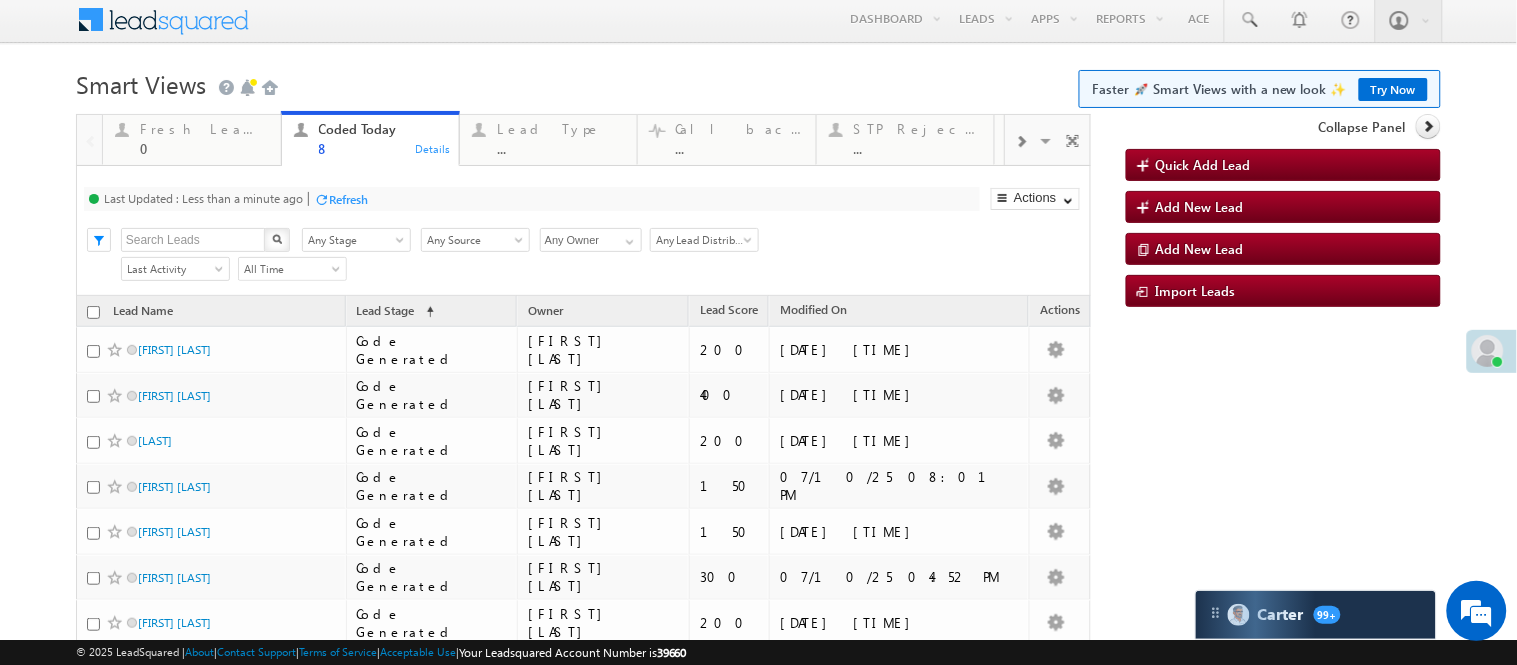 scroll, scrollTop: 0, scrollLeft: 0, axis: both 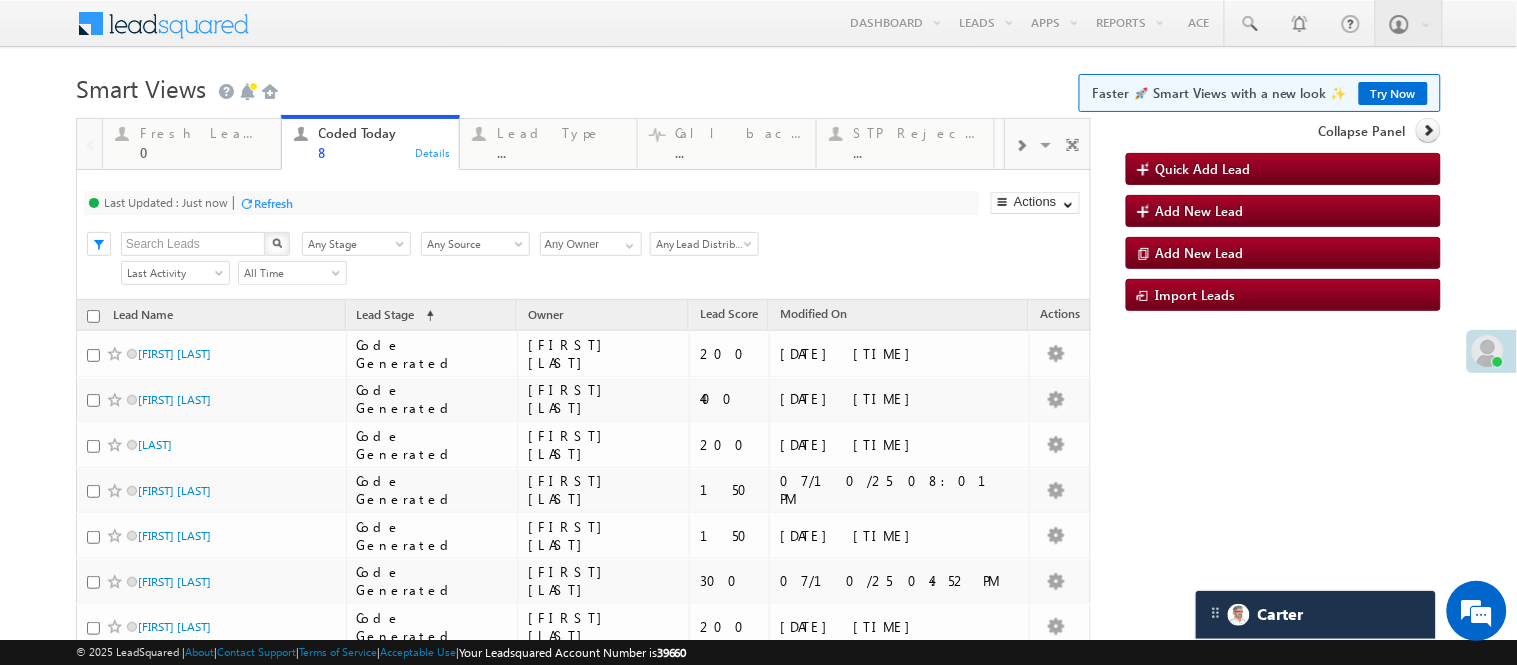 click on "Menu
[FIRST] [LAST] [LAST]
[FIRST] .[LAST]@[DOMAIN]" at bounding box center (758, 403) 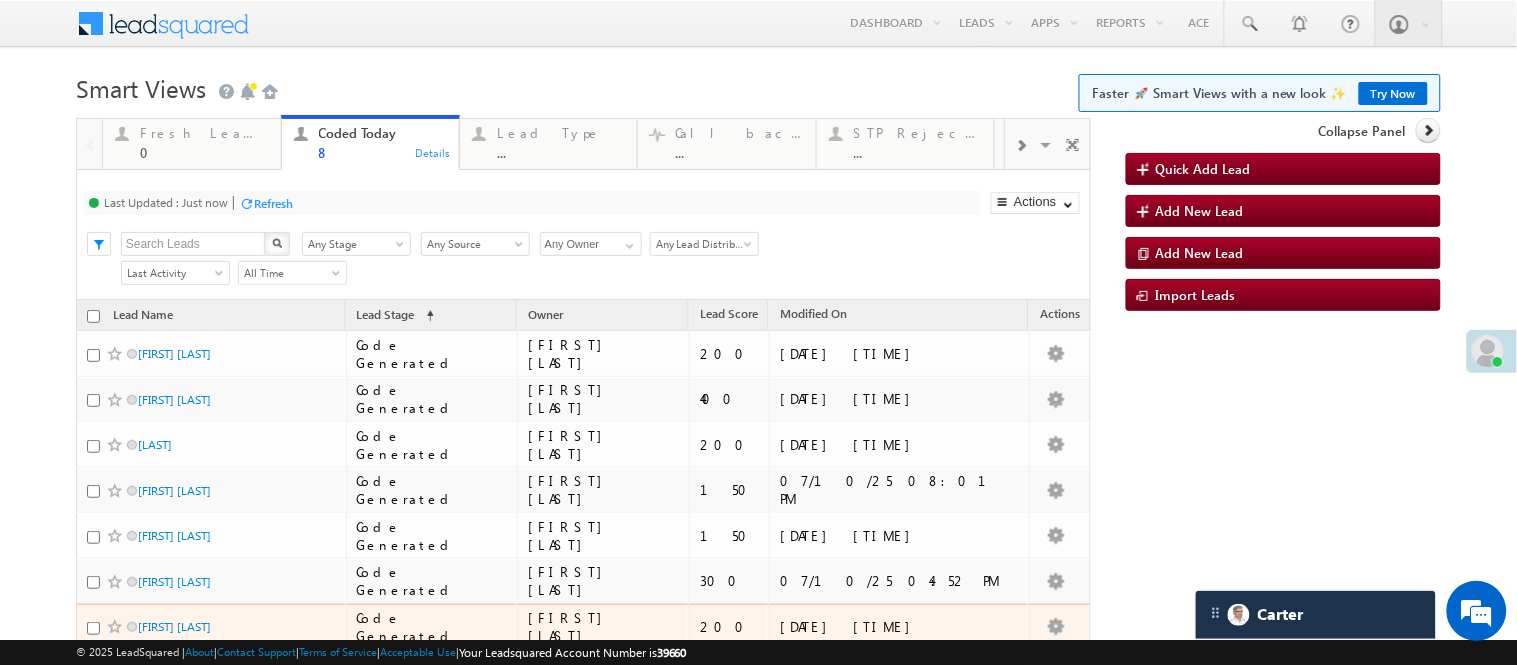 scroll, scrollTop: 242, scrollLeft: 0, axis: vertical 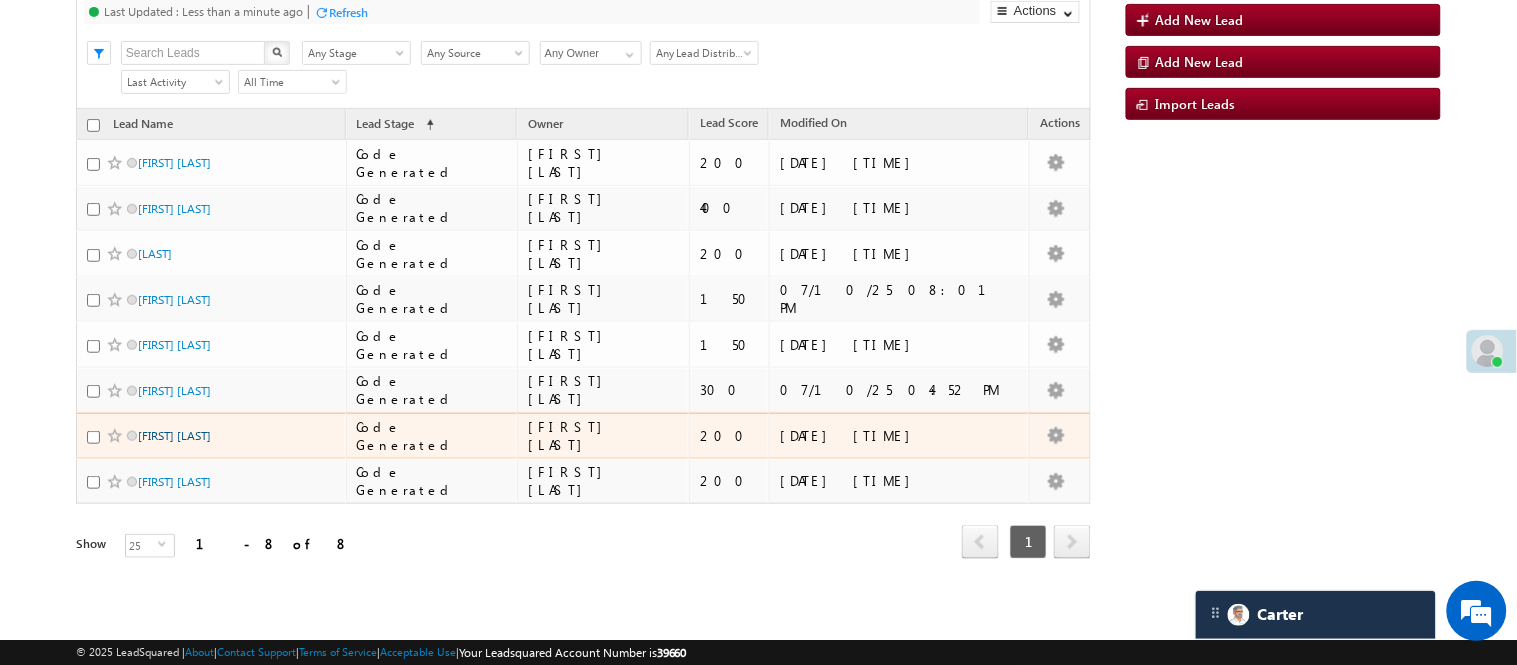 click on "[FIRST] [LAST]" at bounding box center [174, 435] 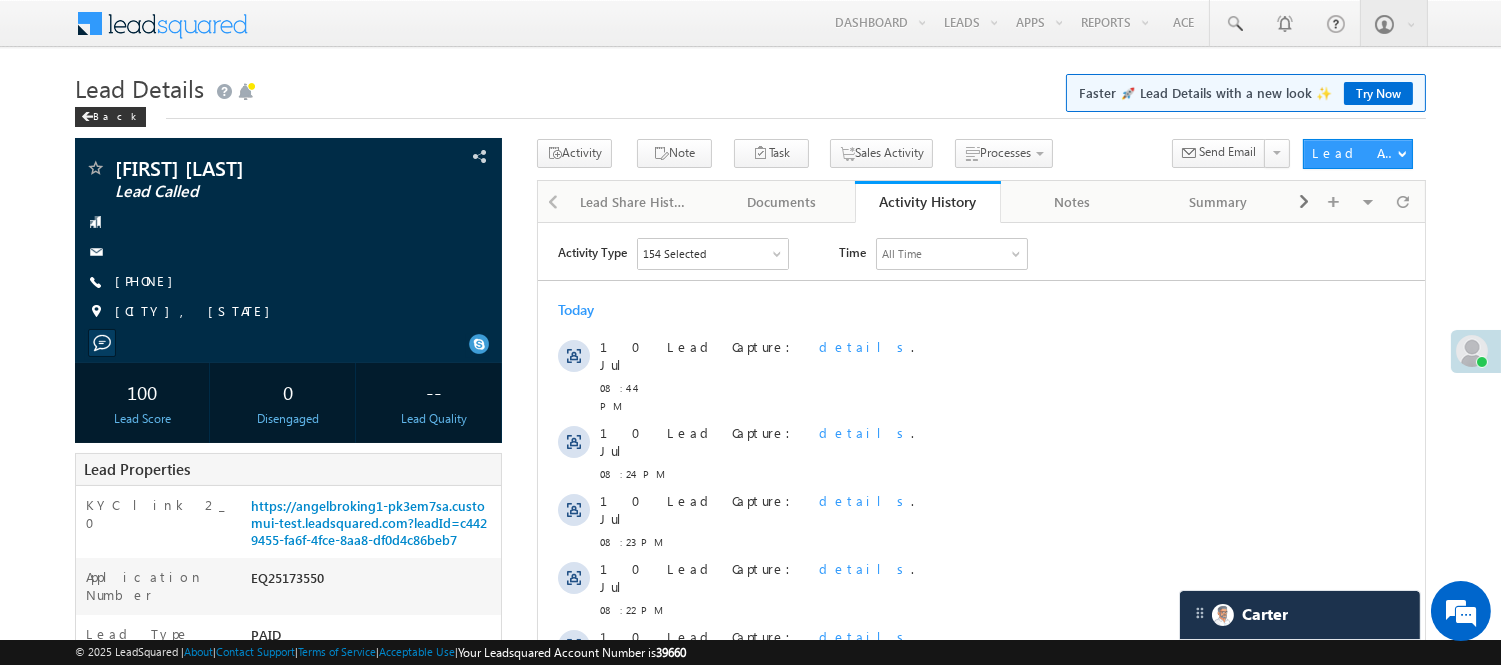 scroll, scrollTop: 0, scrollLeft: 0, axis: both 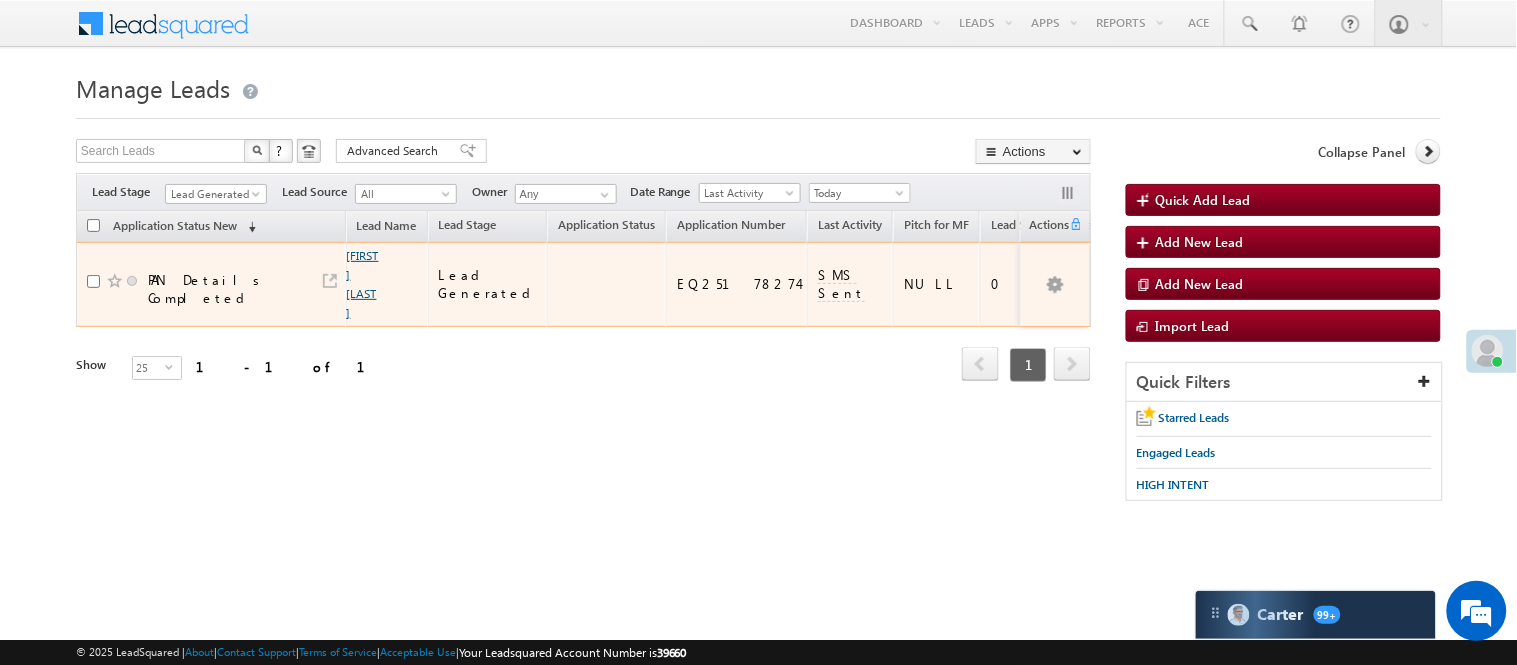 click on "Surendra Kumar" at bounding box center (363, 284) 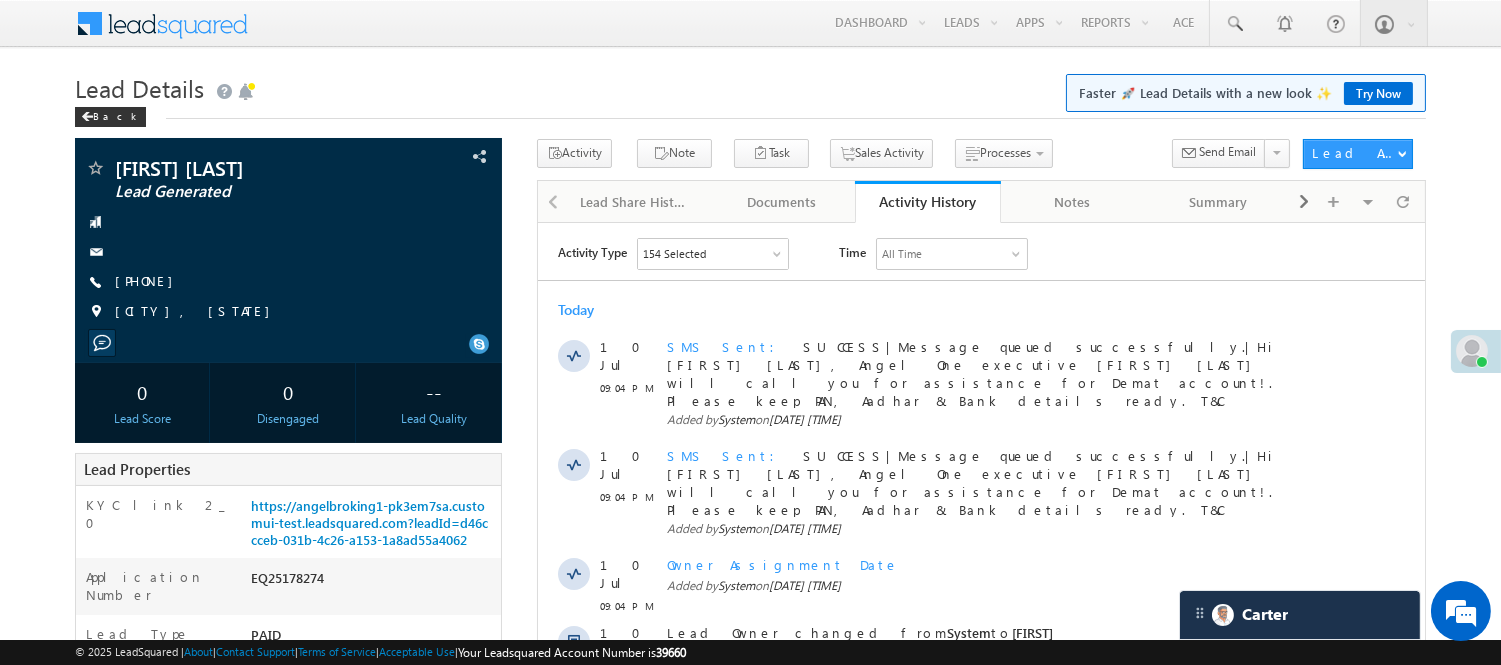 scroll, scrollTop: 0, scrollLeft: 0, axis: both 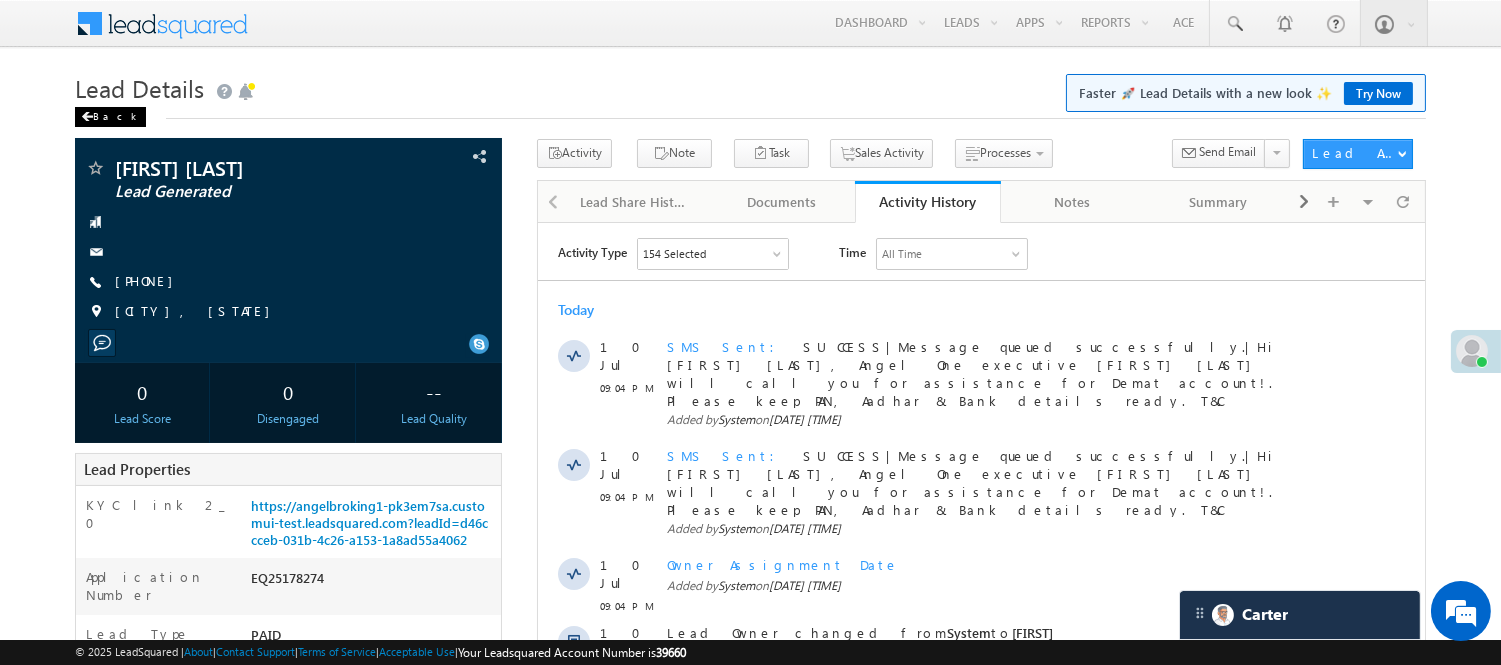 click on "Back" at bounding box center (110, 117) 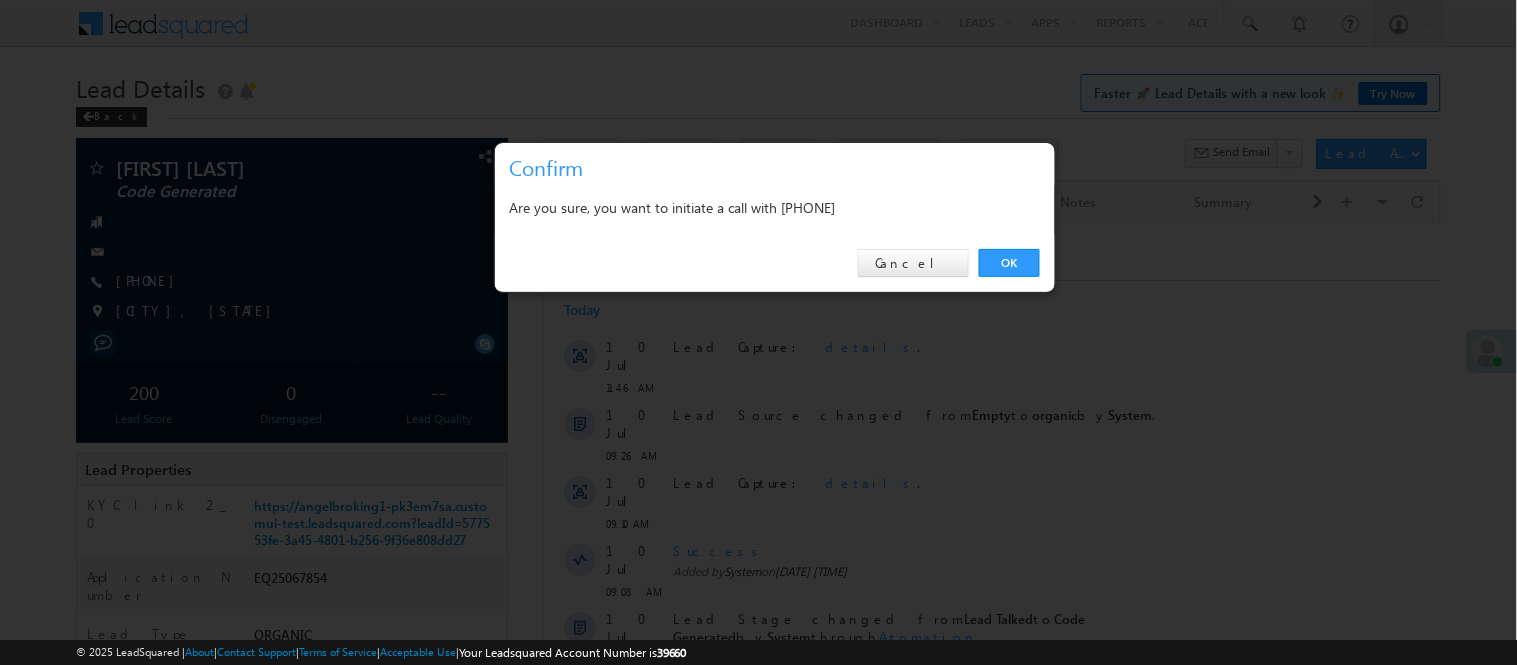 scroll, scrollTop: 0, scrollLeft: 0, axis: both 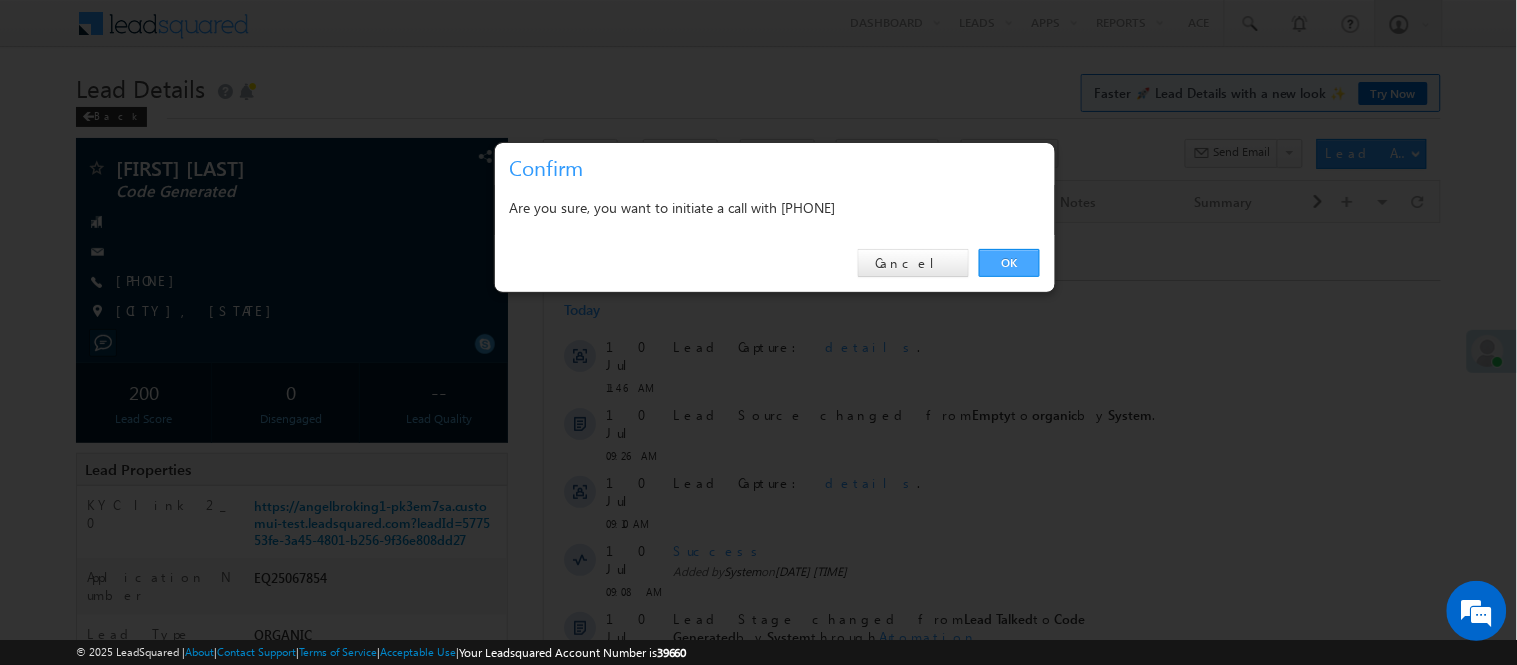 click on "OK" at bounding box center (1009, 263) 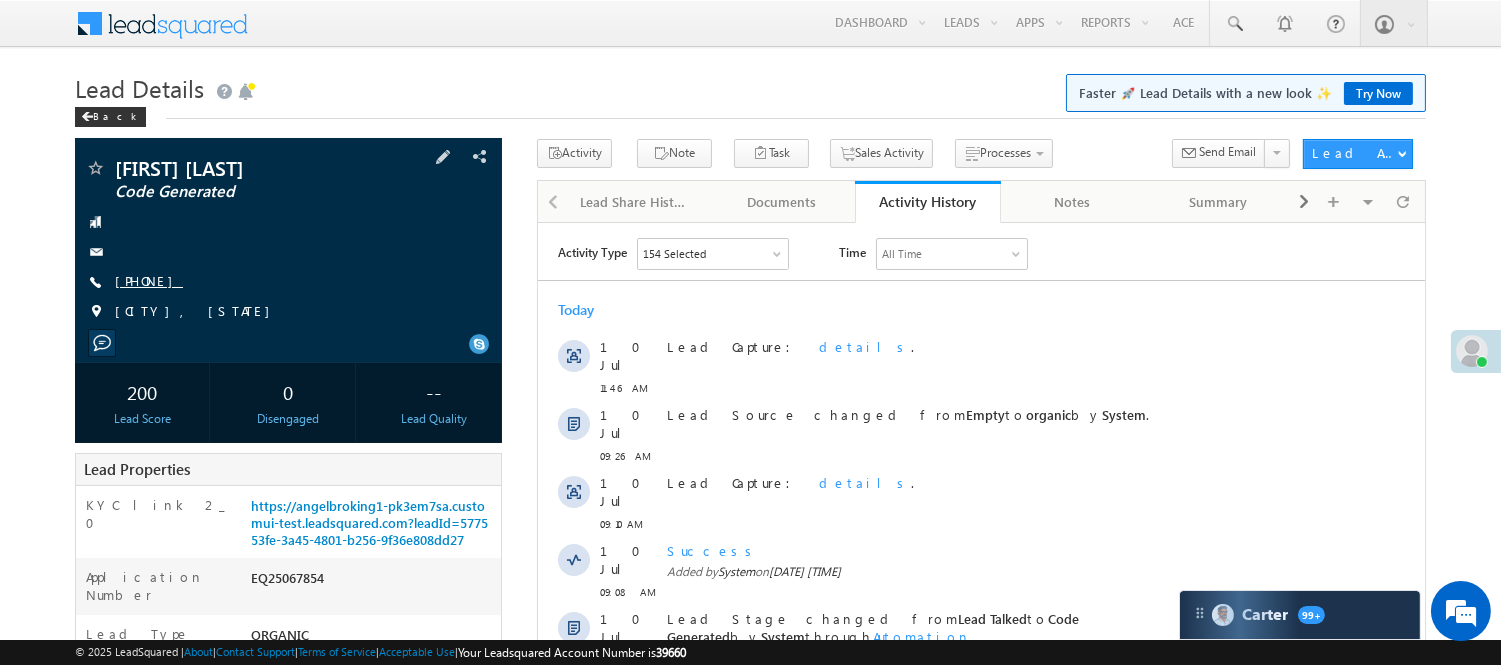 click on "+91-7058795233" at bounding box center (149, 280) 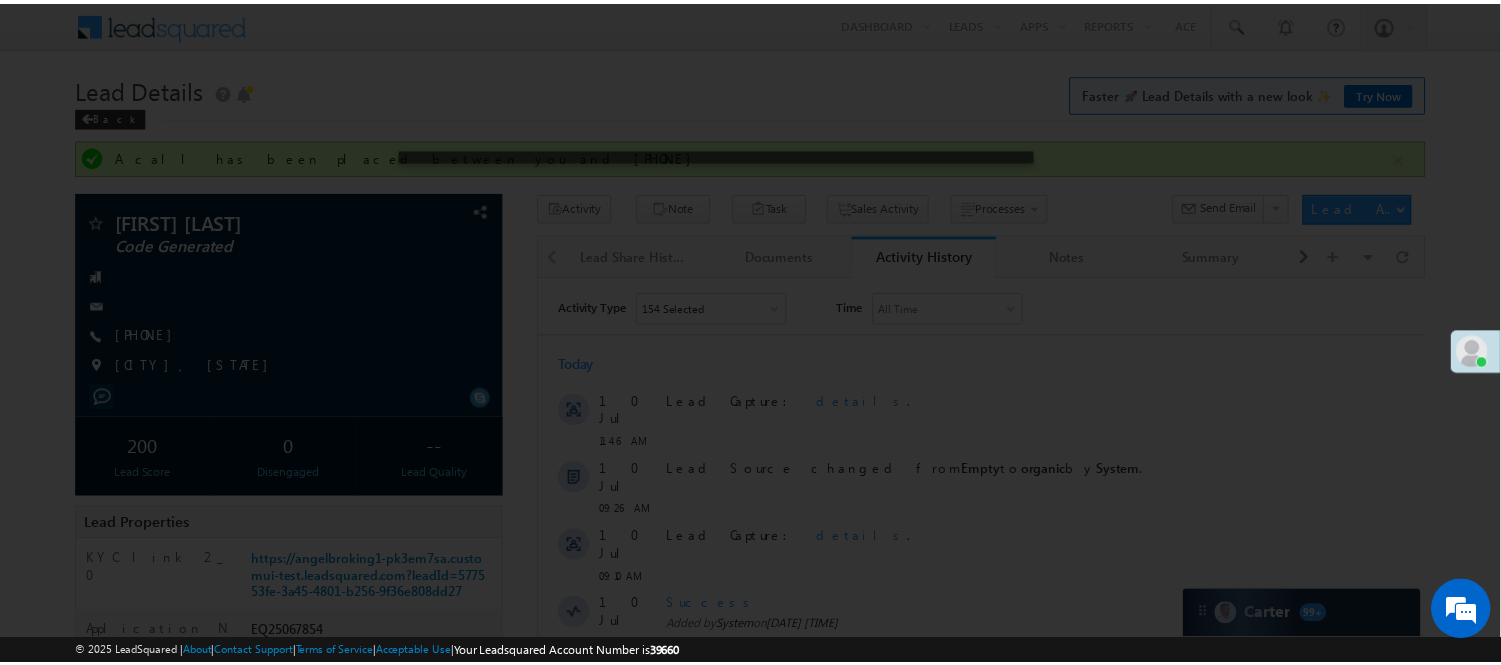scroll, scrollTop: 0, scrollLeft: 0, axis: both 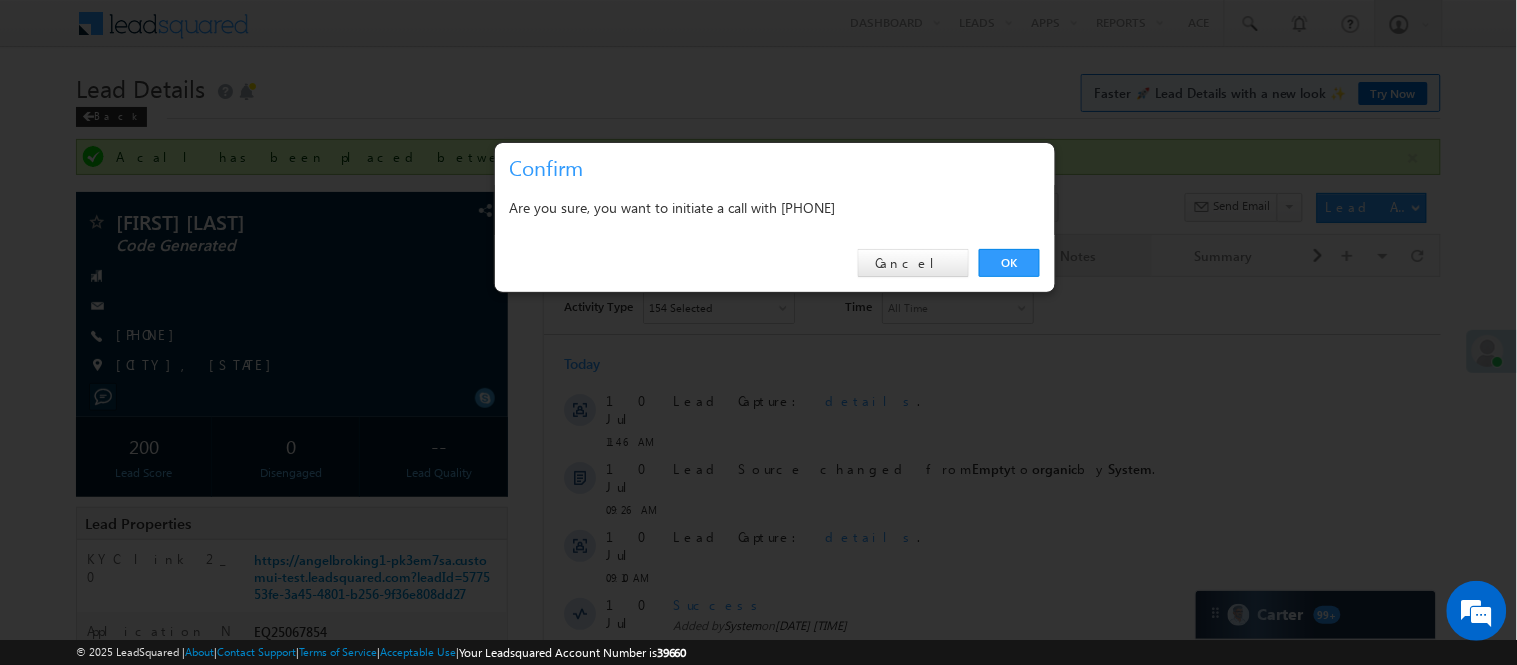 click on "OK" at bounding box center (1009, 263) 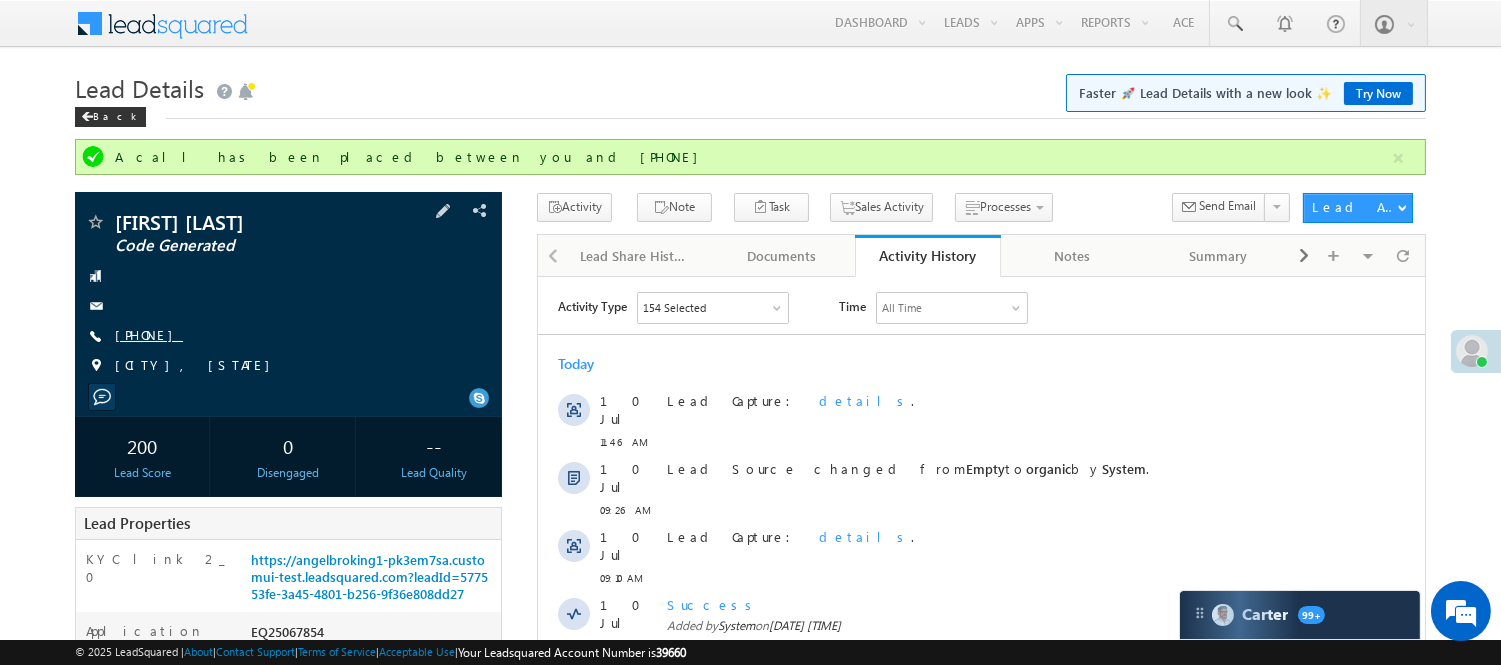 click on "+91-7058795233" at bounding box center (149, 334) 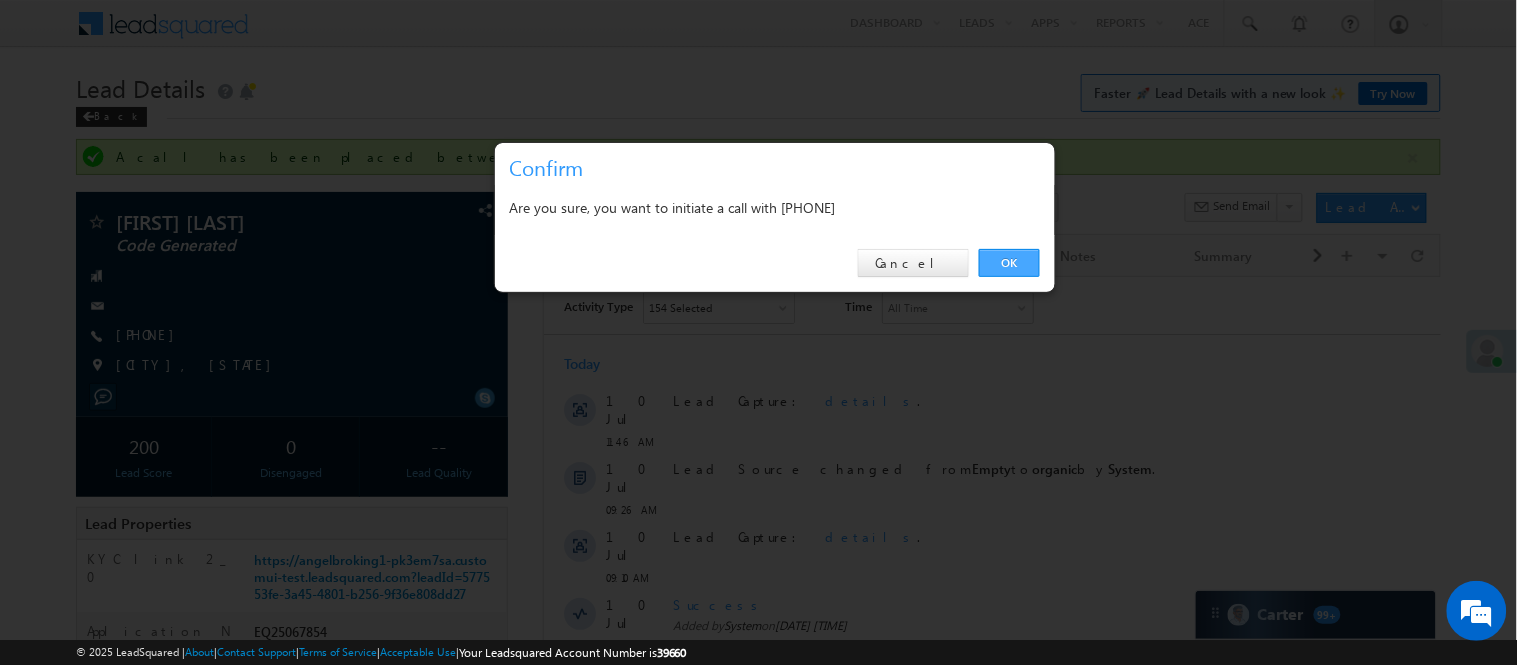 click on "OK" at bounding box center [1009, 263] 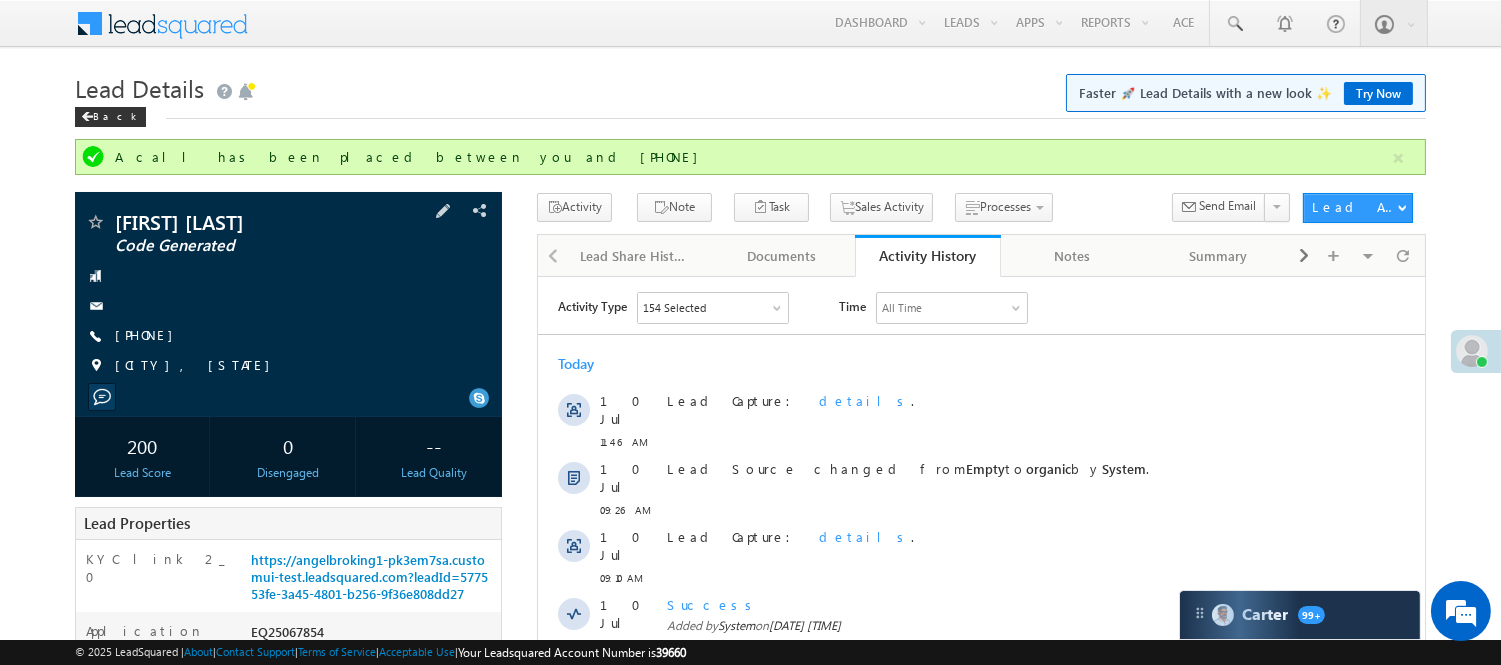 click on "+91-7058795233" at bounding box center [149, 336] 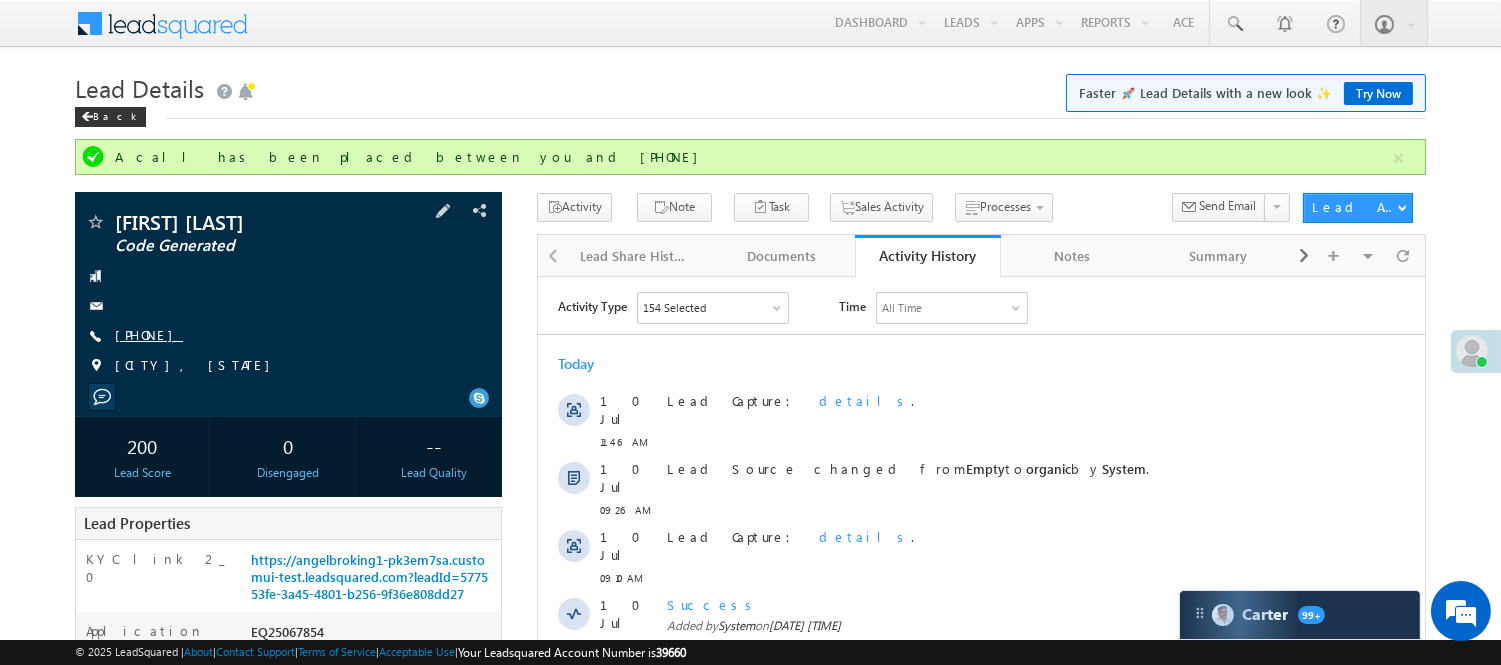 click on "+91-7058795233" at bounding box center (149, 334) 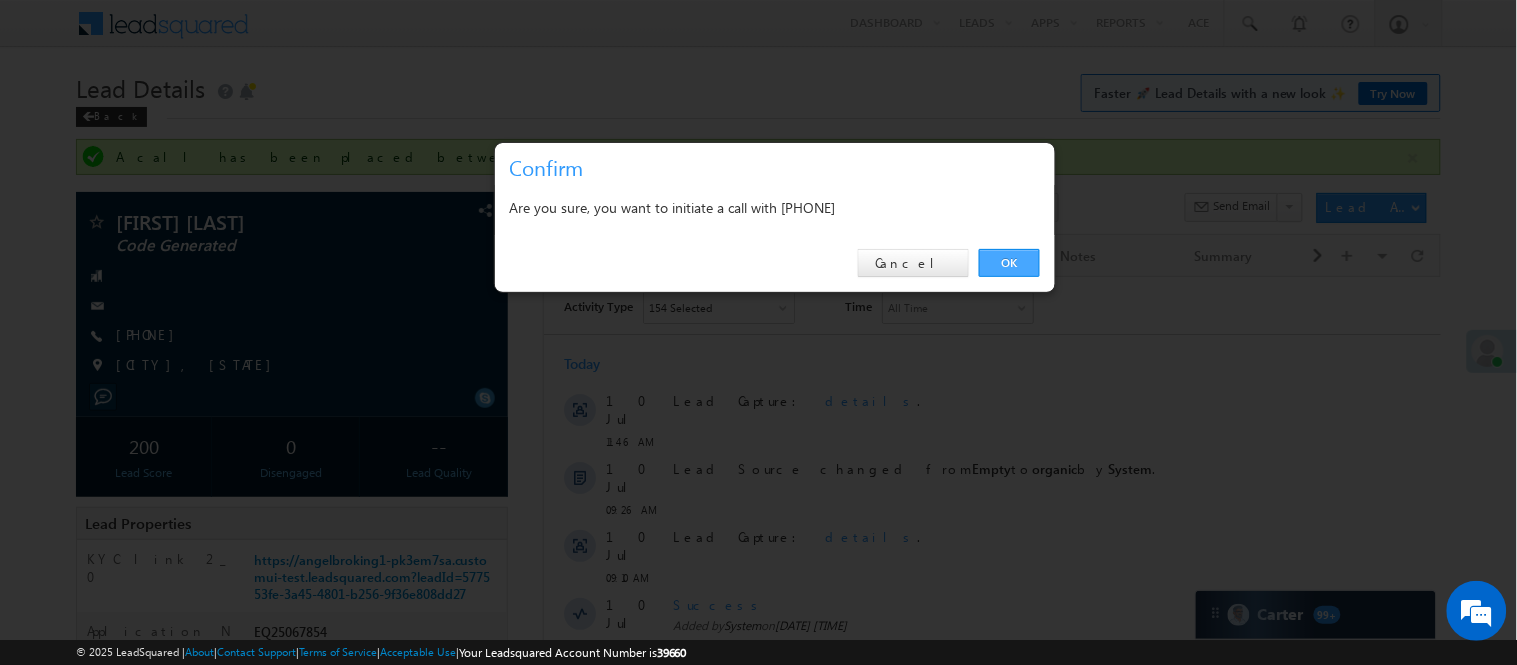 click on "OK" at bounding box center [1009, 263] 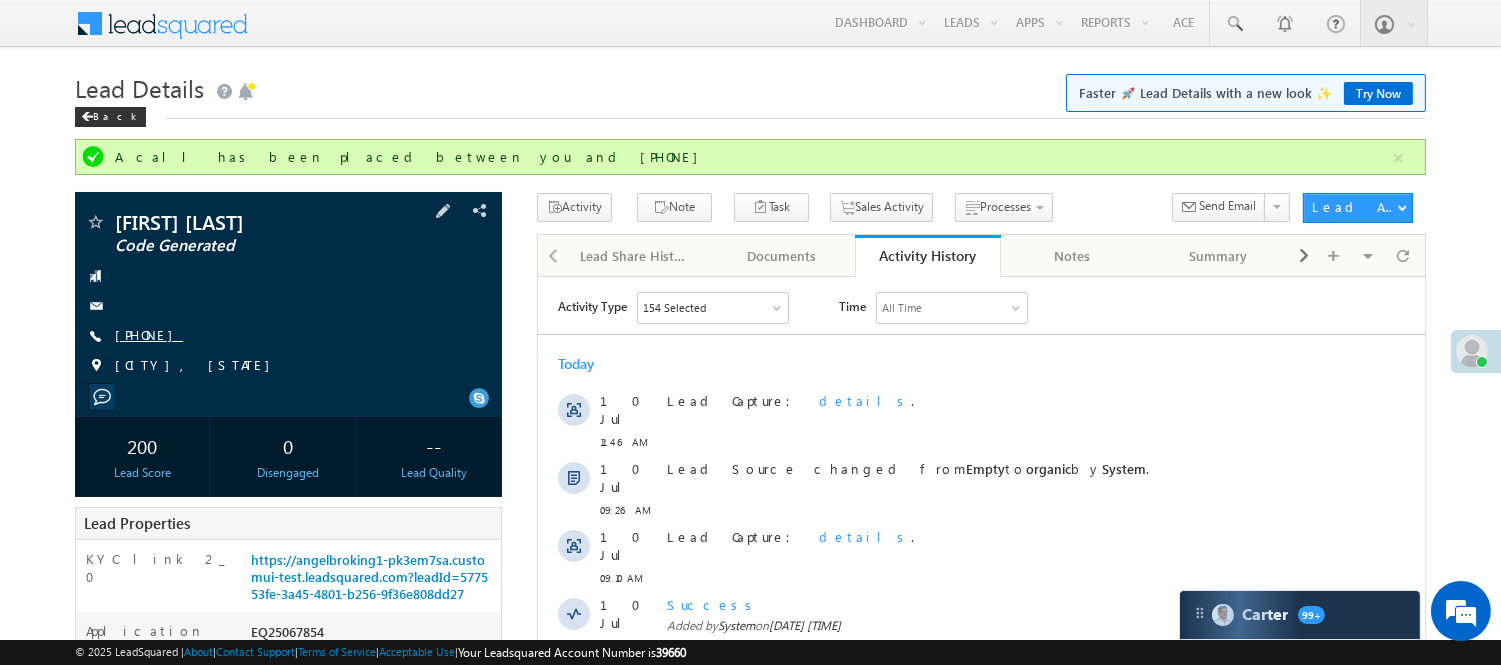 click on "+91-7058795233" at bounding box center (149, 334) 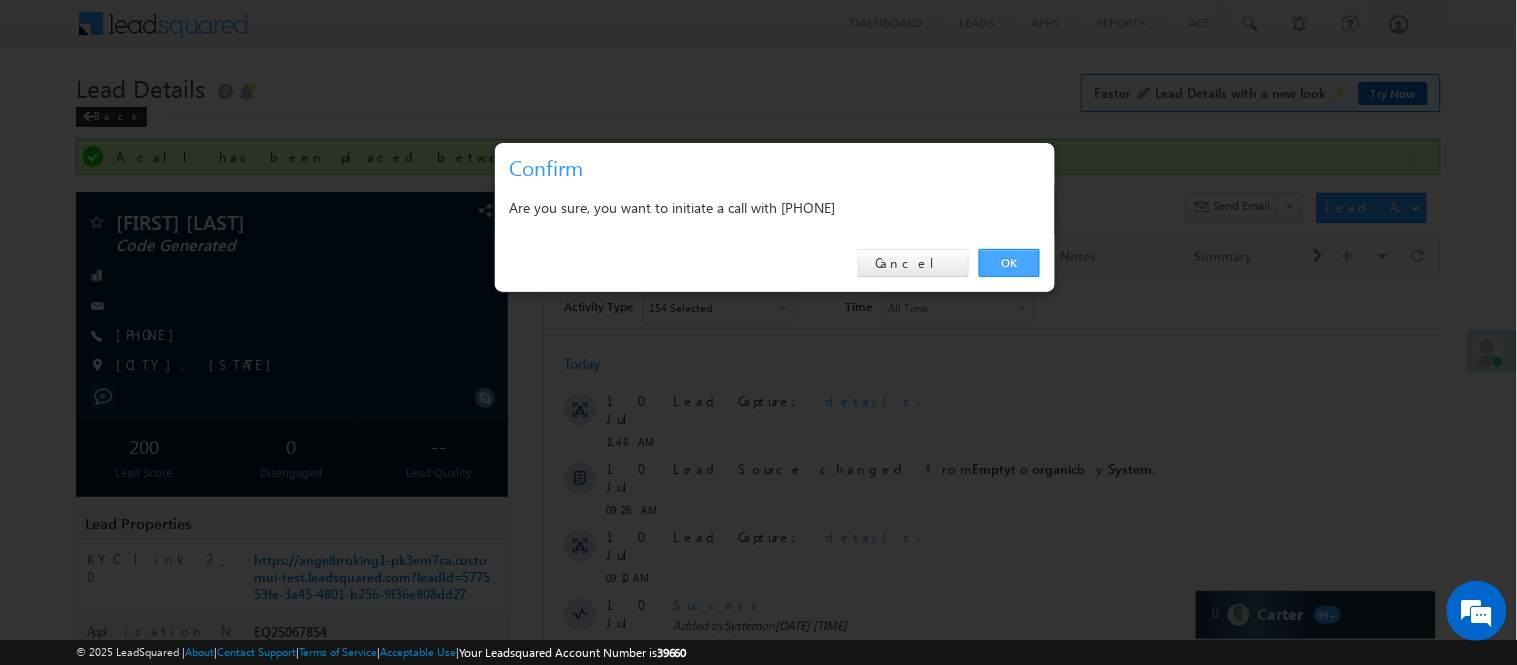 click on "OK" at bounding box center [1009, 263] 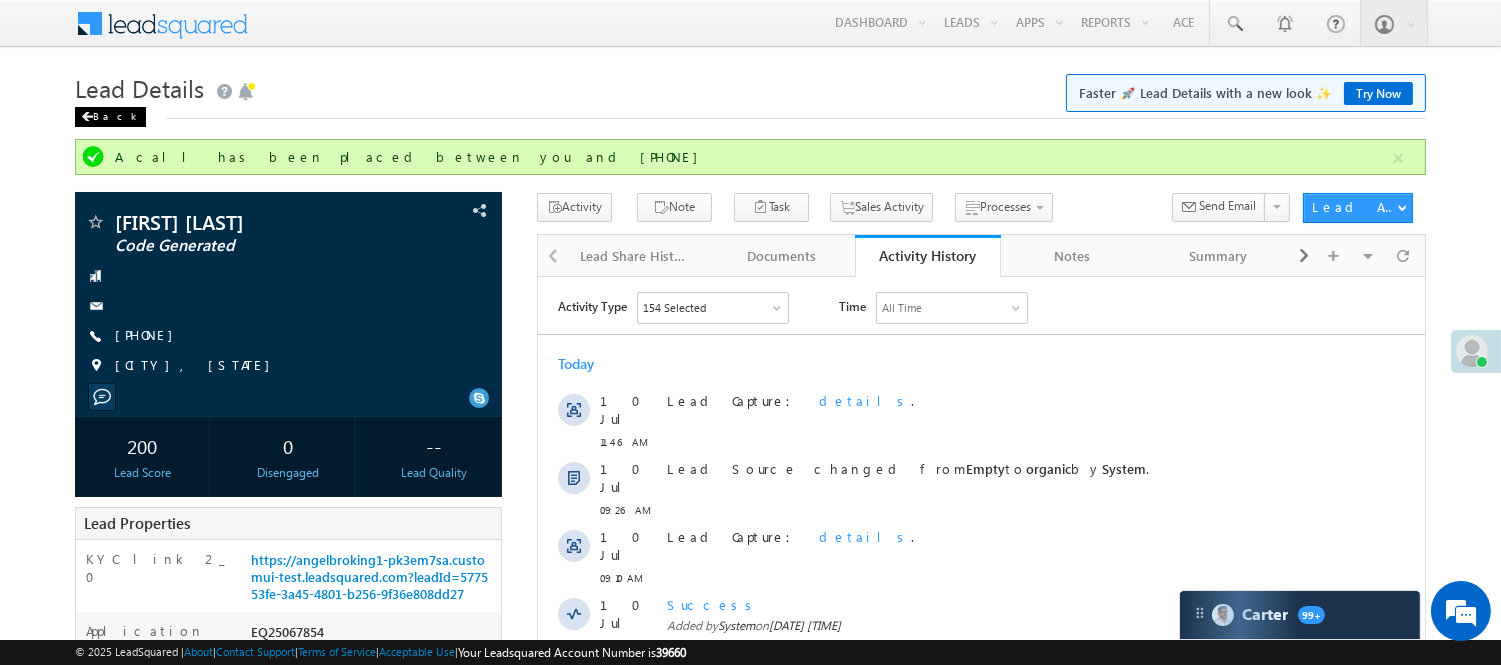 click on "Back" at bounding box center [110, 117] 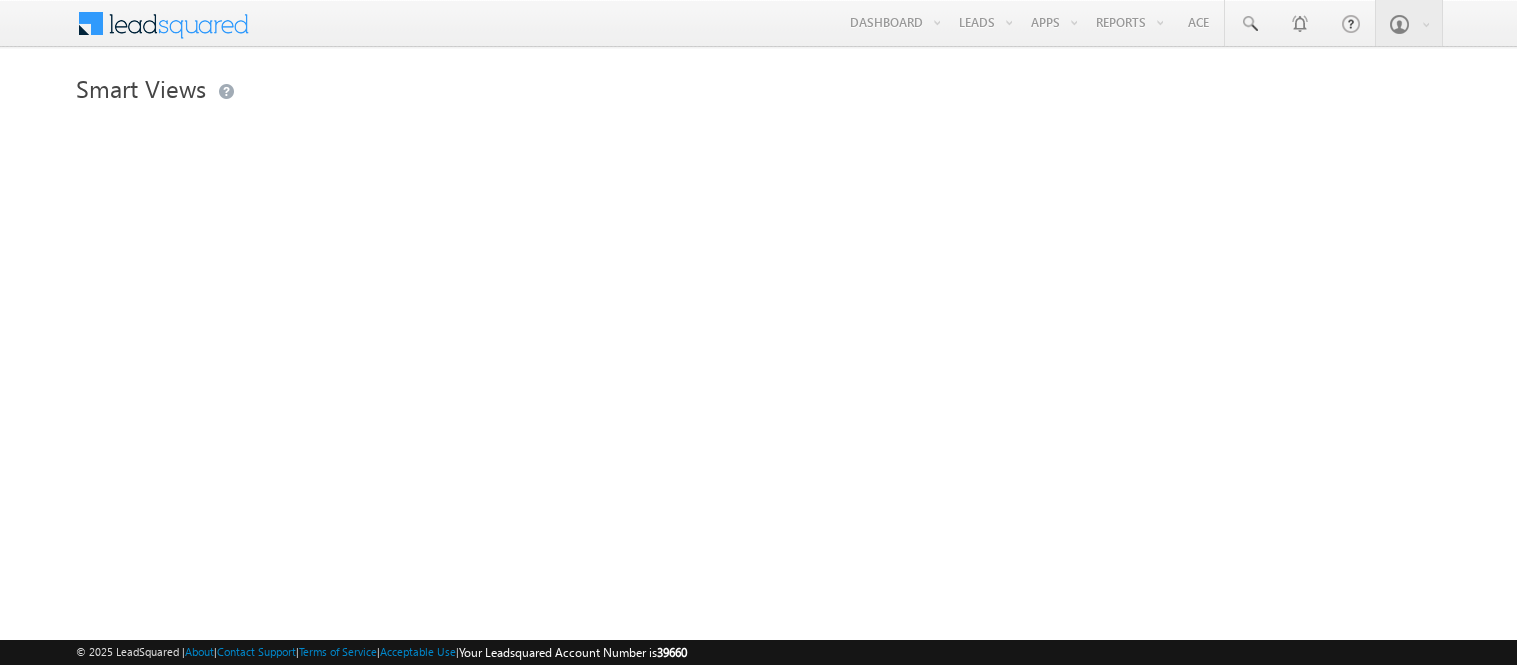 scroll, scrollTop: 0, scrollLeft: 0, axis: both 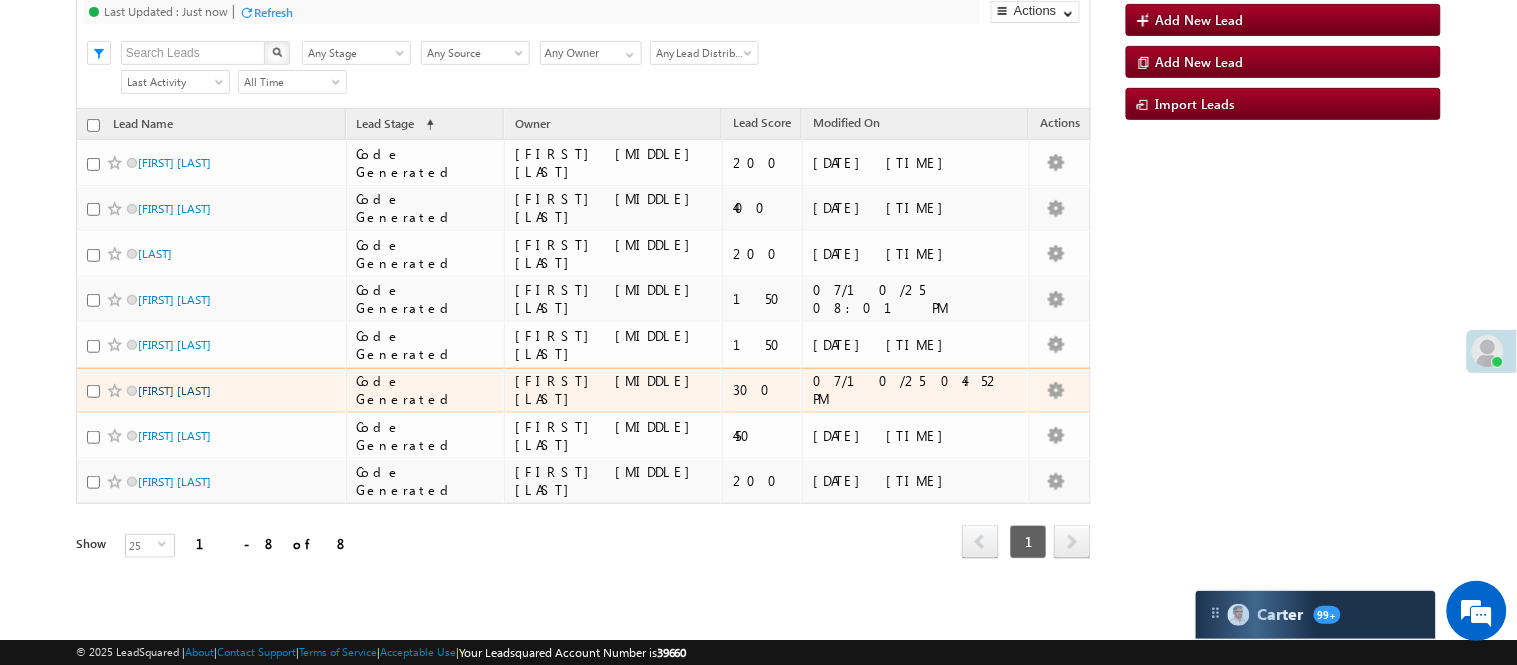 click on "[FIRST] [LAST]" at bounding box center [174, 390] 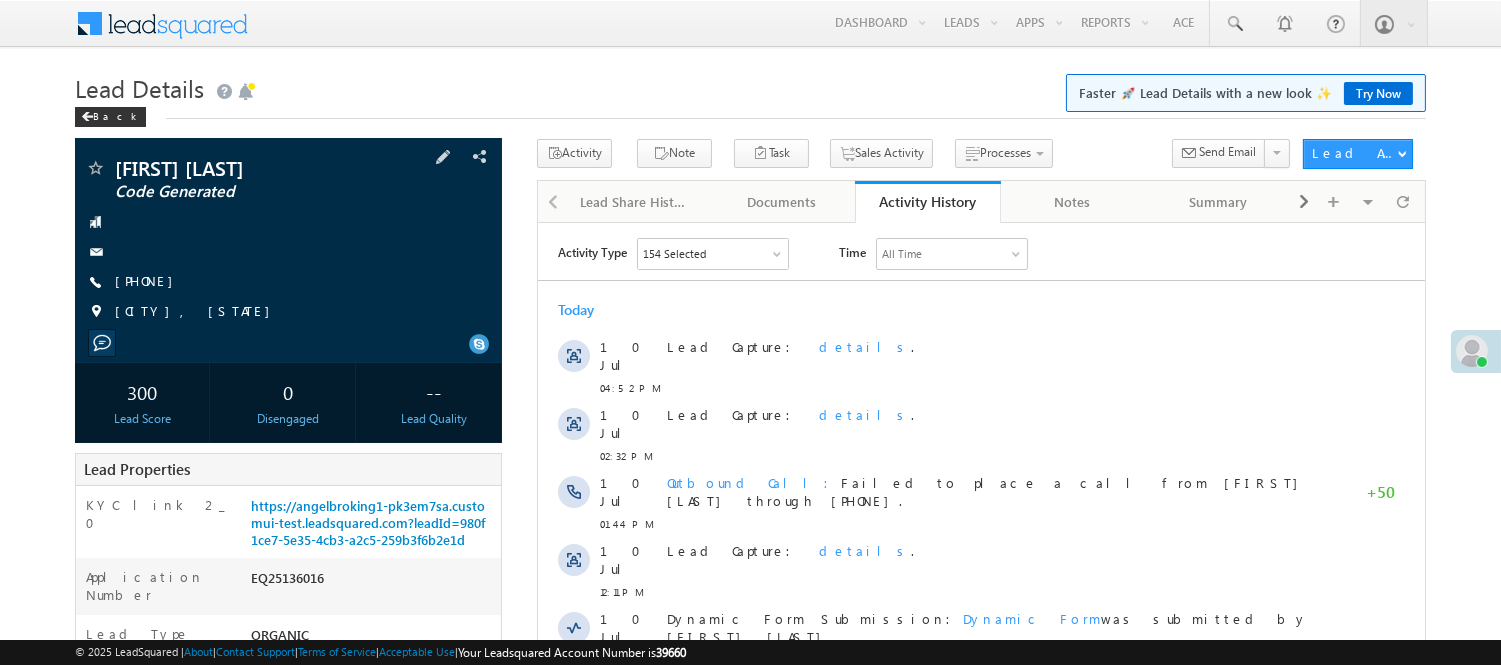 scroll, scrollTop: 0, scrollLeft: 0, axis: both 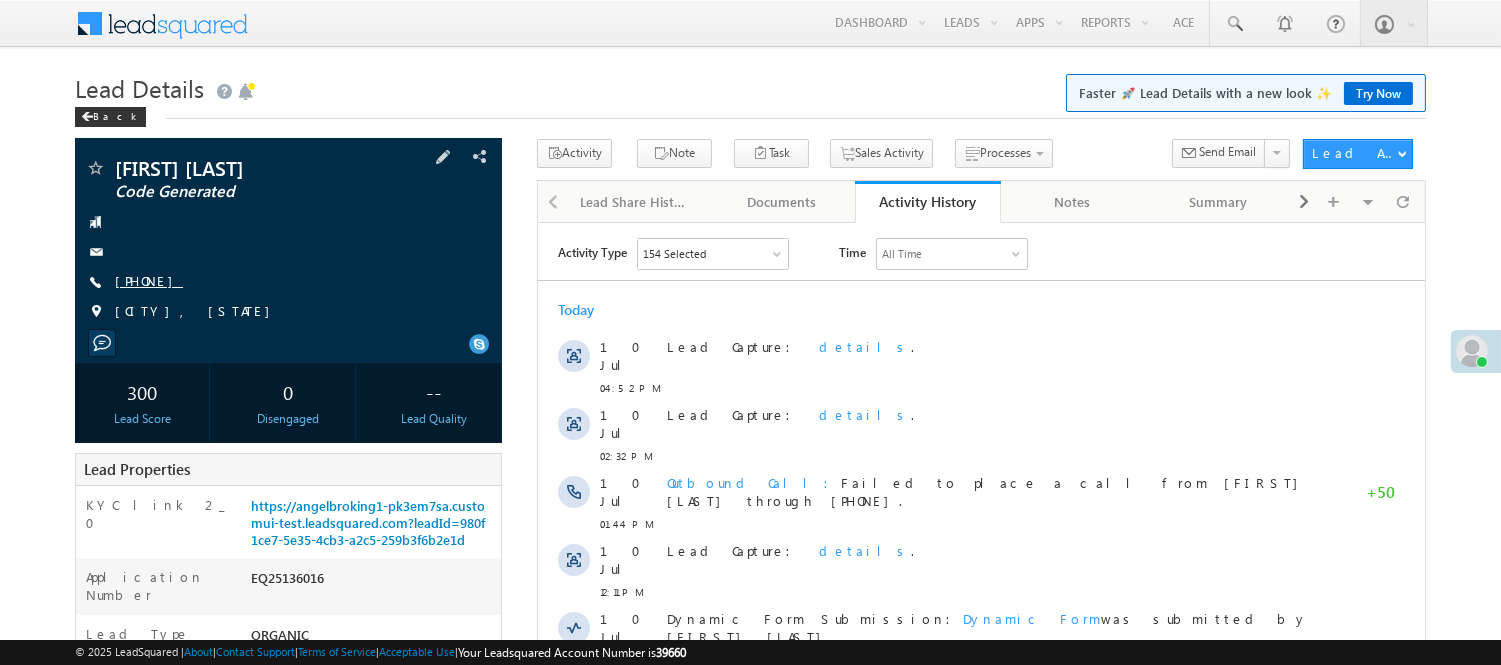 click on "[PHONE]" at bounding box center [149, 280] 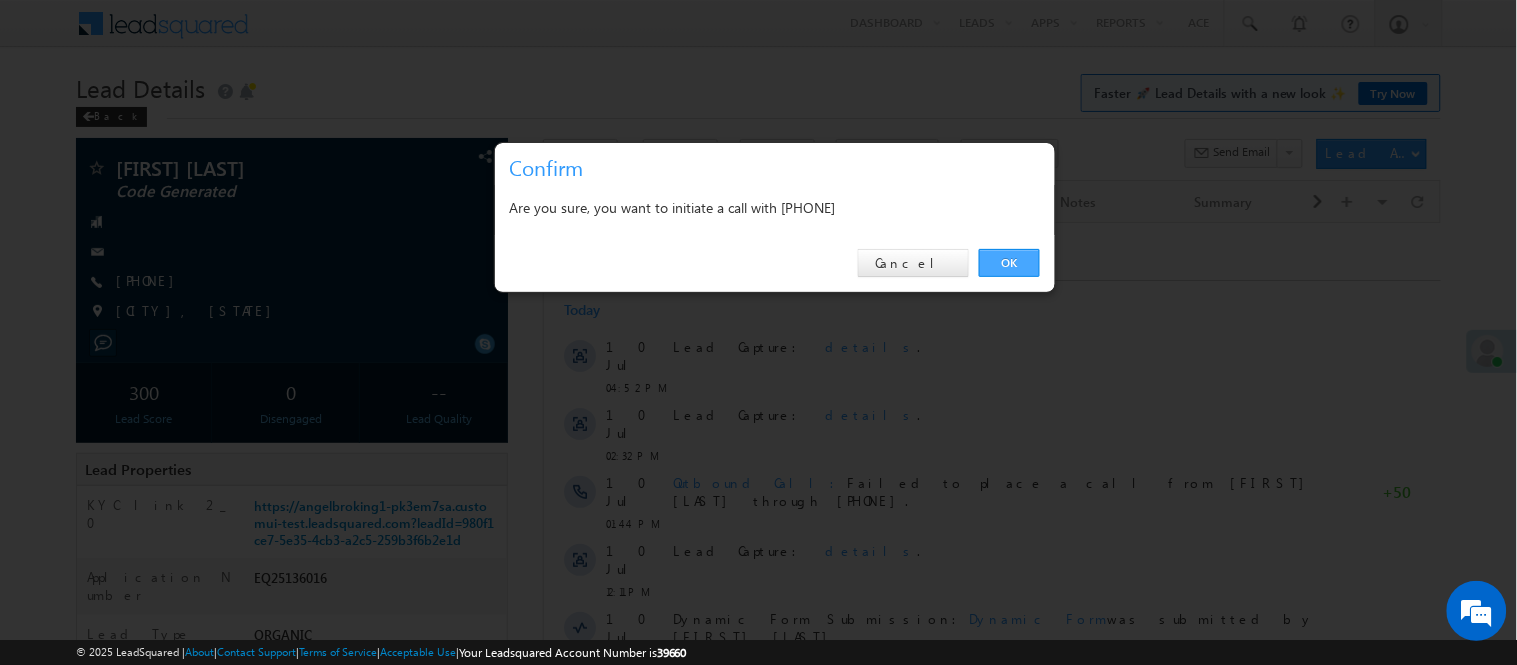 click on "OK" at bounding box center [1009, 263] 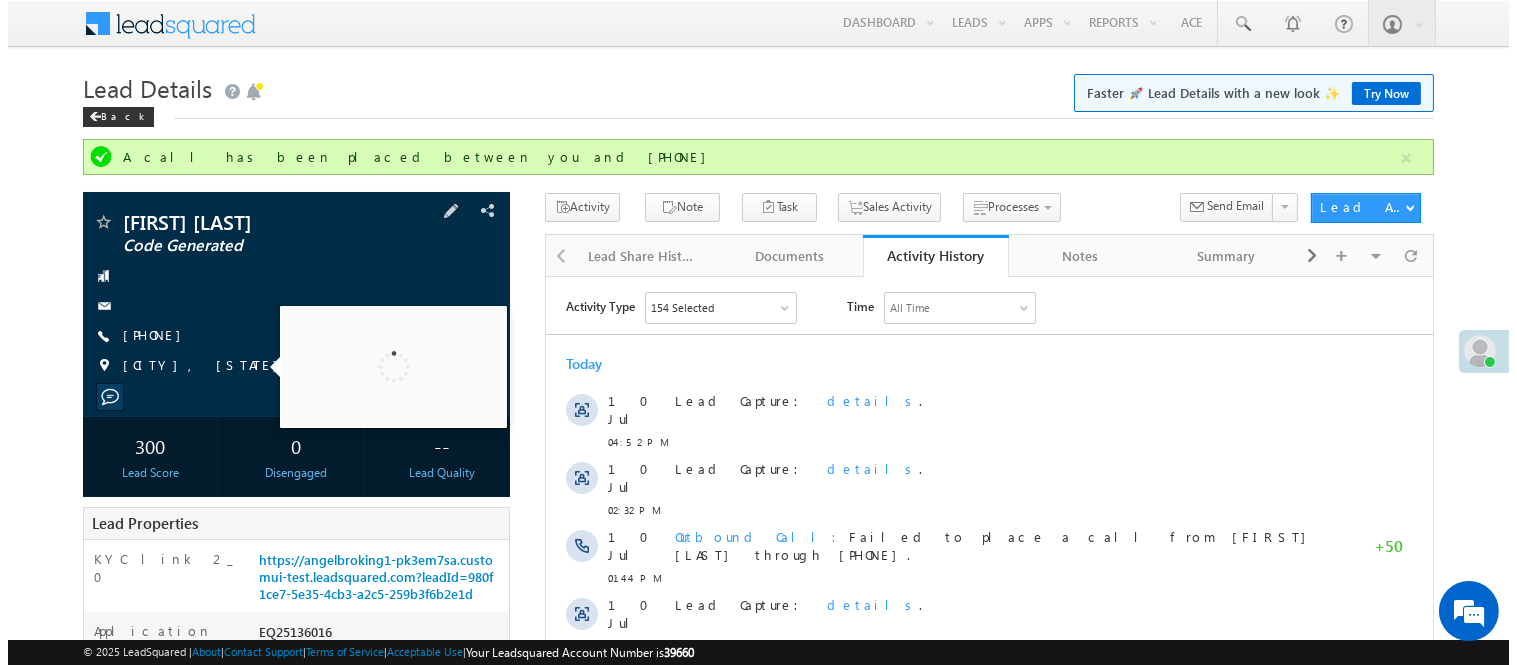 scroll, scrollTop: 0, scrollLeft: 0, axis: both 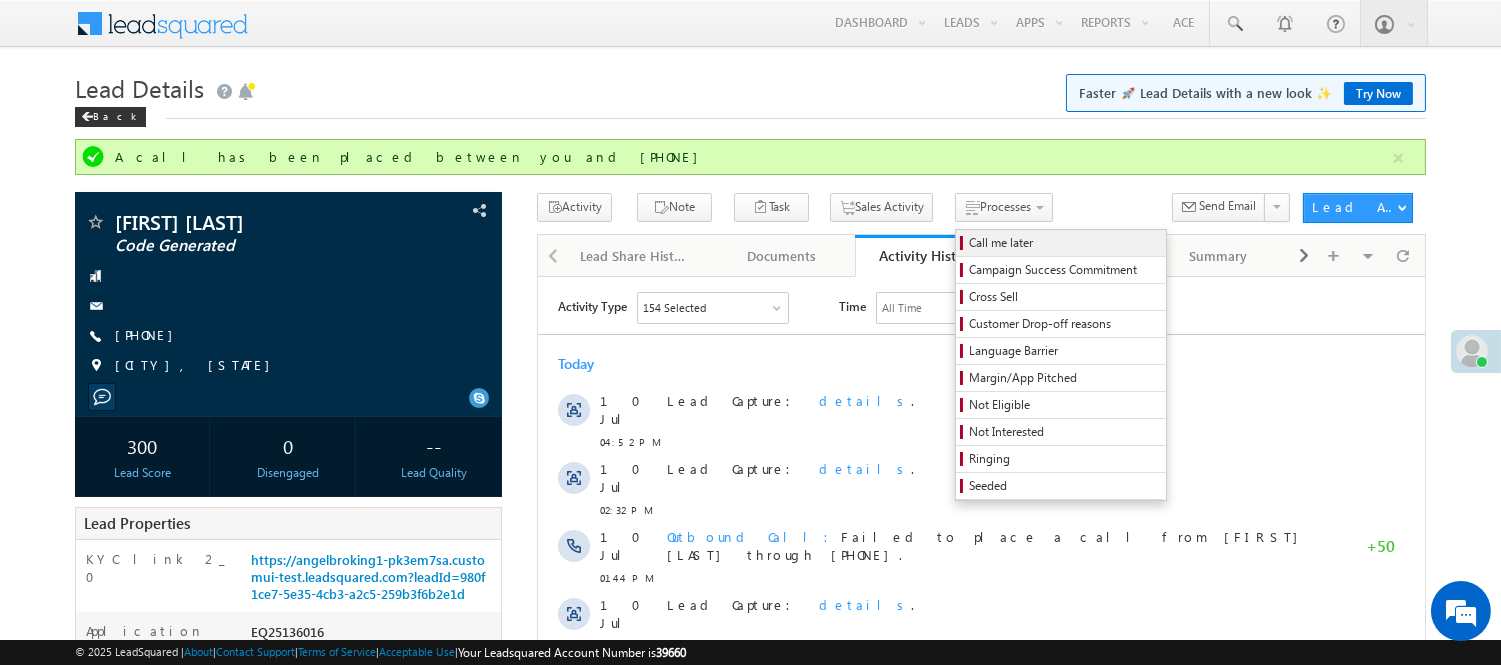 click on "Call me later" at bounding box center (1064, 243) 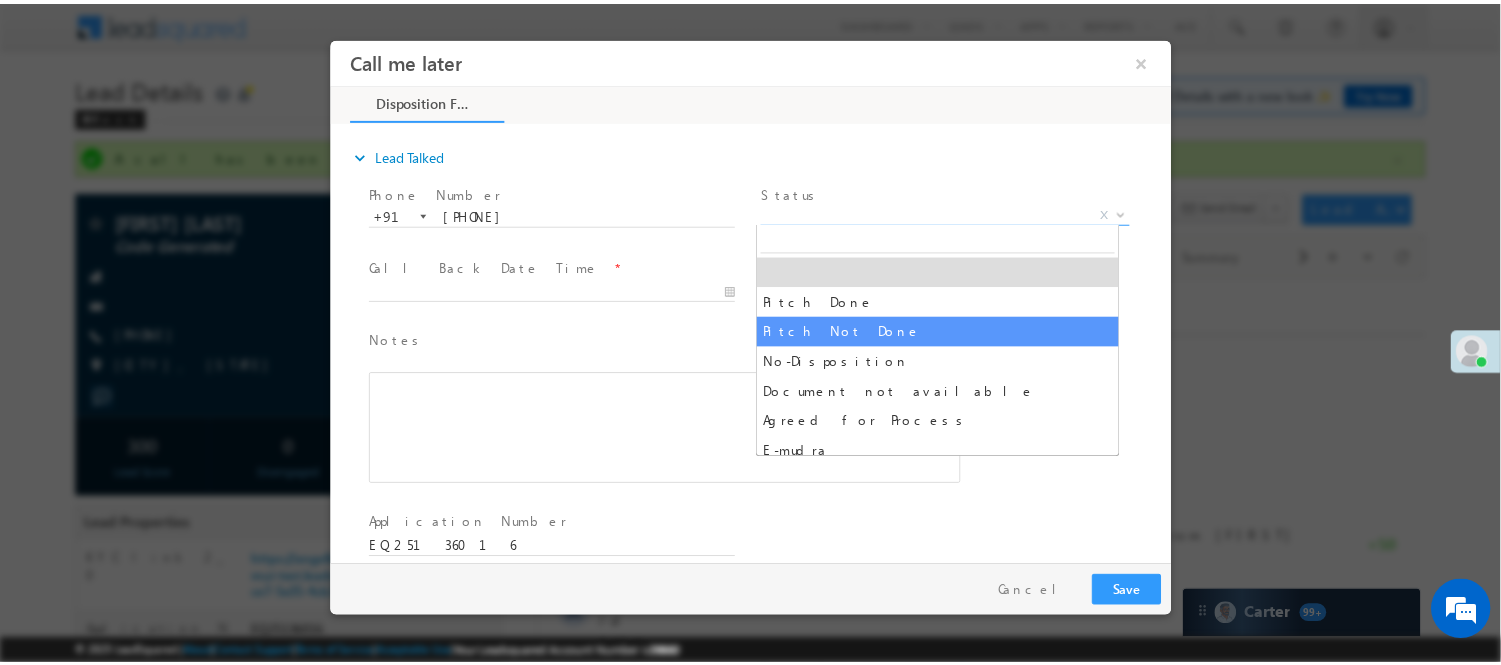 scroll, scrollTop: 0, scrollLeft: 0, axis: both 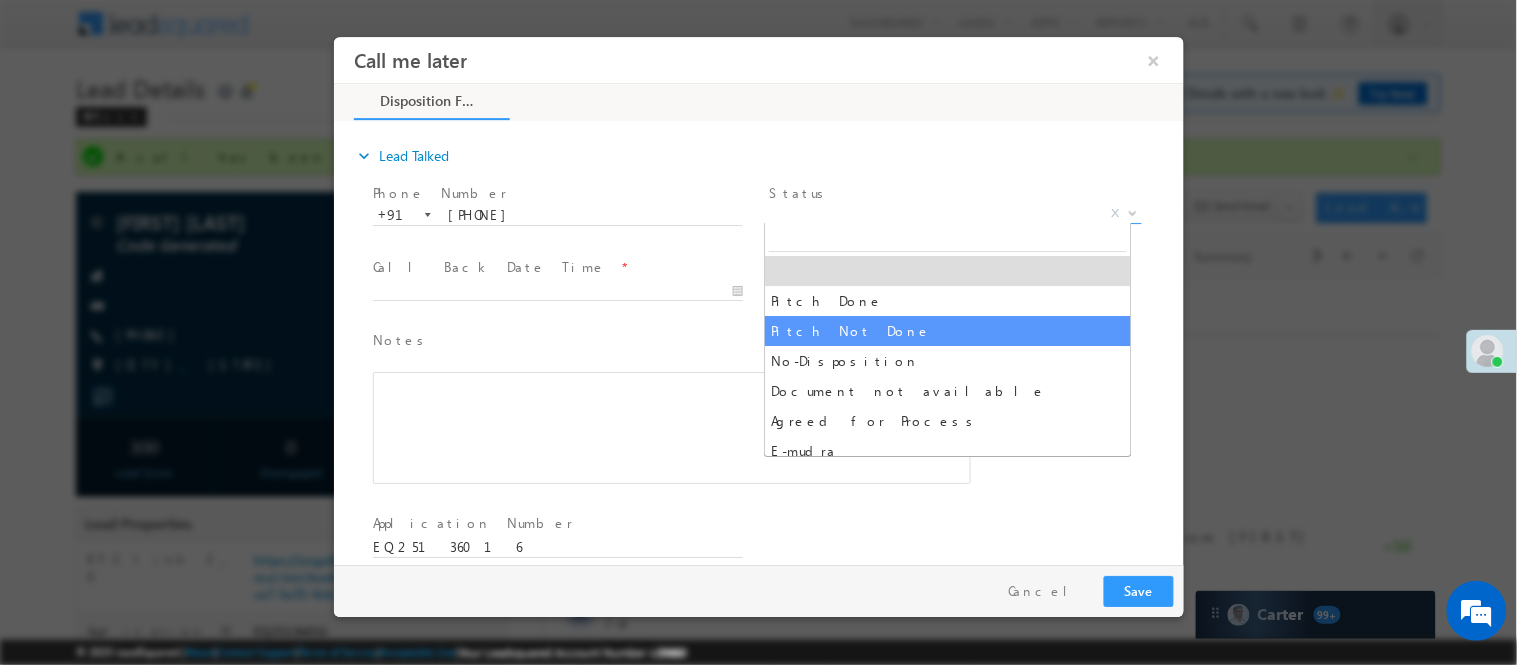 select on "Pitch Not Done" 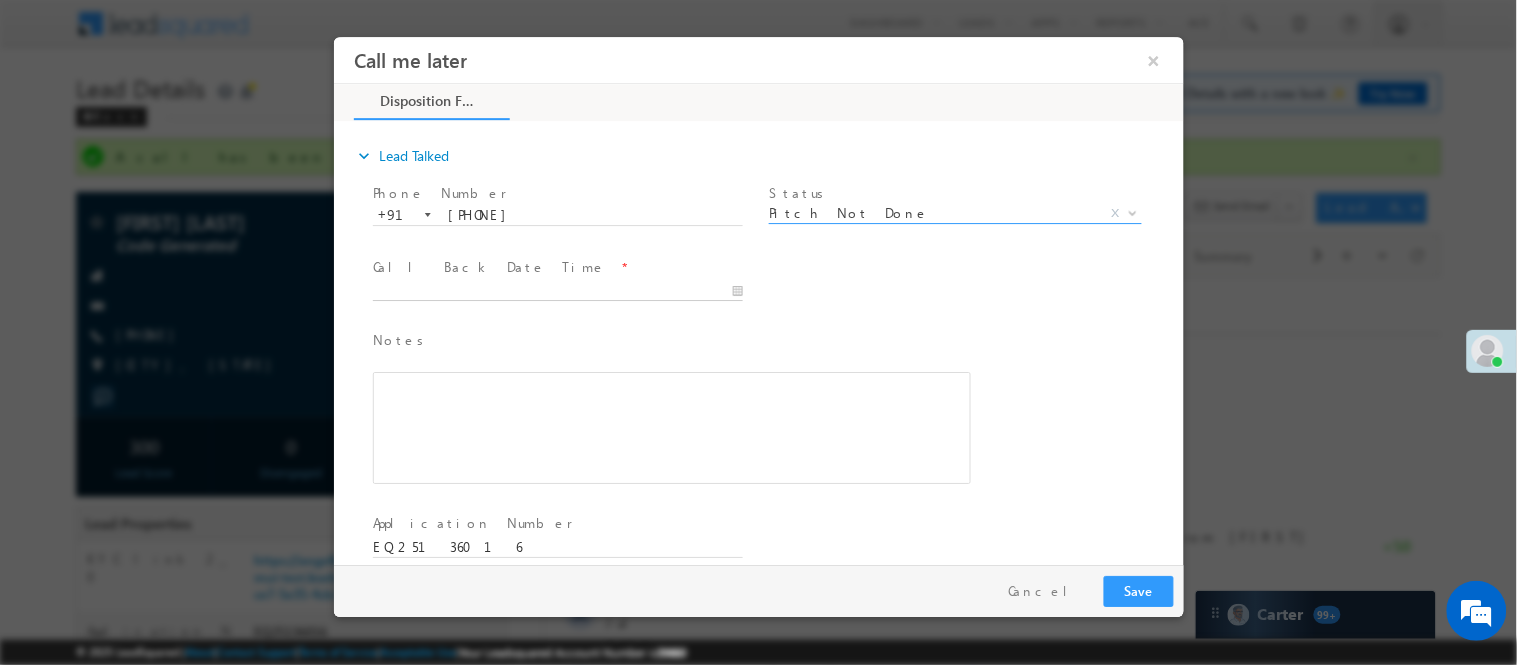 click at bounding box center (557, 291) 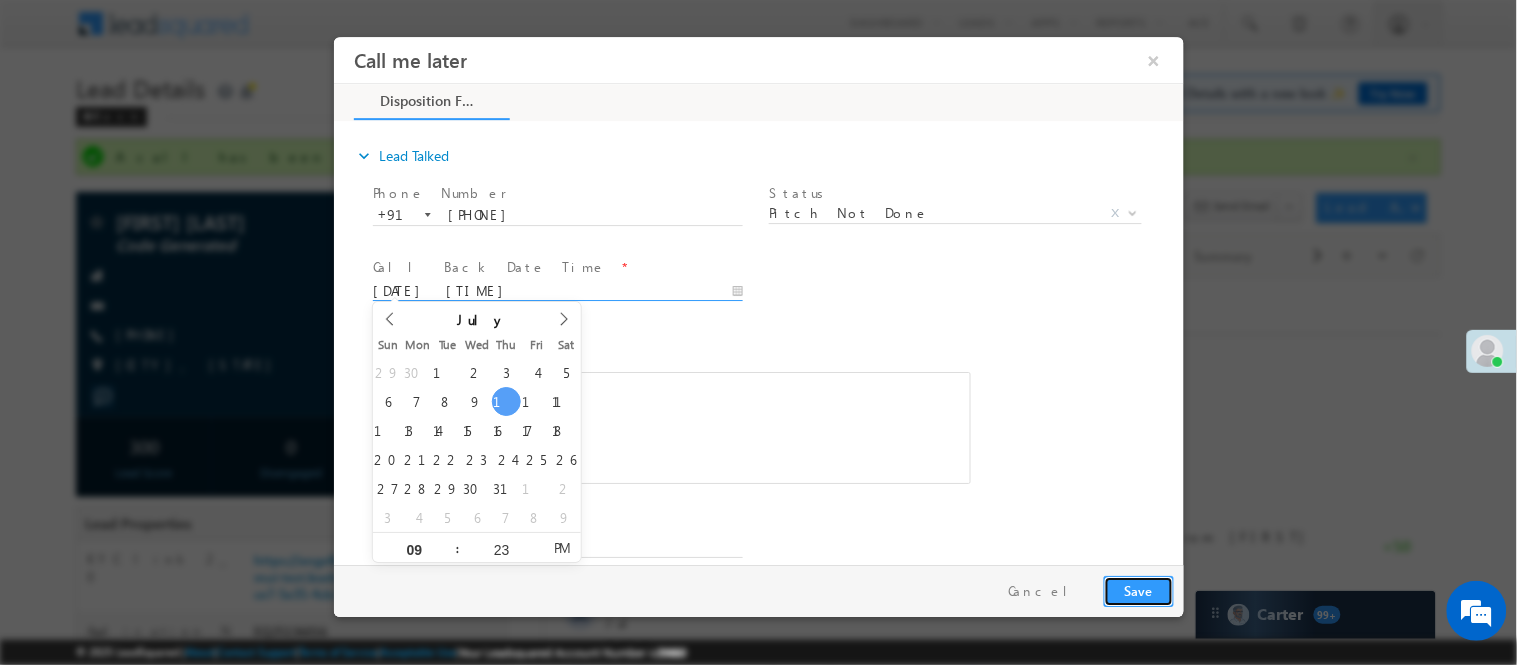 click on "Save" at bounding box center [1138, 590] 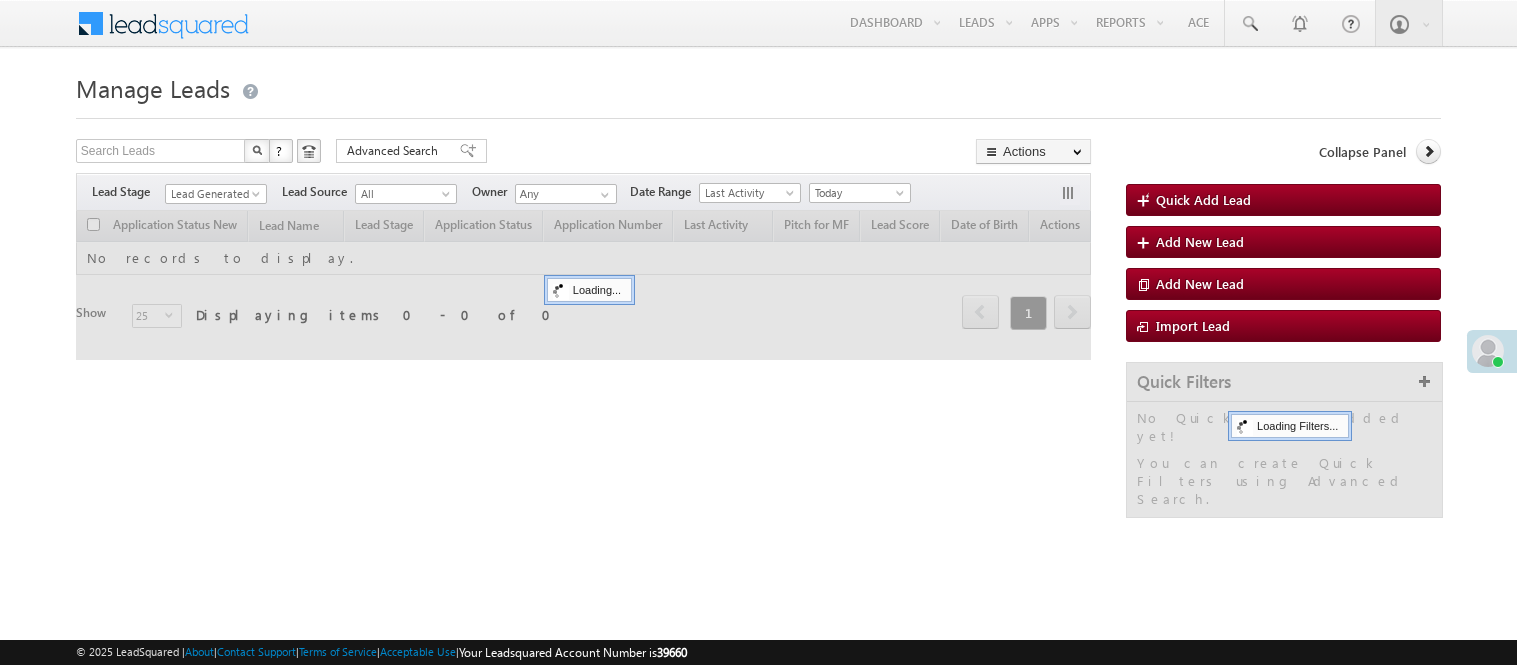 scroll, scrollTop: 0, scrollLeft: 0, axis: both 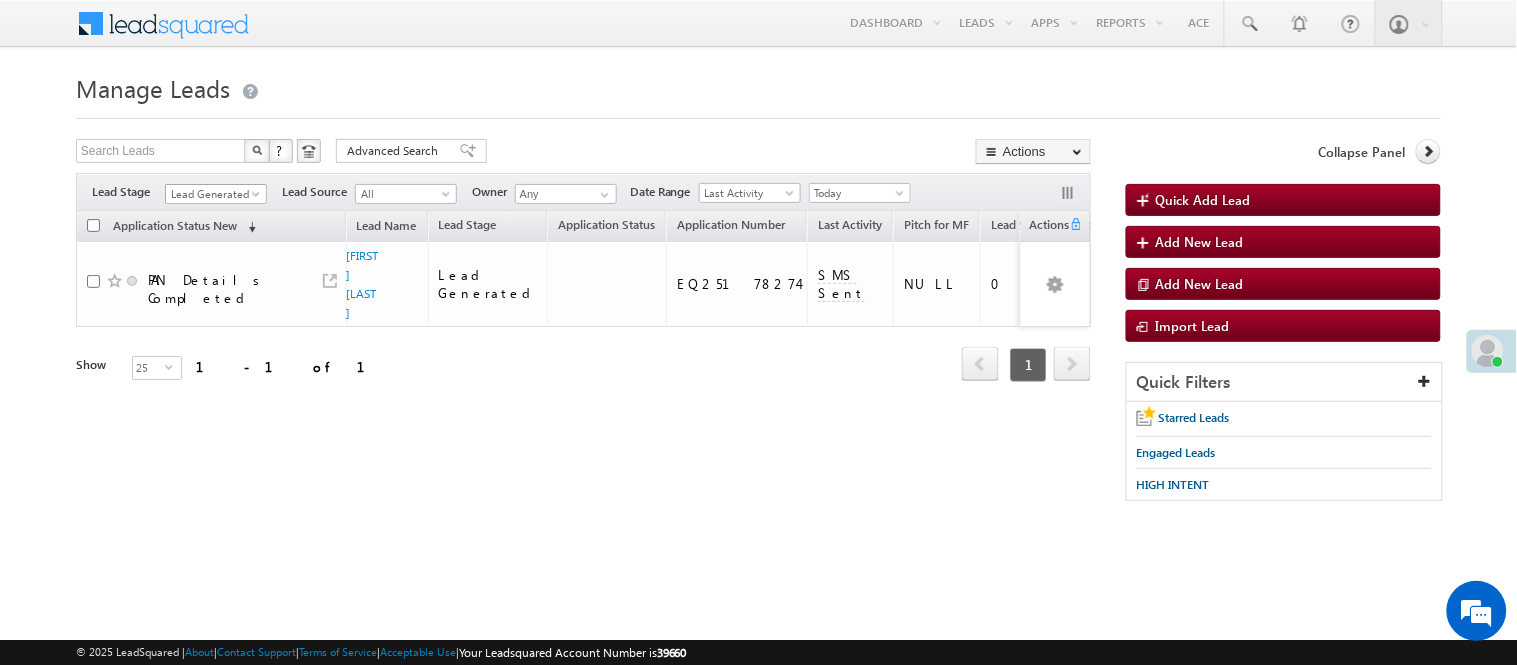 click on "Lead Generated" at bounding box center (213, 194) 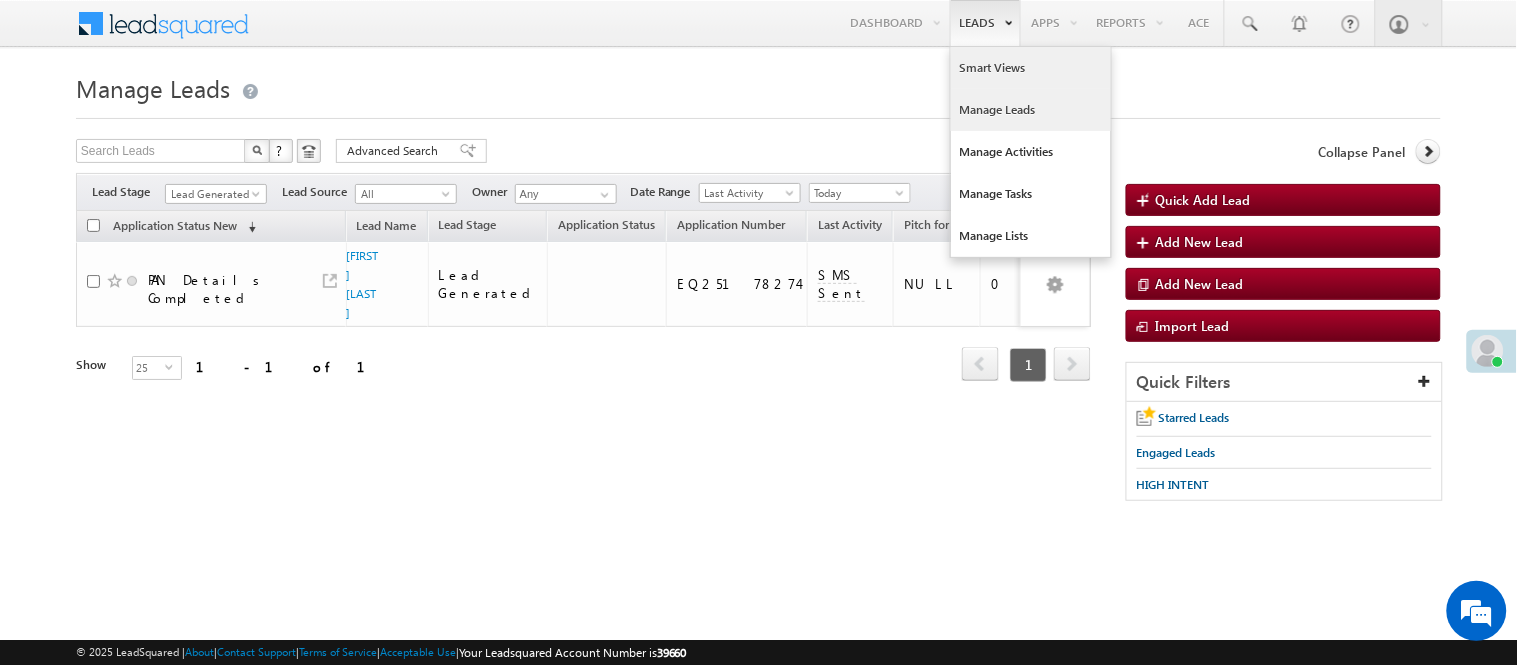 click on "Smart Views" at bounding box center (1031, 68) 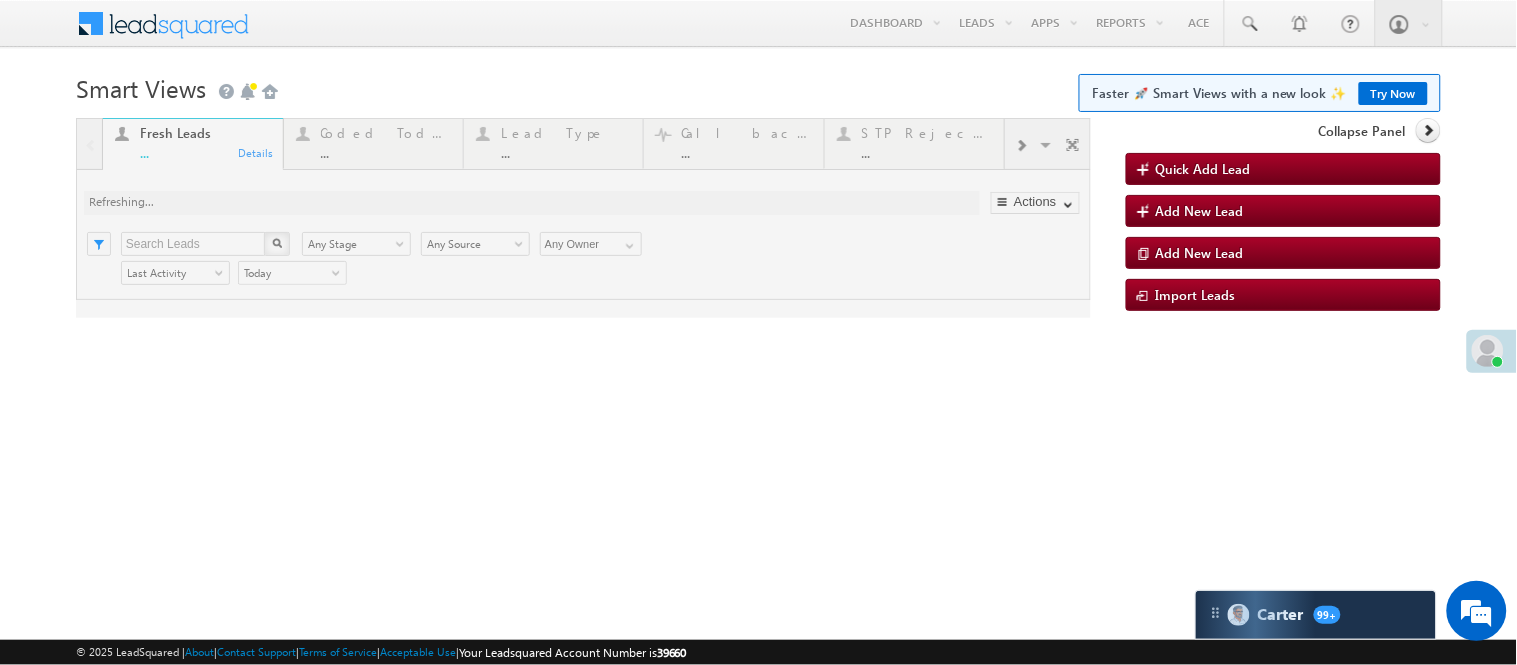 scroll, scrollTop: 0, scrollLeft: 0, axis: both 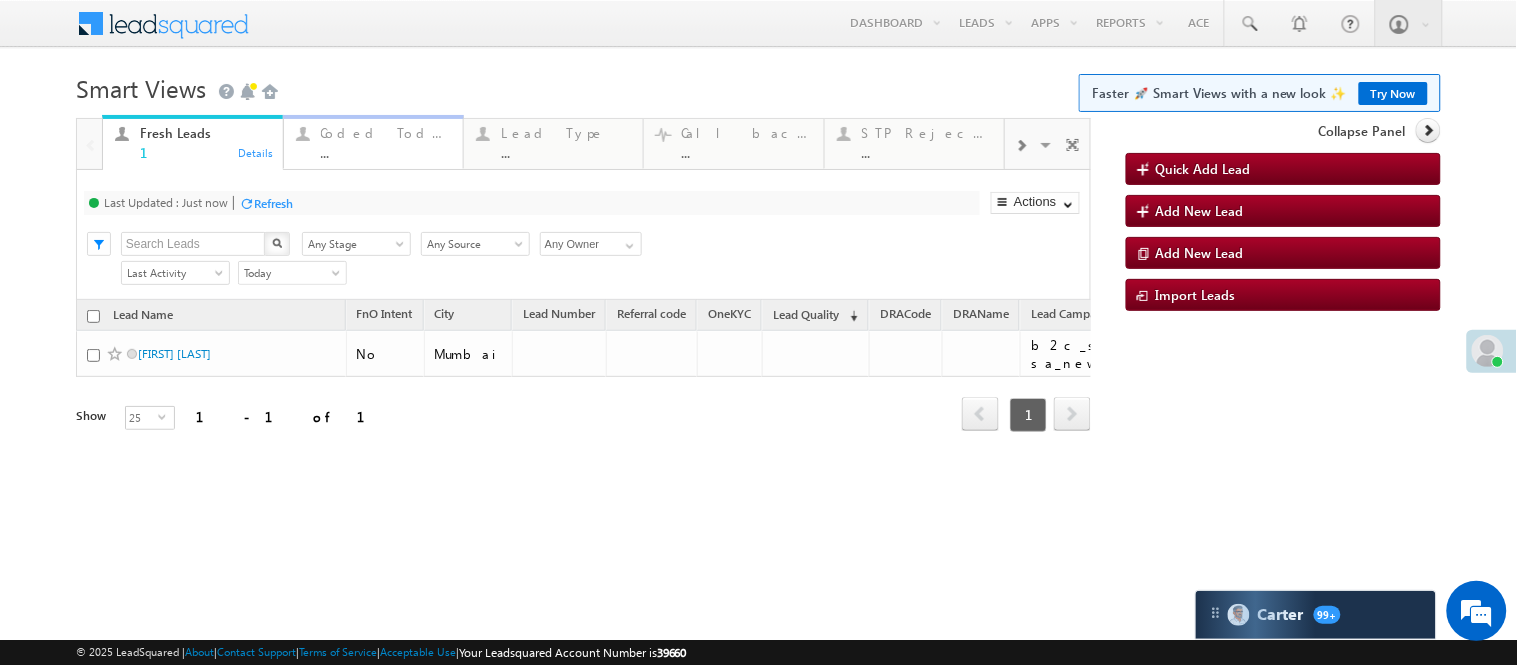 click on "Coded Today ..." at bounding box center (386, 140) 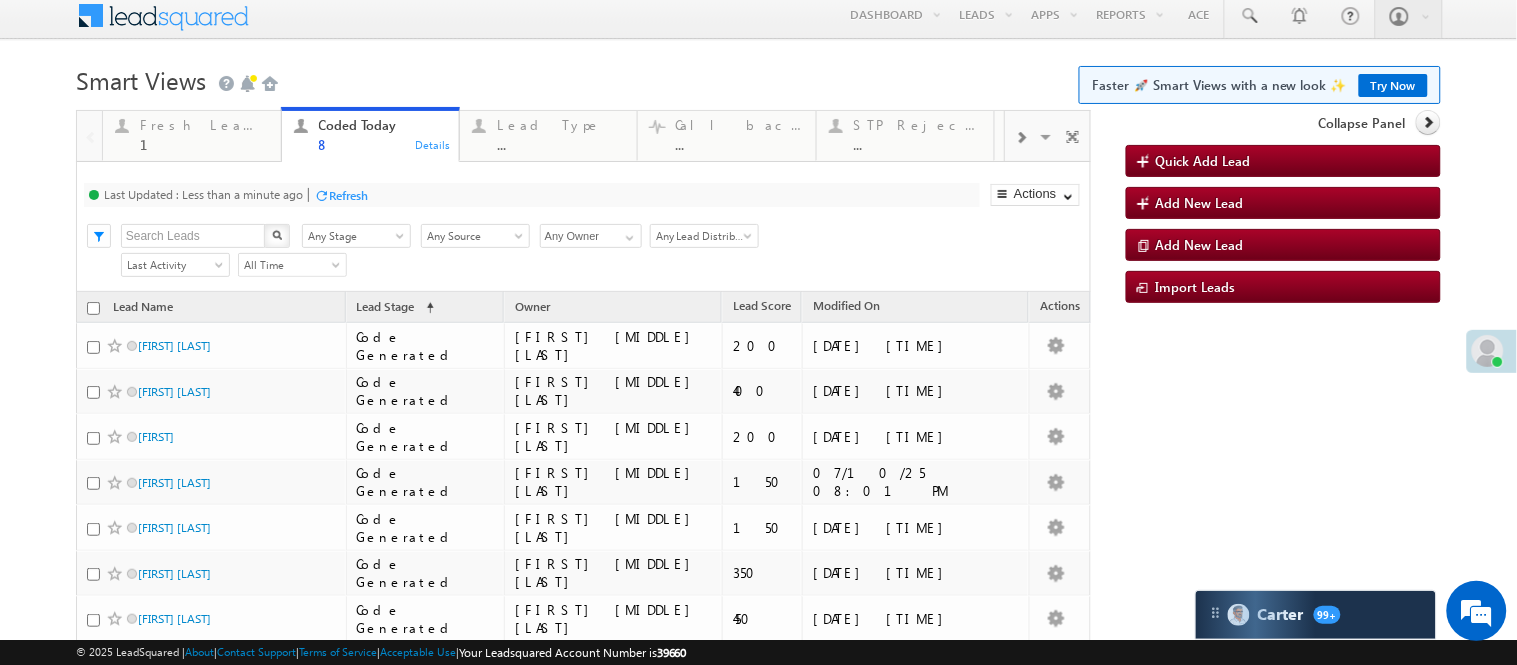 scroll, scrollTop: 0, scrollLeft: 0, axis: both 